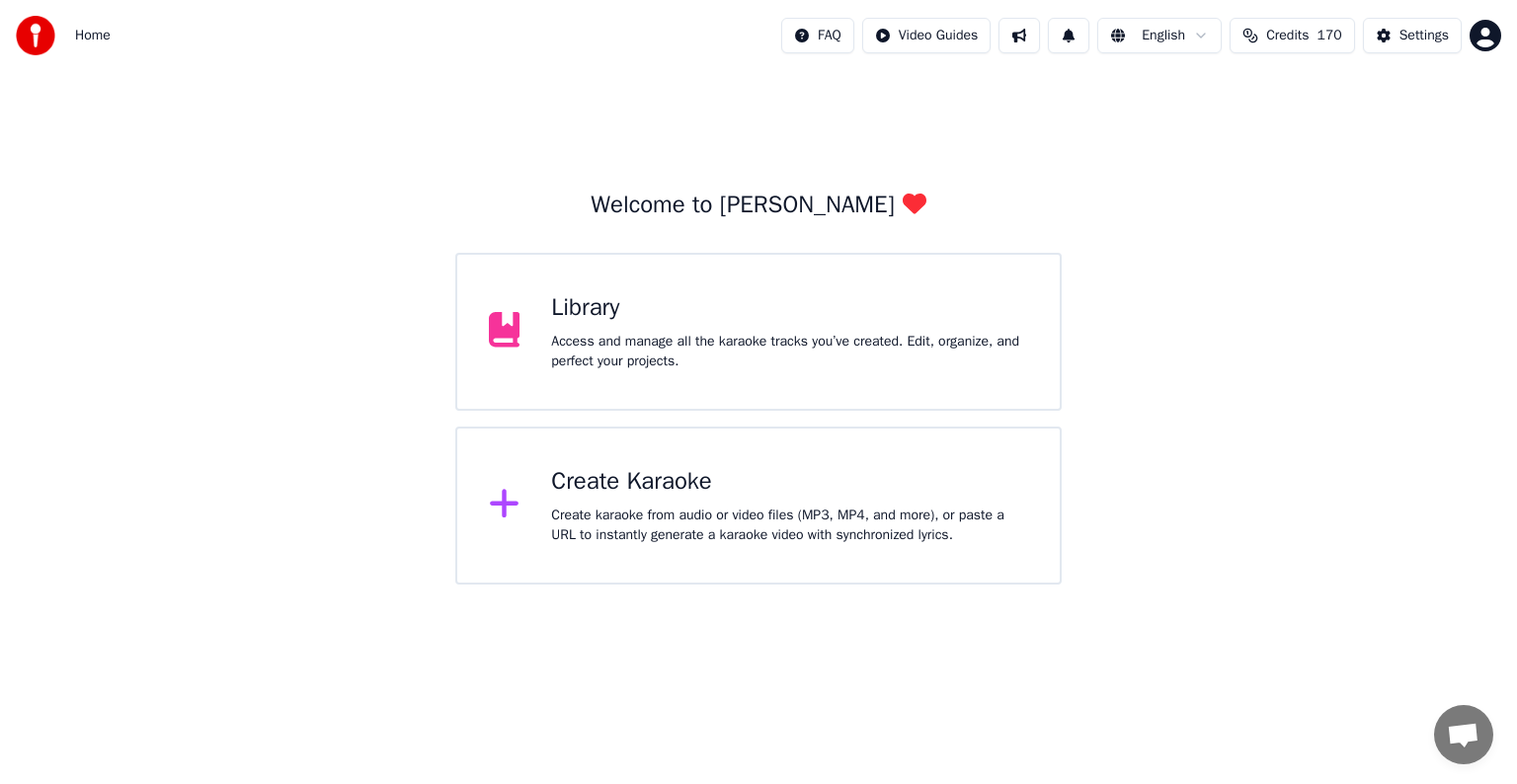 scroll, scrollTop: 0, scrollLeft: 0, axis: both 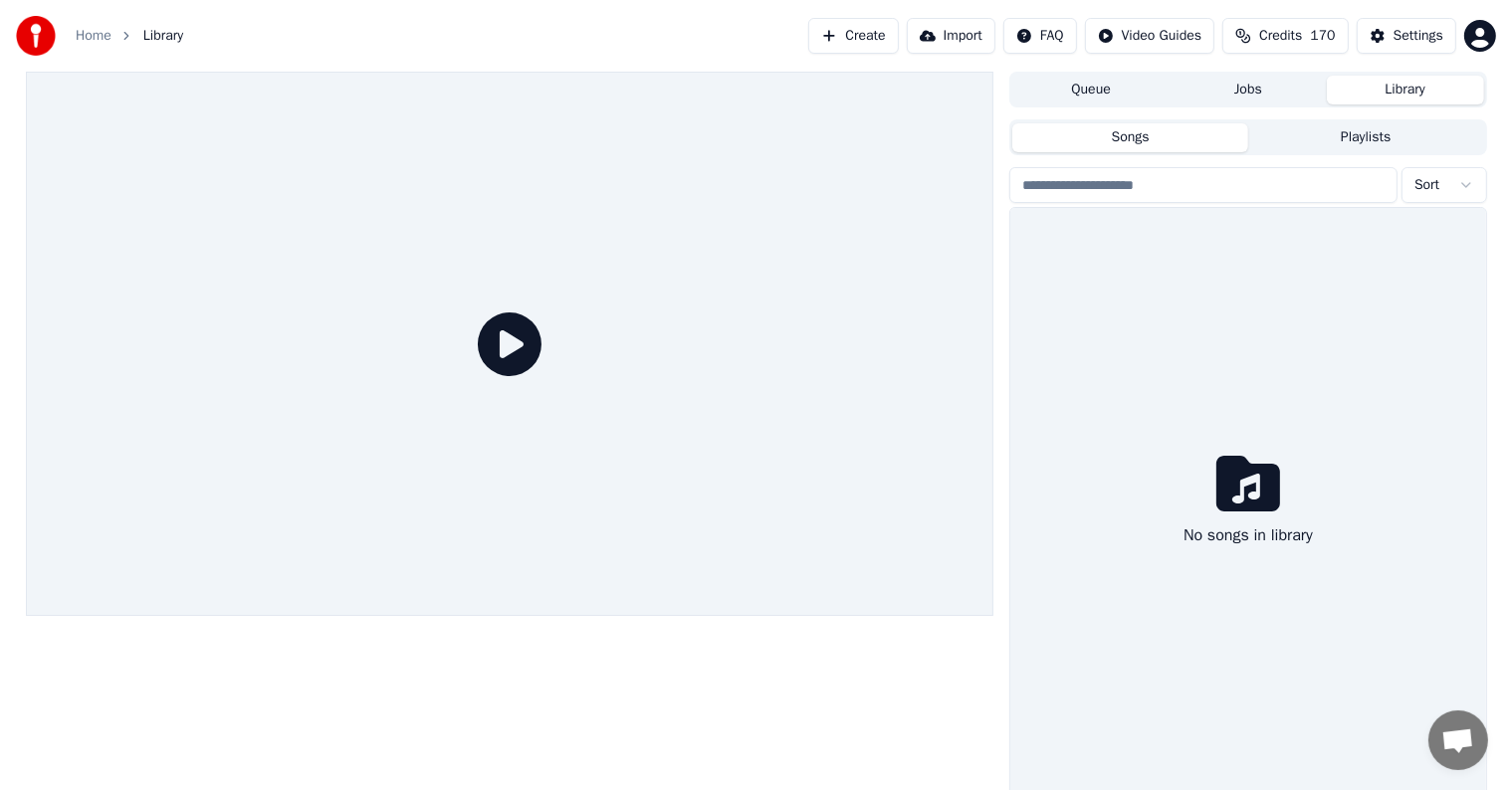click at bounding box center [510, 343] 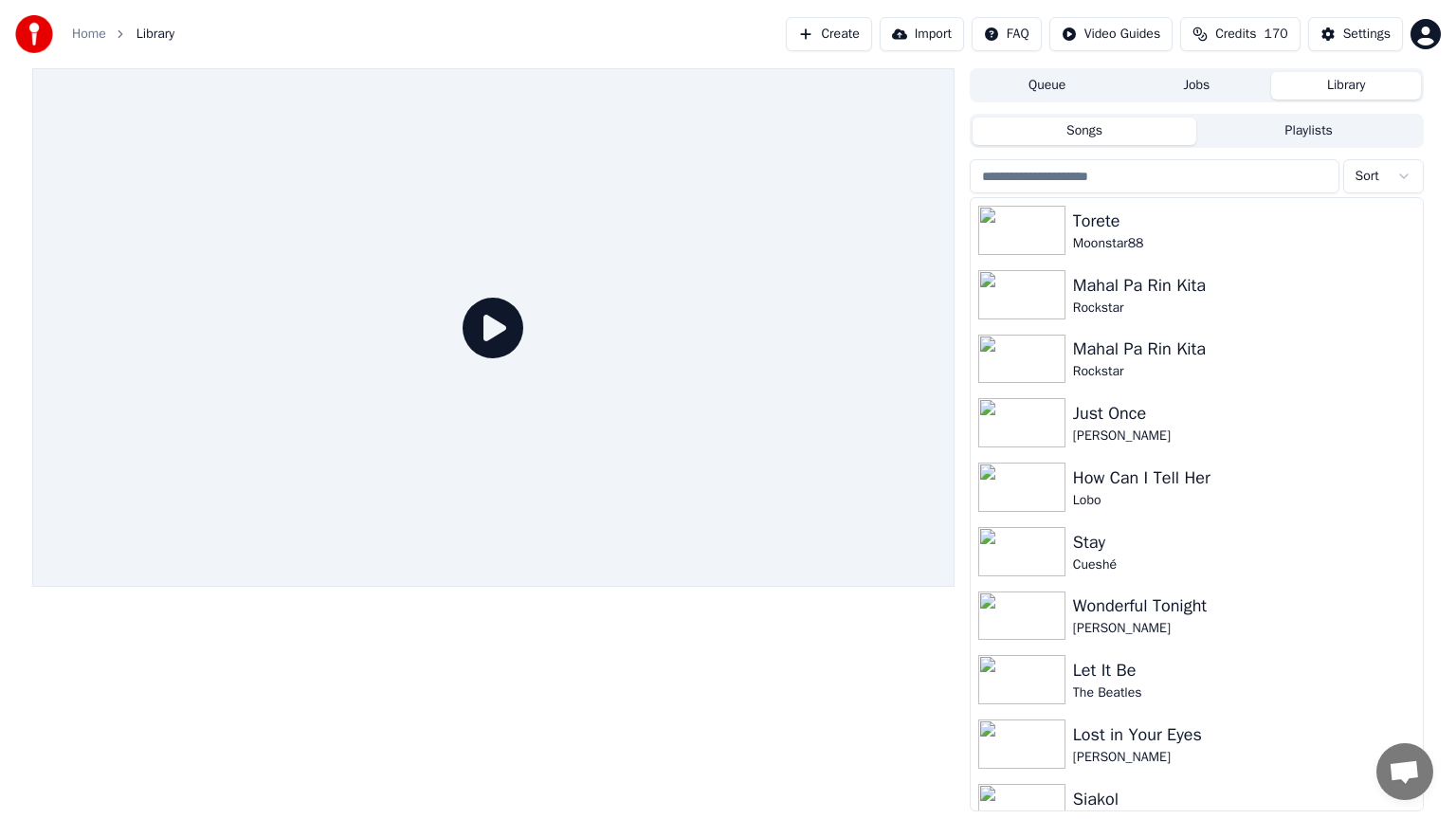 scroll, scrollTop: 48, scrollLeft: 0, axis: vertical 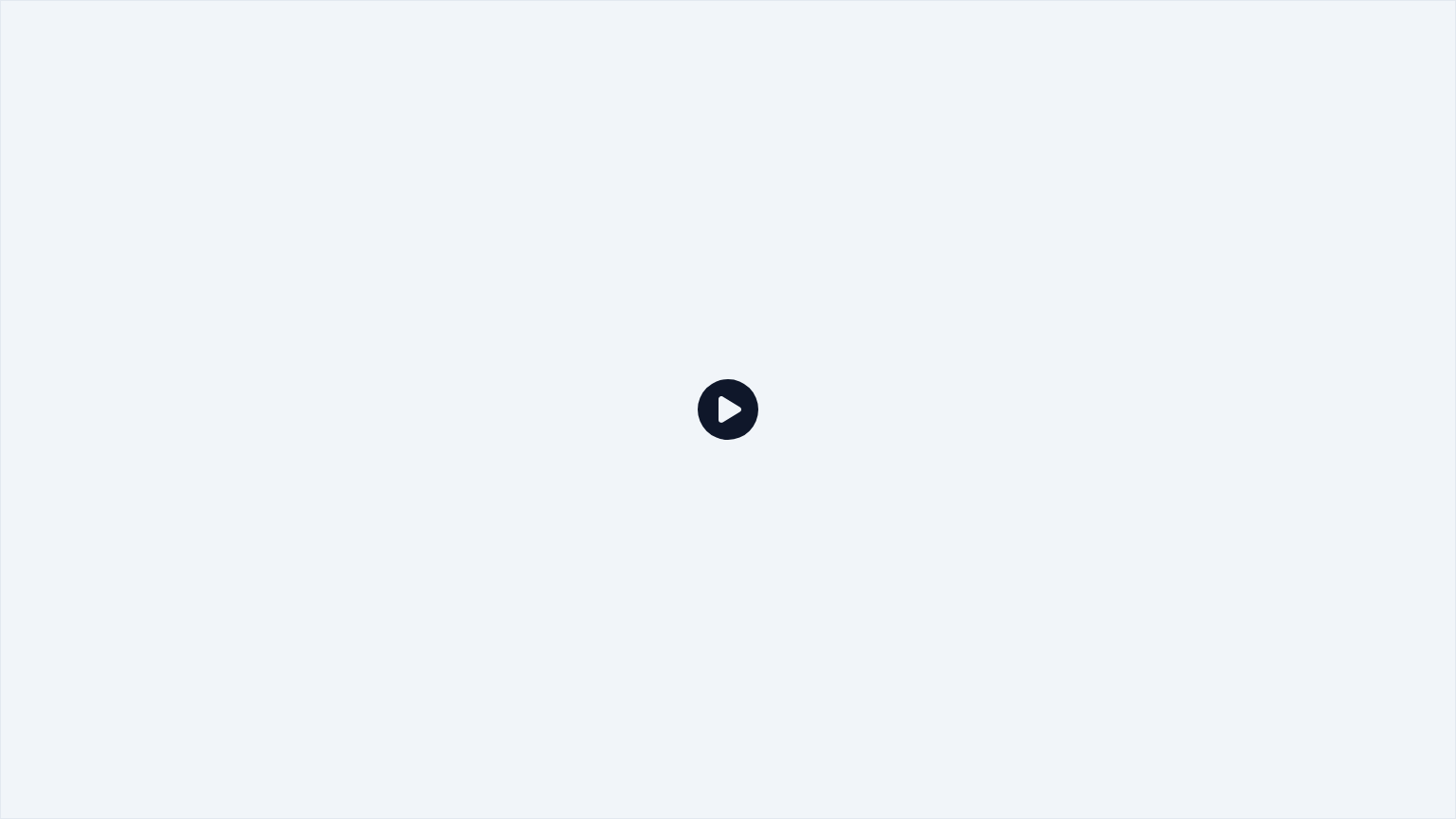 drag, startPoint x: 906, startPoint y: 541, endPoint x: 883, endPoint y: 556, distance: 27.45906 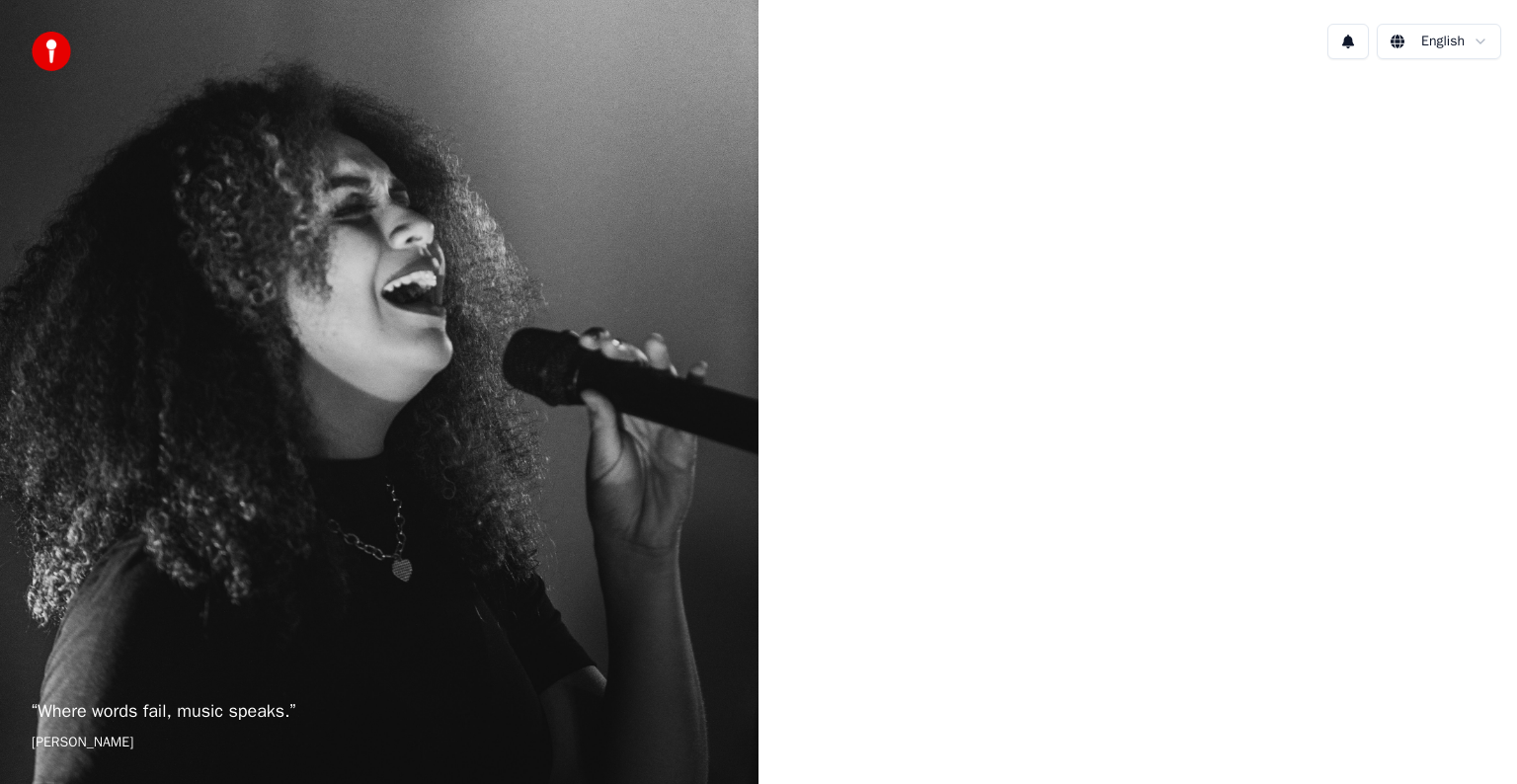 scroll, scrollTop: 0, scrollLeft: 0, axis: both 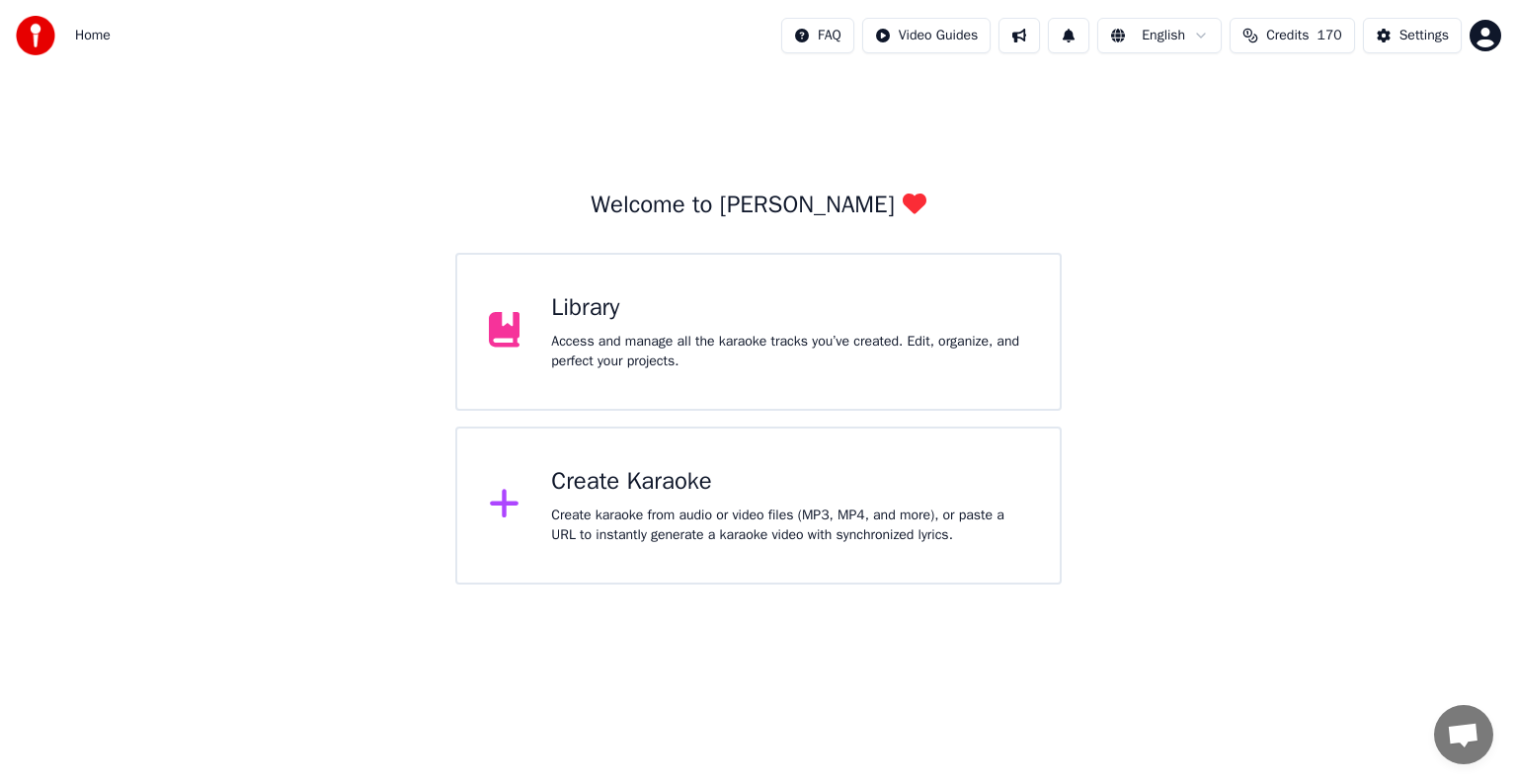 click on "Access and manage all the karaoke tracks you’ve created. Edit, organize, and perfect your projects." at bounding box center [789, 352] 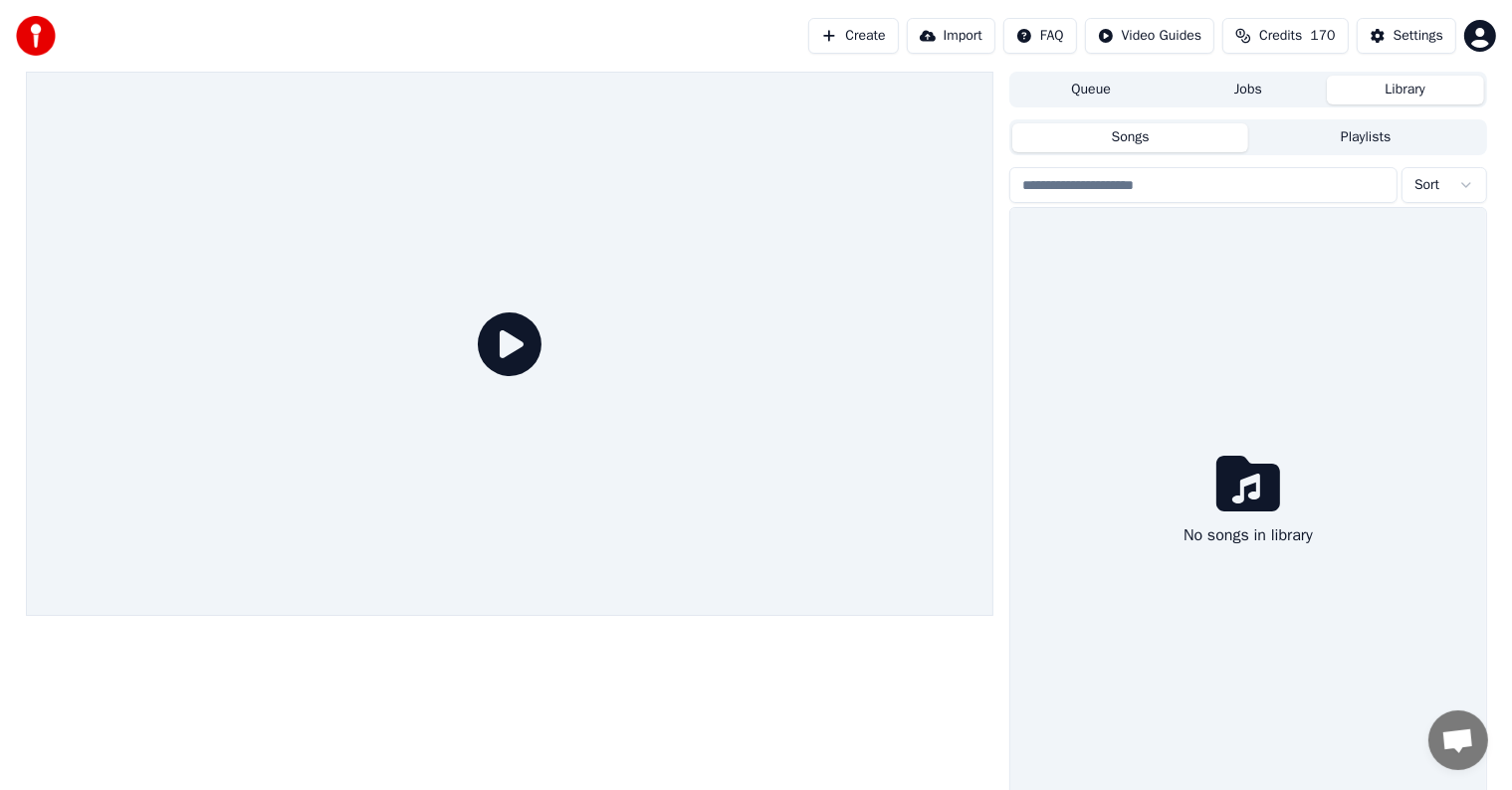 click at bounding box center [510, 343] 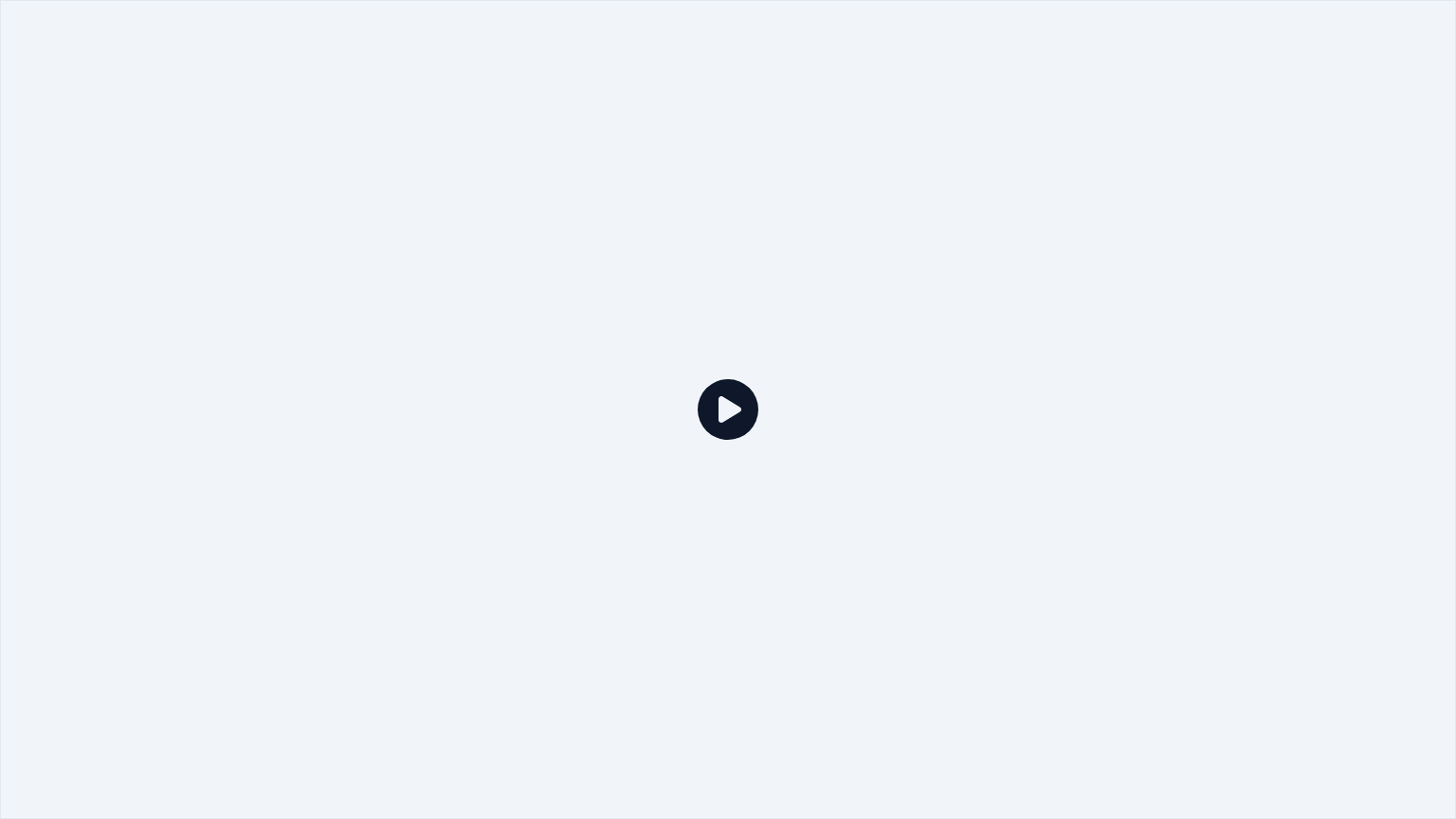 click at bounding box center [728, 410] 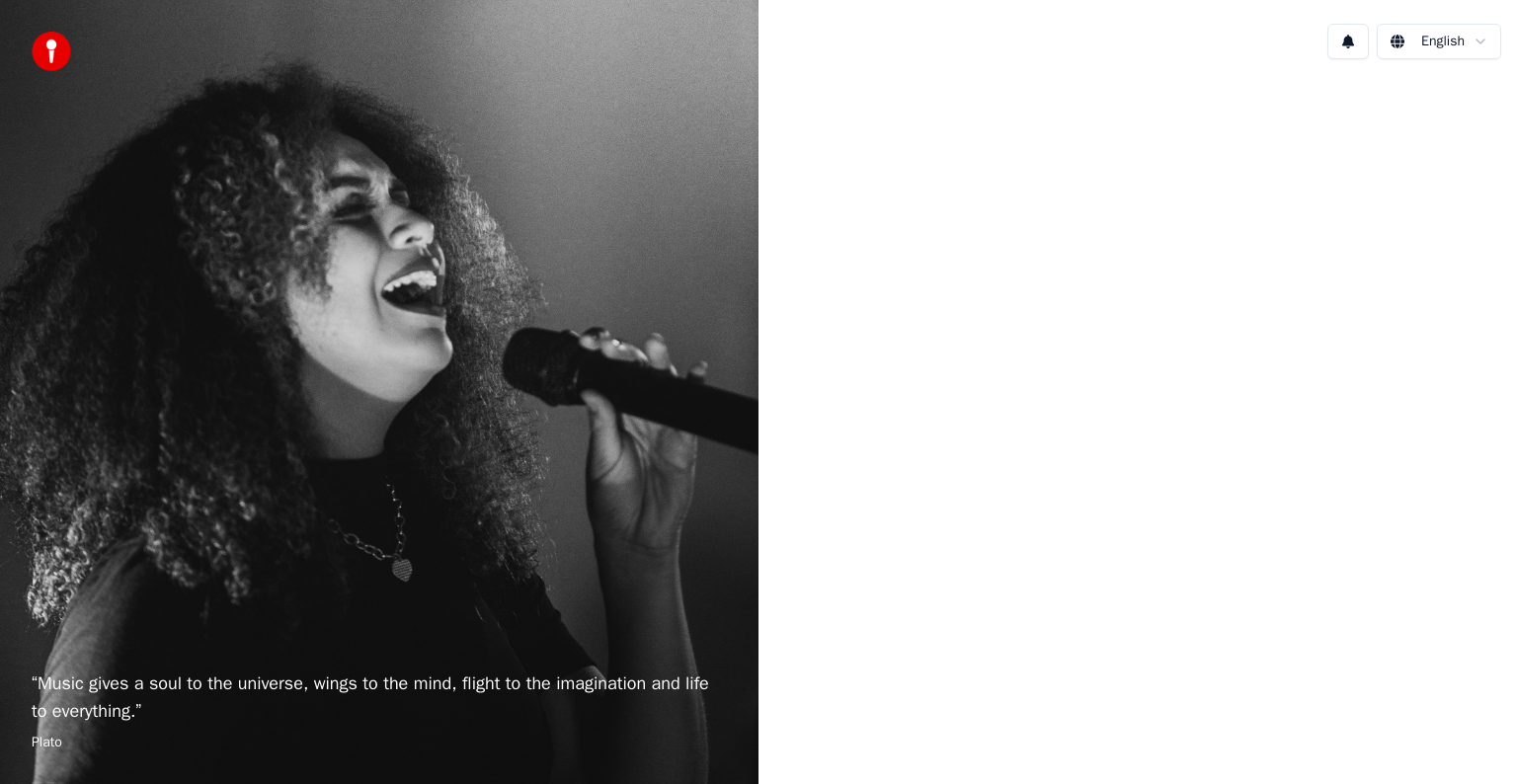 scroll, scrollTop: 0, scrollLeft: 0, axis: both 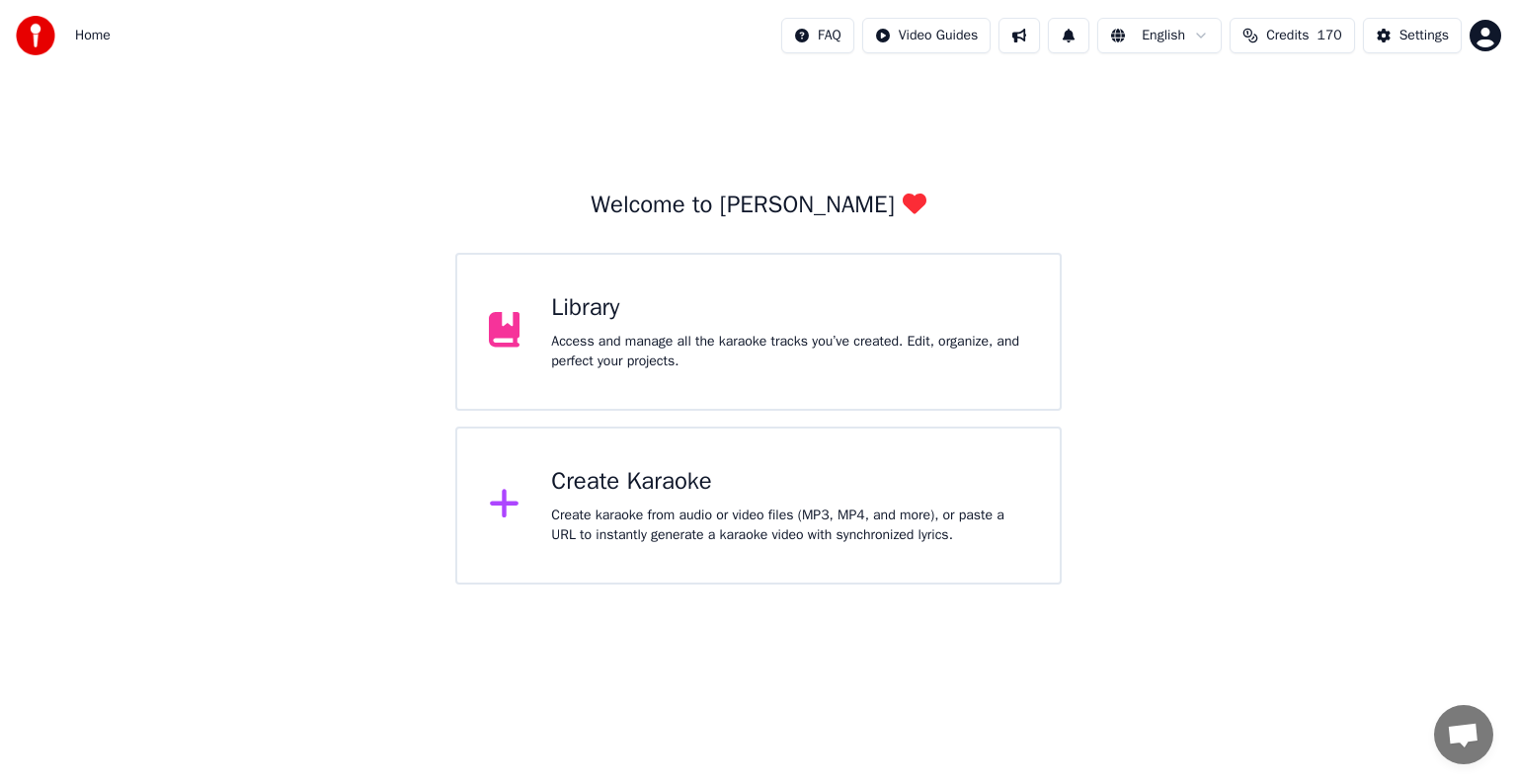 click on "Access and manage all the karaoke tracks you’ve created. Edit, organize, and perfect your projects." at bounding box center (789, 352) 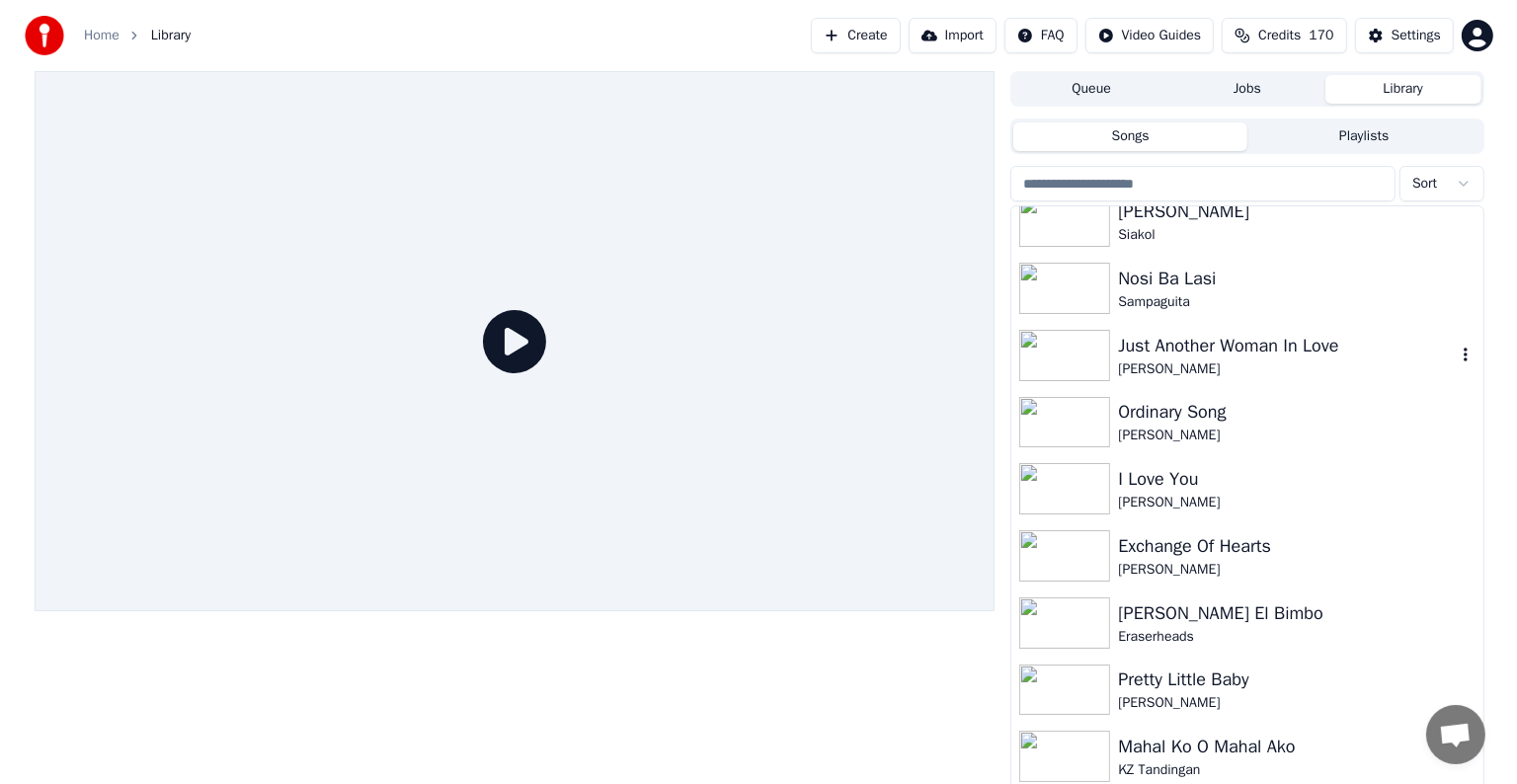 scroll, scrollTop: 691, scrollLeft: 0, axis: vertical 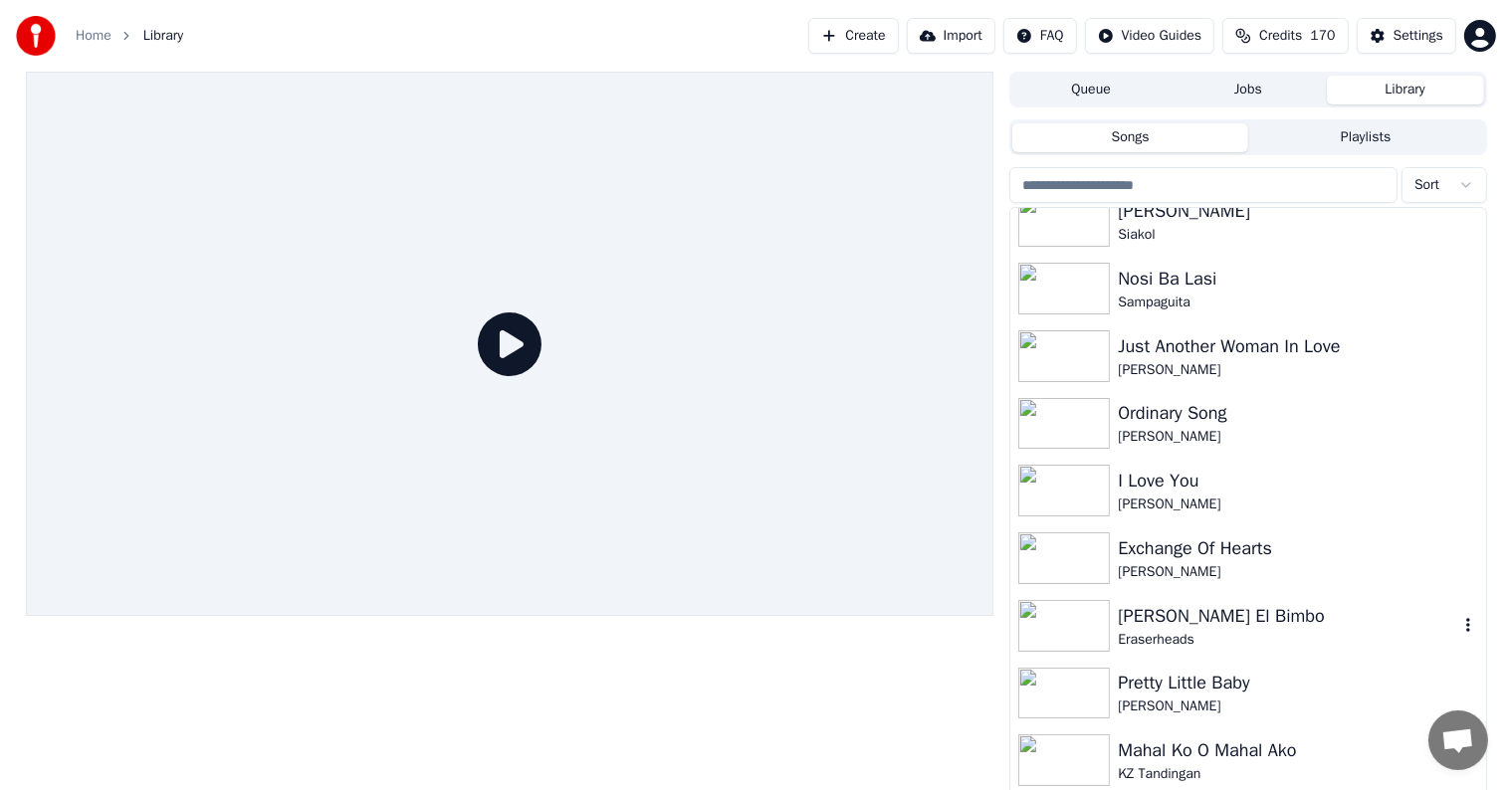 click on "[PERSON_NAME] El Bimbo" at bounding box center [1287, 616] 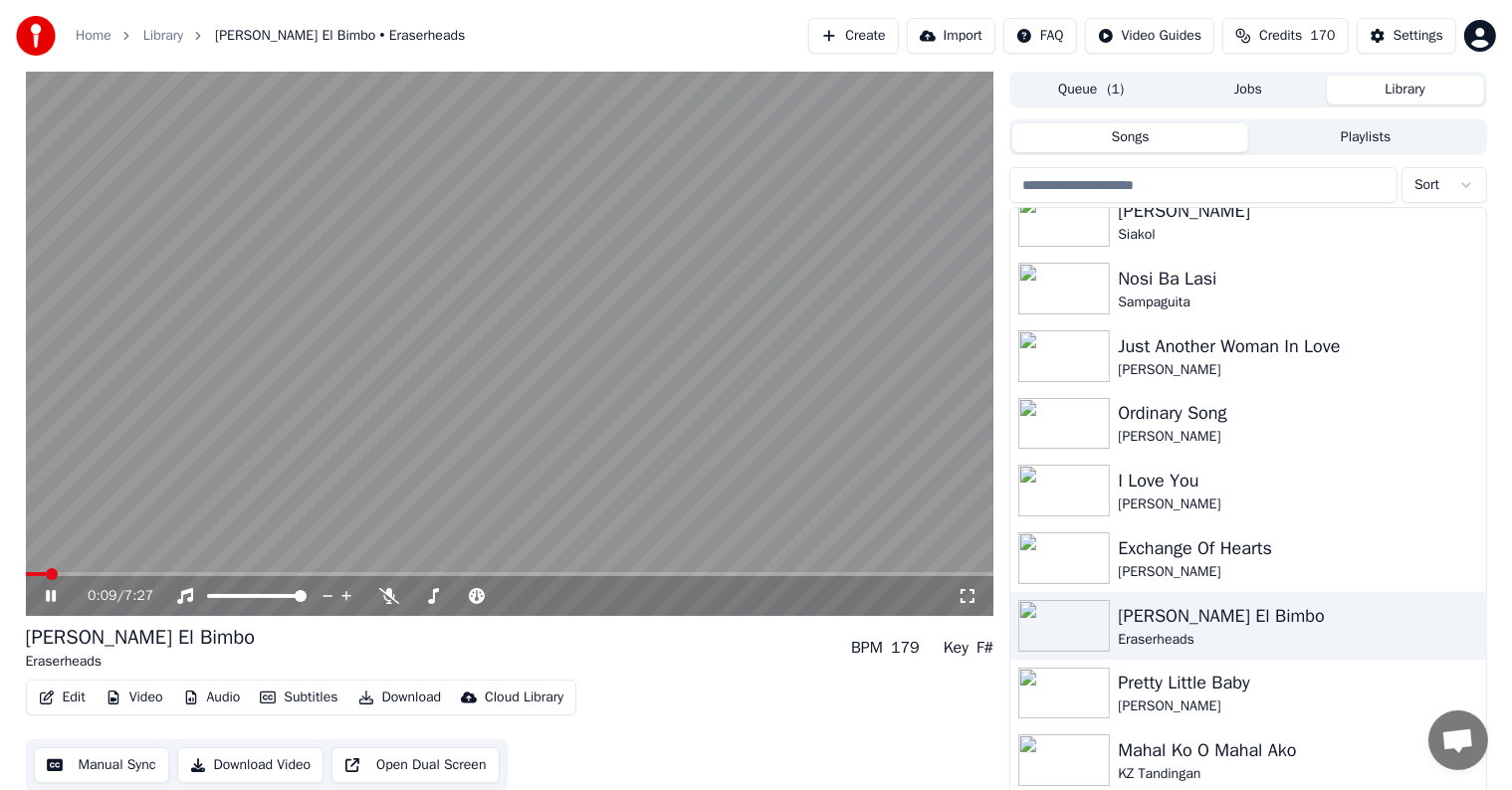 click at bounding box center [510, 574] 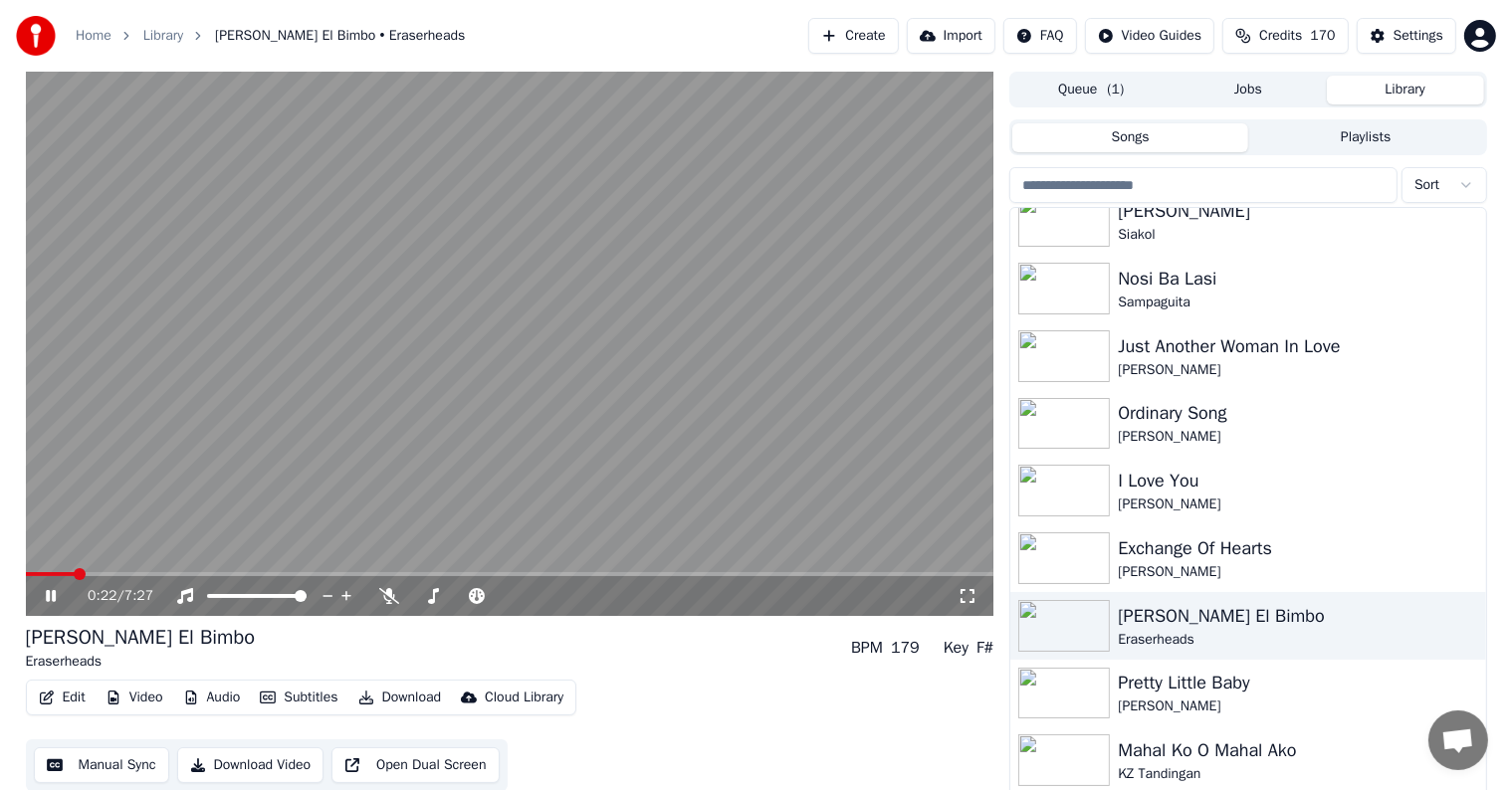 click on "0:22  /  7:27" at bounding box center [510, 596] 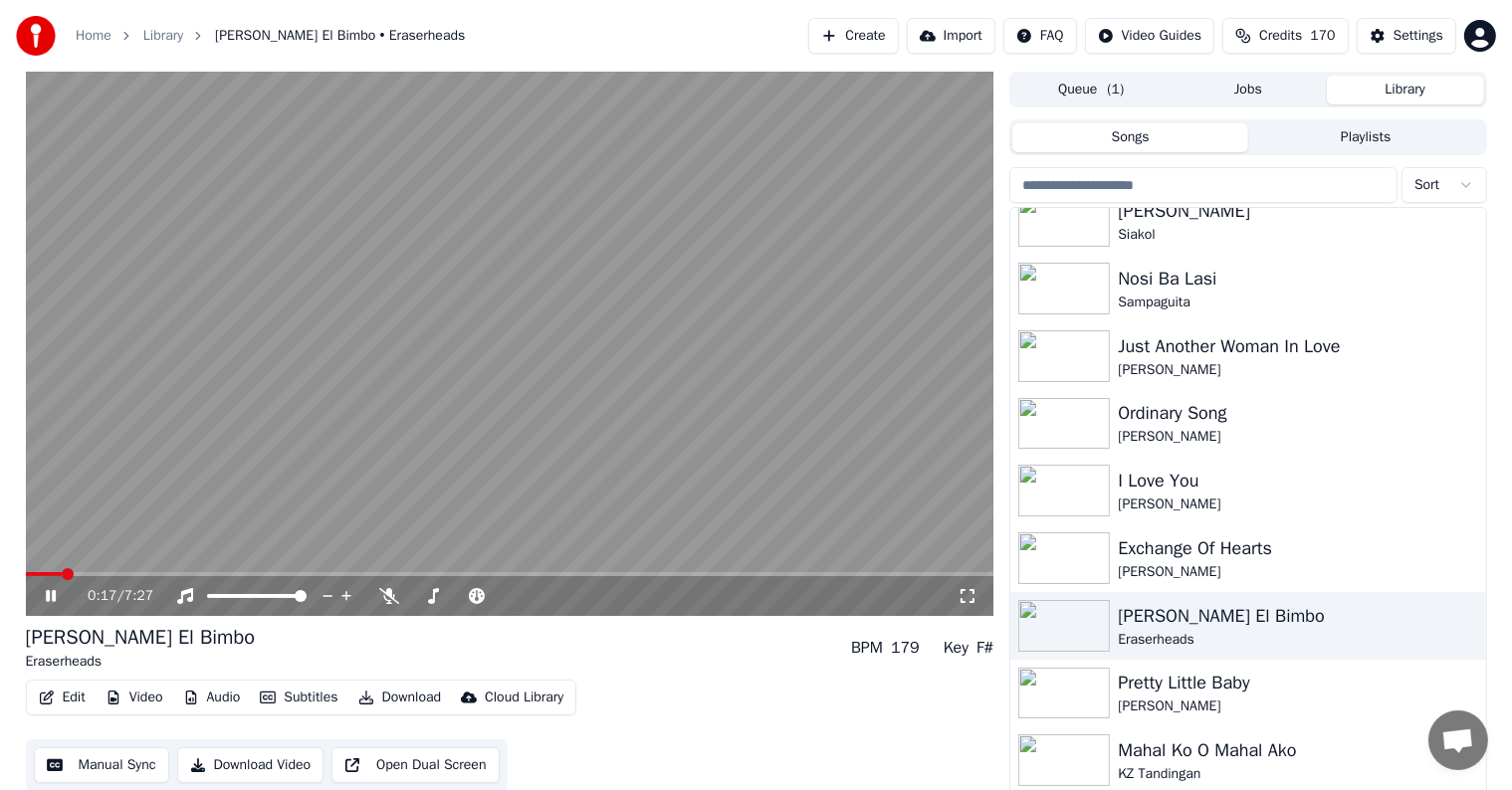 click at bounding box center [44, 574] 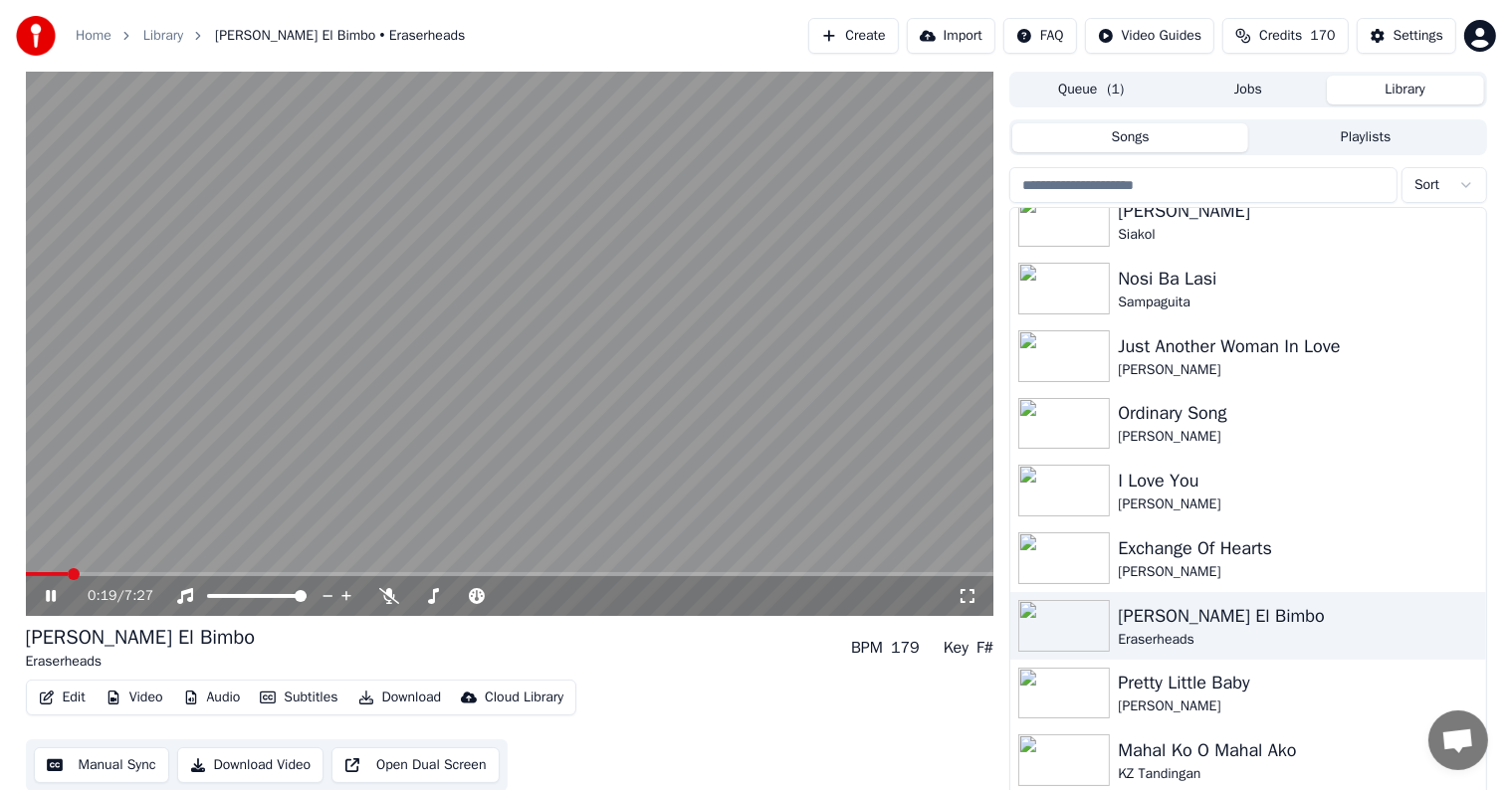 click 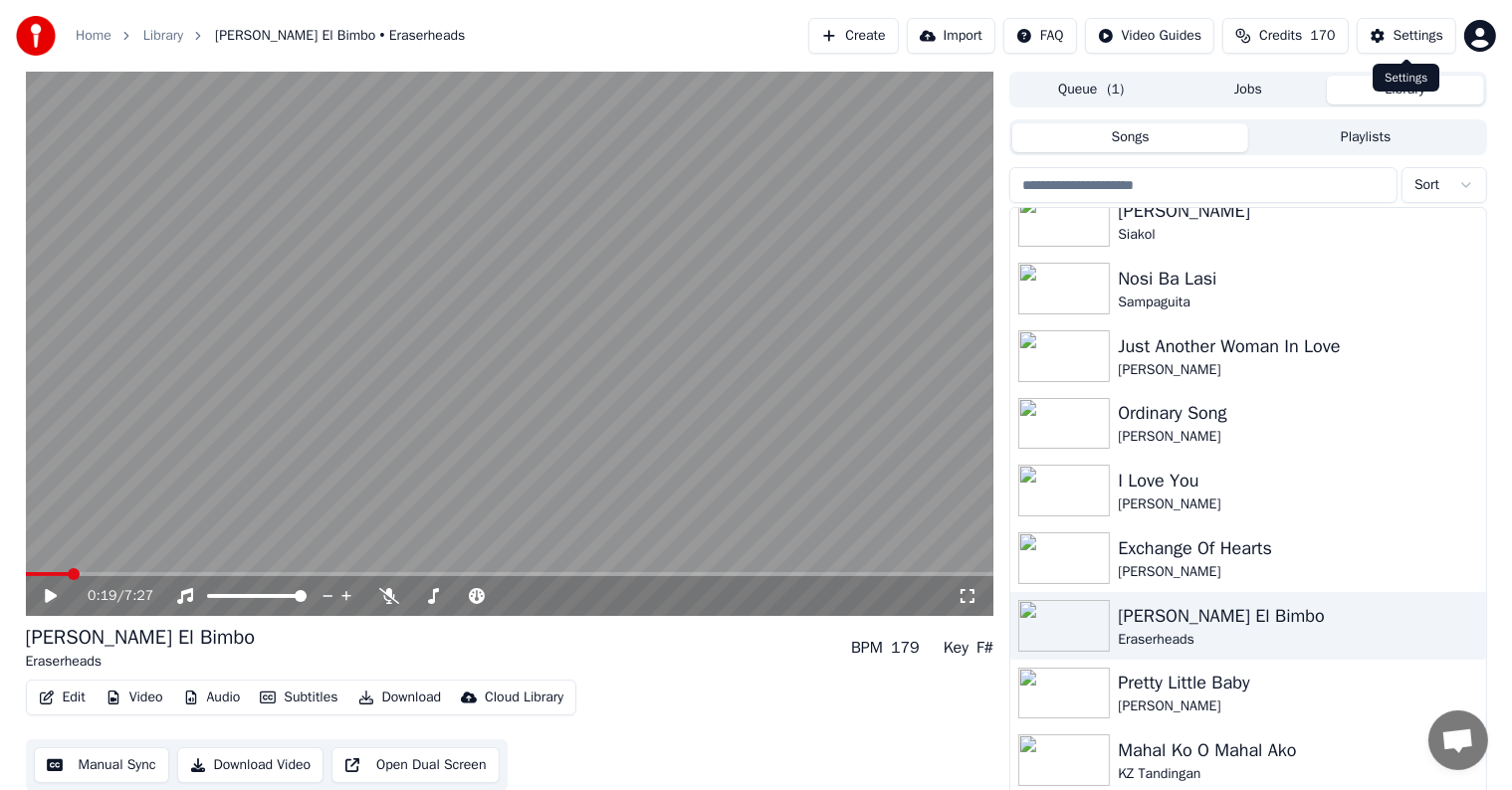 click on "Settings" at bounding box center [1406, 36] 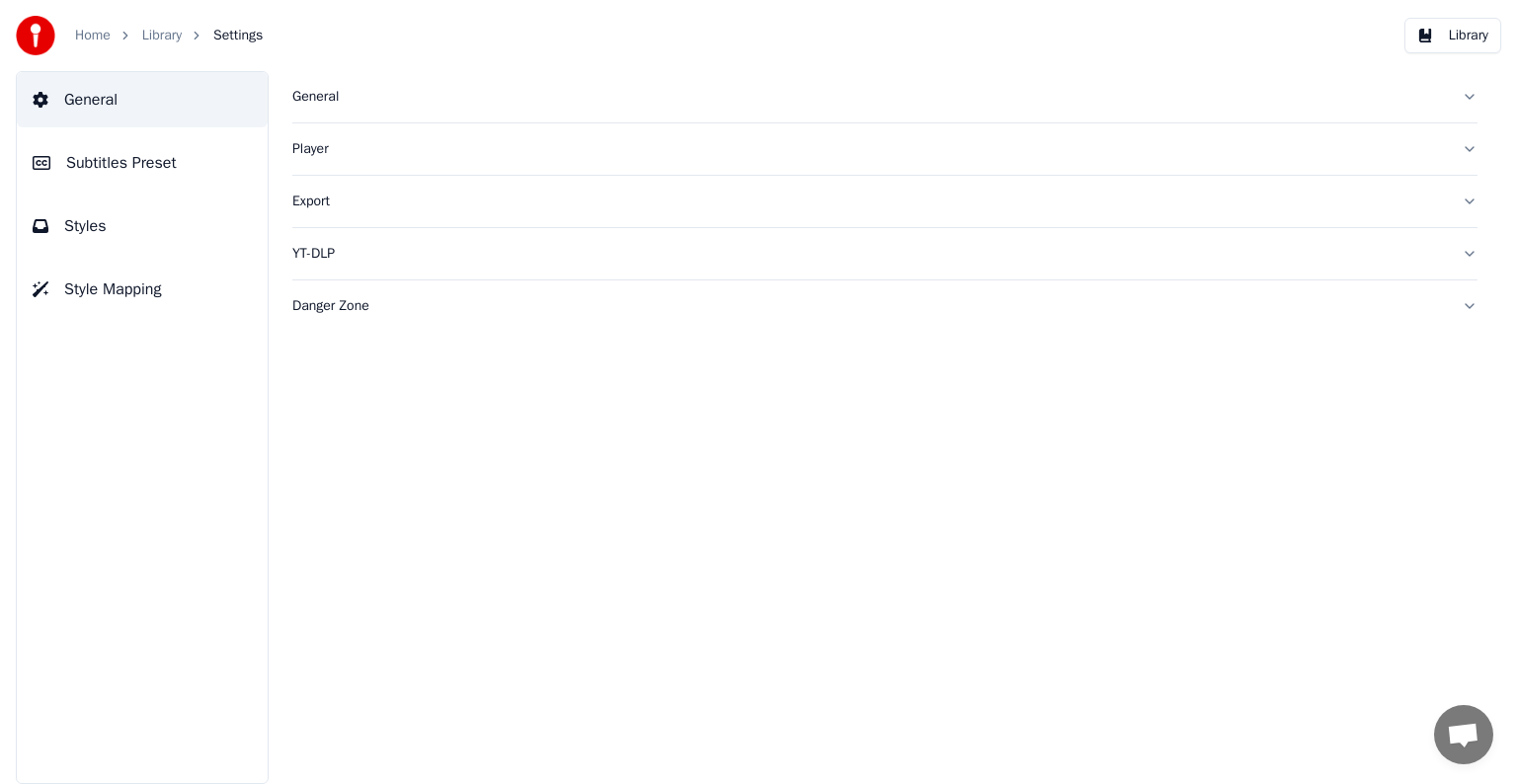 click on "Subtitles Preset" at bounding box center [121, 163] 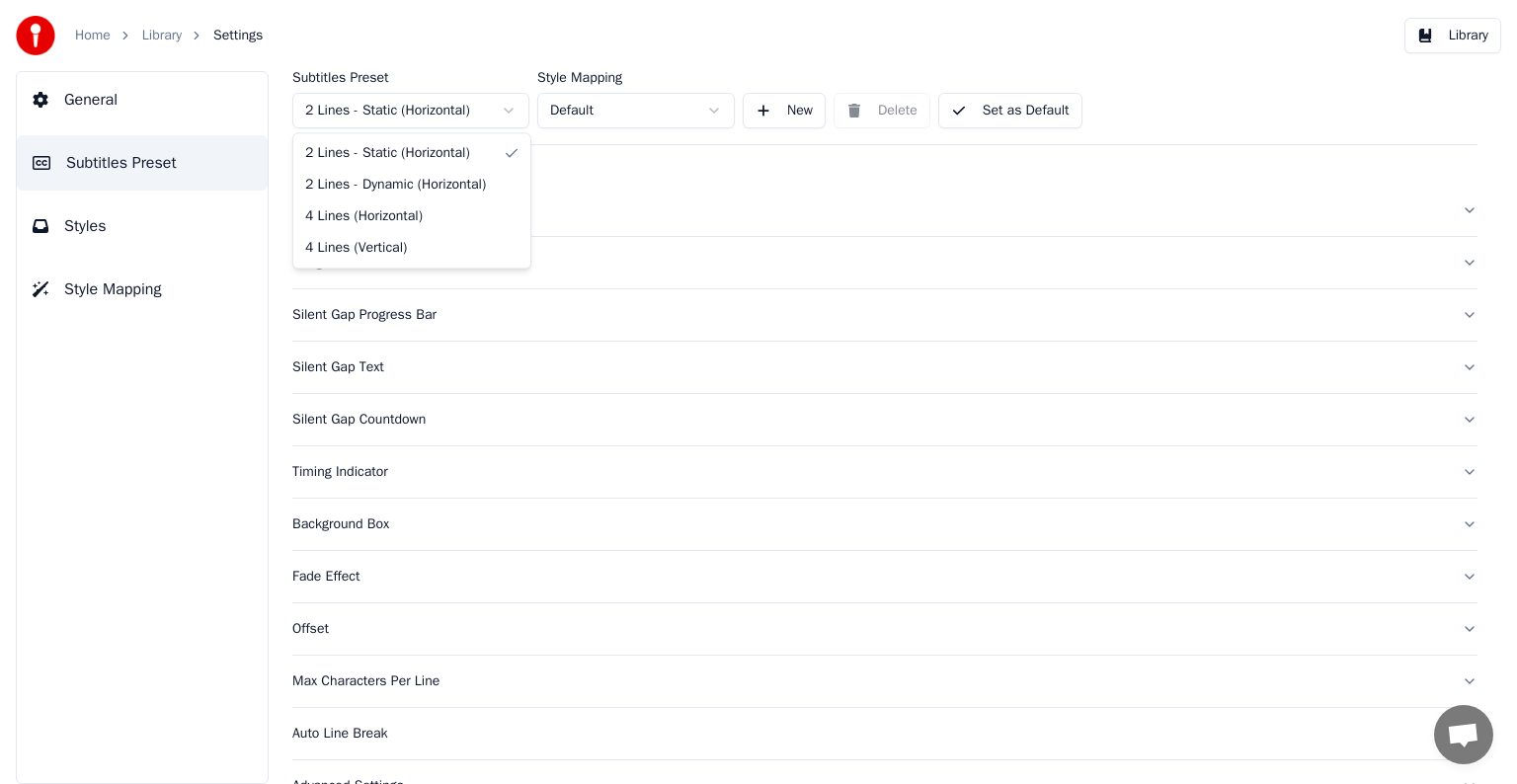 click on "Home Library Settings Library General Subtitles Preset Styles Style Mapping Subtitles Preset 2 Lines - Static (Horizontal) Style Mapping Default New Delete Set as Default General Song Title Silent Gap Progress Bar Silent Gap Text Silent Gap Countdown Timing Indicator Background Box Fade Effect Offset Max Characters Per Line Auto Line Break Advanced Settings Chat [PERSON_NAME] from Youka Desktop More channels Continue on Email Network offline. Reconnecting... No messages can be received or sent for now. Youka Desktop Hello! How can I help you?  [DATE] Hi! I'ts me again. The lyrics are not appearing. Even editing to add lyrics again, it's not appearing. I already spent 22 credits for this please check [DATE] [DATE] [PERSON_NAME], credits should refunded automatically in case of failure, please let me check [DATE] yeah but credits are used again in adding the lyrics in the song that supposed to be good in the first place [DATE] Read [PERSON_NAME] added 22 more credits to your account. [DATE] Send a file" at bounding box center [758, 392] 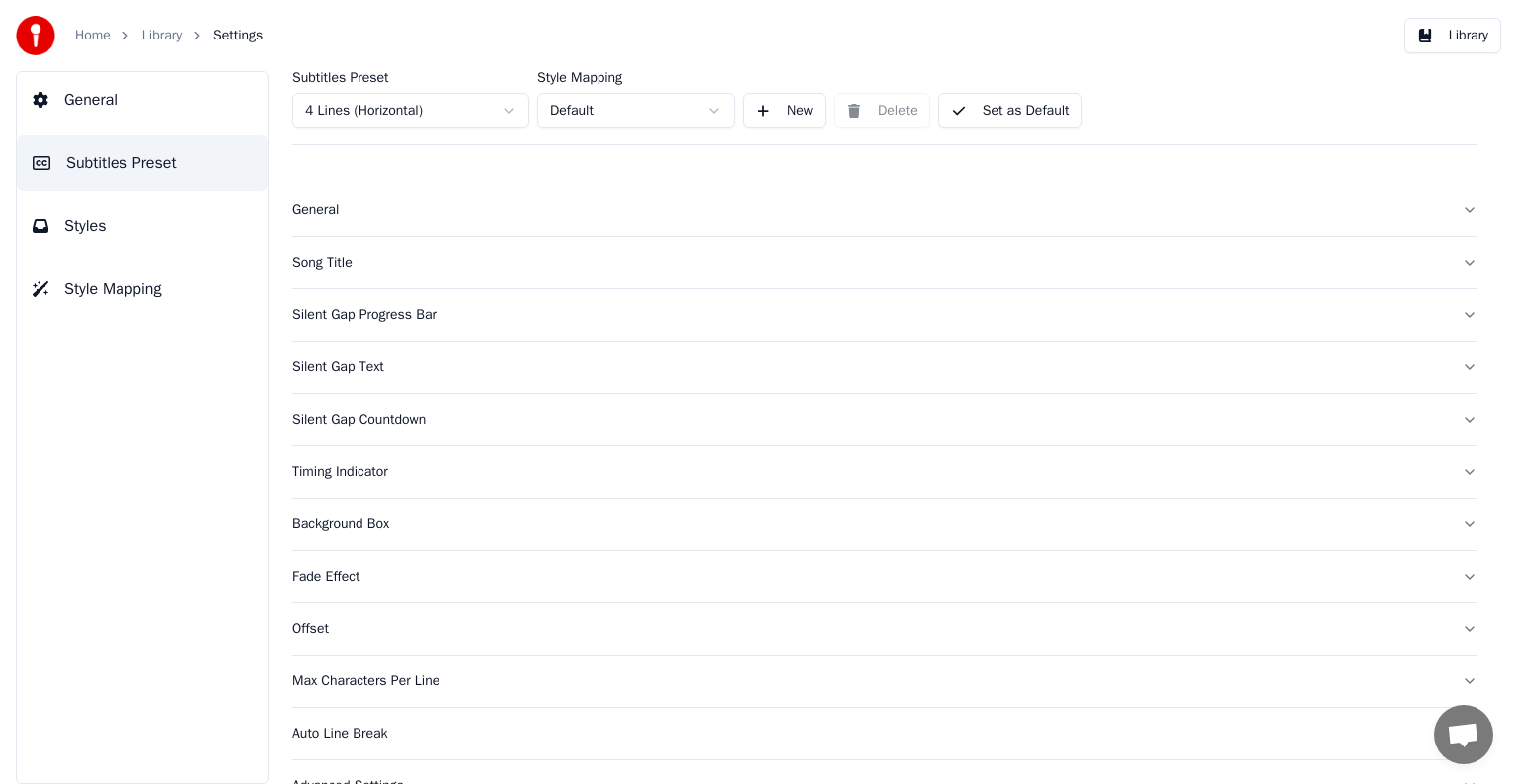 click on "Song Title" at bounding box center [869, 263] 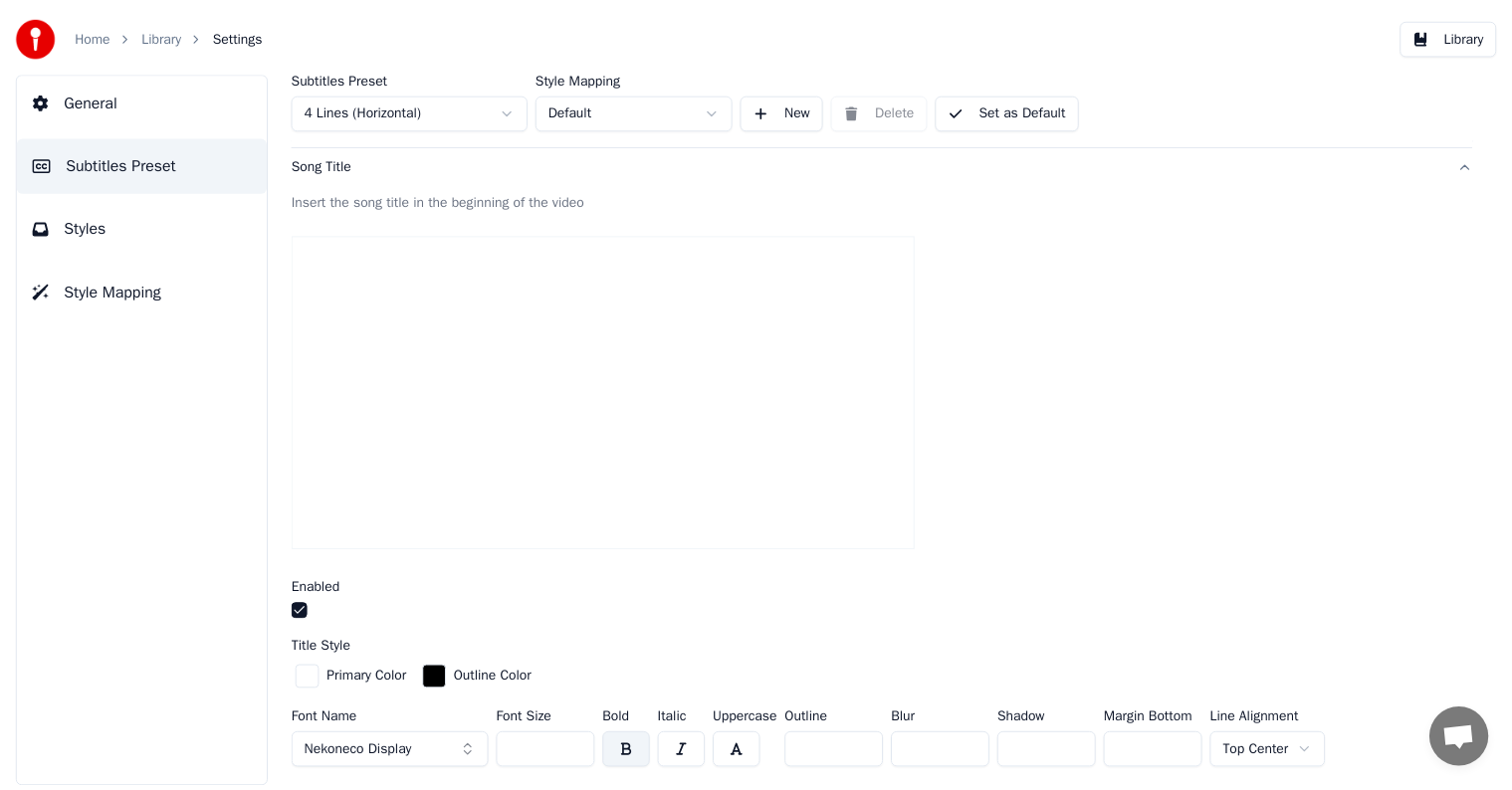 scroll, scrollTop: 398, scrollLeft: 0, axis: vertical 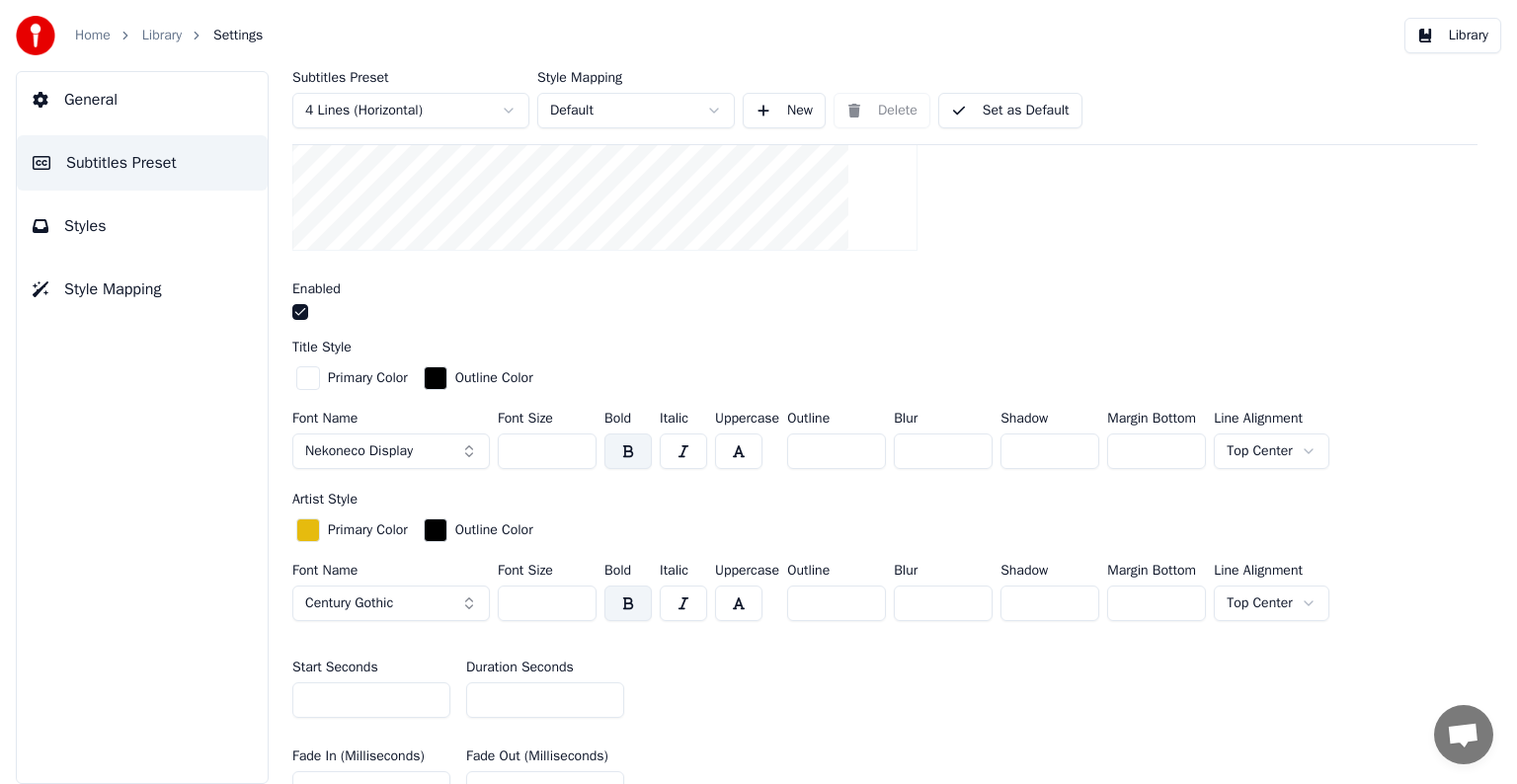 click on "**" at bounding box center (545, 700) 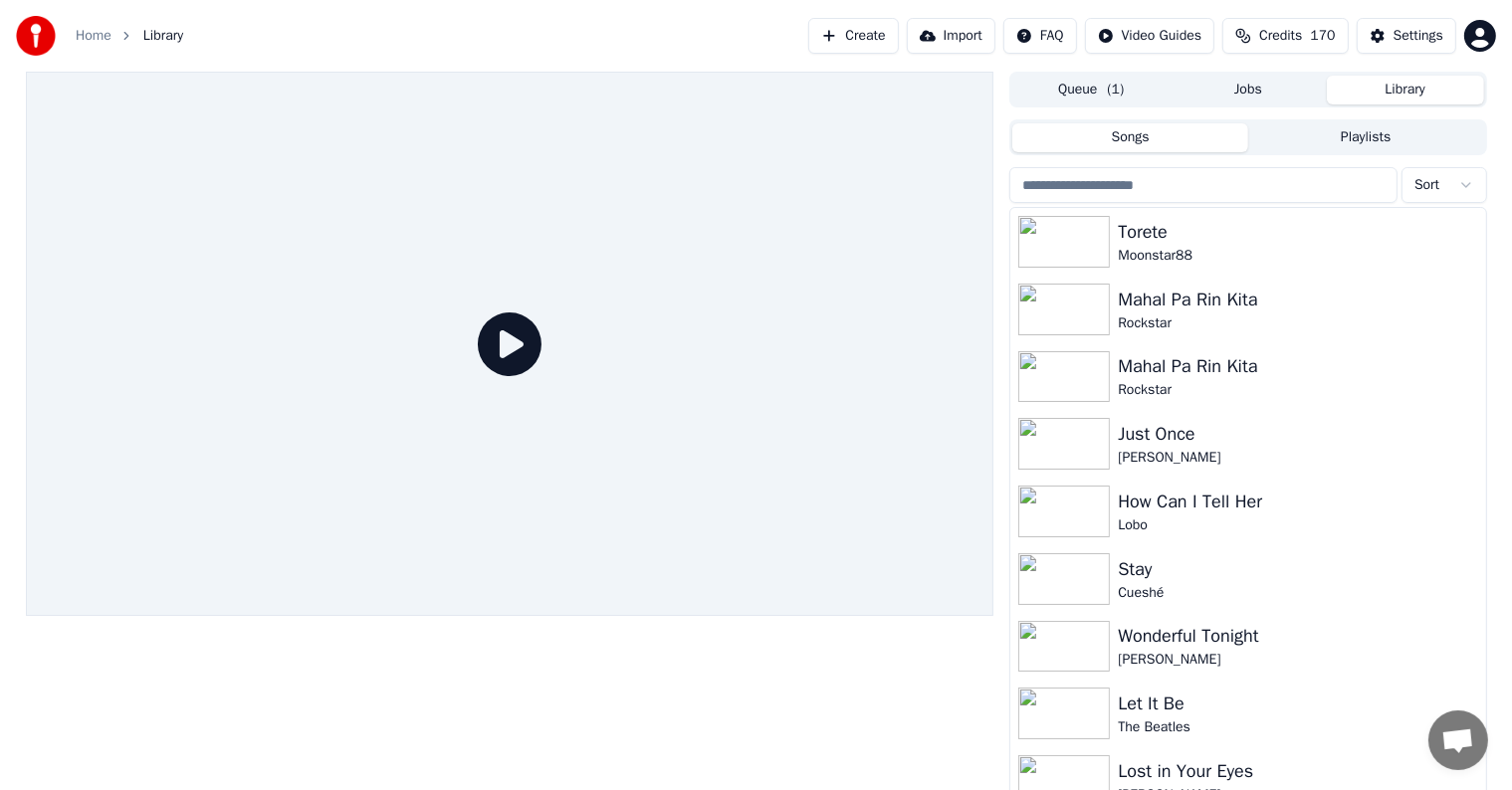 click at bounding box center [1203, 185] 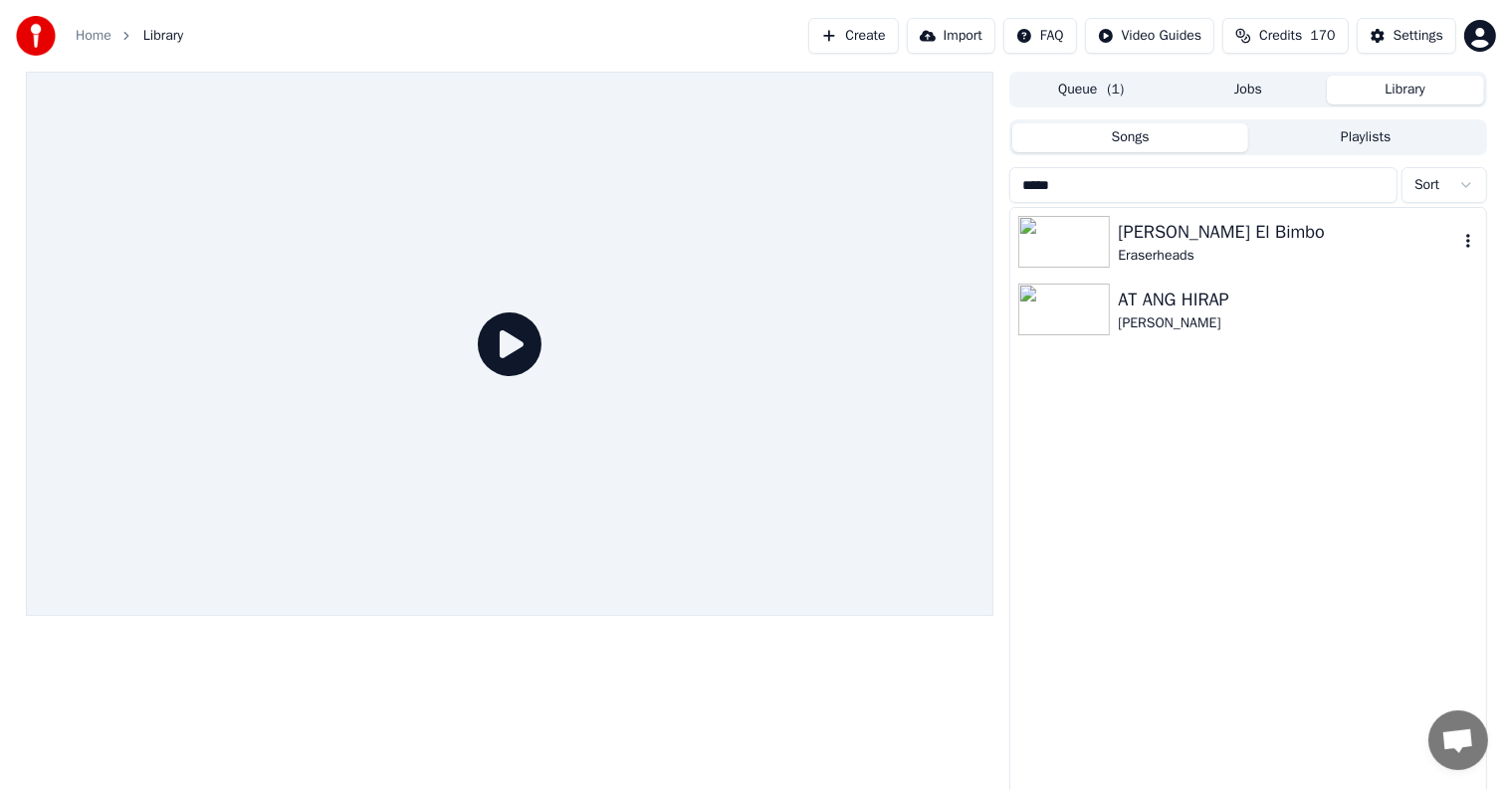 type on "*****" 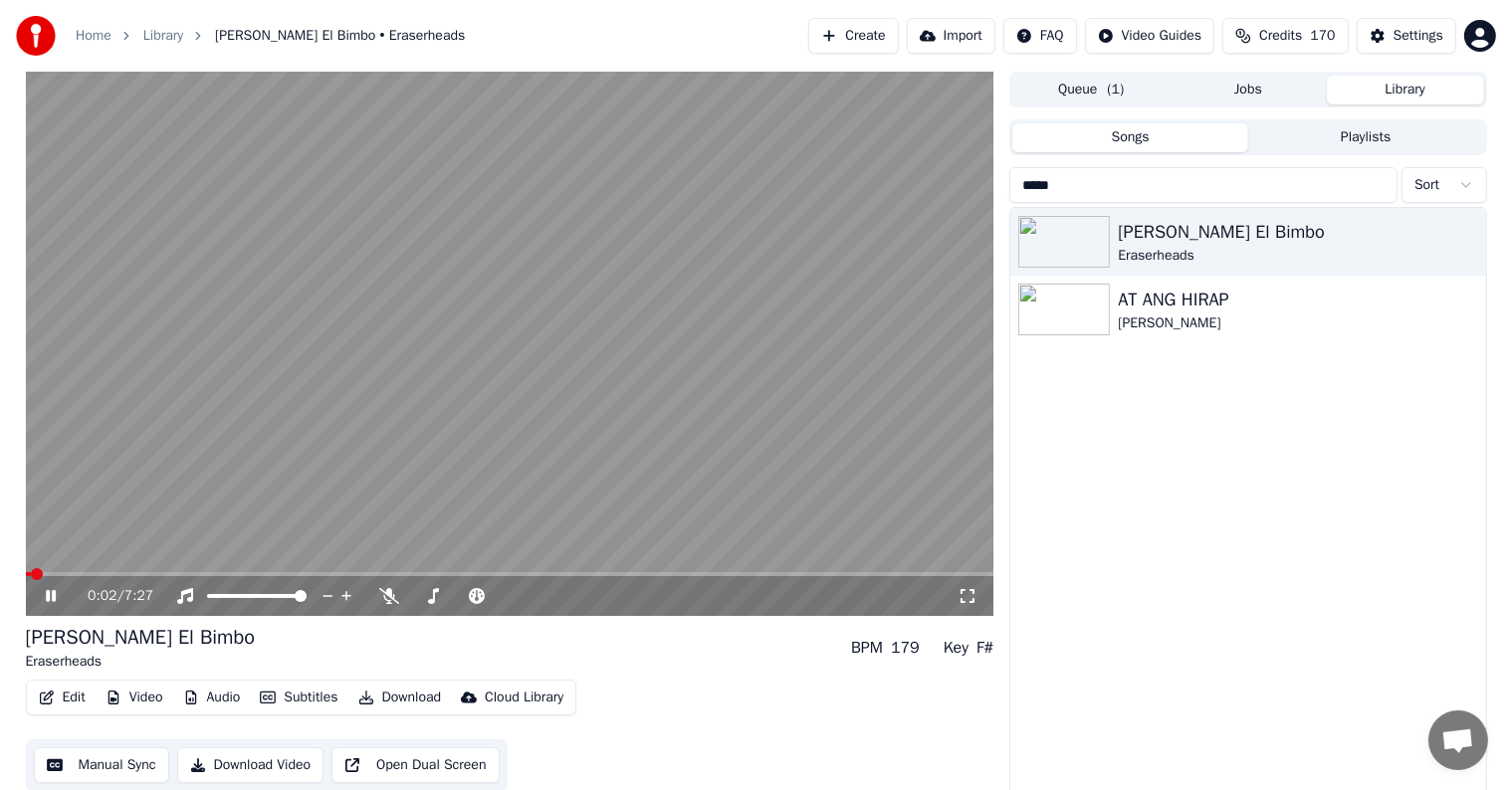 click on "Manual Sync" at bounding box center [102, 765] 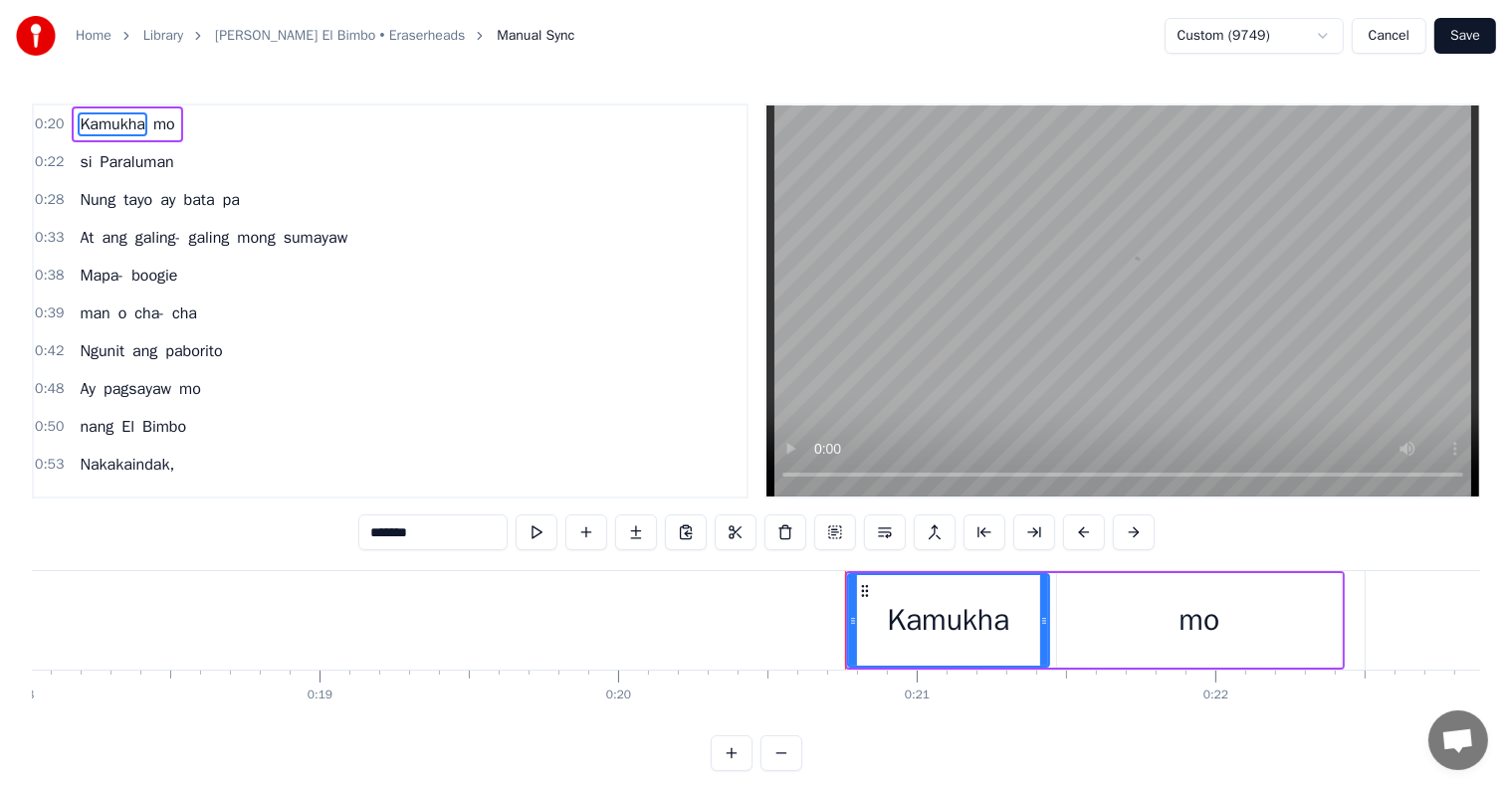 scroll, scrollTop: 0, scrollLeft: 6099, axis: horizontal 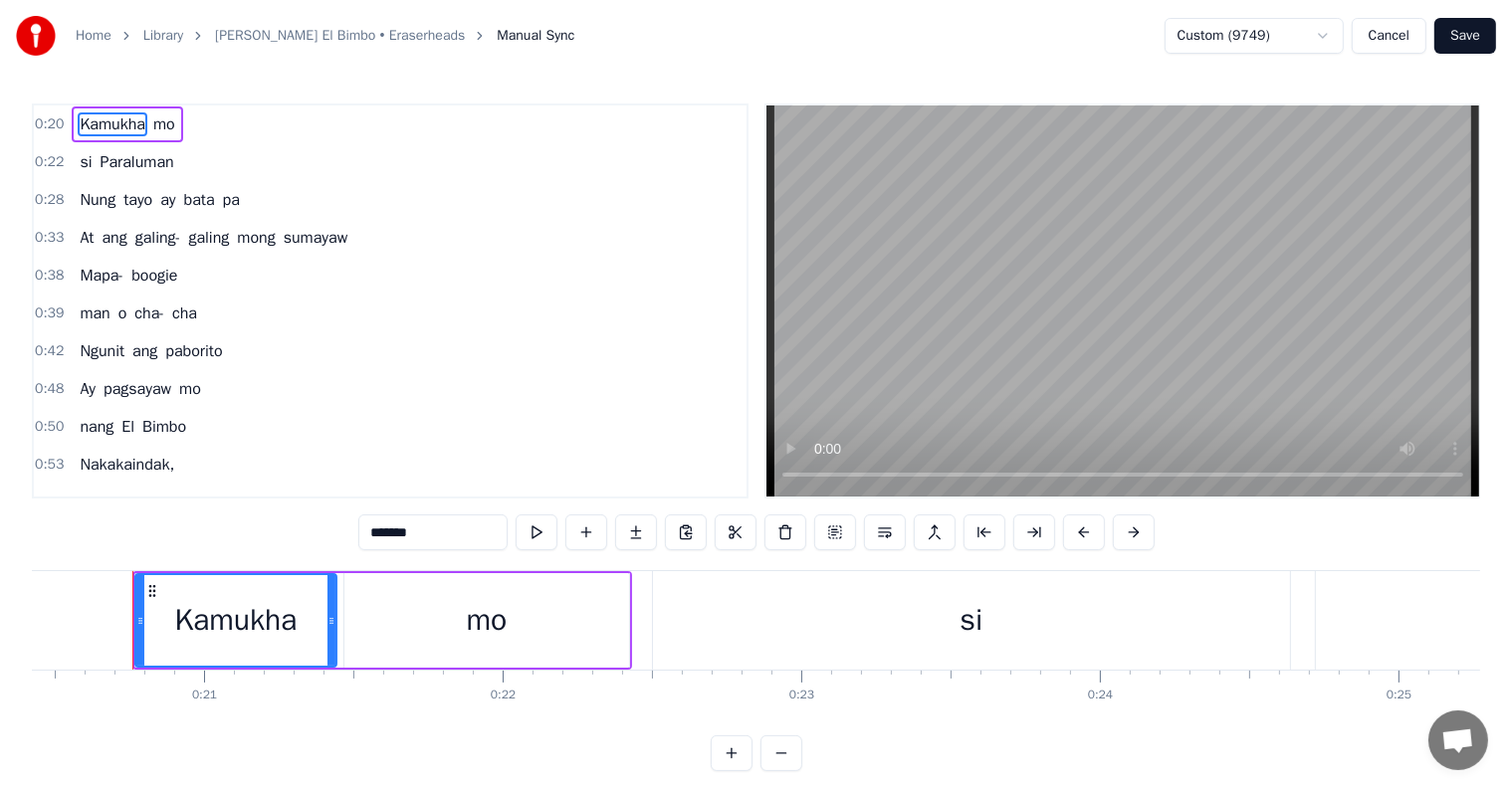 click at bounding box center (60791, 620) 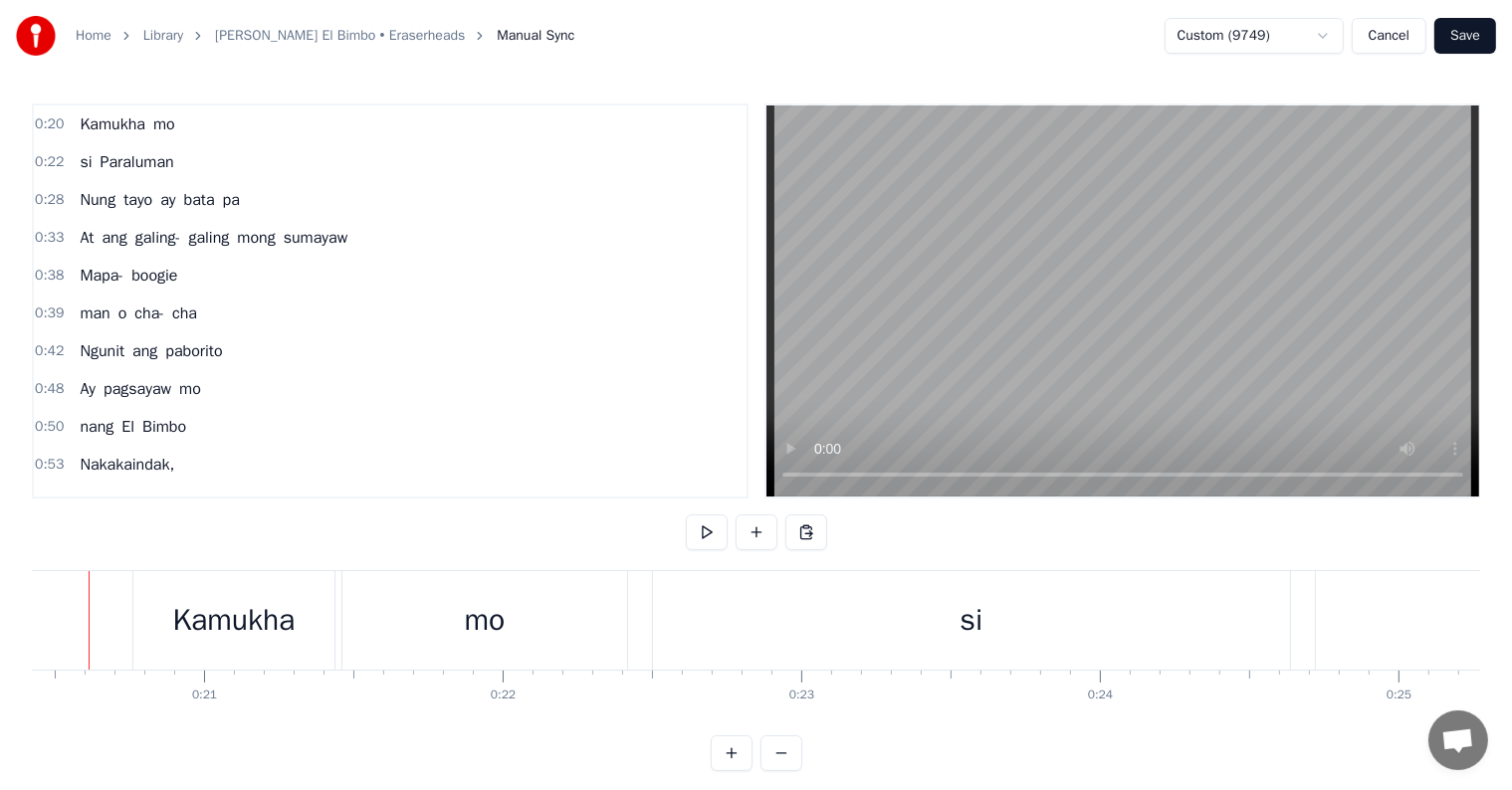 scroll, scrollTop: 0, scrollLeft: 6056, axis: horizontal 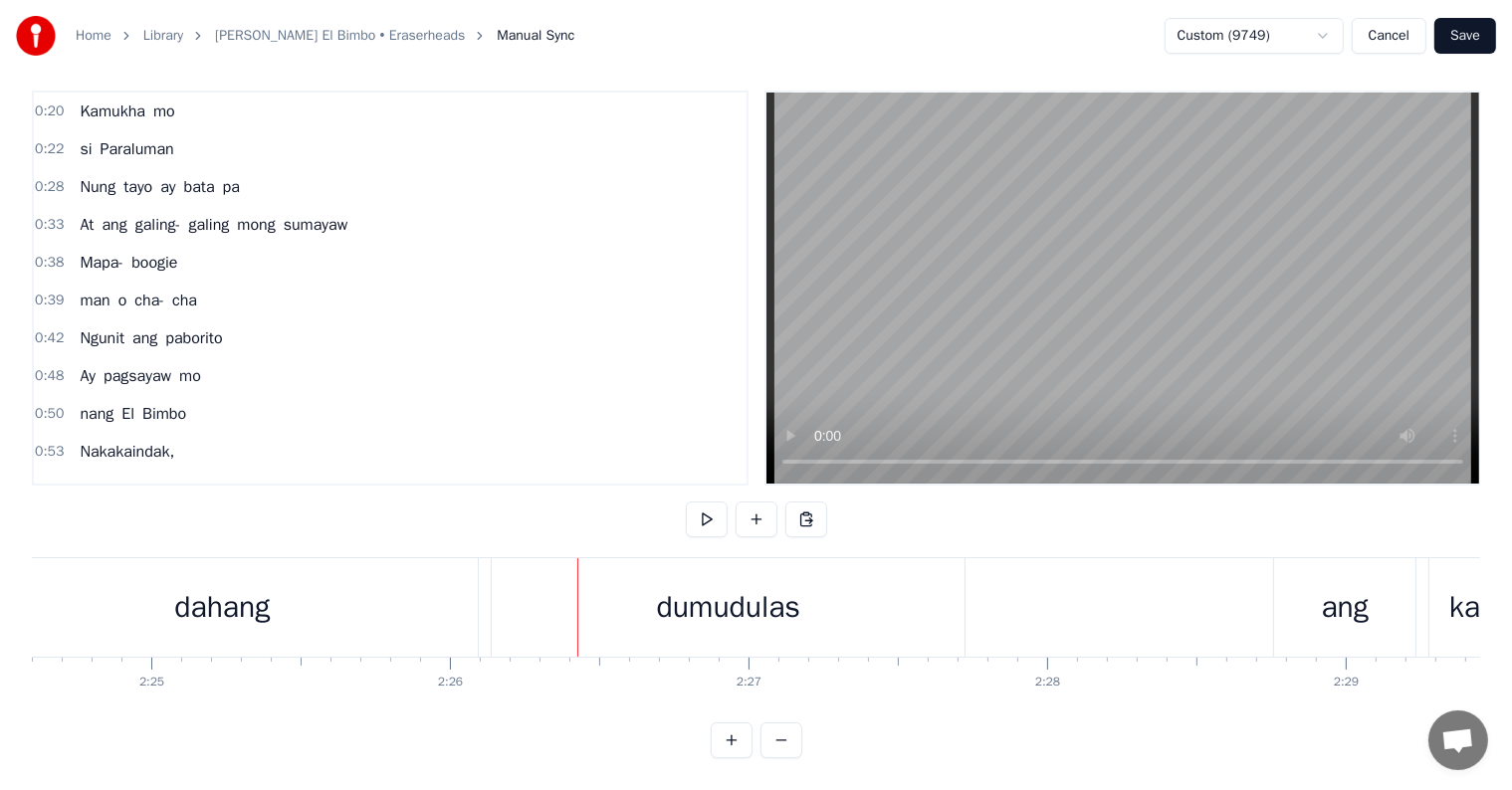 click on "dumudulas" at bounding box center (728, 607) 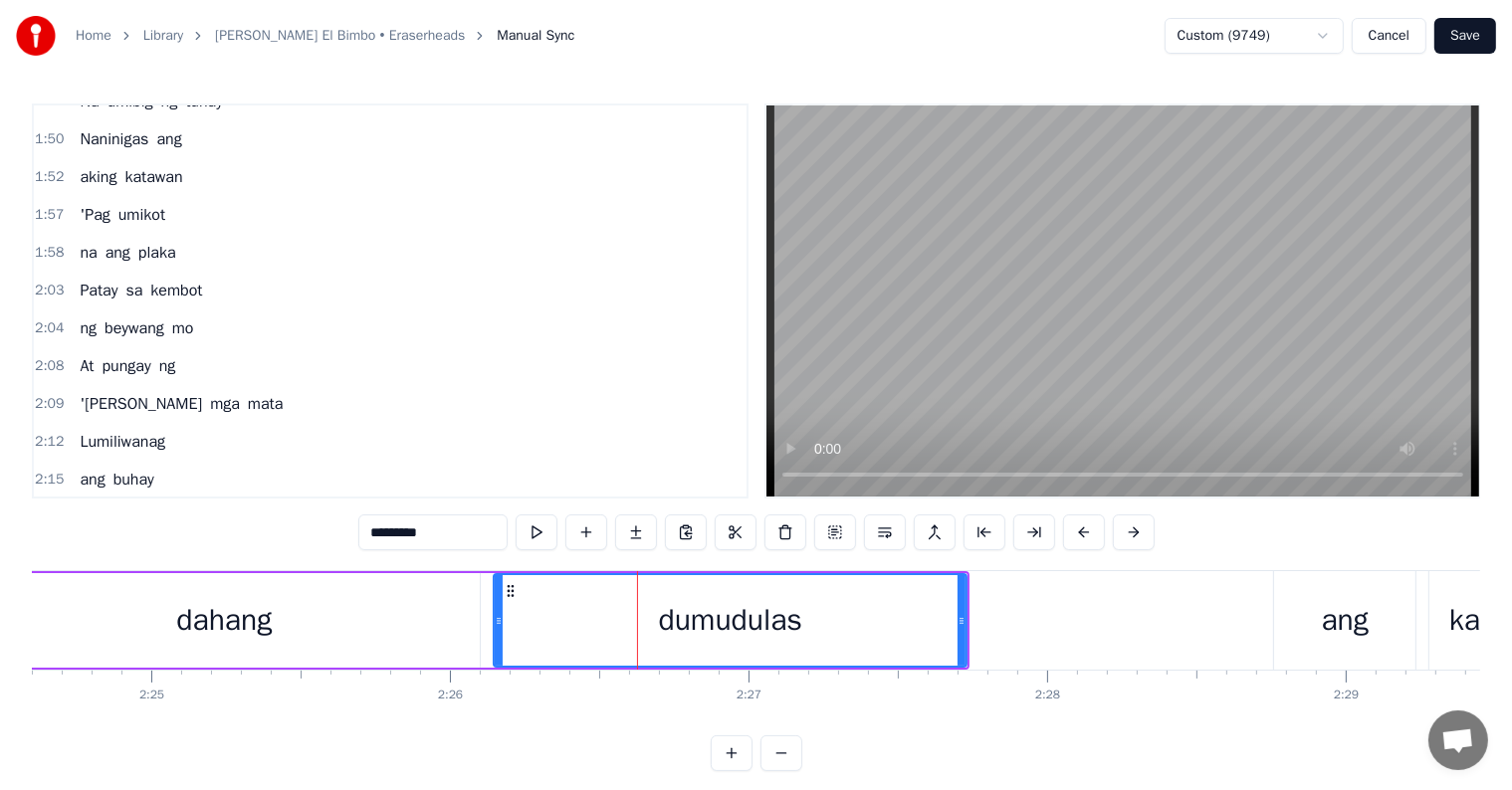 scroll, scrollTop: 1214, scrollLeft: 0, axis: vertical 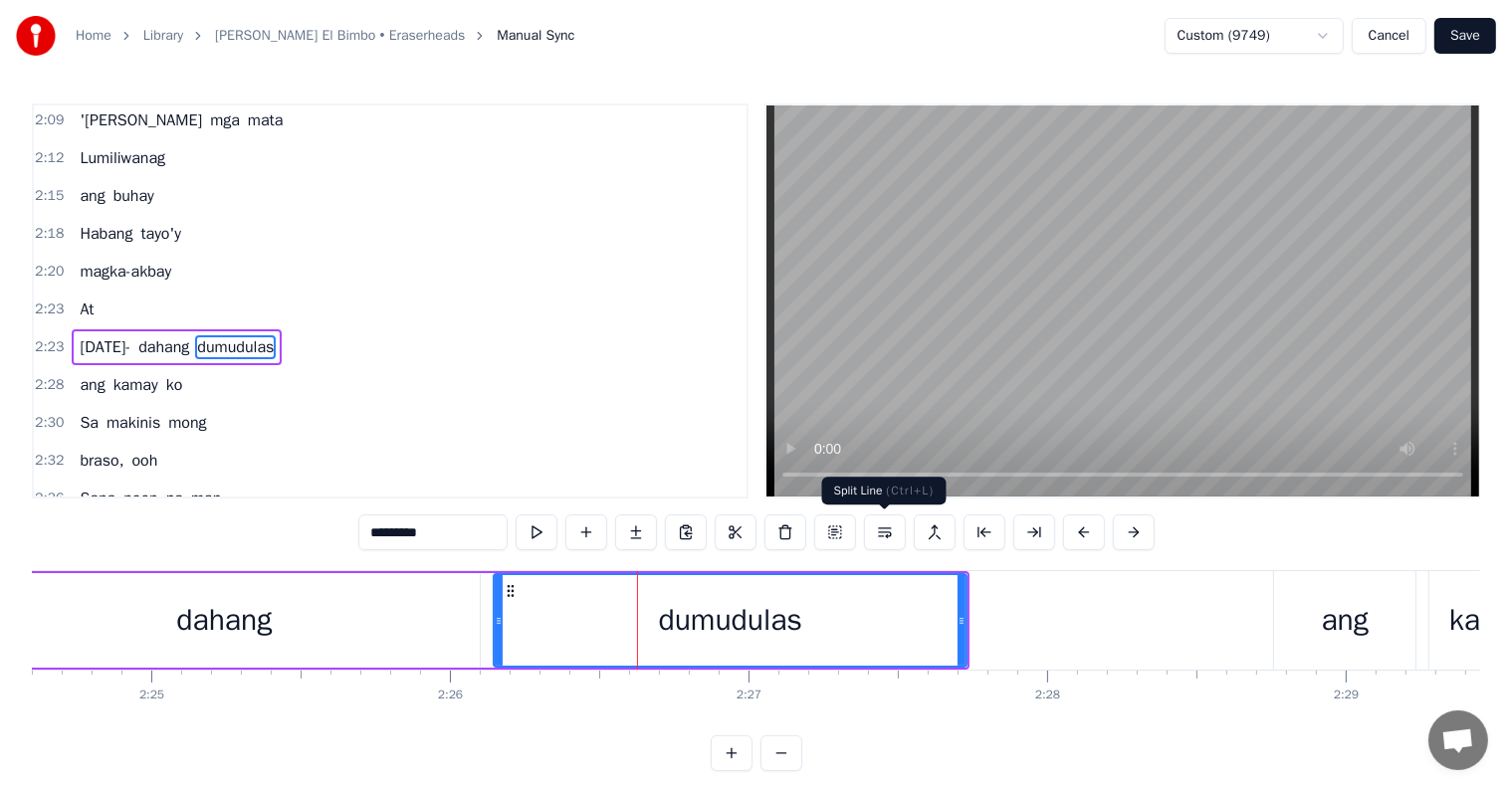 click at bounding box center (885, 532) 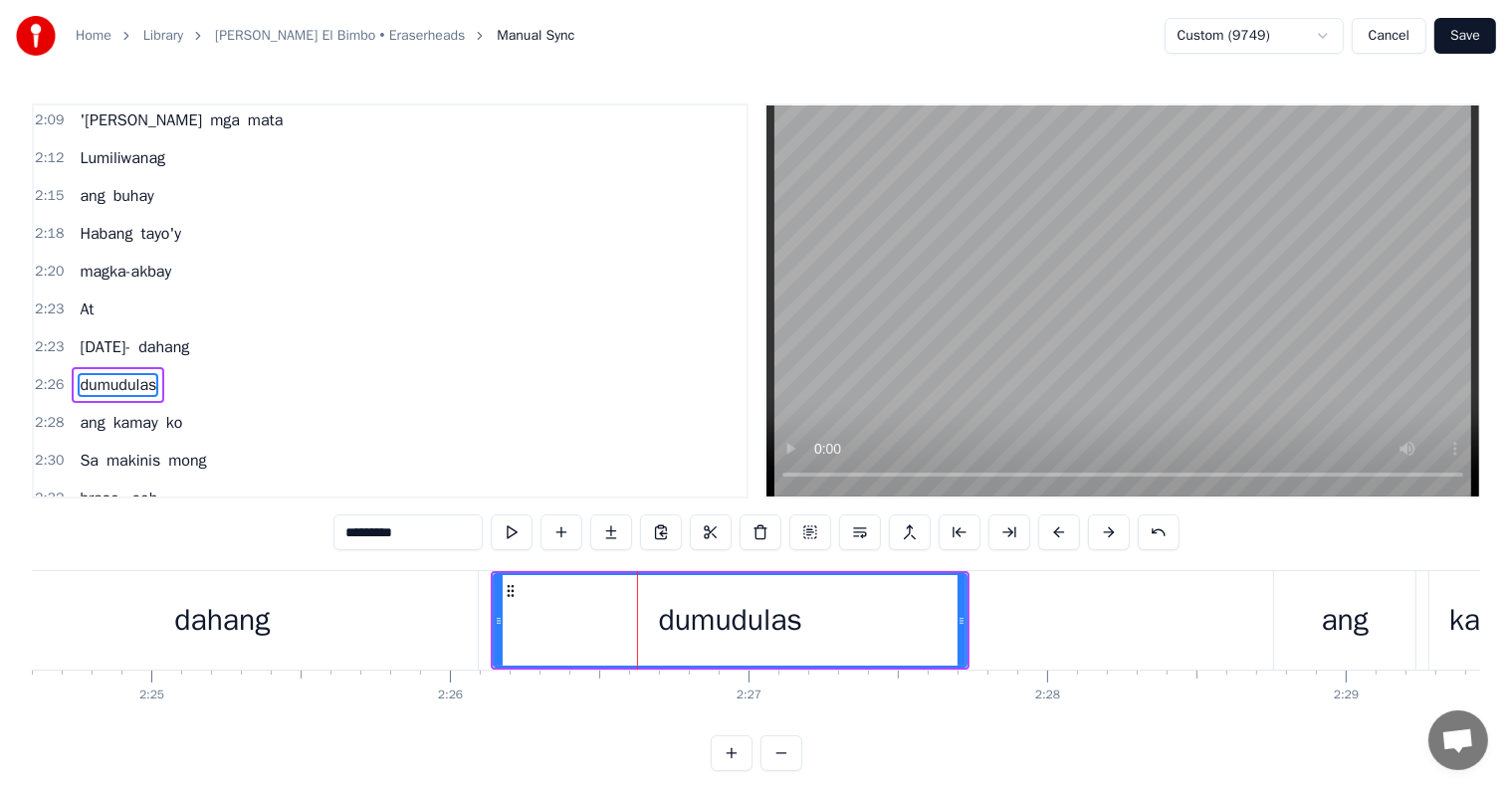 scroll, scrollTop: 1250, scrollLeft: 0, axis: vertical 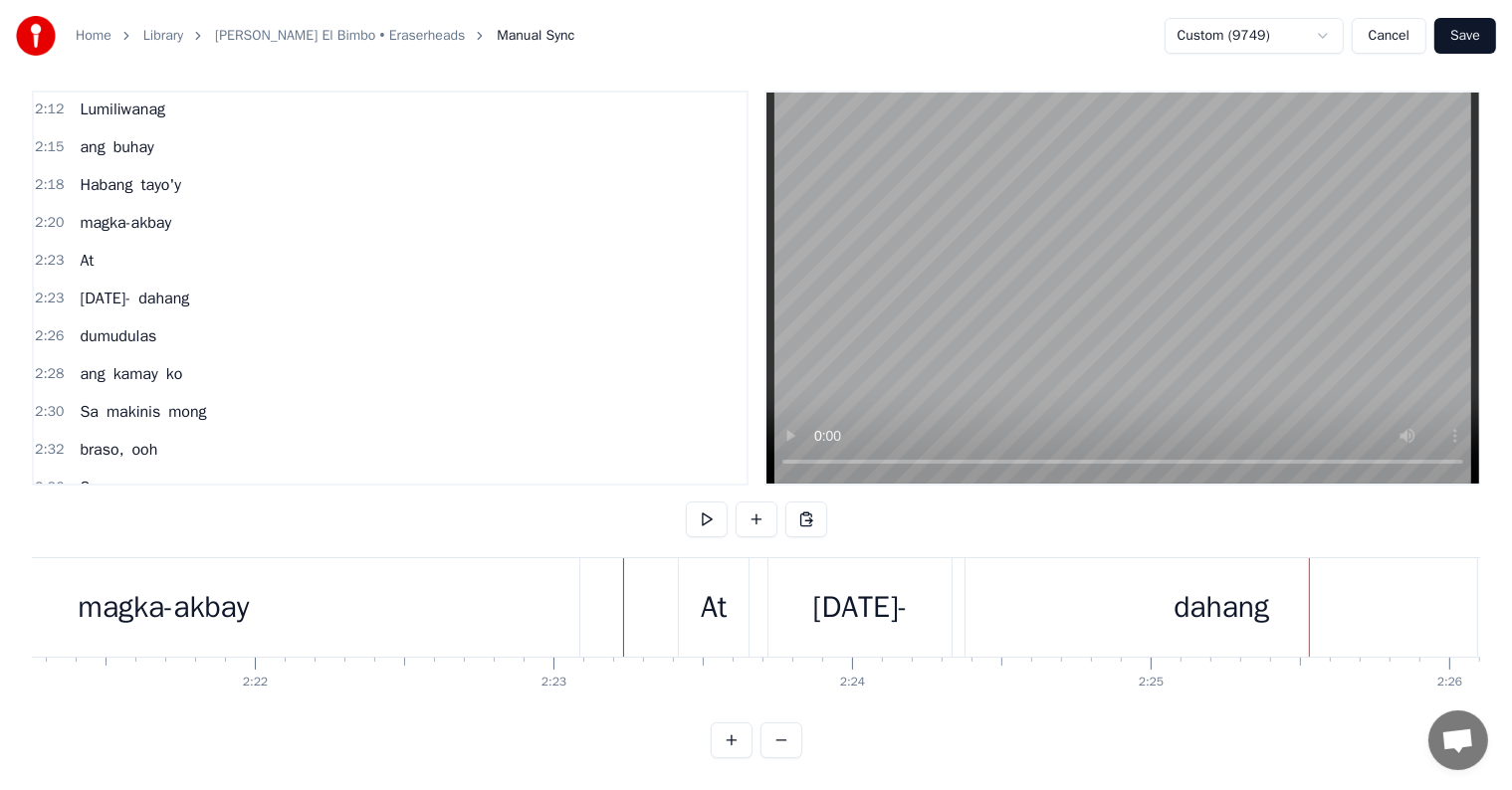 click on "dahang" at bounding box center (1221, 607) 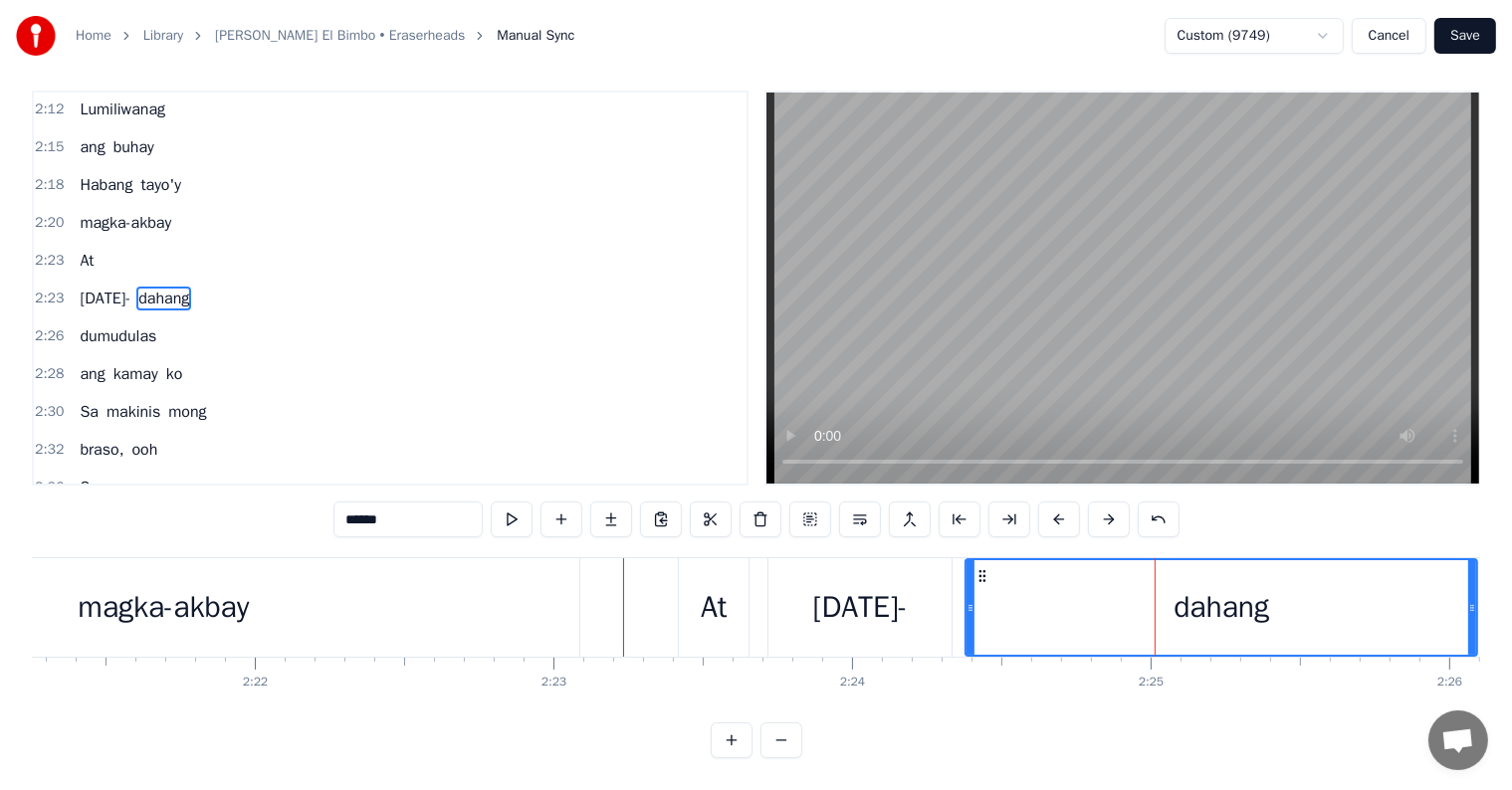 scroll, scrollTop: 0, scrollLeft: 0, axis: both 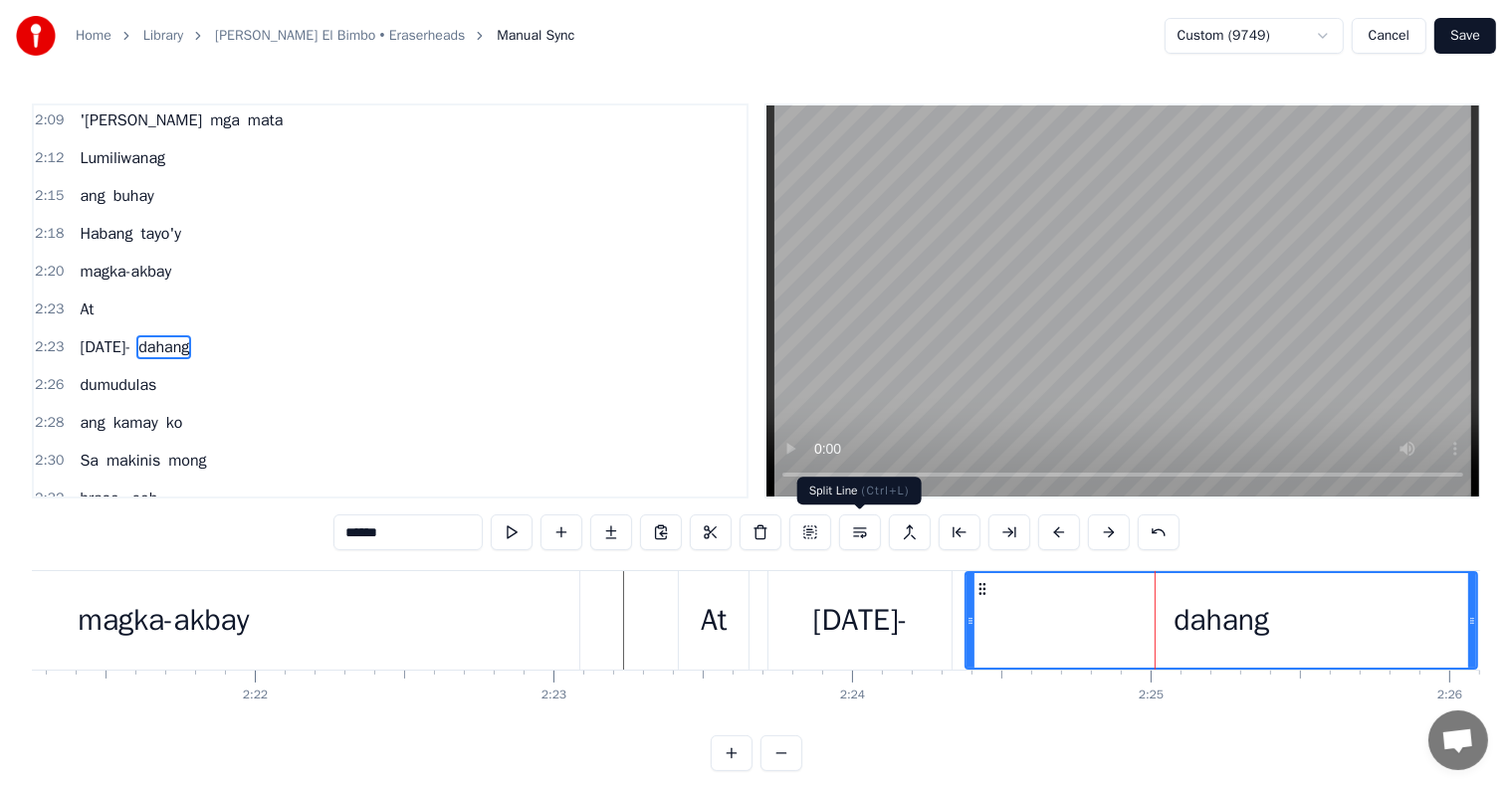 click at bounding box center (860, 532) 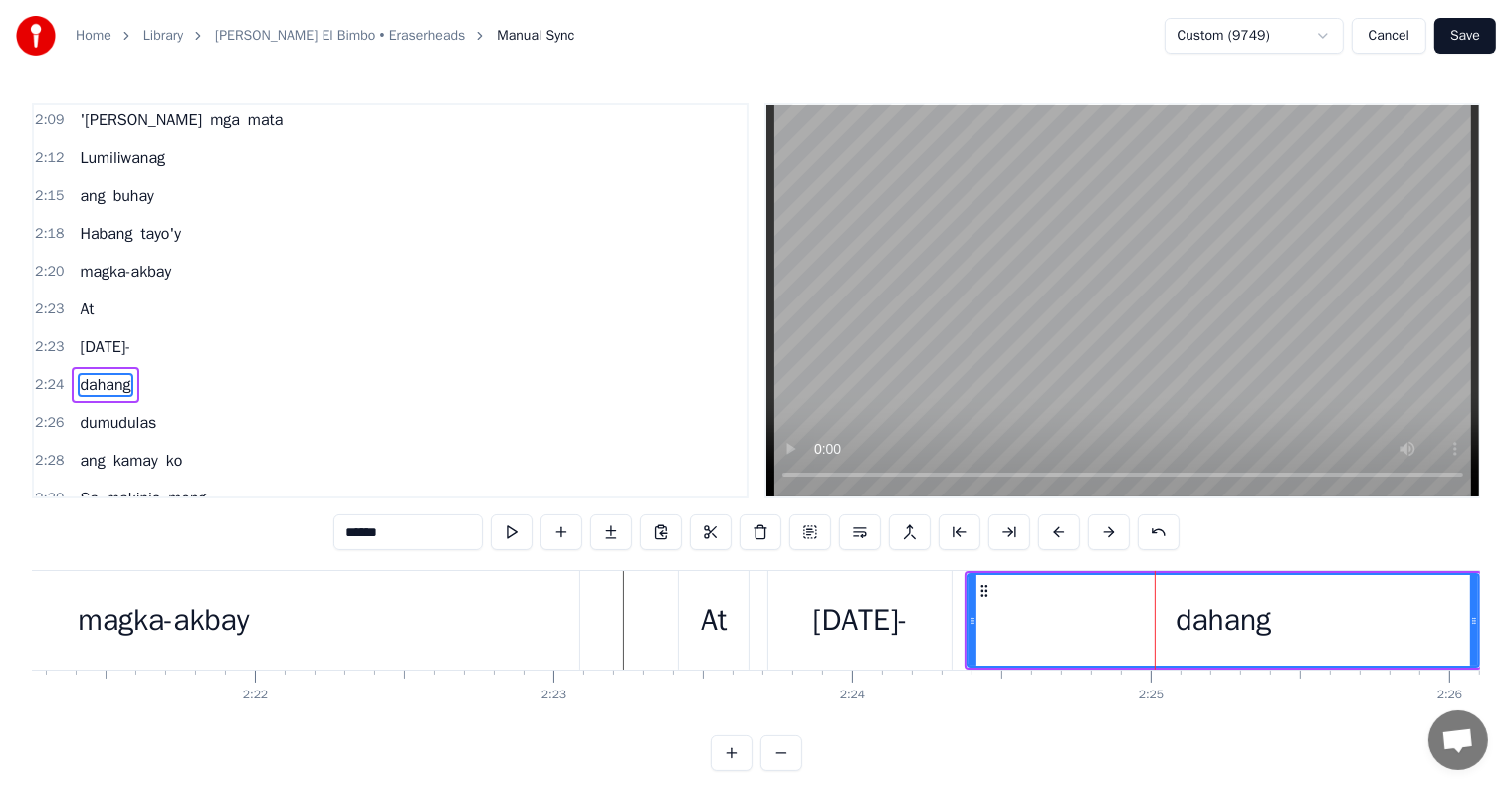 scroll, scrollTop: 1250, scrollLeft: 0, axis: vertical 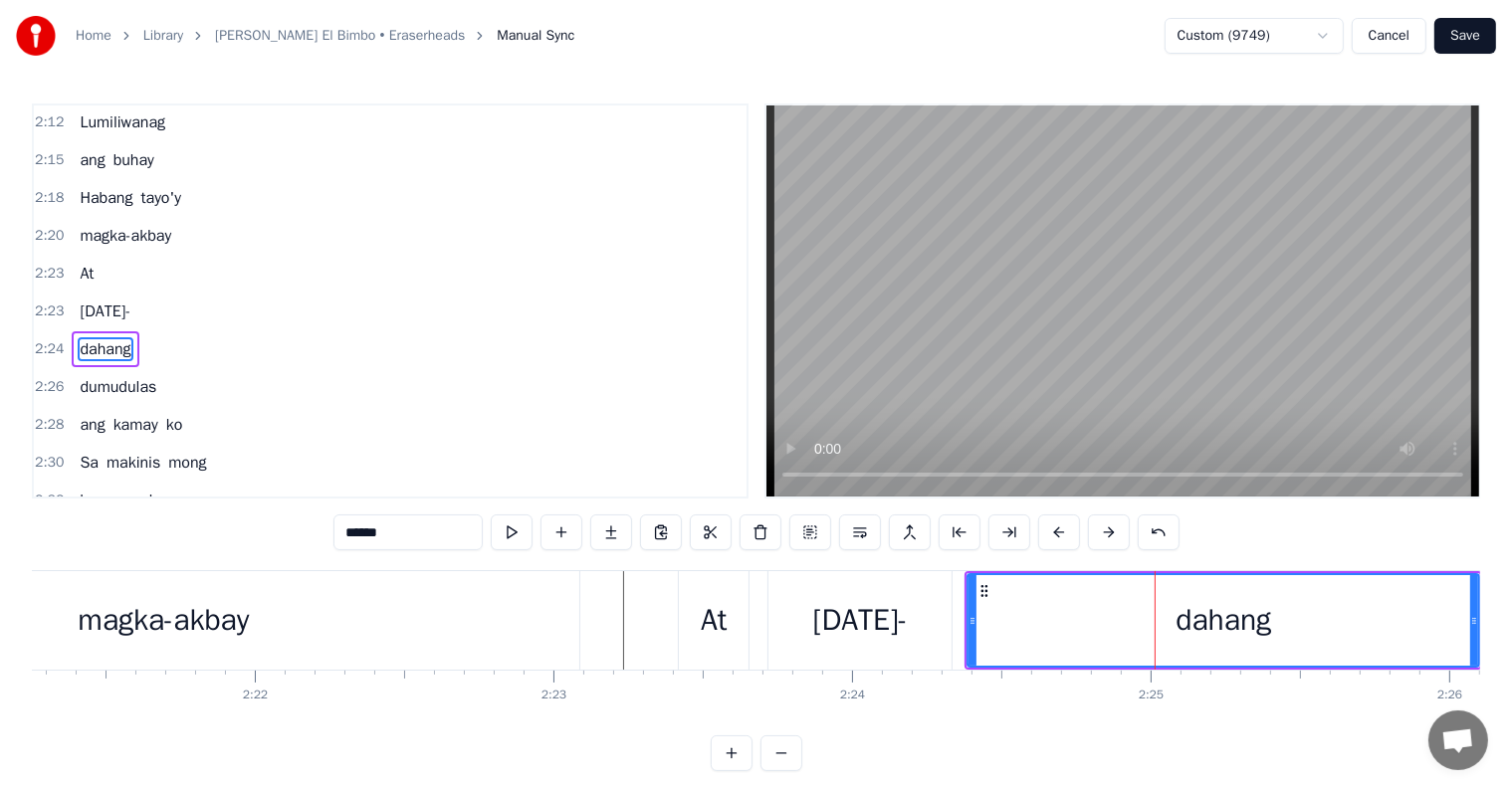 click at bounding box center (24709, 620) 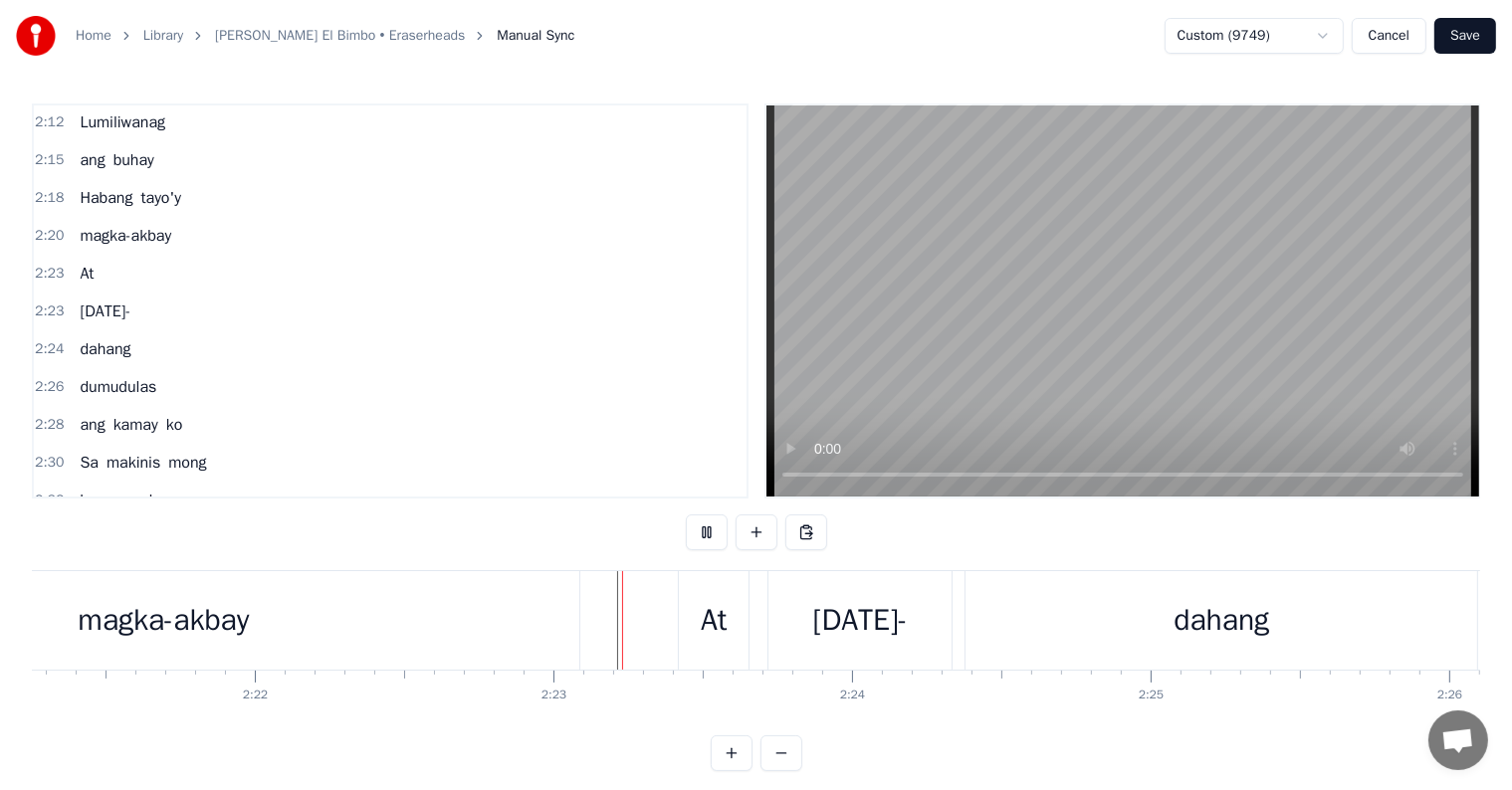 scroll, scrollTop: 30, scrollLeft: 0, axis: vertical 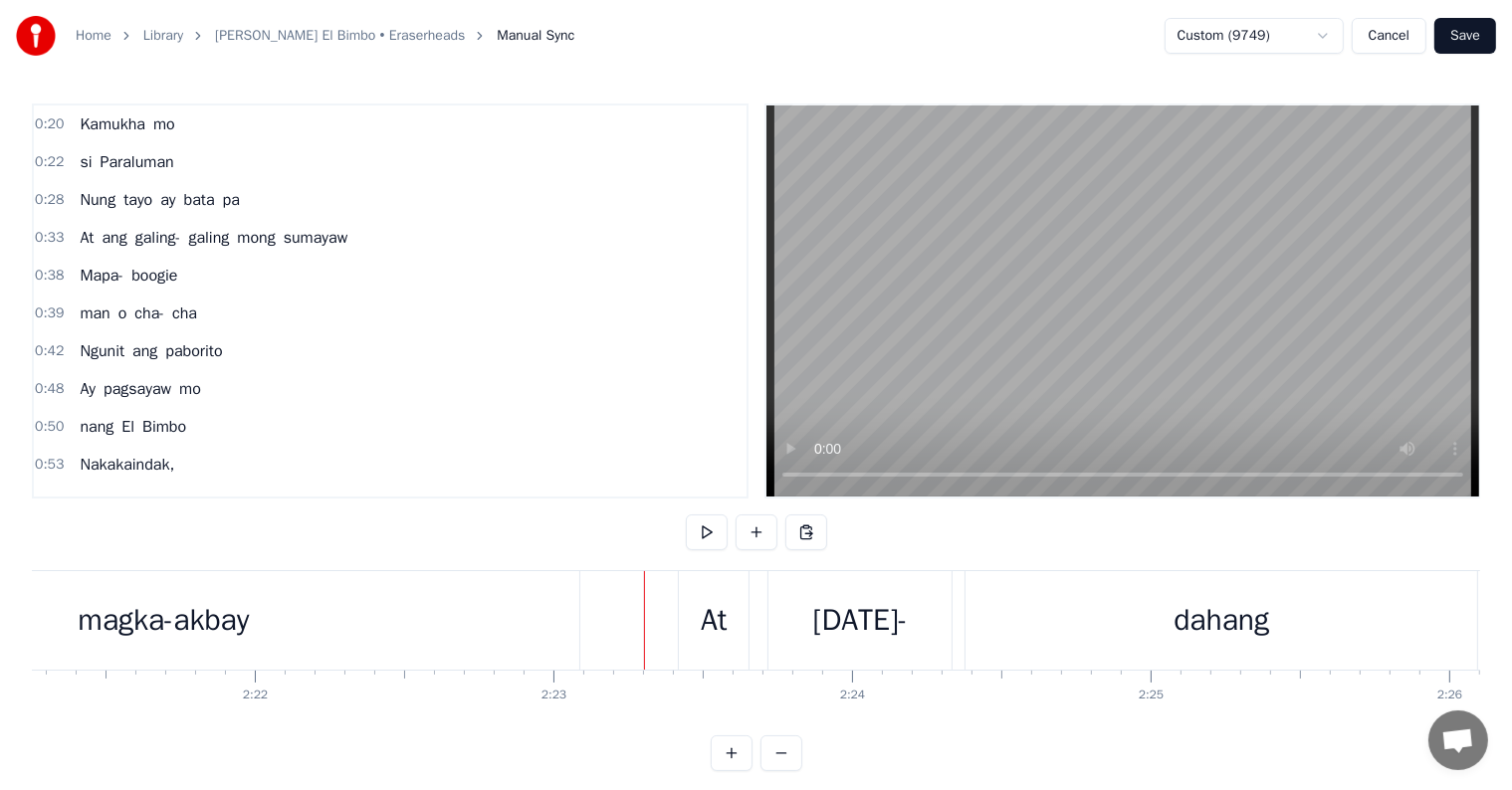 click on "0:33 At [PERSON_NAME]" at bounding box center [390, 238] 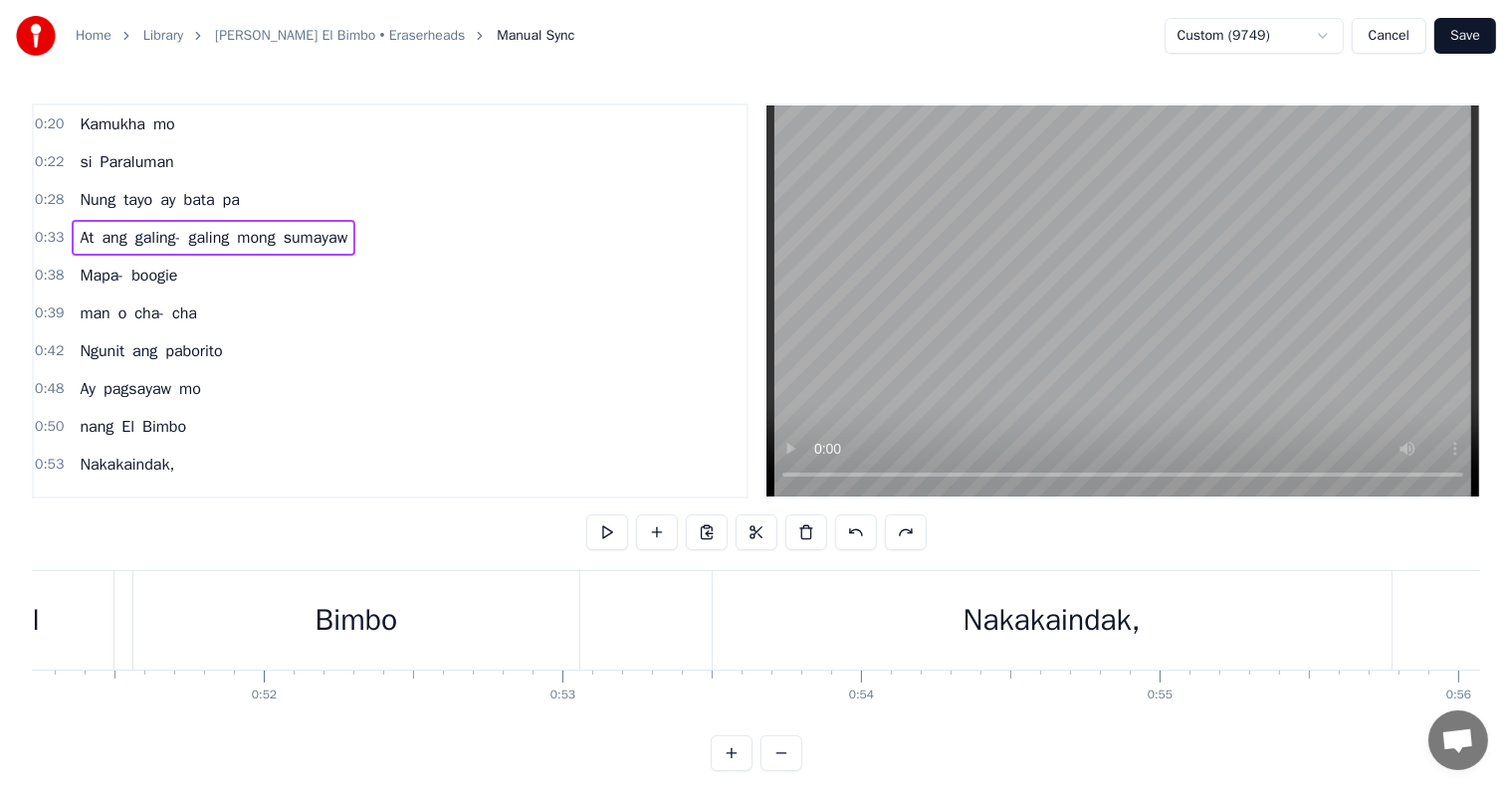 scroll, scrollTop: 0, scrollLeft: 9921, axis: horizontal 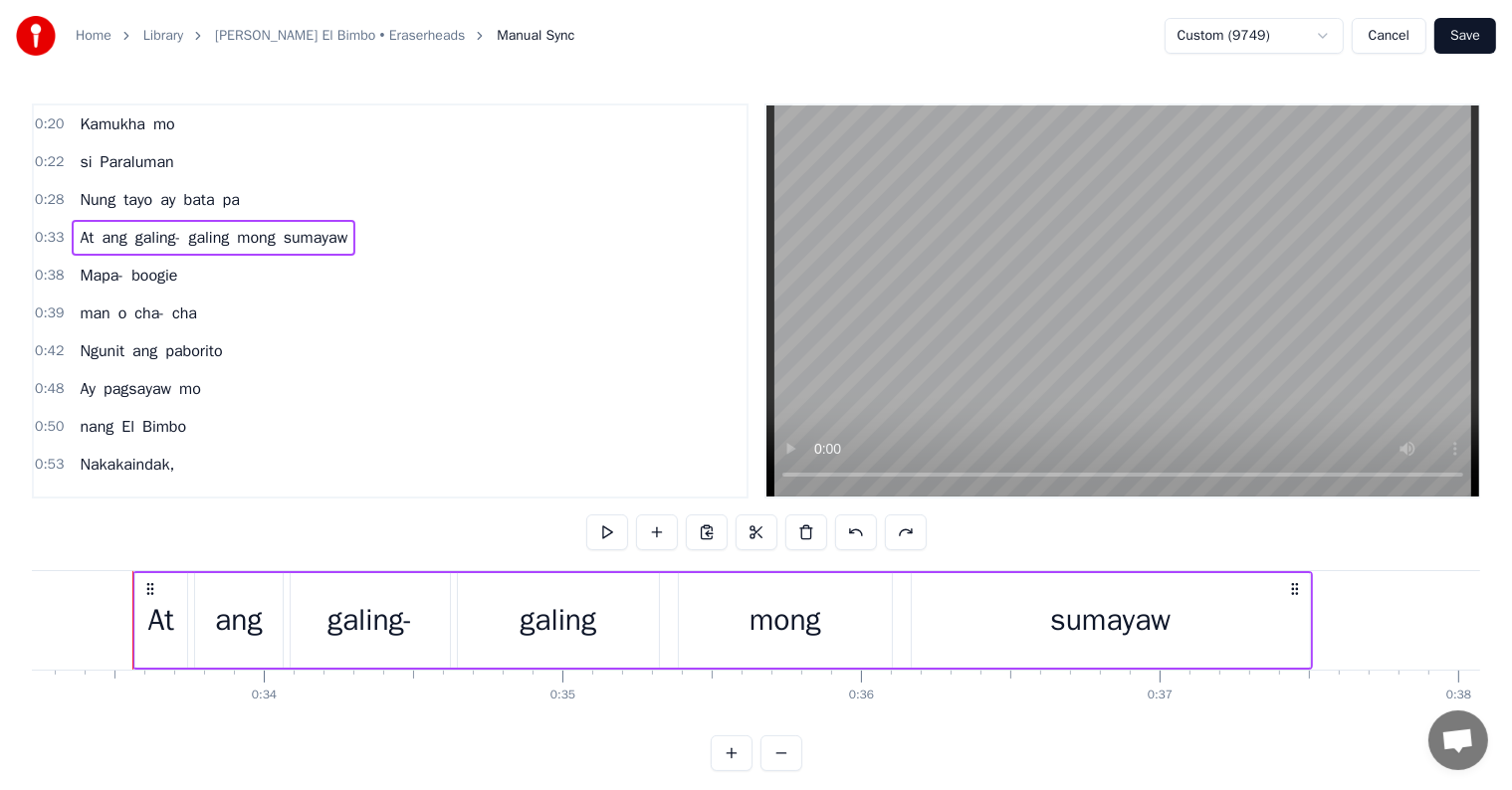 click on "mong" at bounding box center (256, 238) 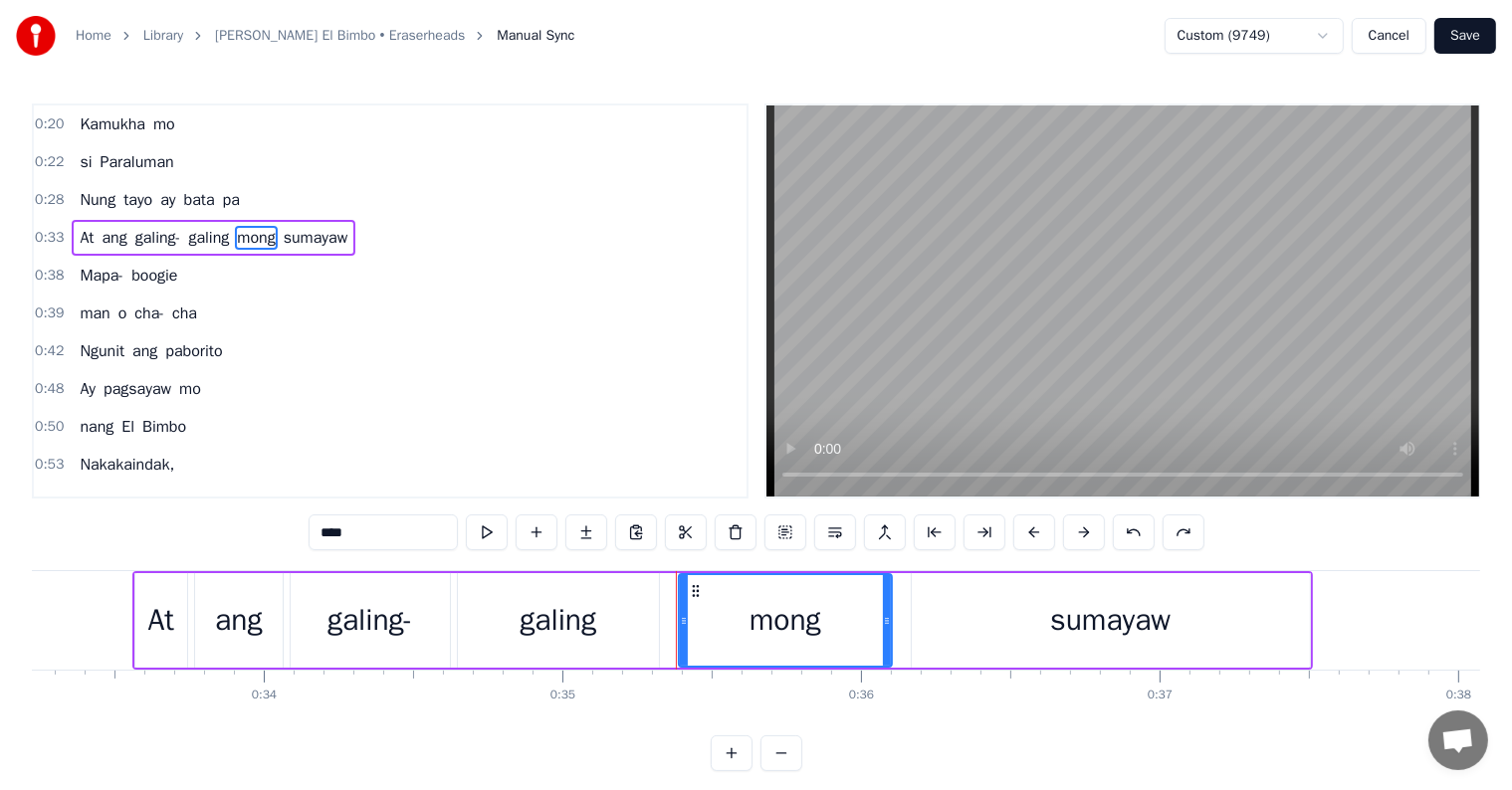 click at bounding box center [835, 532] 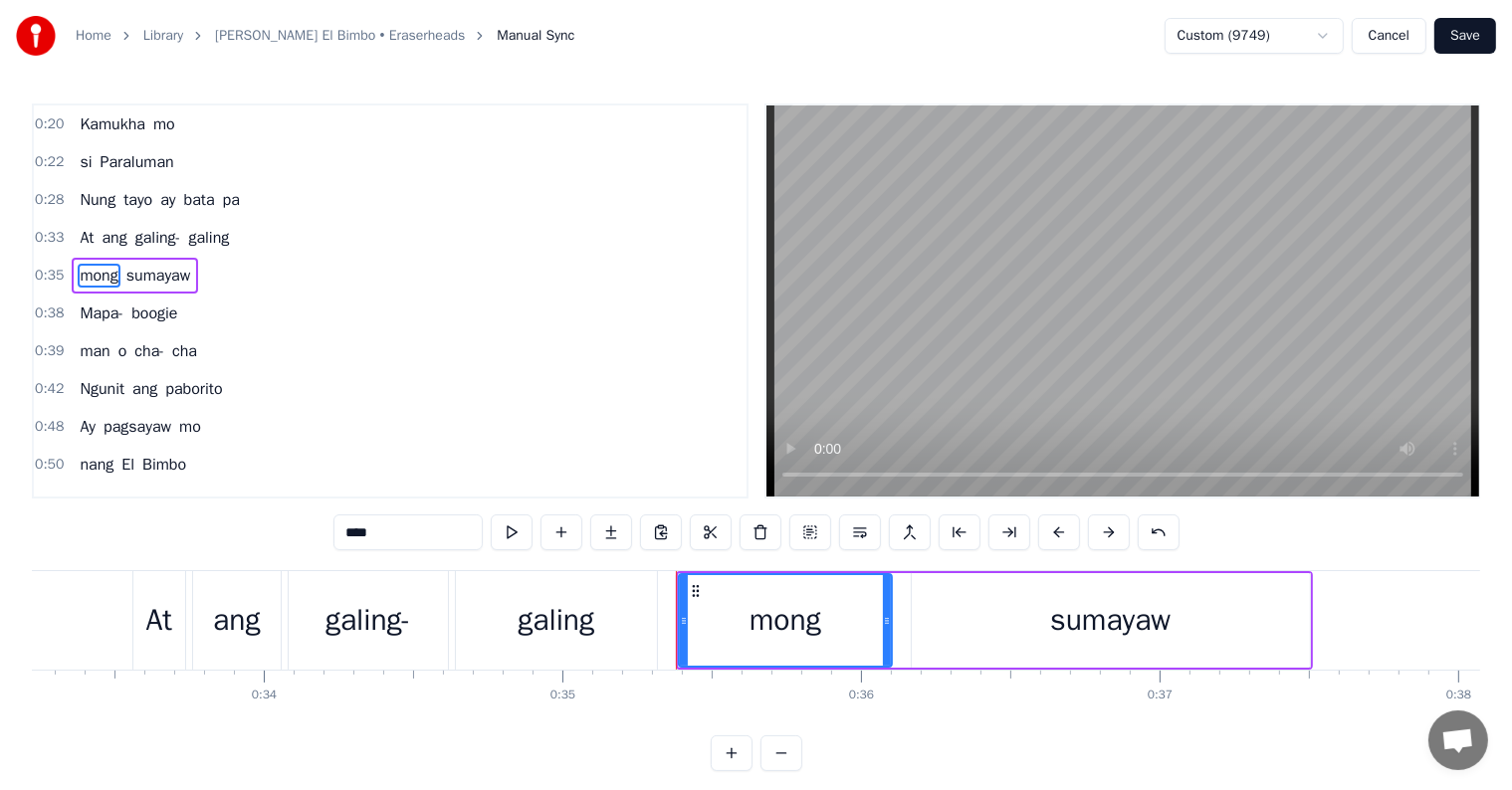 click at bounding box center [56968, 620] 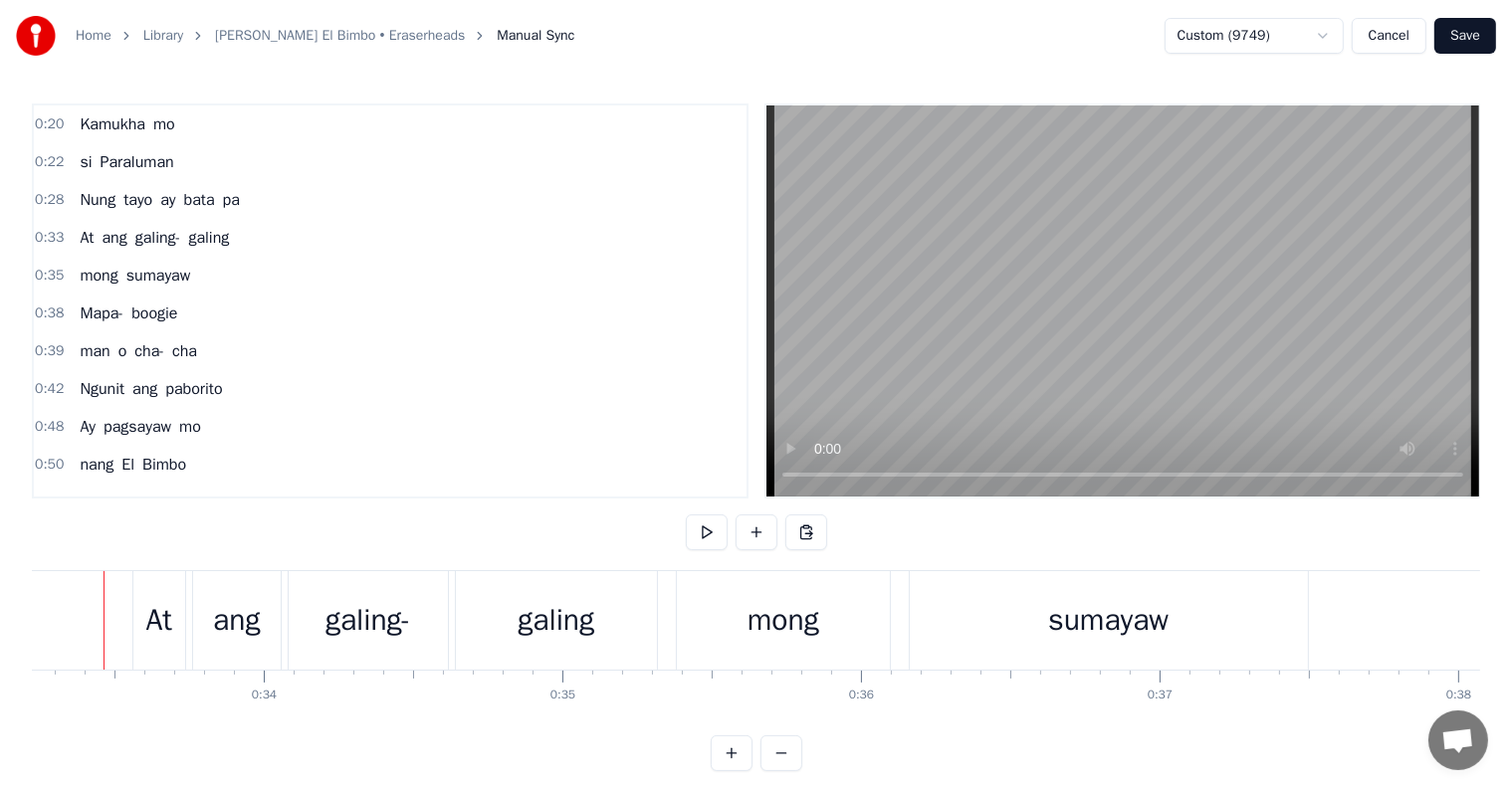 scroll, scrollTop: 0, scrollLeft: 9893, axis: horizontal 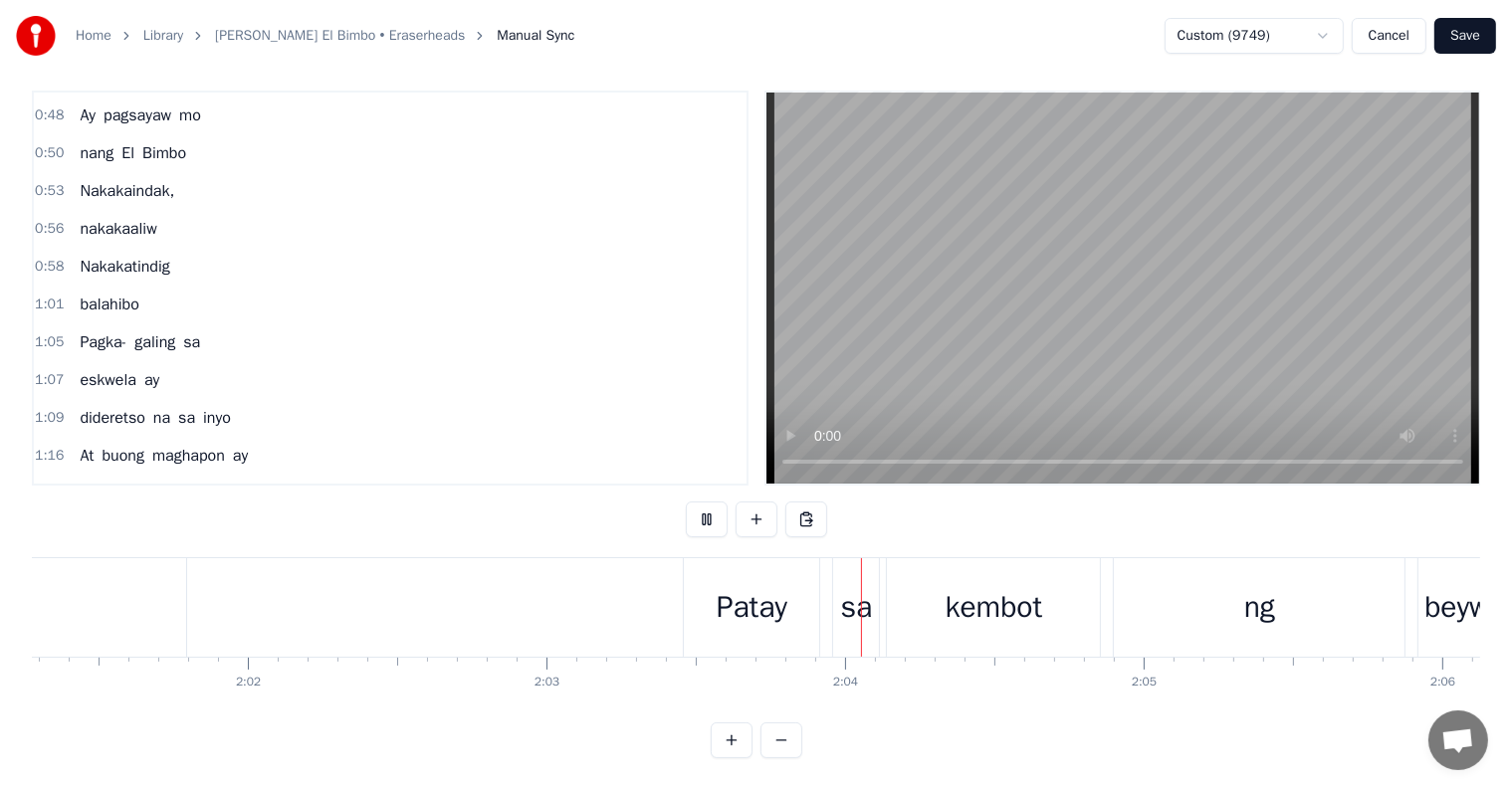 click on "1:05 Pagka- galing sa" at bounding box center (390, 342) 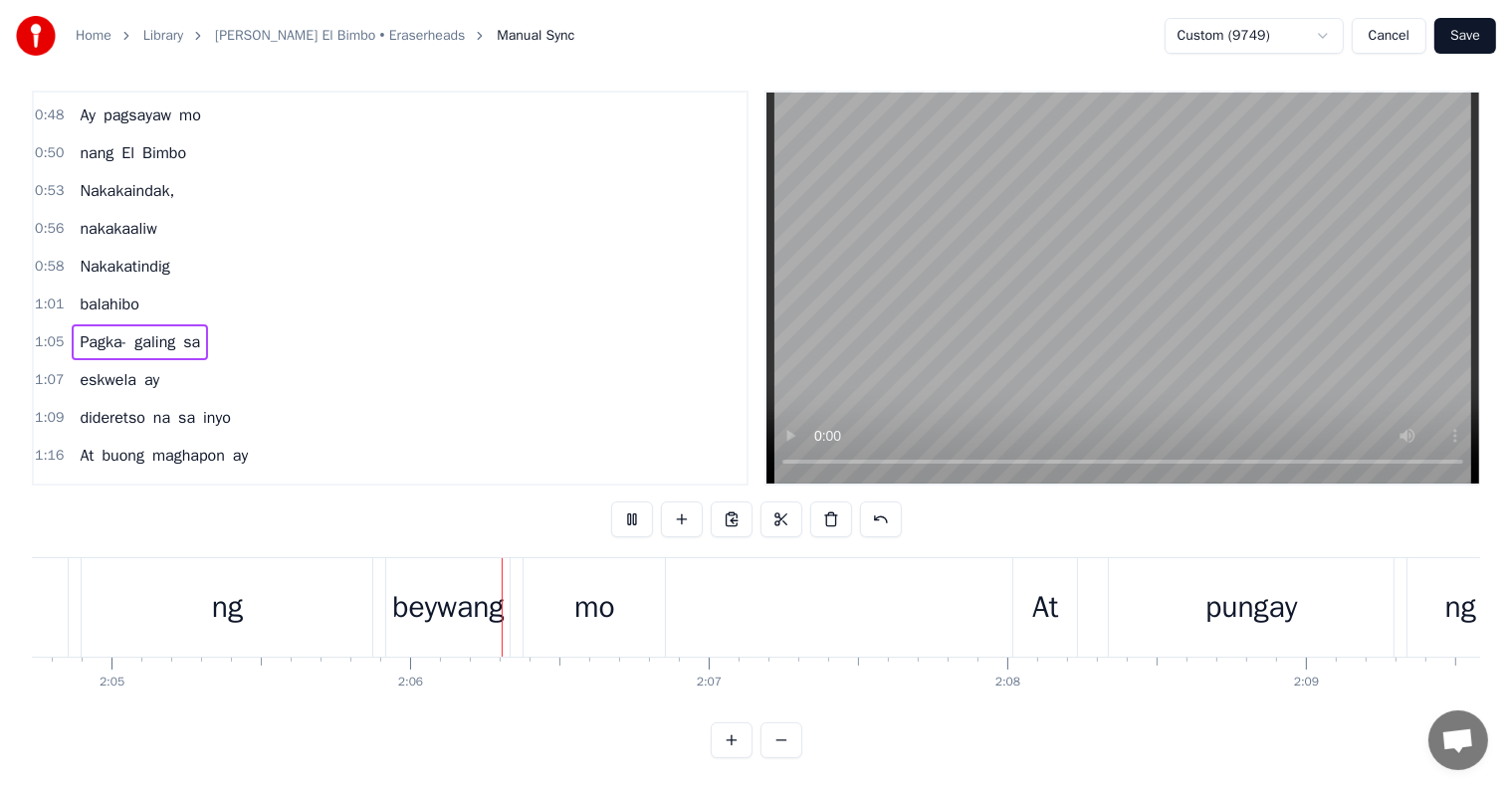 click on "sa" at bounding box center (191, 342) 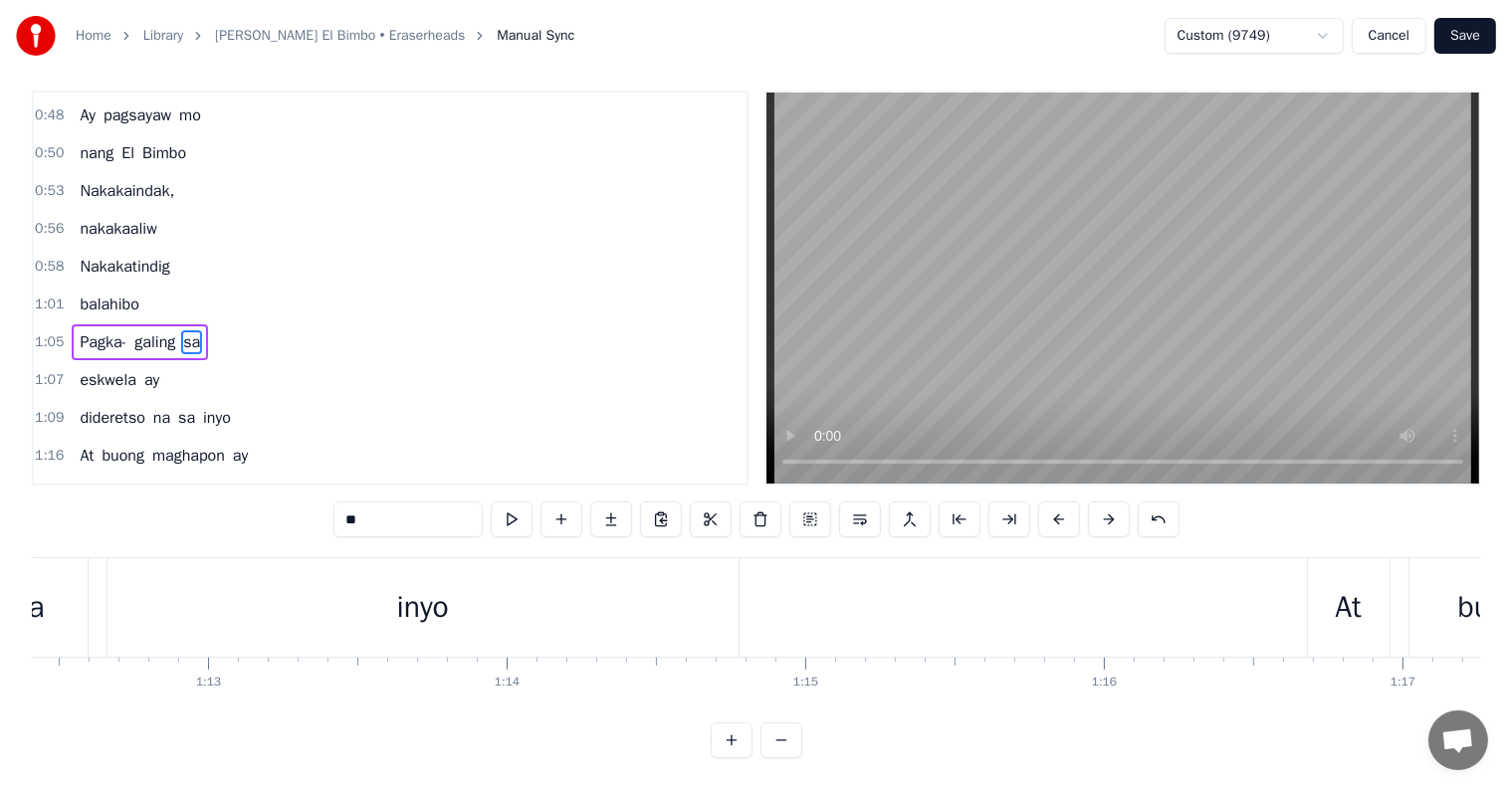 scroll, scrollTop: 0, scrollLeft: 19979, axis: horizontal 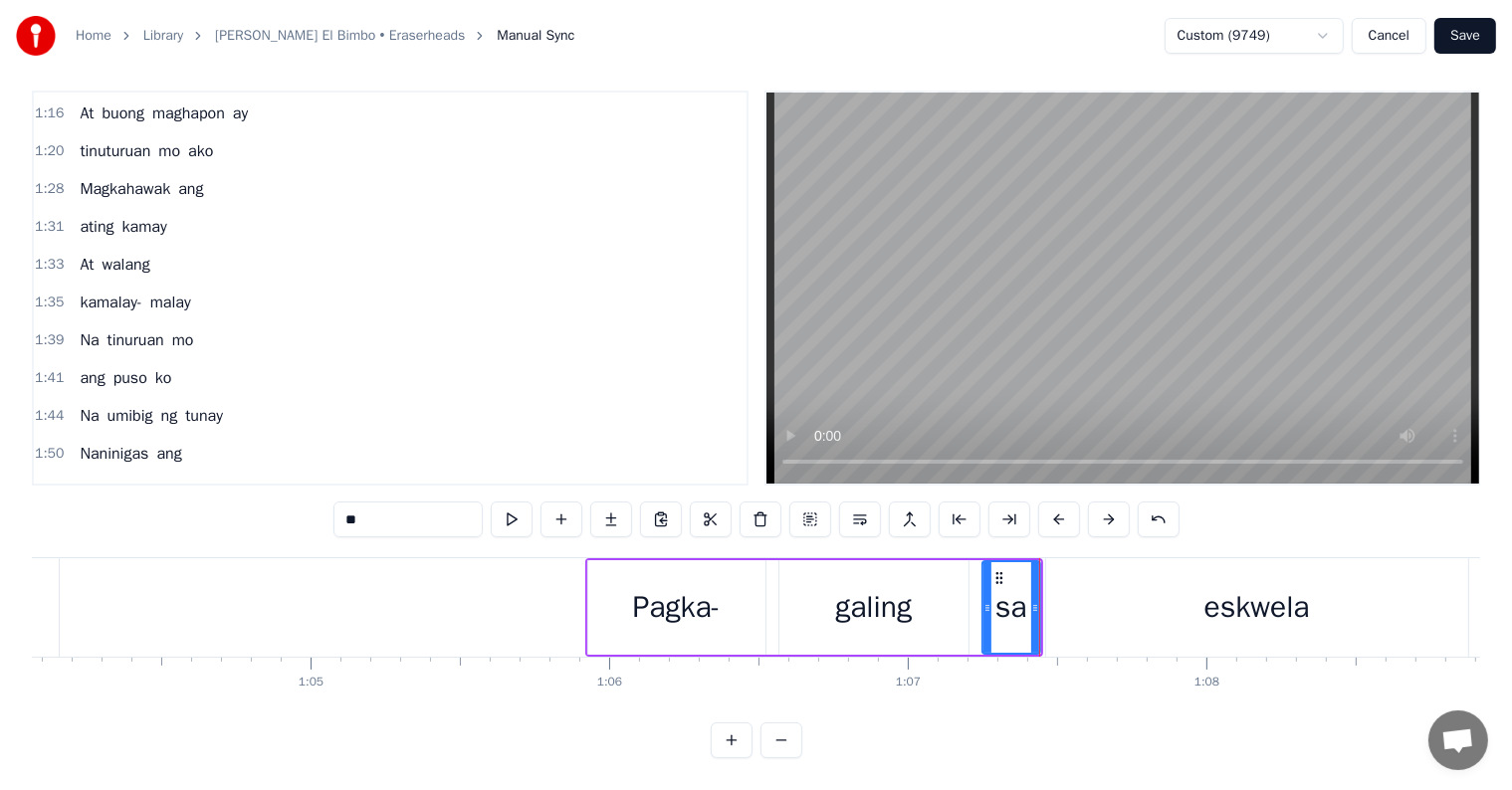 click at bounding box center (47758, 607) 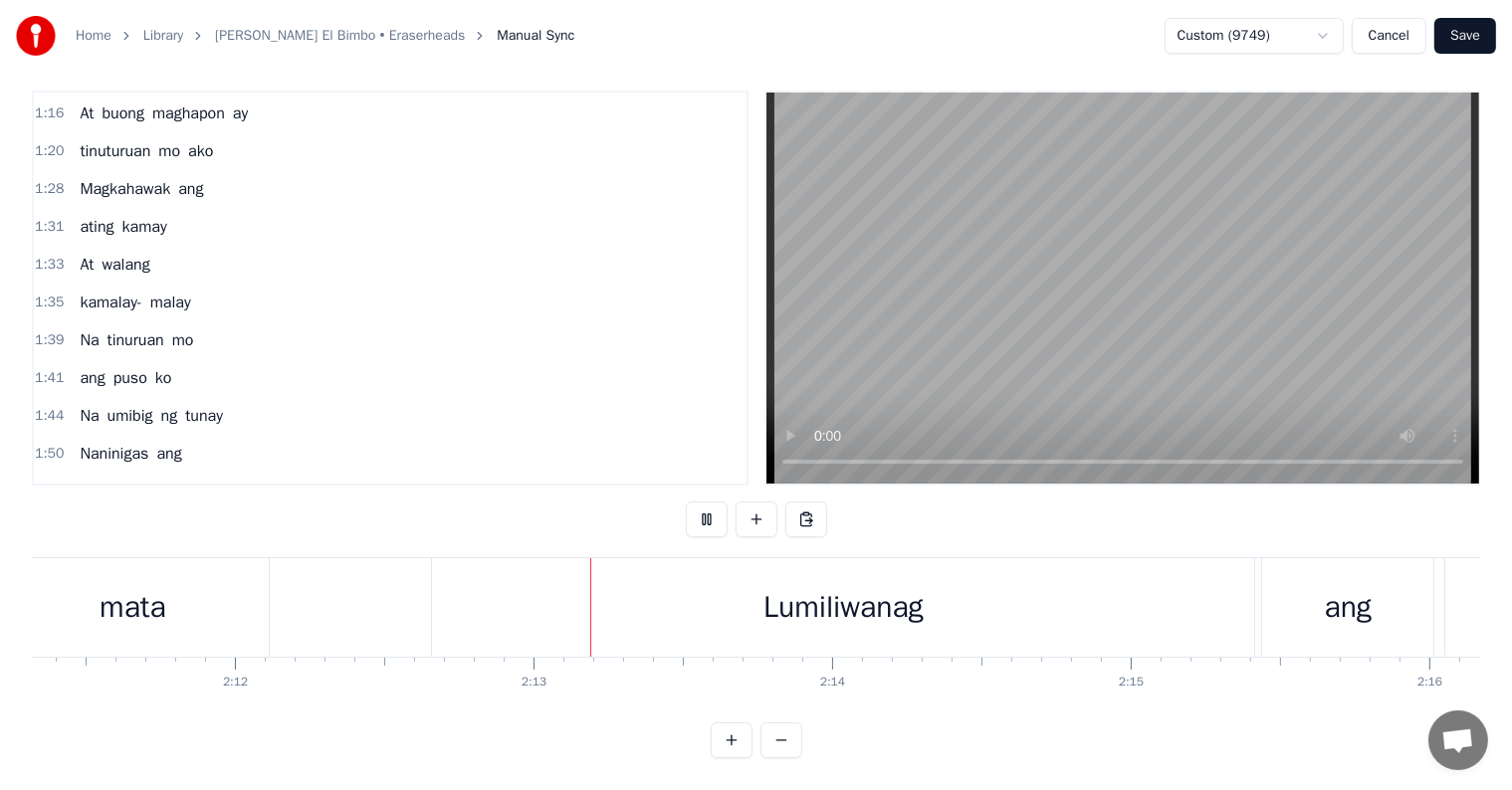 scroll, scrollTop: 0, scrollLeft: 39494, axis: horizontal 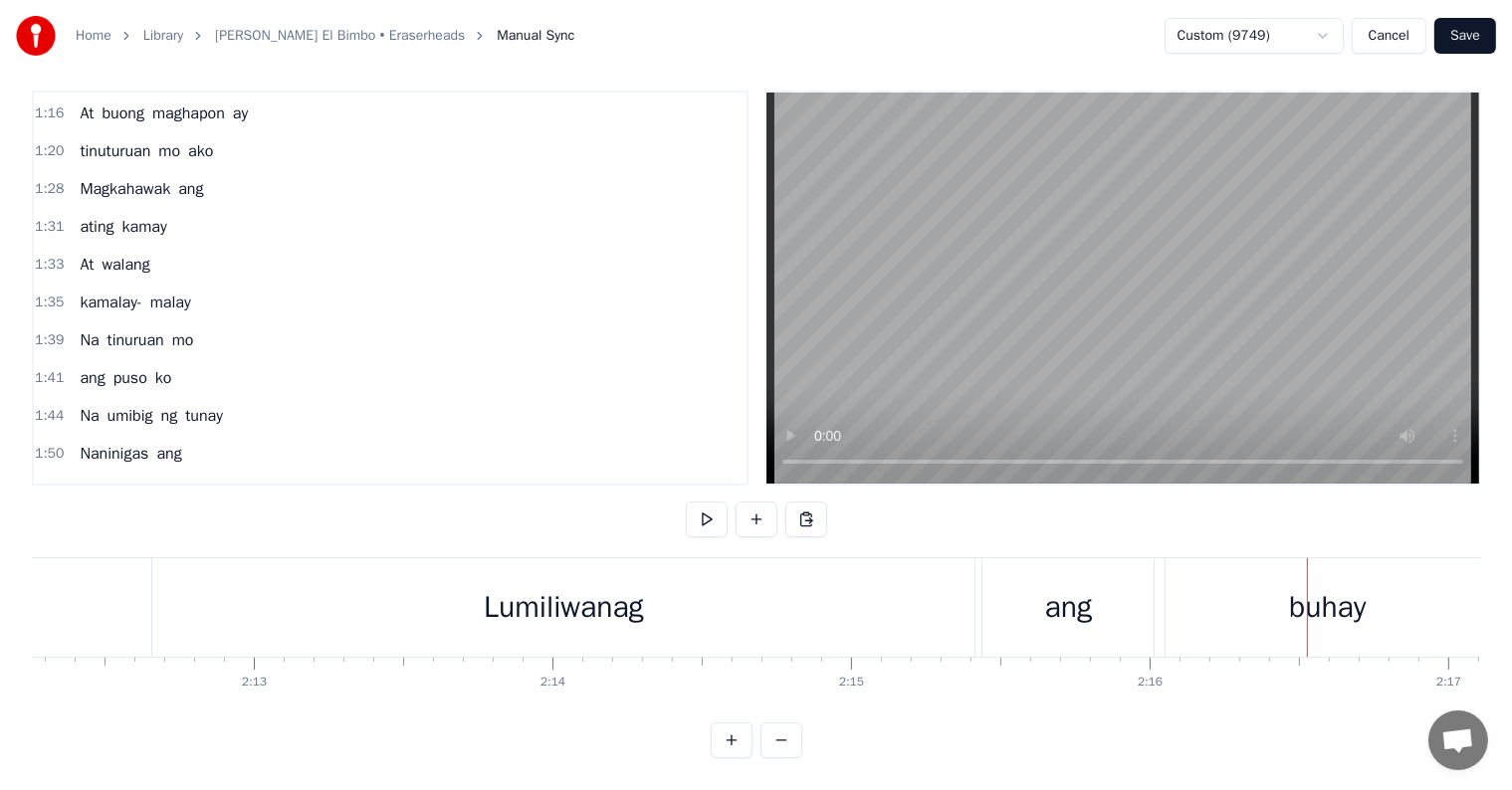 click on "buhay" at bounding box center (1327, 607) 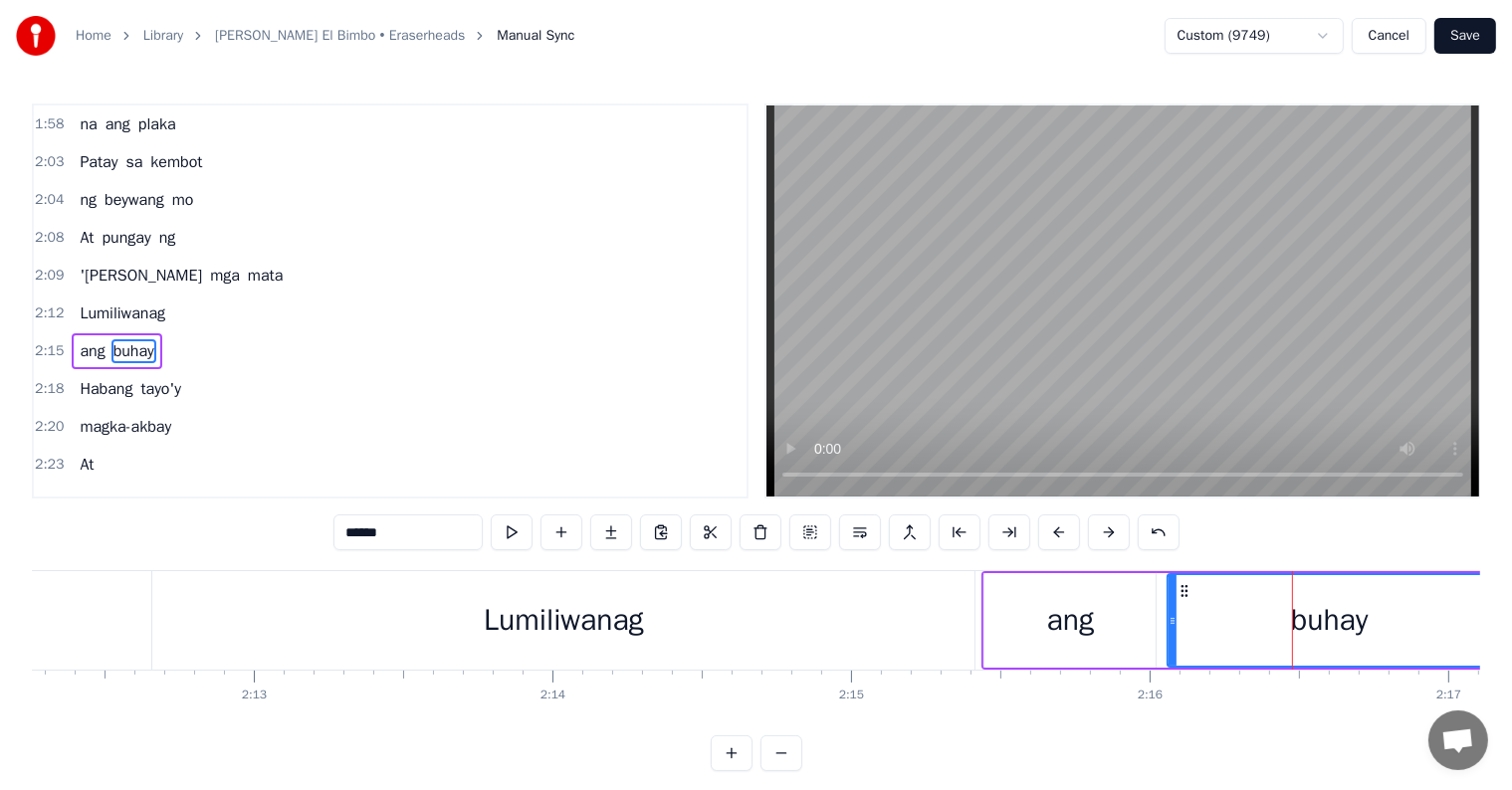scroll, scrollTop: 1103, scrollLeft: 0, axis: vertical 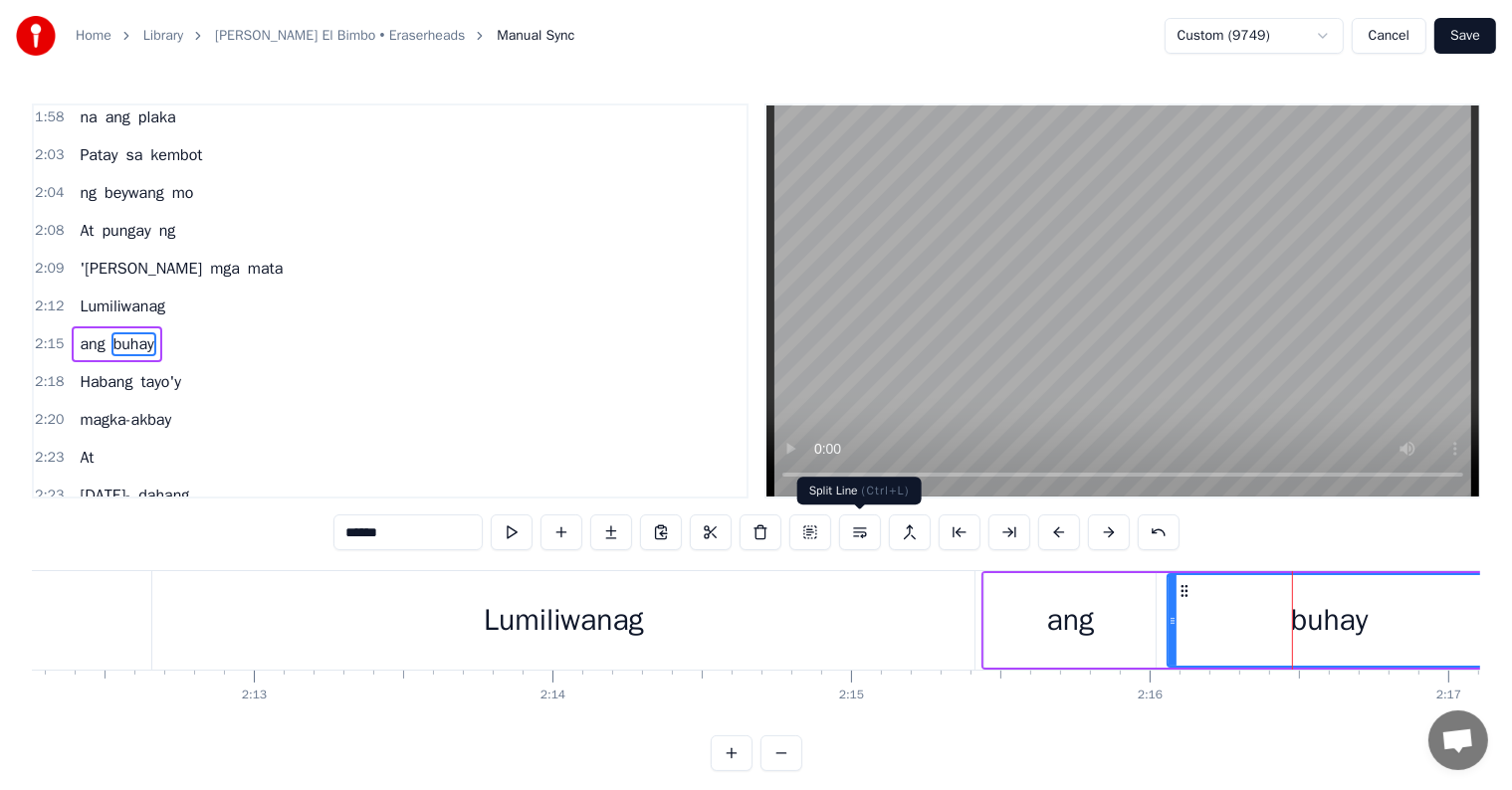 click at bounding box center [860, 532] 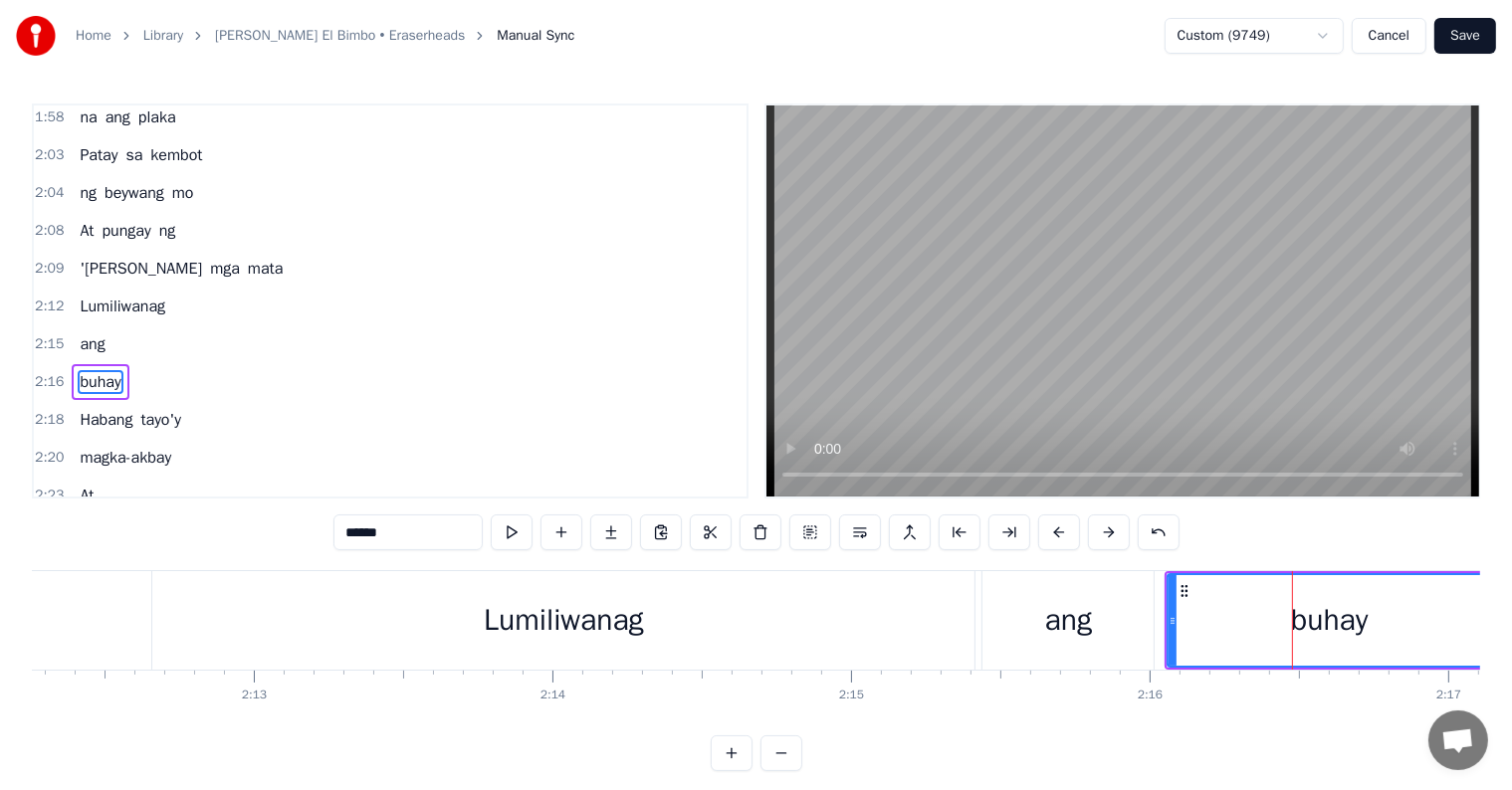 scroll, scrollTop: 1140, scrollLeft: 0, axis: vertical 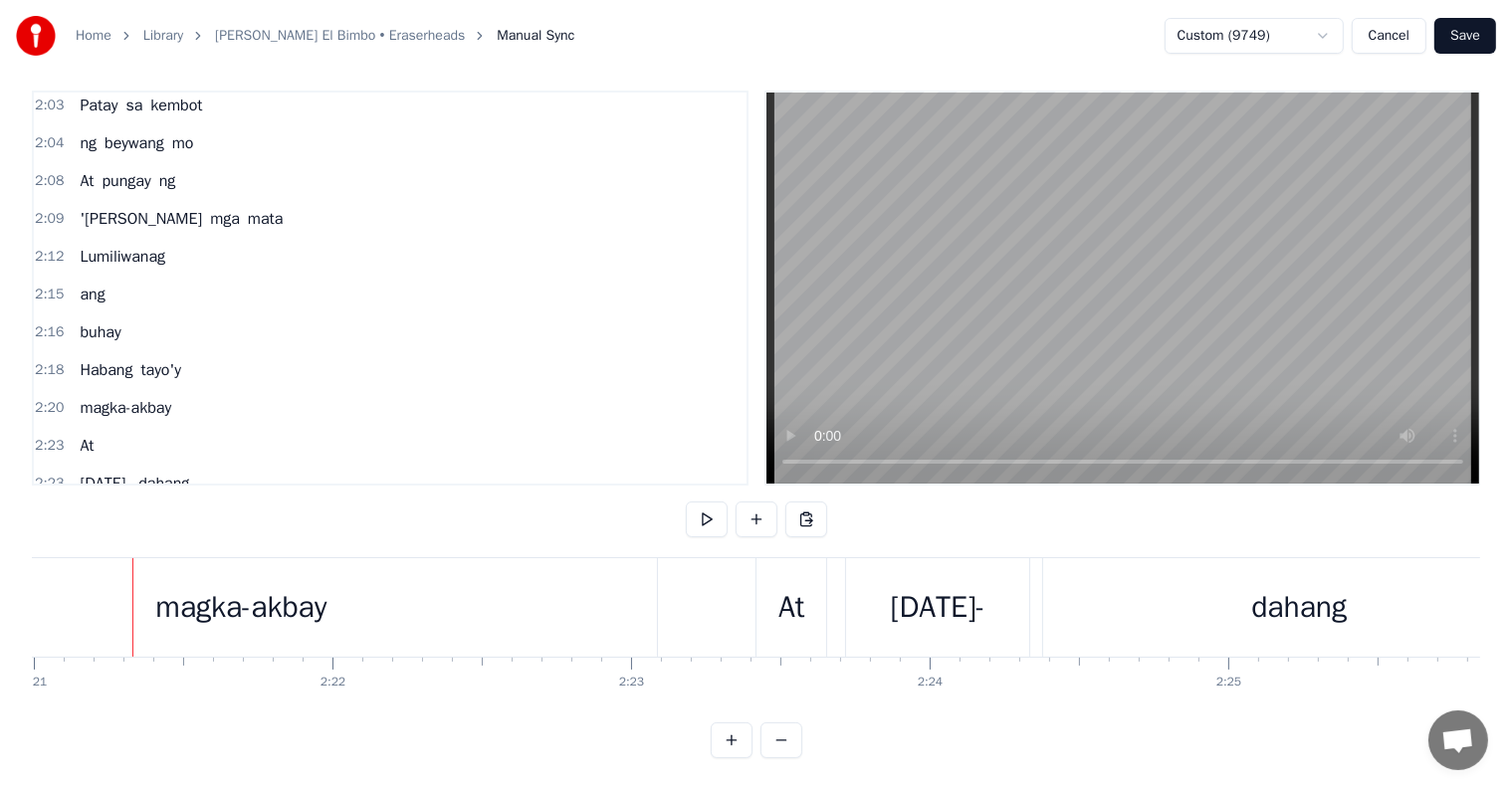 click on "tayo'y" at bounding box center [160, 370] 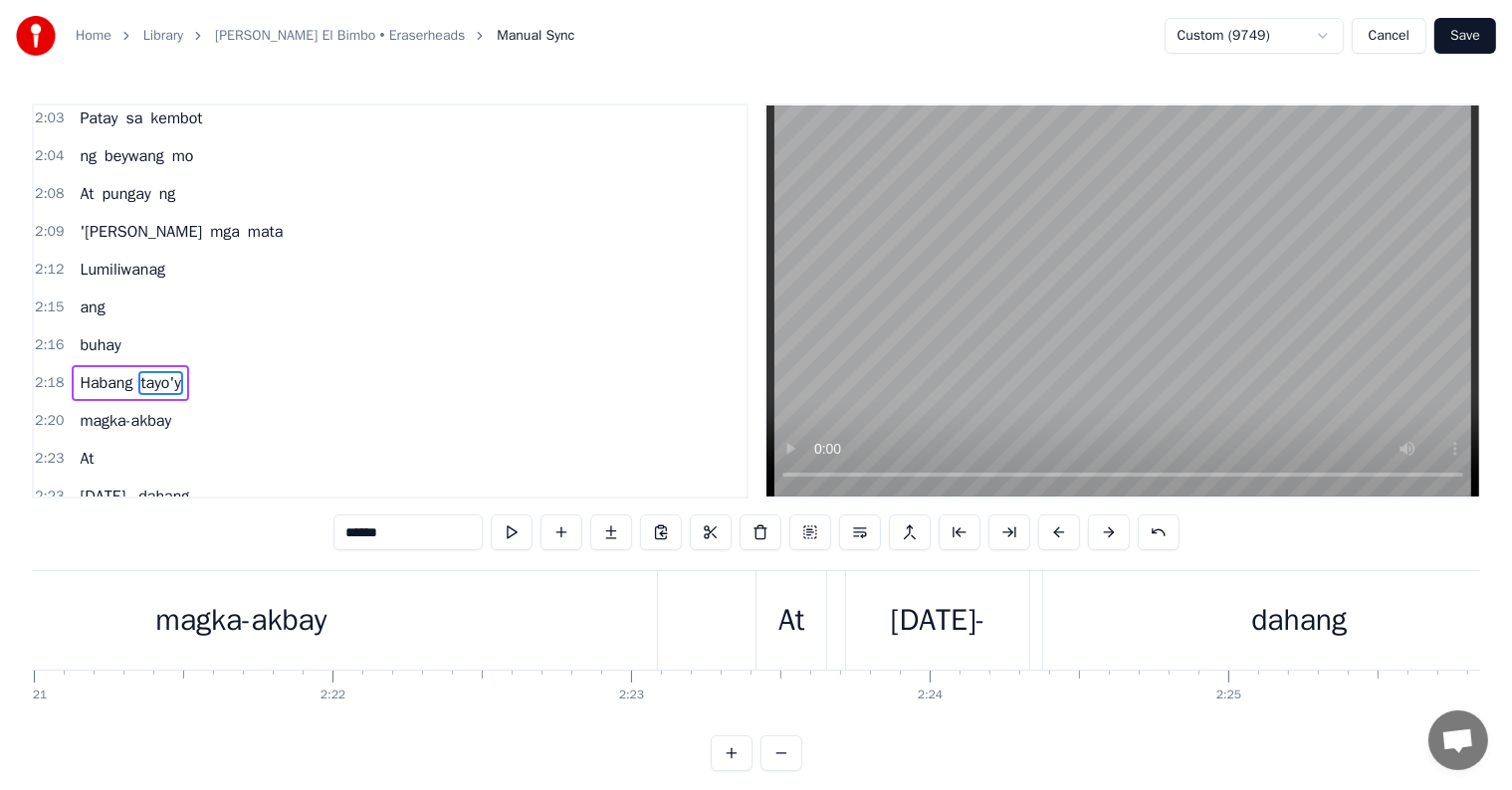scroll, scrollTop: 1142, scrollLeft: 0, axis: vertical 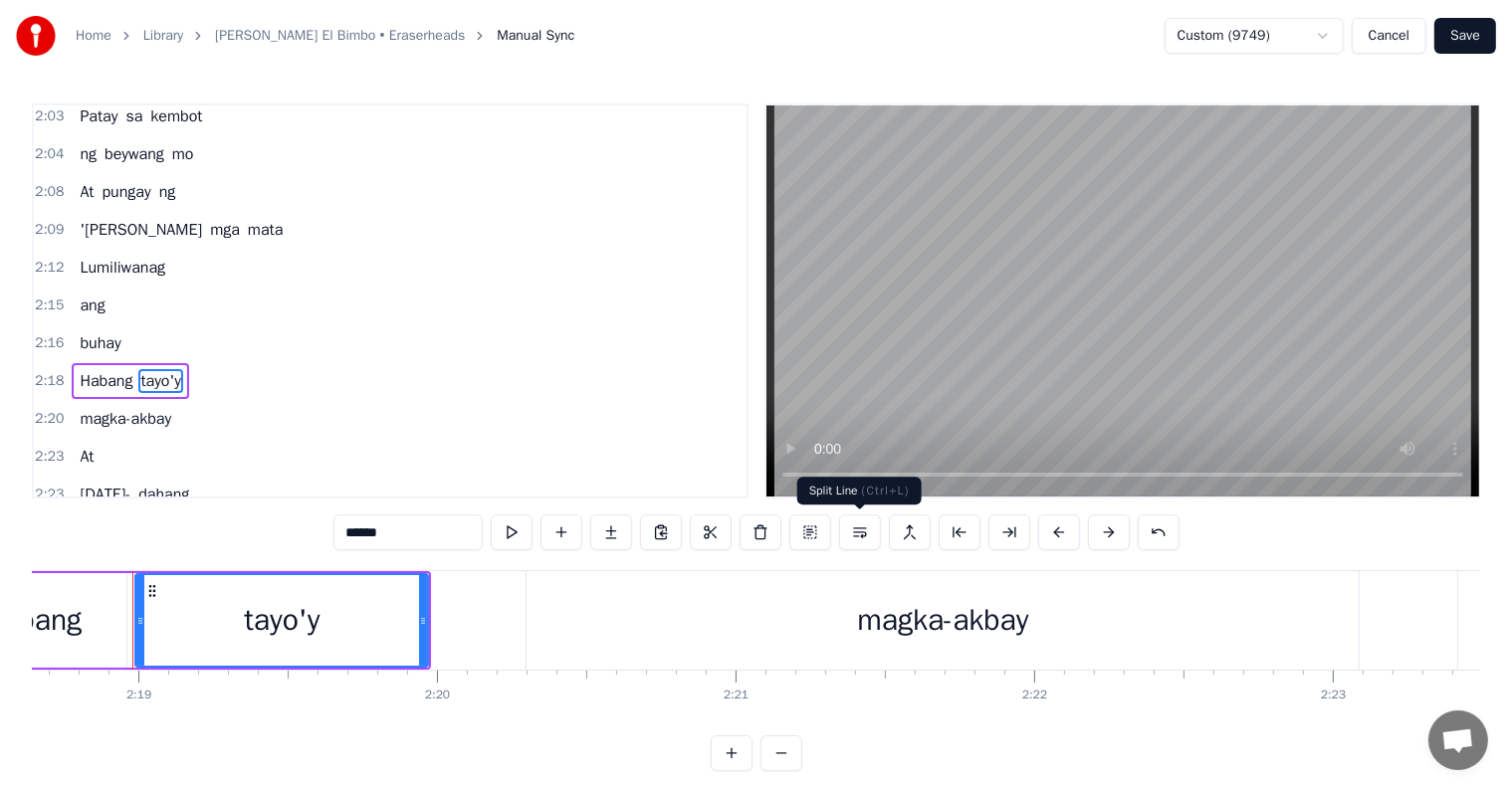 click at bounding box center [860, 532] 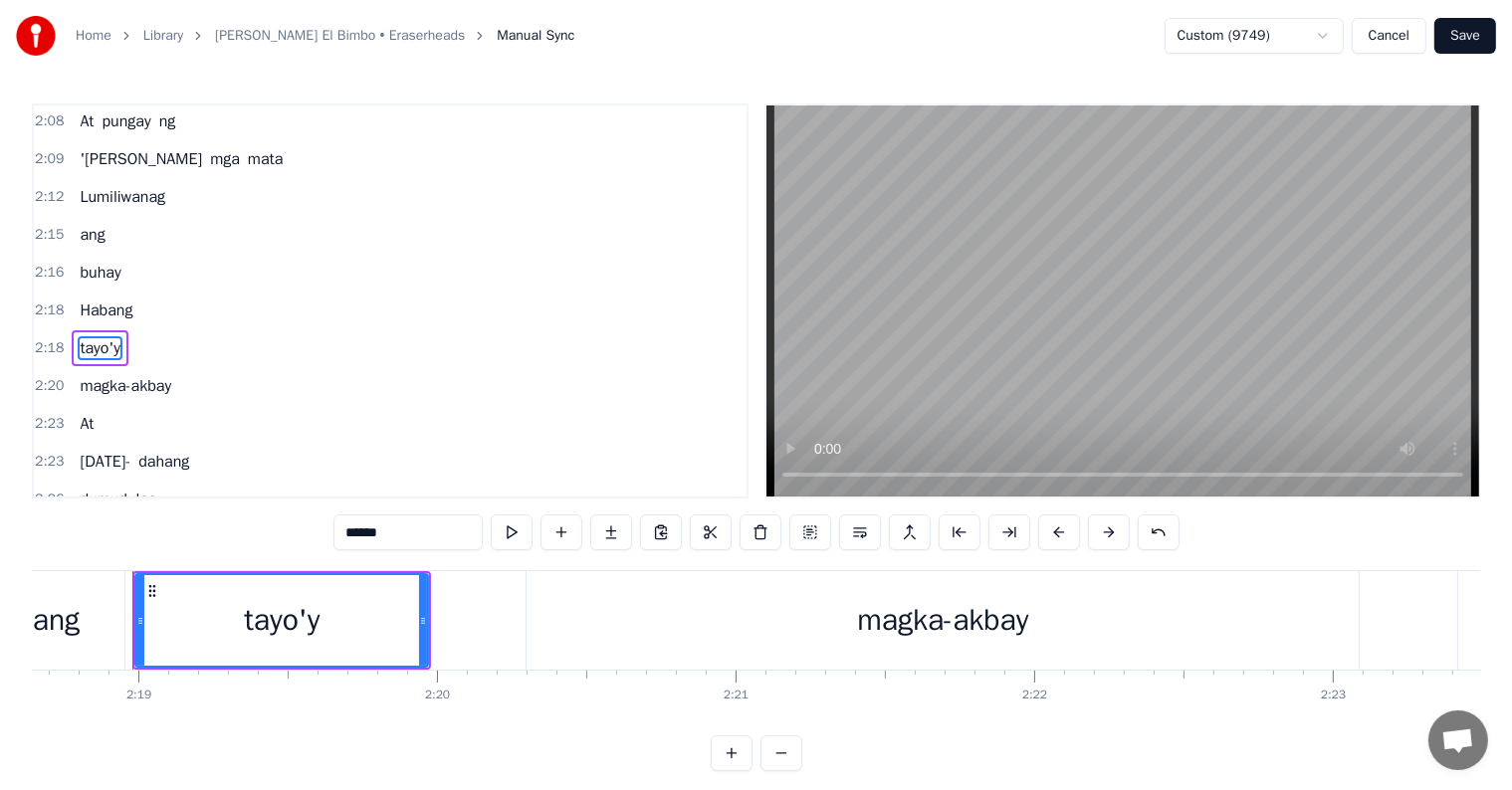 scroll, scrollTop: 1214, scrollLeft: 0, axis: vertical 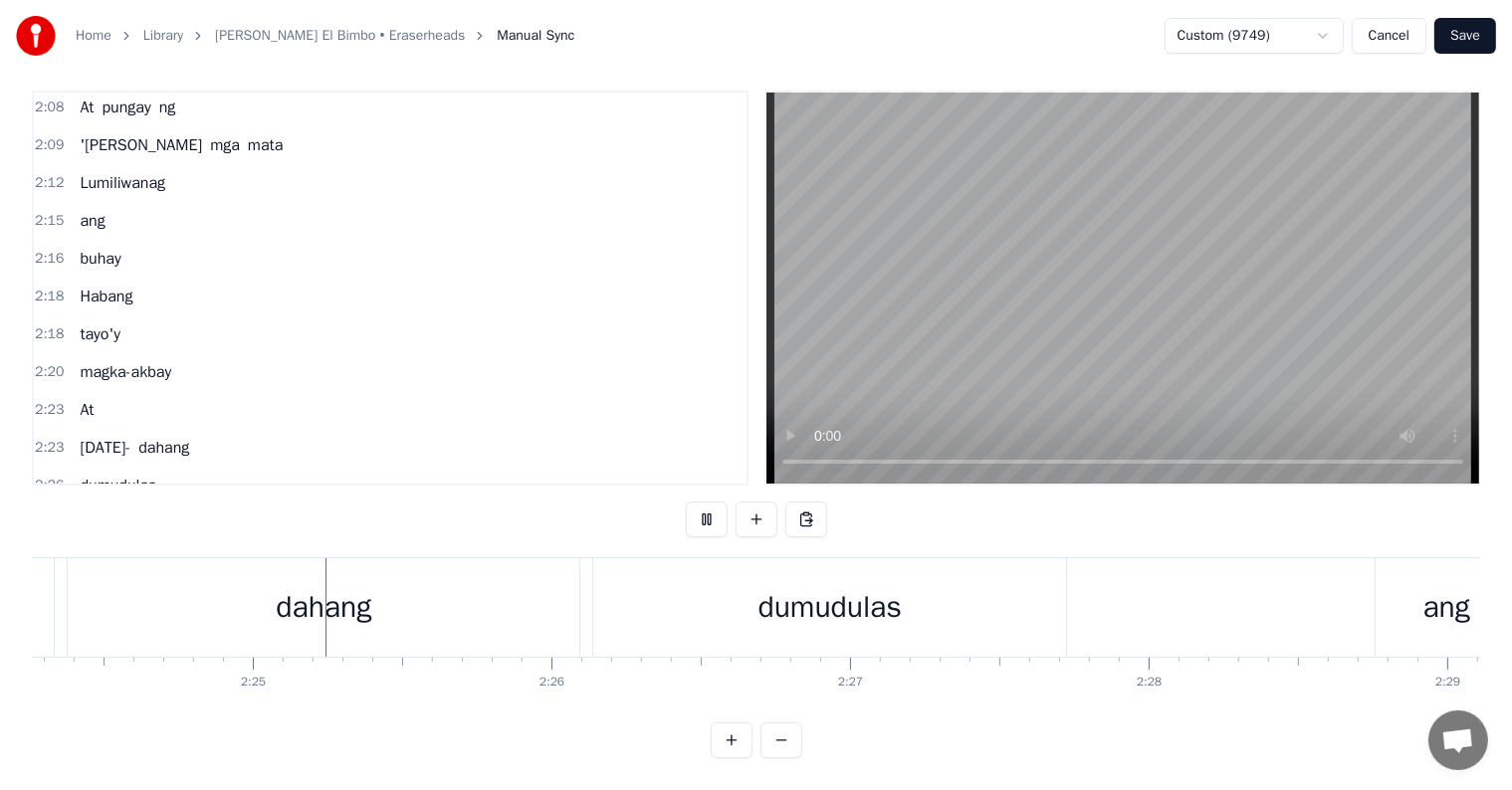 click on "Kamukha mo si [PERSON_NAME] ay bata pa At [PERSON_NAME] sumayaw Mapa- boogie man o cha- cha Ngunit ang paborito Ay pagsayaw mo nang El Bimbo Nakakaindak, nakakaaliw Nakakatindig balahibo Pagka- galing sa eskwela ay dideretso na sa inyo At buong maghapon ay tinuturuan mo ako Magkahawak ang ating kamay At walang kamalay- malay Na tinuruan mo [PERSON_NAME] Na umibig ng tunay Naninigas ang aking katawan 'Pag umikot na ang plaka Patay sa kembot ng beywang mo At pungay ng '[PERSON_NAME] mga [PERSON_NAME] Lumiliwanag [PERSON_NAME]  Habang tayo'y magka-akbay At [DATE]- dahang dumudulas ang kamay ko Sa makinis mong braso, ooh Sana noon pa man ay sinabi na sa iyo Kahit hindi na uso ay ito lang [PERSON_NAME] Magkahawak ang ating kamay At walang kamalay- malay Na tinuruan mo [PERSON_NAME] Na umibig ng tunay La- la- la- la, la- la, la- la, la- la- la Lumipas ang maraming taon 'Di na tayo nagkita Balita ko'y may anak ka na Ngunit walang asawa Tagahugas ka raw ng pinggan sa [PERSON_NAME] At isang gabi, nasagasaan Sa isang madilim na Lahat" at bounding box center (23811, 607) 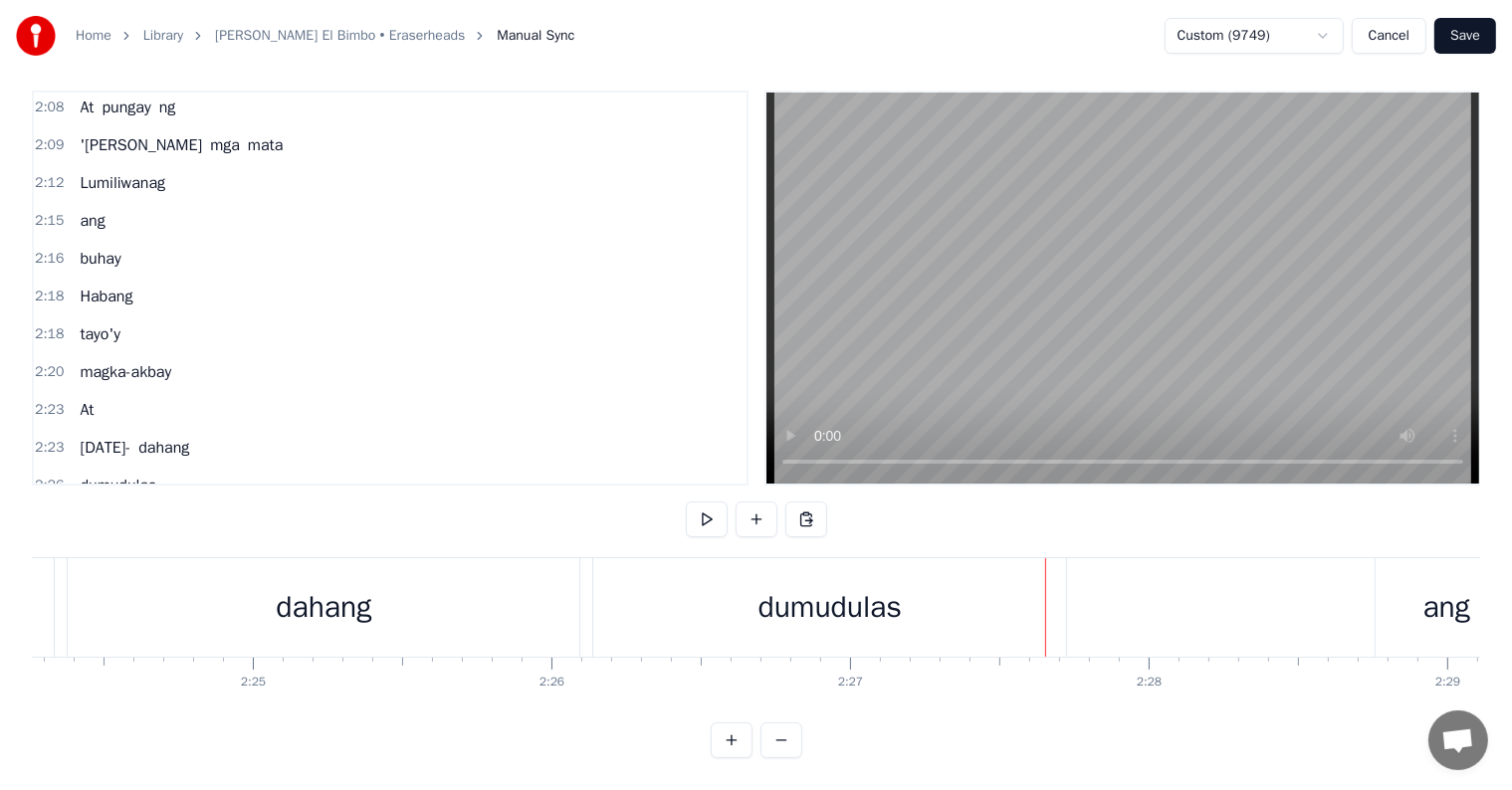 click on "dumudulas" at bounding box center (117, 486) 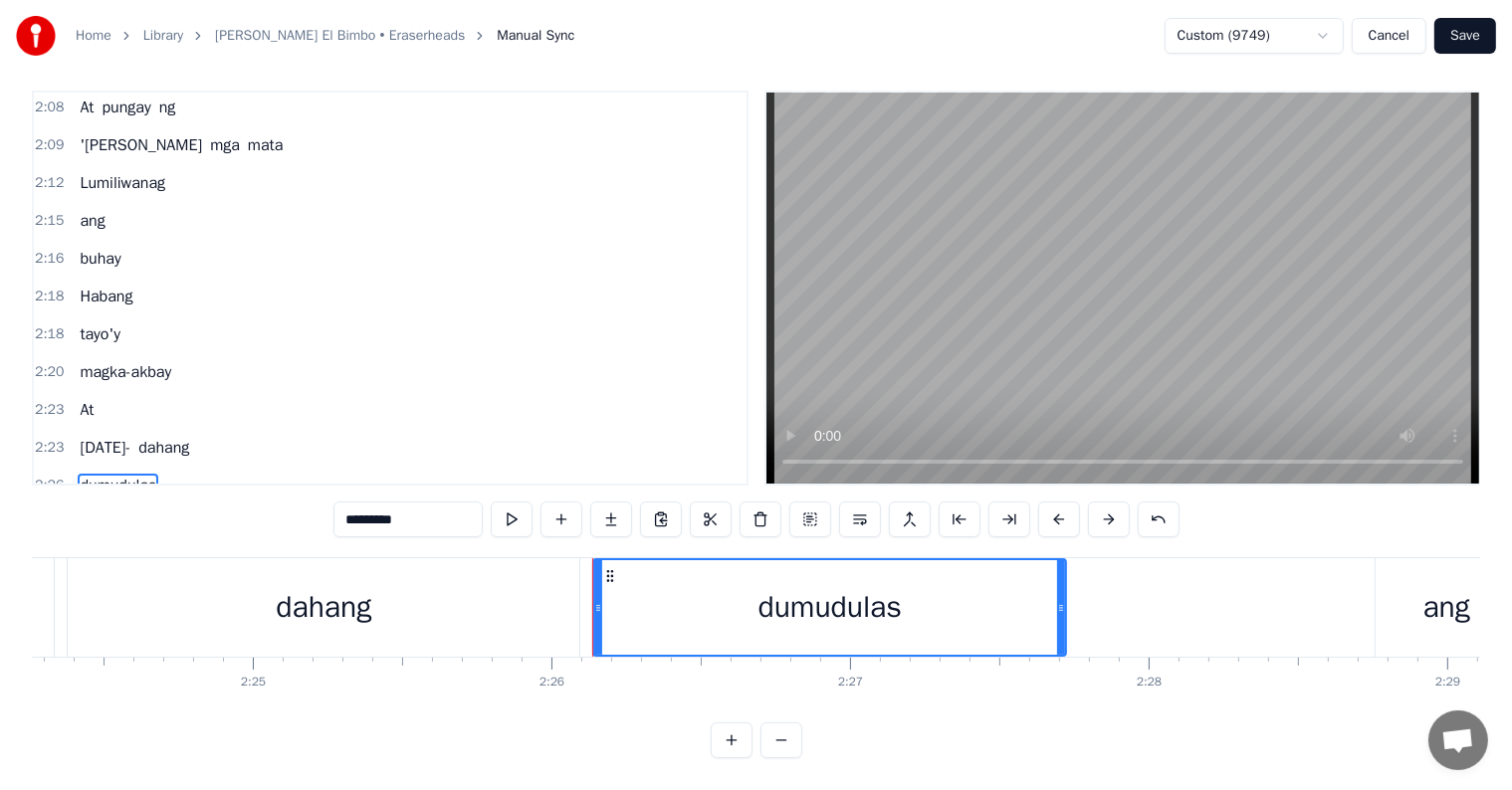 scroll, scrollTop: 0, scrollLeft: 0, axis: both 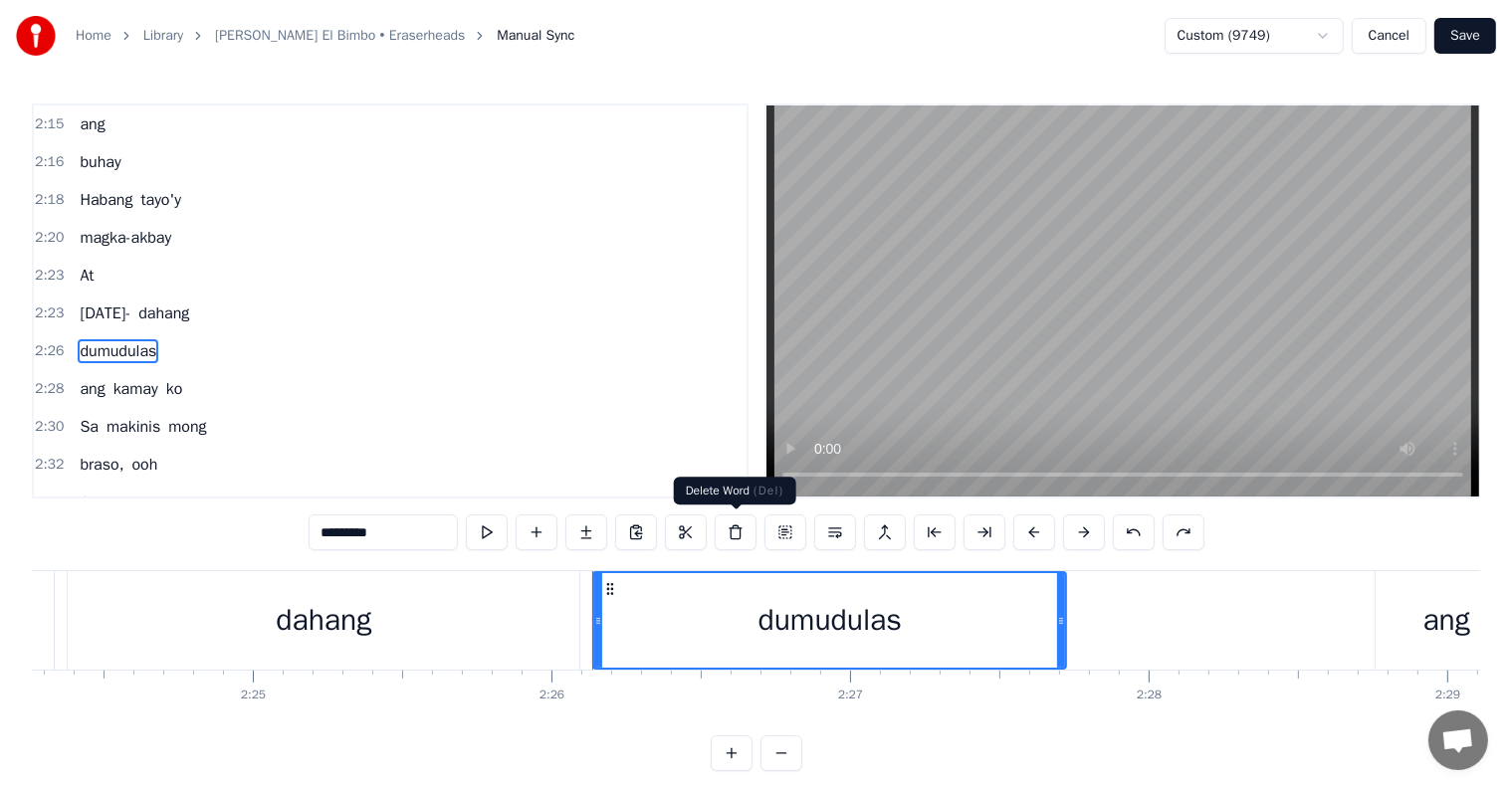 click at bounding box center (736, 532) 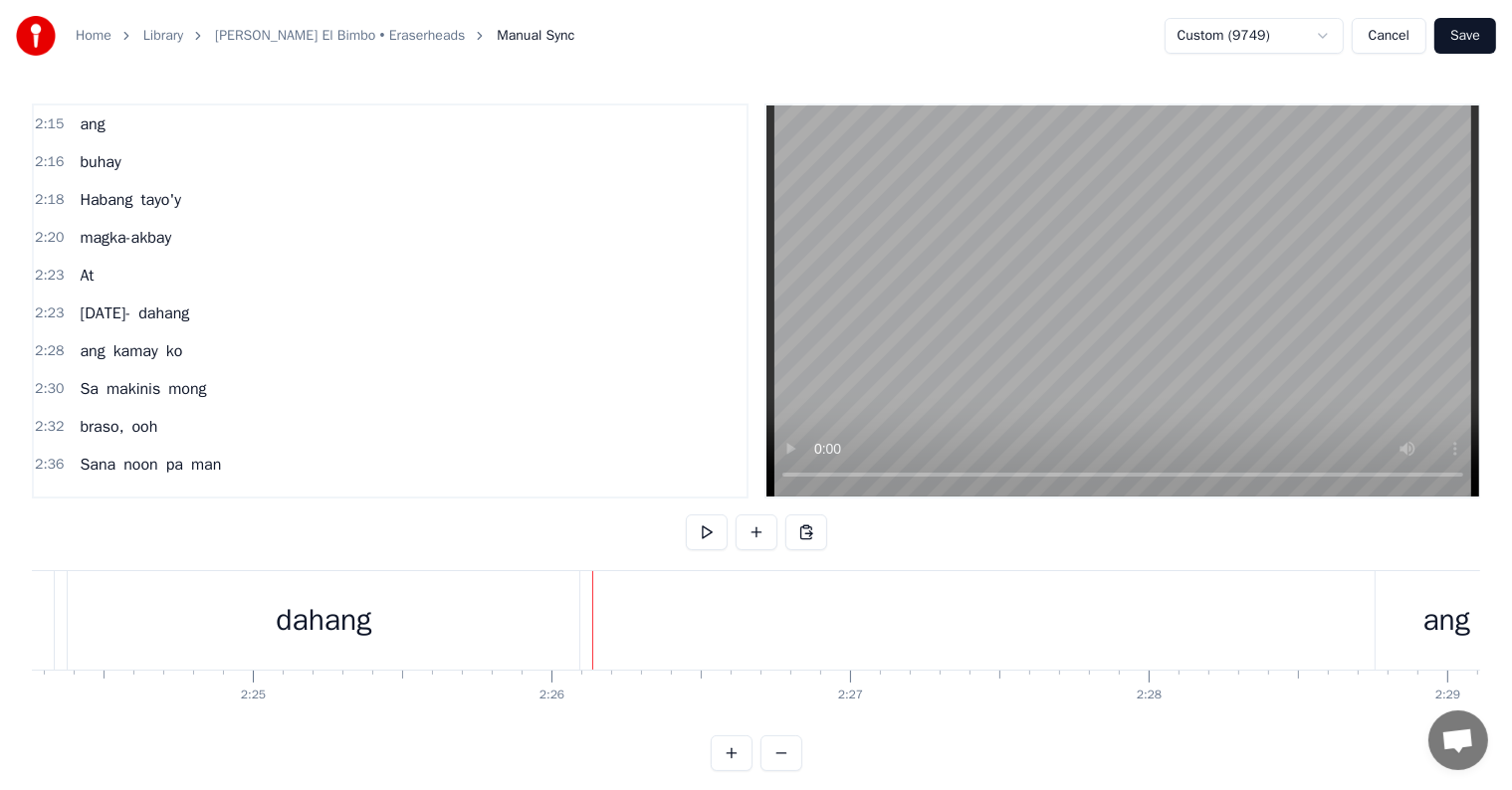 click on "dahang" at bounding box center [163, 313] 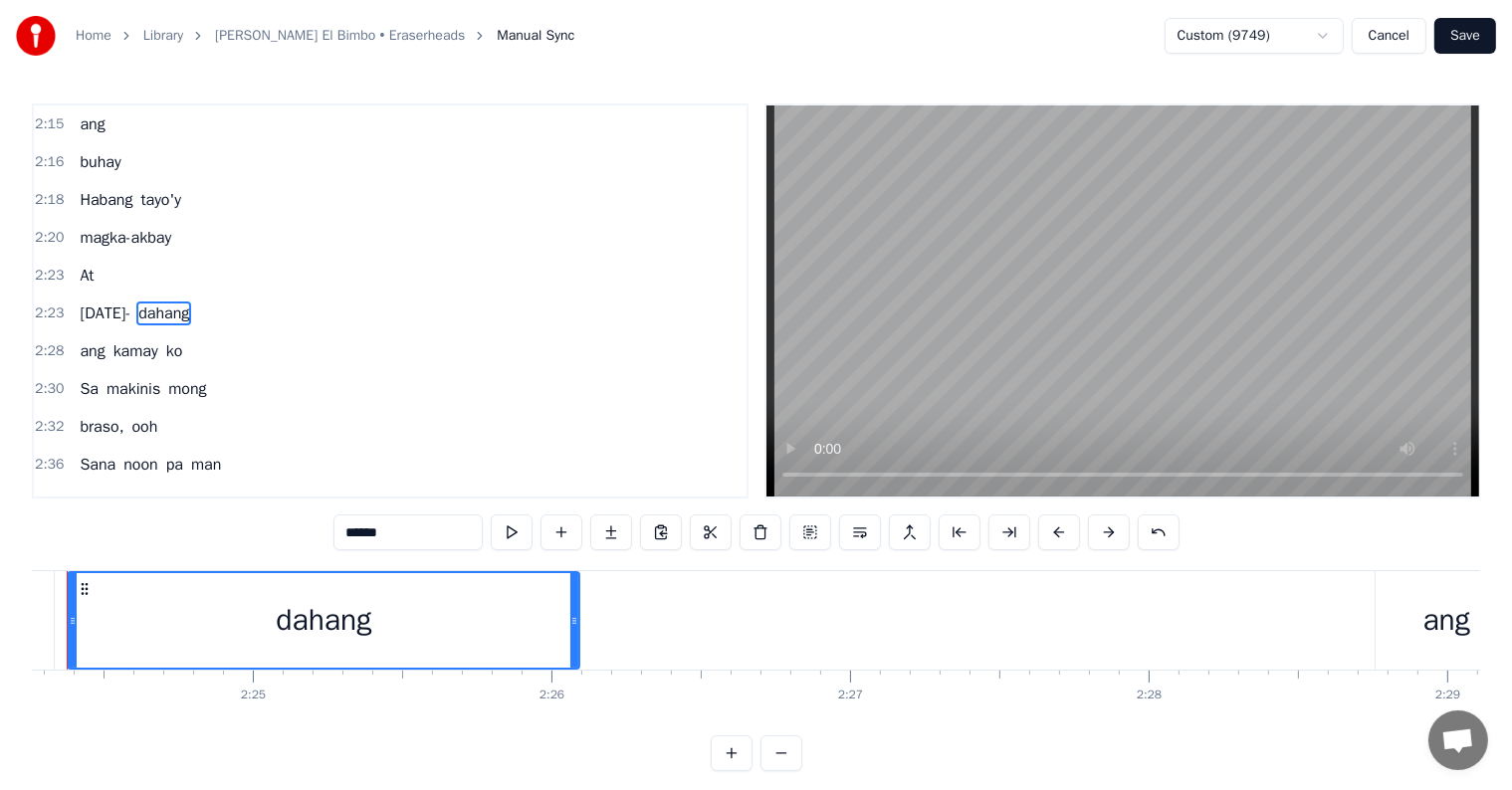 scroll, scrollTop: 1286, scrollLeft: 0, axis: vertical 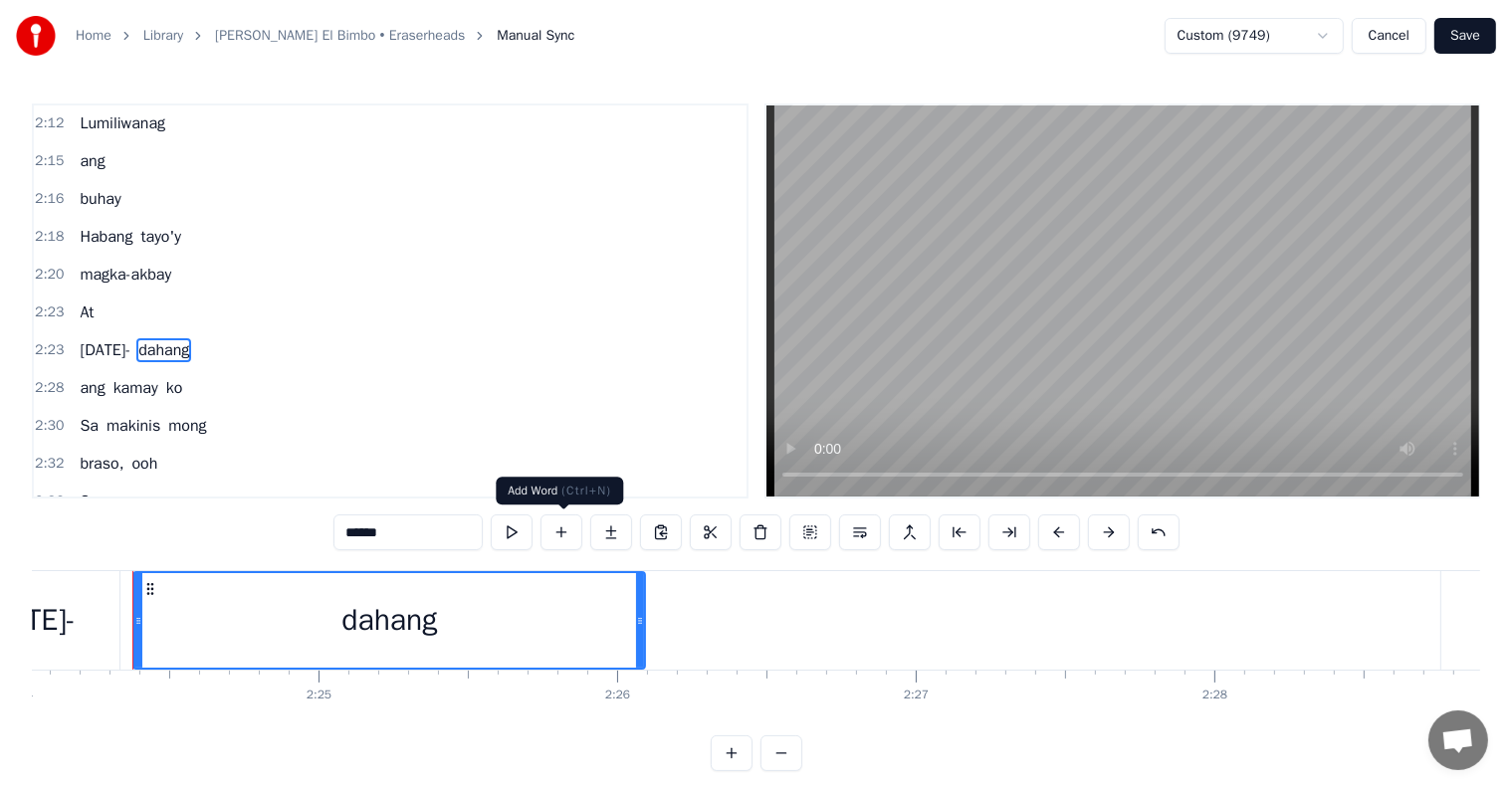 click at bounding box center (561, 532) 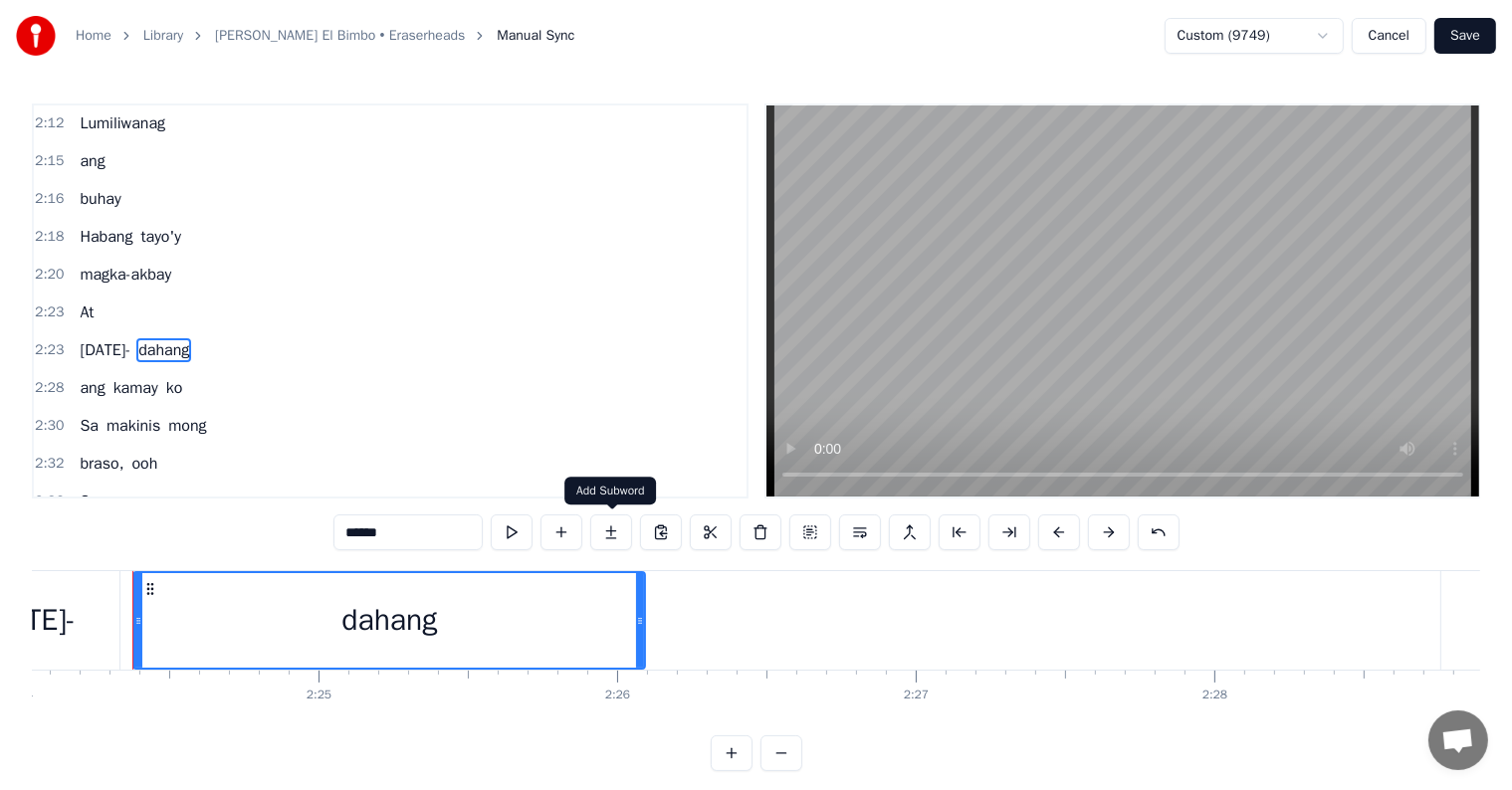 click at bounding box center [611, 532] 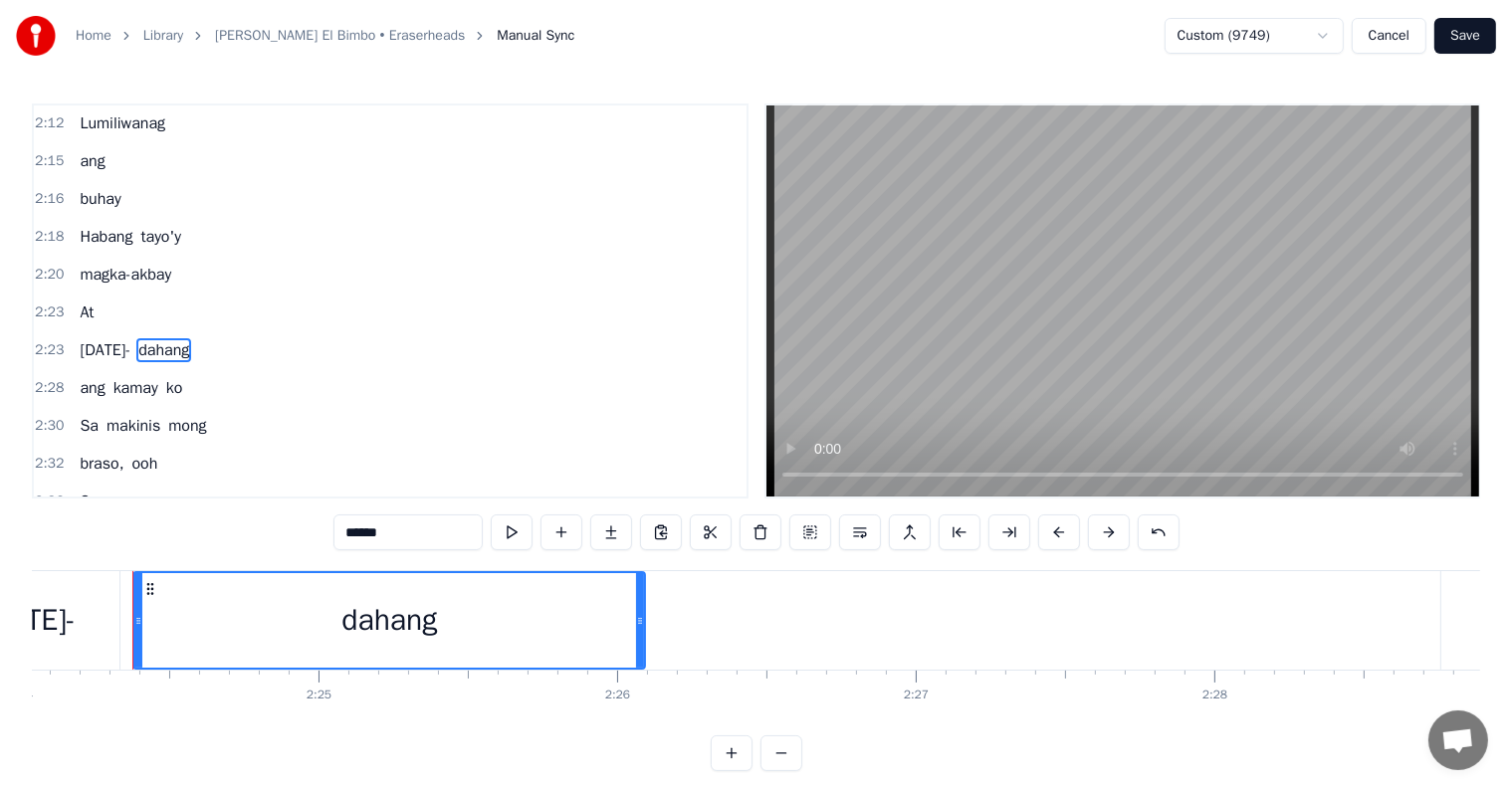 click on "******" at bounding box center (408, 532) 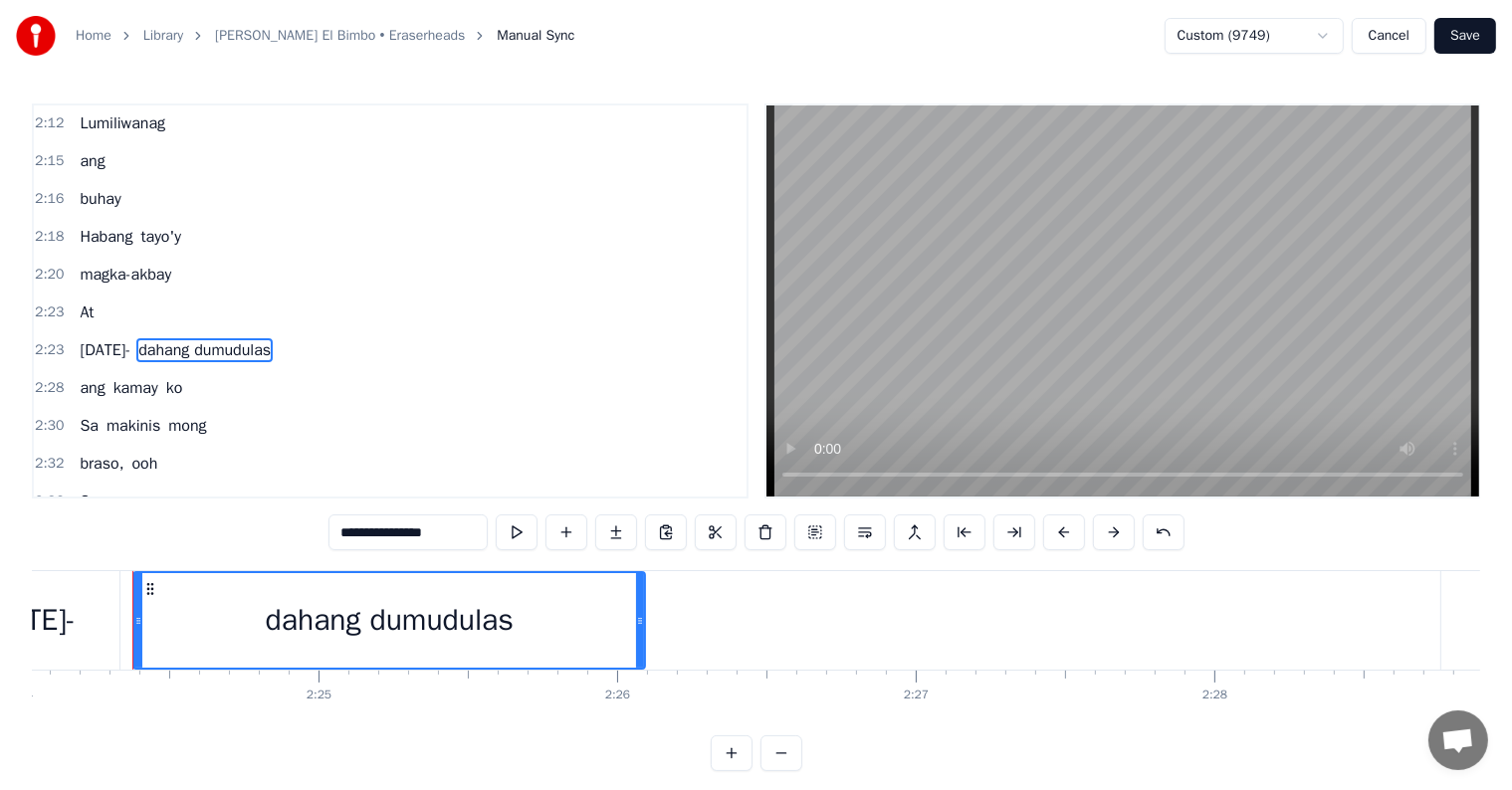 type on "**********" 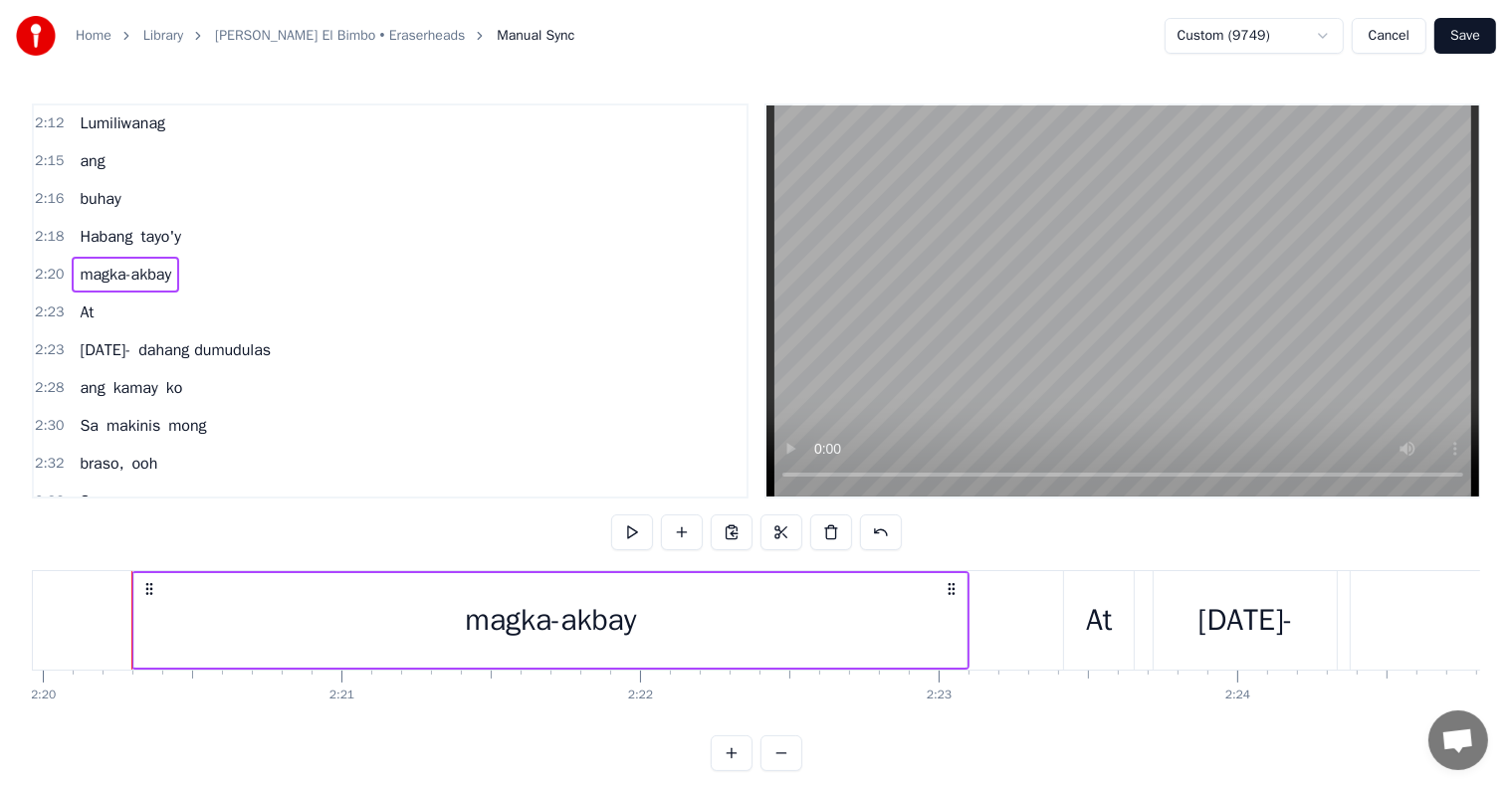 scroll, scrollTop: 0, scrollLeft: 41795, axis: horizontal 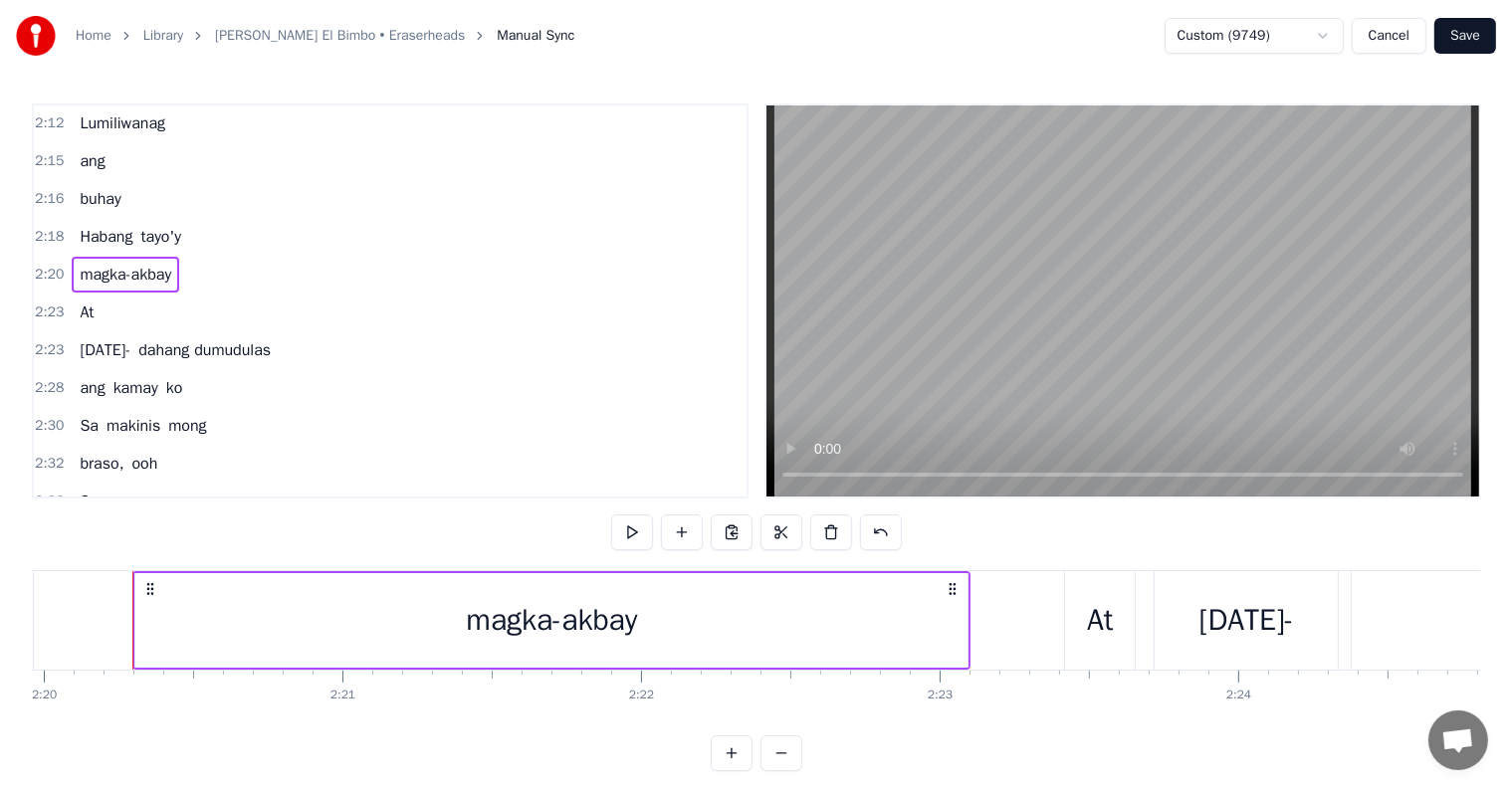 click on "dahang dumudulas" at bounding box center (204, 350) 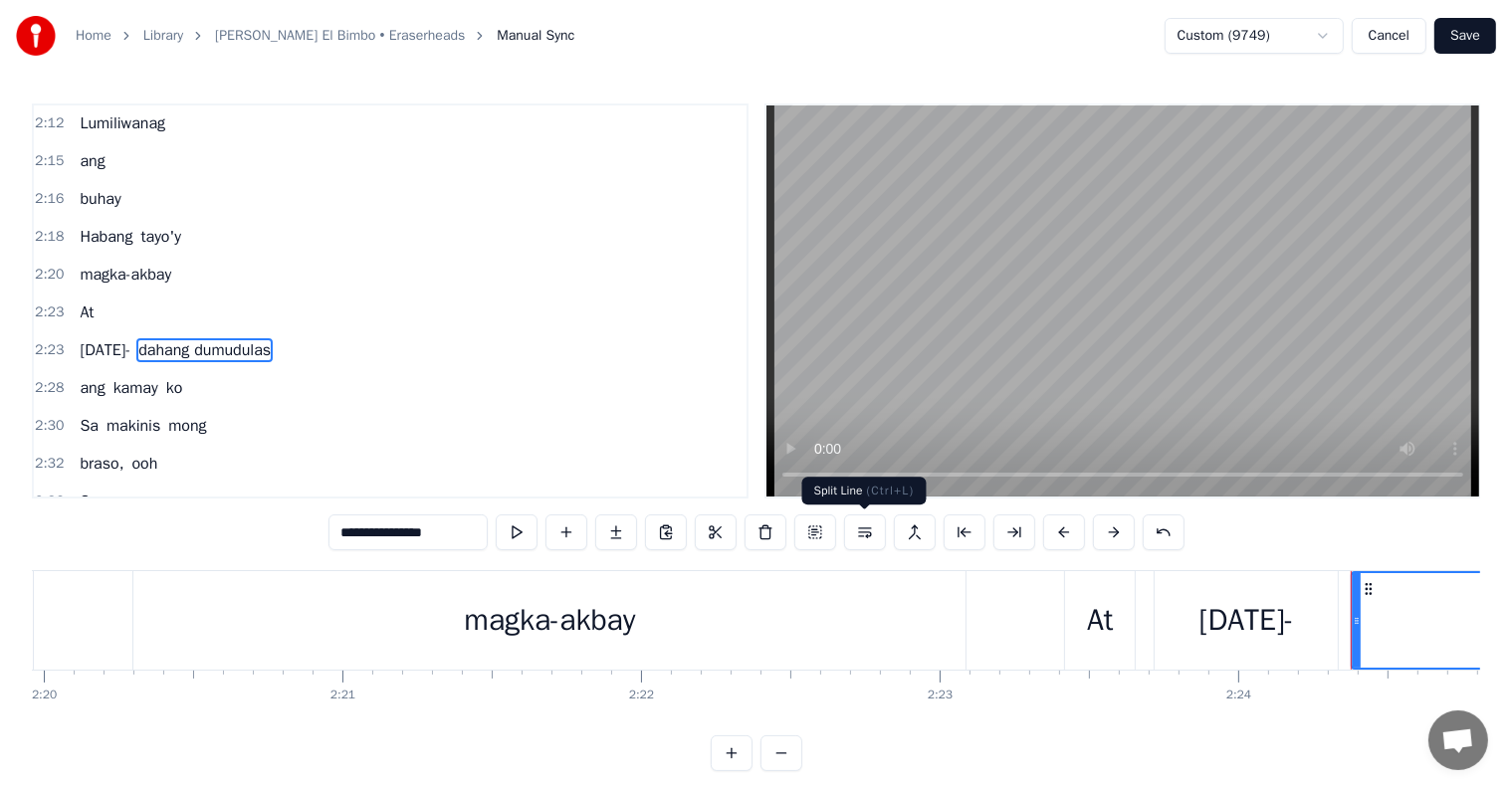 click at bounding box center (865, 532) 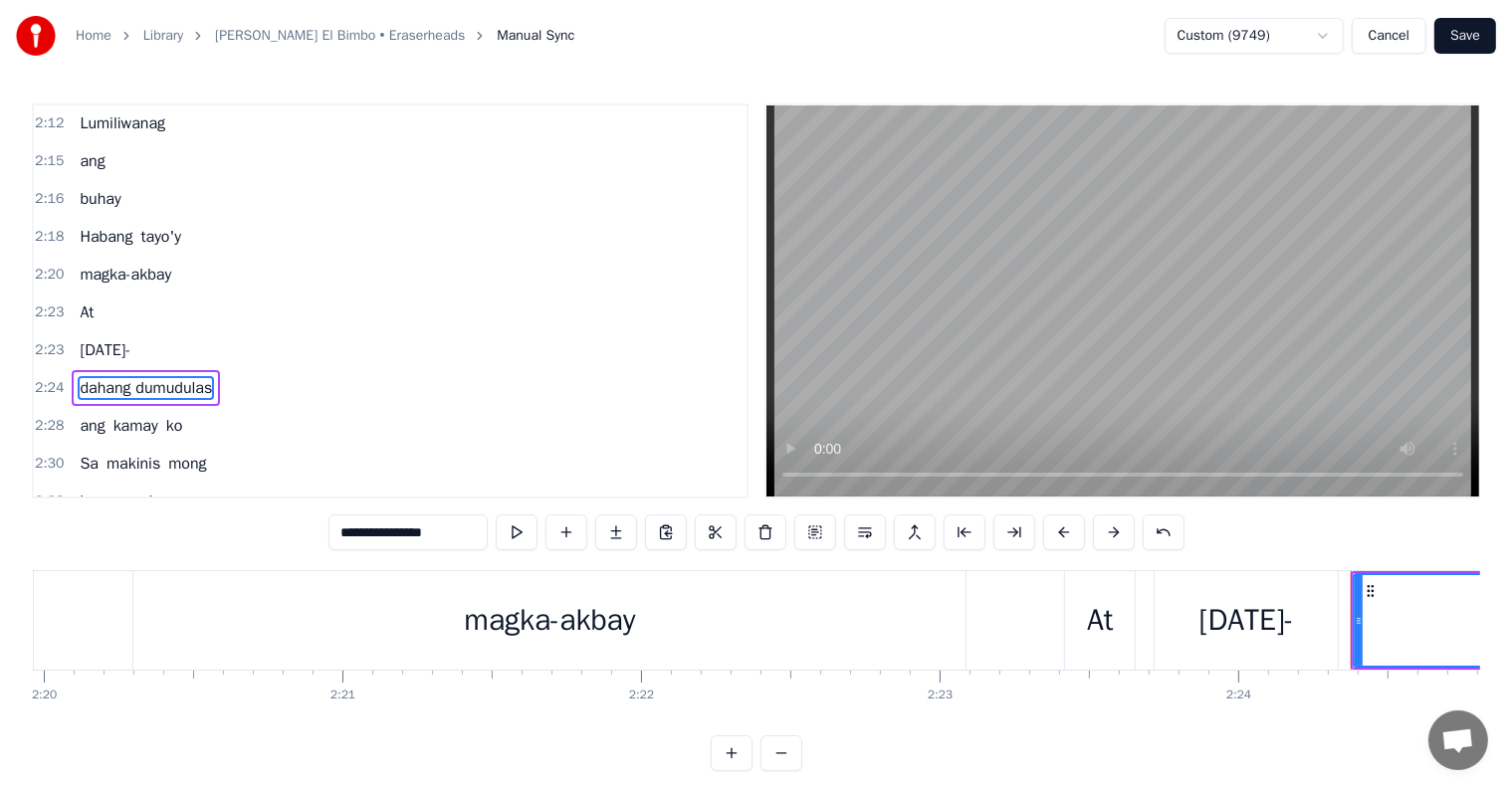 scroll, scrollTop: 1323, scrollLeft: 0, axis: vertical 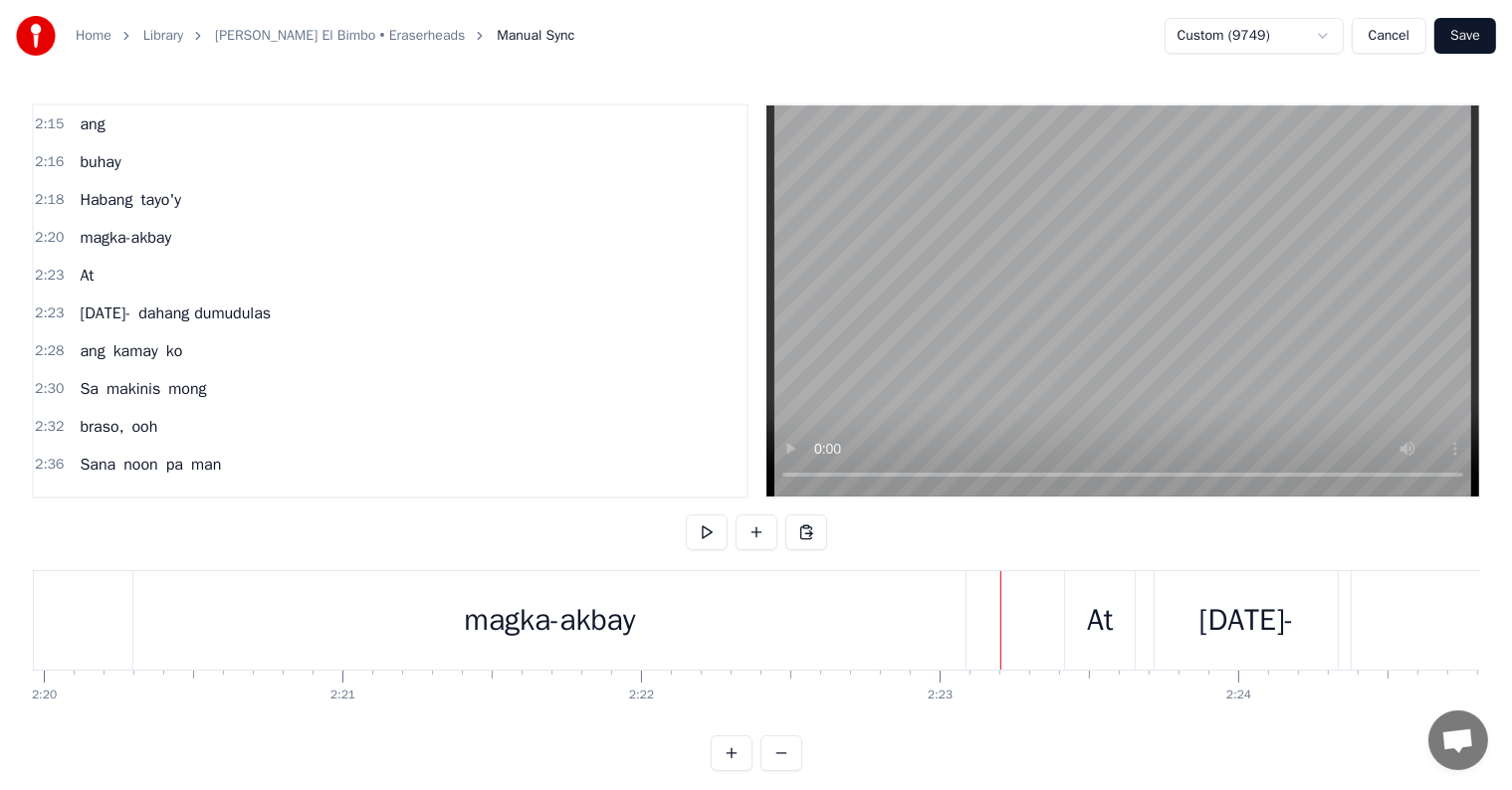 click on "dahang dumudulas" at bounding box center (204, 313) 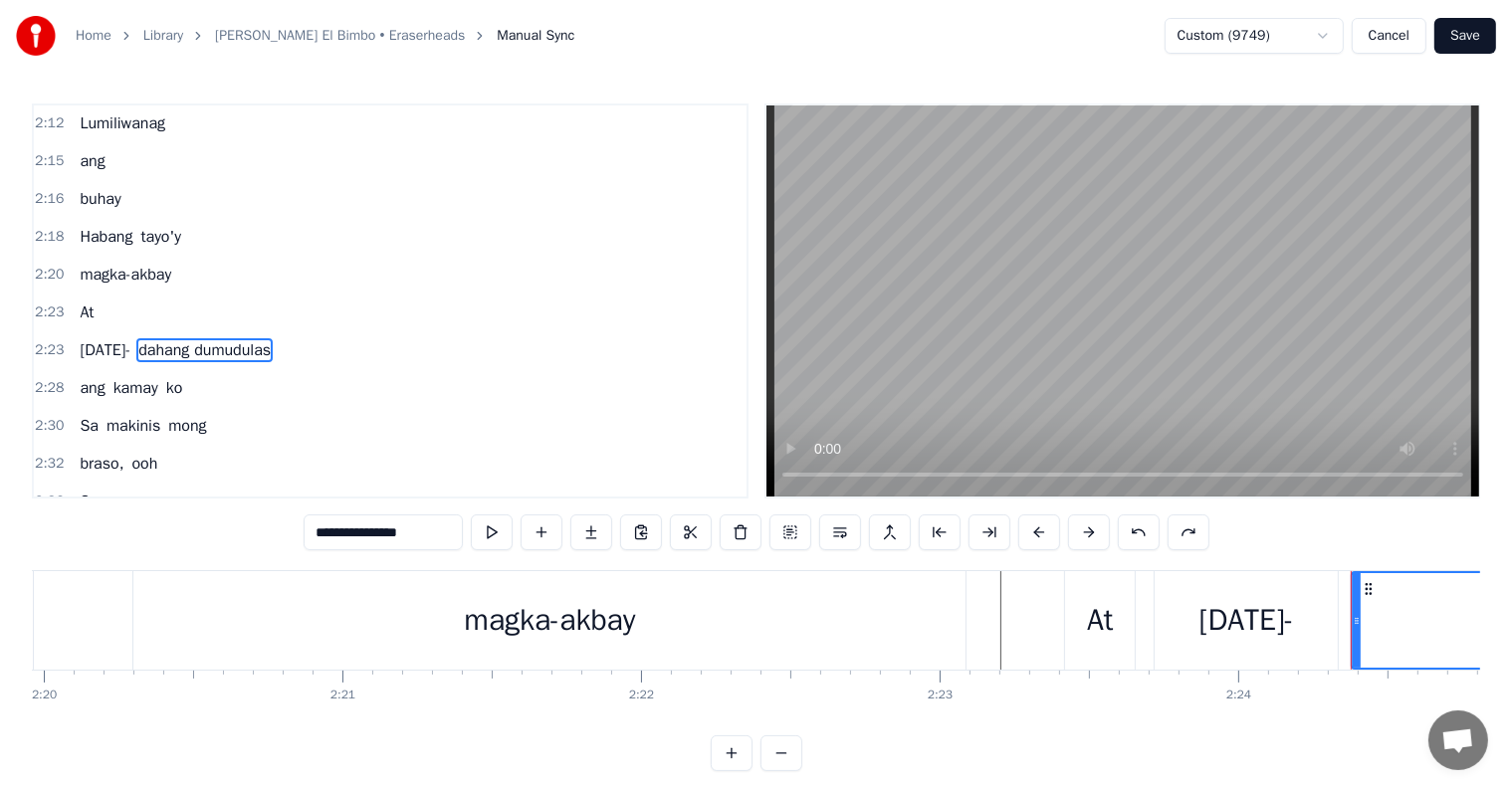 click on "[DATE]-" at bounding box center [105, 350] 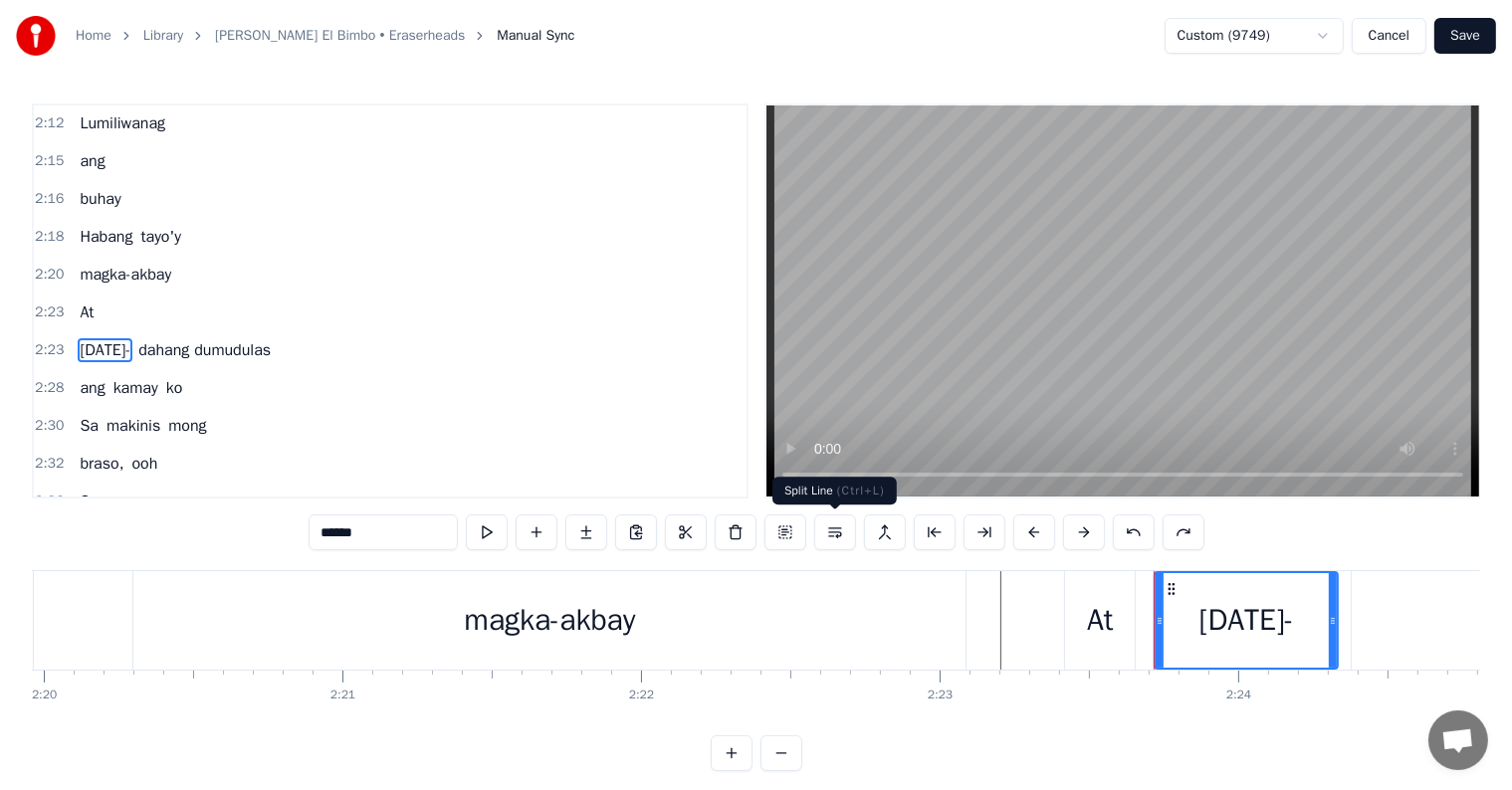 click at bounding box center [835, 532] 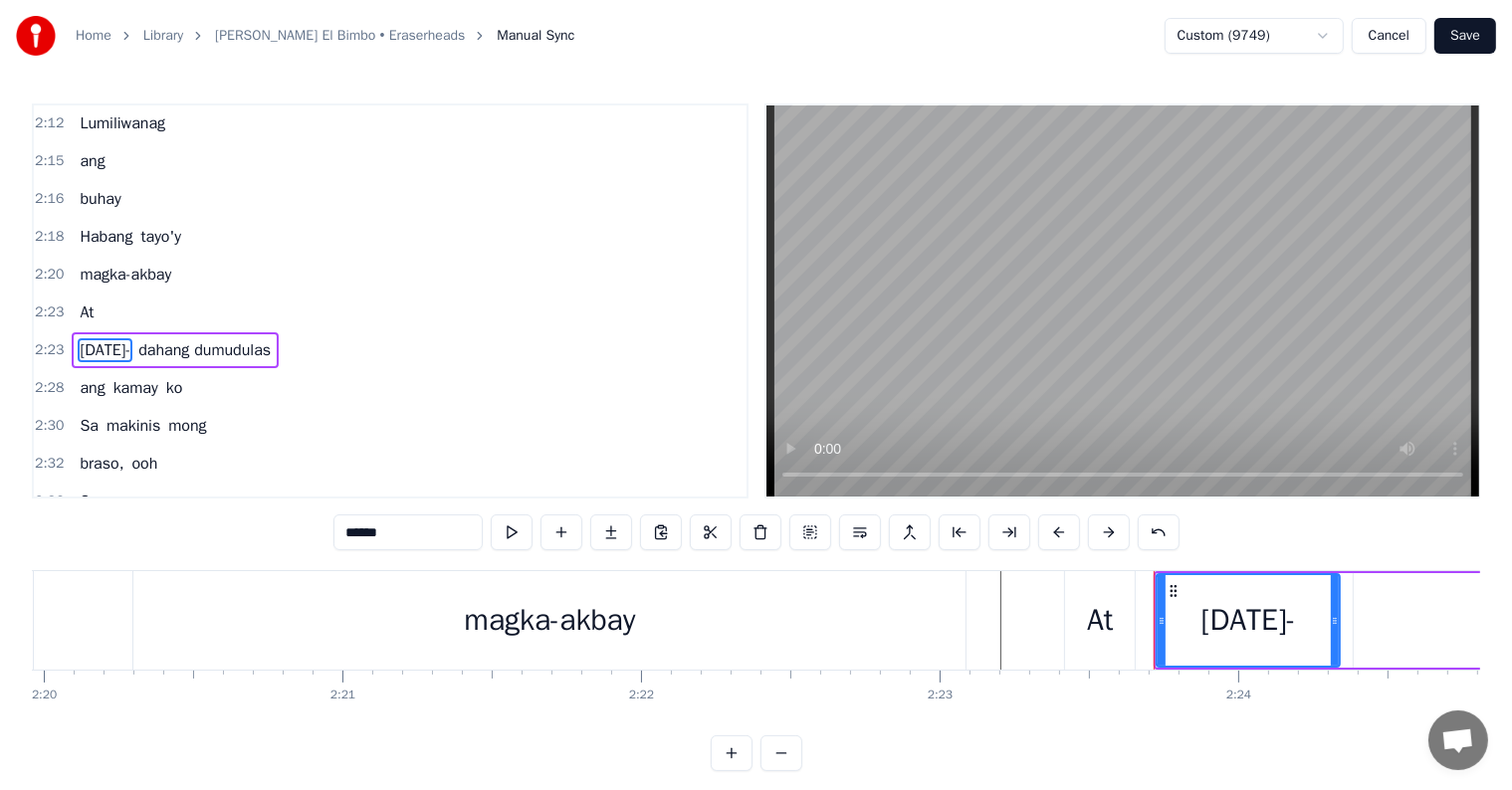 click at bounding box center (25095, 620) 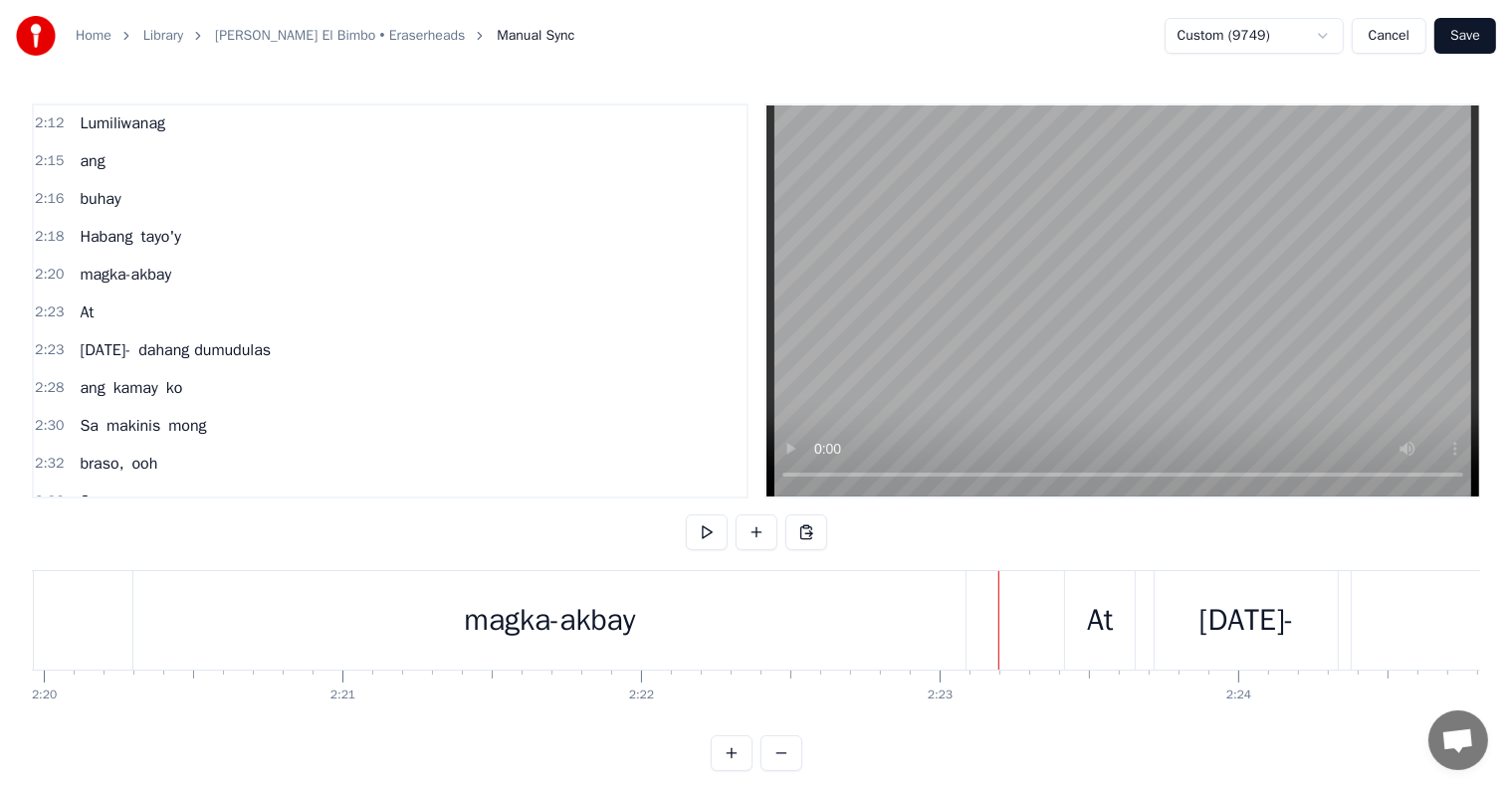 click on "dahang dumudulas" at bounding box center [204, 350] 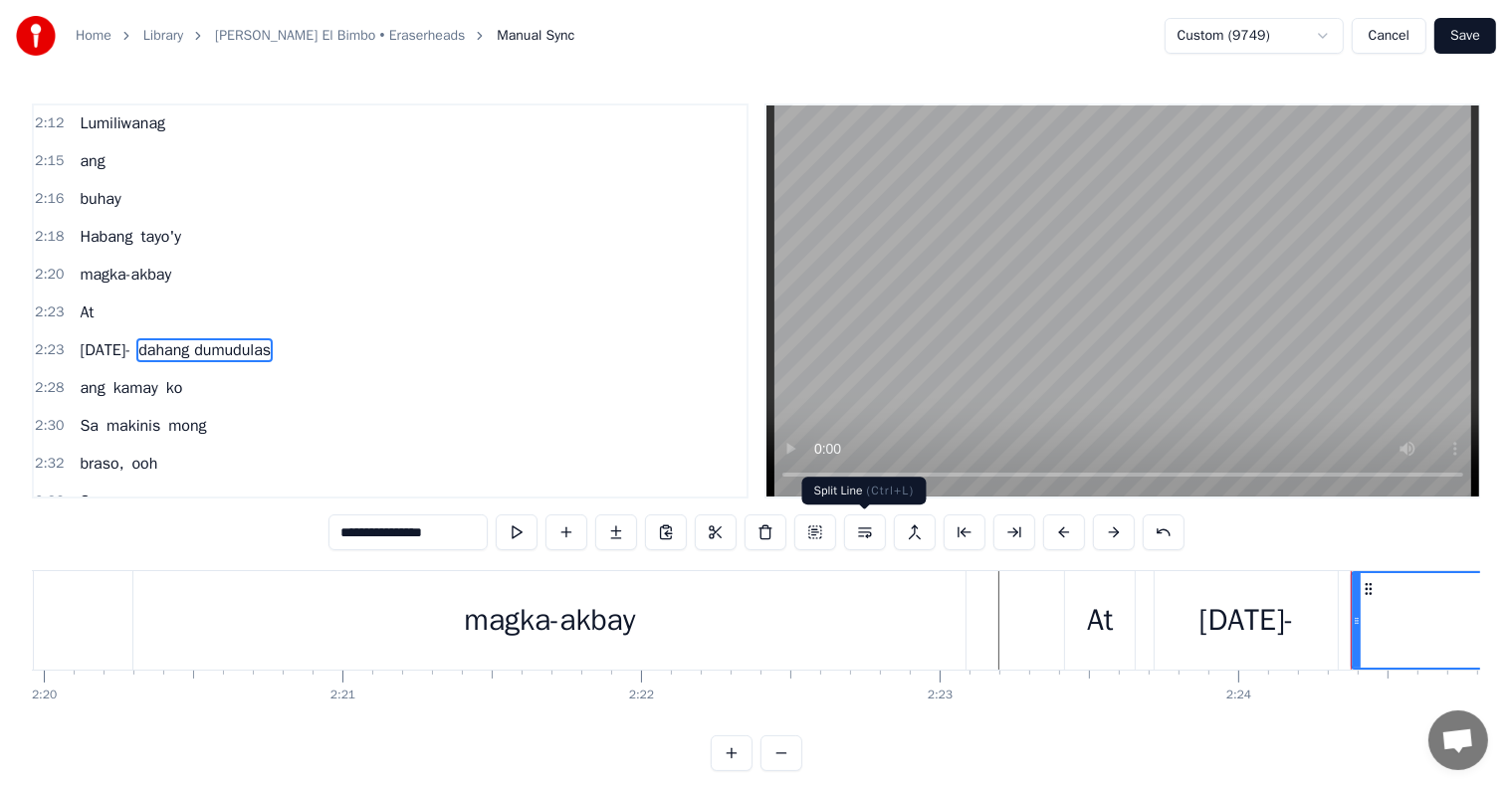 click at bounding box center [865, 532] 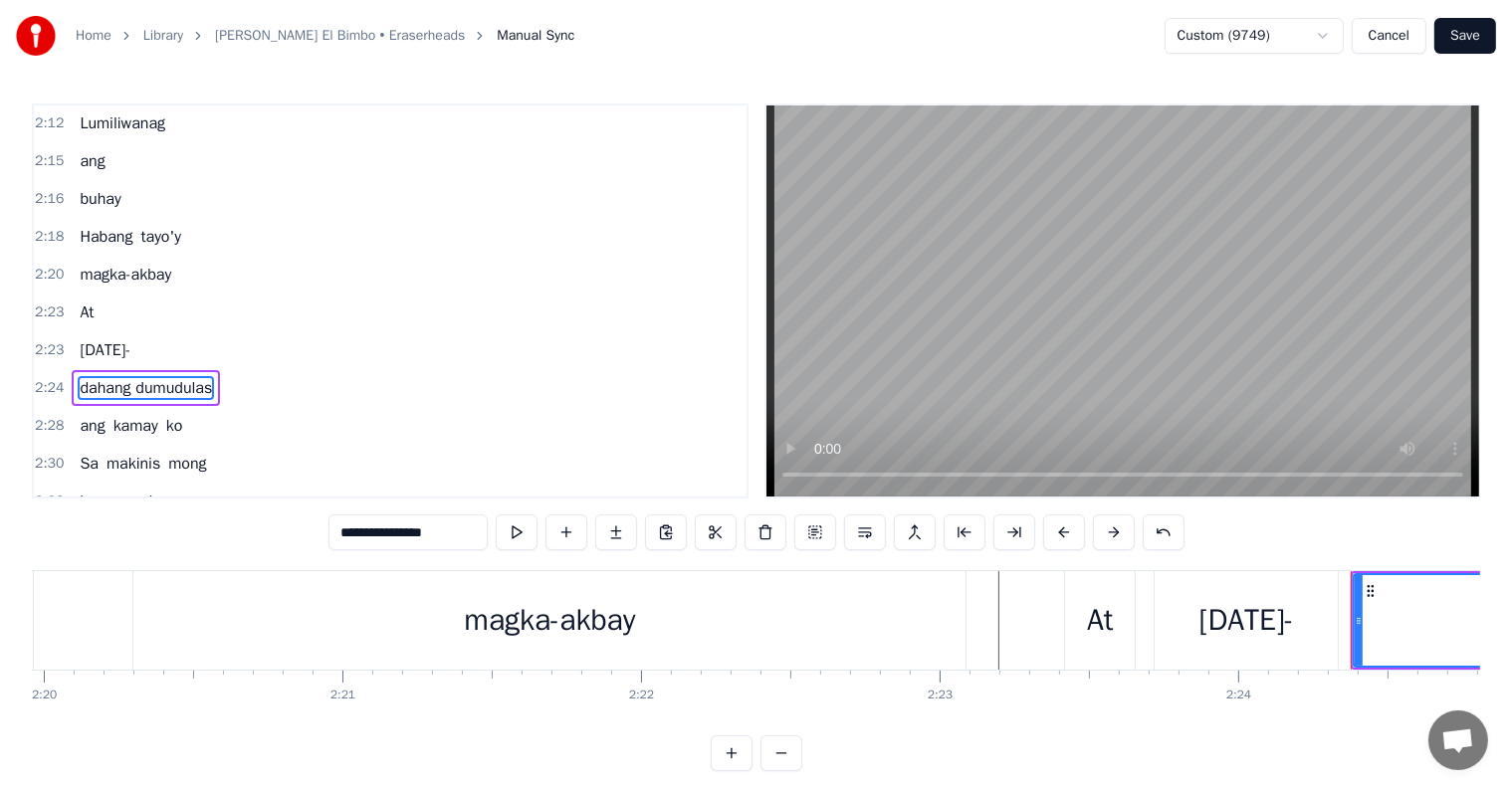 scroll, scrollTop: 1323, scrollLeft: 0, axis: vertical 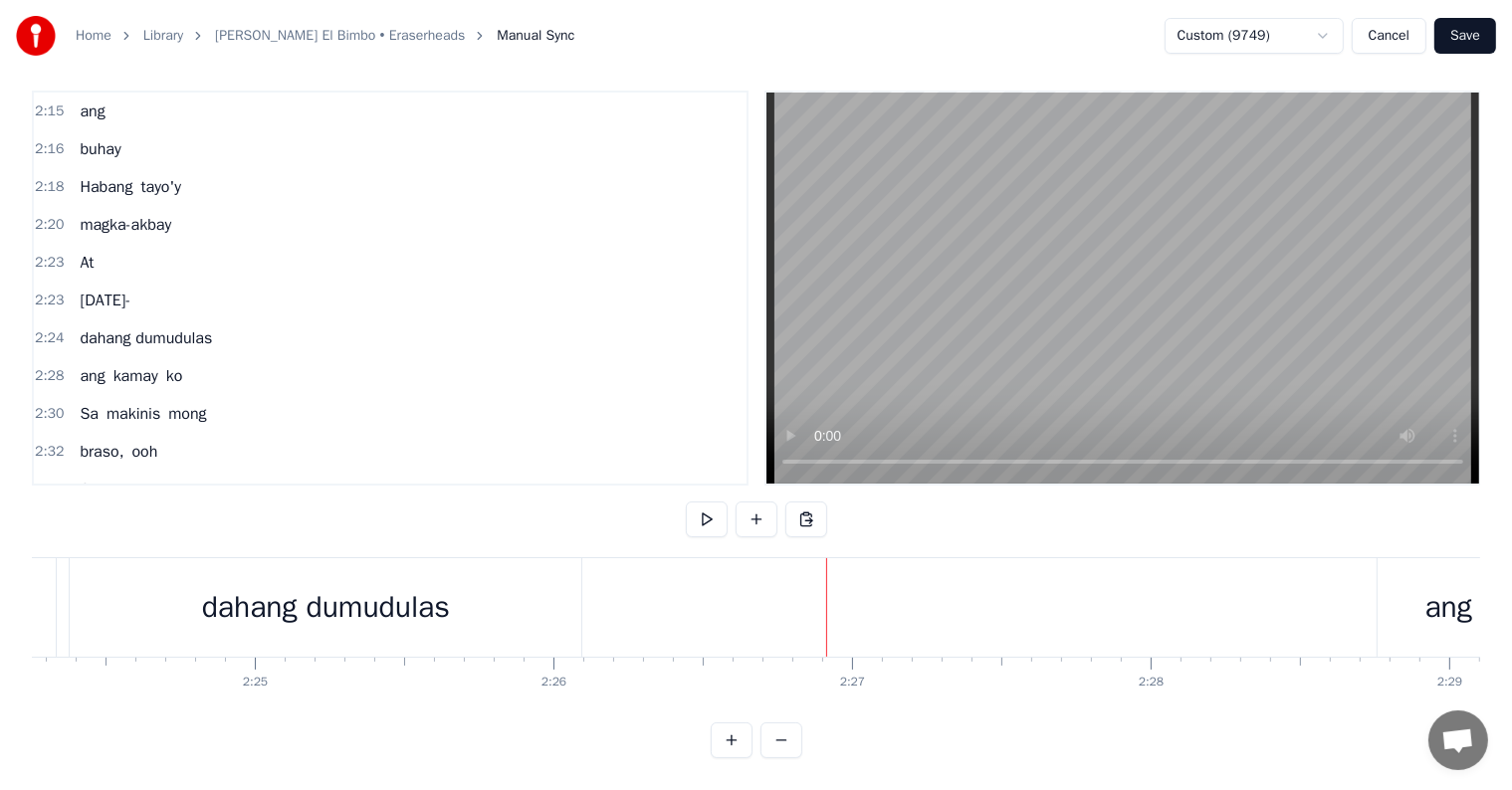 click on "dahang dumudulas" at bounding box center (325, 607) 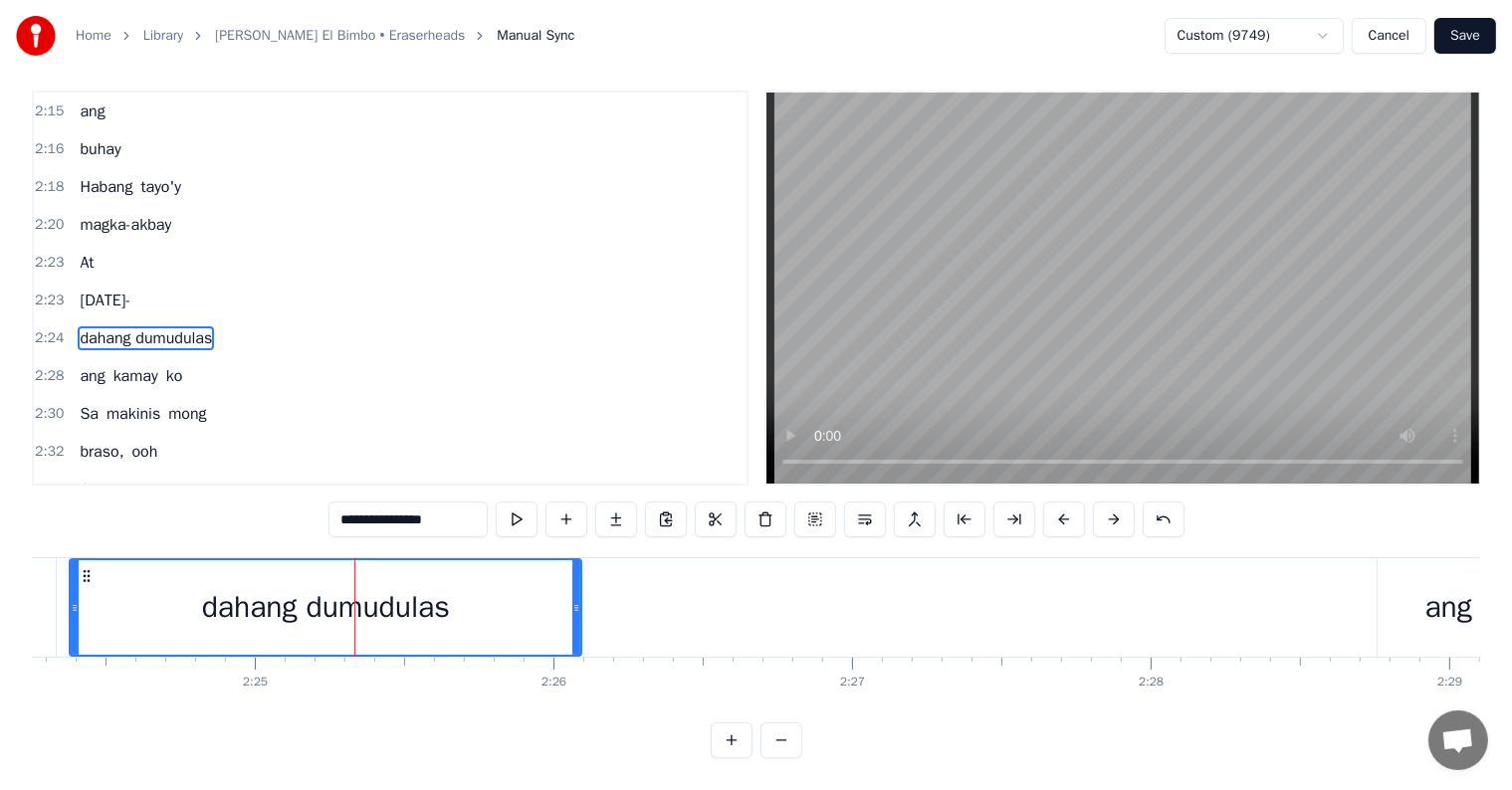 scroll, scrollTop: 0, scrollLeft: 0, axis: both 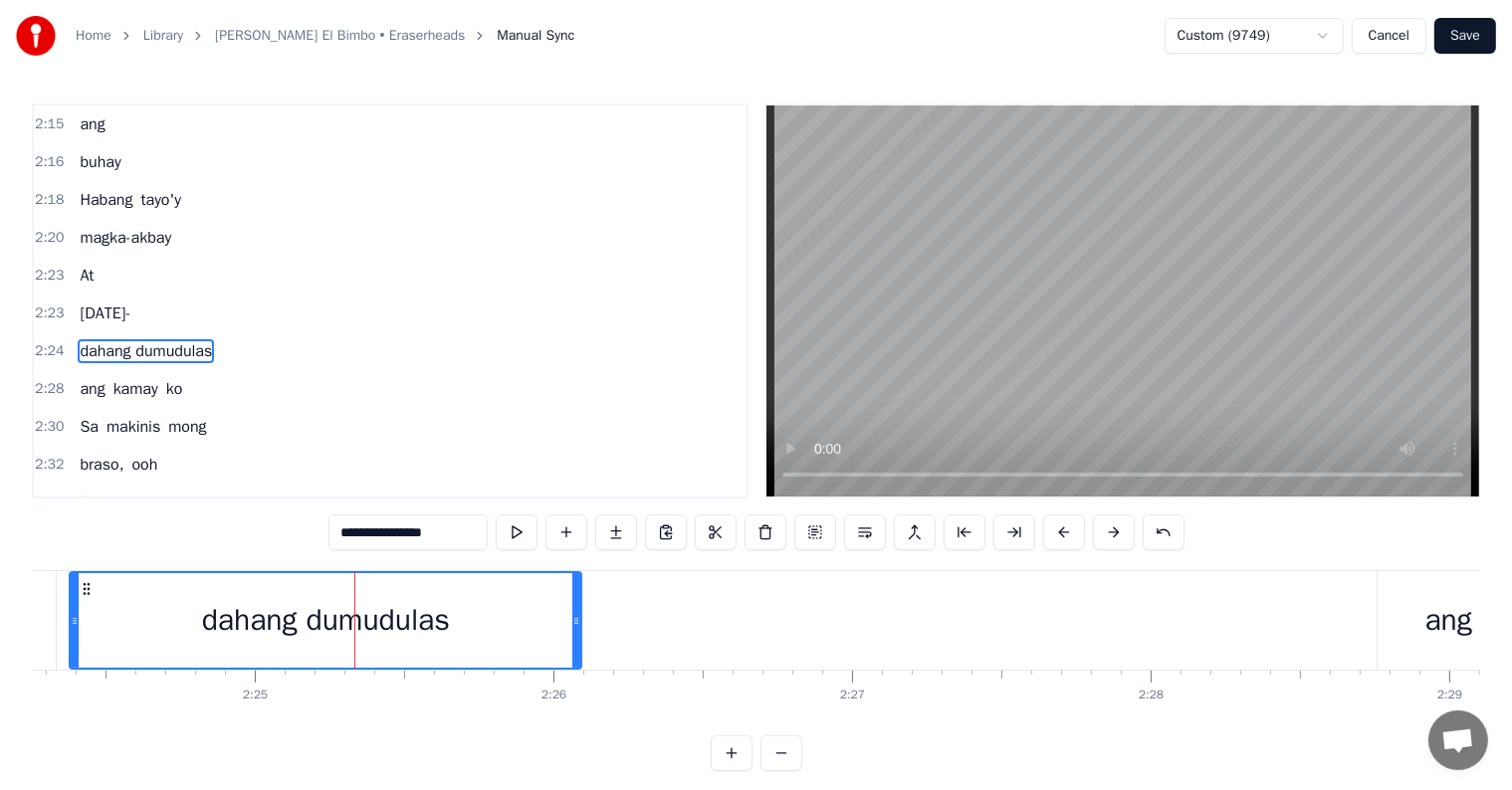 drag, startPoint x: 390, startPoint y: 530, endPoint x: 476, endPoint y: 529, distance: 86.00581 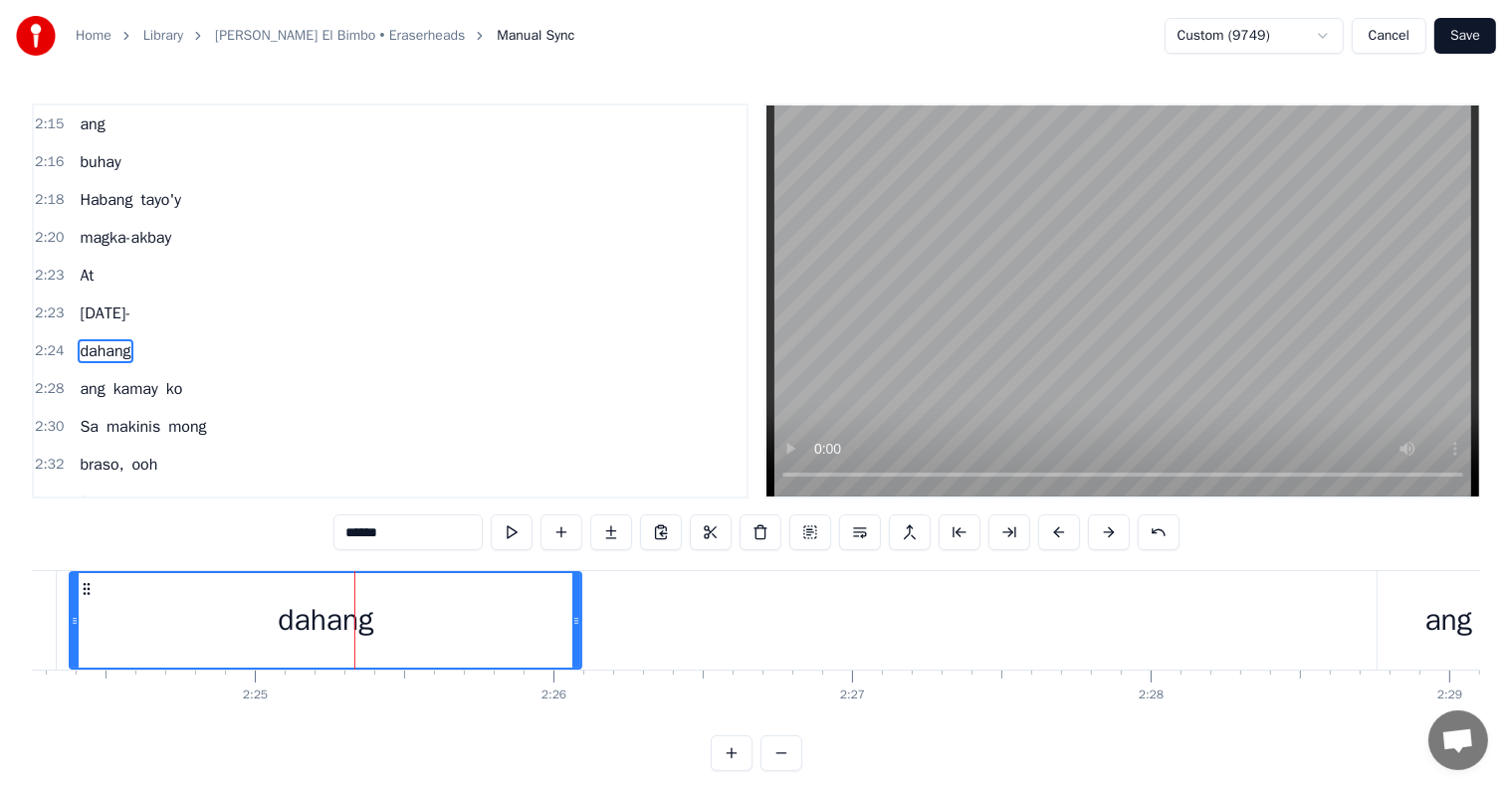 type on "******" 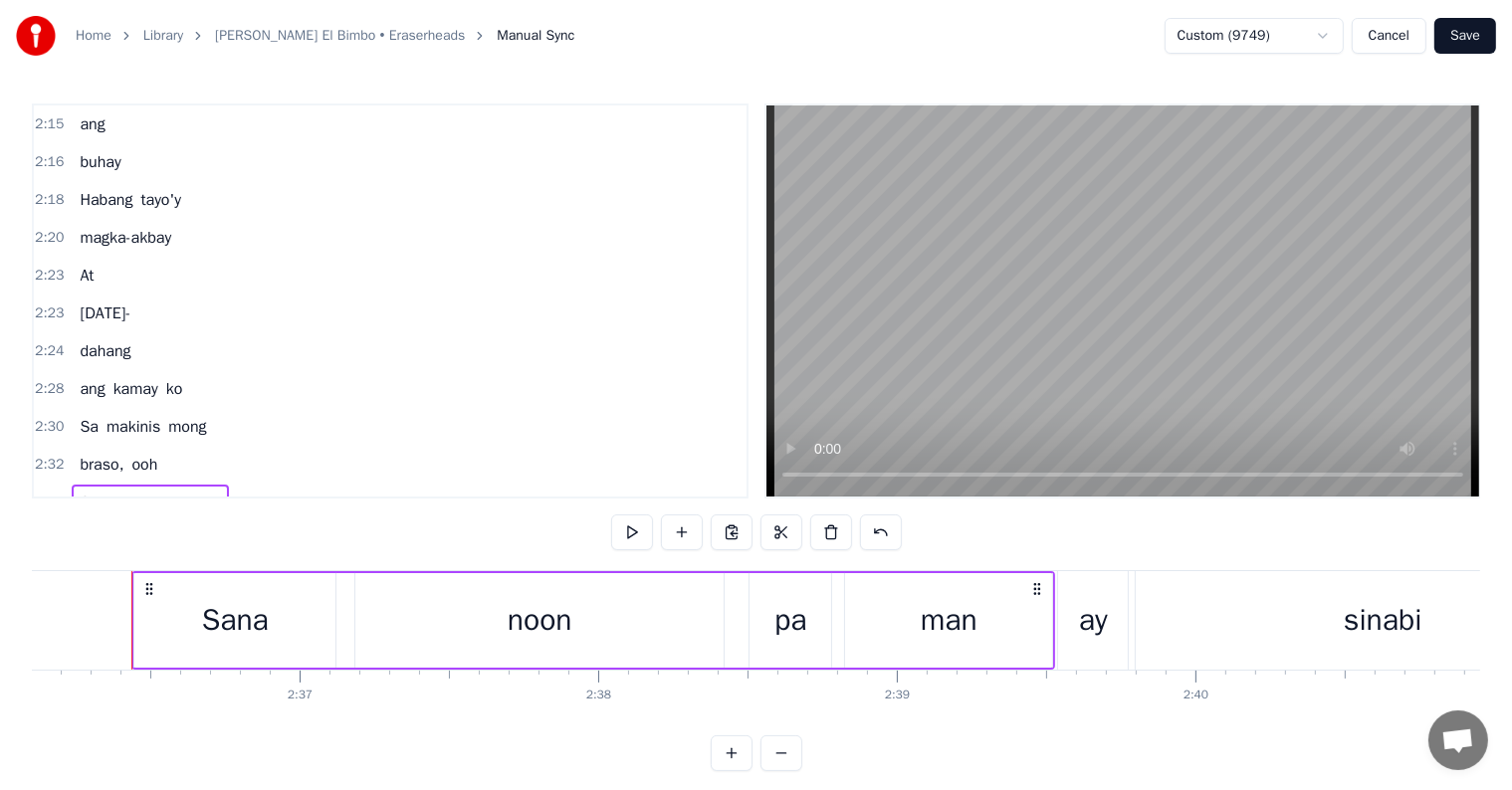 click on "dahang" at bounding box center (105, 351) 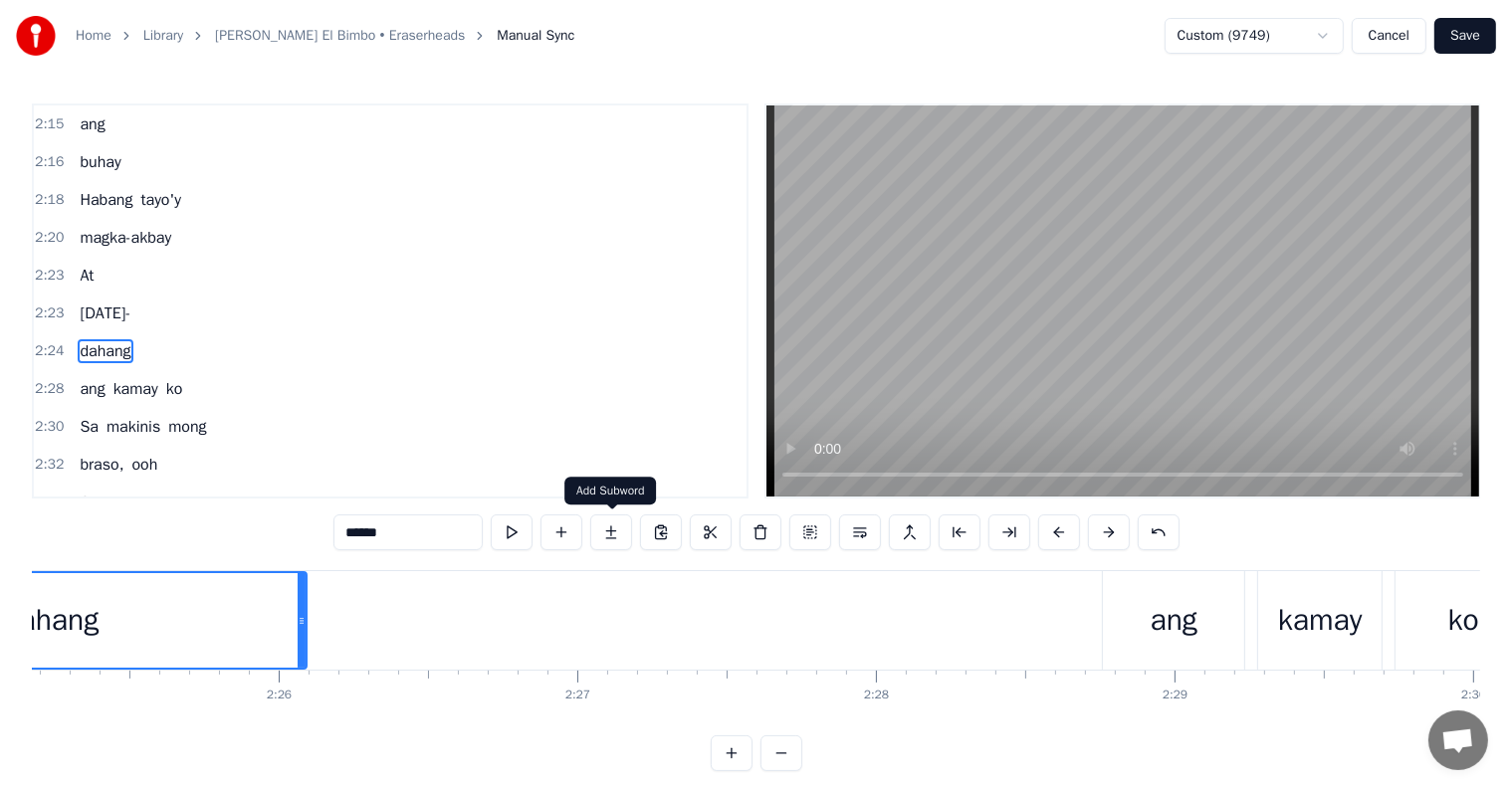 scroll, scrollTop: 0, scrollLeft: 43013, axis: horizontal 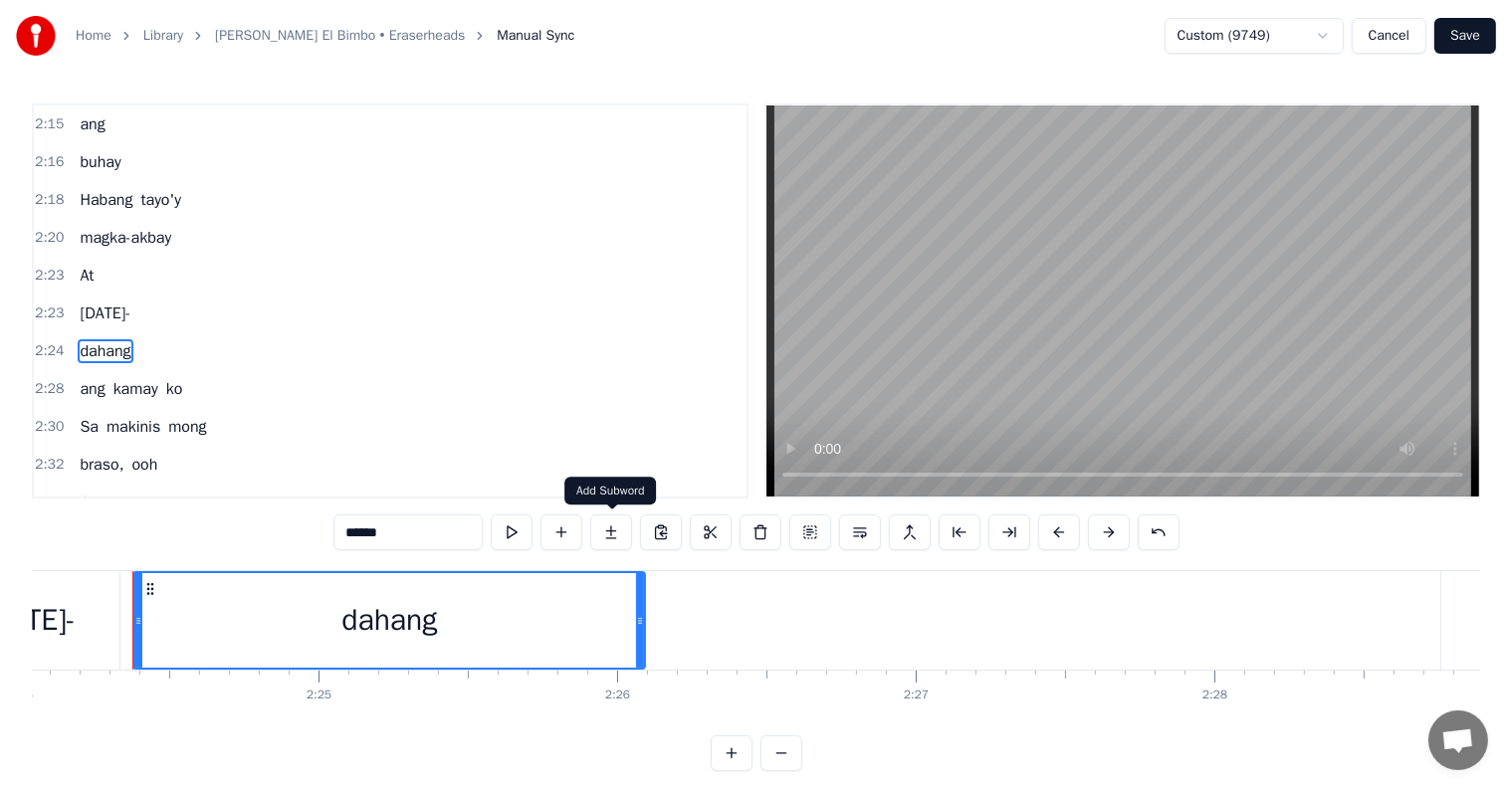 click at bounding box center (611, 532) 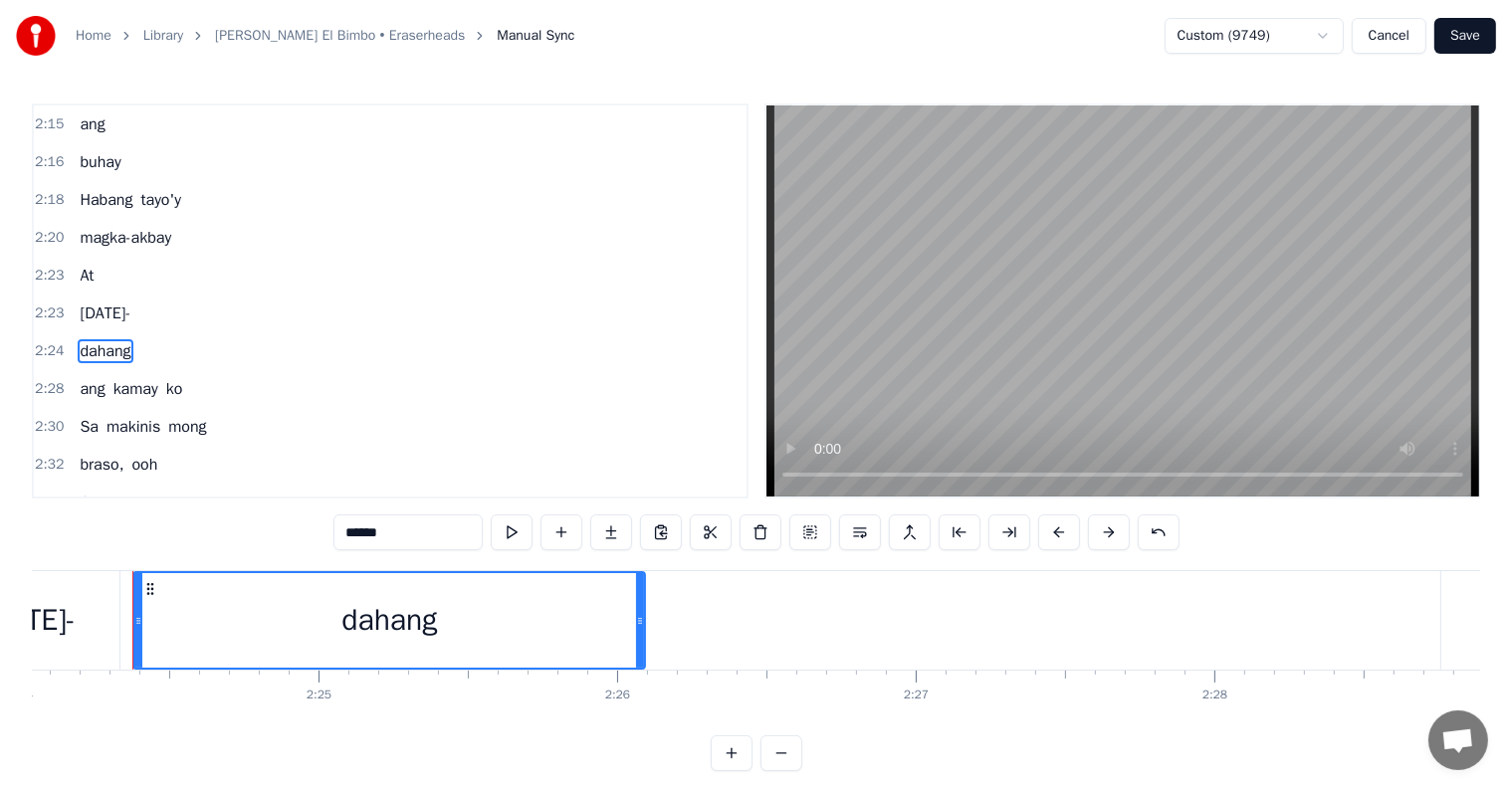 click on "dahang" at bounding box center (105, 351) 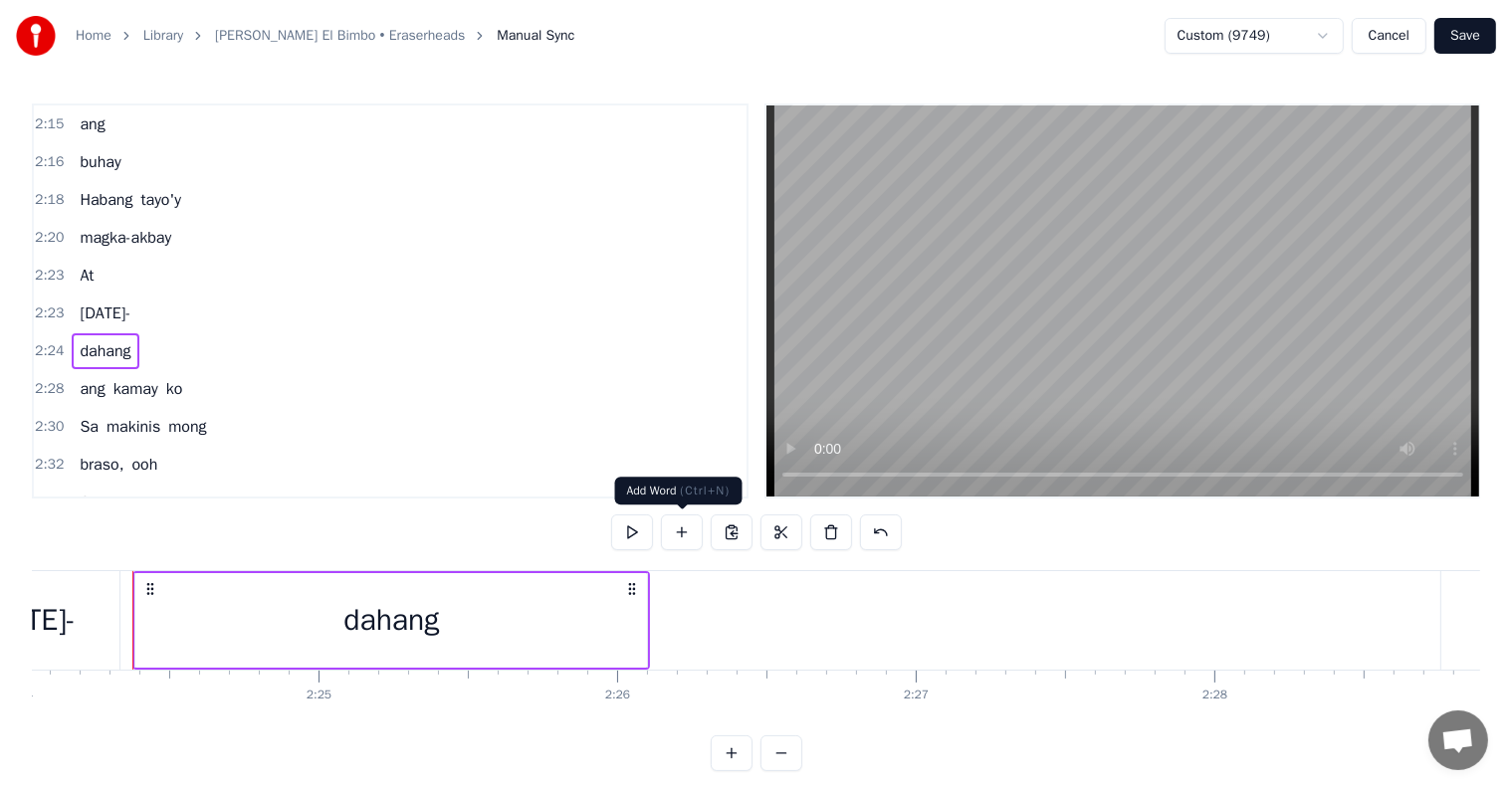 click at bounding box center [682, 532] 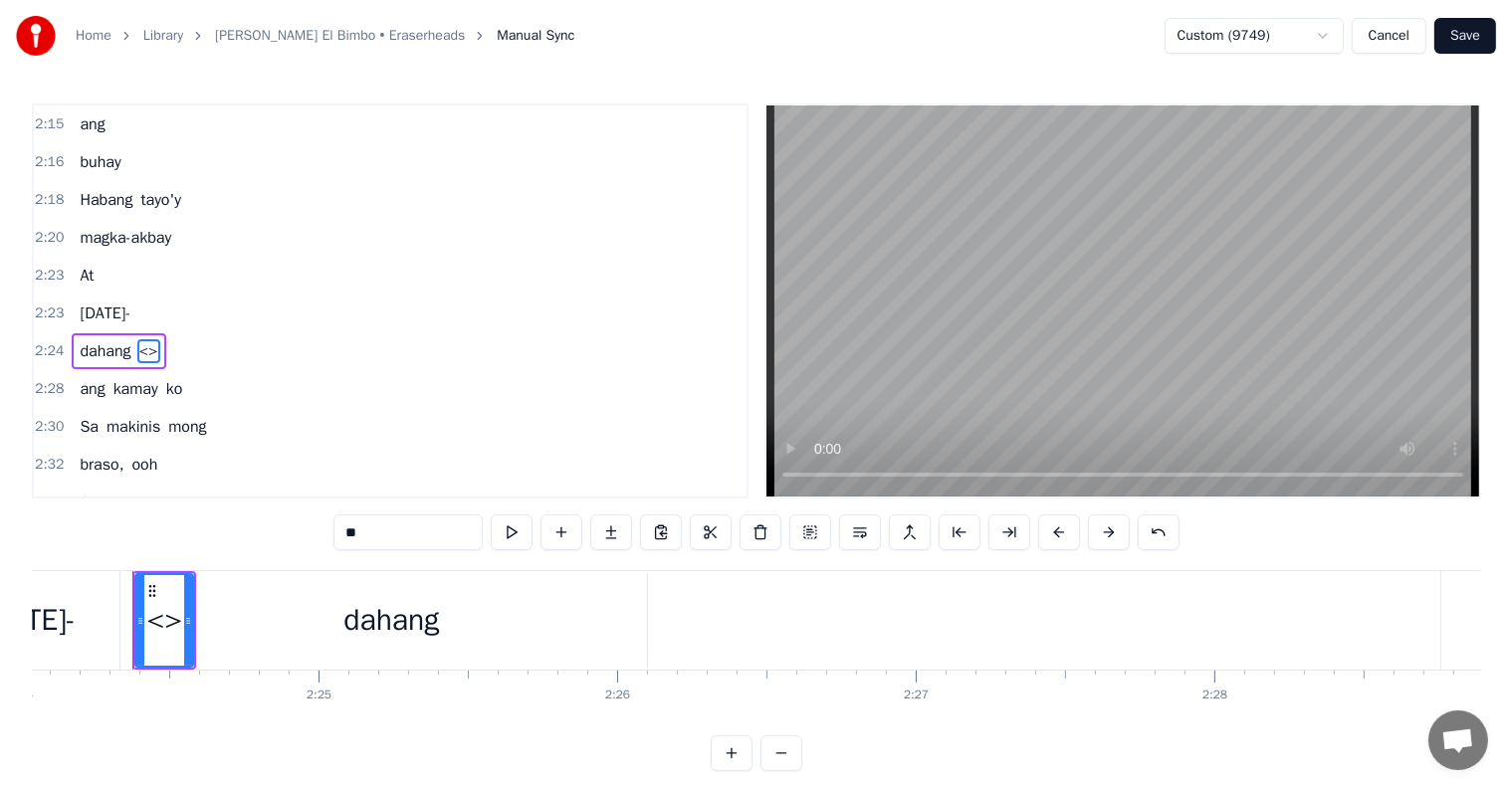 drag, startPoint x: 379, startPoint y: 523, endPoint x: 279, endPoint y: 525, distance: 100.02 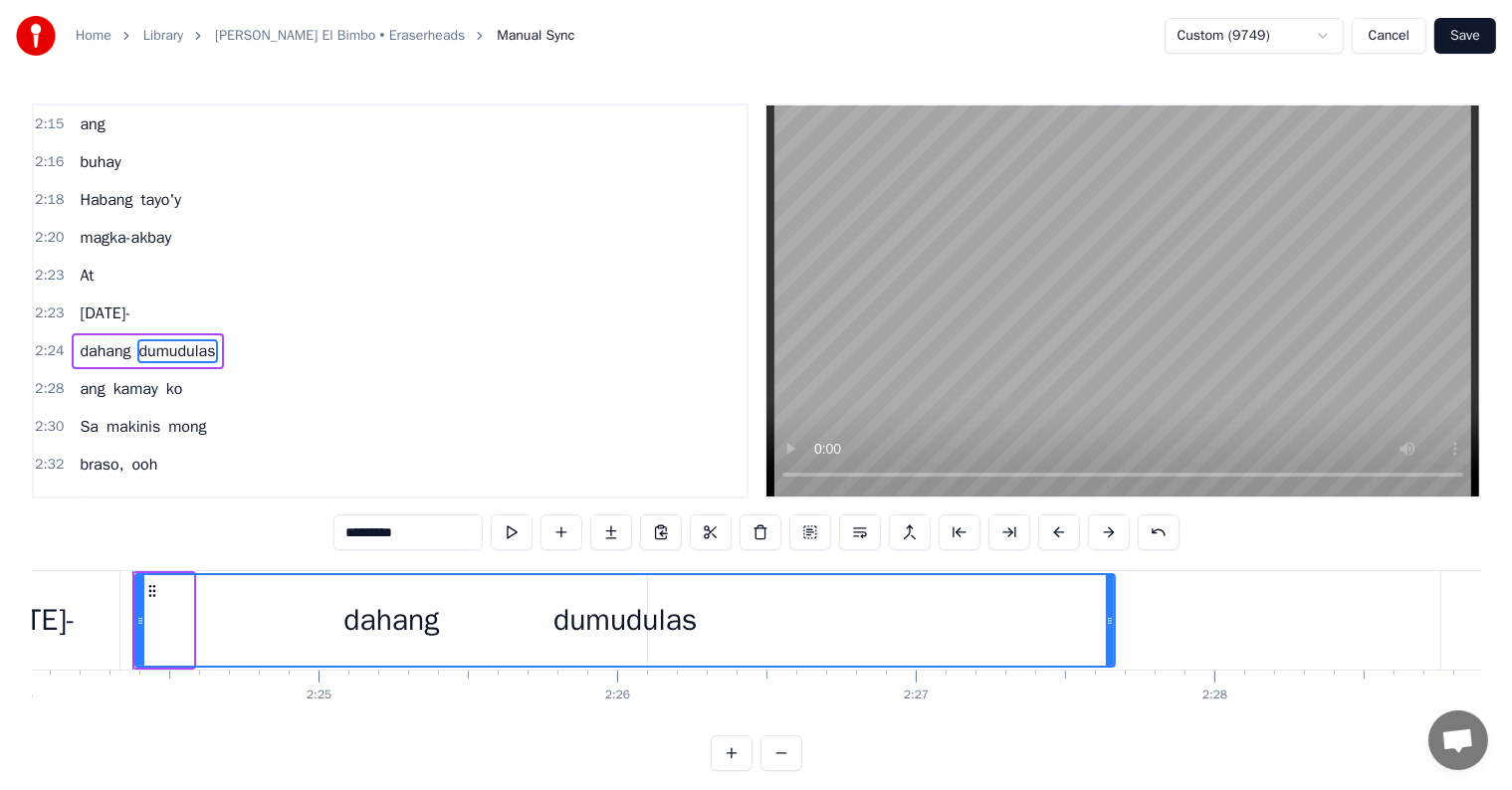 drag, startPoint x: 187, startPoint y: 617, endPoint x: 1109, endPoint y: 600, distance: 922.157 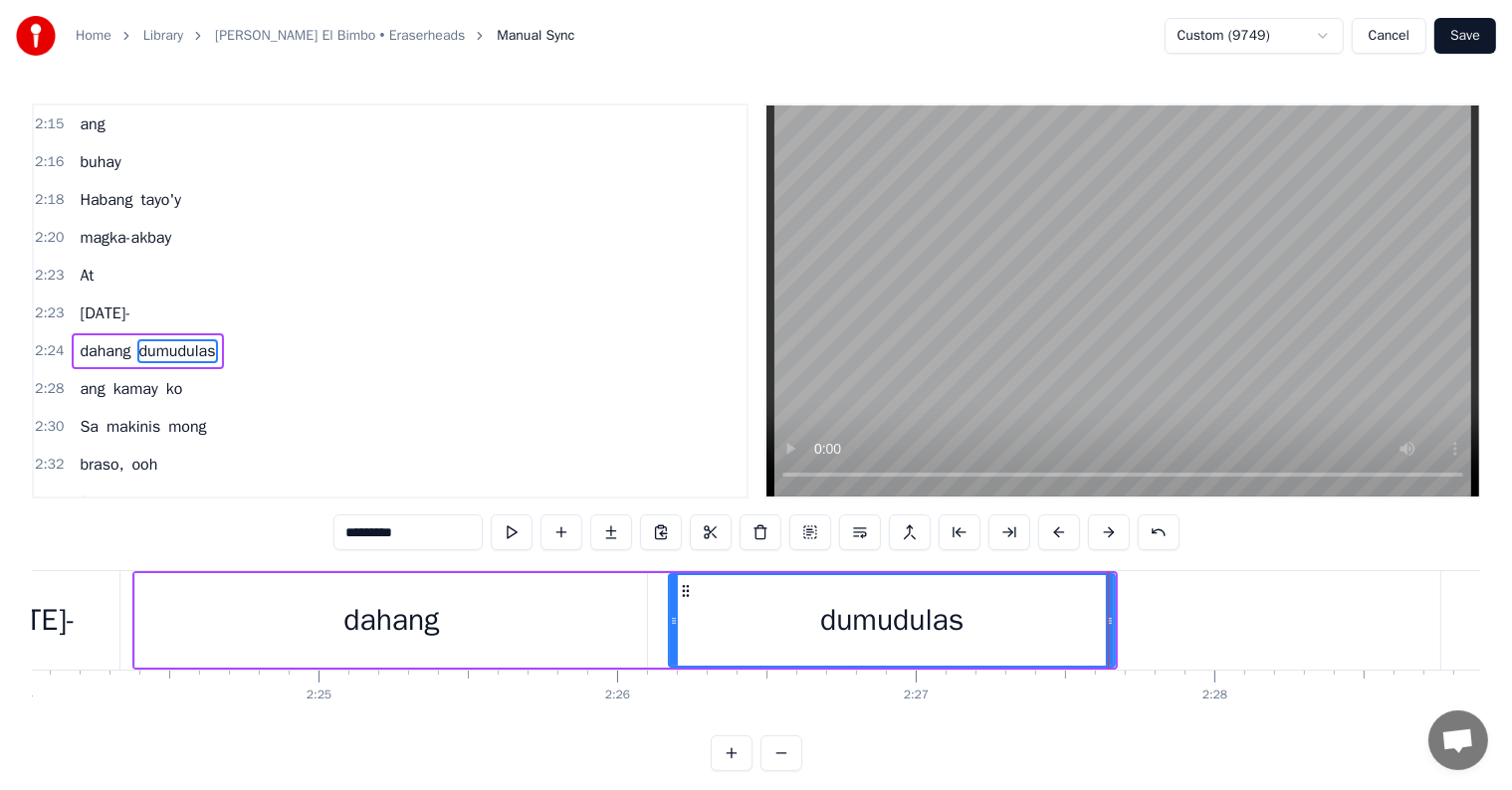 drag, startPoint x: 139, startPoint y: 613, endPoint x: 672, endPoint y: 621, distance: 533.06 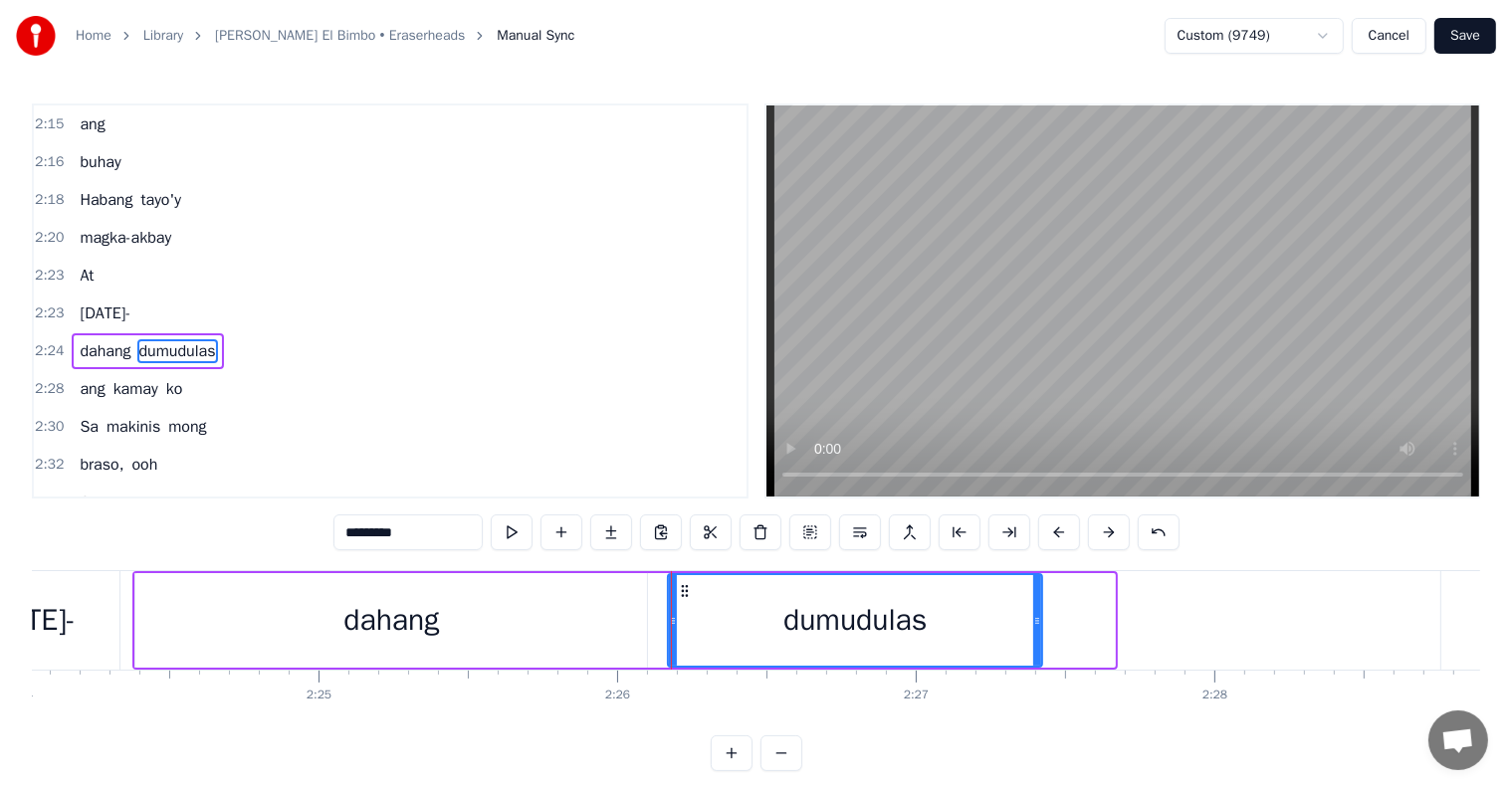 drag, startPoint x: 1112, startPoint y: 620, endPoint x: 1039, endPoint y: 618, distance: 73.02739 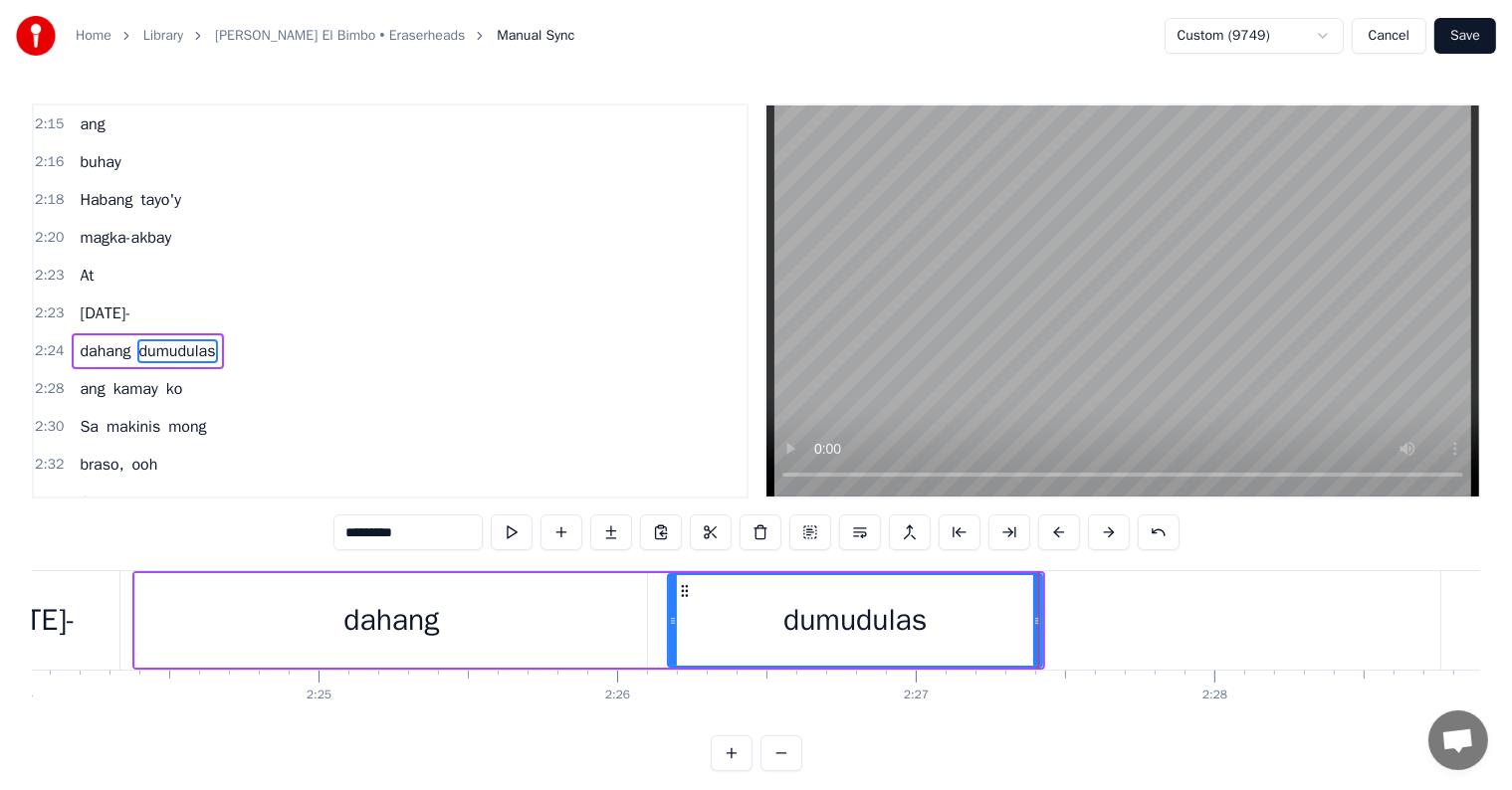 type on "*********" 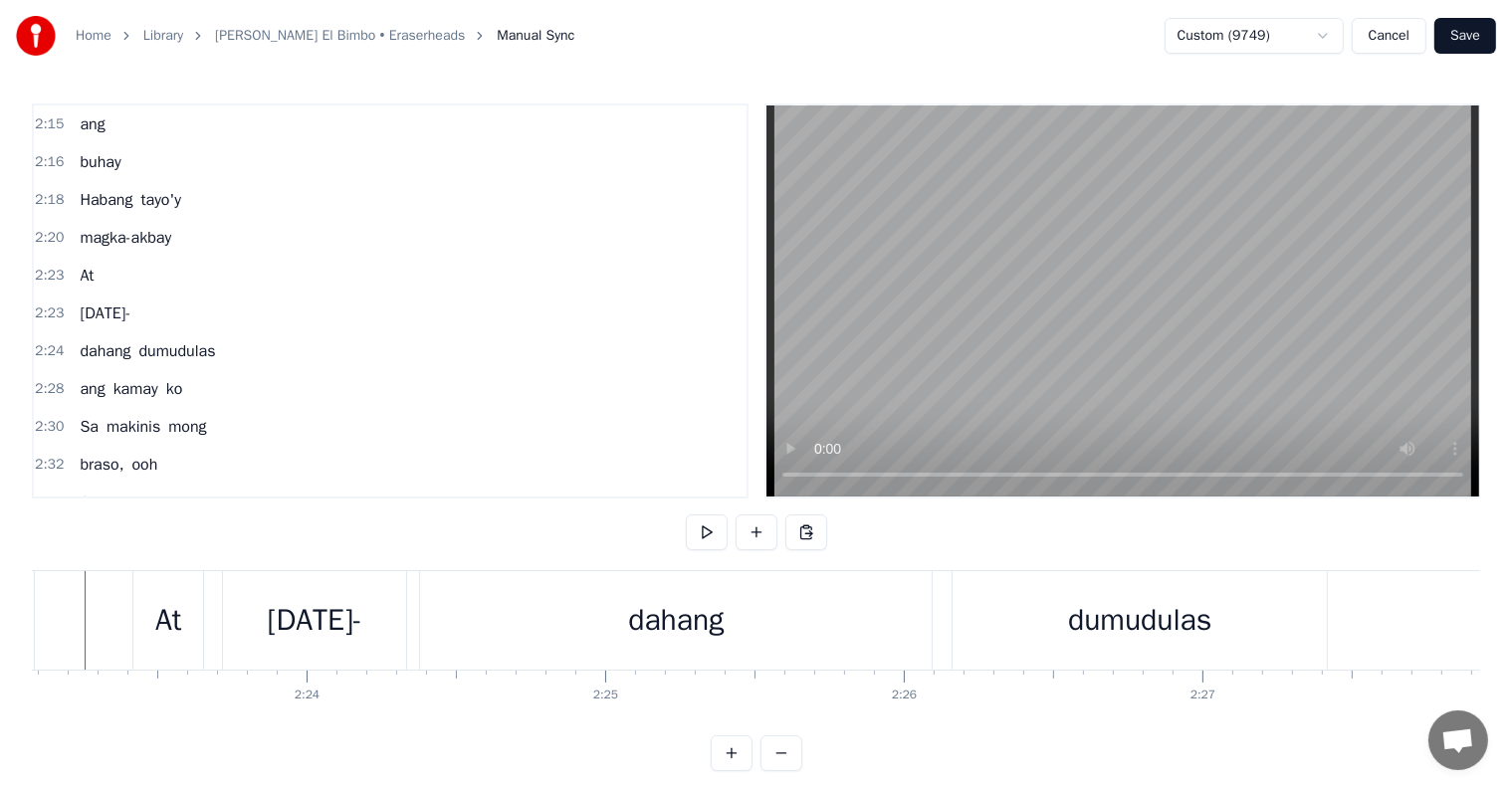 scroll, scrollTop: 0, scrollLeft: 42678, axis: horizontal 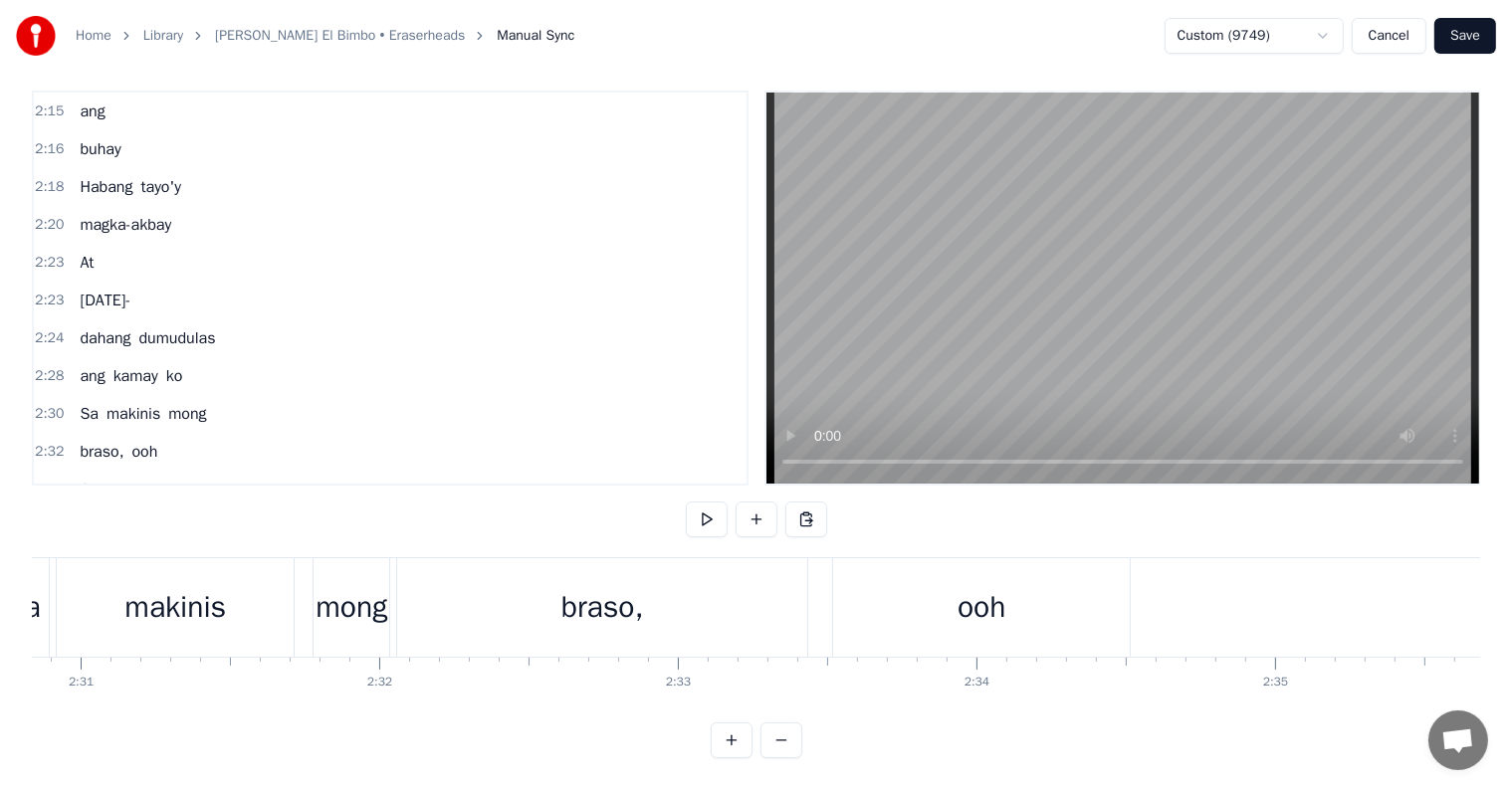click on "At" at bounding box center (87, 263) 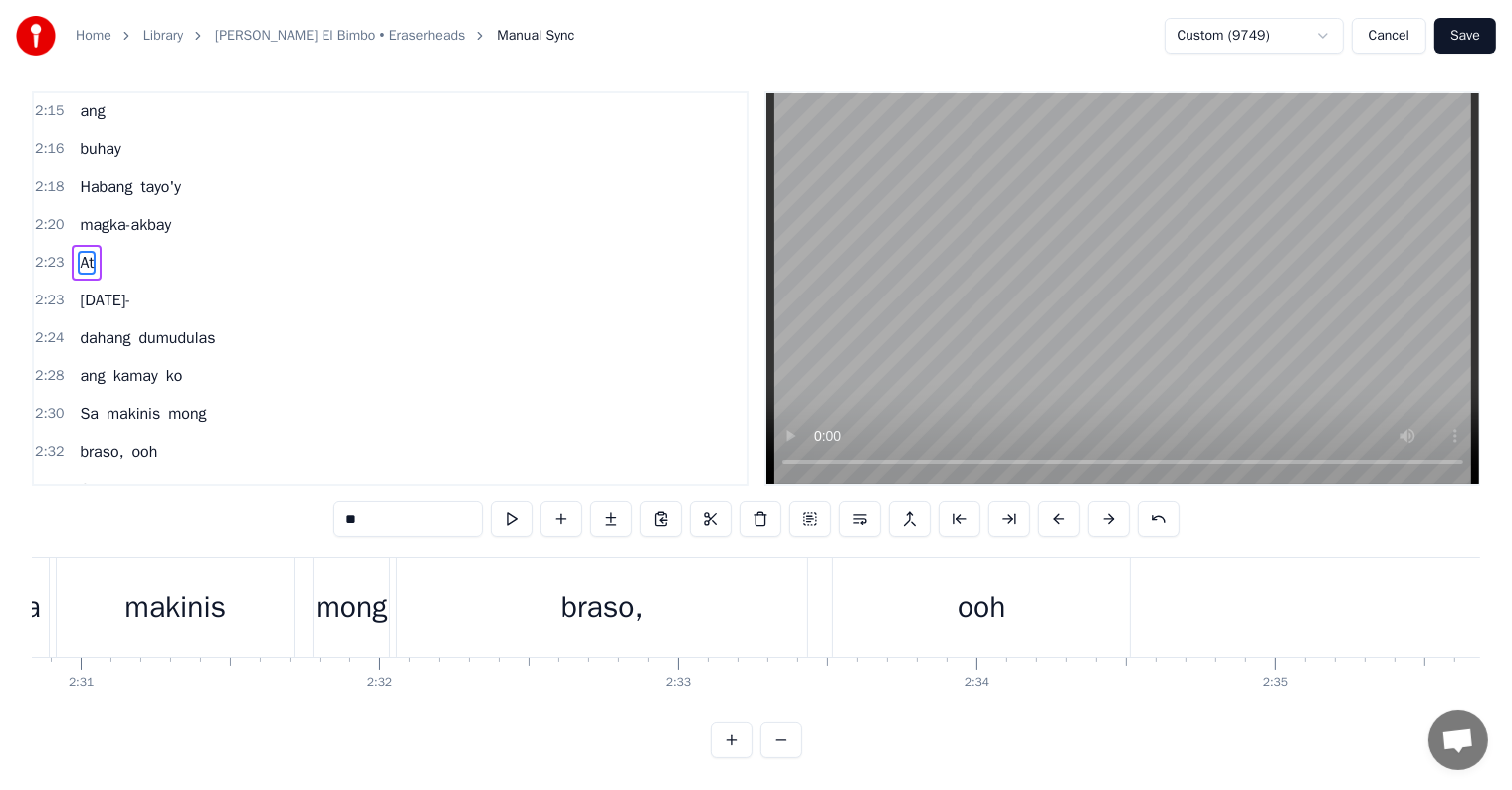 scroll, scrollTop: 0, scrollLeft: 0, axis: both 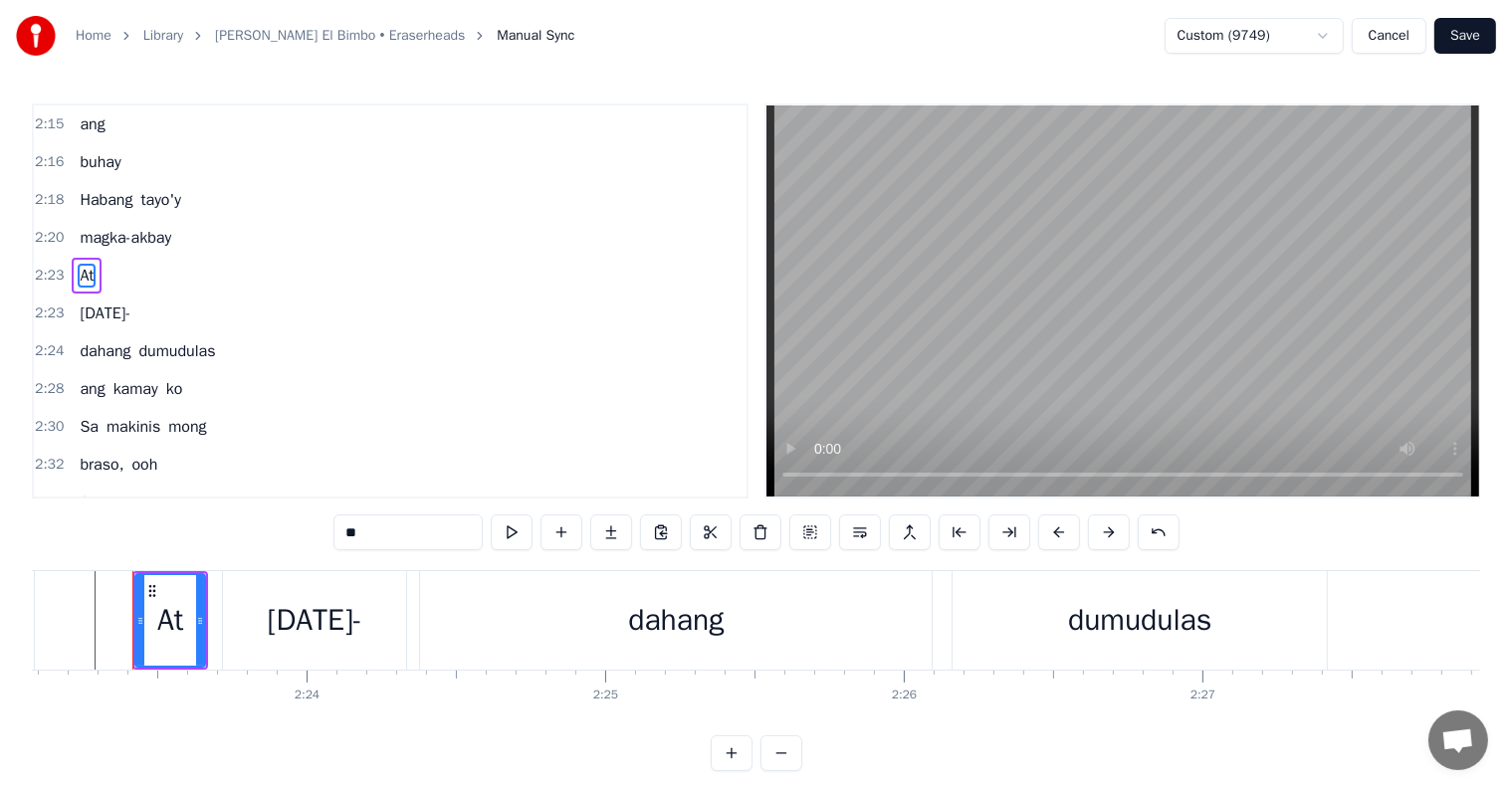 click at bounding box center (24163, 620) 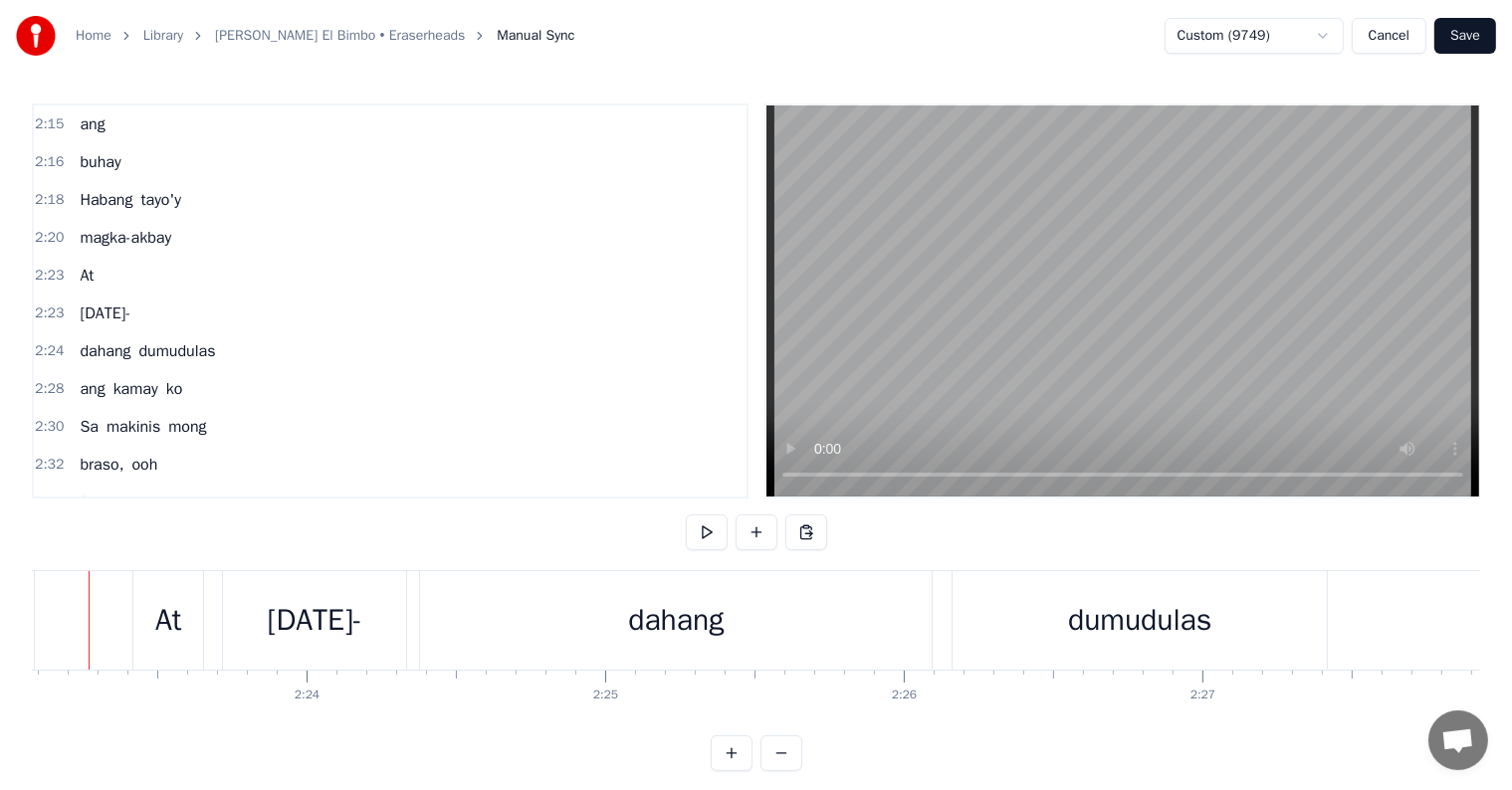 scroll, scrollTop: 0, scrollLeft: 42682, axis: horizontal 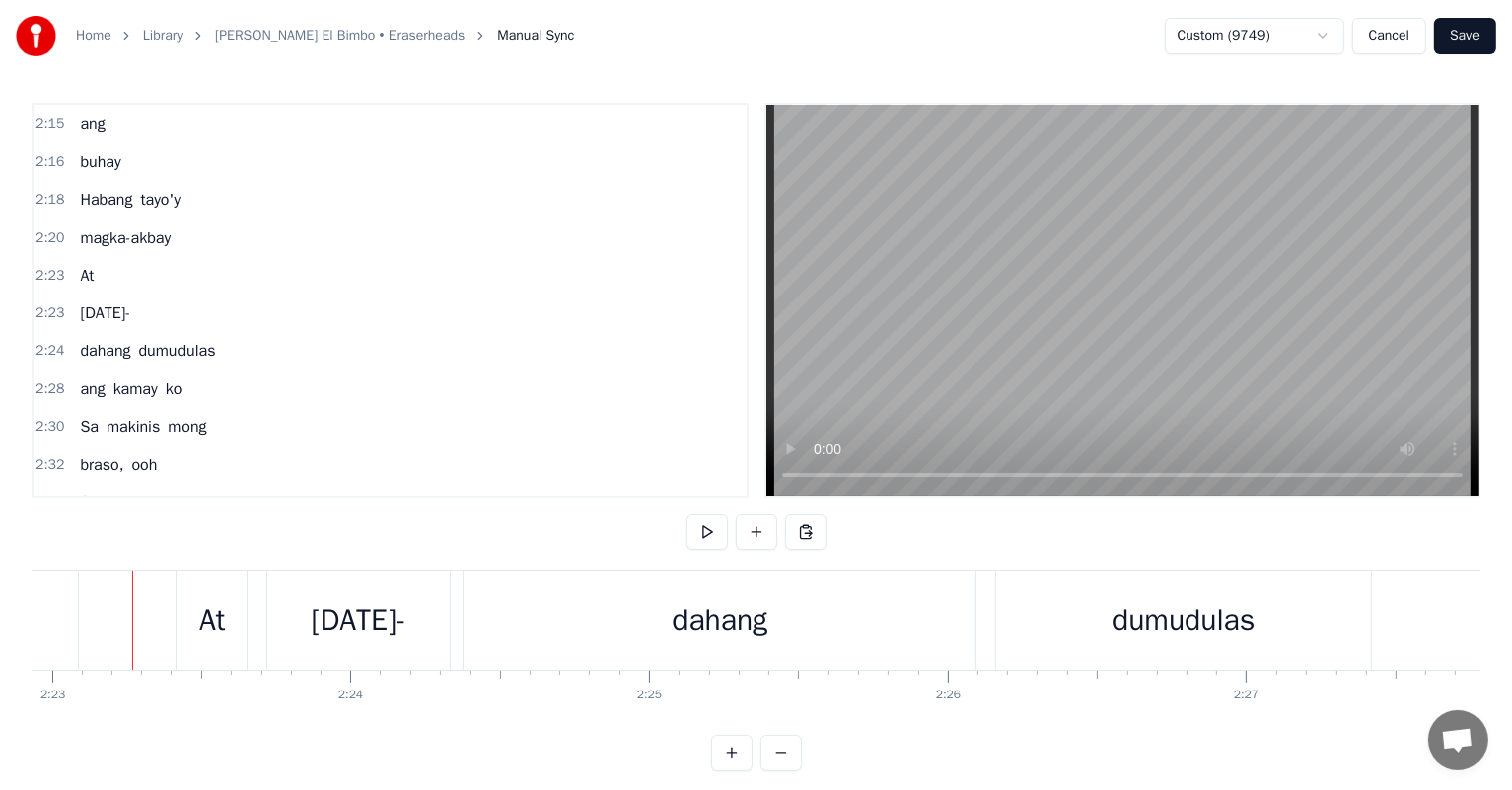 click on "dumudulas" at bounding box center (177, 351) 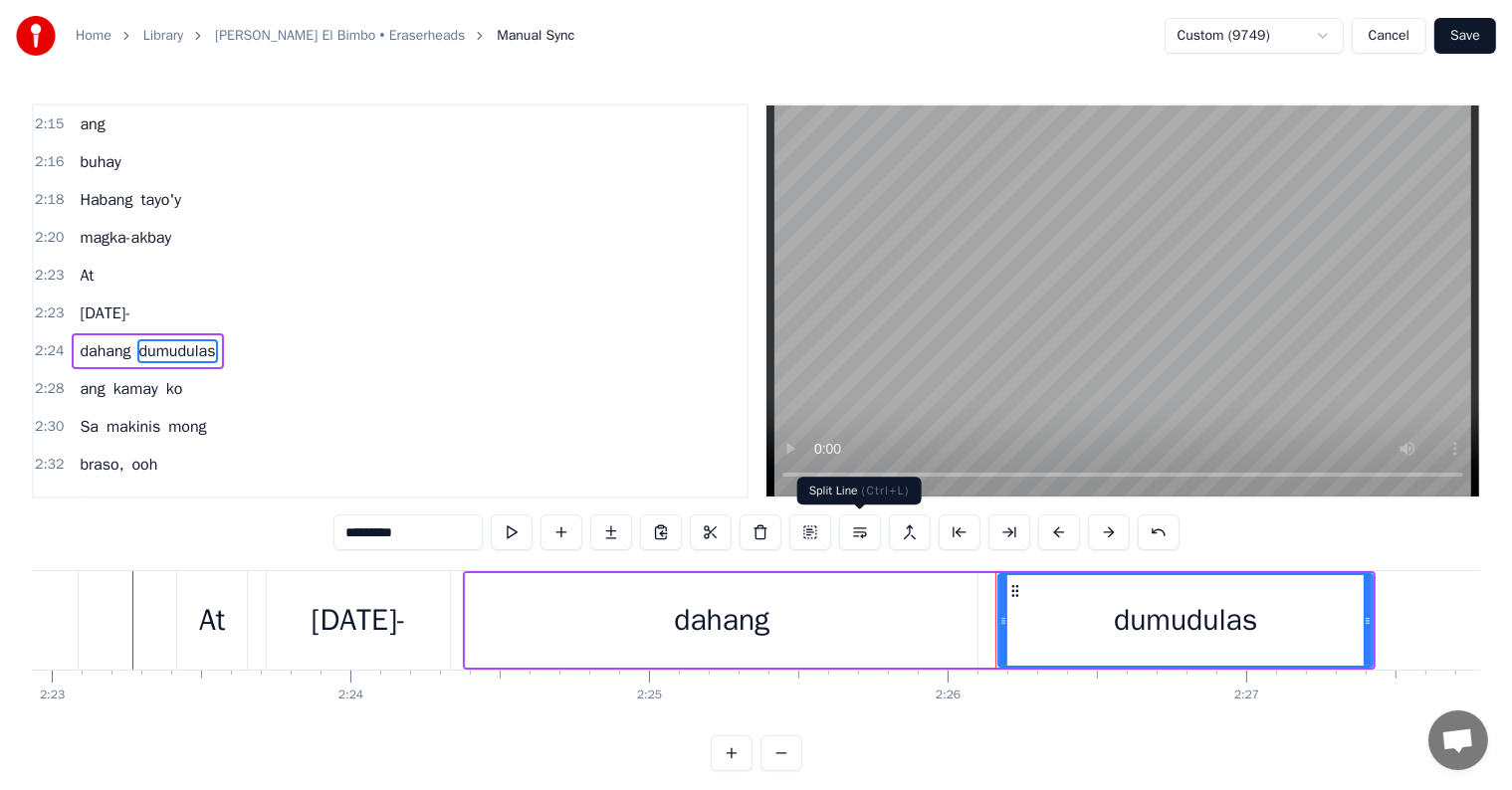 click at bounding box center (860, 532) 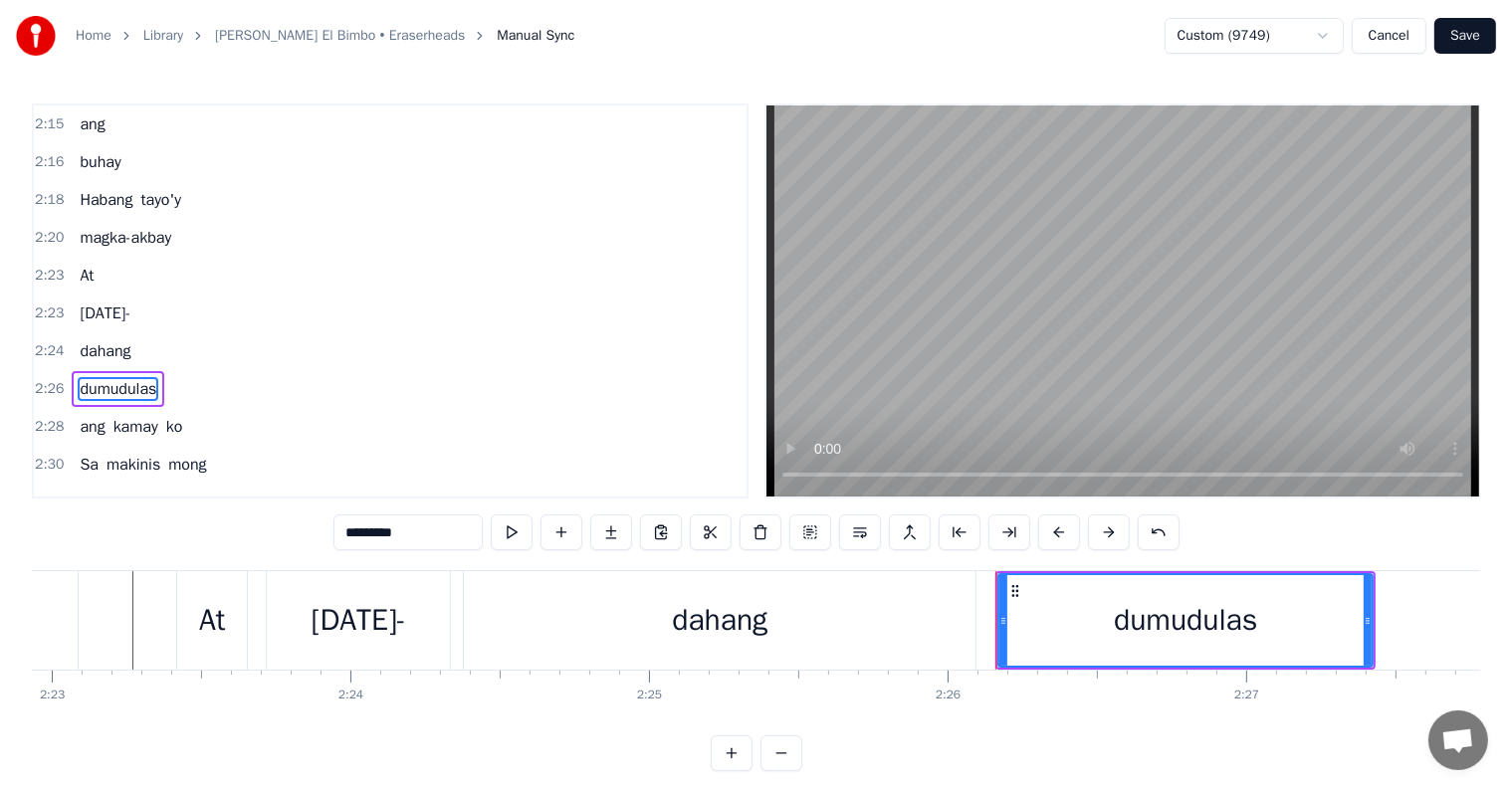 scroll, scrollTop: 1360, scrollLeft: 0, axis: vertical 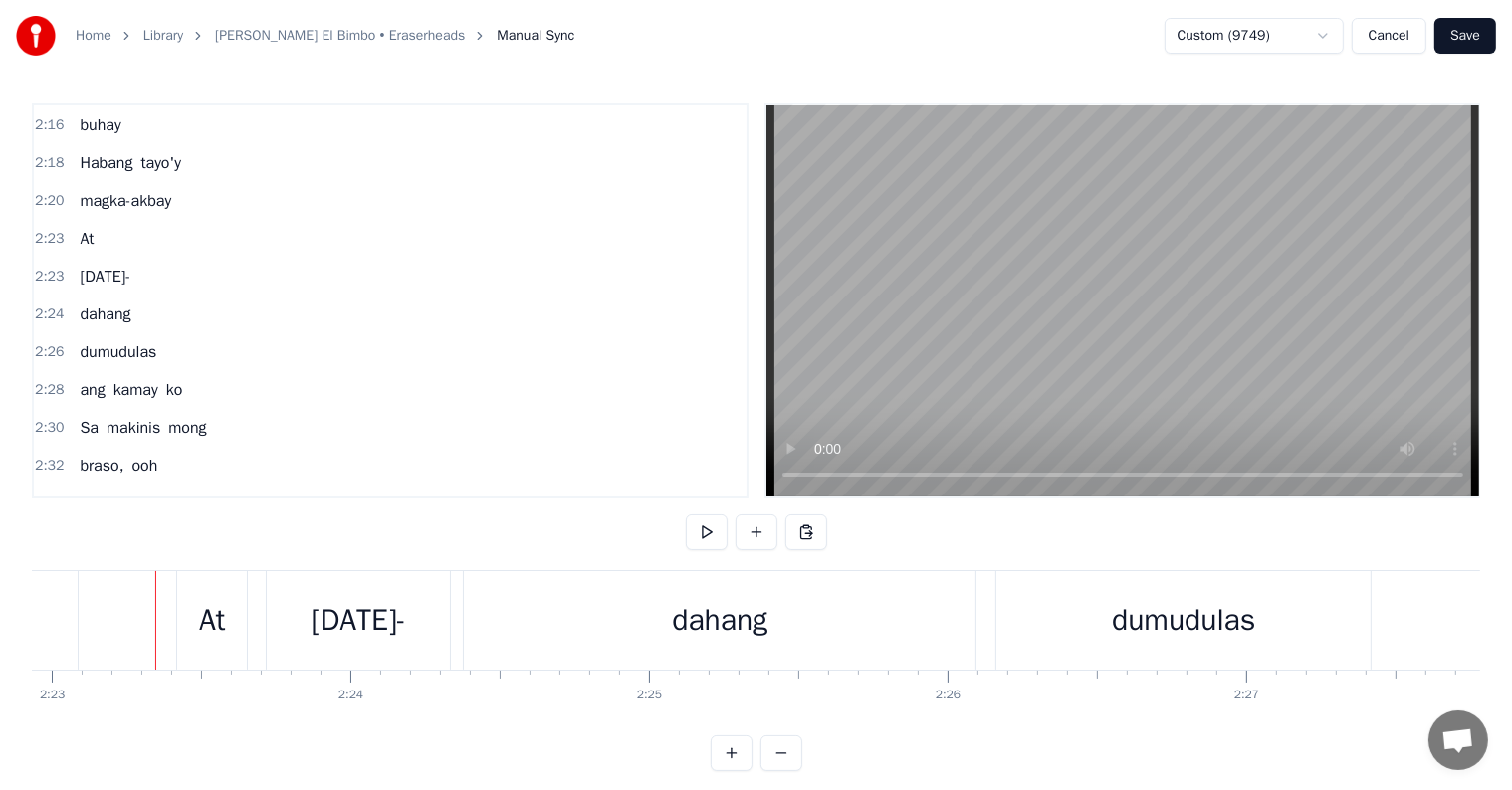 click on "dahang" at bounding box center (105, 314) 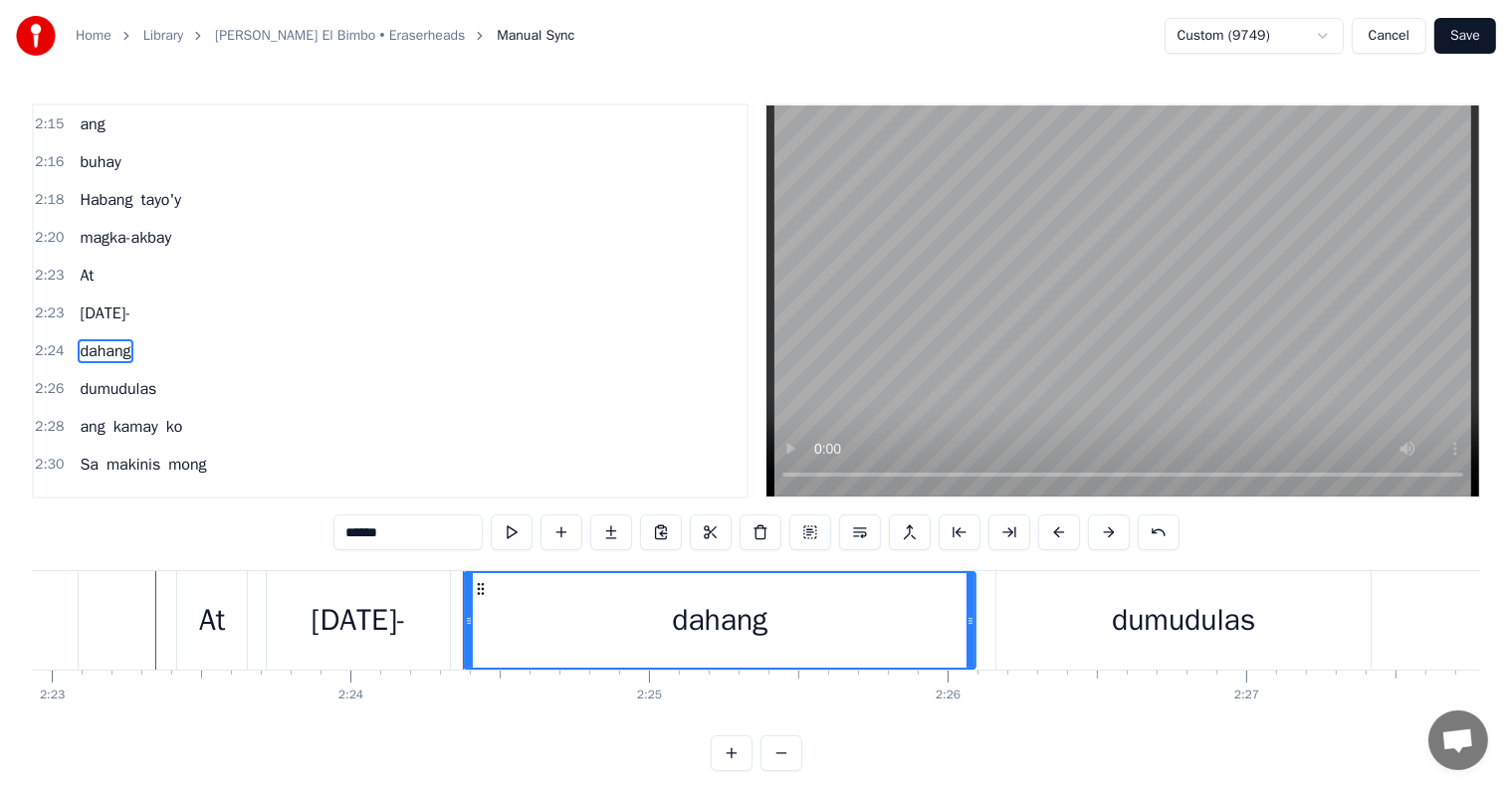 click on "dahang" at bounding box center [105, 351] 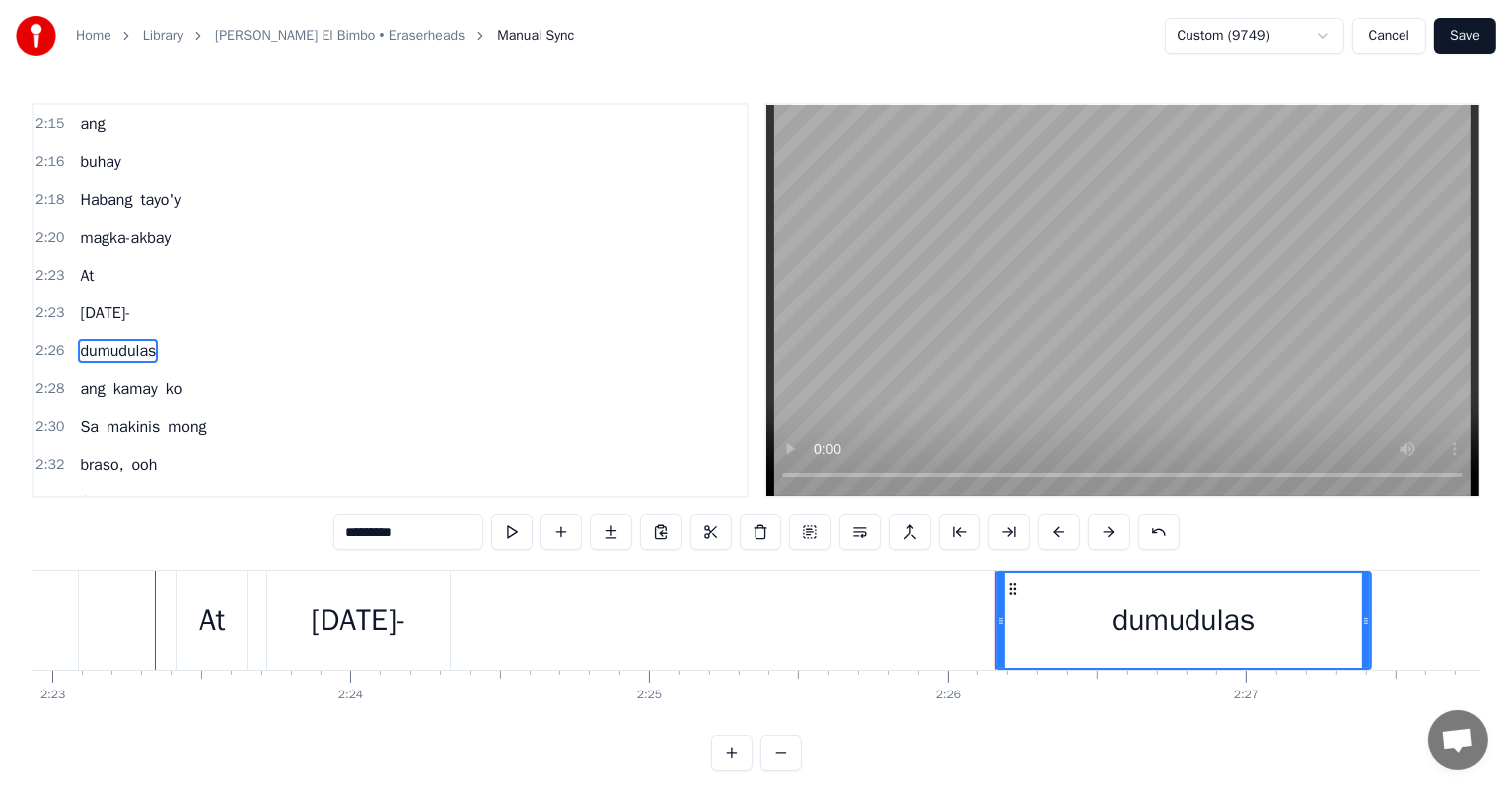 click on "[DATE]-" at bounding box center (105, 313) 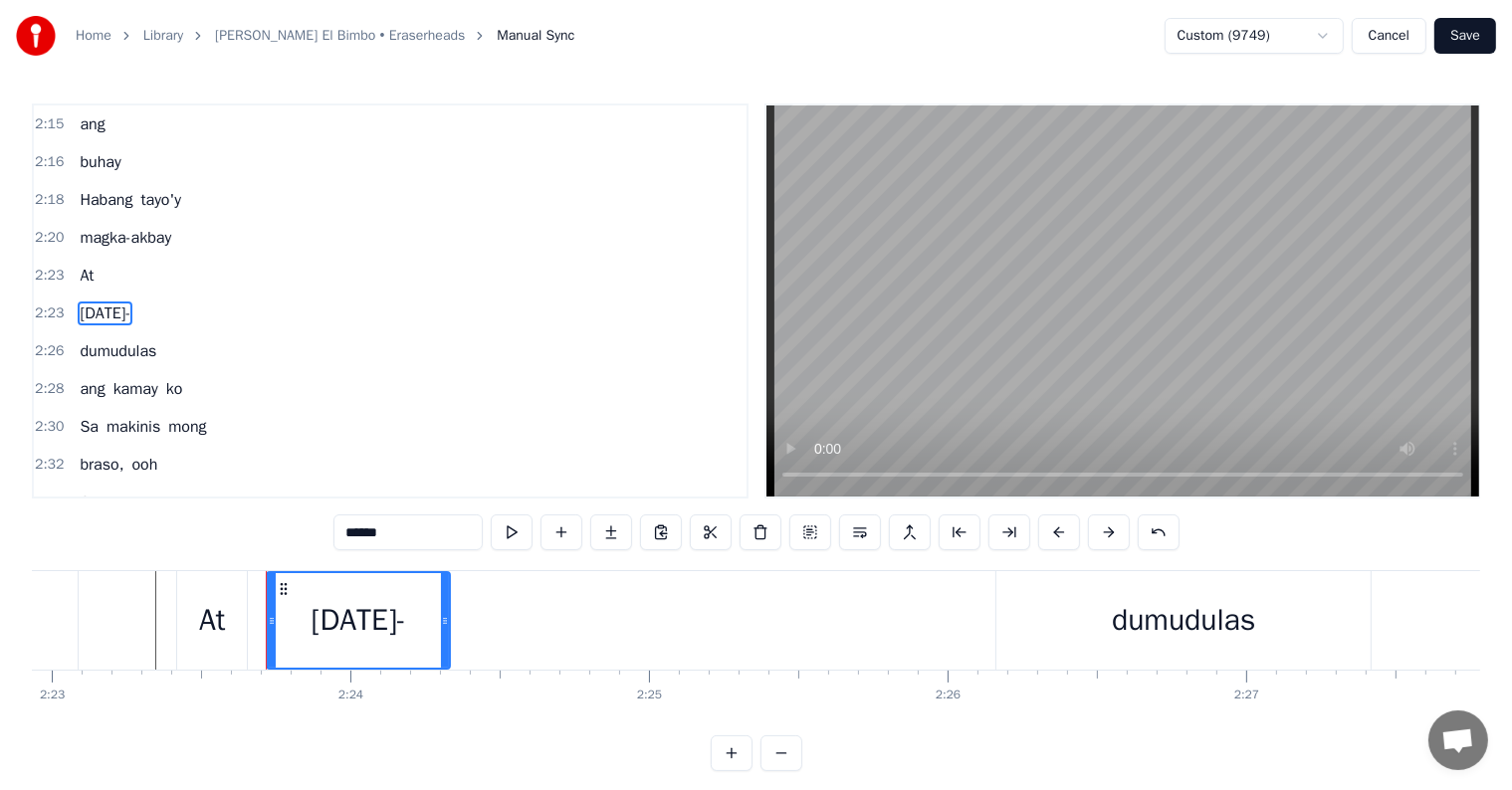 scroll, scrollTop: 1286, scrollLeft: 0, axis: vertical 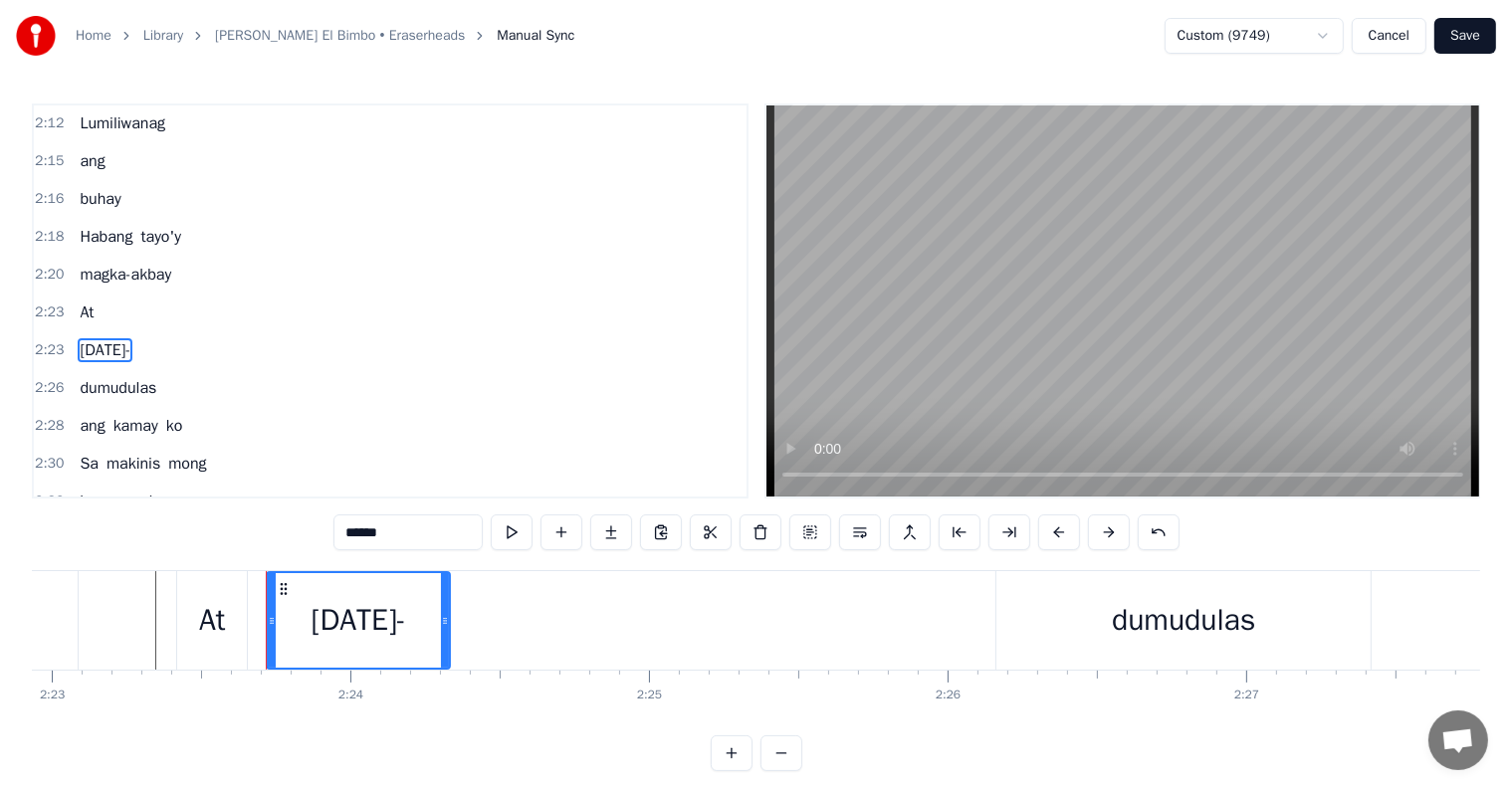 click on "[DATE]-" at bounding box center (105, 350) 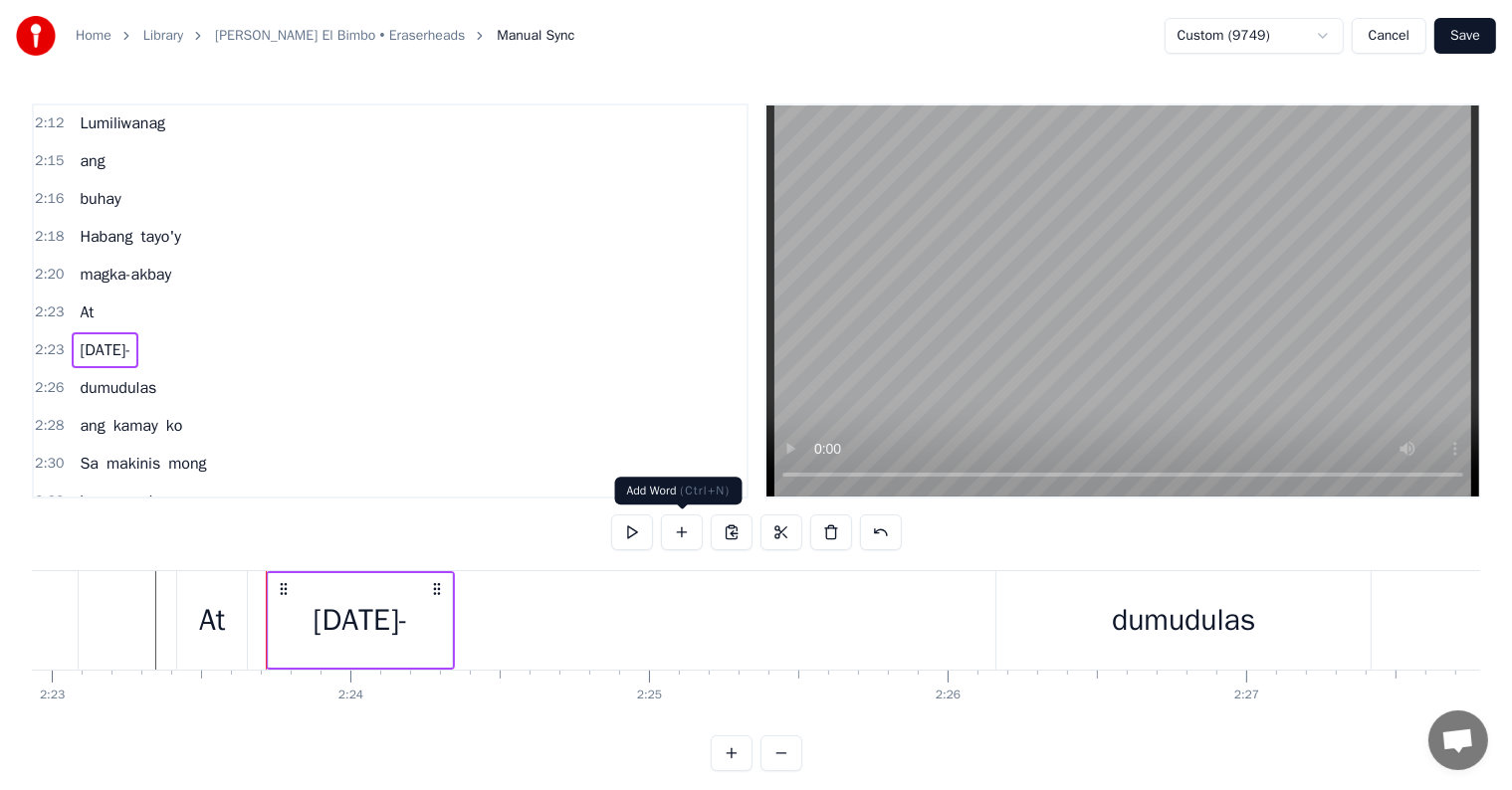 click at bounding box center [682, 532] 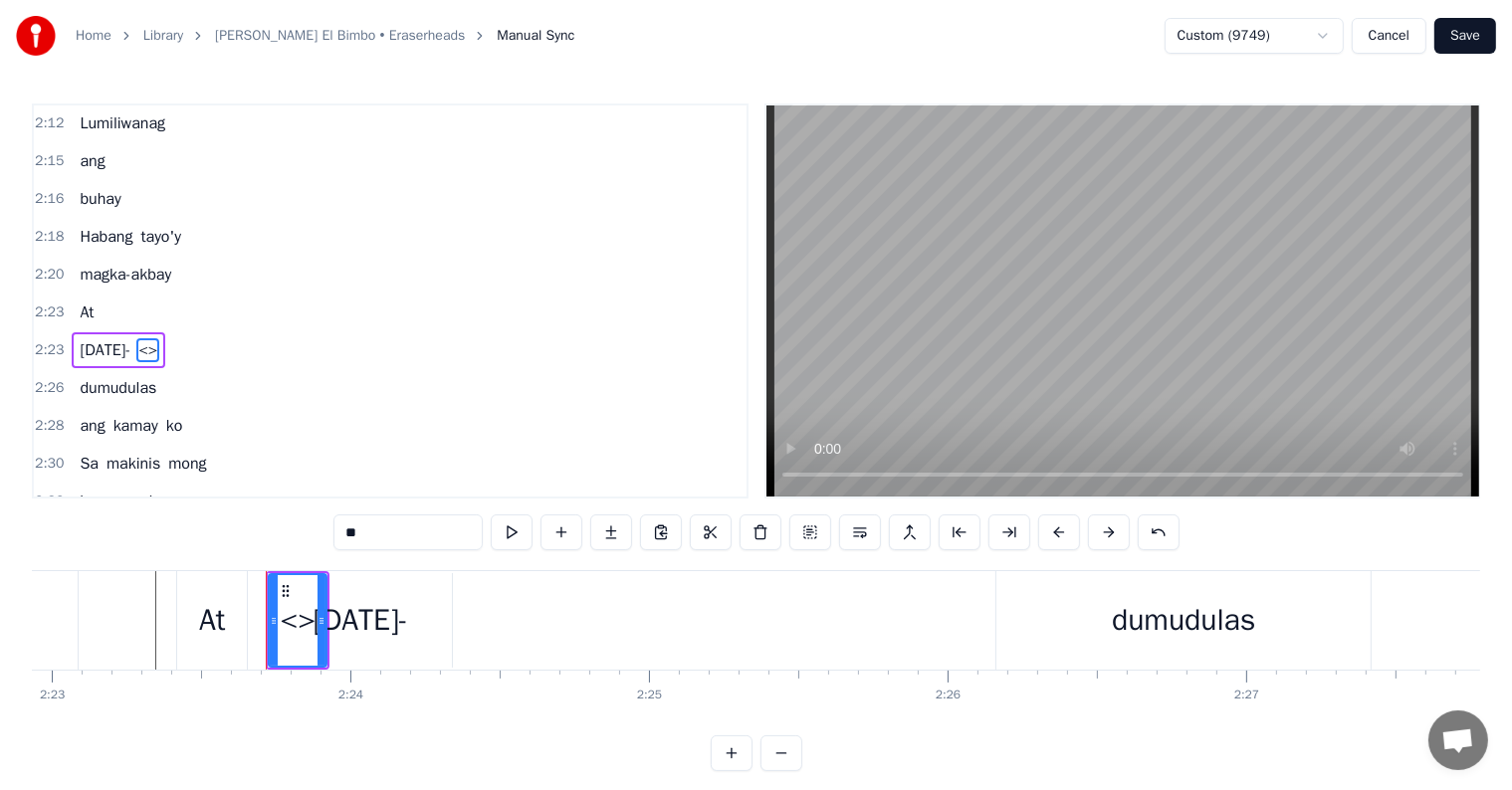 drag, startPoint x: 382, startPoint y: 527, endPoint x: 314, endPoint y: 519, distance: 68.46897 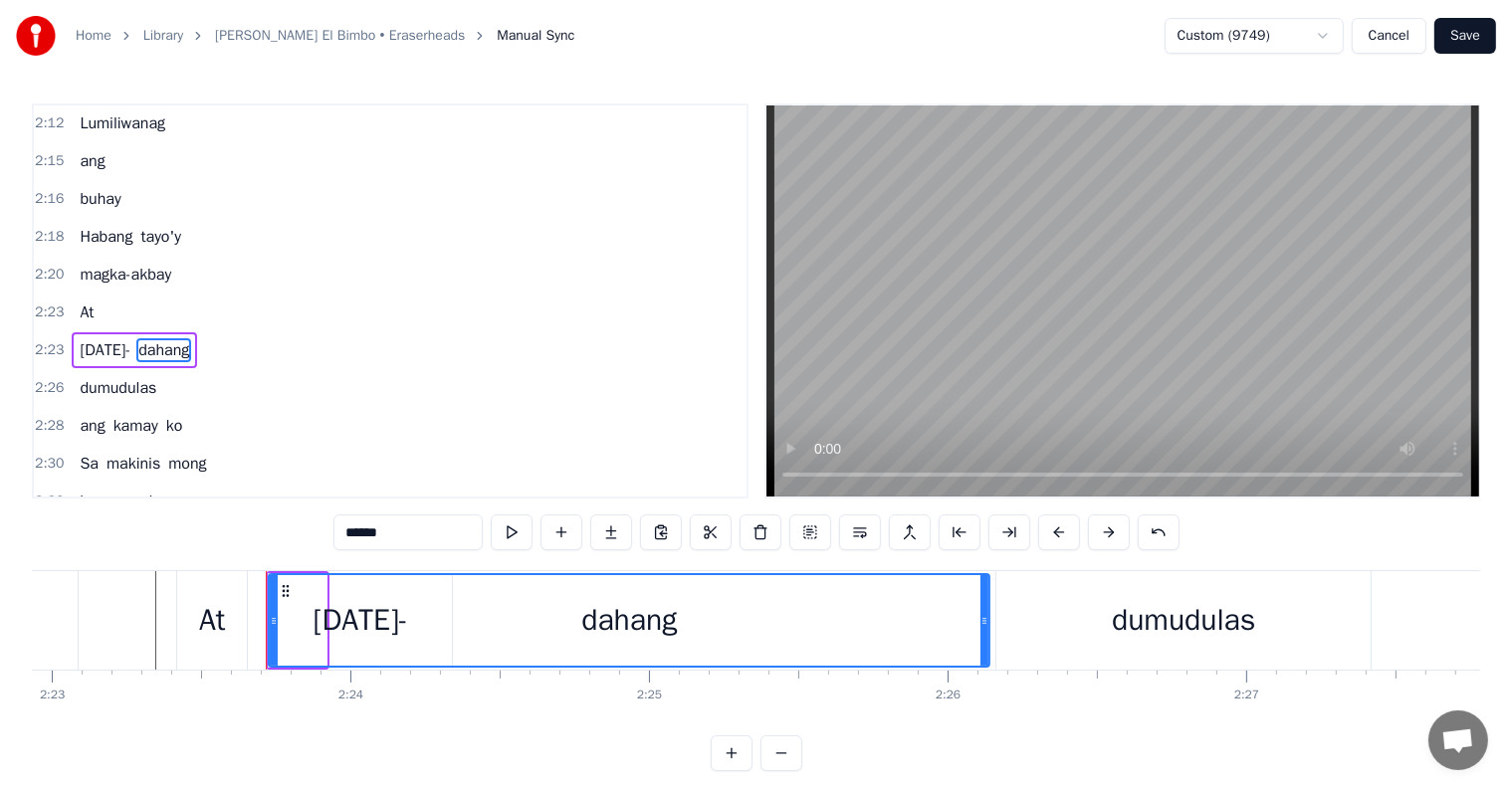 drag, startPoint x: 321, startPoint y: 613, endPoint x: 982, endPoint y: 650, distance: 662.0347 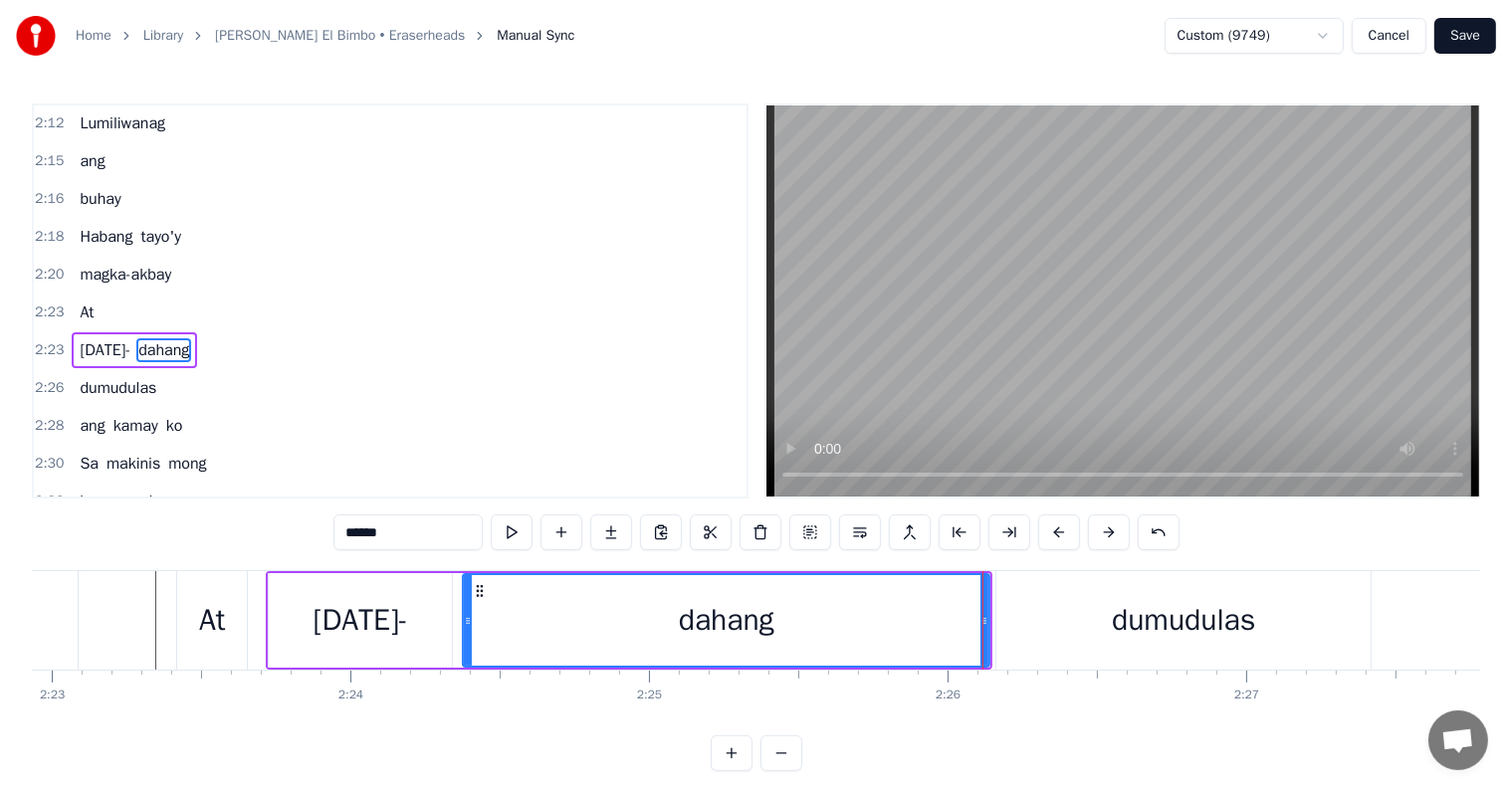 drag, startPoint x: 272, startPoint y: 622, endPoint x: 466, endPoint y: 615, distance: 194.1262 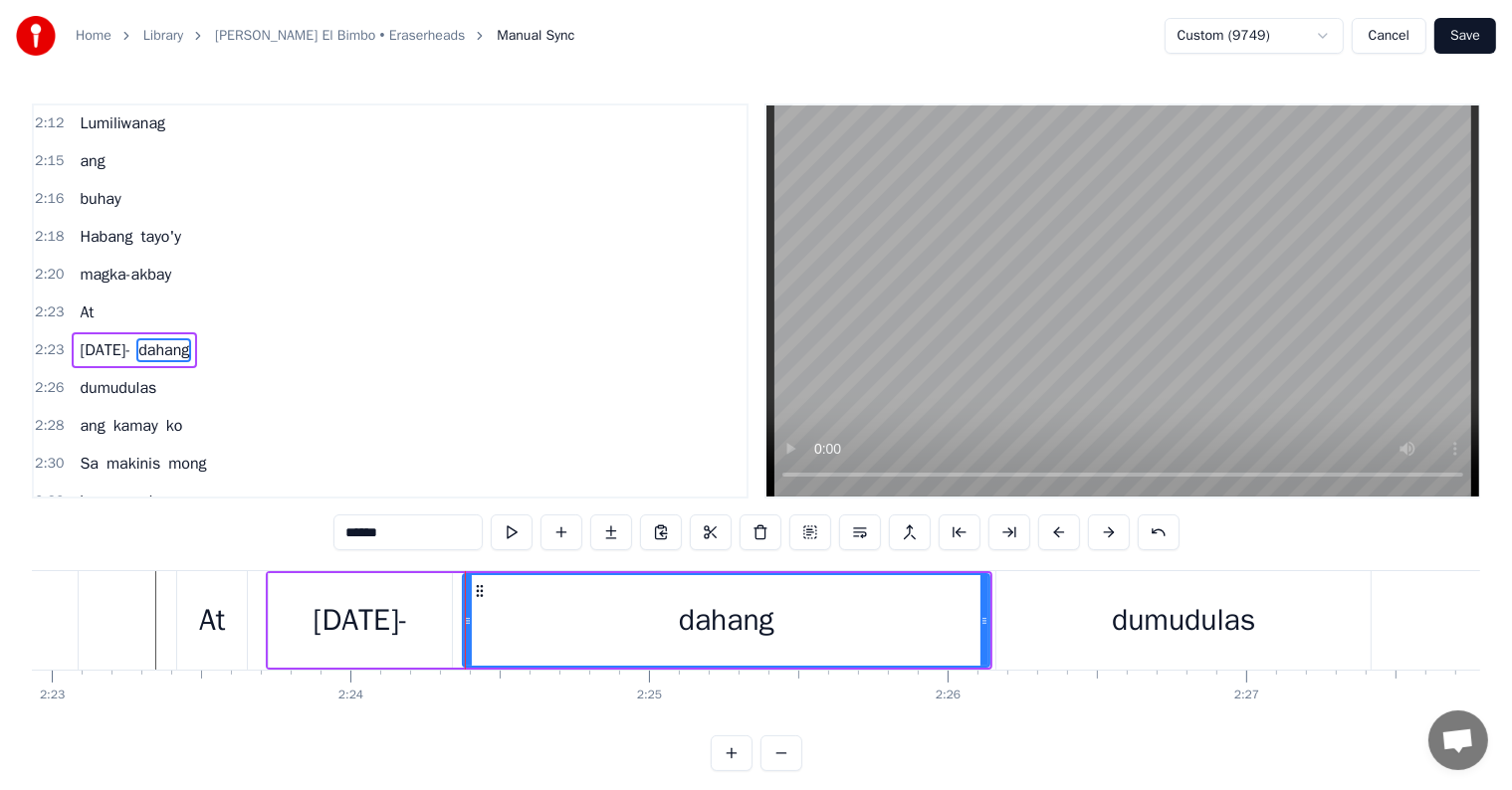 type on "******" 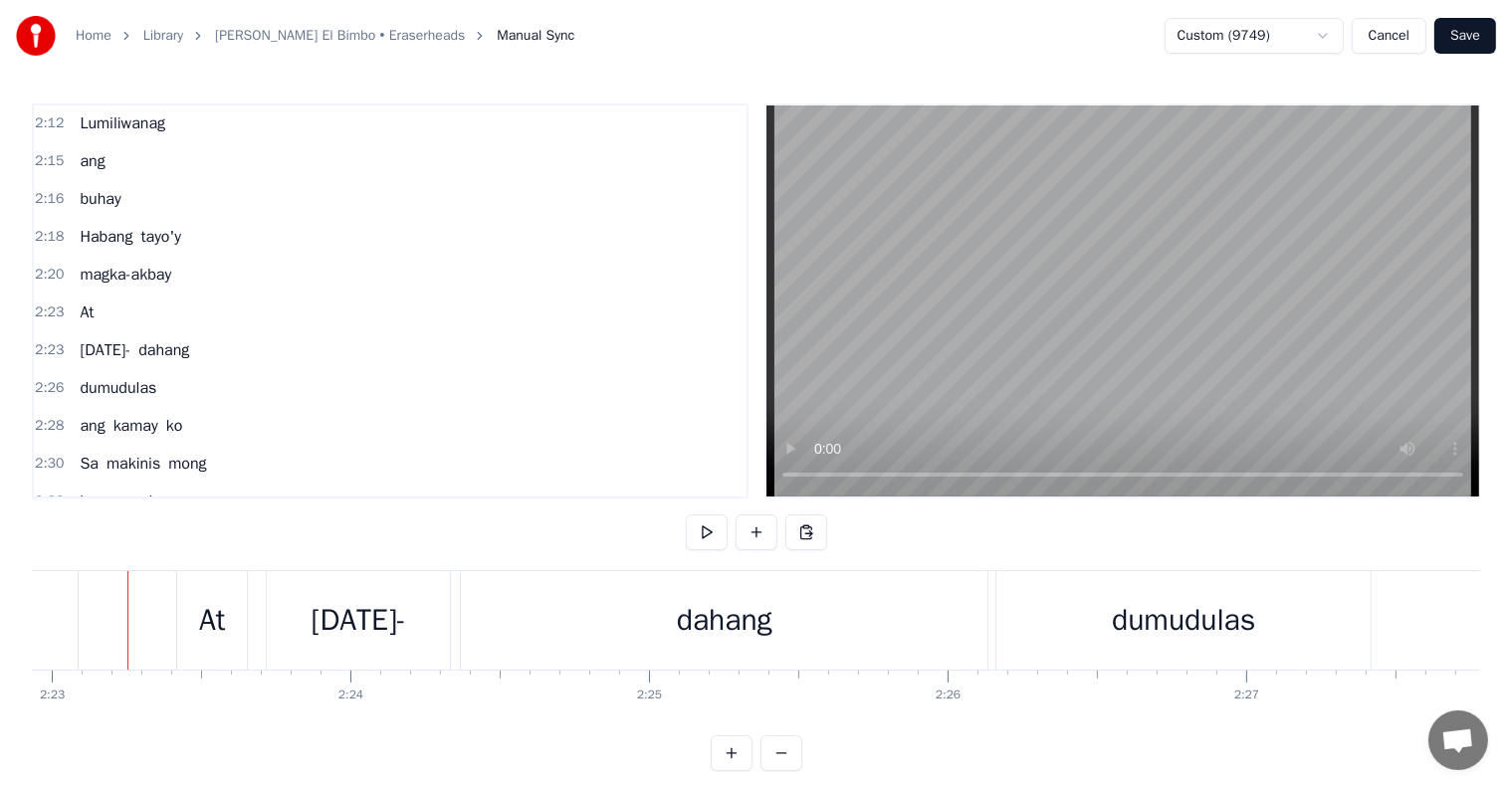 scroll, scrollTop: 0, scrollLeft: 42677, axis: horizontal 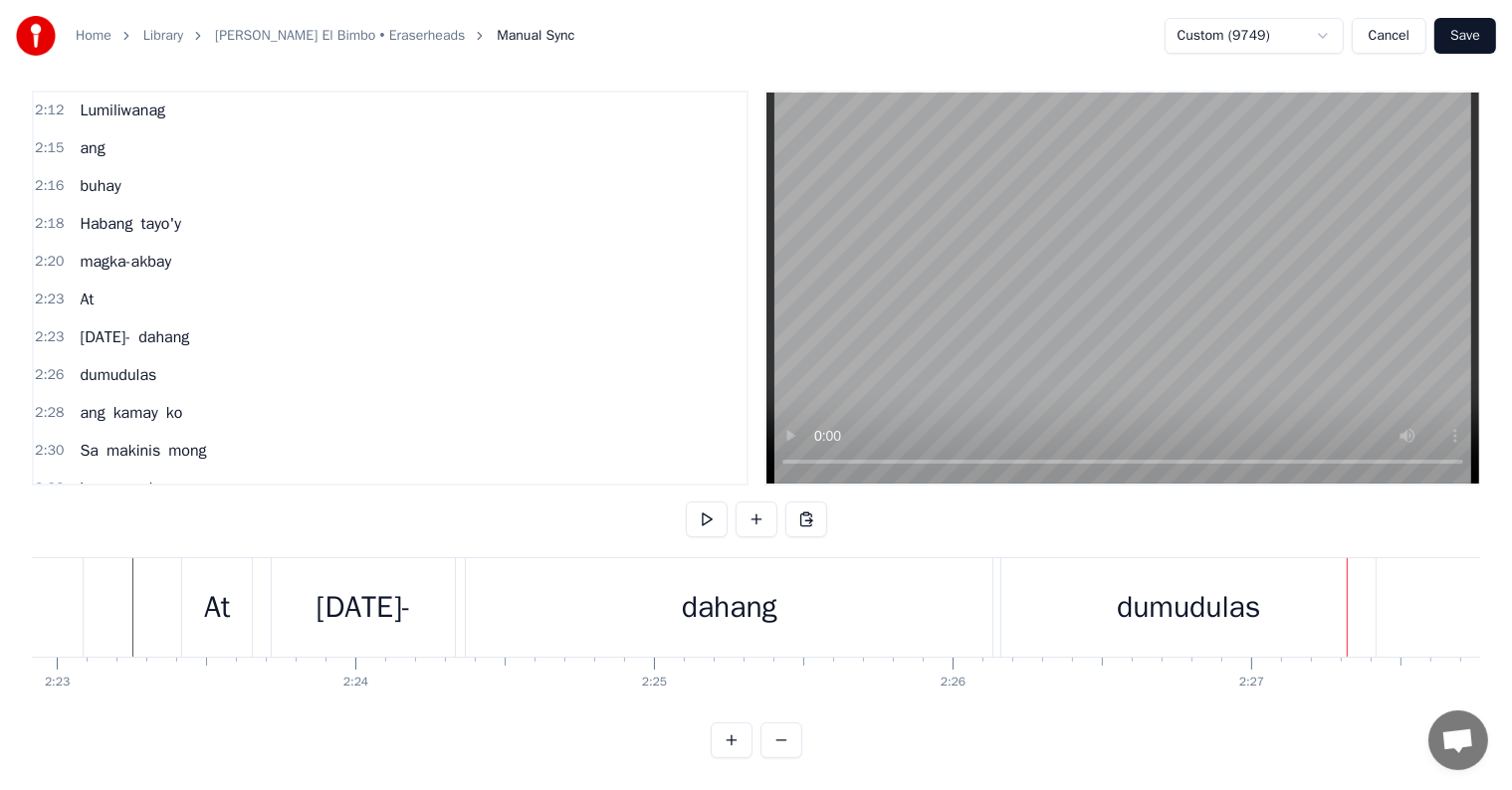 click on "[DATE]-" at bounding box center (105, 337) 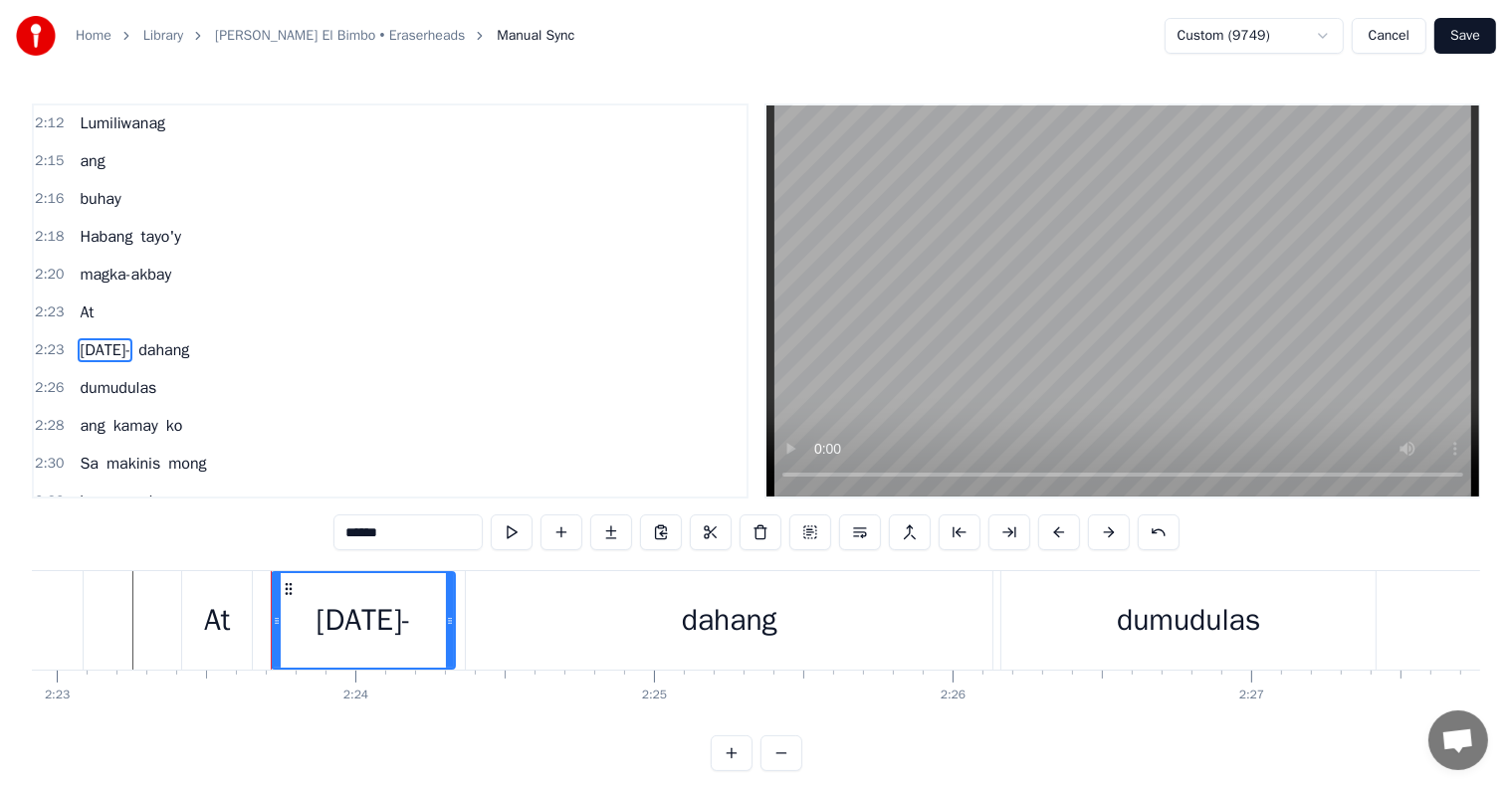 click on "At" at bounding box center [87, 312] 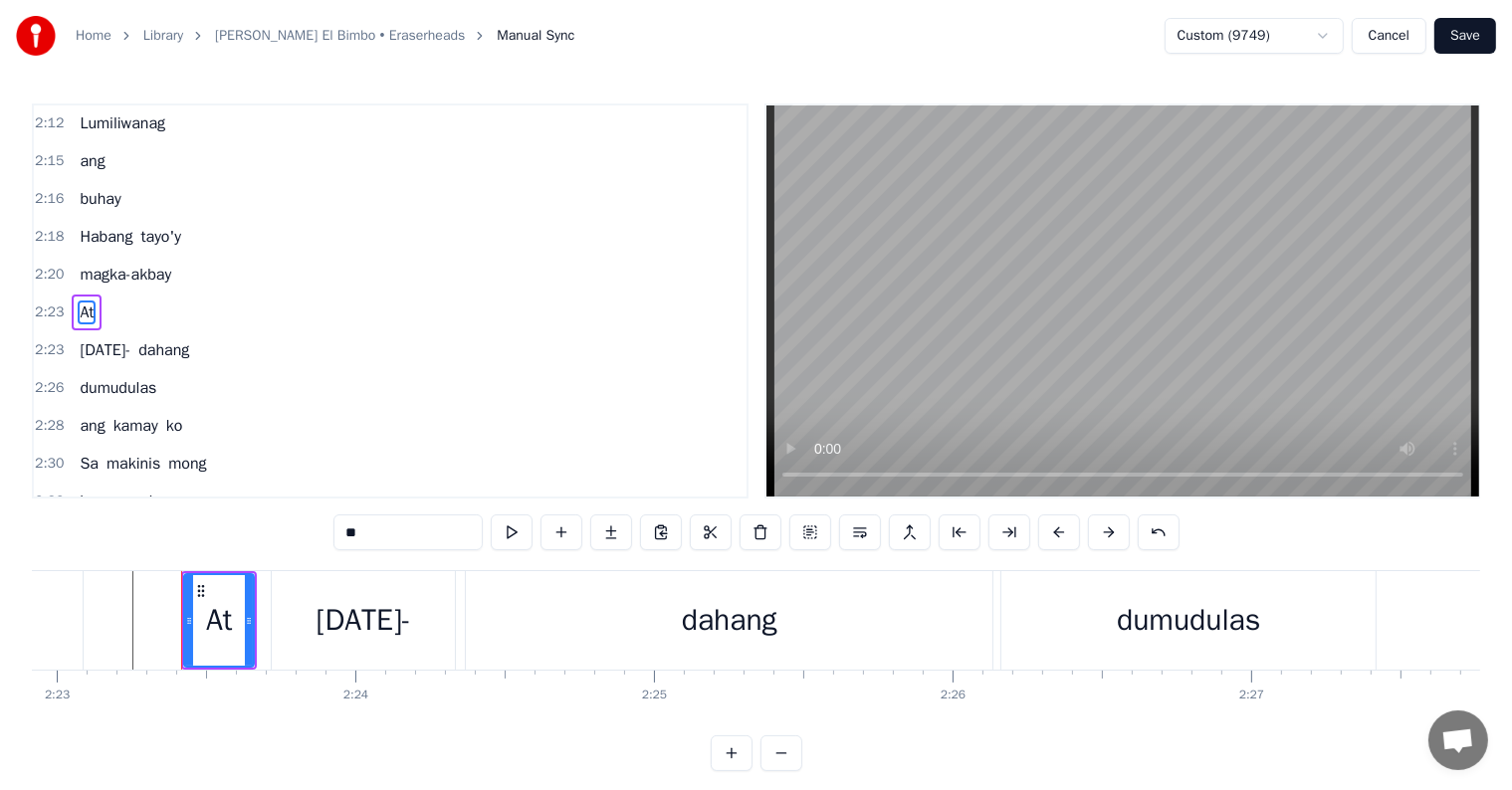 scroll, scrollTop: 1250, scrollLeft: 0, axis: vertical 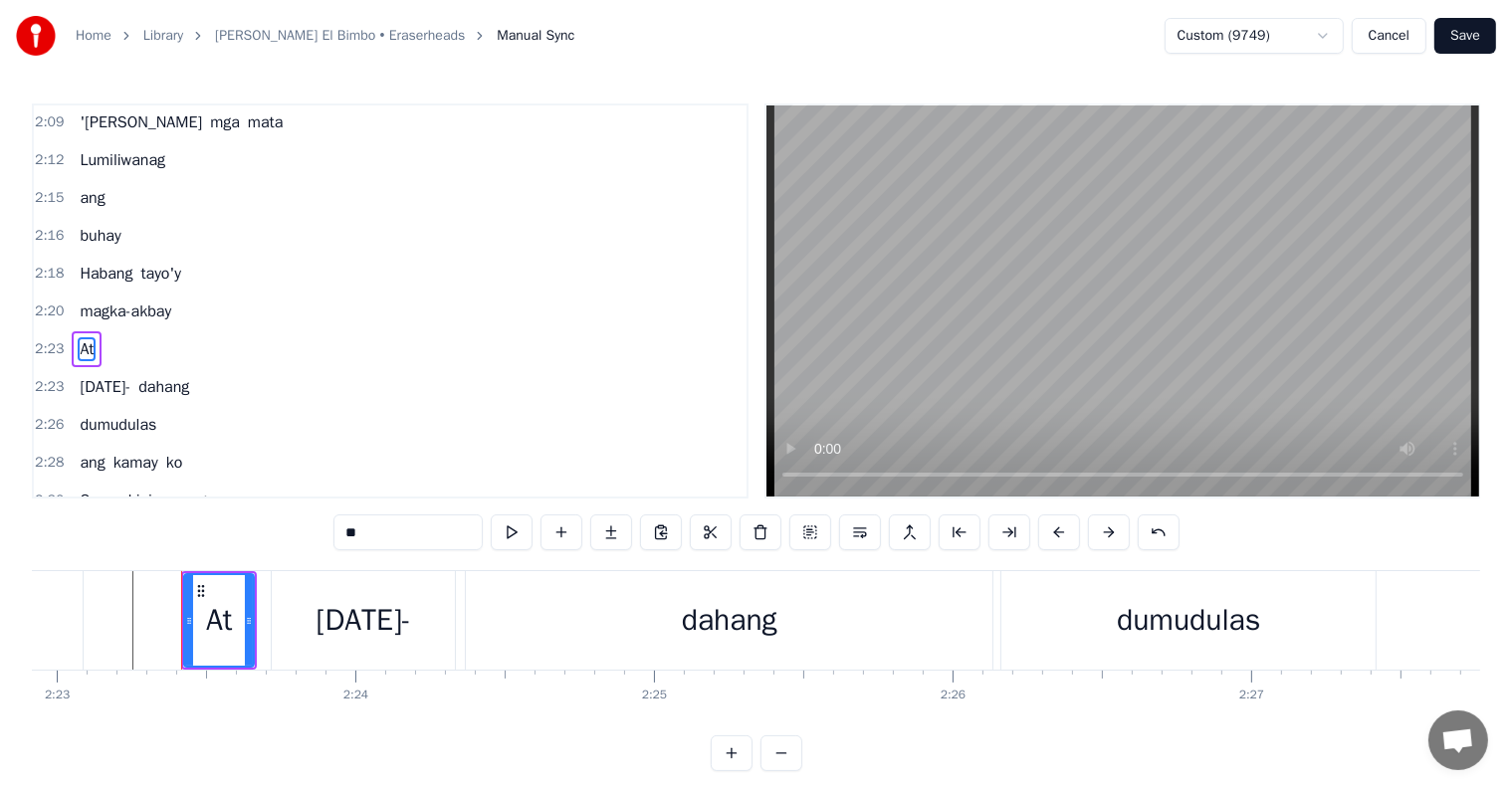 type on "******" 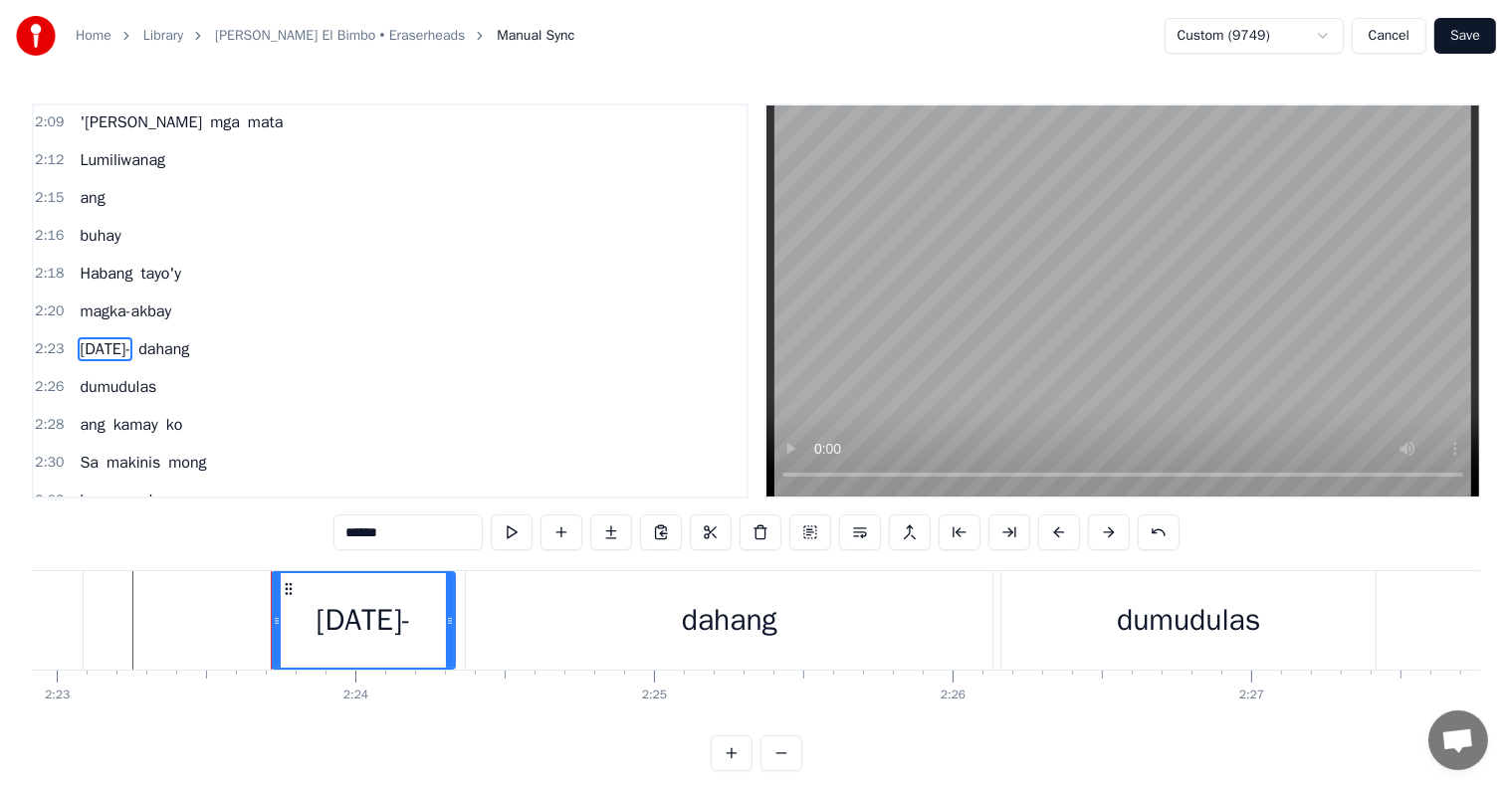click on "[DATE]-" at bounding box center (105, 349) 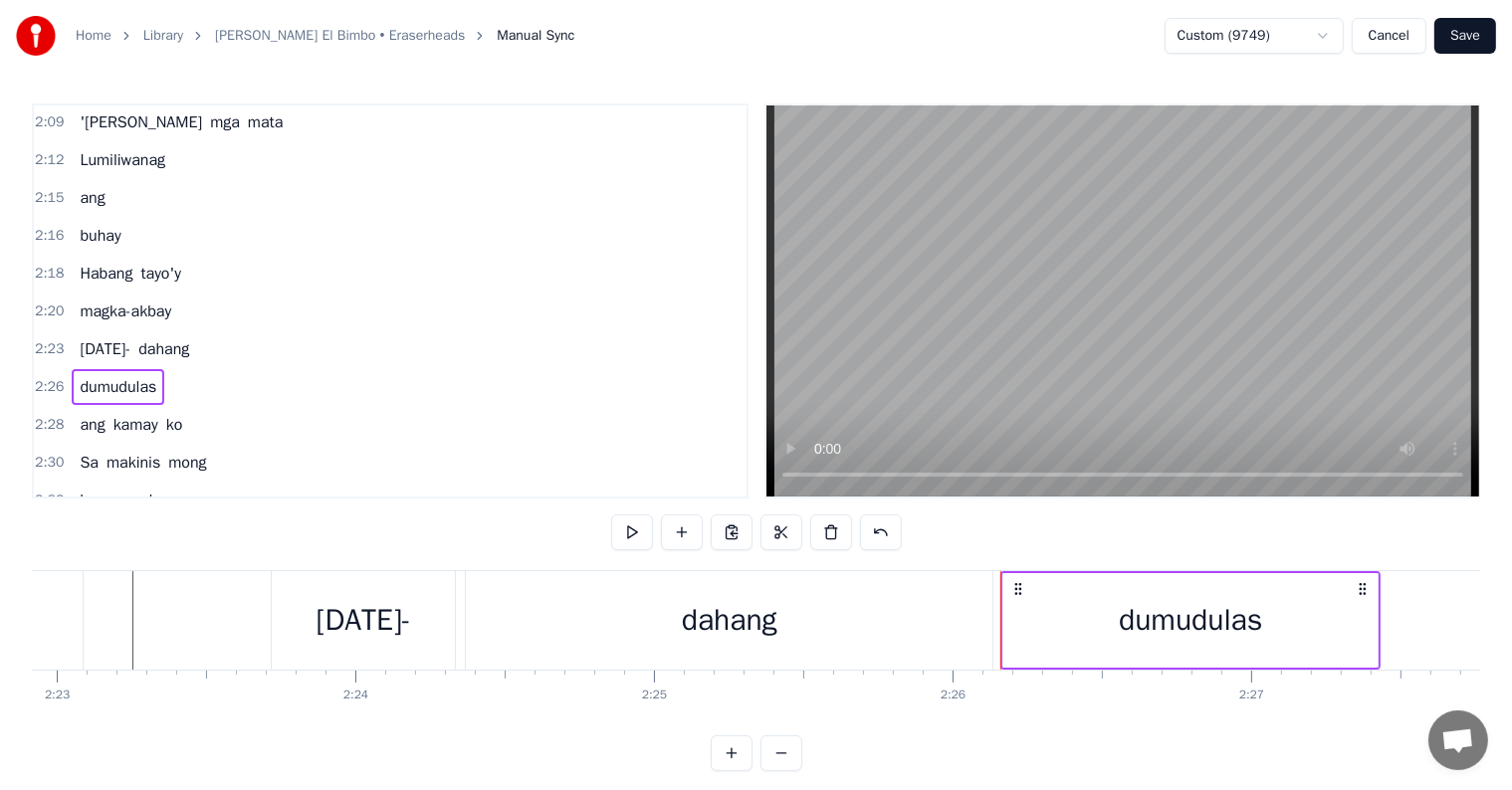 click on "[DATE]-" at bounding box center [105, 349] 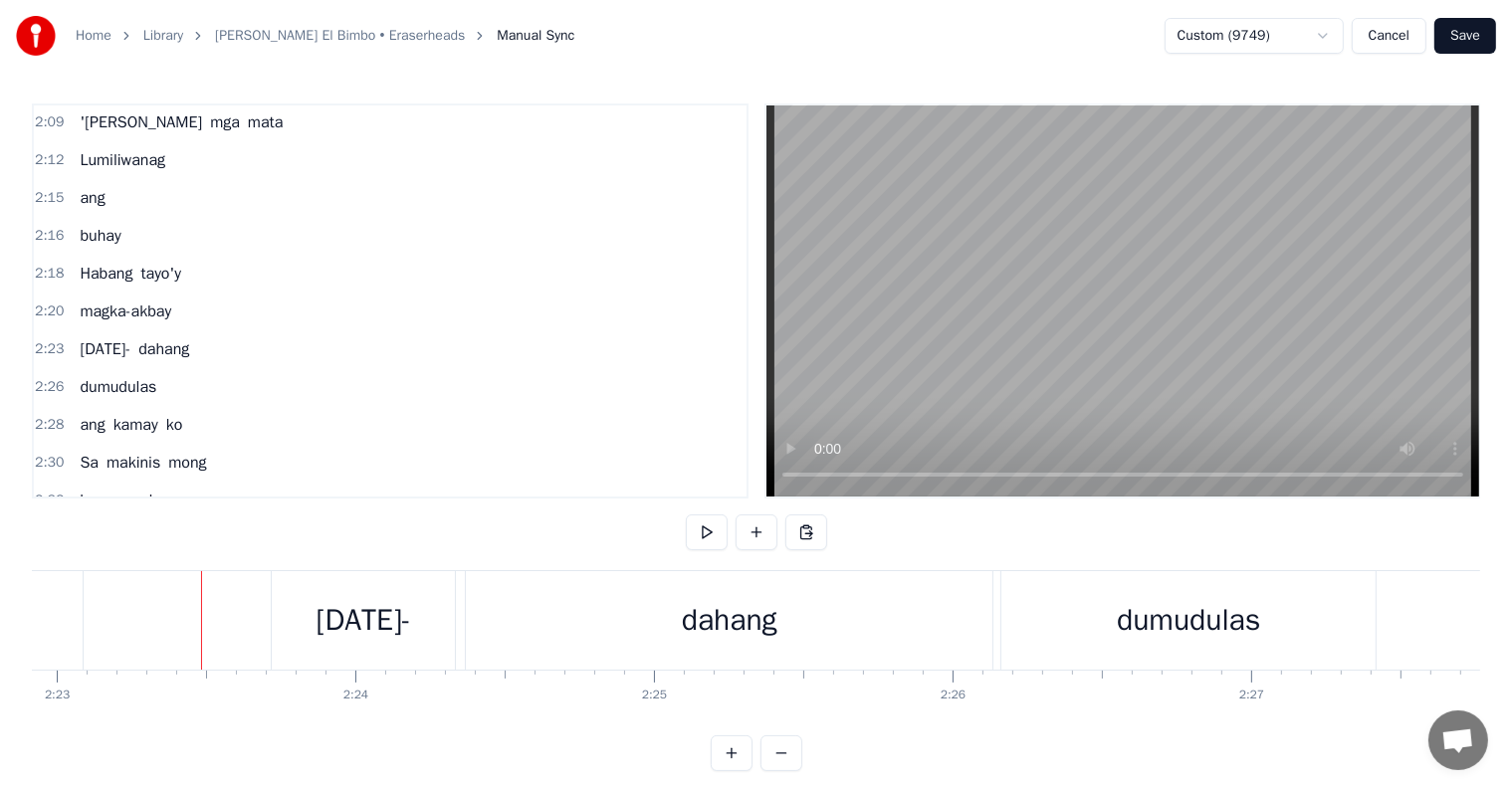 click at bounding box center [24212, 620] 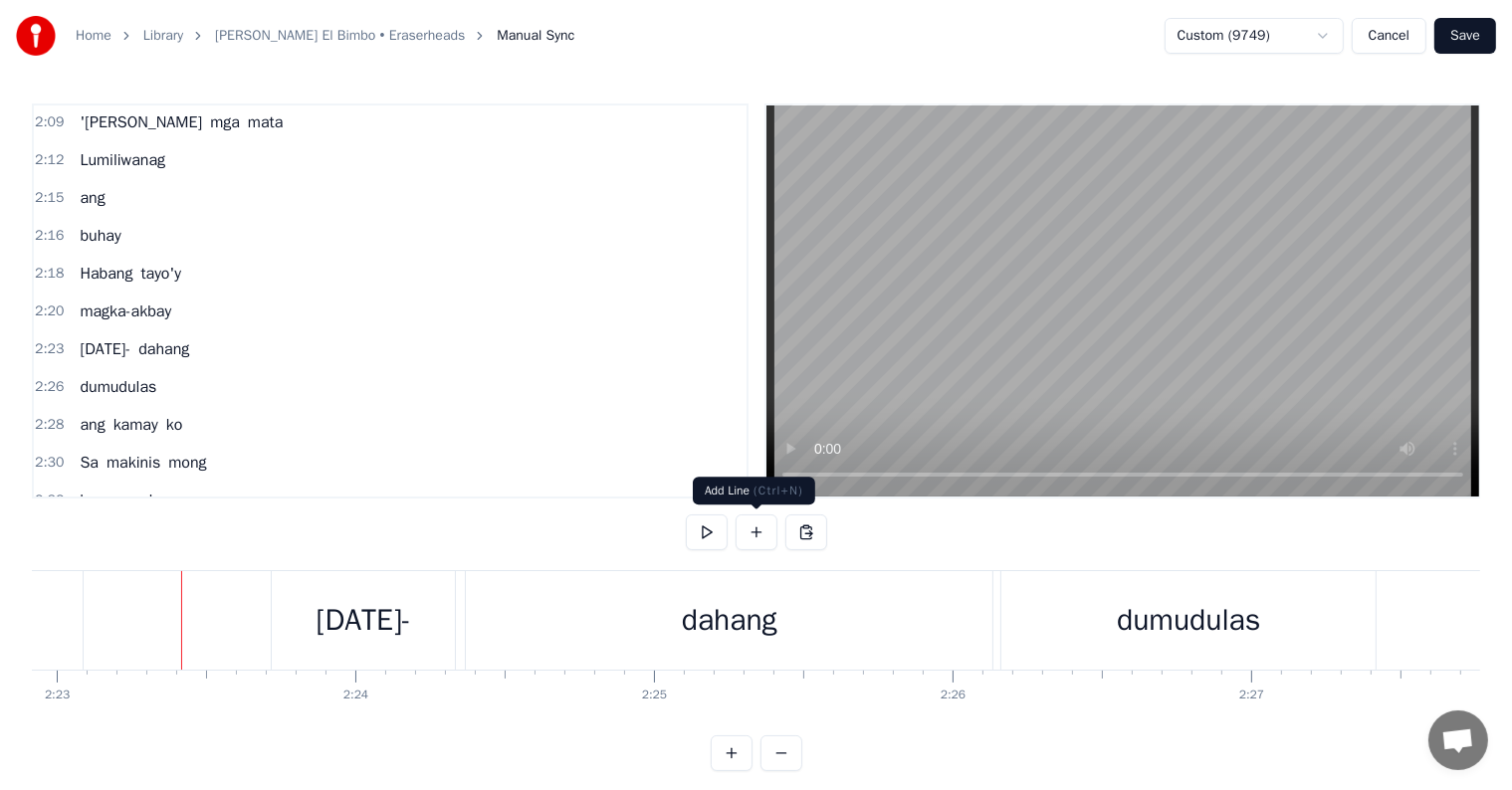 click at bounding box center [756, 532] 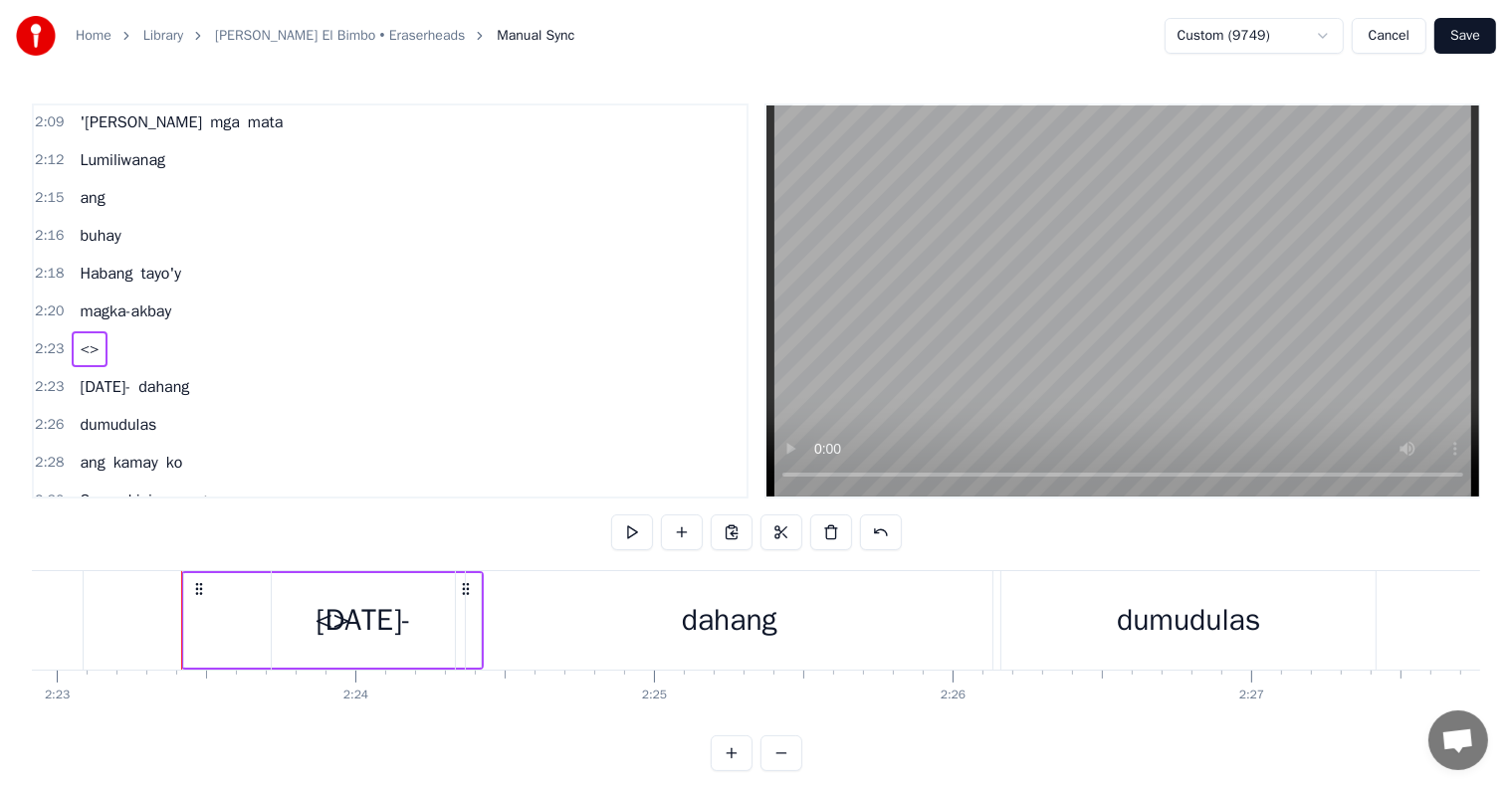 click on "[DATE]-" at bounding box center [363, 620] 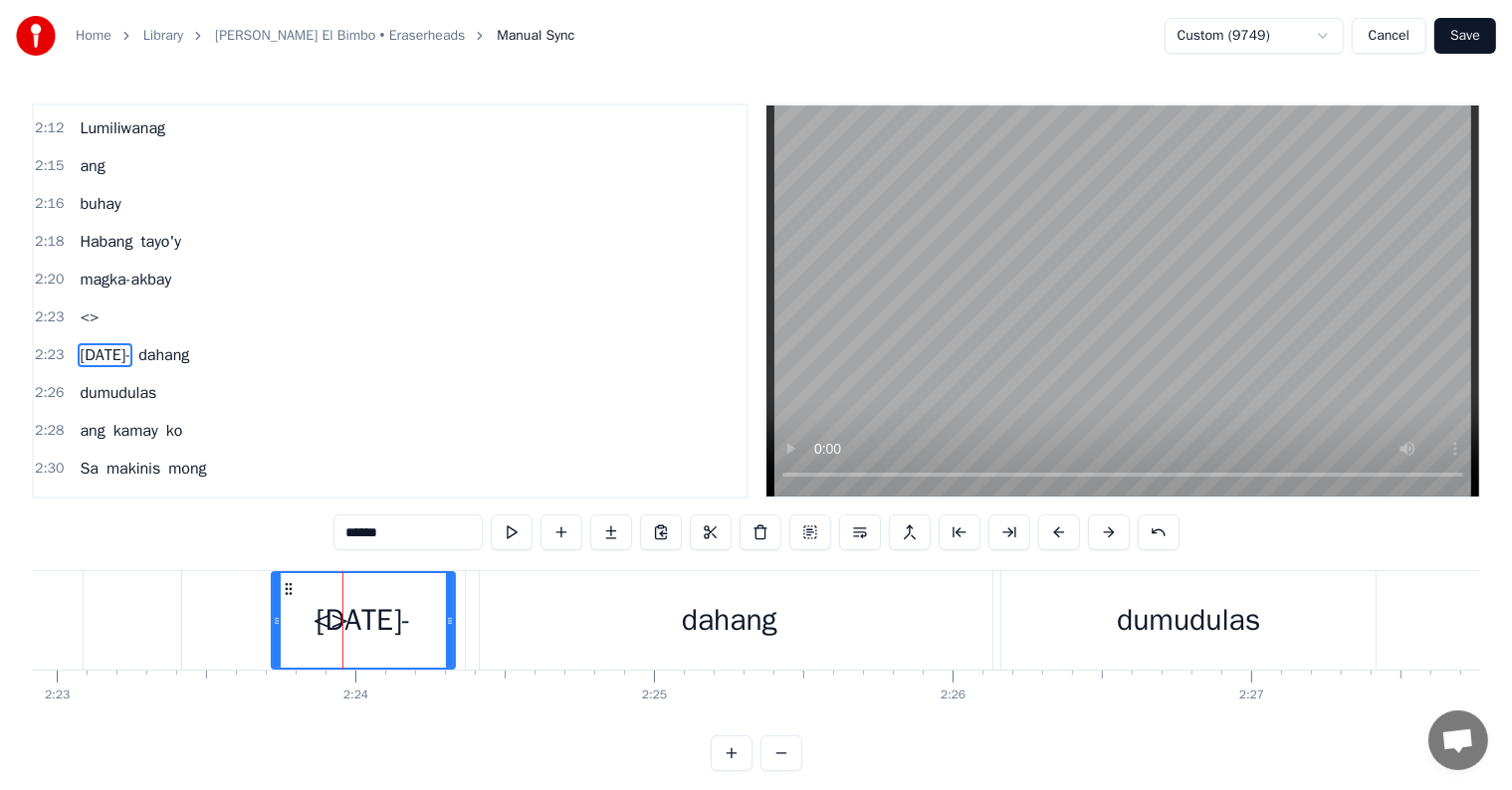 scroll, scrollTop: 1286, scrollLeft: 0, axis: vertical 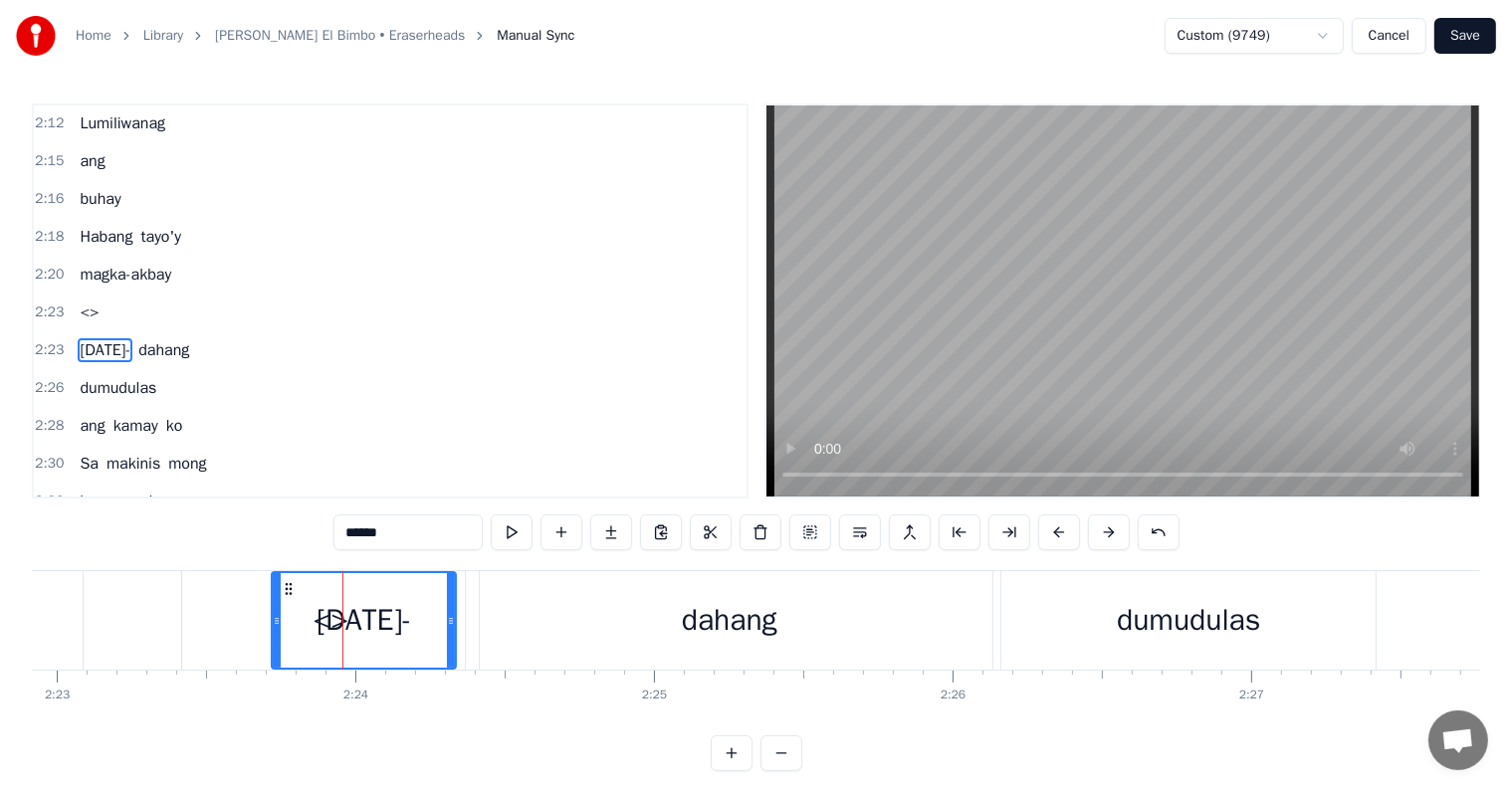 drag, startPoint x: 446, startPoint y: 615, endPoint x: 402, endPoint y: 613, distance: 44.04543 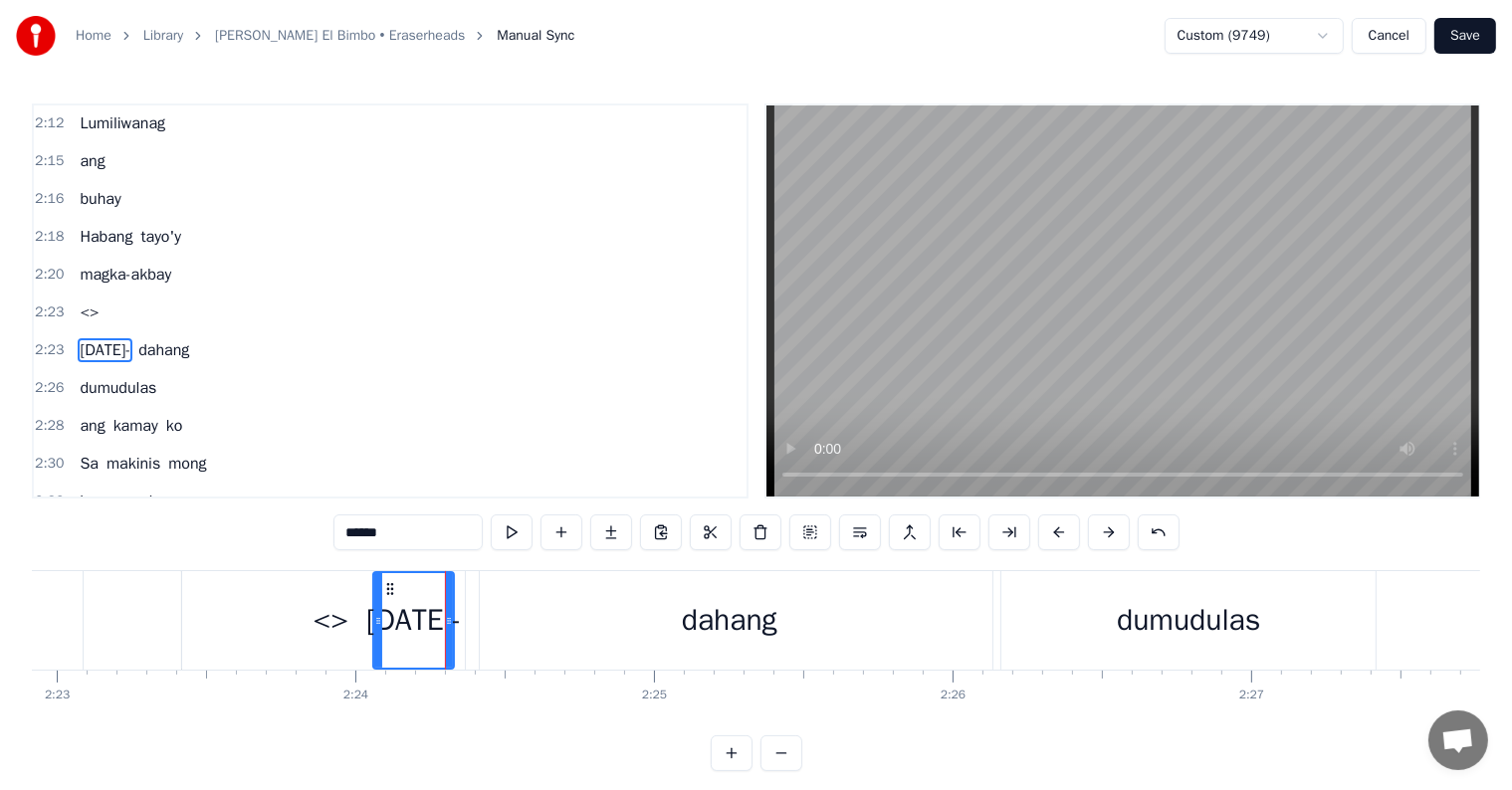 drag, startPoint x: 275, startPoint y: 610, endPoint x: 351, endPoint y: 613, distance: 76.05919 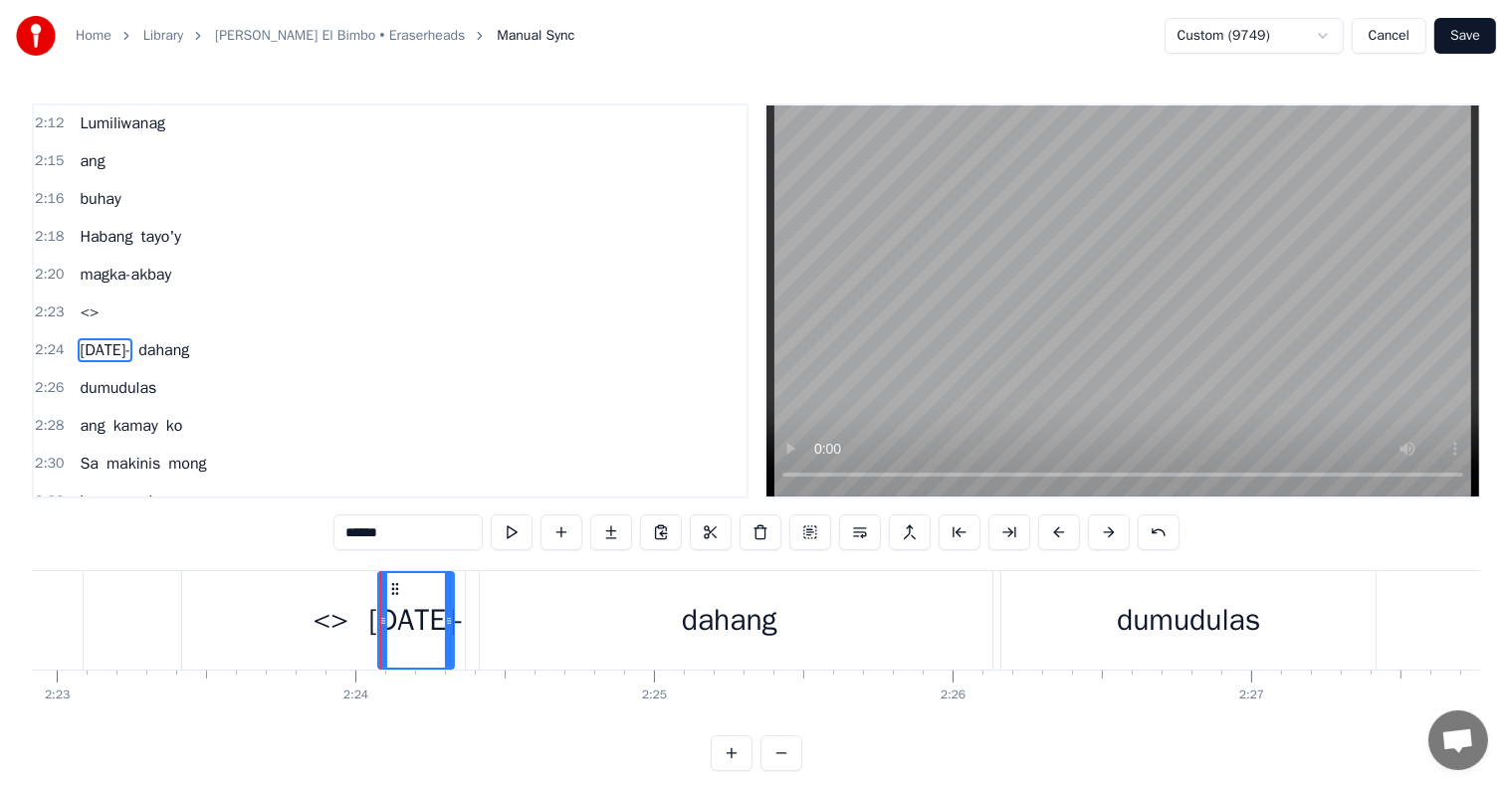 click on "<>" at bounding box center (330, 620) 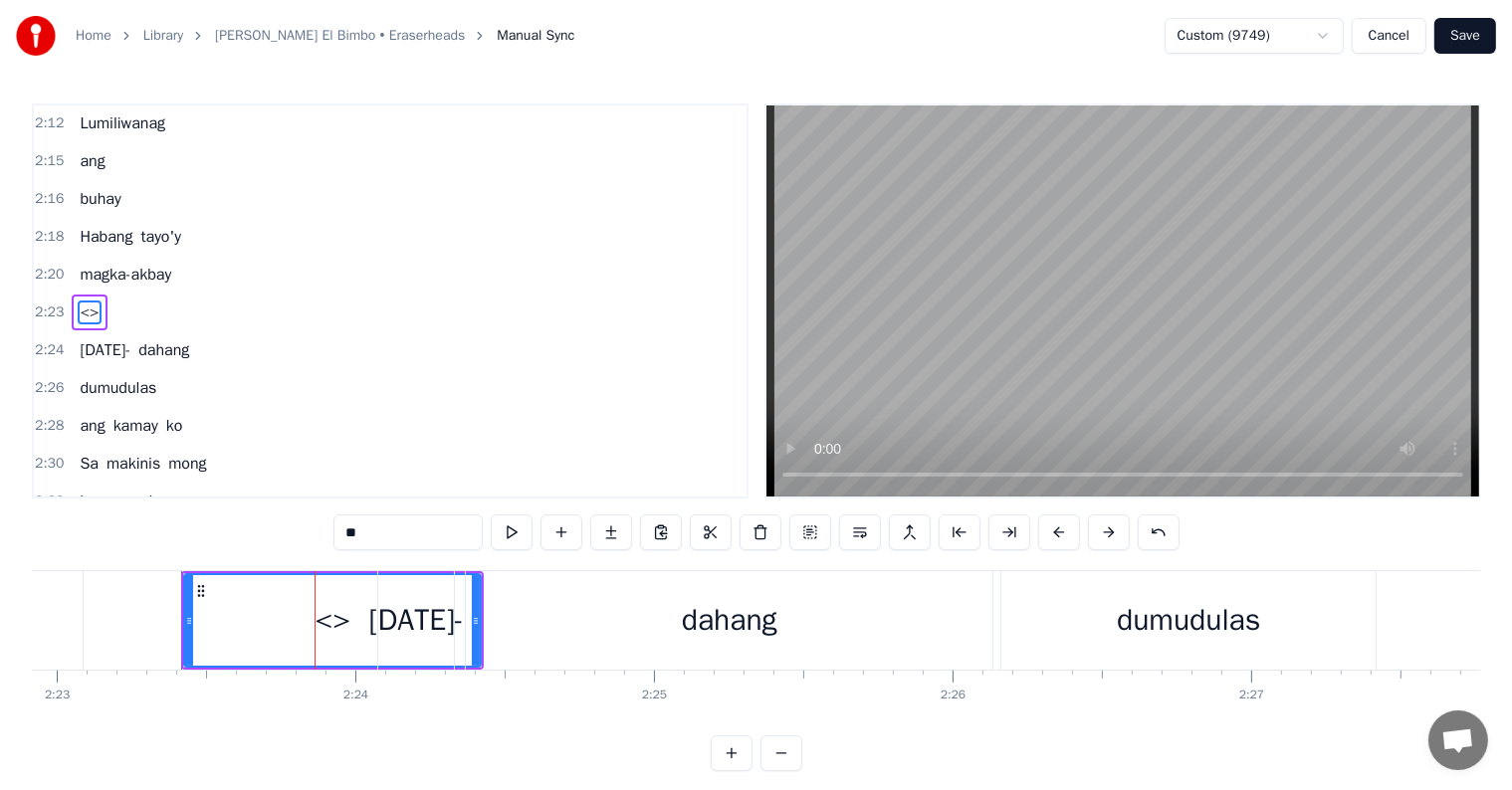 scroll, scrollTop: 1250, scrollLeft: 0, axis: vertical 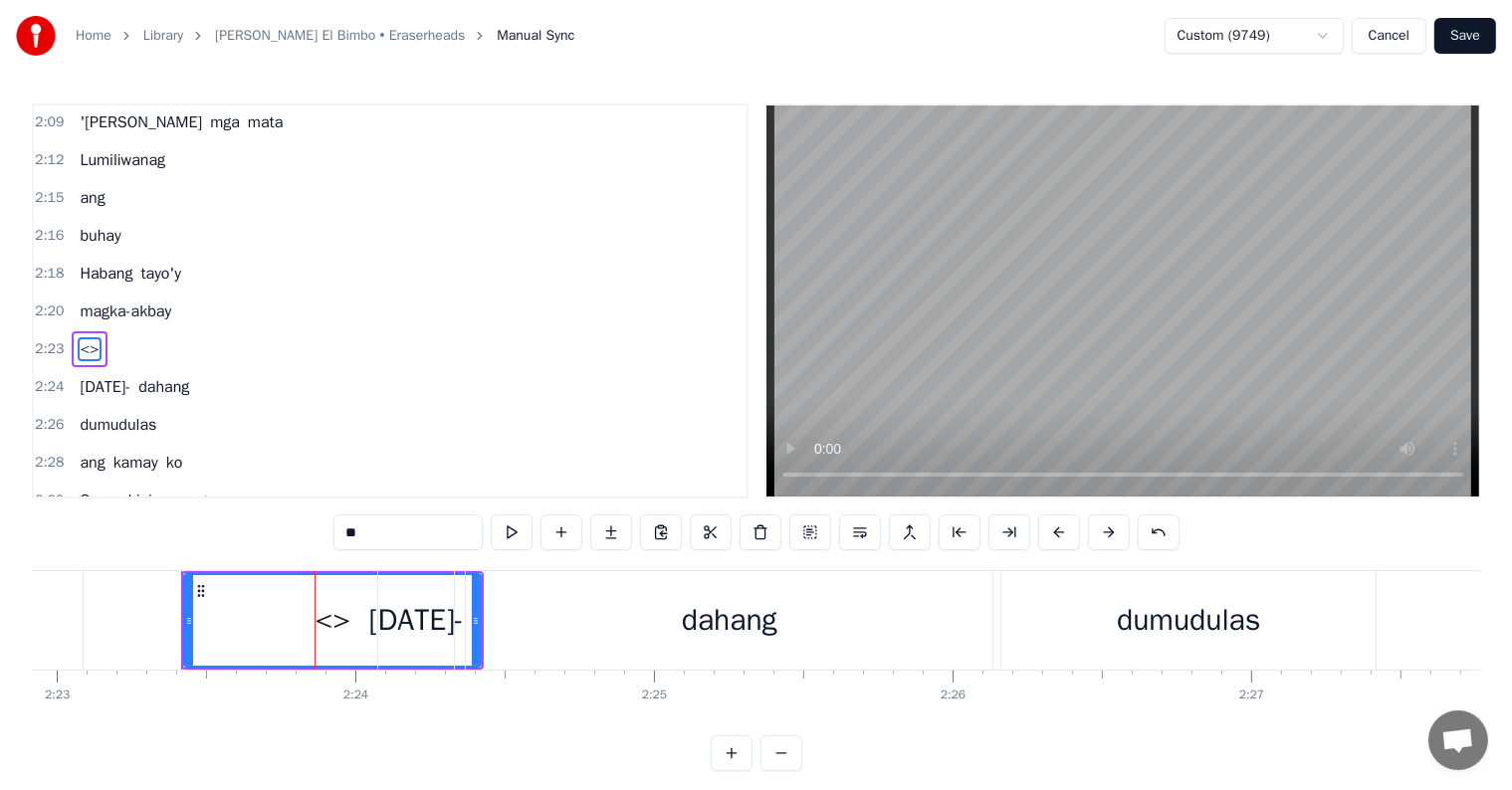 click on "dahang" at bounding box center (729, 620) 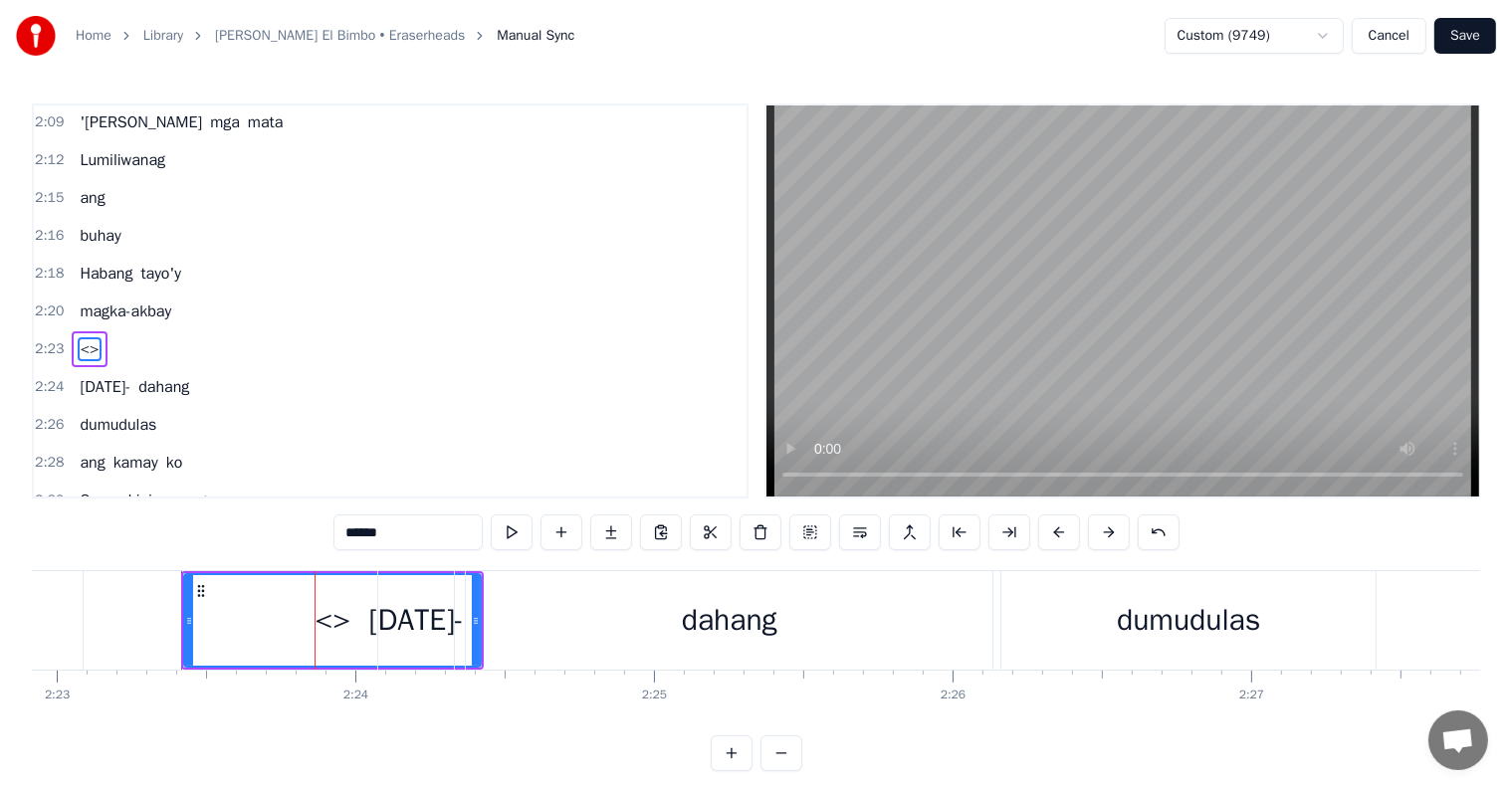 scroll, scrollTop: 1286, scrollLeft: 0, axis: vertical 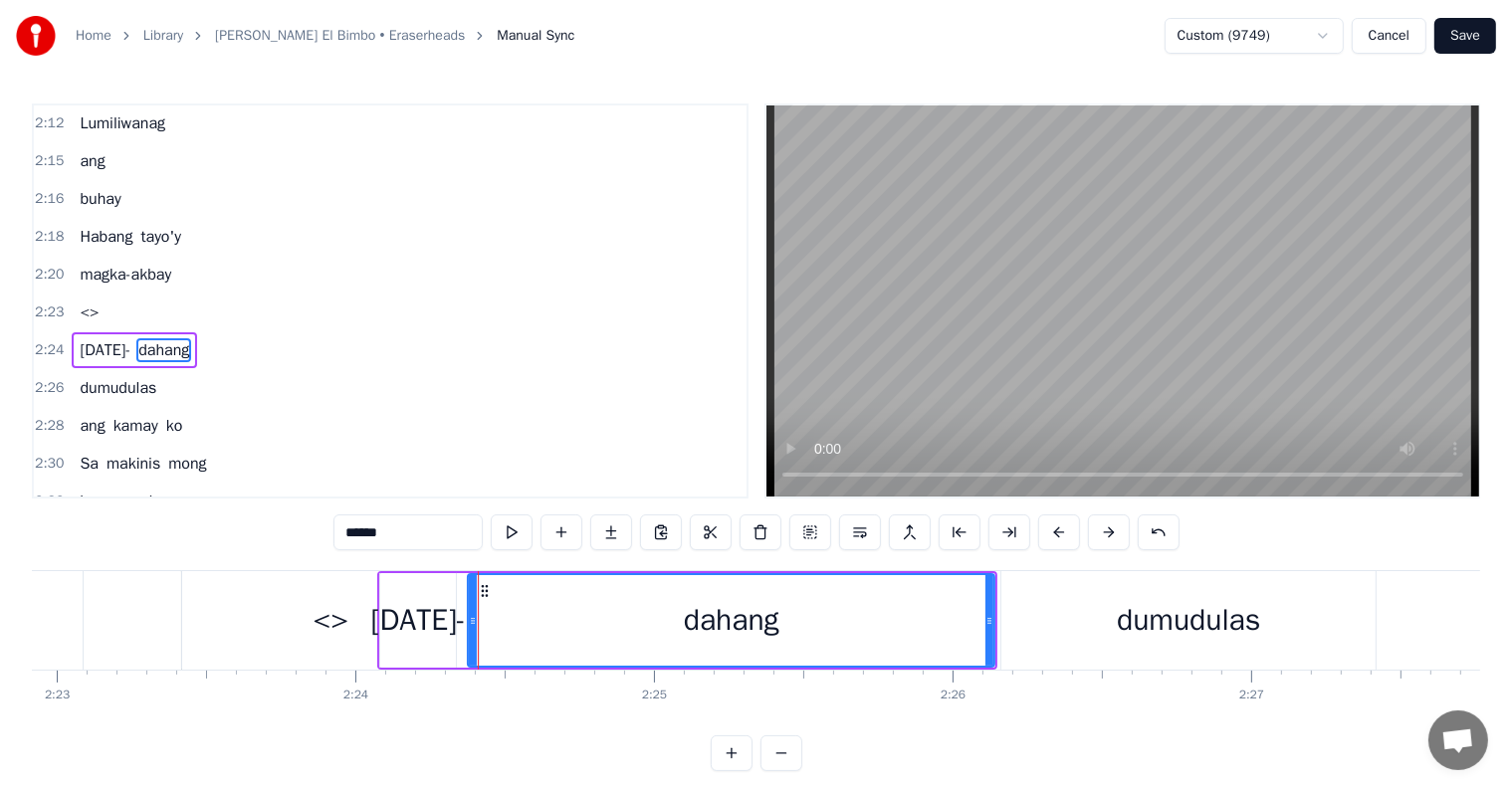click on "<>" at bounding box center [330, 620] 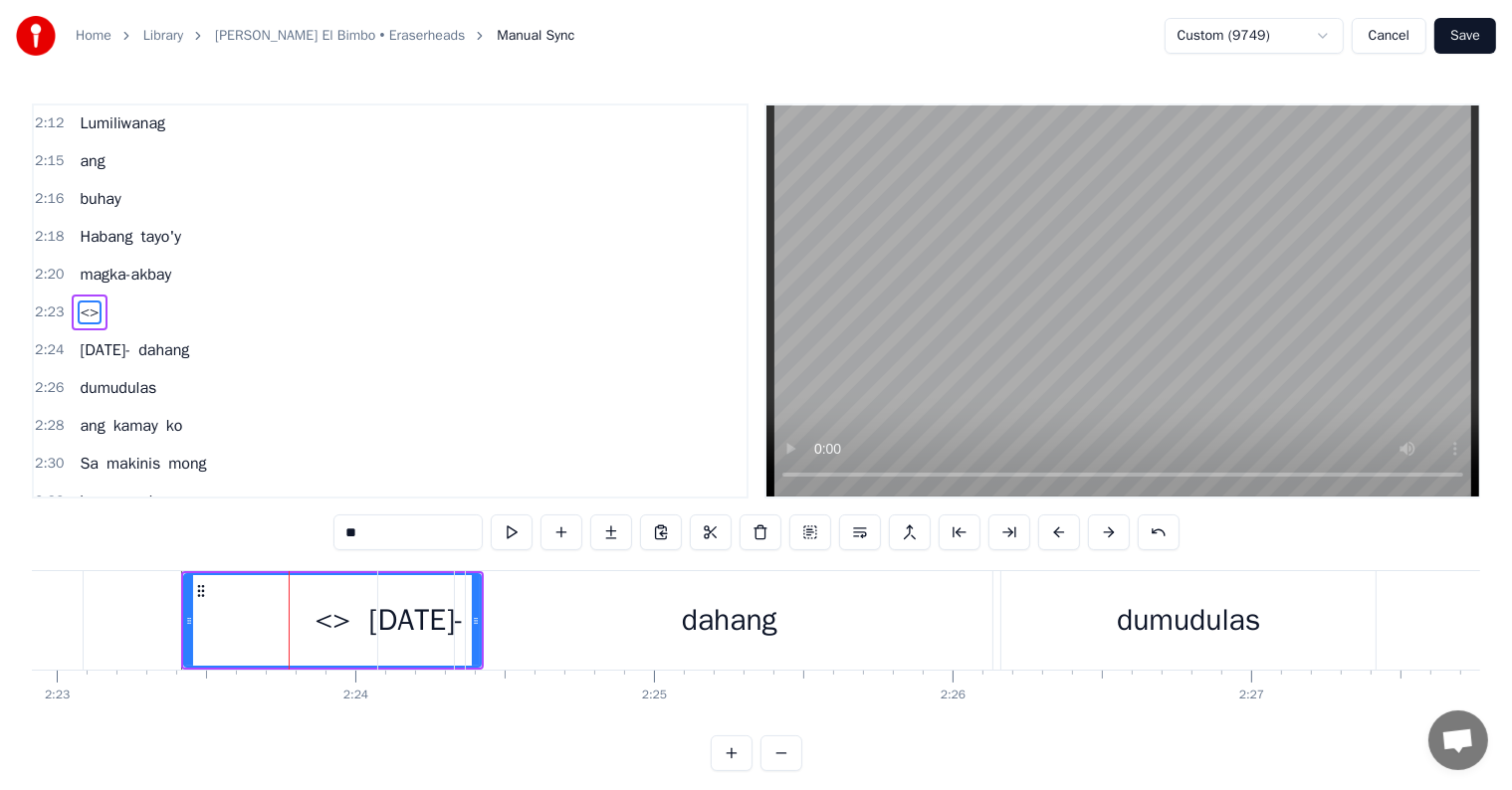 scroll, scrollTop: 1250, scrollLeft: 0, axis: vertical 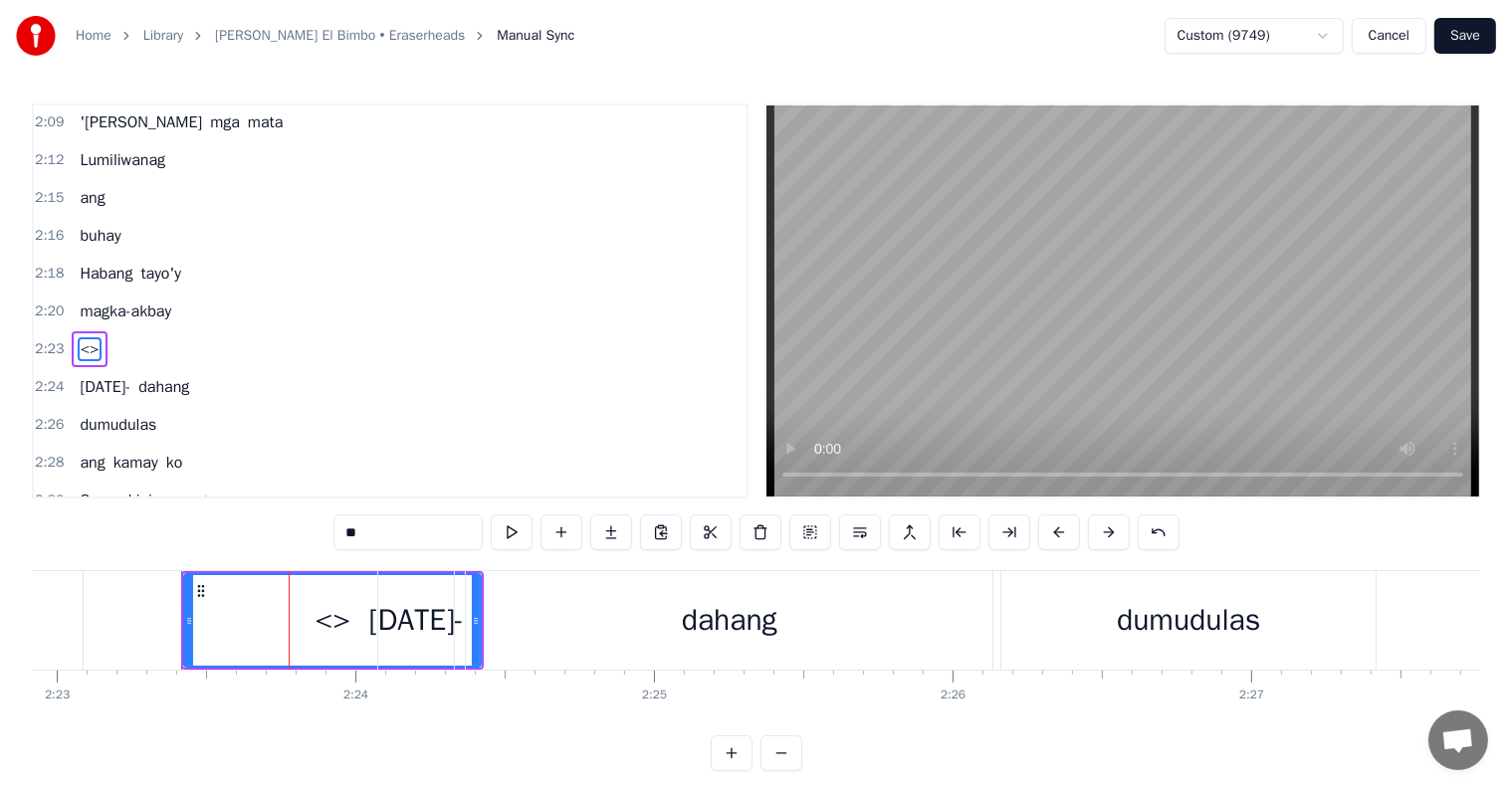 drag, startPoint x: 375, startPoint y: 532, endPoint x: 307, endPoint y: 513, distance: 70.604532 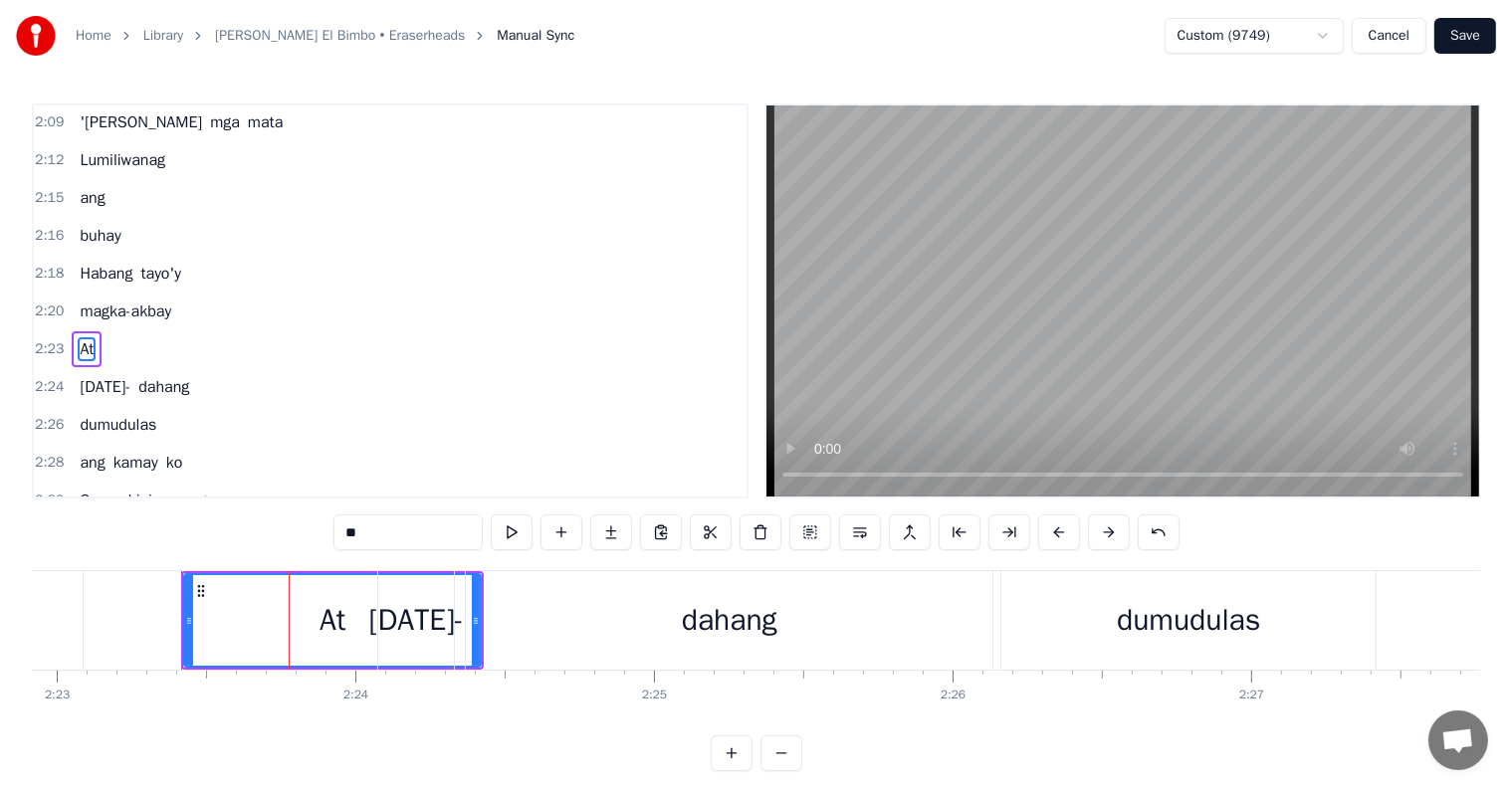 type on "**" 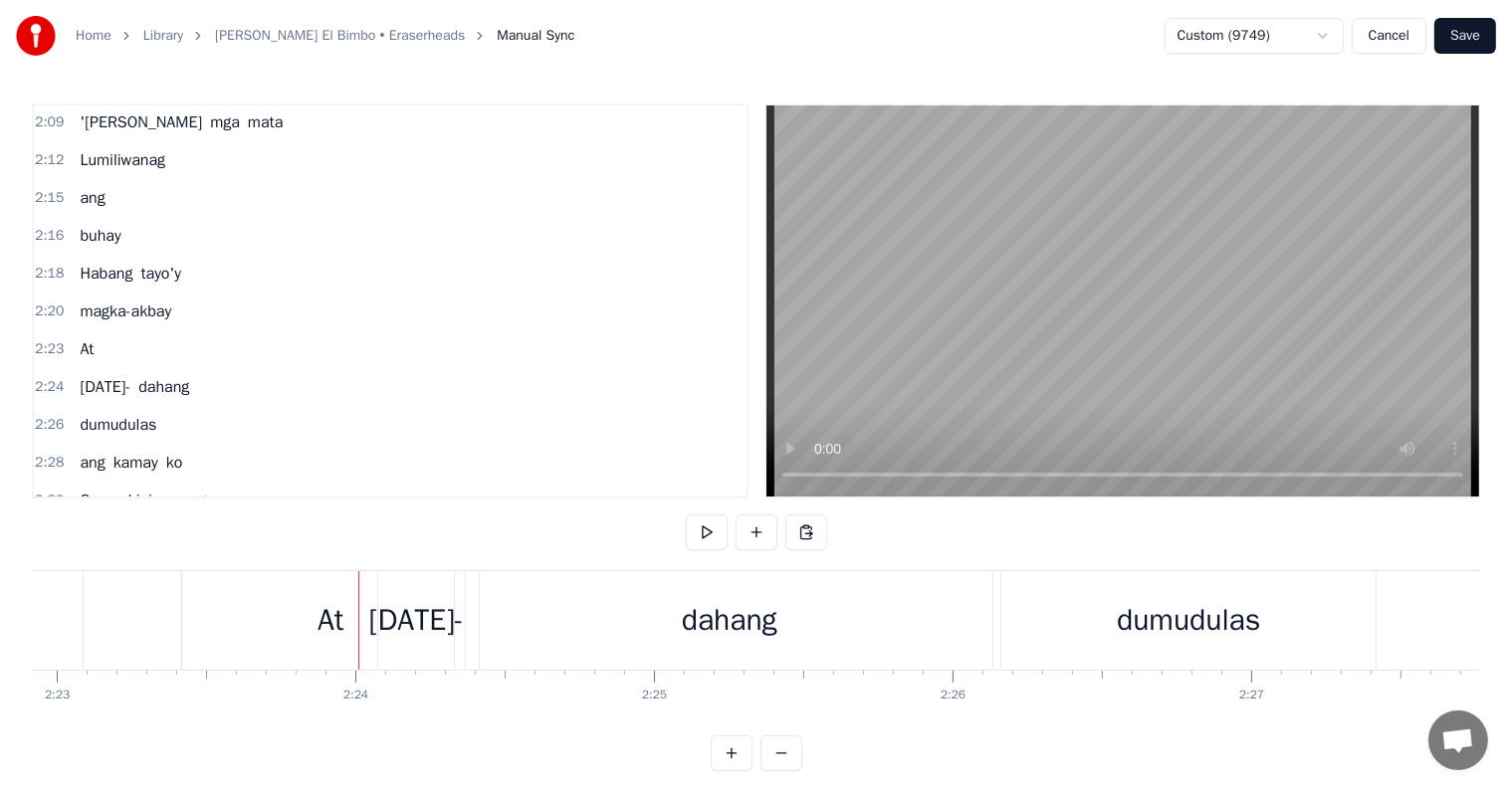 click on "At" at bounding box center [330, 620] 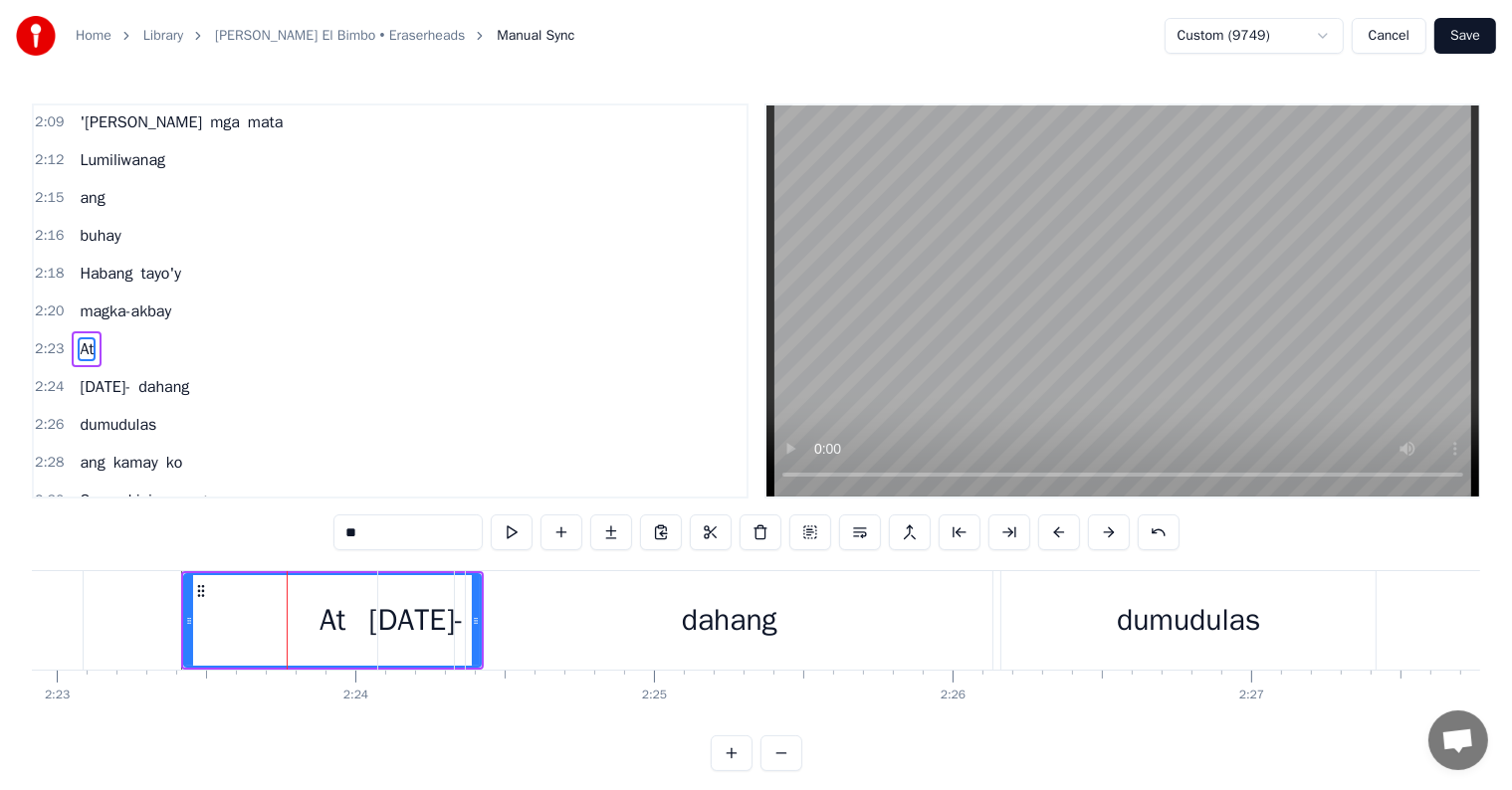 drag, startPoint x: 478, startPoint y: 619, endPoint x: 430, endPoint y: 613, distance: 48.373546 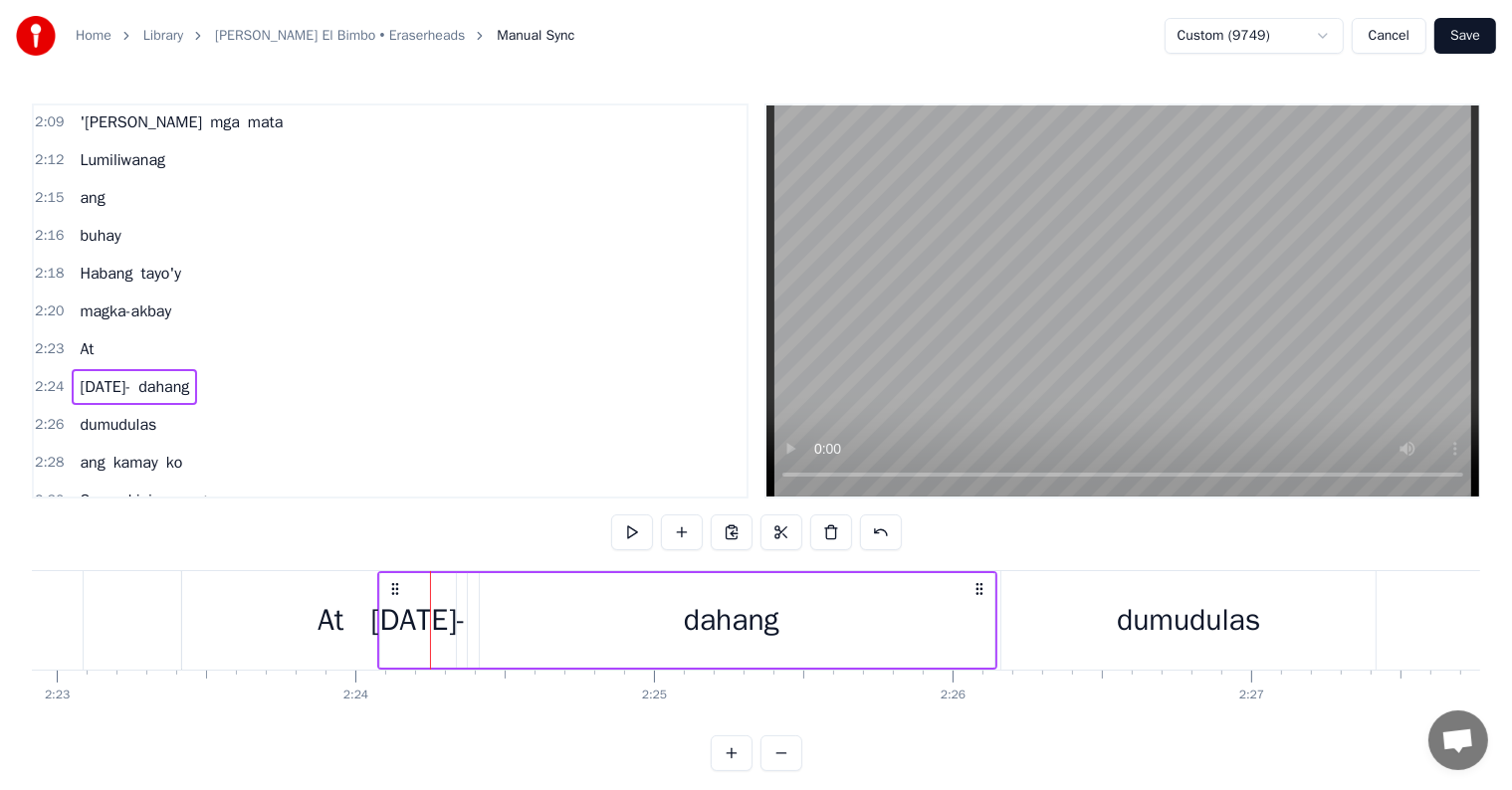 click on "dahang" at bounding box center (731, 620) 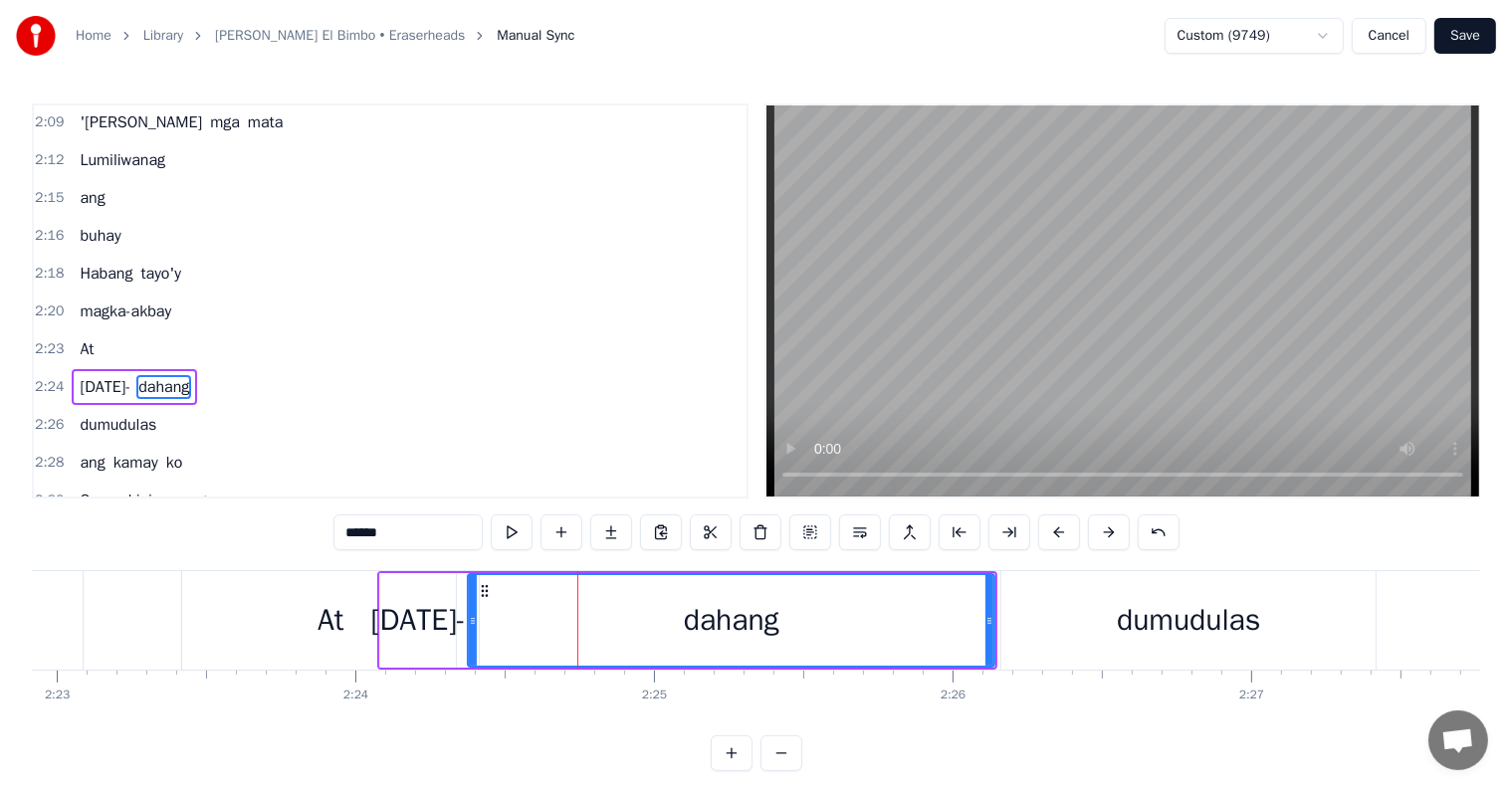 scroll, scrollTop: 1286, scrollLeft: 0, axis: vertical 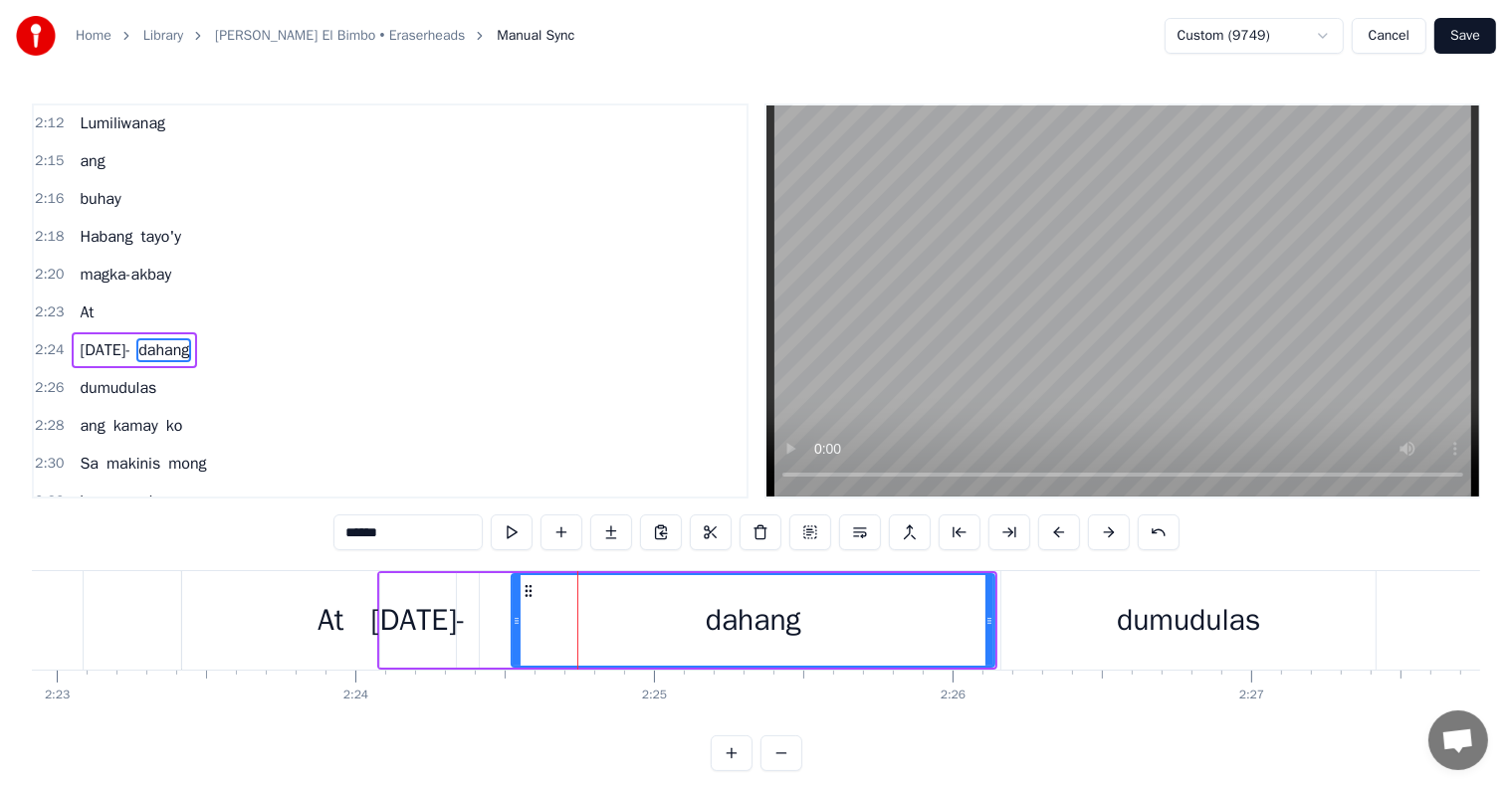 drag, startPoint x: 470, startPoint y: 616, endPoint x: 514, endPoint y: 616, distance: 44 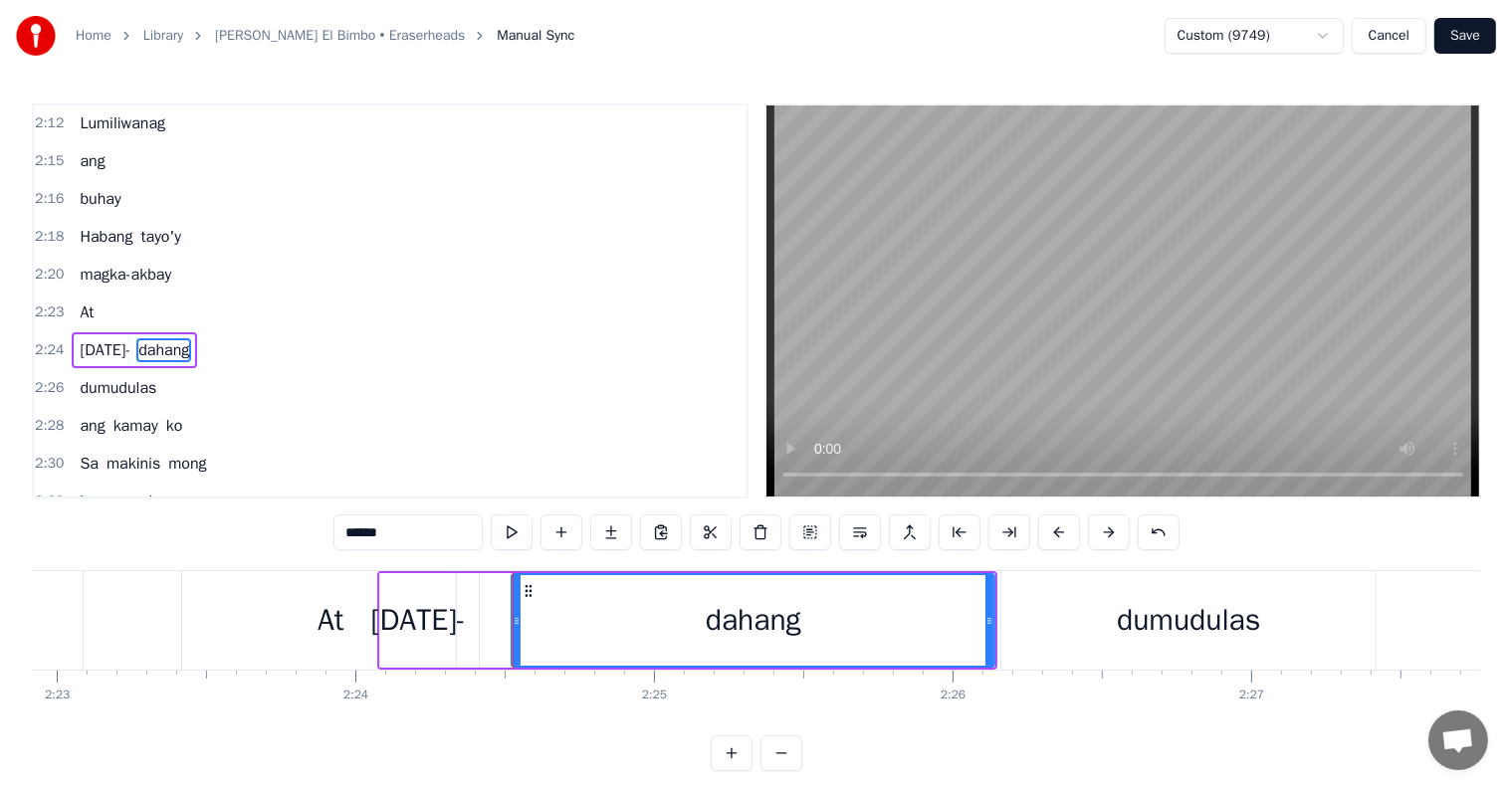 click on "[DATE]-" at bounding box center (418, 620) 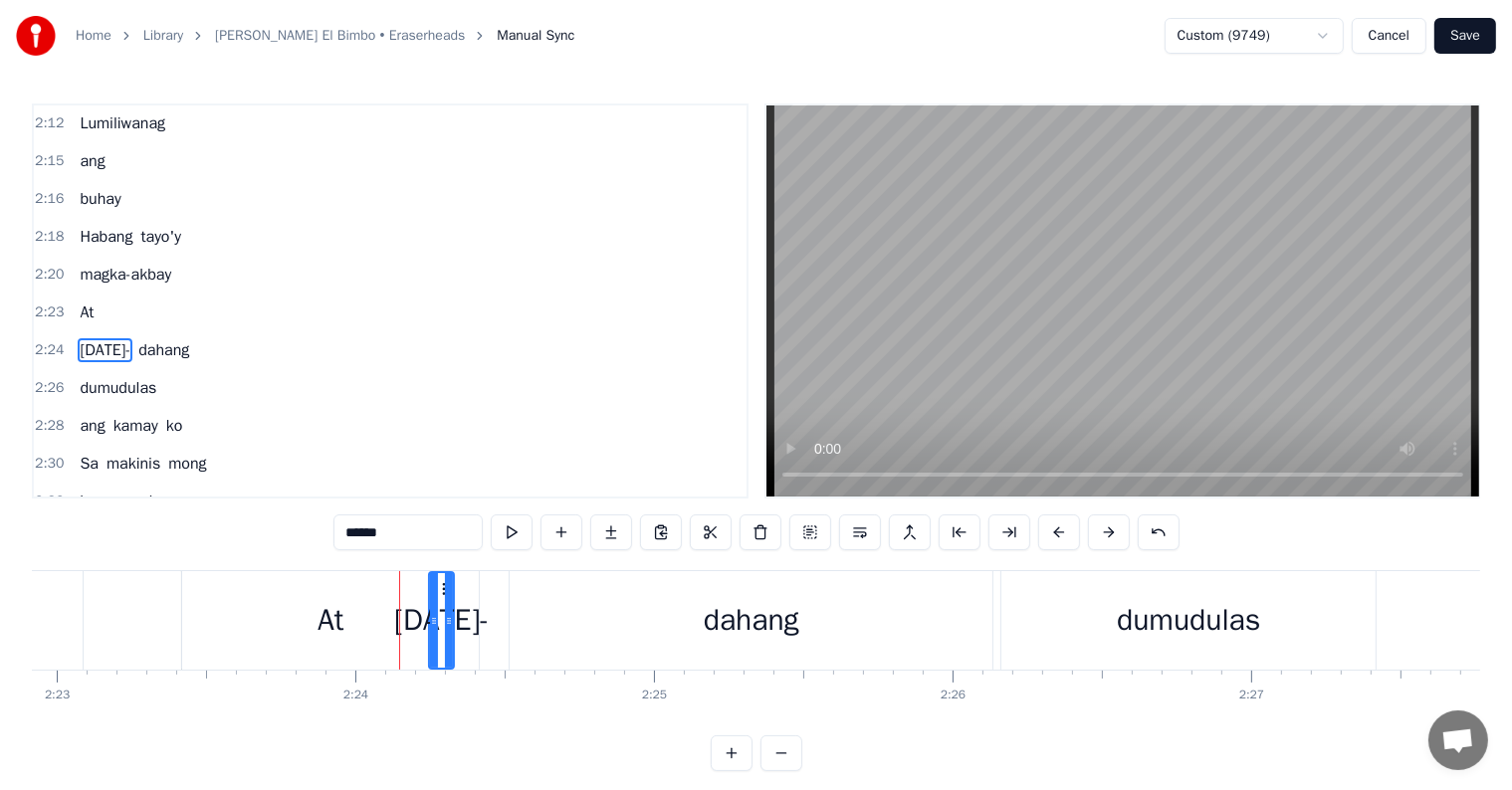 drag, startPoint x: 379, startPoint y: 610, endPoint x: 429, endPoint y: 617, distance: 50.48762 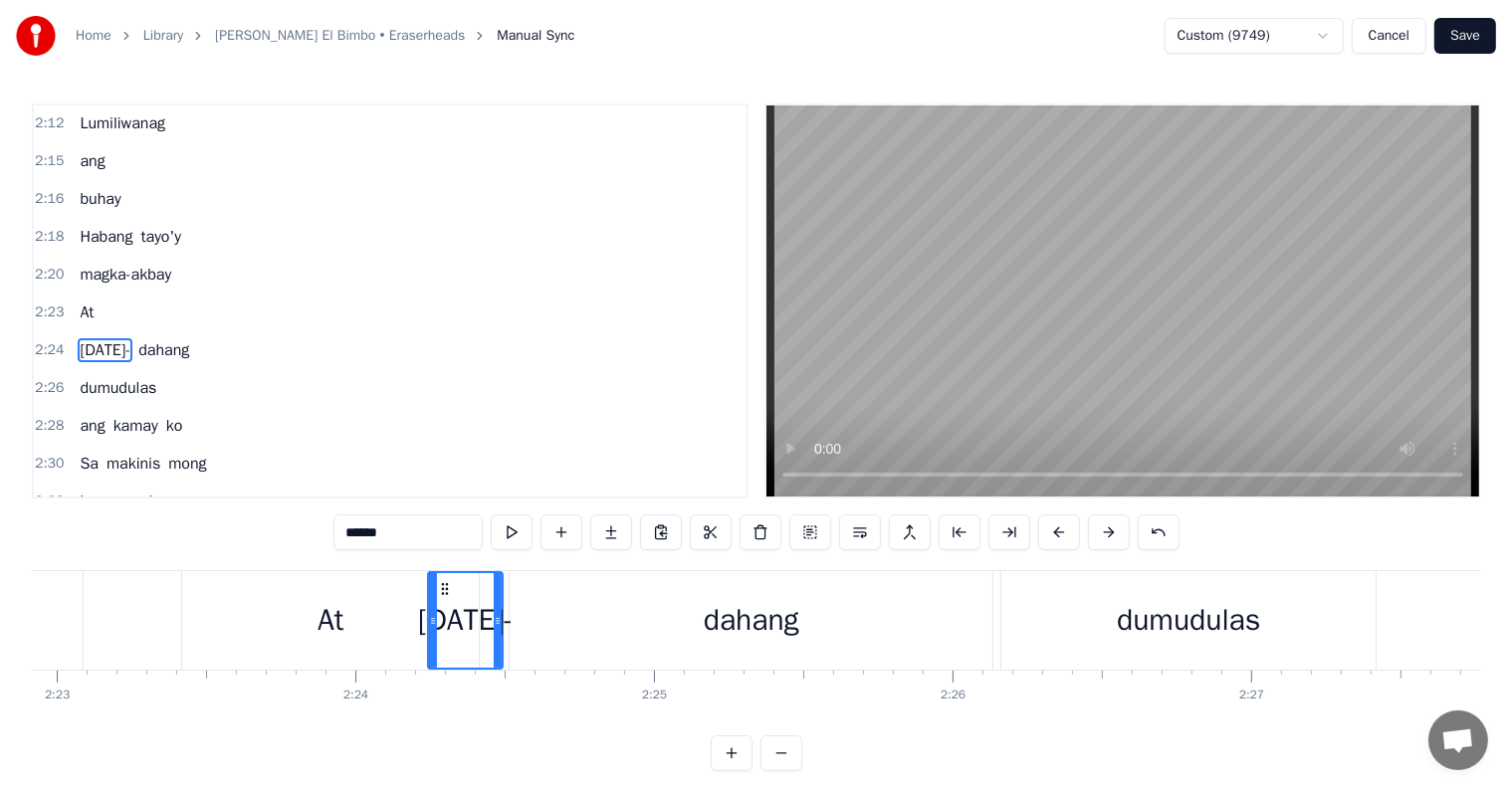 drag, startPoint x: 449, startPoint y: 618, endPoint x: 483, endPoint y: 624, distance: 34.525353 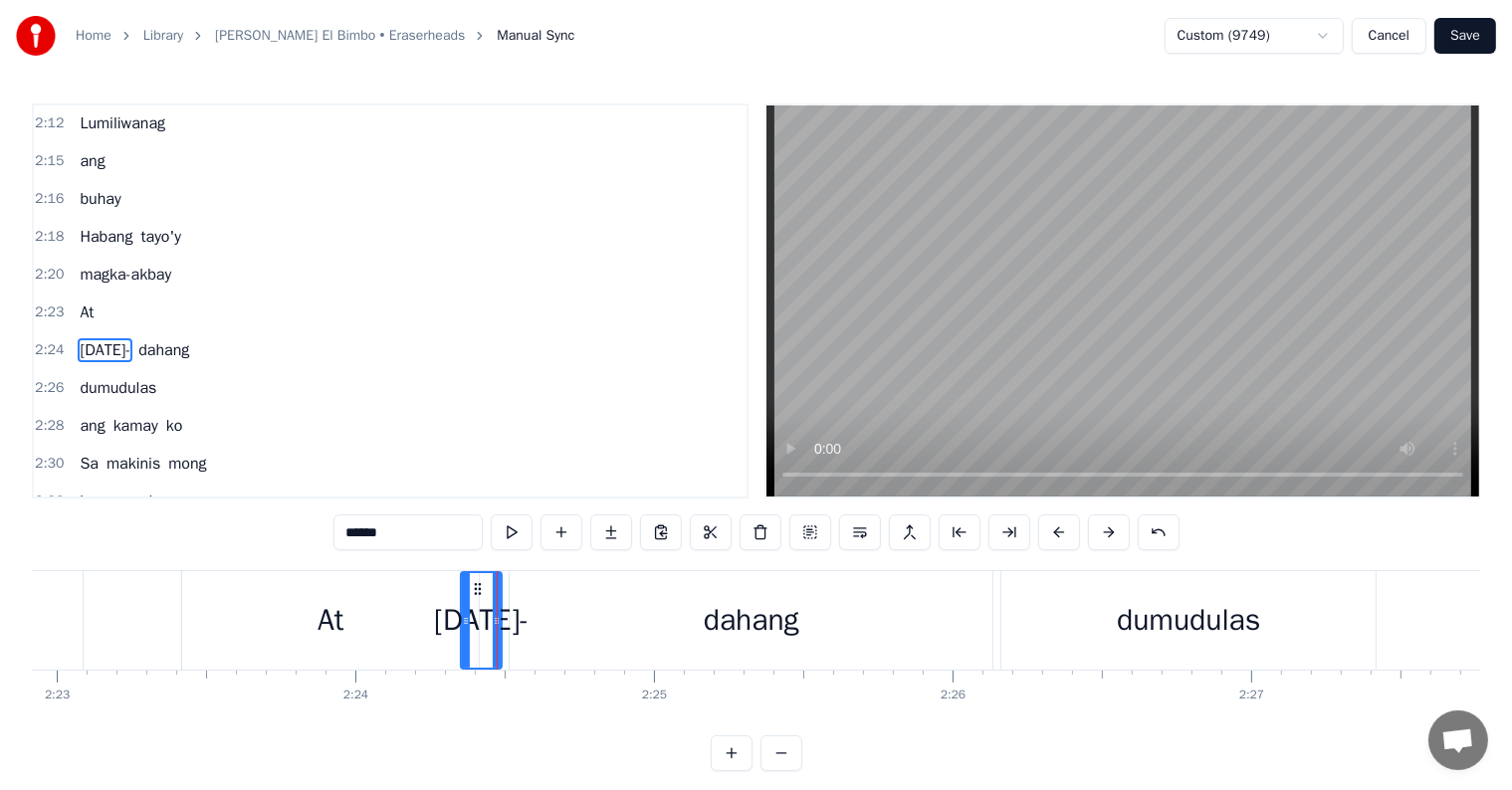 drag, startPoint x: 428, startPoint y: 619, endPoint x: 407, endPoint y: 617, distance: 21.095023 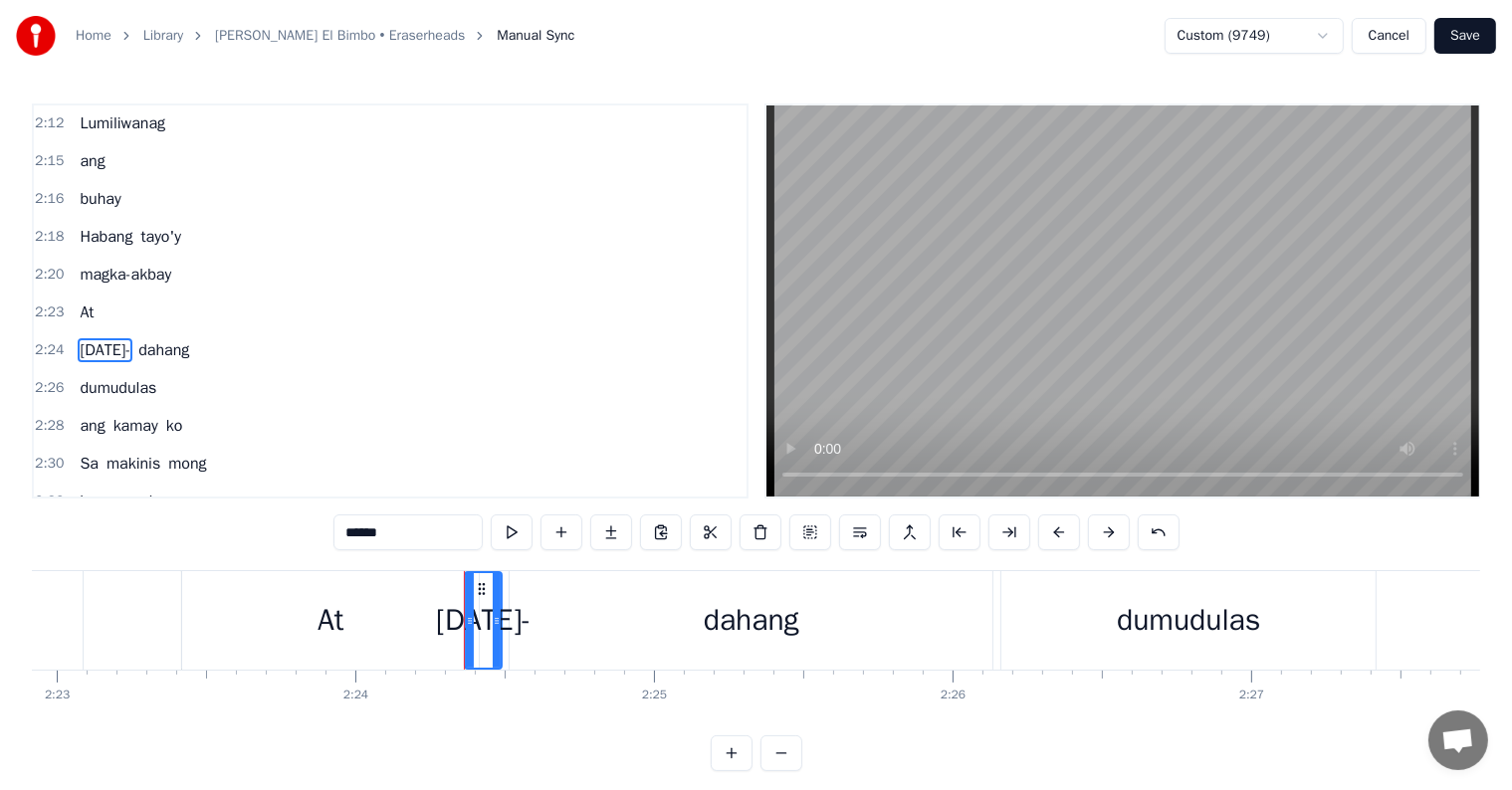 click on "At" at bounding box center (330, 620) 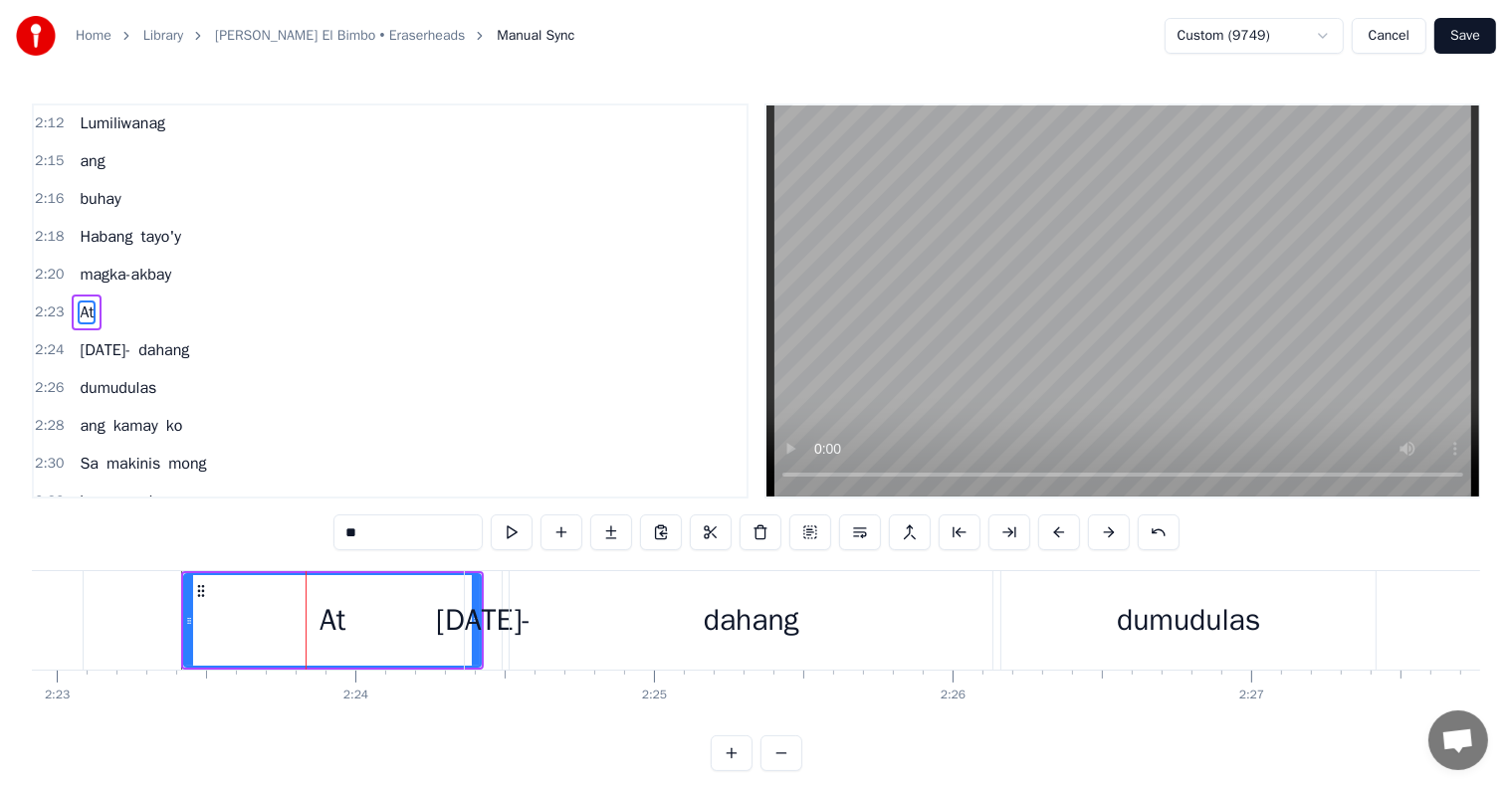 scroll, scrollTop: 1250, scrollLeft: 0, axis: vertical 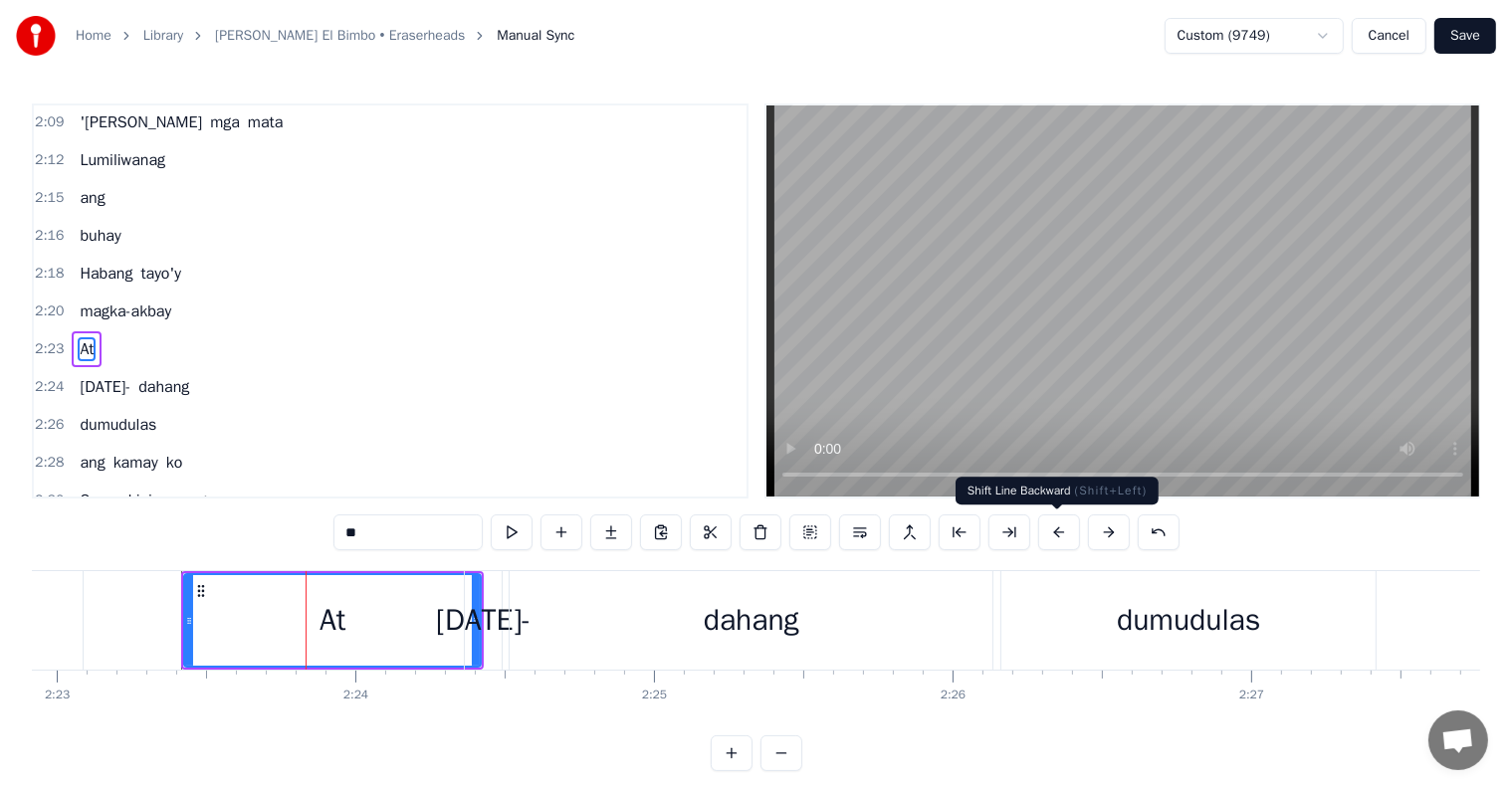 click at bounding box center [1059, 532] 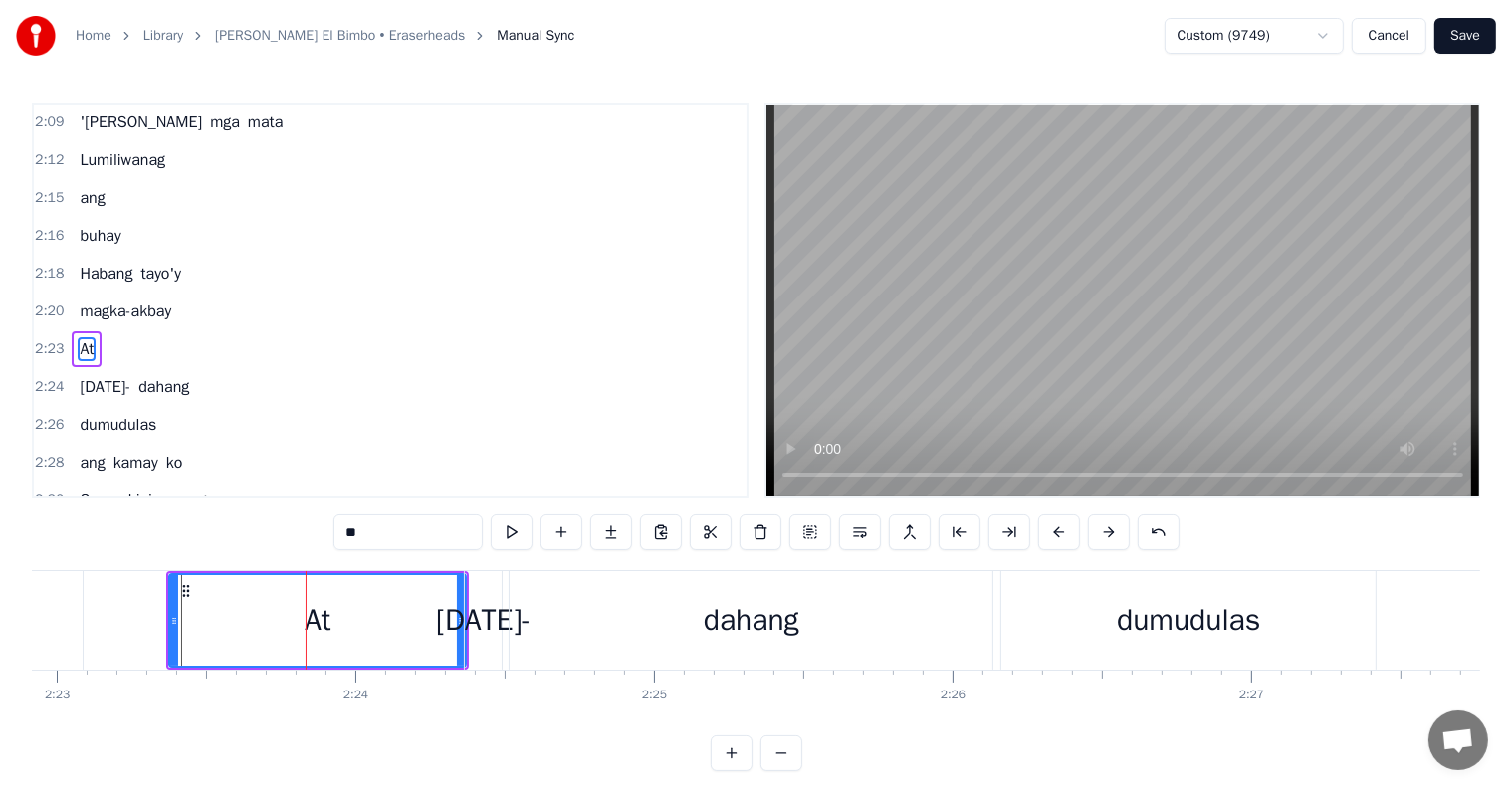 click at bounding box center (1059, 532) 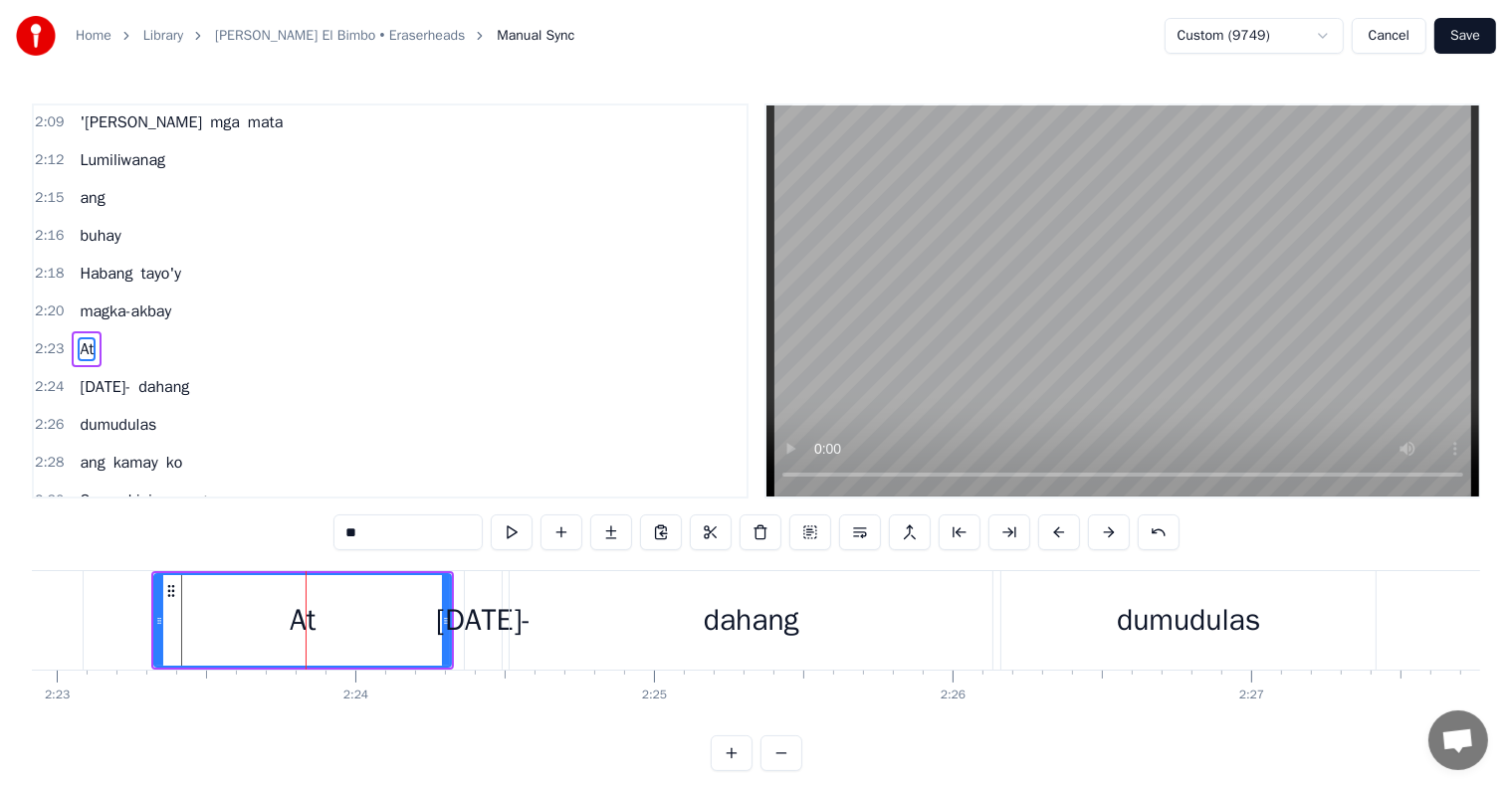 click at bounding box center (1059, 532) 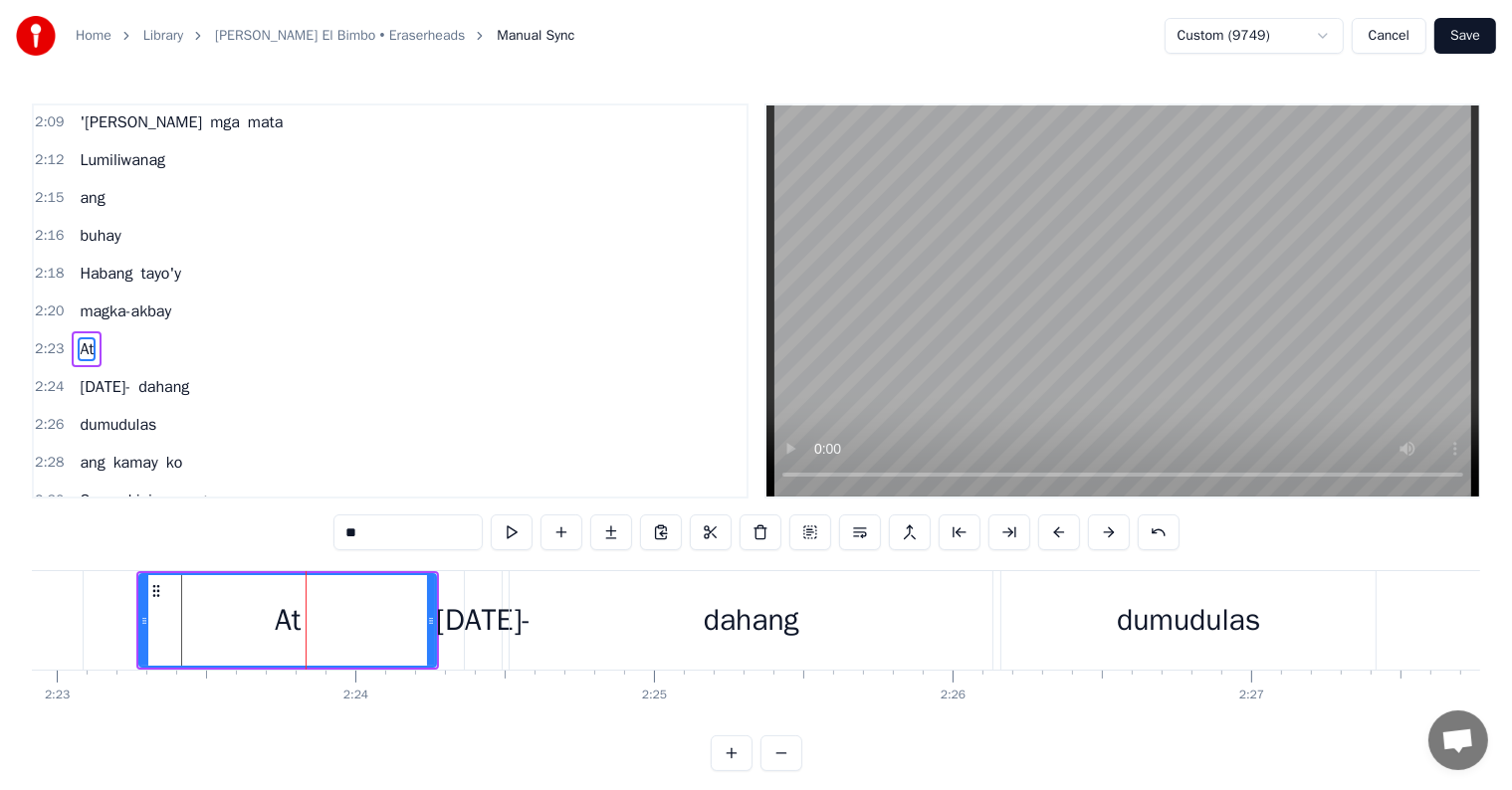 click at bounding box center (1059, 532) 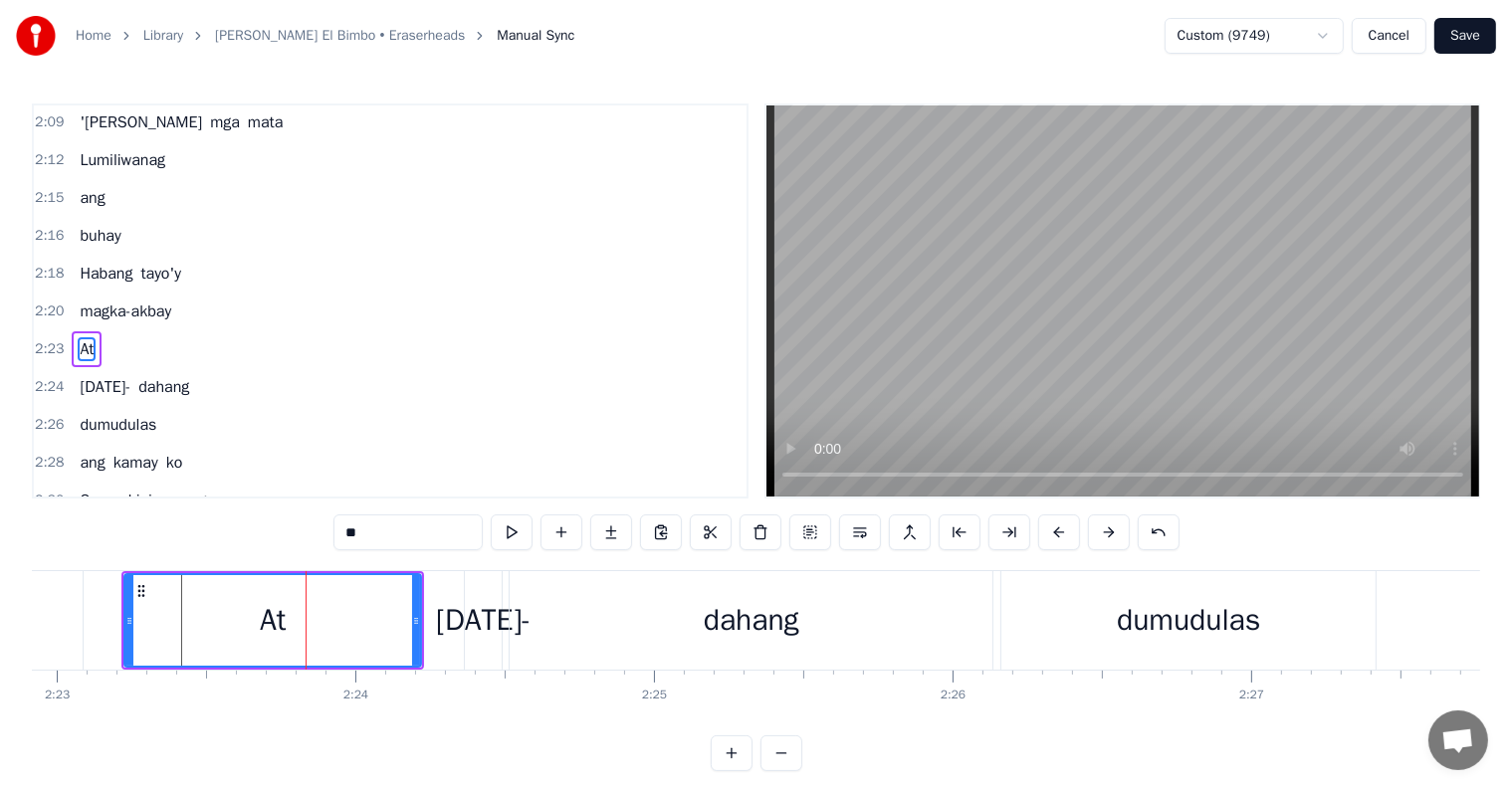 click at bounding box center [1059, 532] 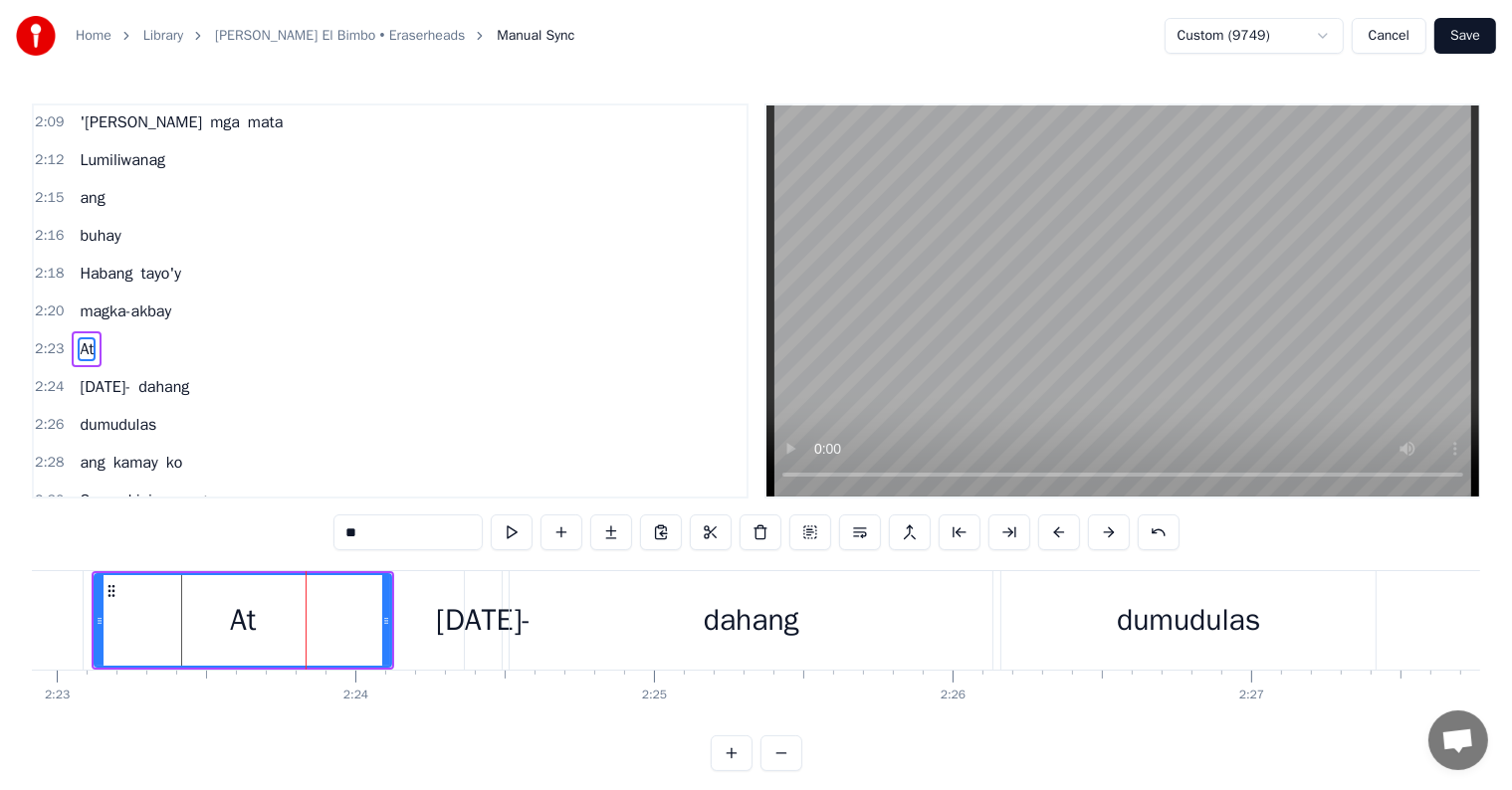 click at bounding box center [1059, 532] 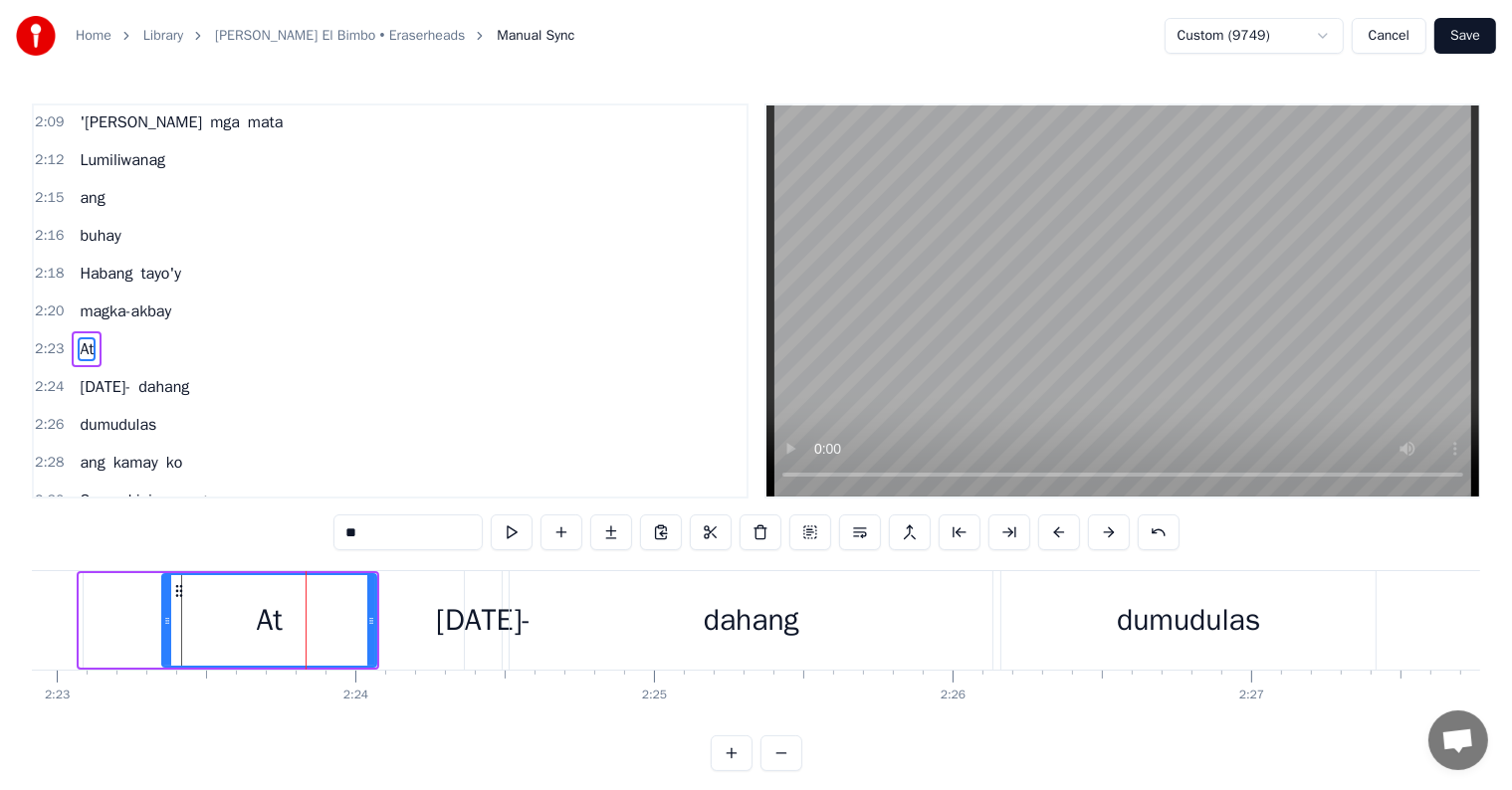 drag, startPoint x: 82, startPoint y: 615, endPoint x: 271, endPoint y: 610, distance: 189.06613 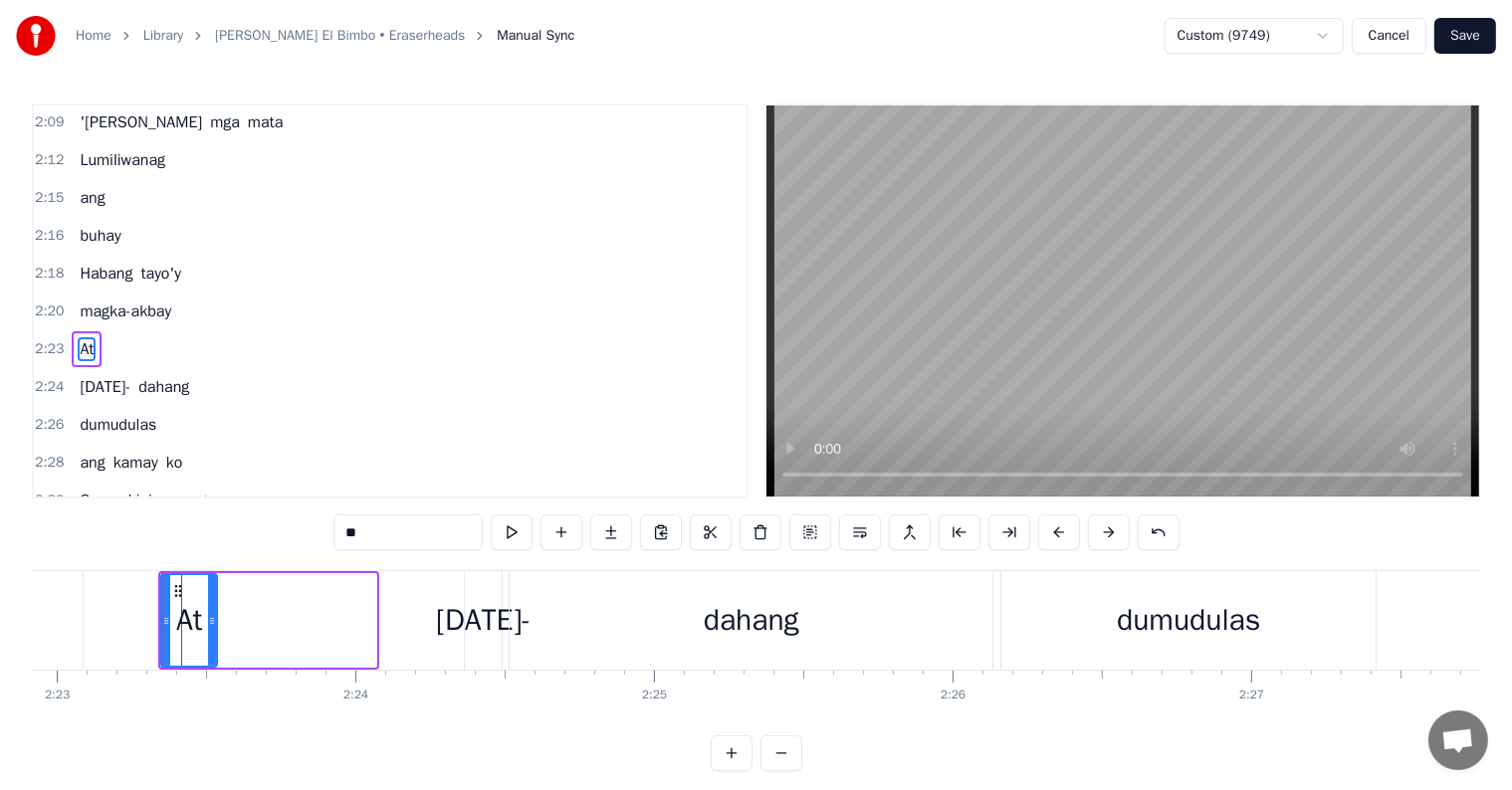 drag, startPoint x: 372, startPoint y: 619, endPoint x: 213, endPoint y: 615, distance: 159.05031 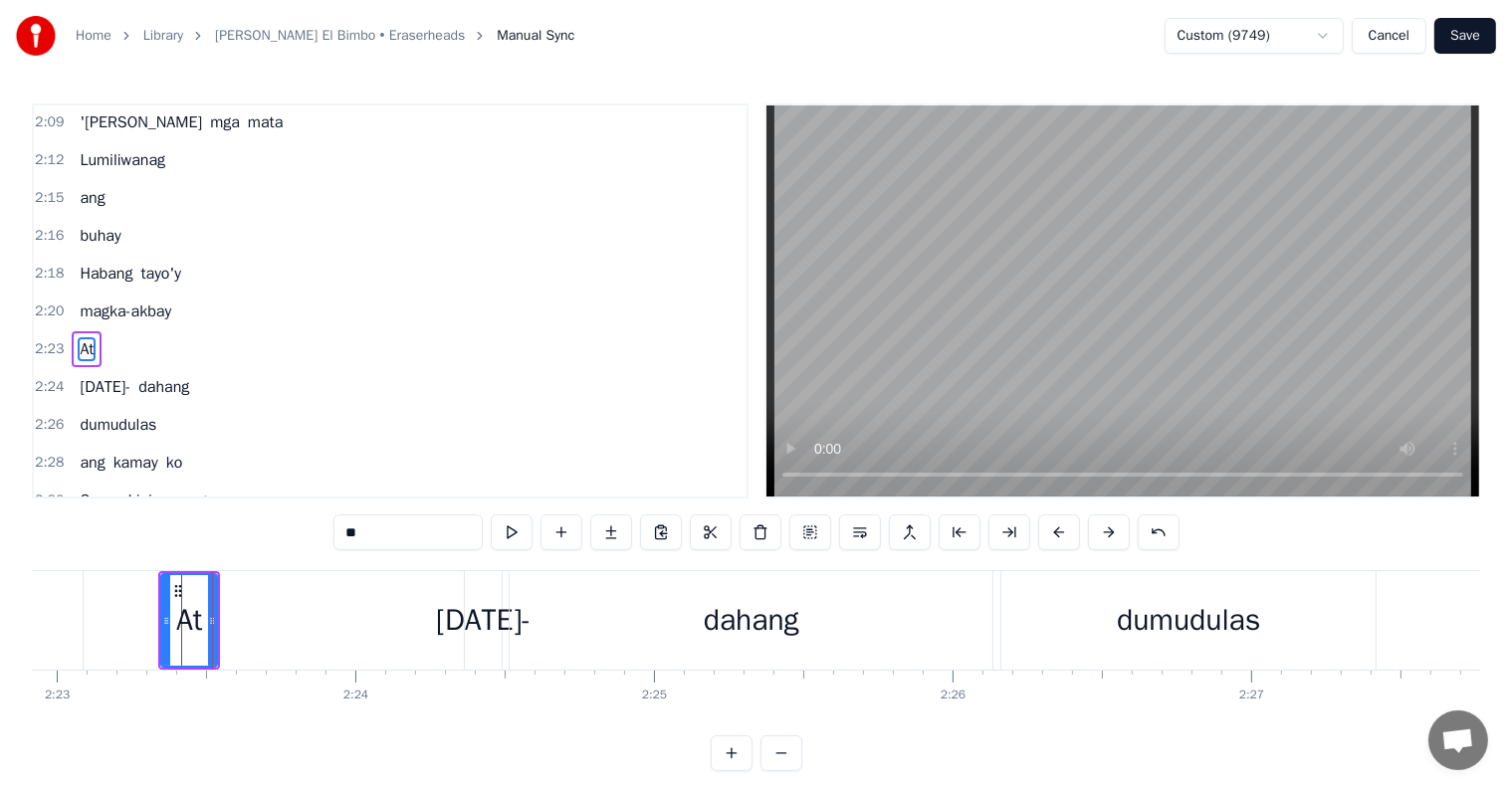 click on "[DATE]-" at bounding box center (483, 620) 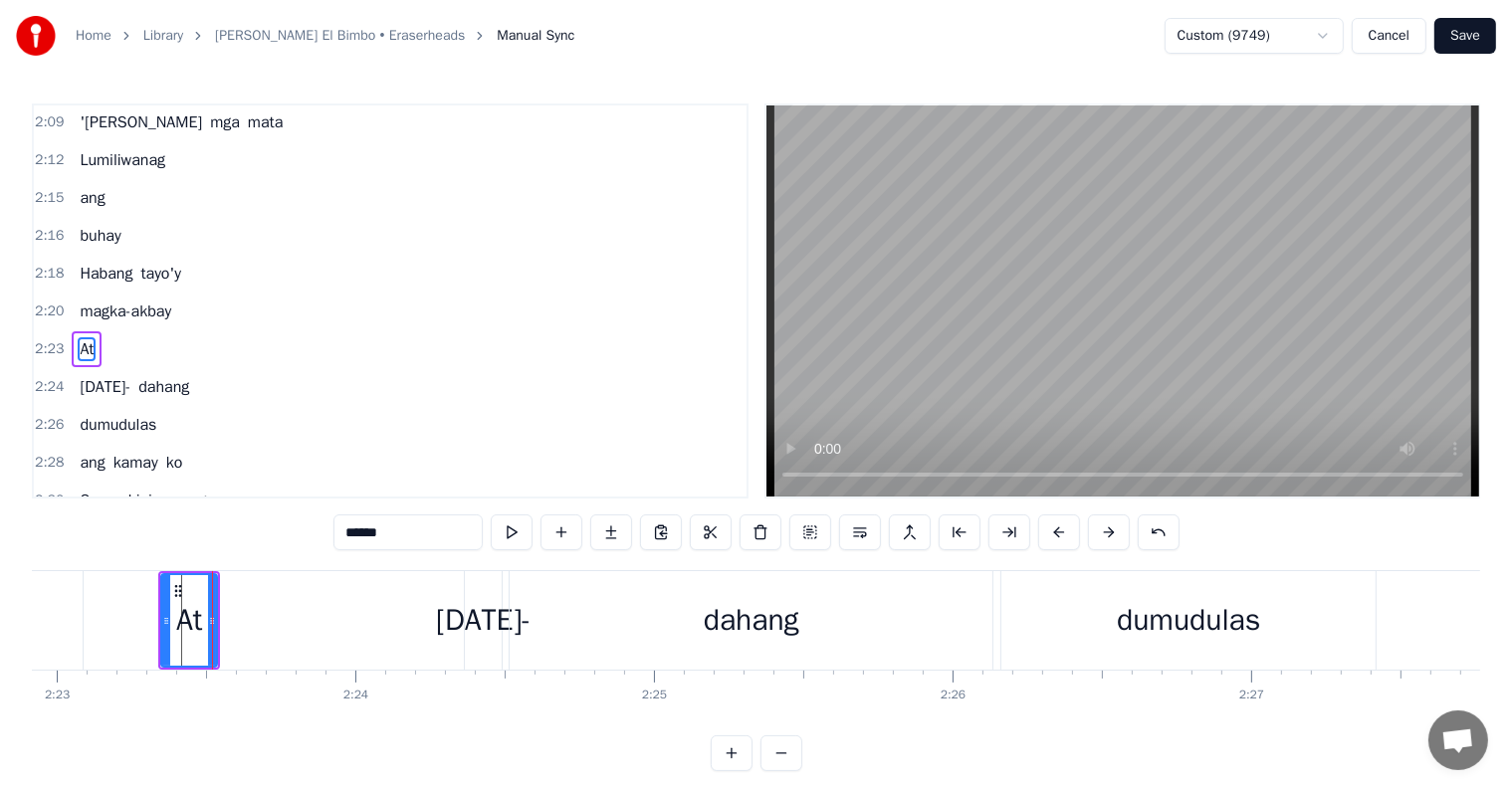 scroll, scrollTop: 1286, scrollLeft: 0, axis: vertical 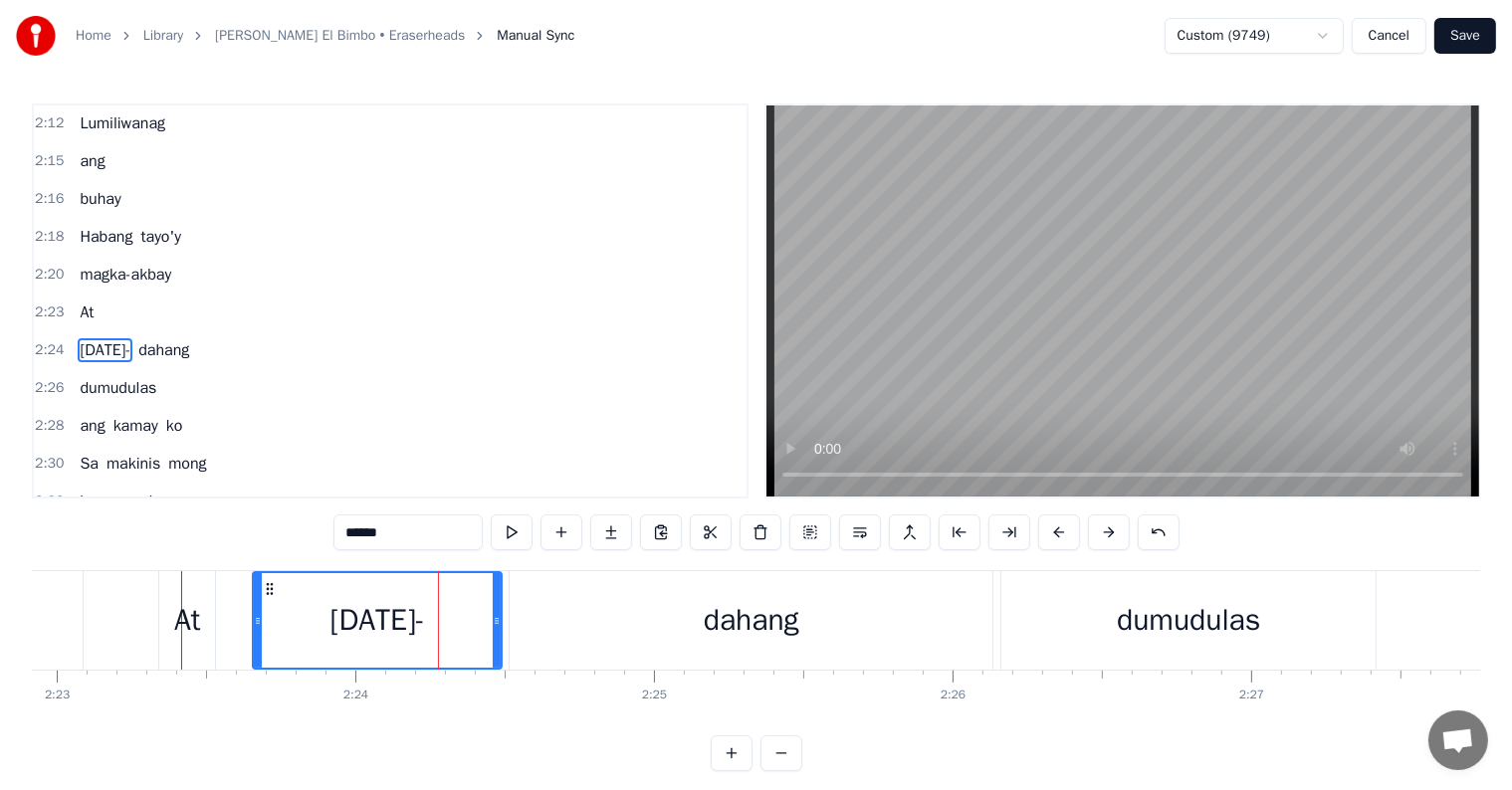 drag, startPoint x: 466, startPoint y: 621, endPoint x: 323, endPoint y: 618, distance: 143.03147 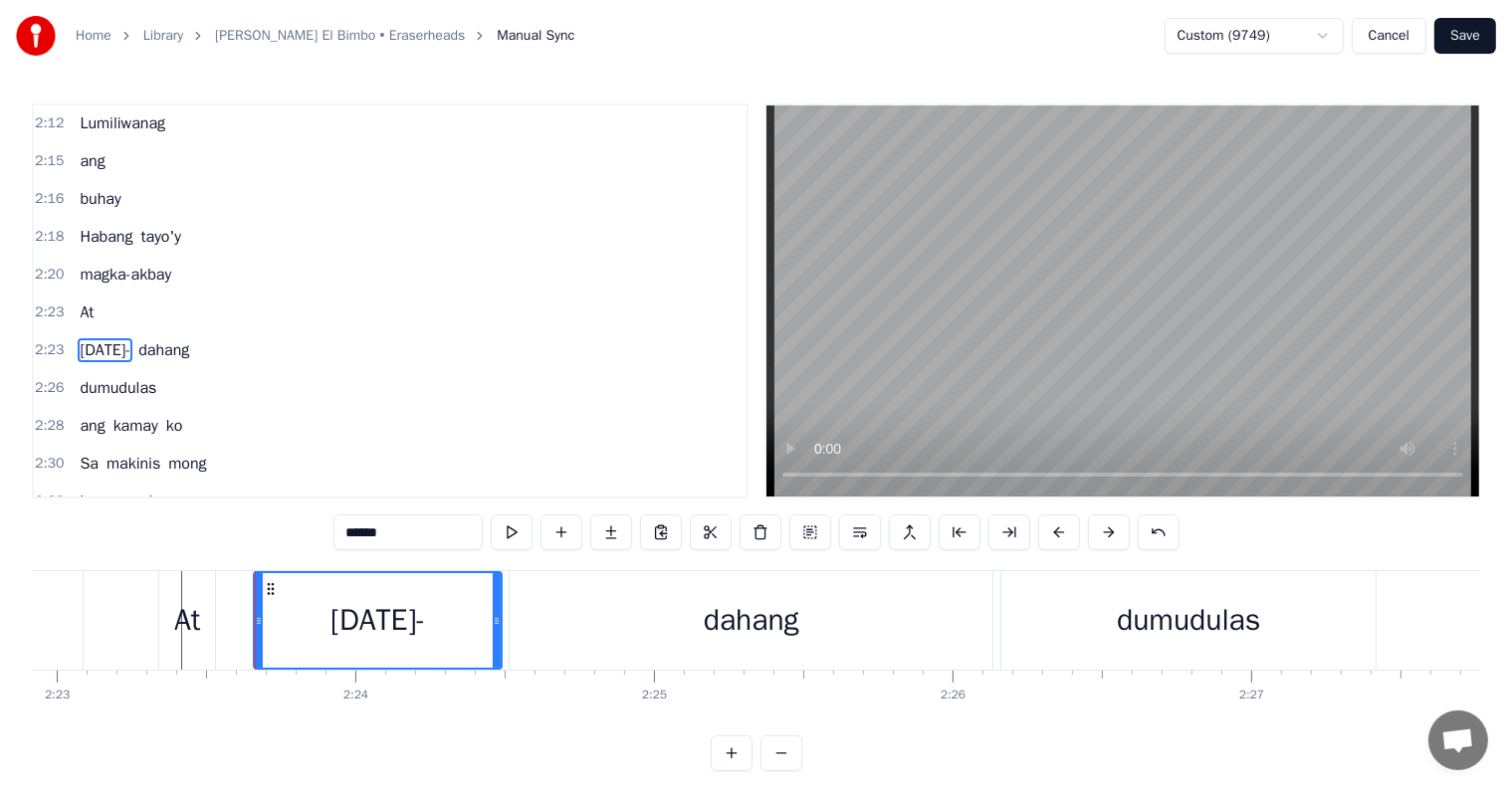 click at bounding box center (24212, 620) 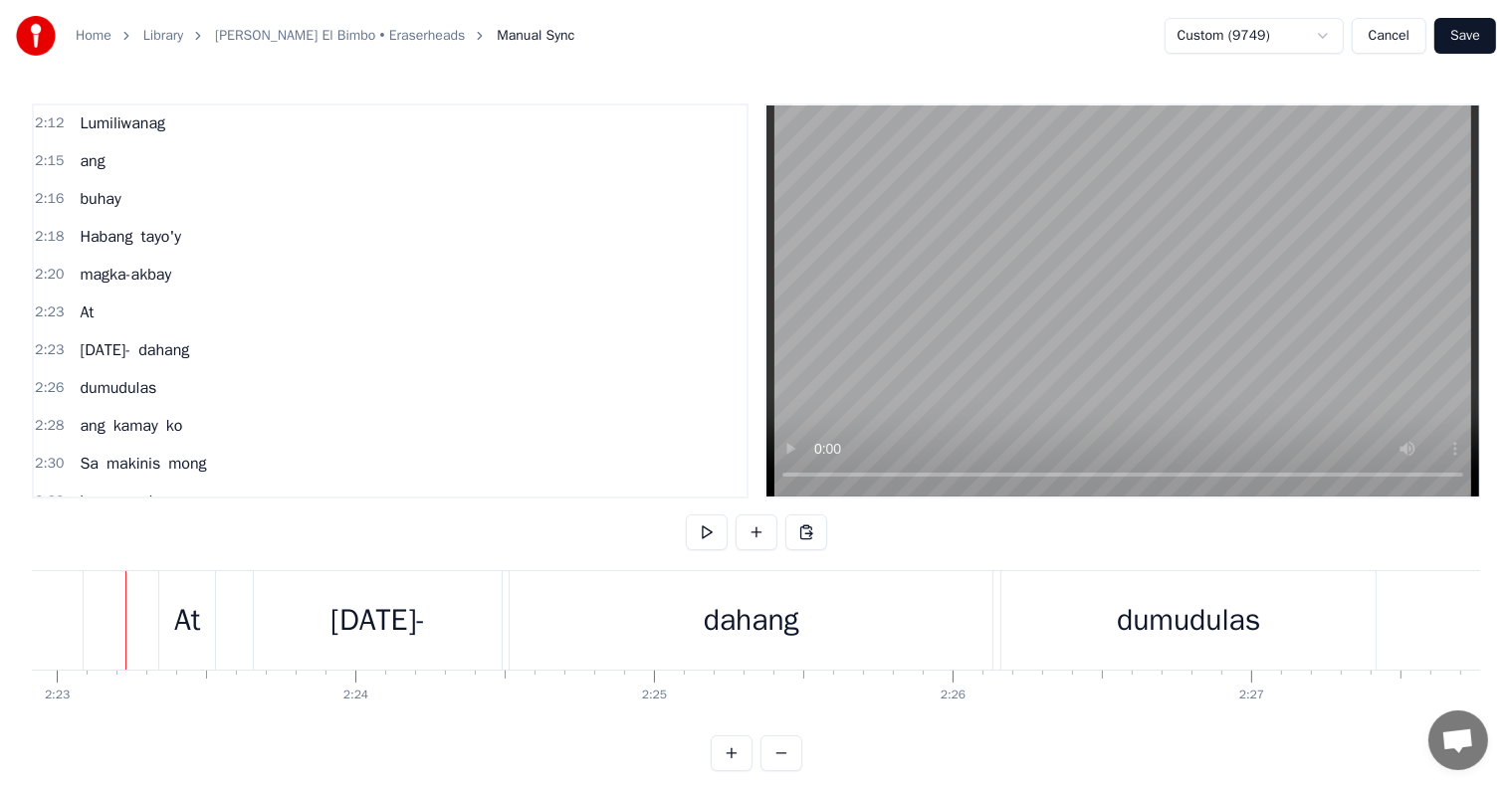 scroll, scrollTop: 0, scrollLeft: 42670, axis: horizontal 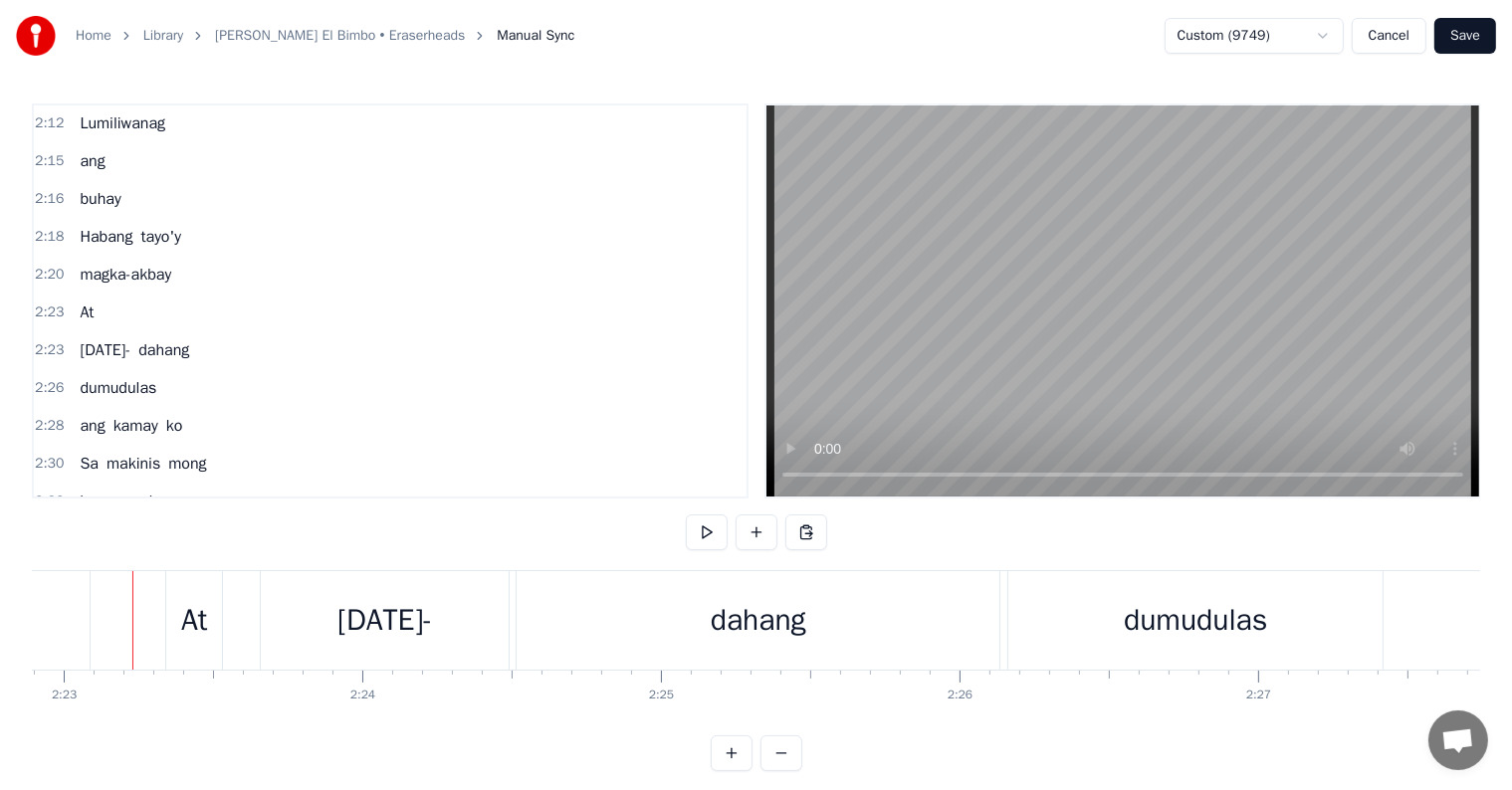 click on "At" at bounding box center (194, 620) 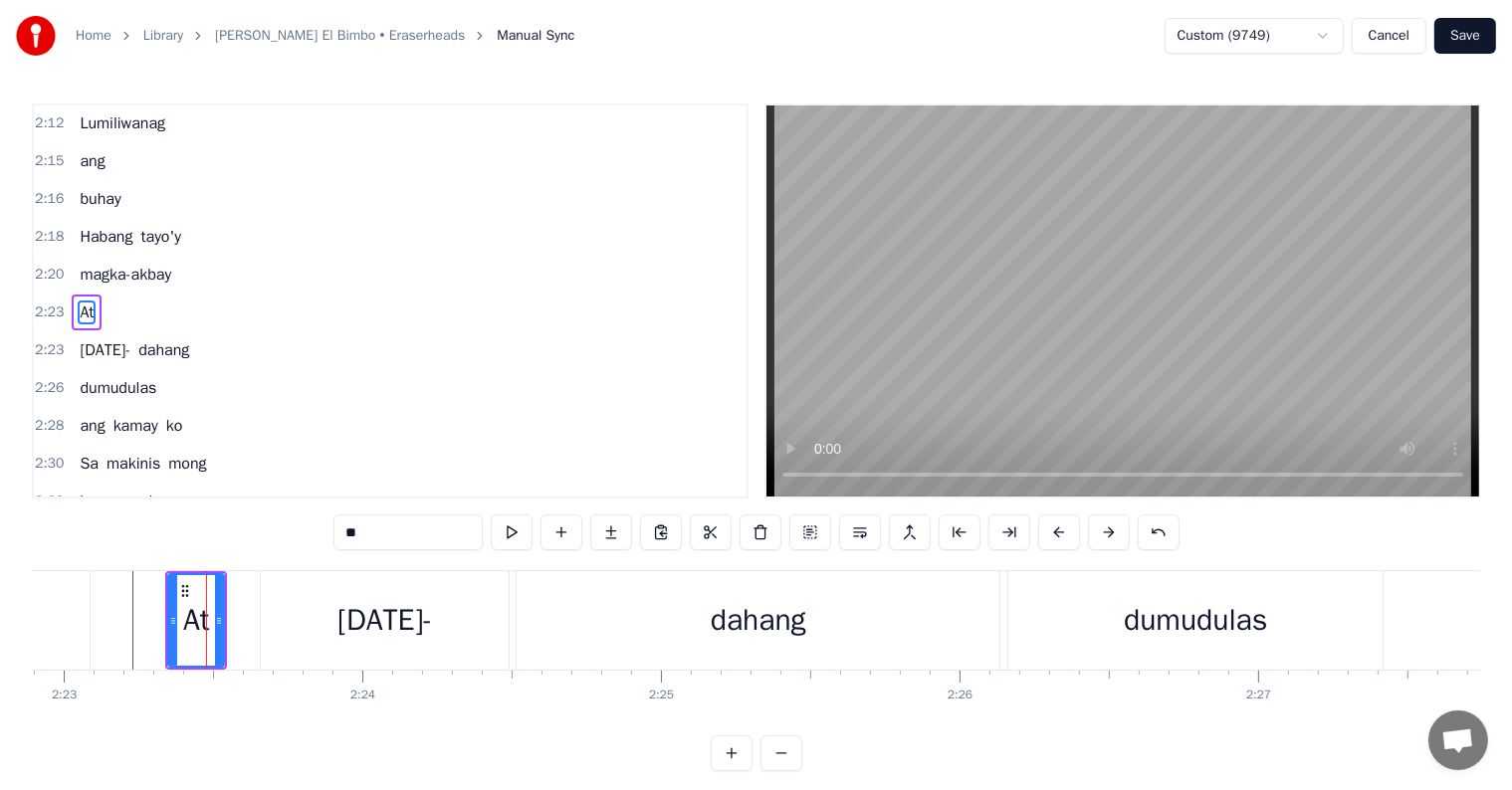 scroll, scrollTop: 1250, scrollLeft: 0, axis: vertical 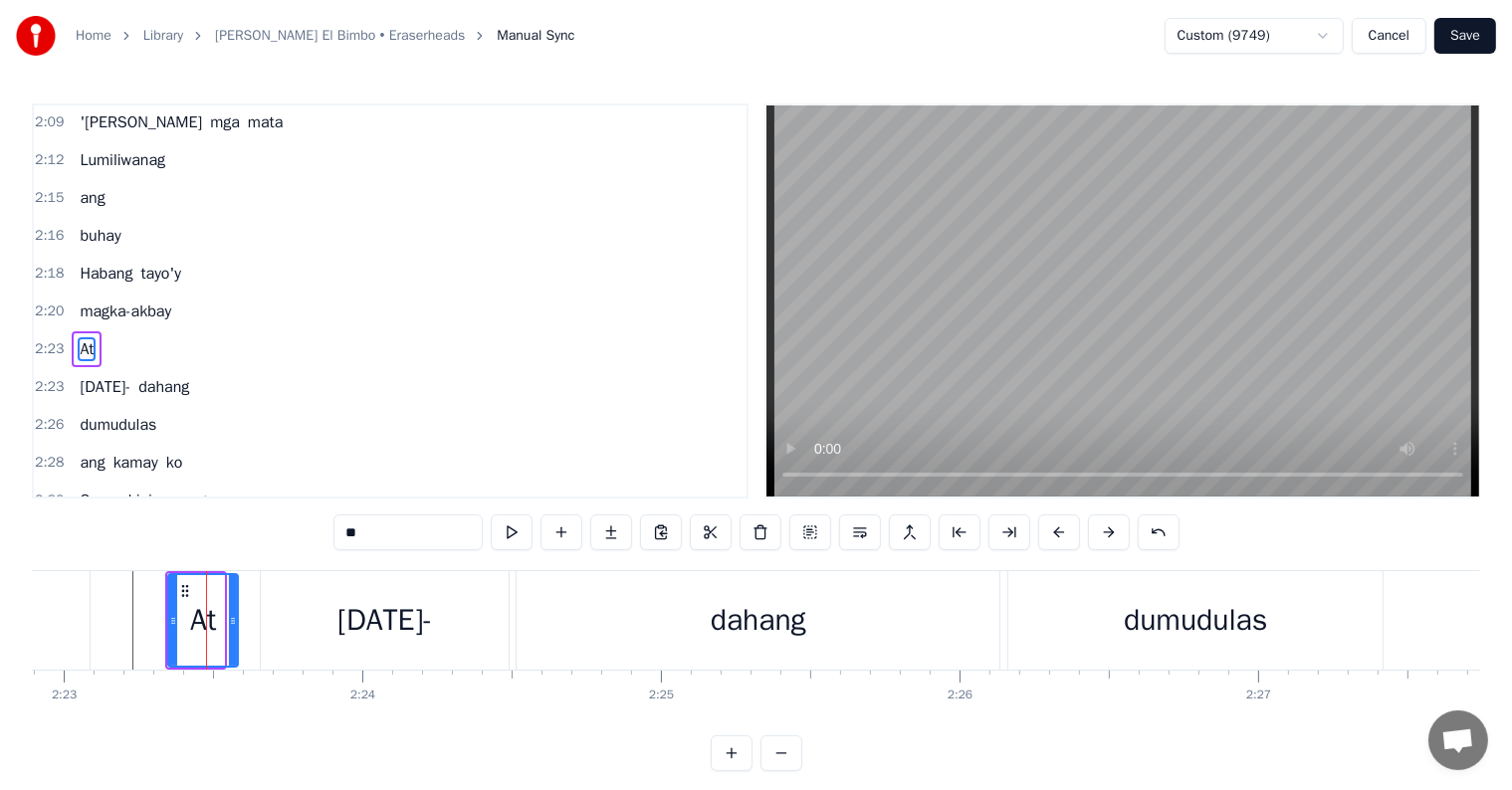 drag, startPoint x: 221, startPoint y: 617, endPoint x: 183, endPoint y: 617, distance: 38 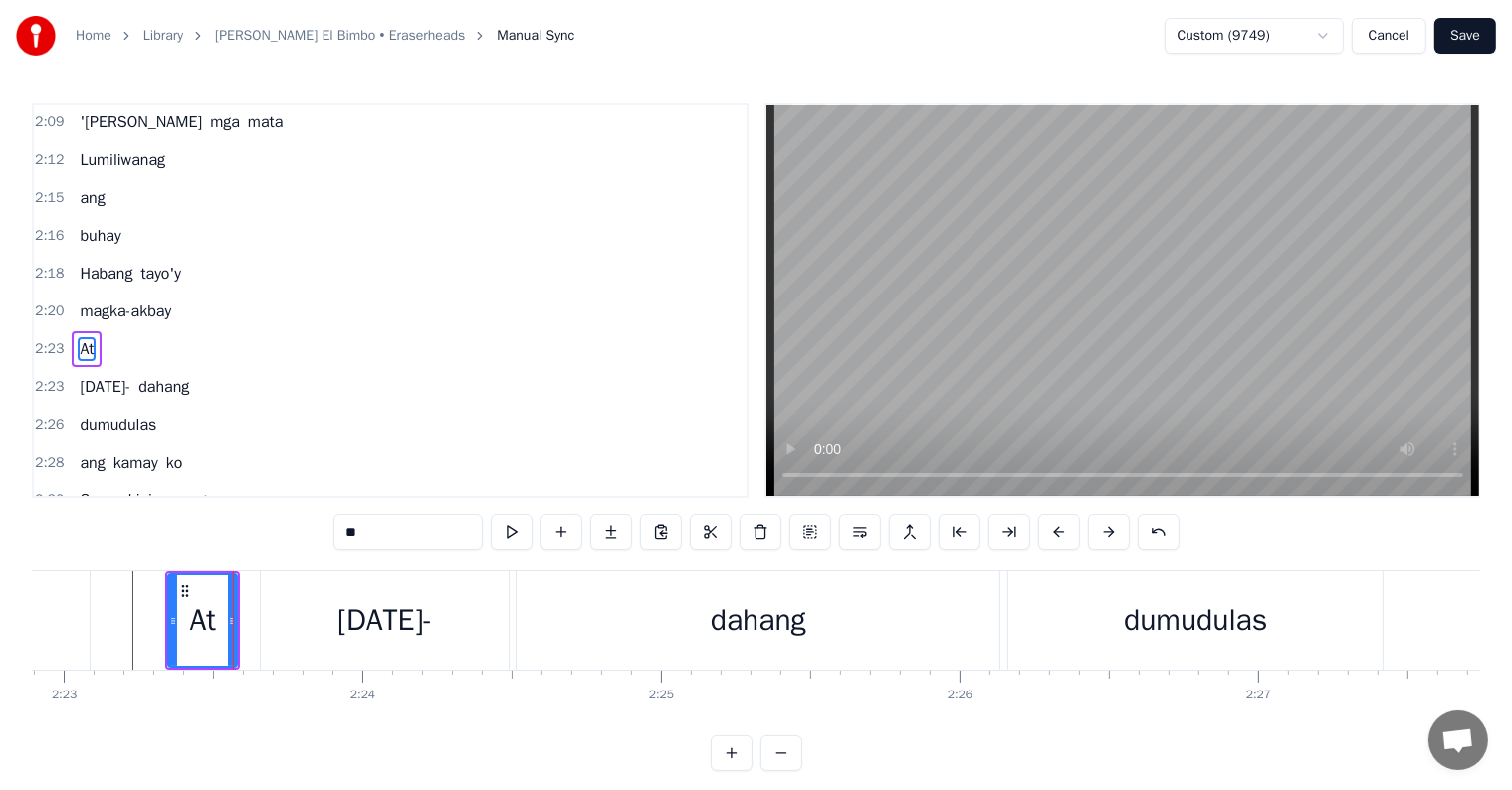 click at bounding box center [24219, 620] 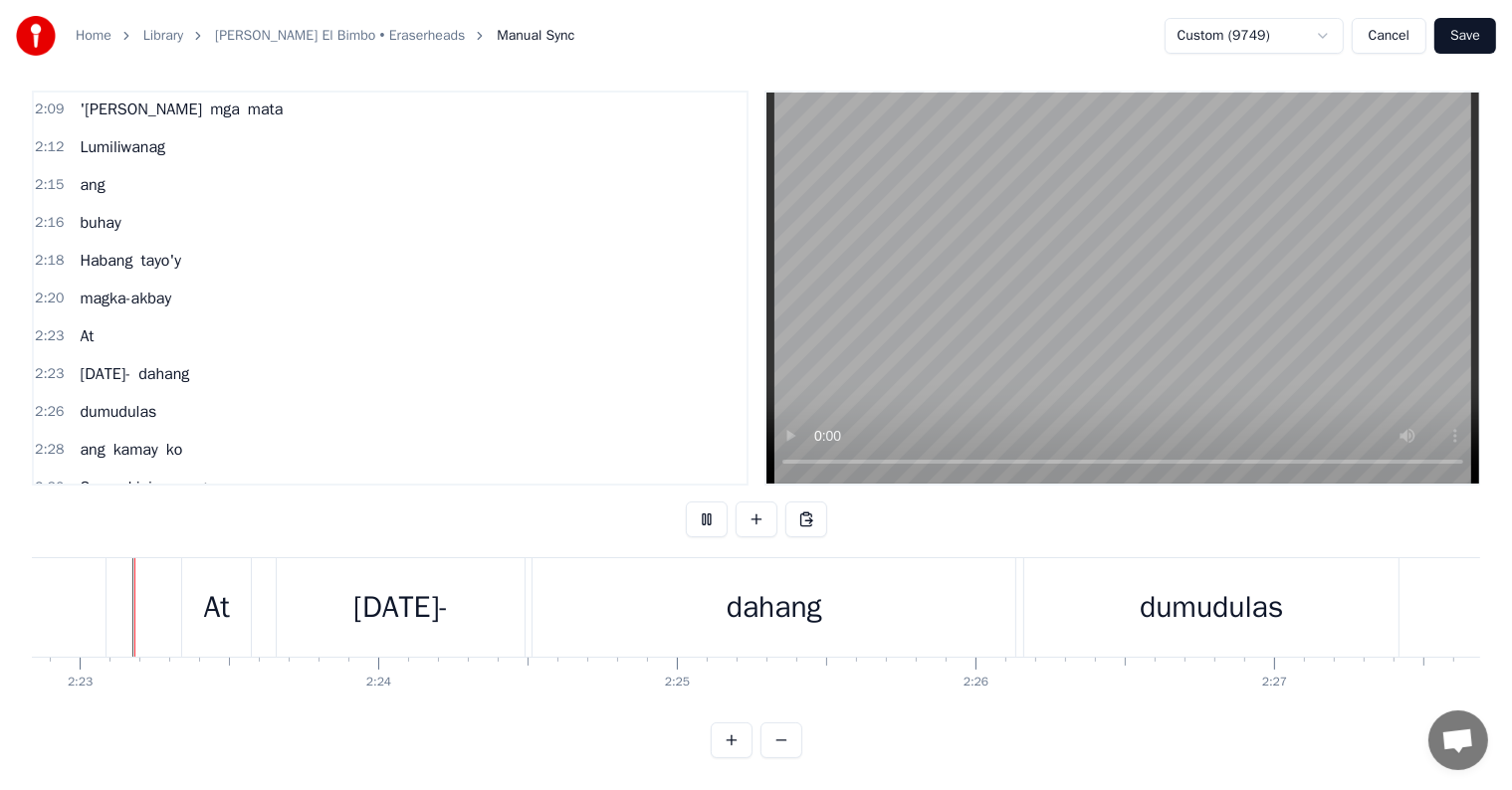 scroll, scrollTop: 30, scrollLeft: 0, axis: vertical 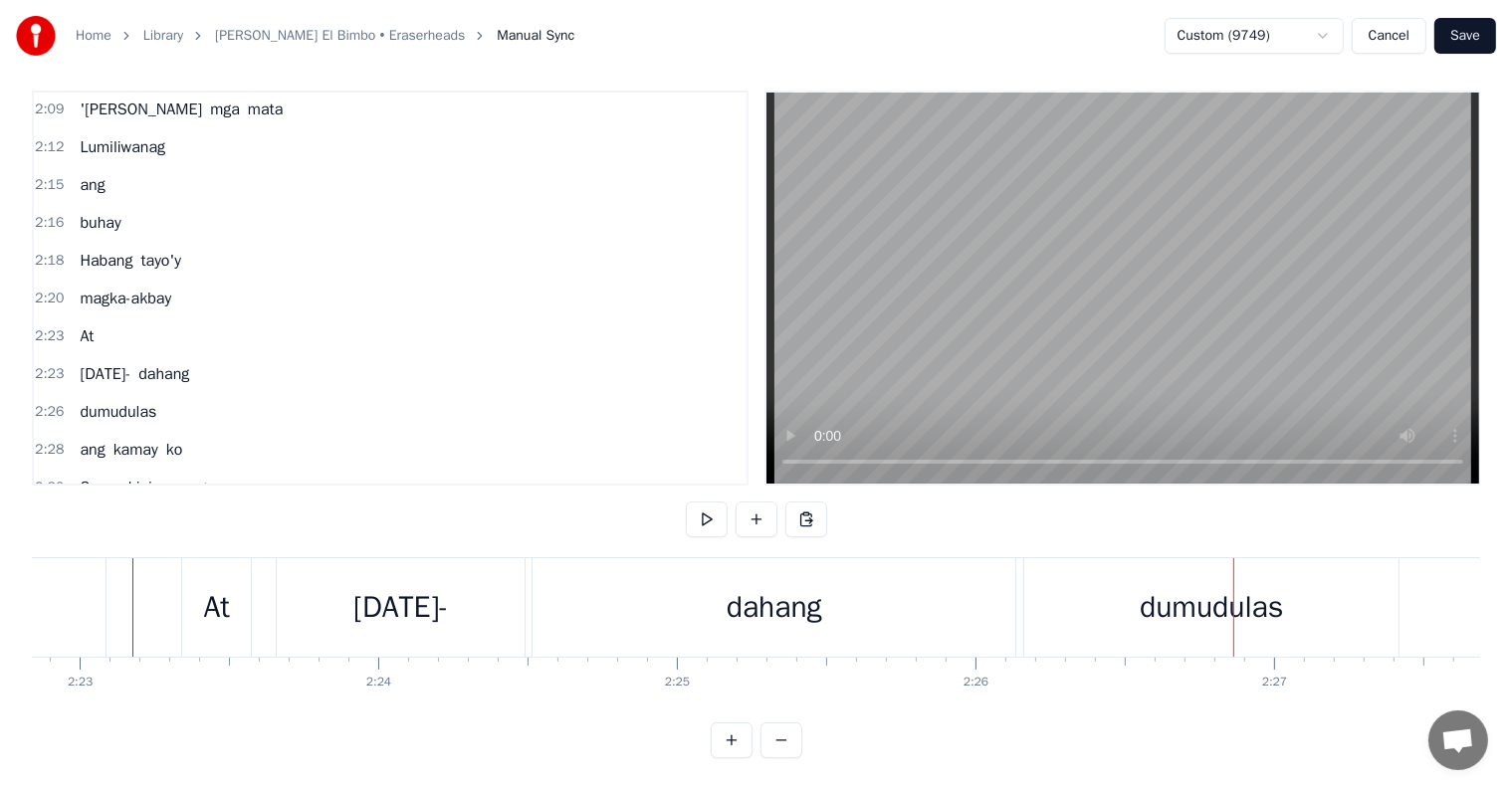 click on "dumudulas" at bounding box center [117, 412] 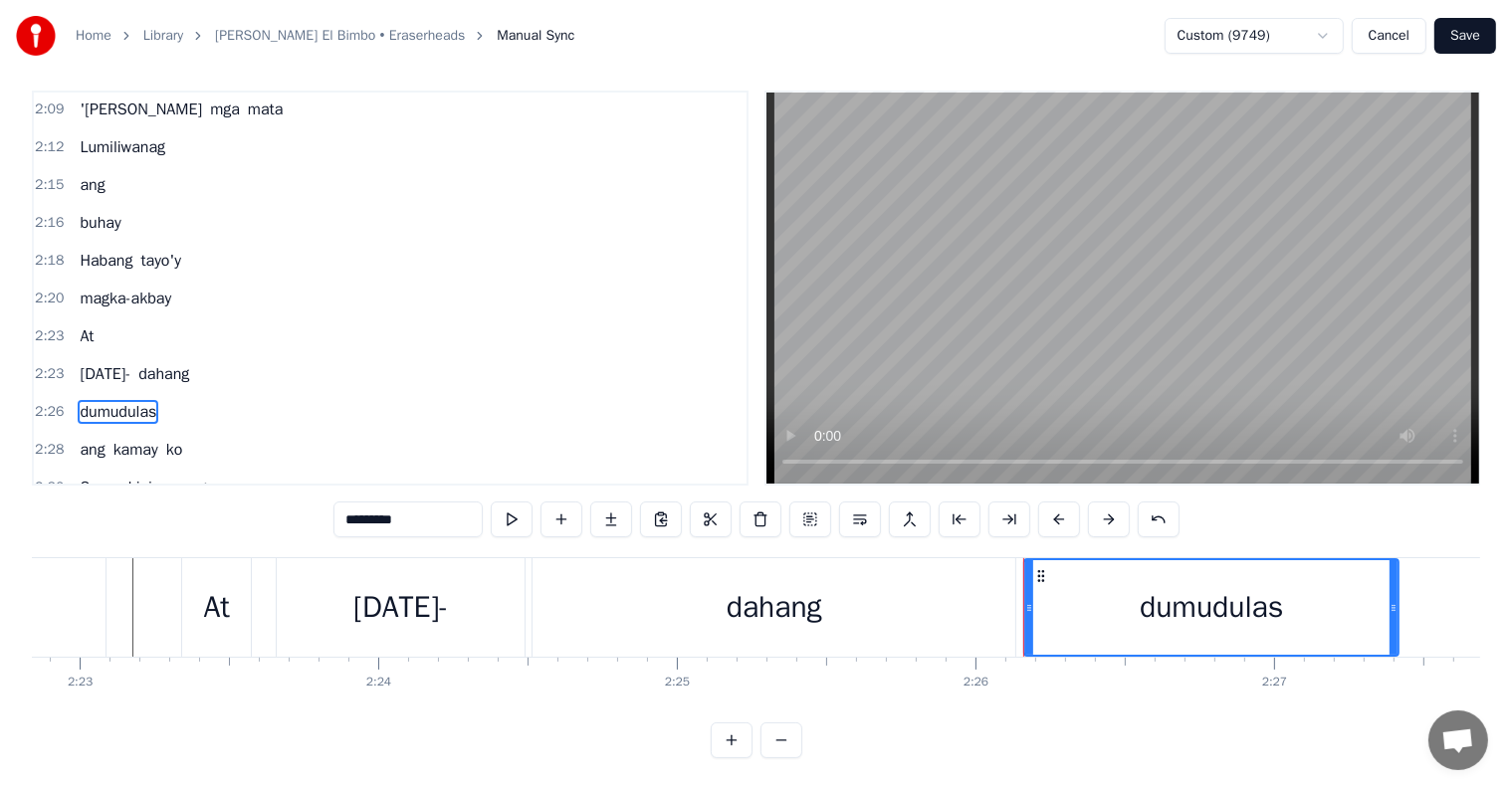 scroll, scrollTop: 0, scrollLeft: 0, axis: both 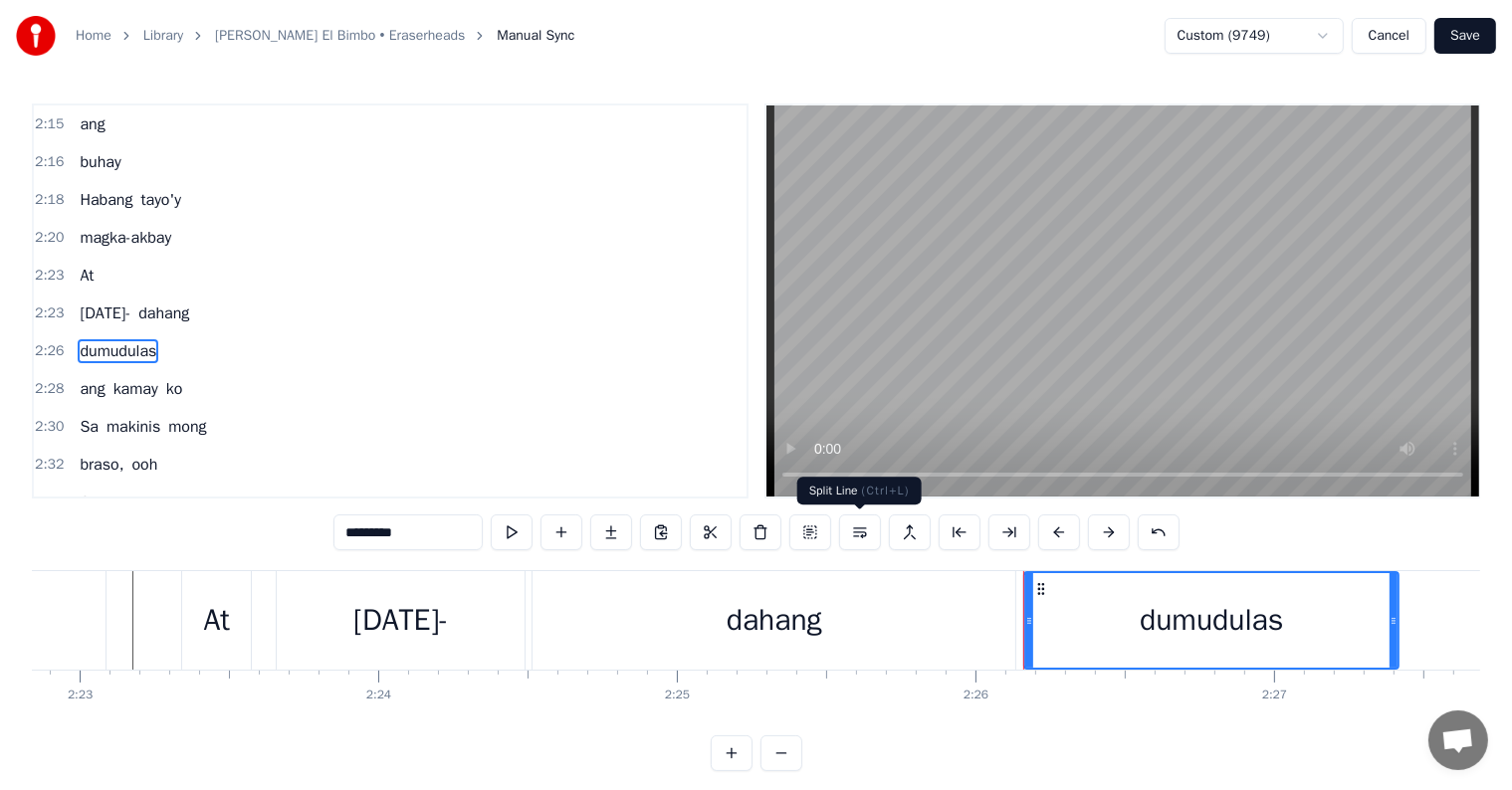 click at bounding box center [860, 532] 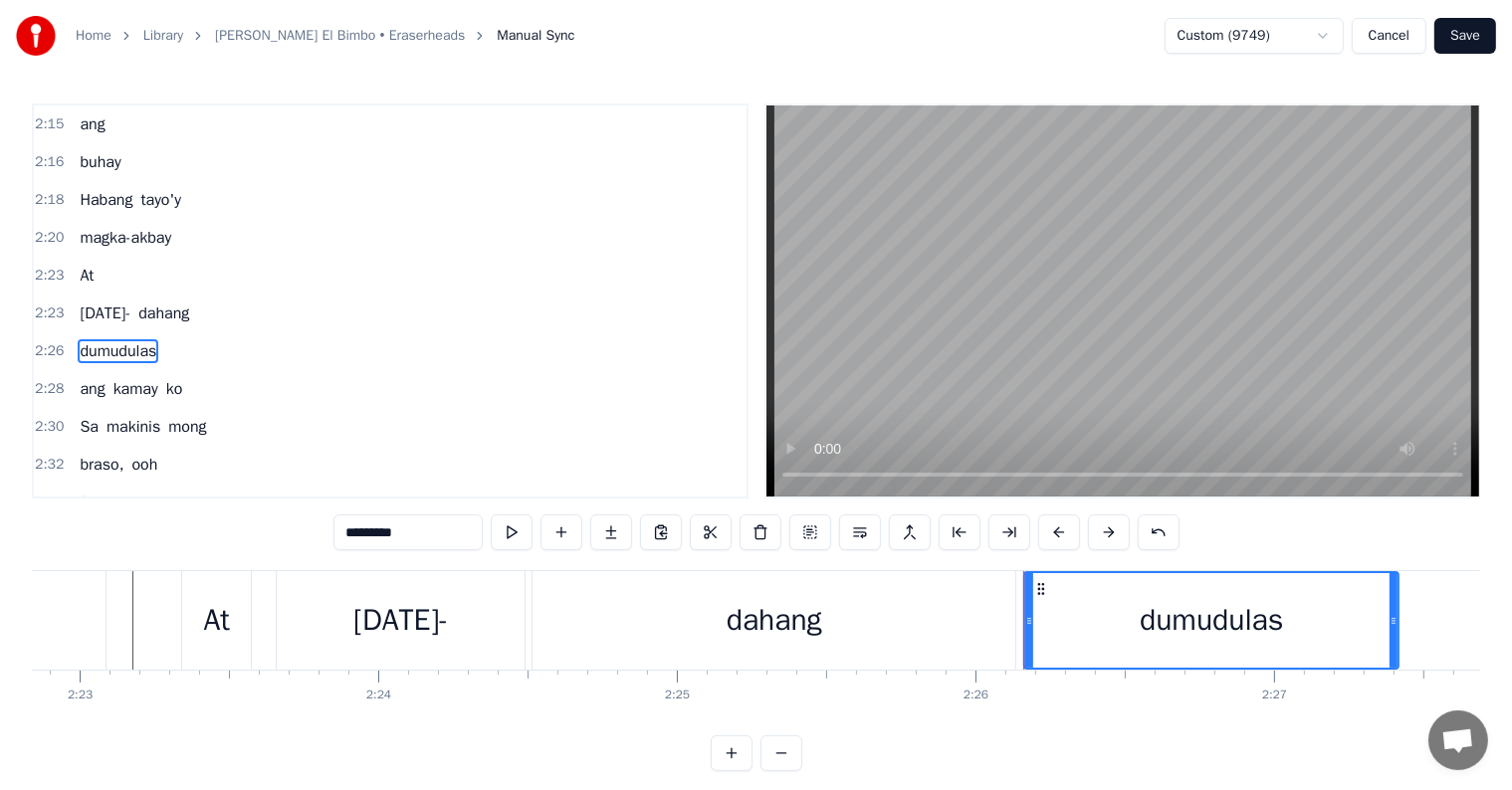 click on "[DATE]-" at bounding box center [105, 313] 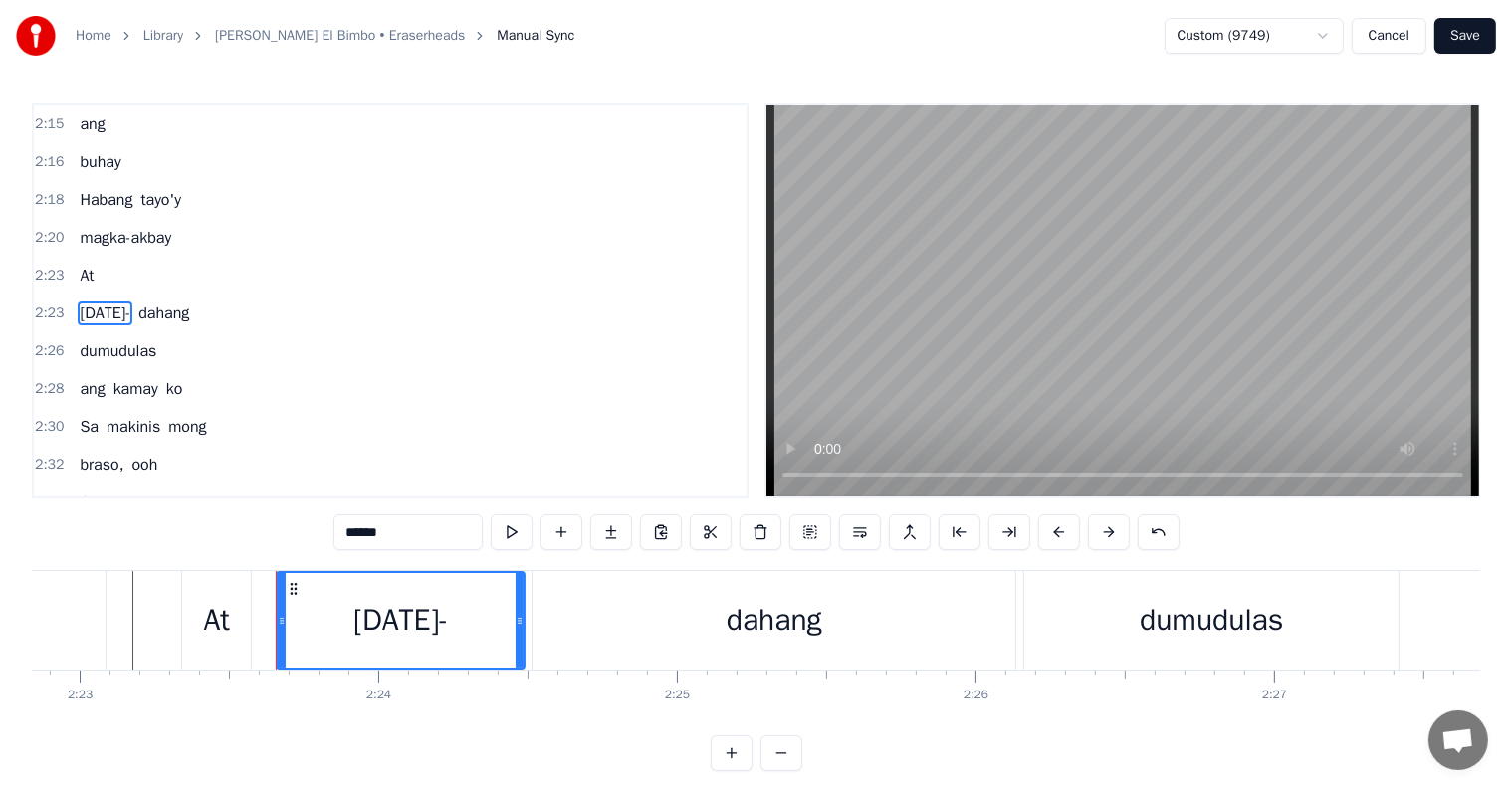 scroll, scrollTop: 1286, scrollLeft: 0, axis: vertical 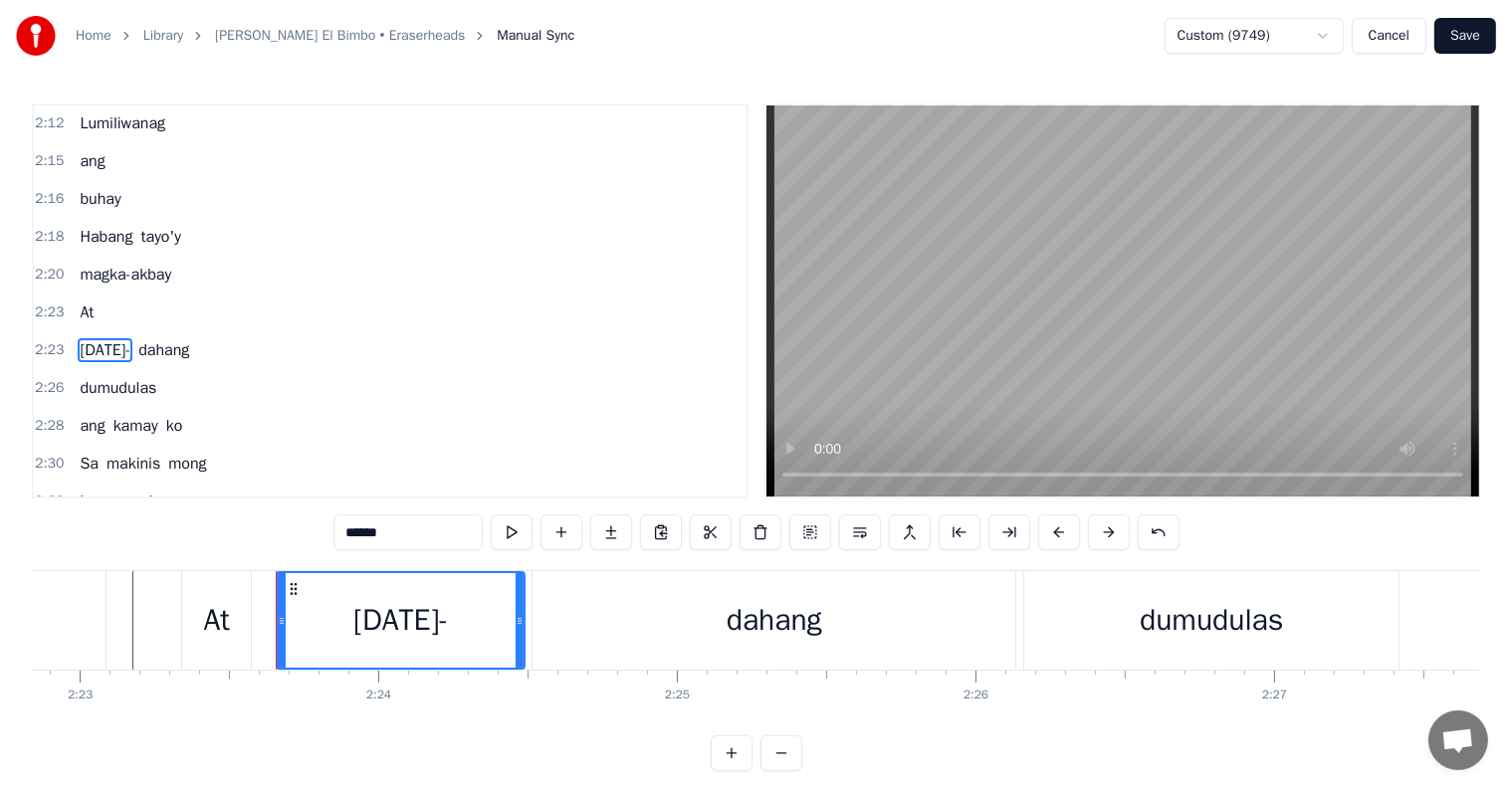 click on "dahang" at bounding box center (163, 350) 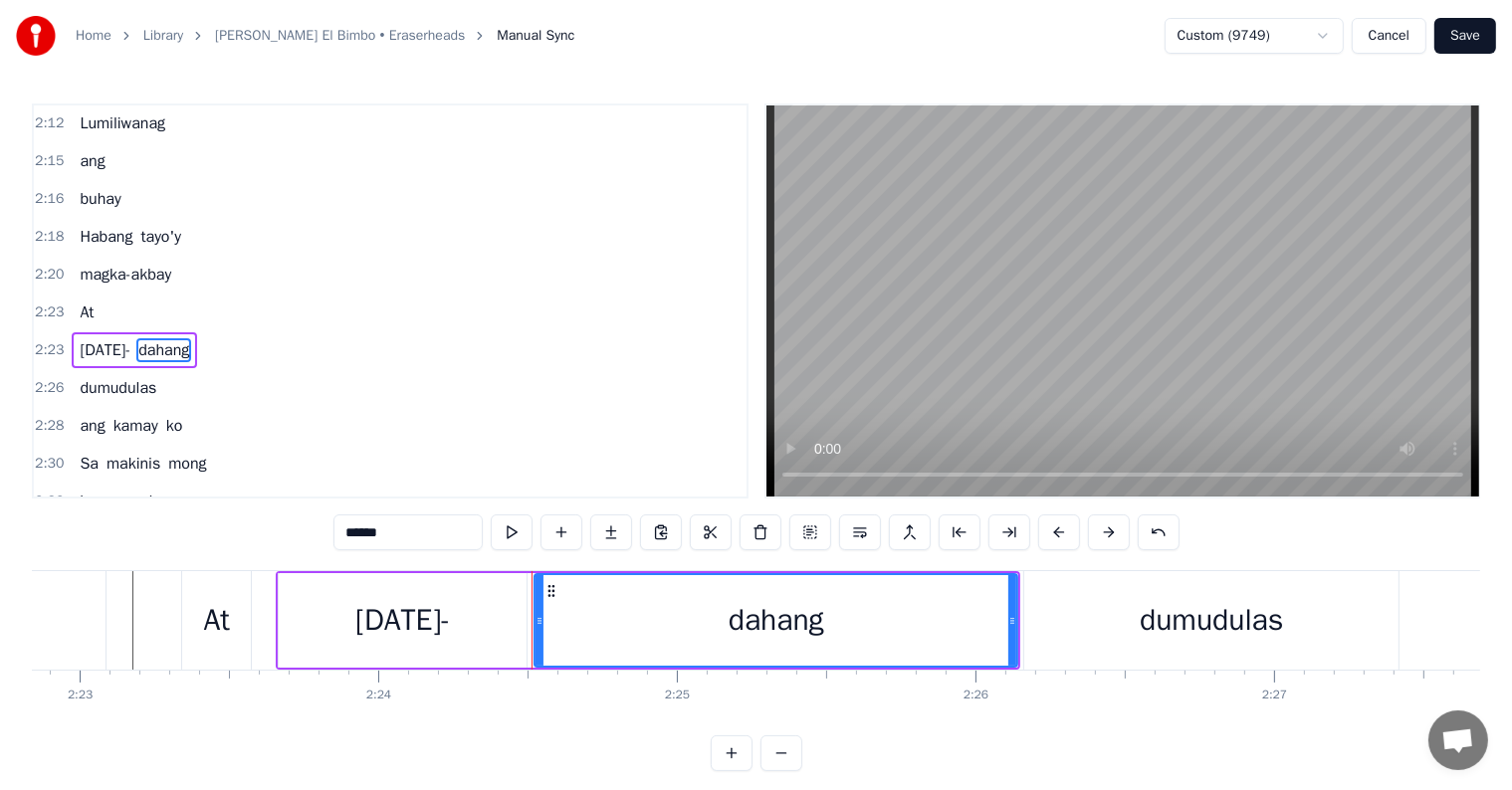 click on "[DATE]-" at bounding box center (105, 350) 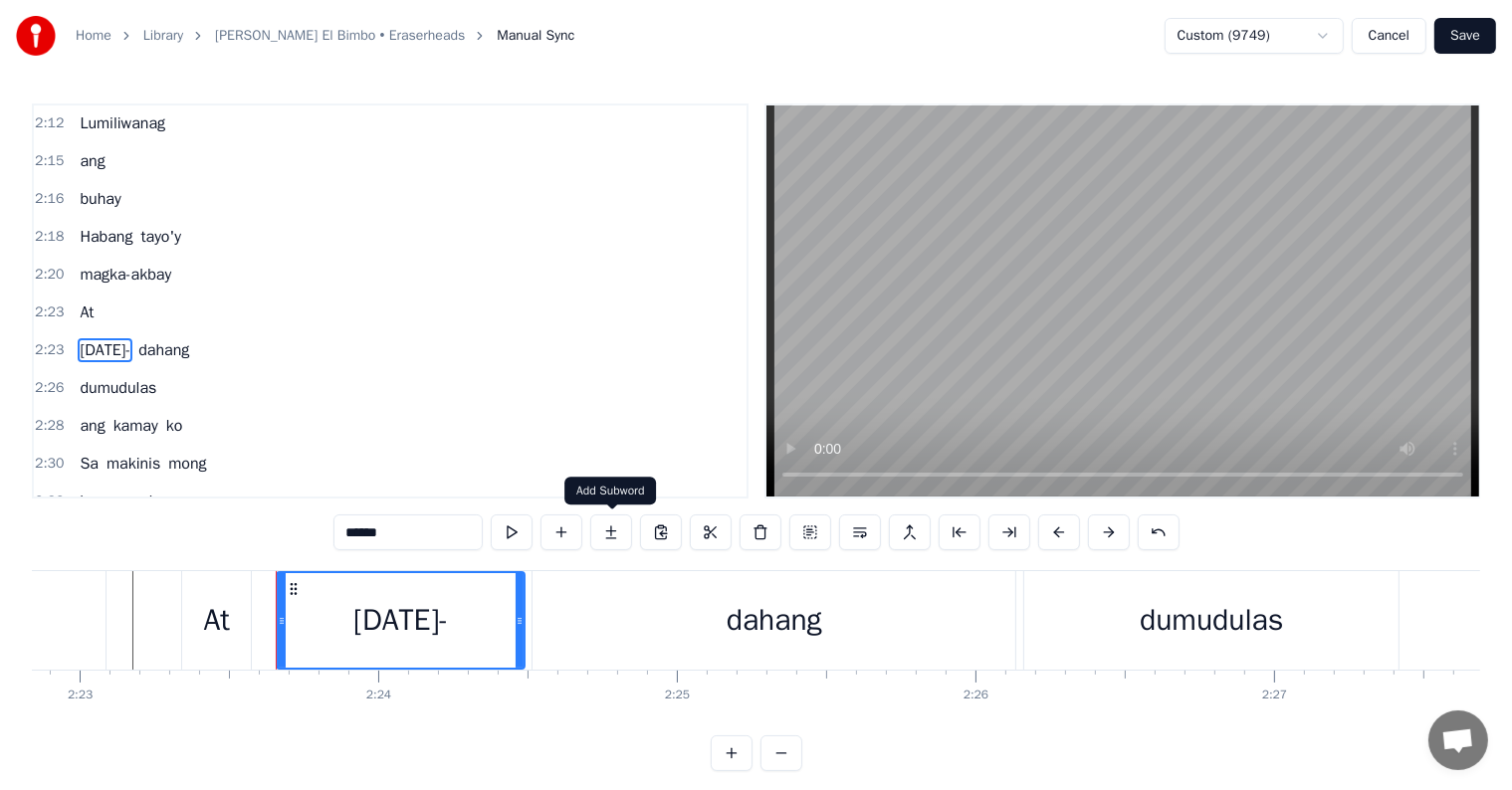 click at bounding box center [611, 532] 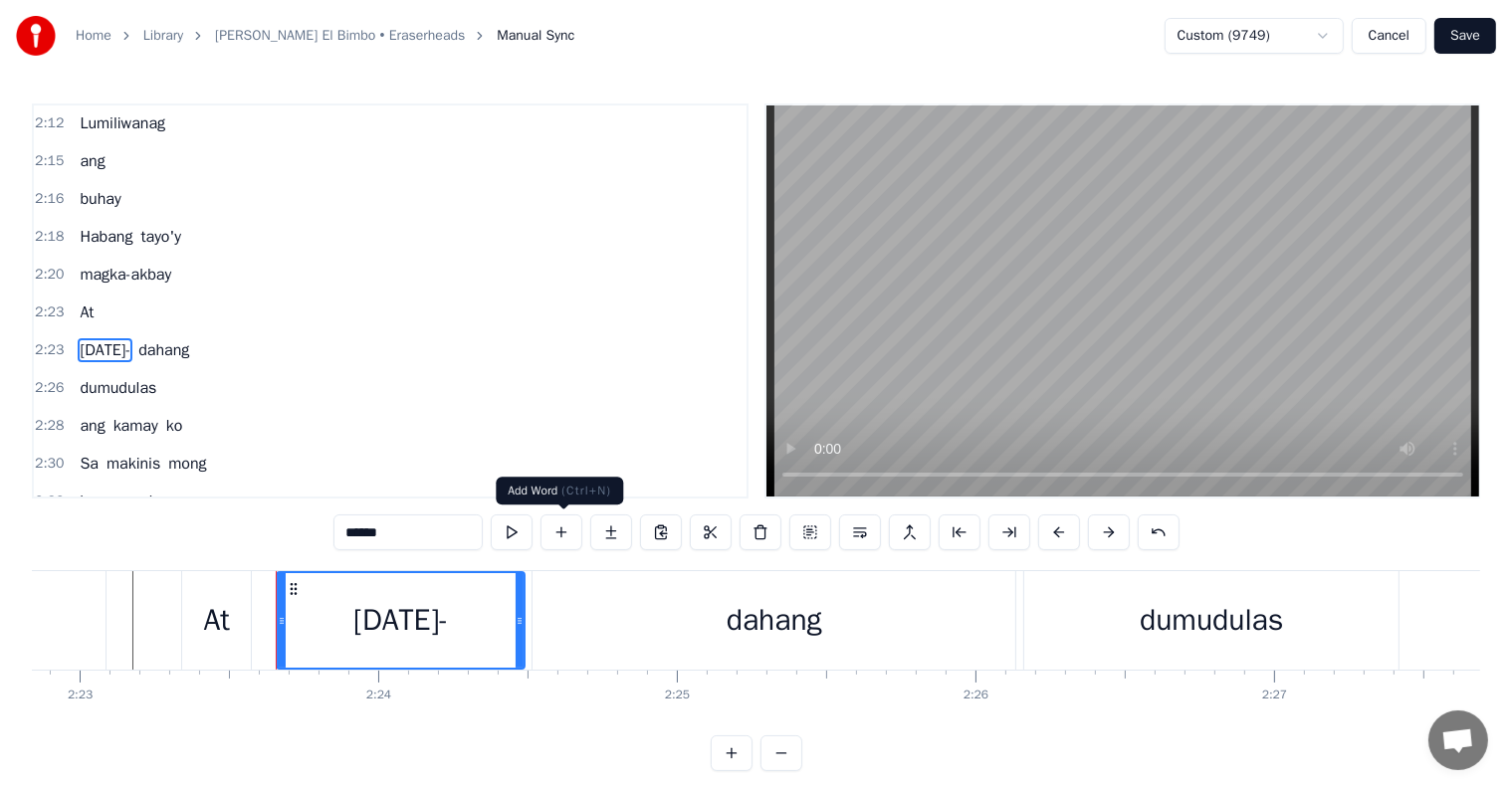 click at bounding box center (561, 532) 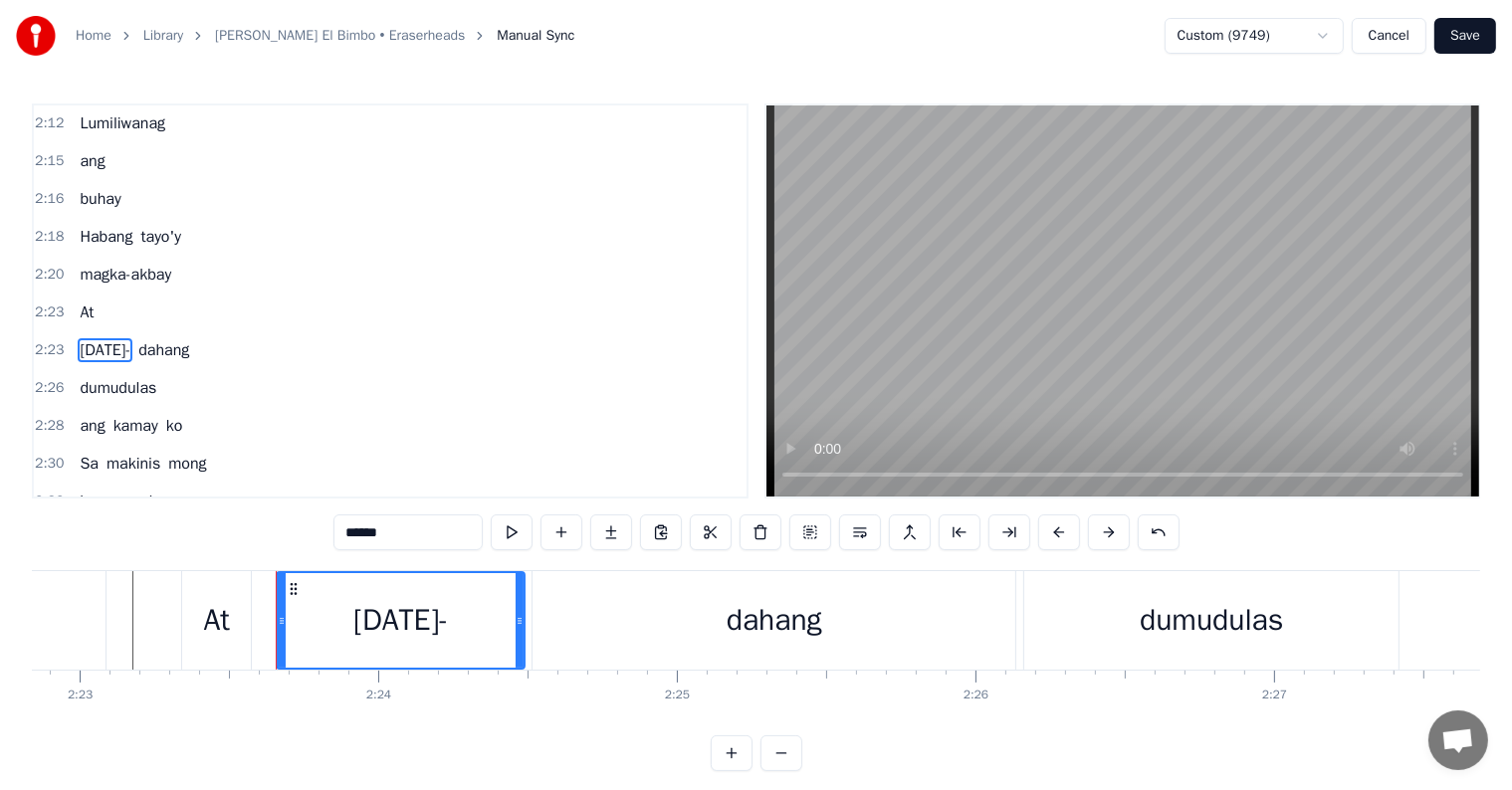 click on "******" at bounding box center (408, 532) 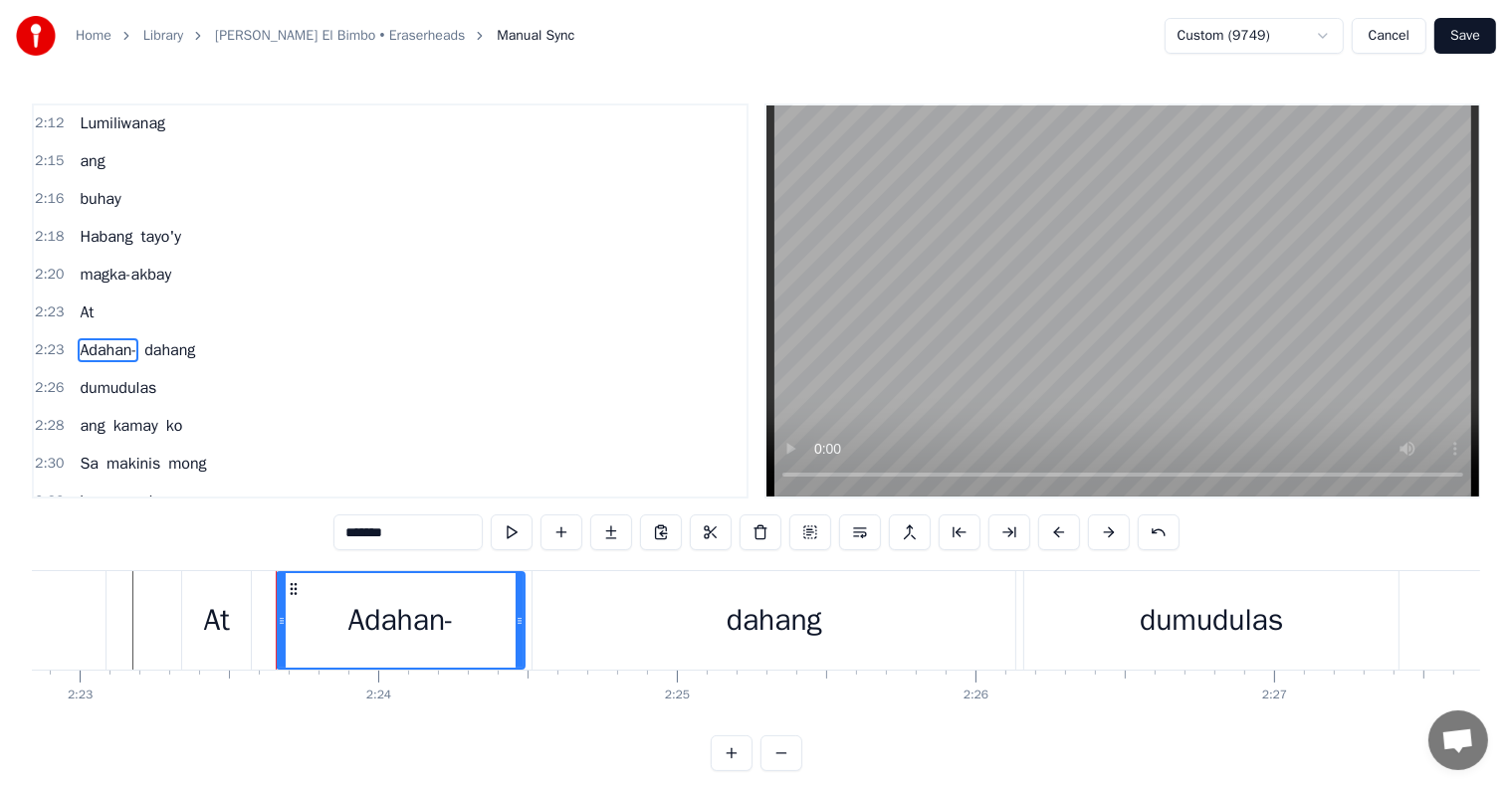 click on "*******" at bounding box center [408, 532] 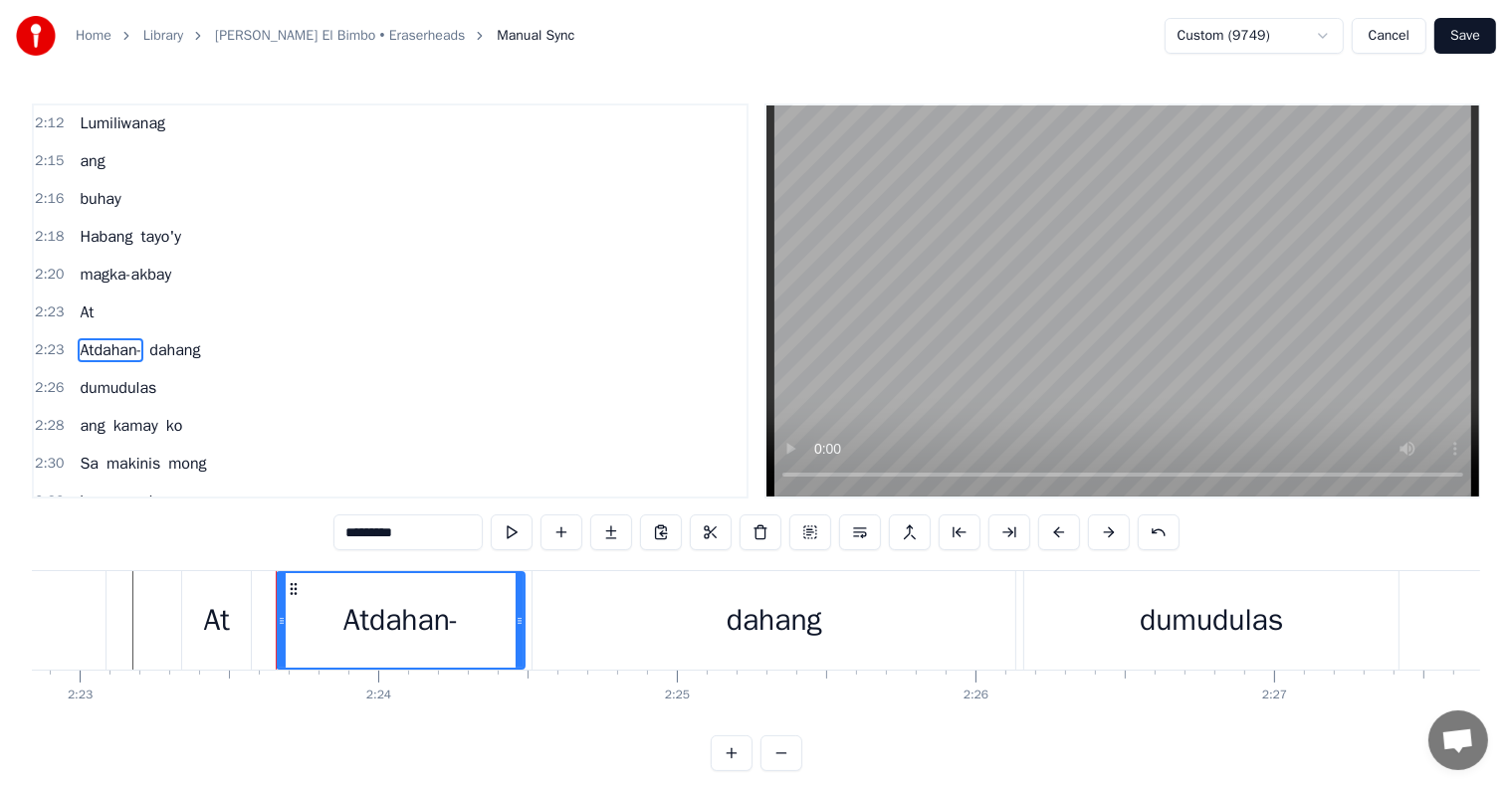 click on "********" at bounding box center [408, 532] 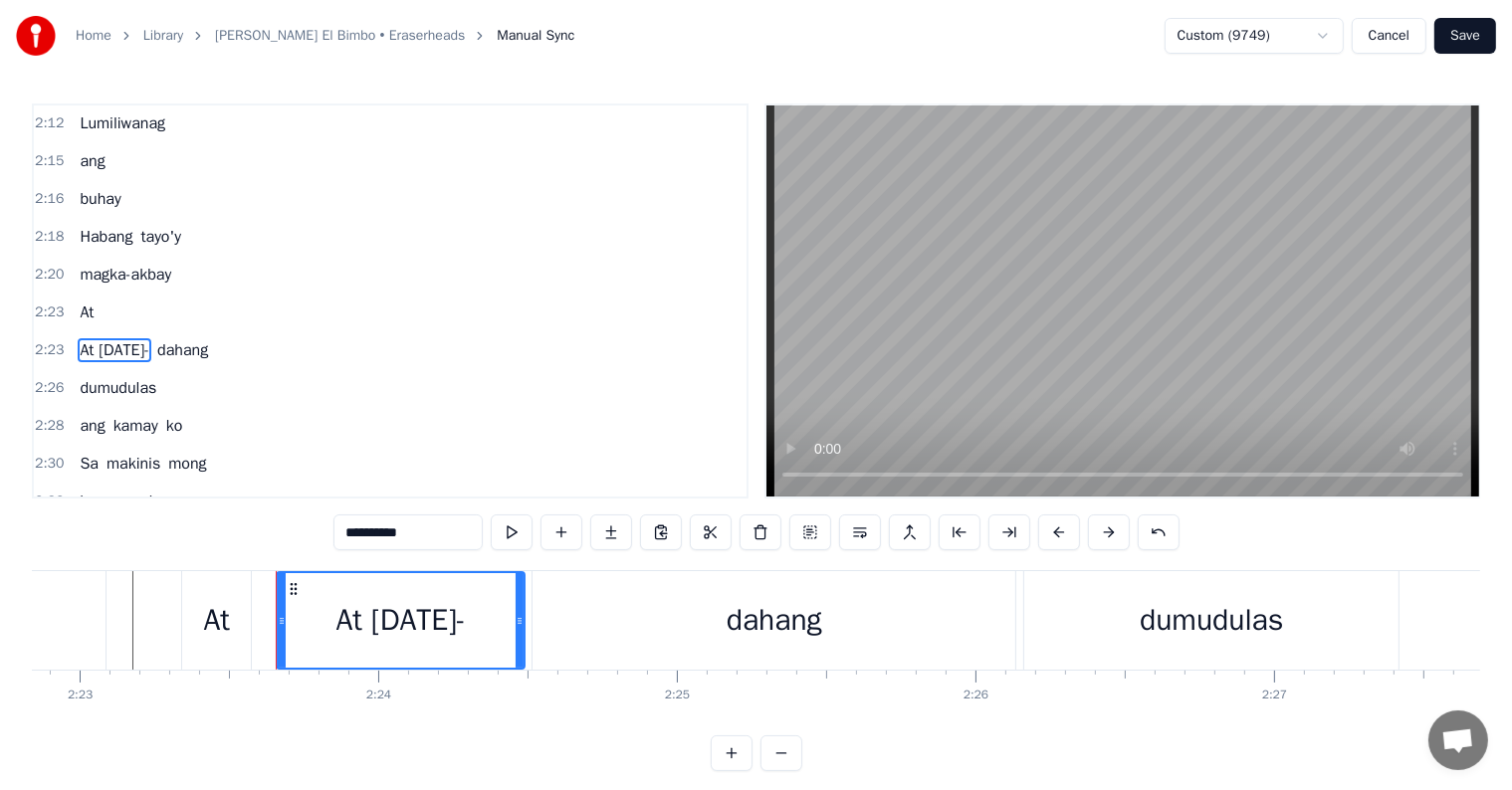 click on "At" at bounding box center [217, 620] 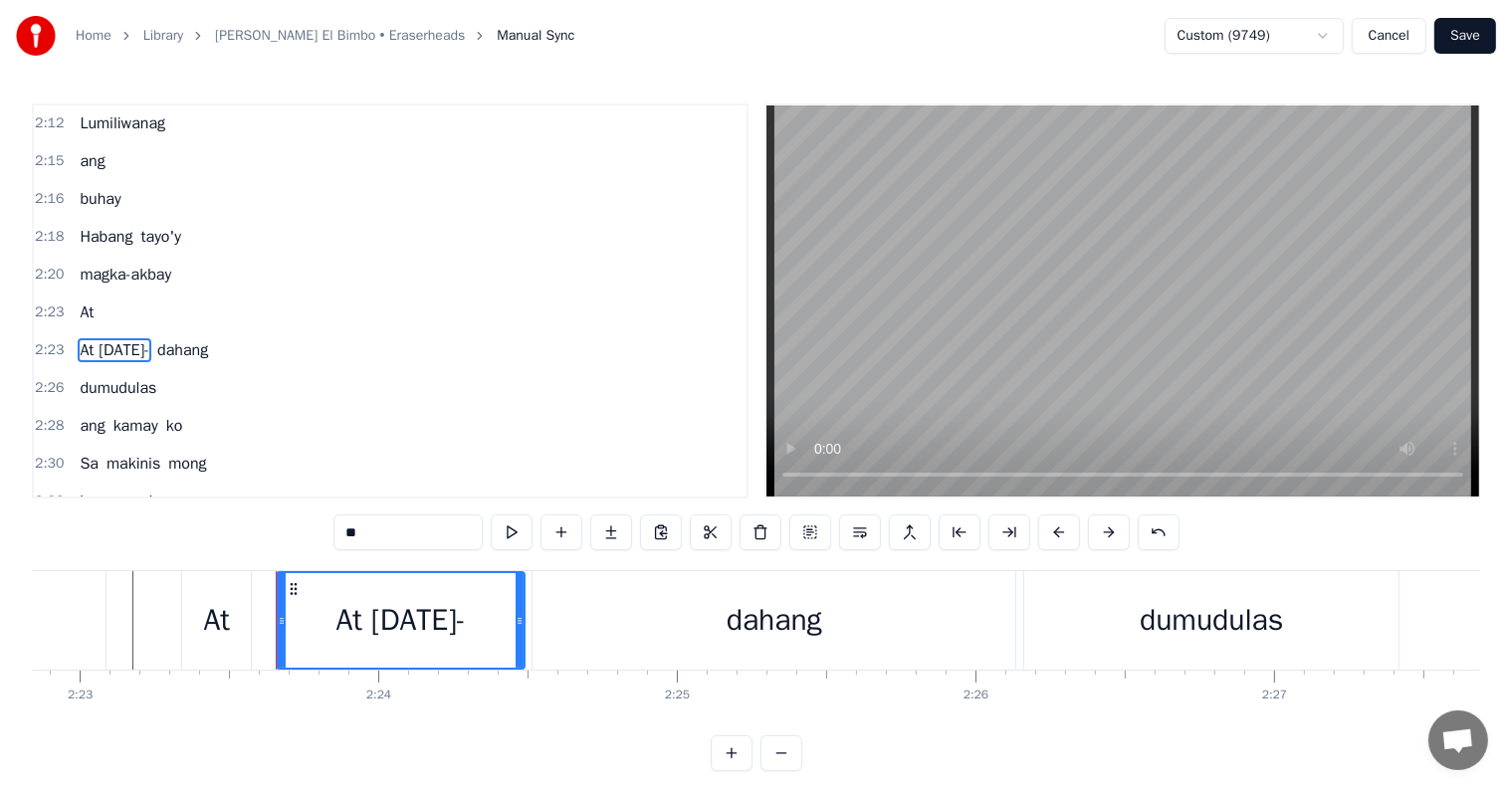 scroll, scrollTop: 1250, scrollLeft: 0, axis: vertical 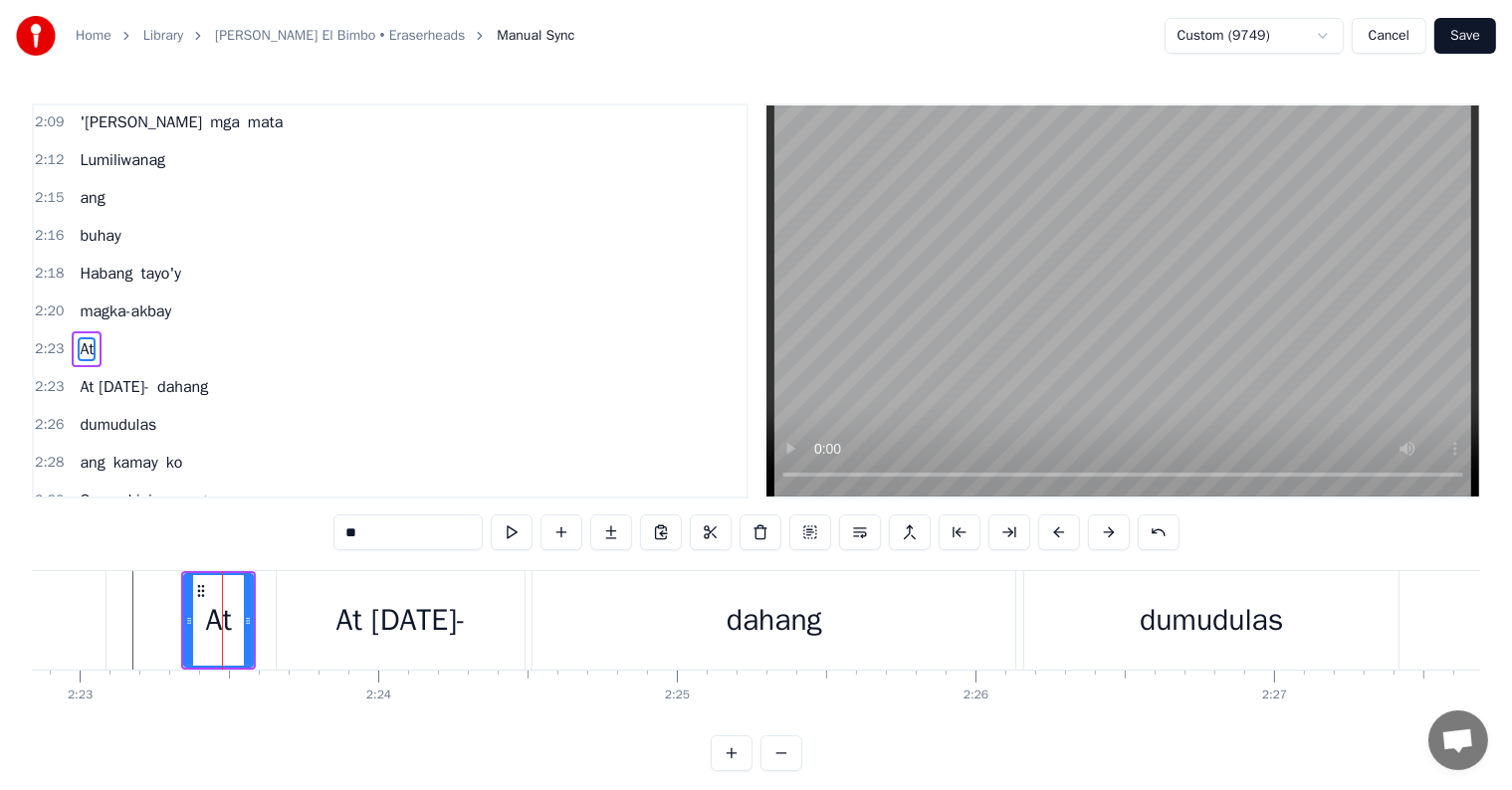 type on "*********" 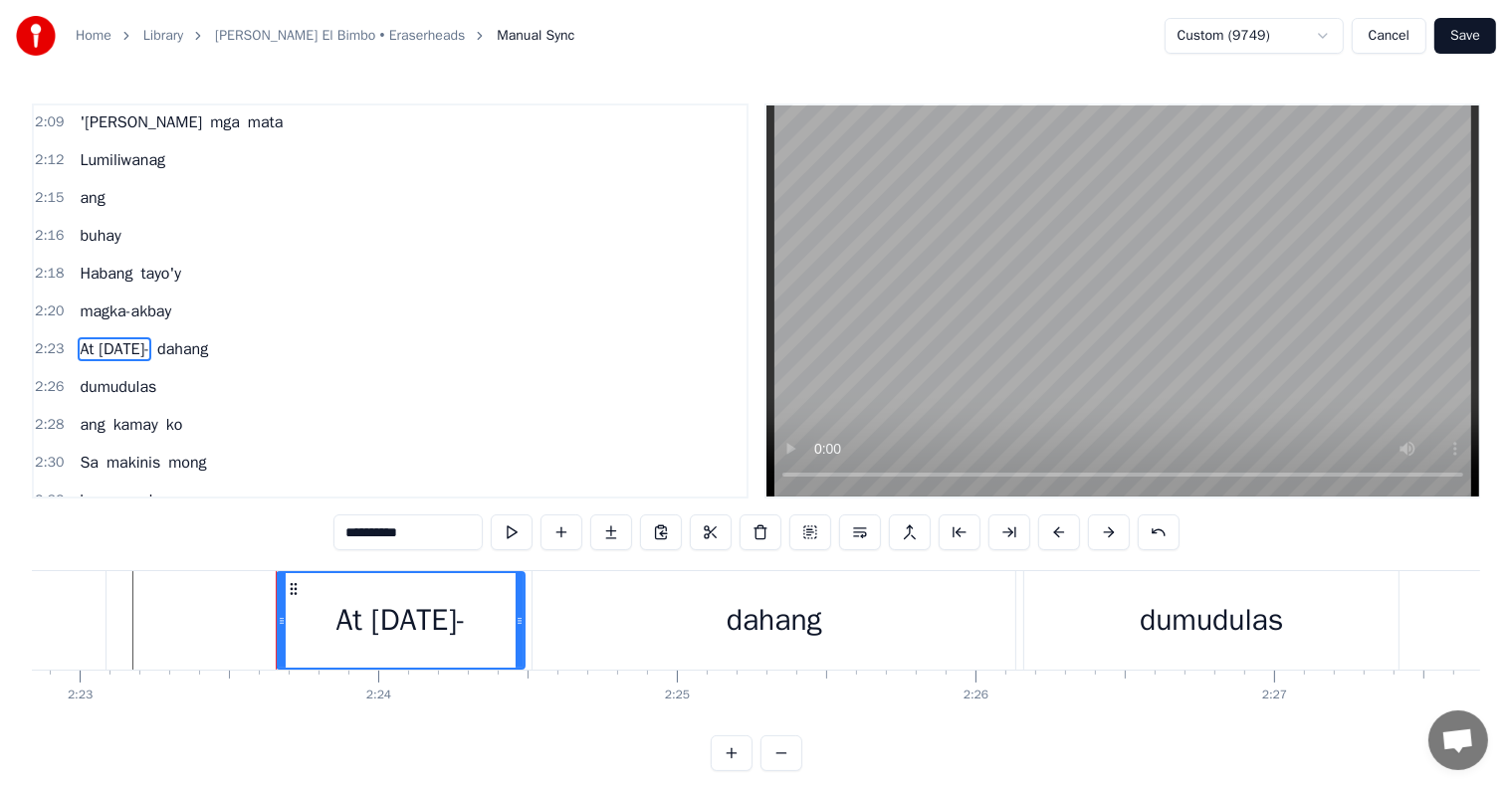 click on "At [DATE]-" at bounding box center [400, 620] 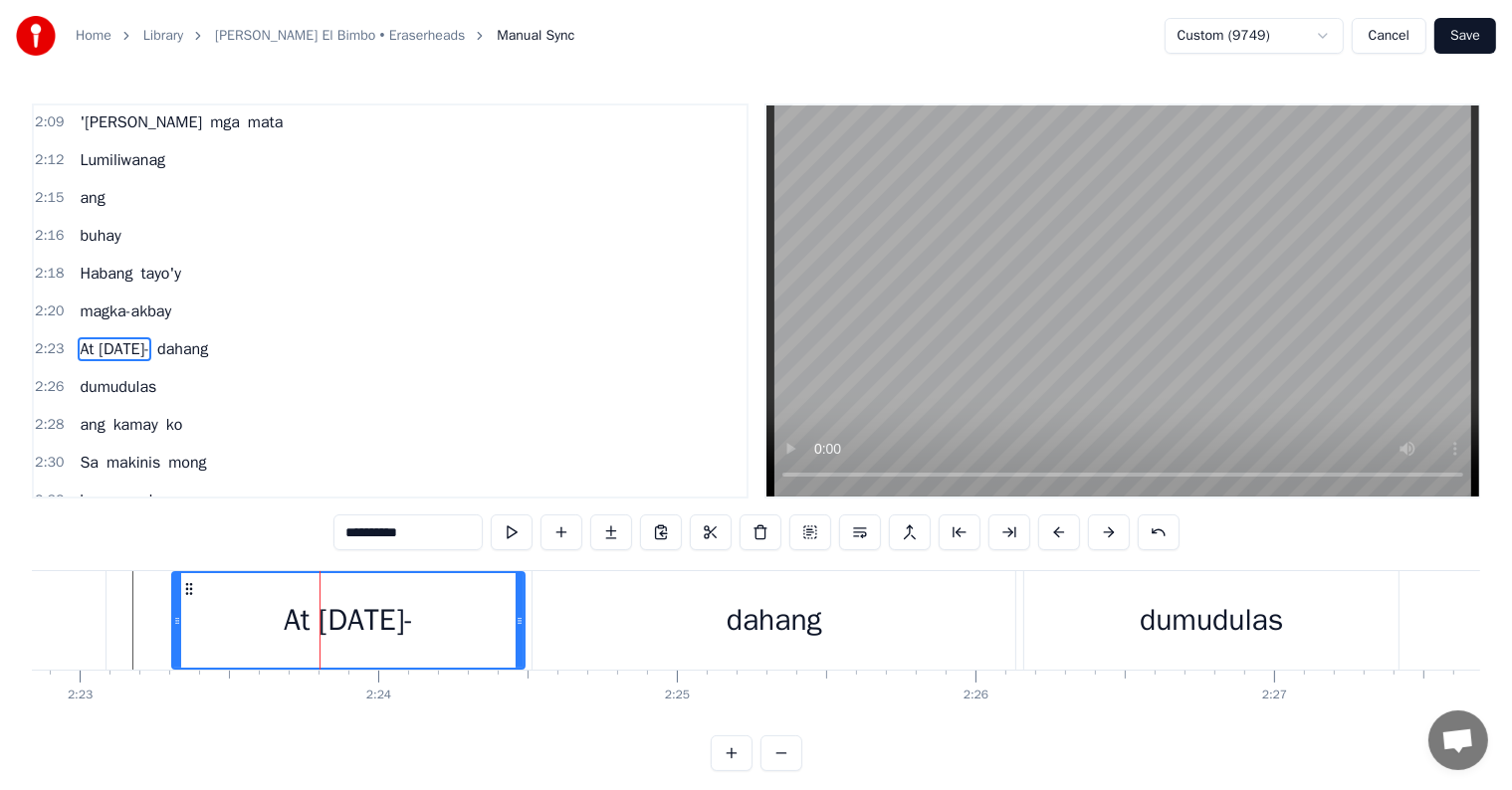 drag, startPoint x: 279, startPoint y: 620, endPoint x: 174, endPoint y: 609, distance: 105.574618 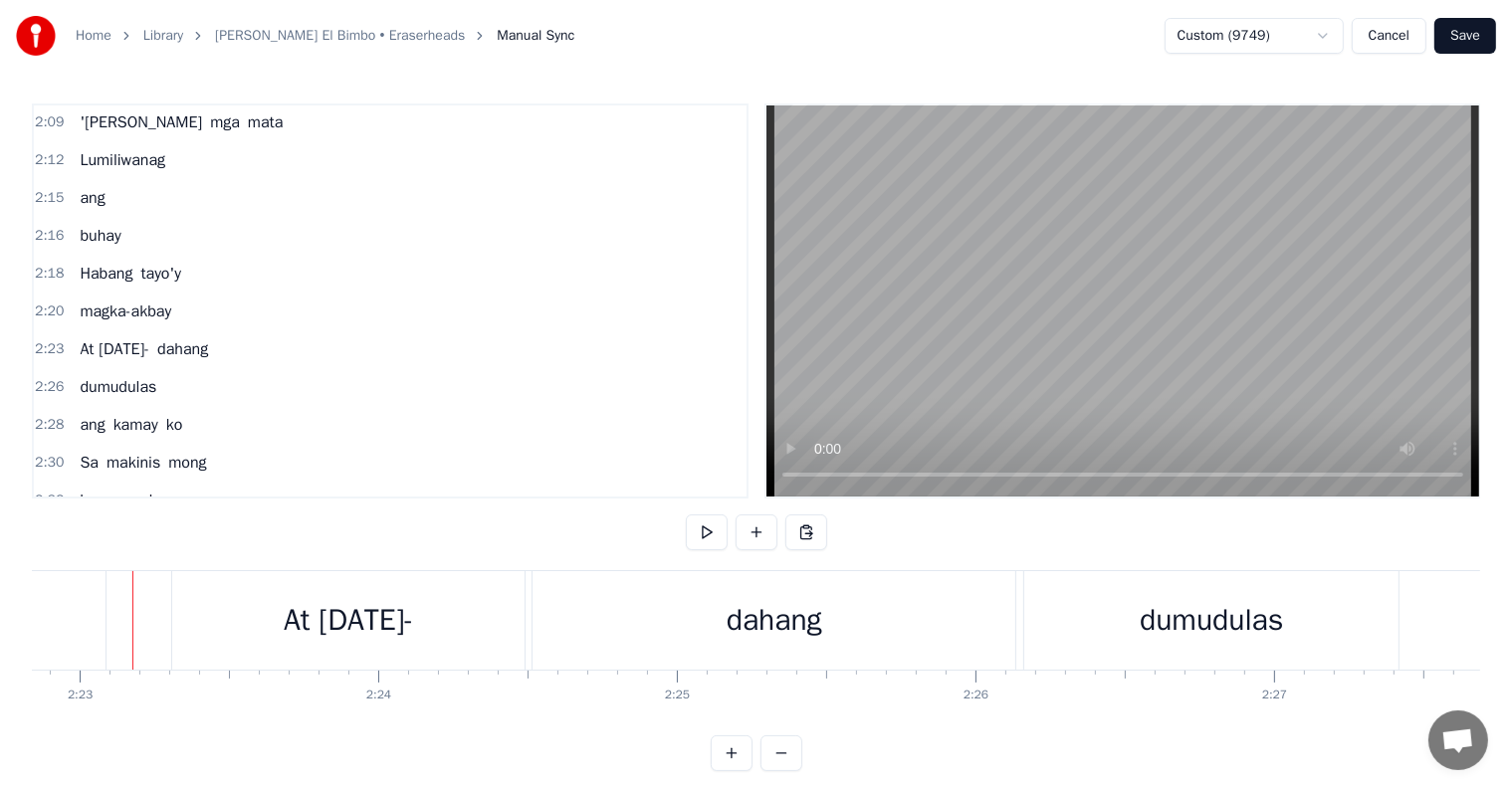click on "magka-akbay" at bounding box center (-311, 620) 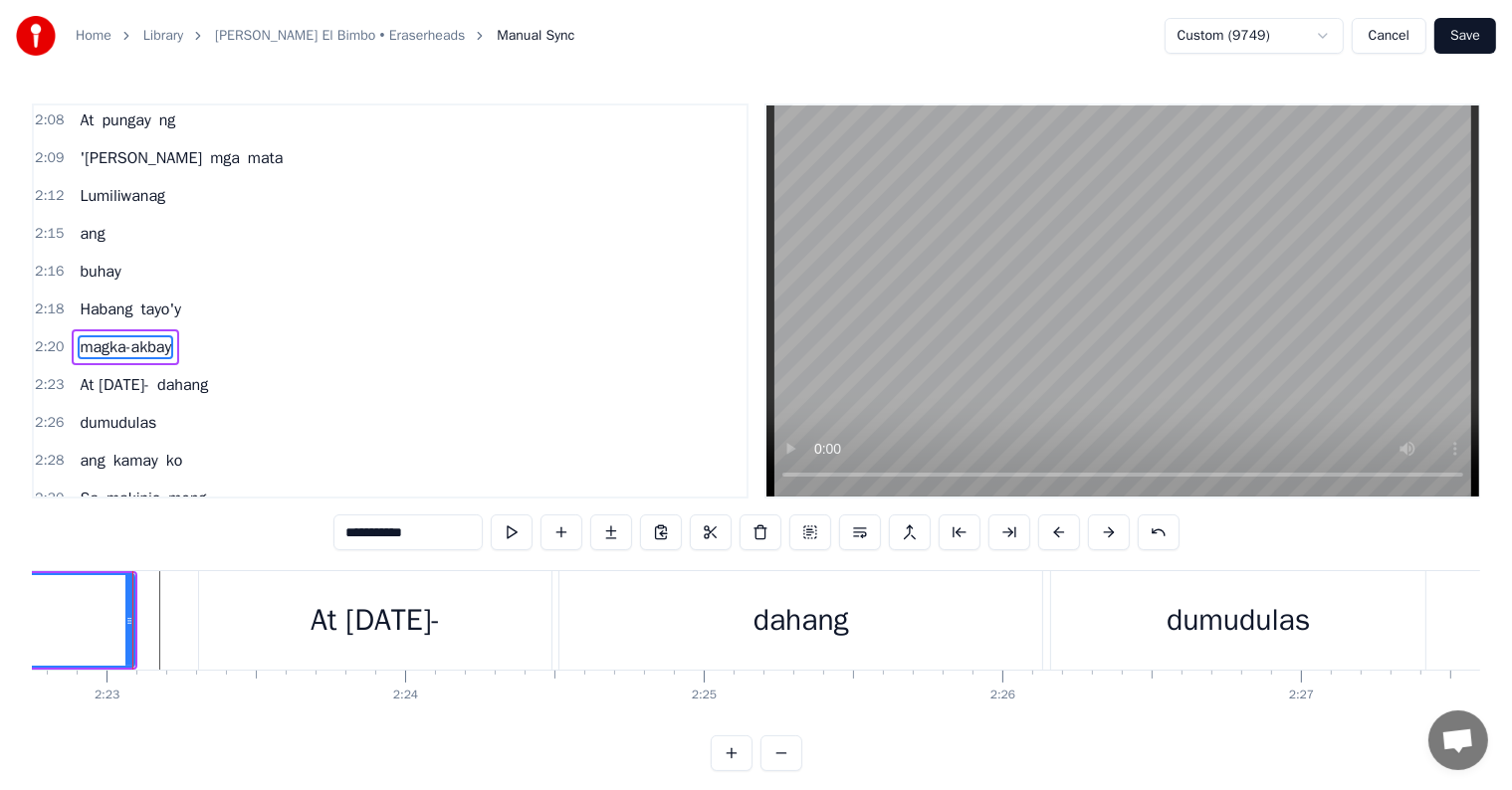 click on "magka-akbay" at bounding box center [-282, 620] 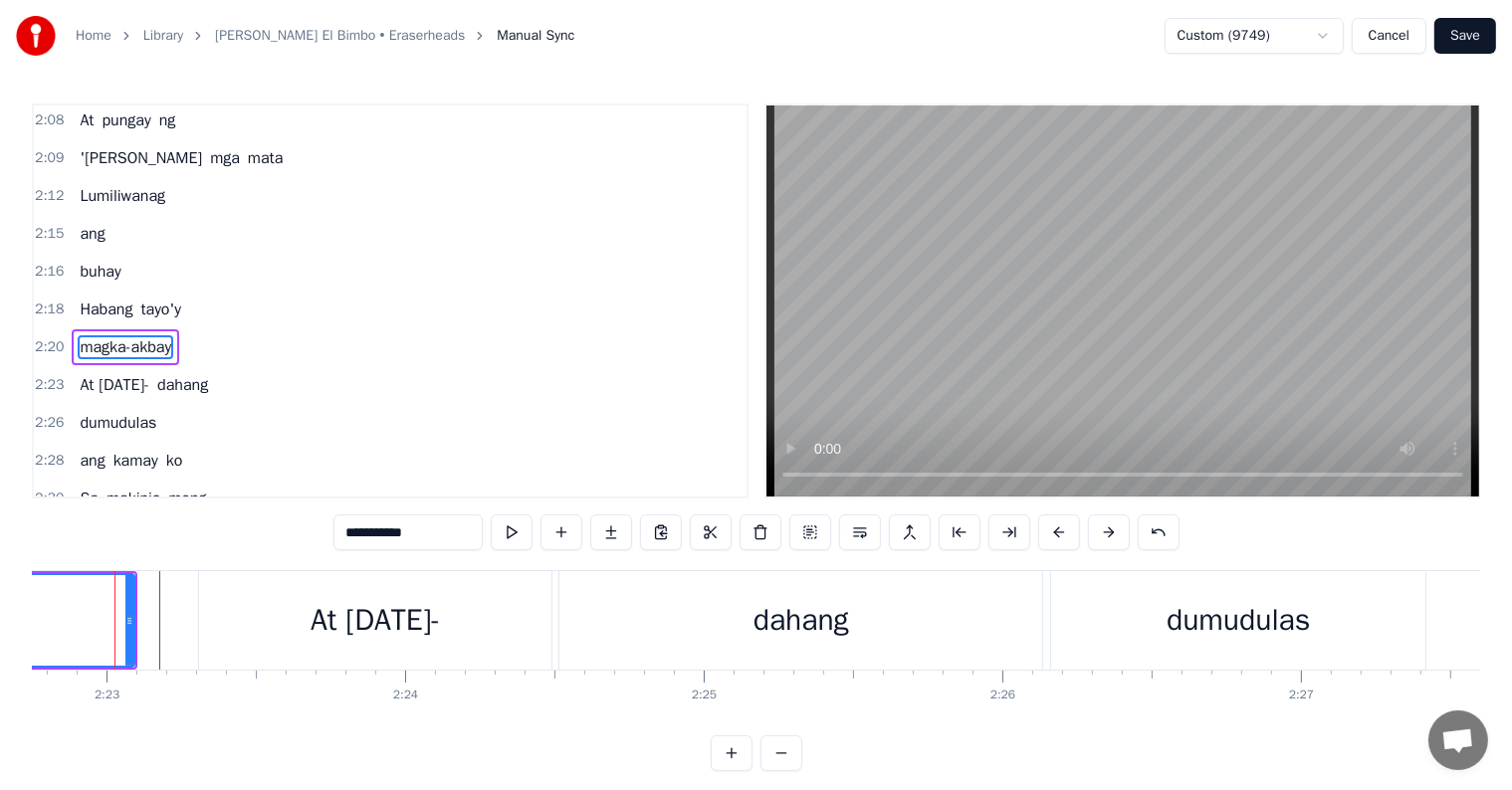scroll, scrollTop: 0, scrollLeft: 42611, axis: horizontal 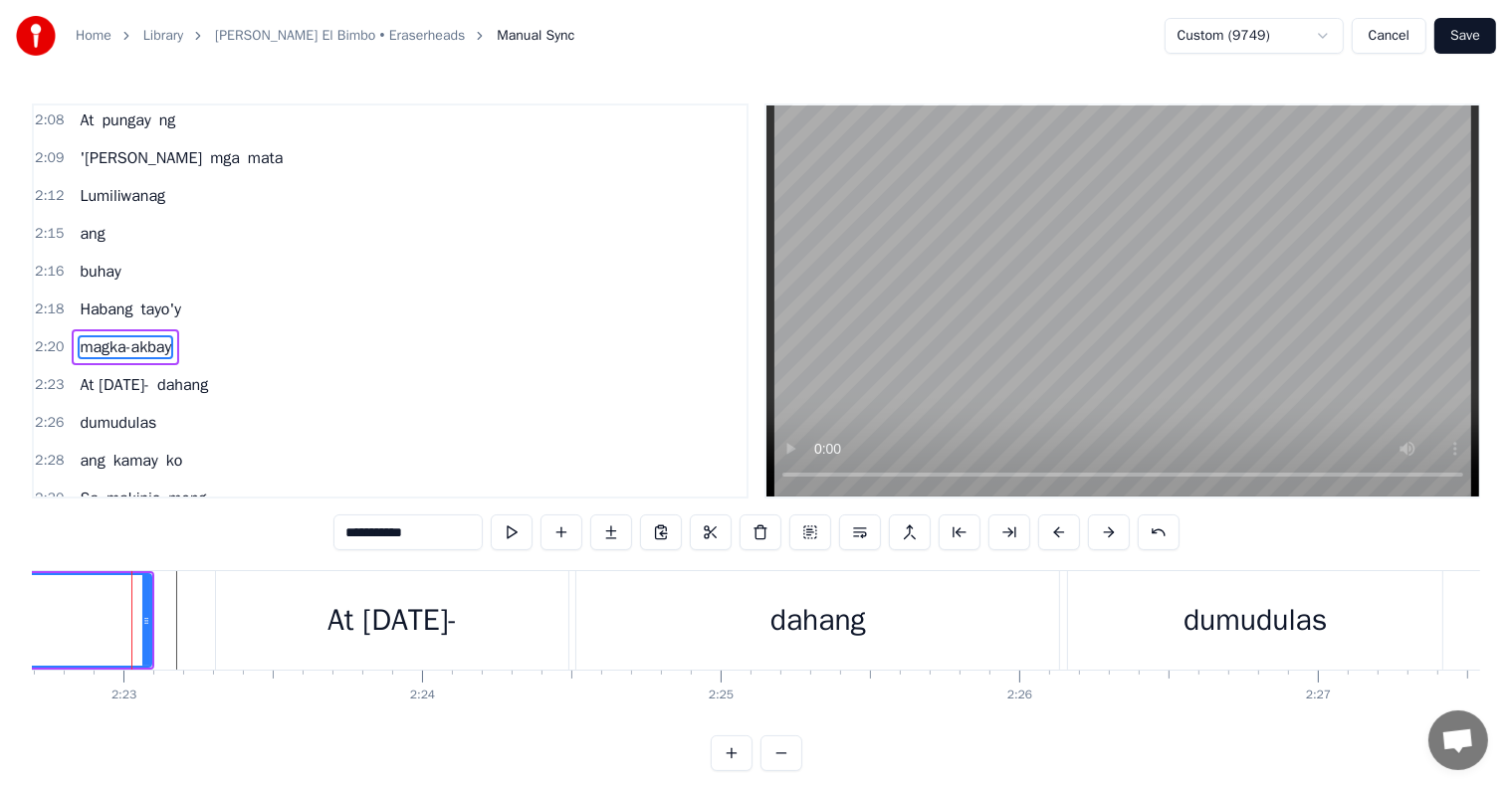 click on "magka-akbay" at bounding box center [-265, 620] 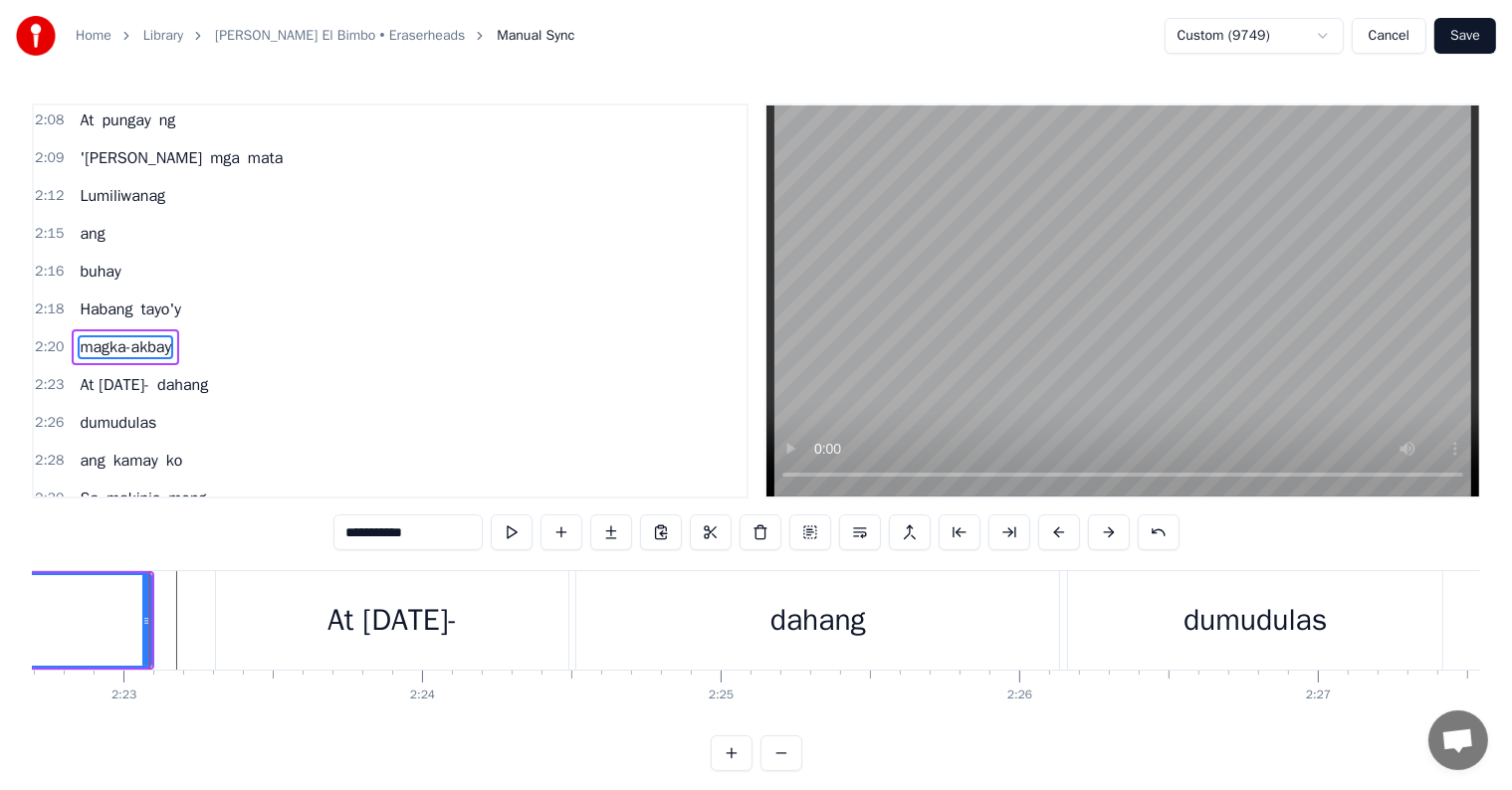 click at bounding box center [24279, 620] 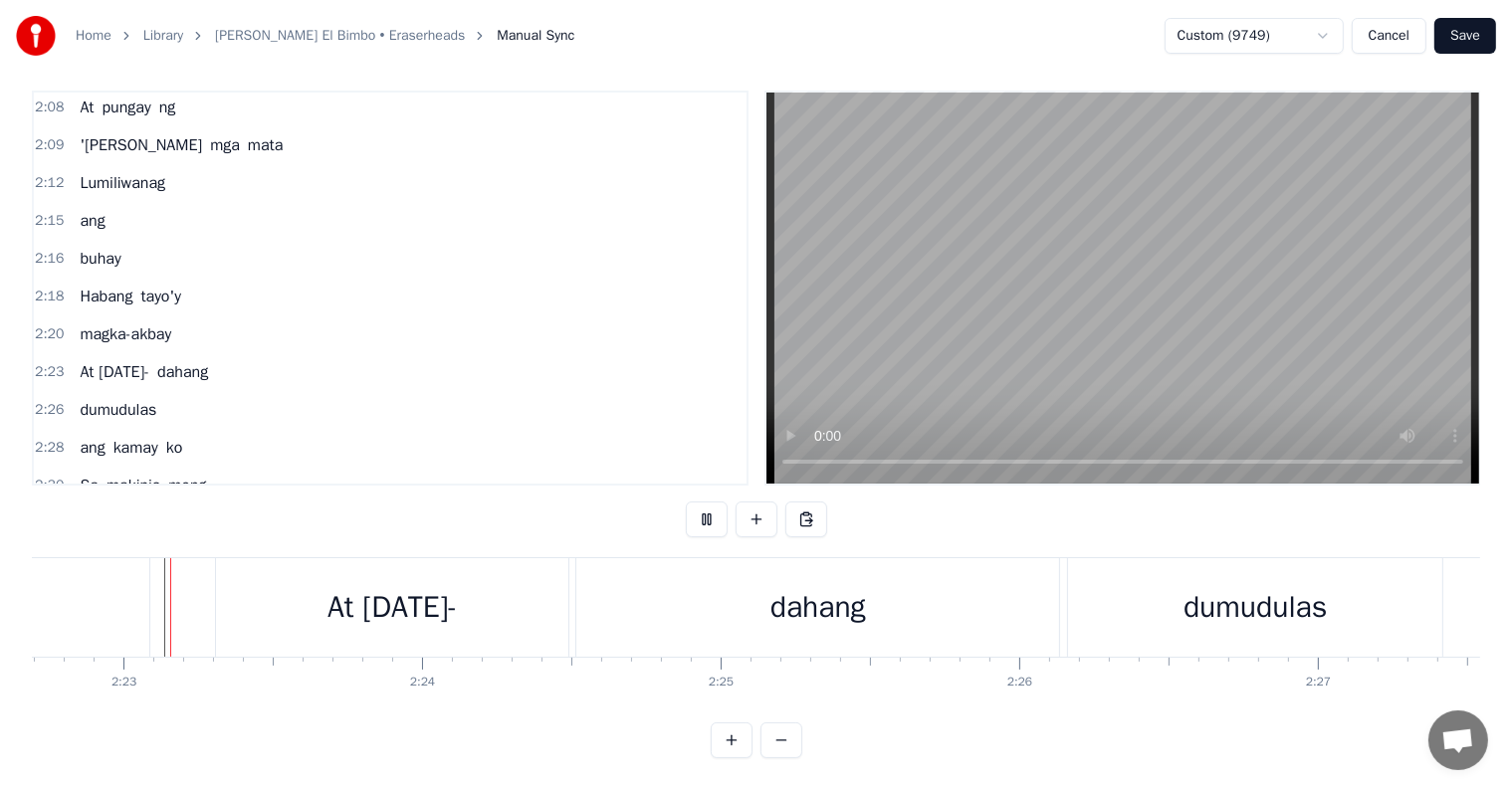 scroll, scrollTop: 30, scrollLeft: 0, axis: vertical 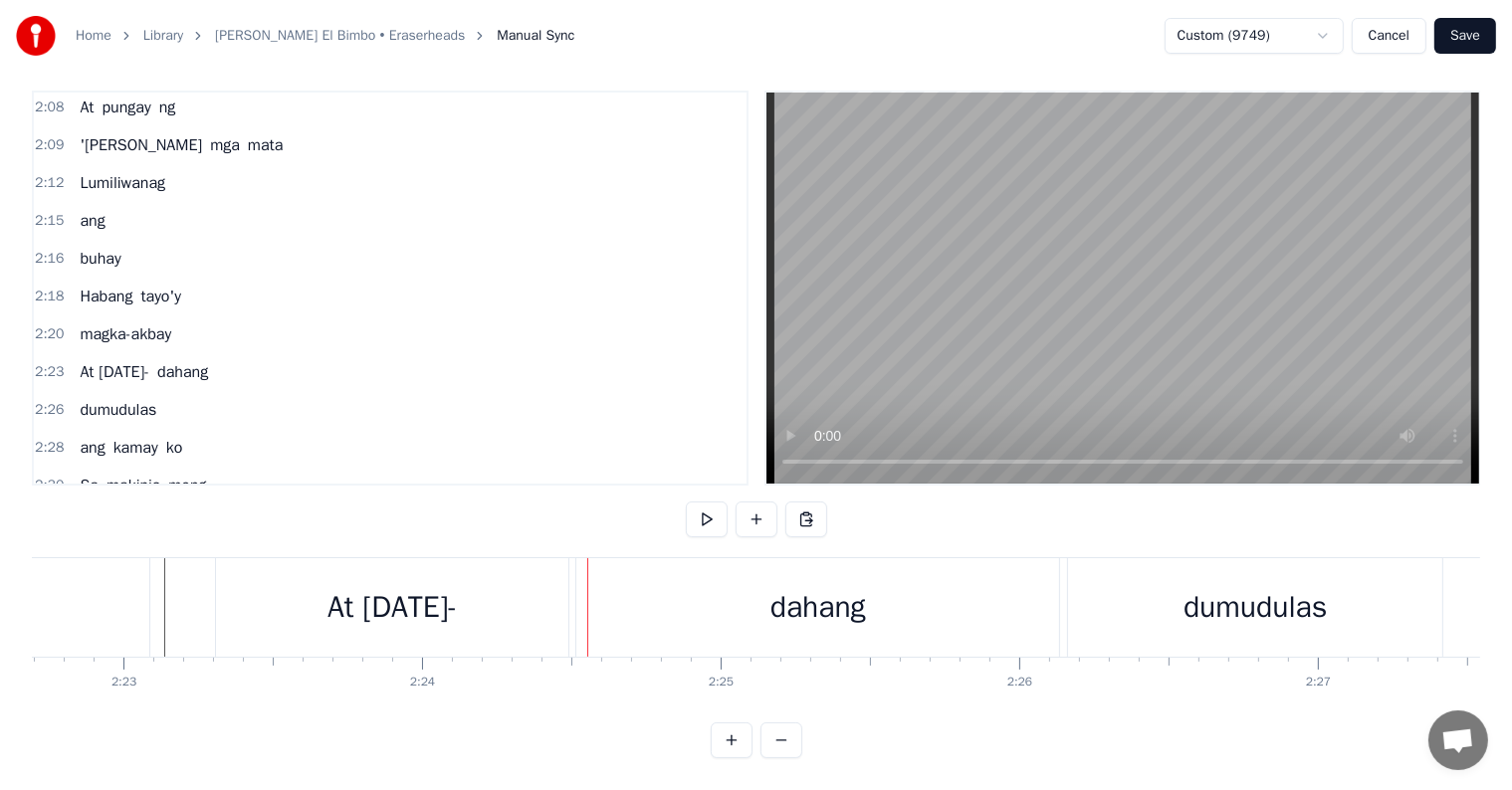 click on "dahang" at bounding box center (182, 372) 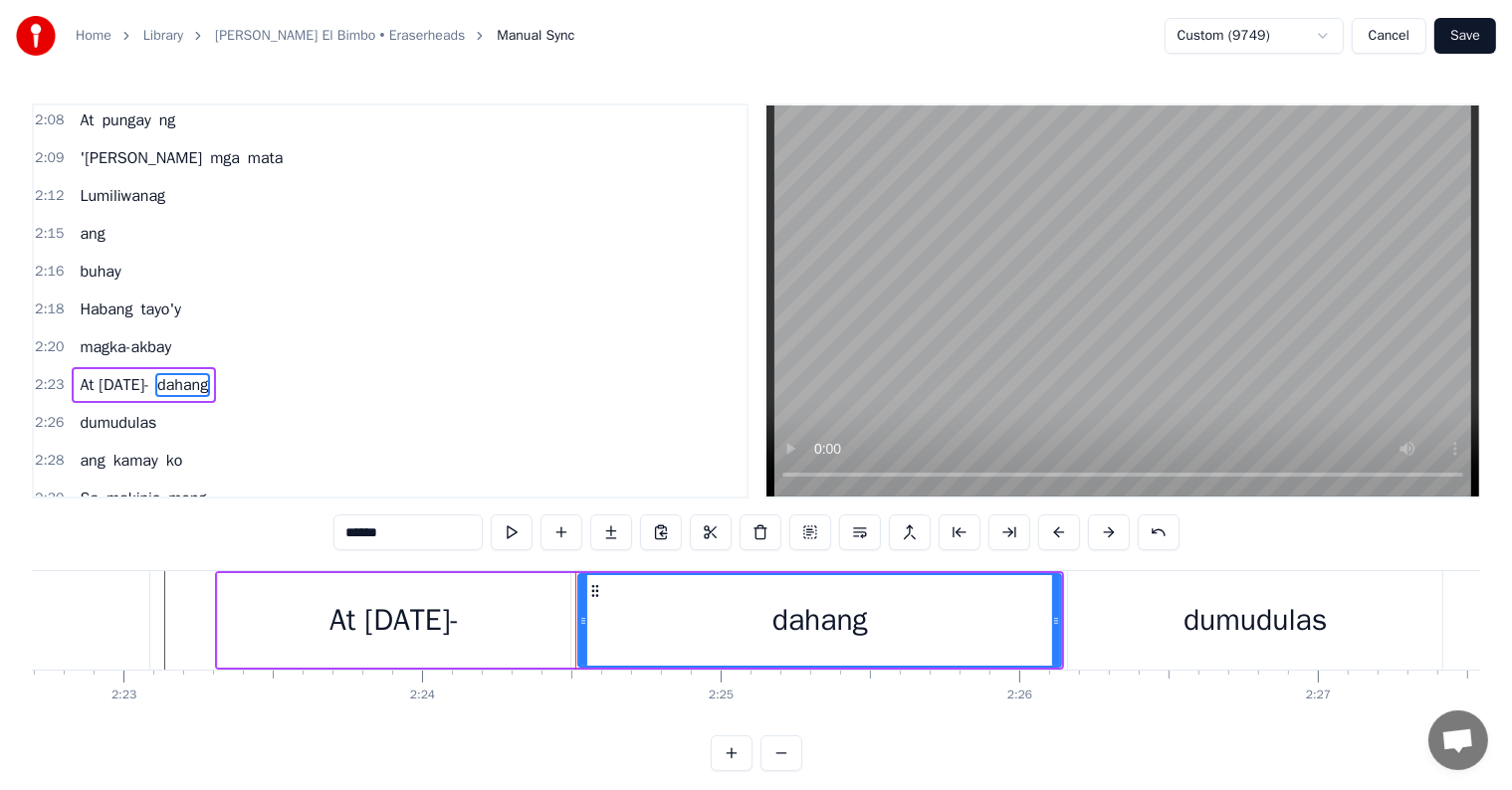 scroll, scrollTop: 1250, scrollLeft: 0, axis: vertical 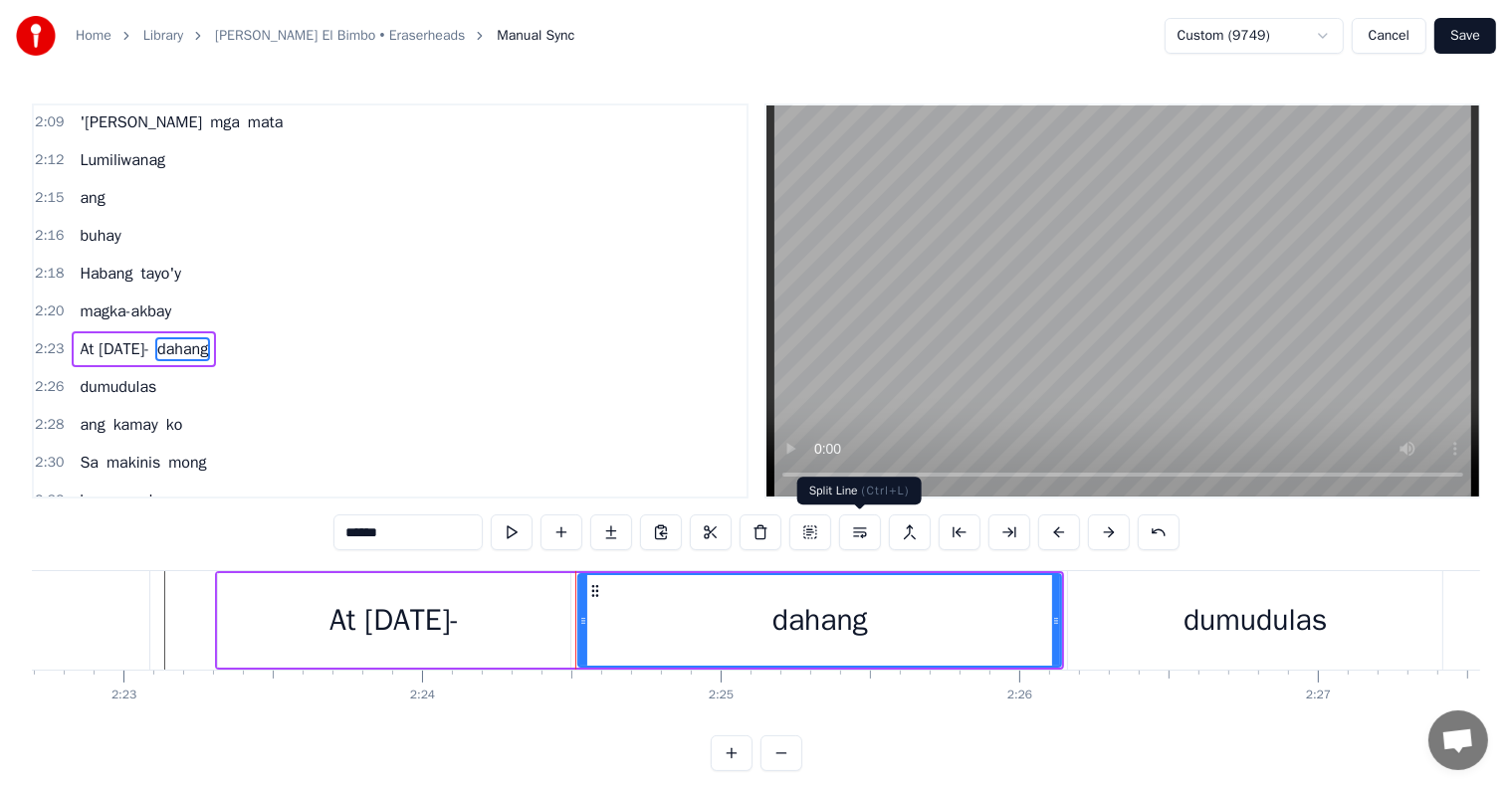 click at bounding box center [860, 532] 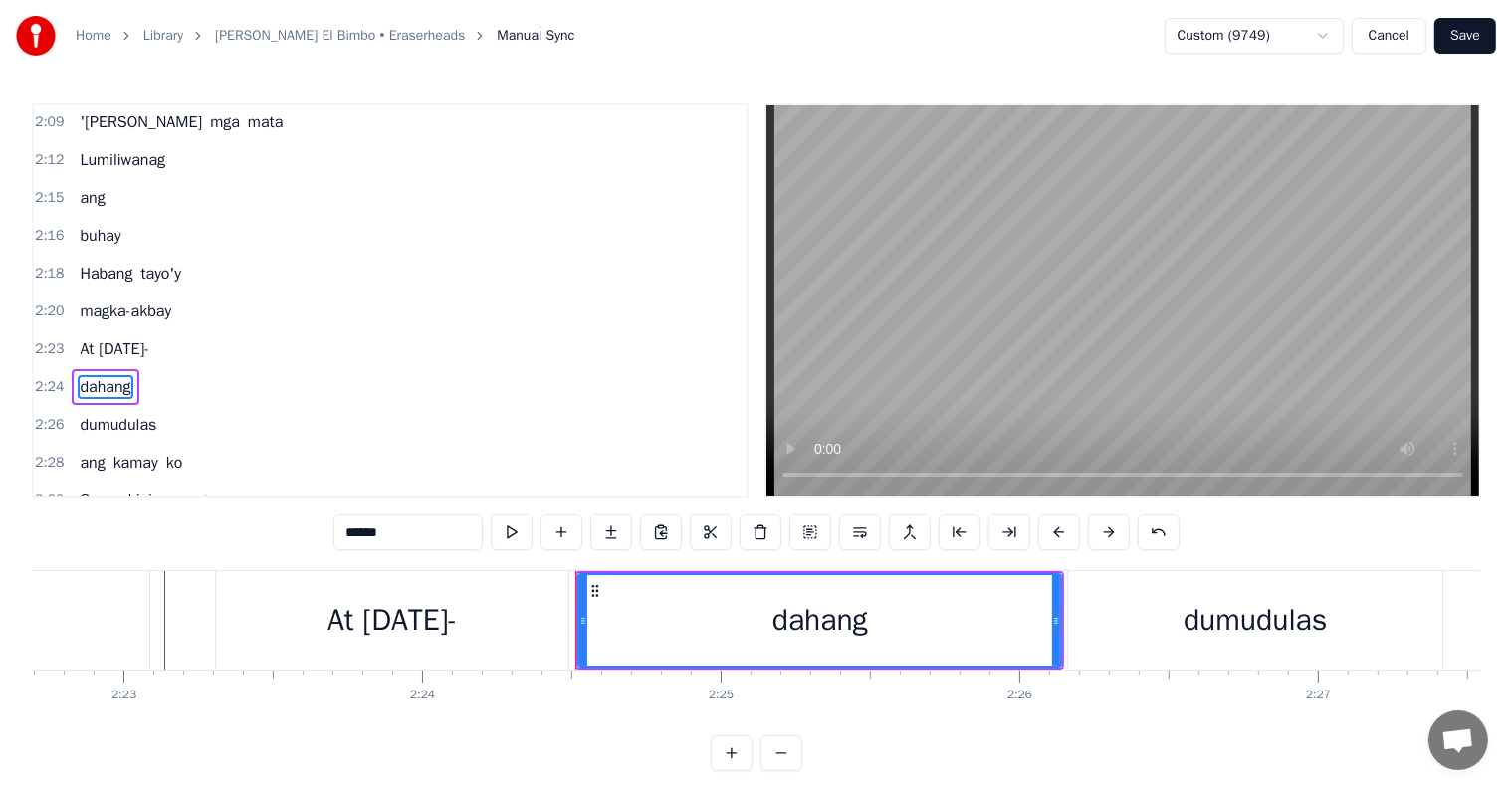 scroll, scrollTop: 1286, scrollLeft: 0, axis: vertical 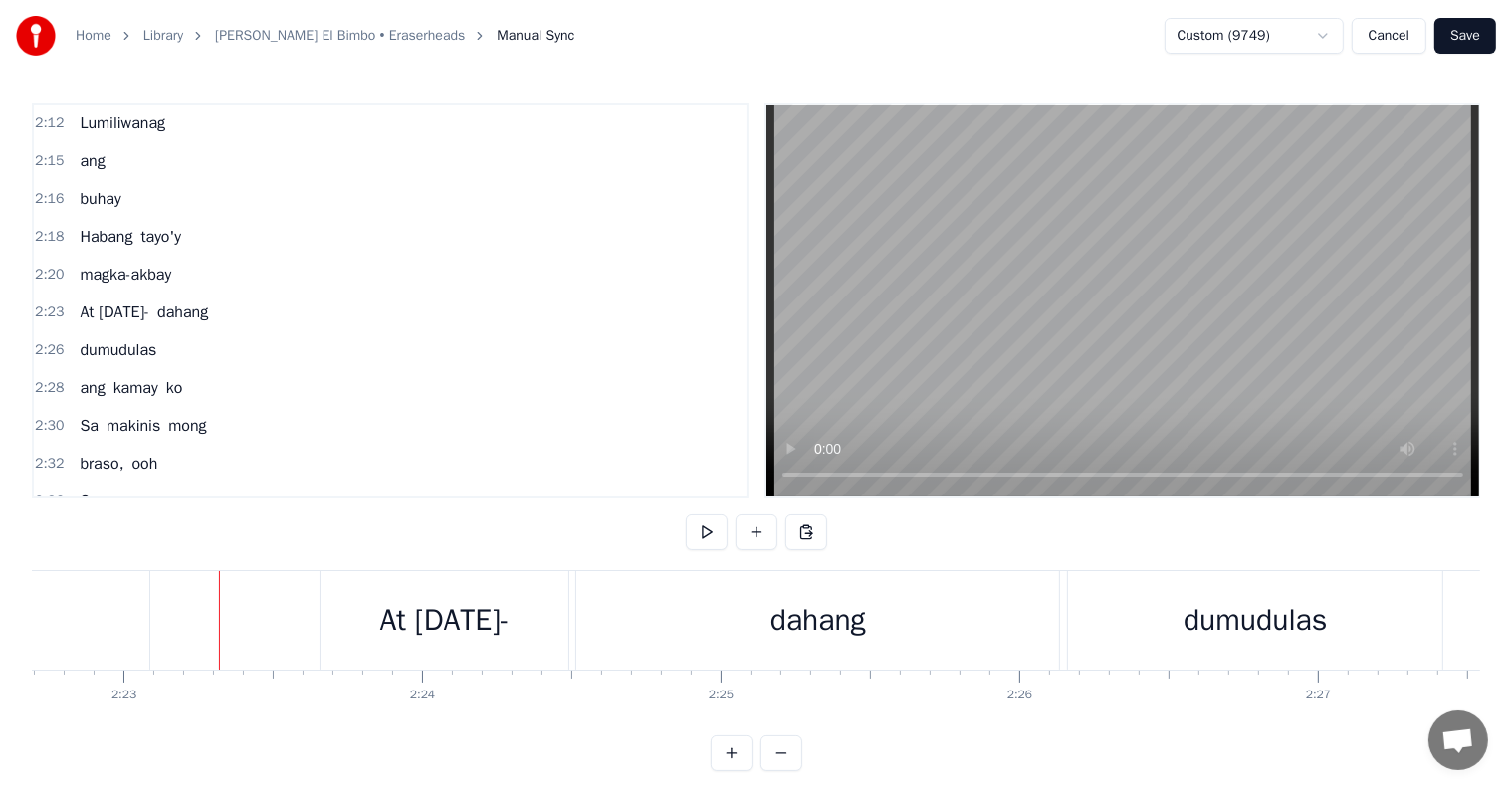 click on "dahang" at bounding box center (182, 312) 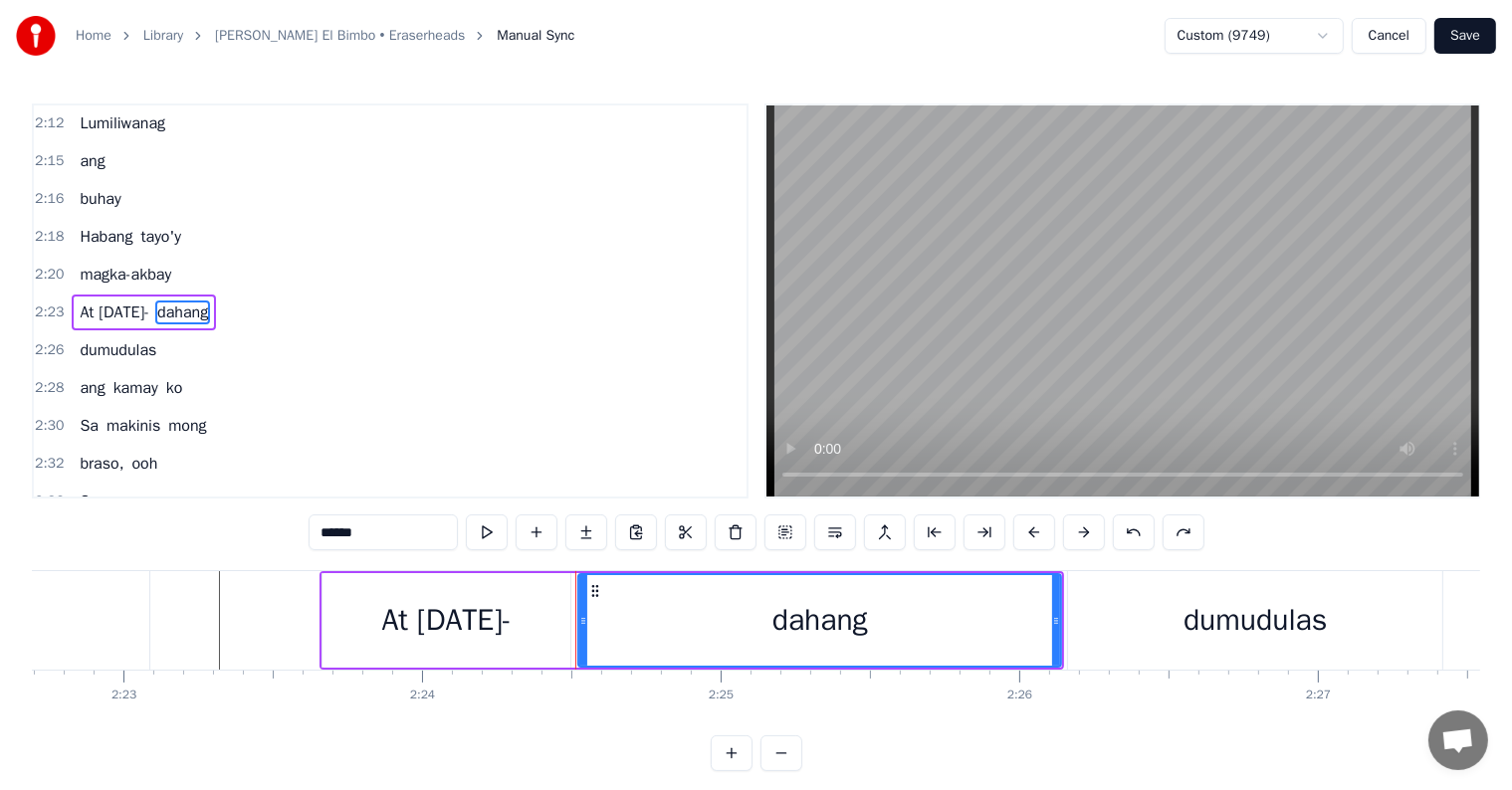 scroll, scrollTop: 1250, scrollLeft: 0, axis: vertical 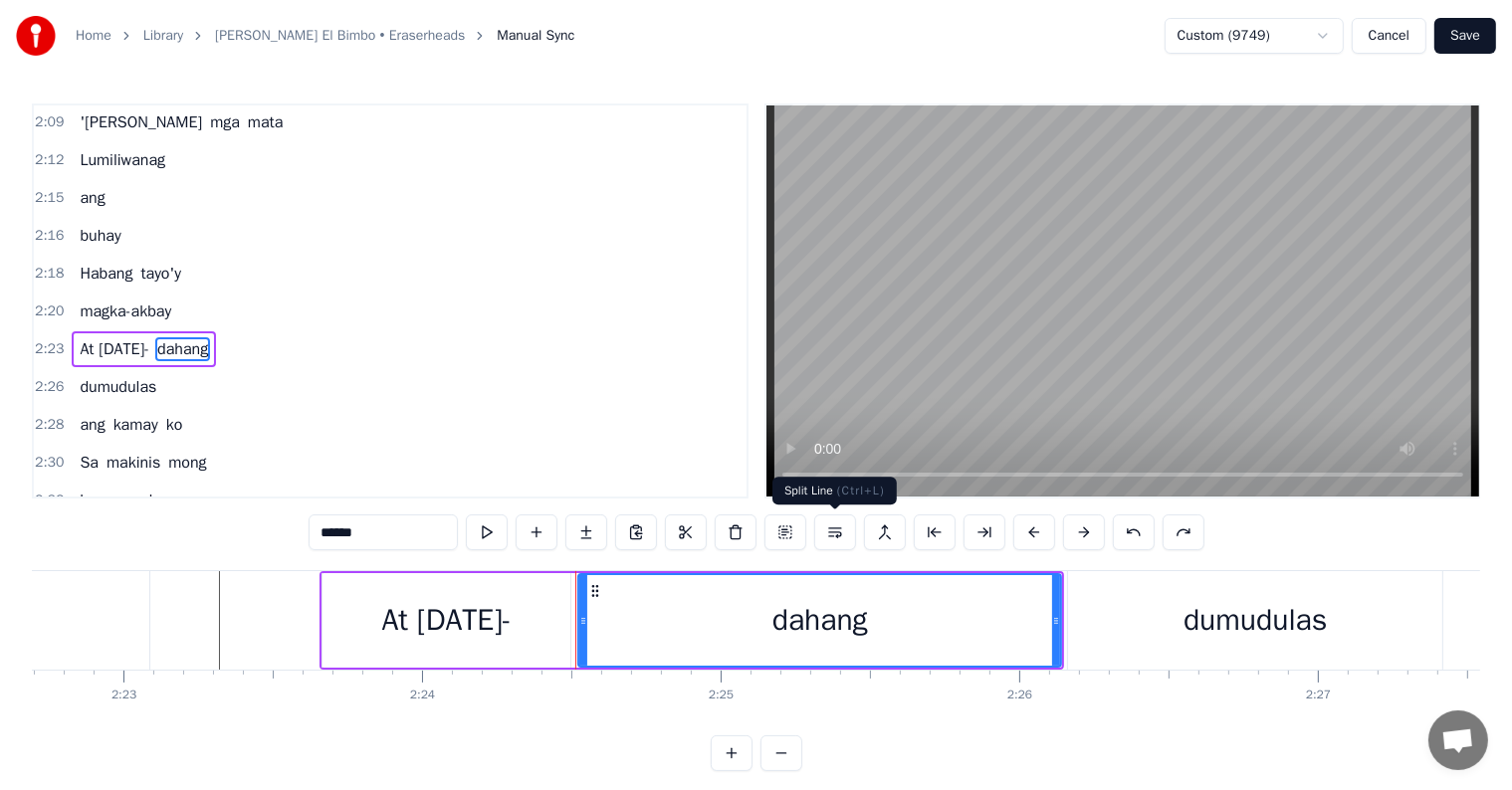 click at bounding box center [835, 532] 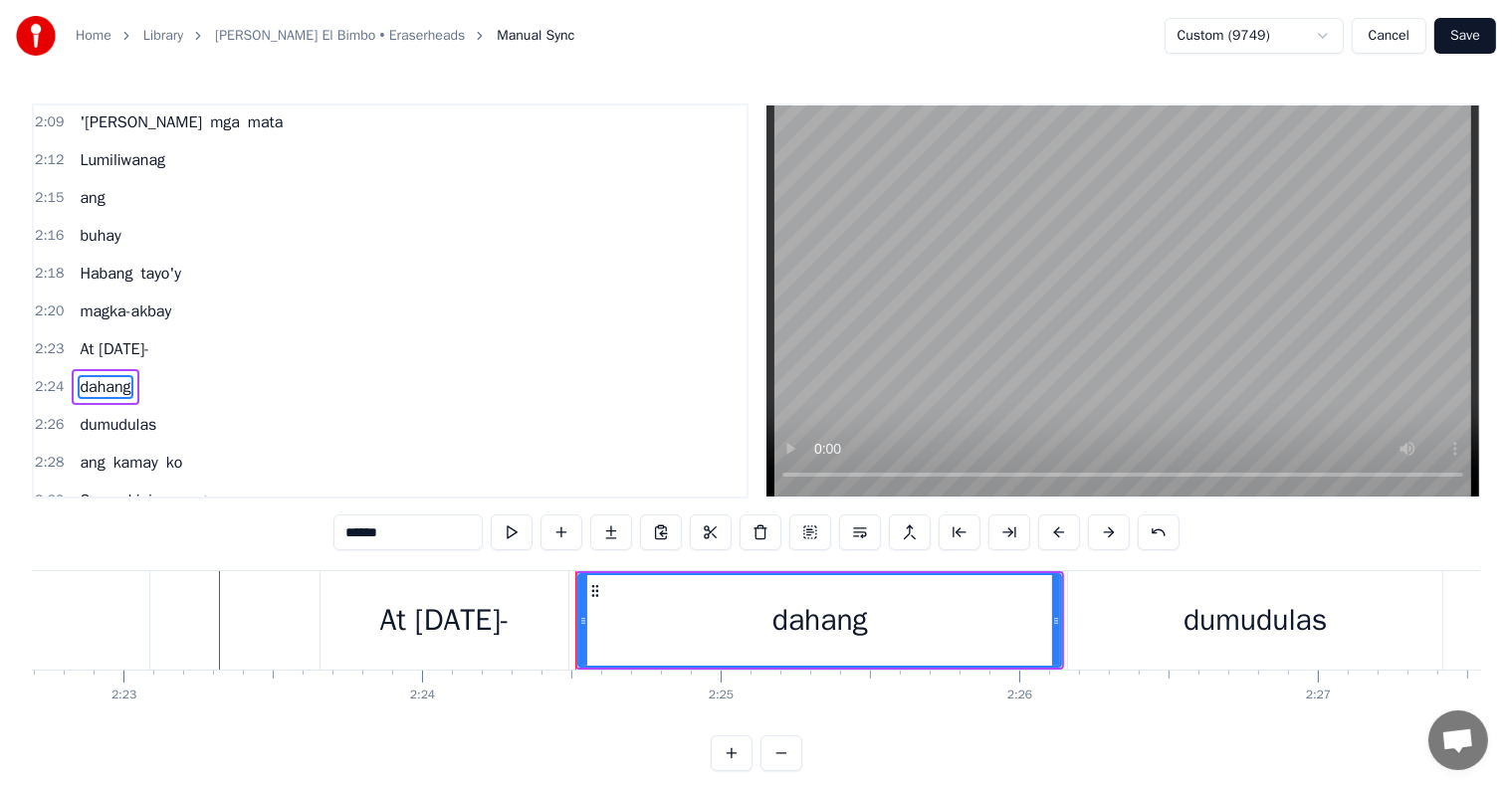 scroll, scrollTop: 1286, scrollLeft: 0, axis: vertical 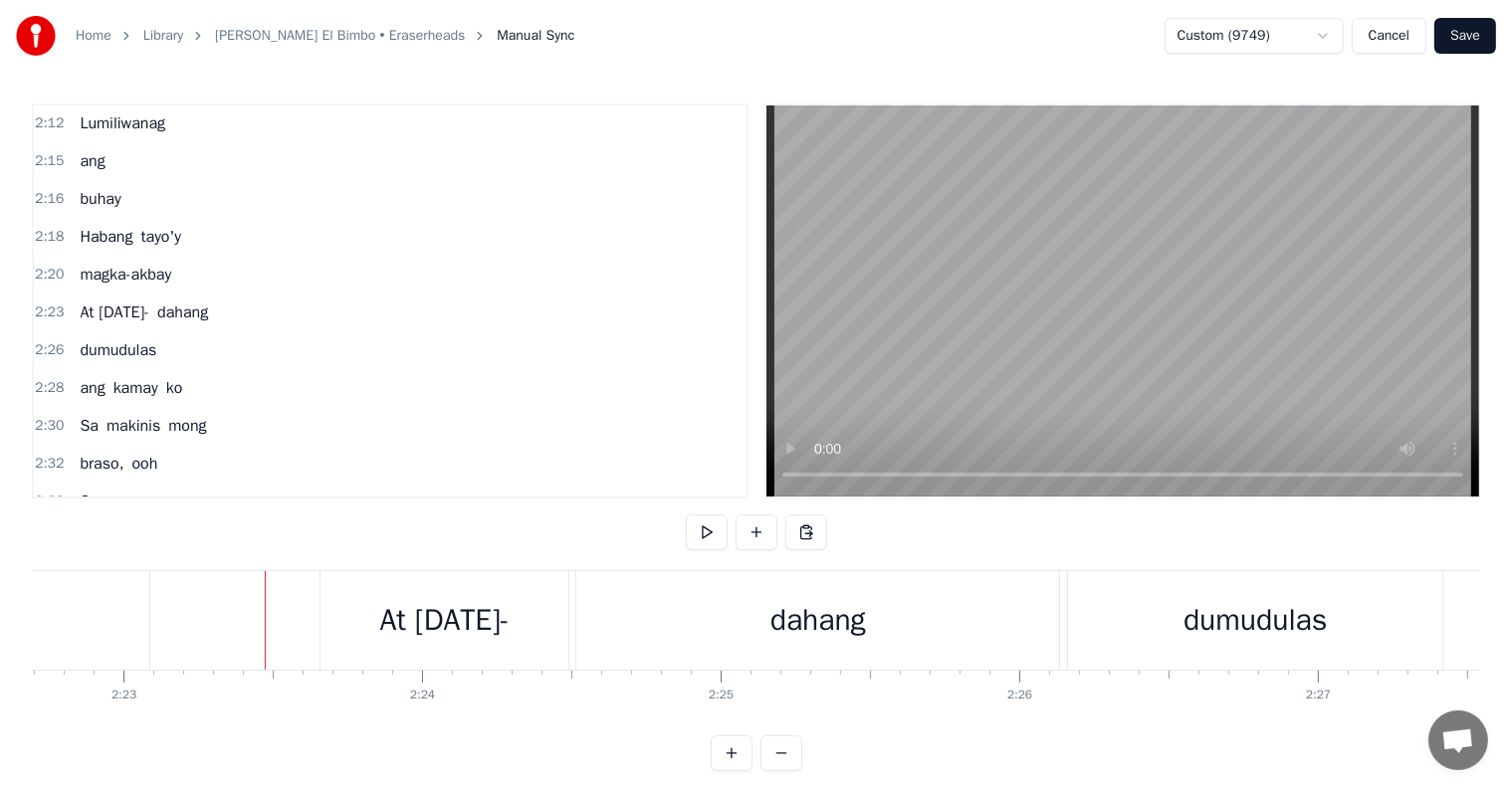 click on "dumudulas" at bounding box center [117, 350] 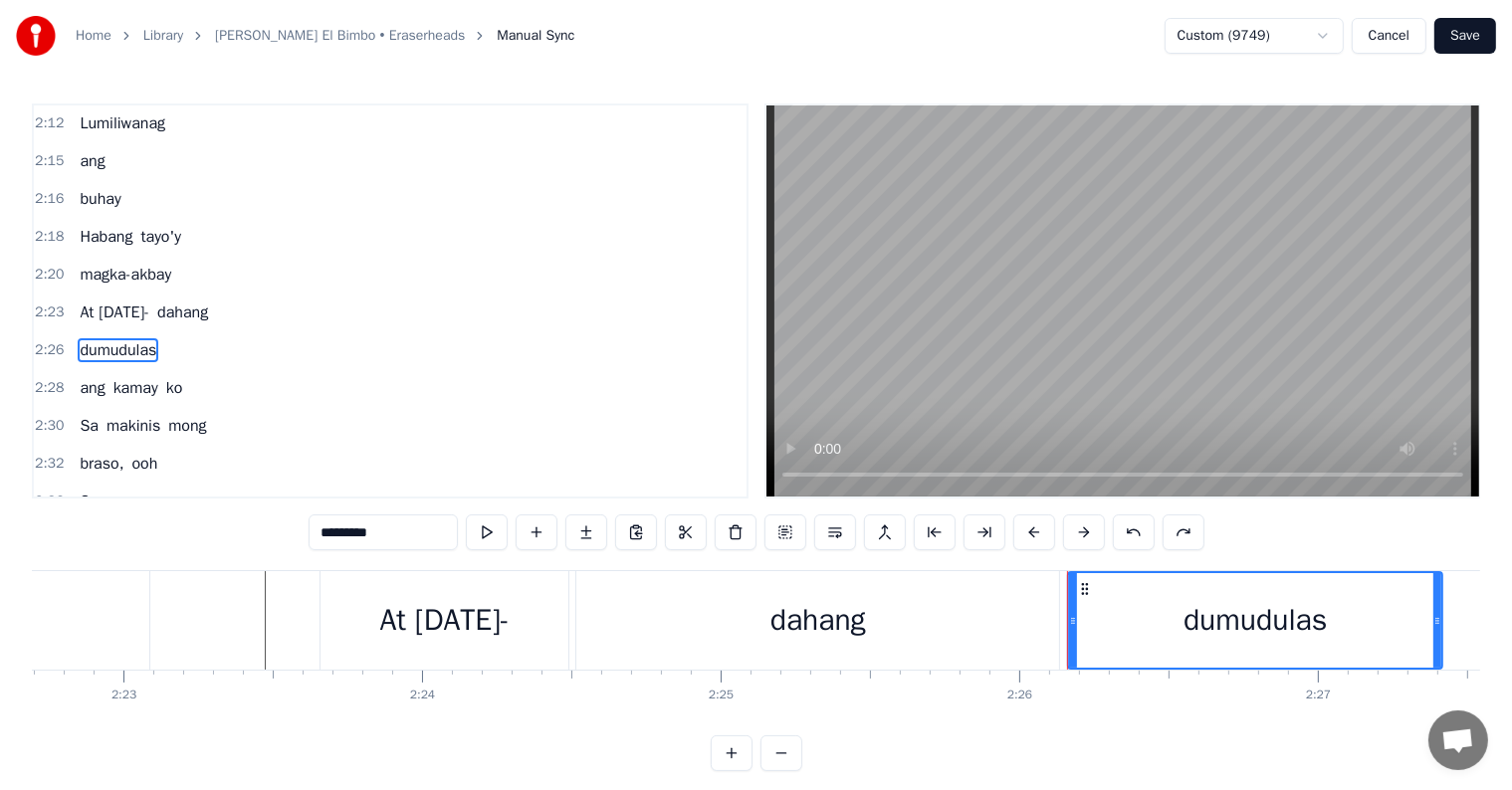 click on "At [DATE]-" at bounding box center [444, 620] 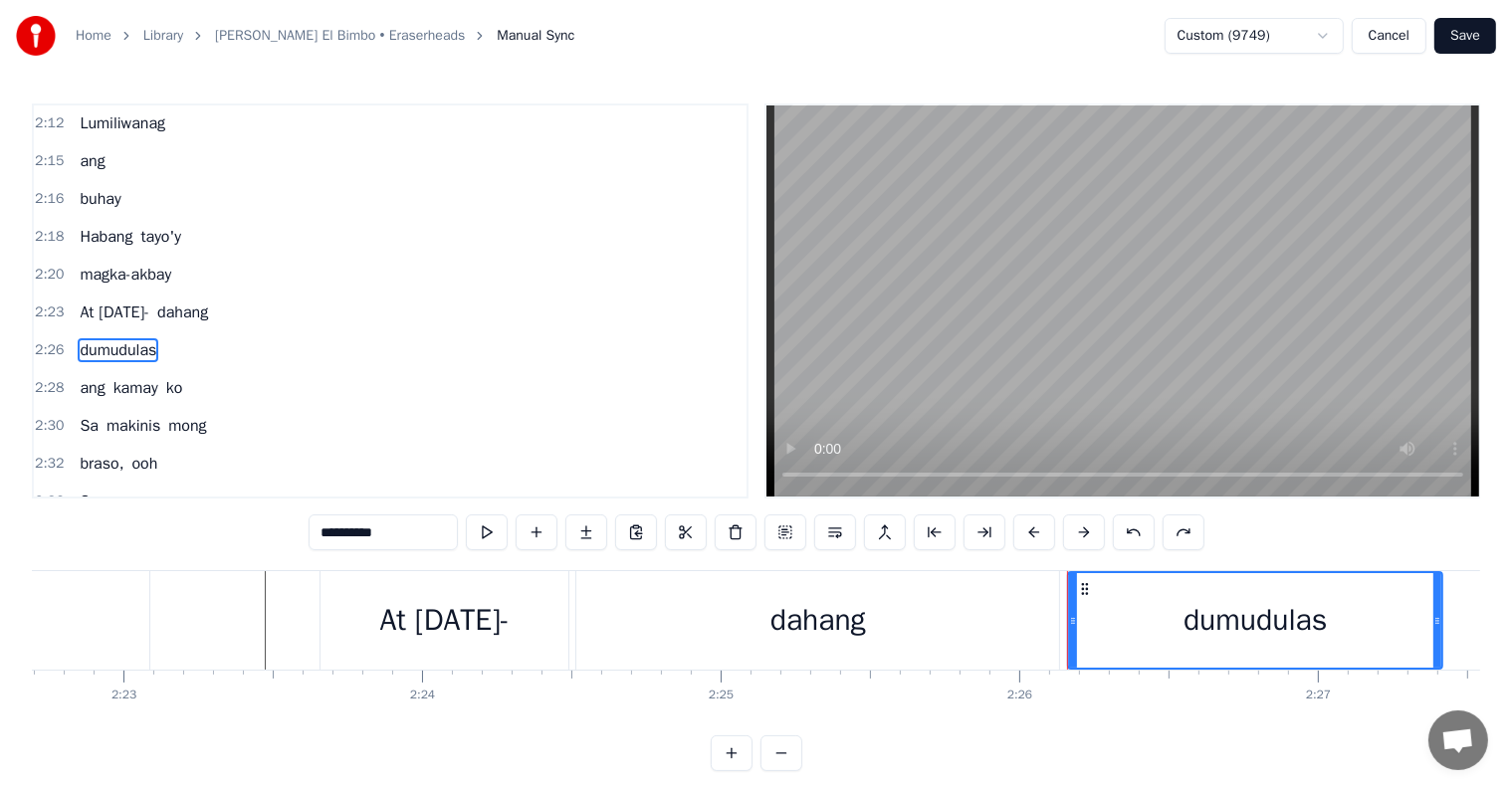 scroll, scrollTop: 1250, scrollLeft: 0, axis: vertical 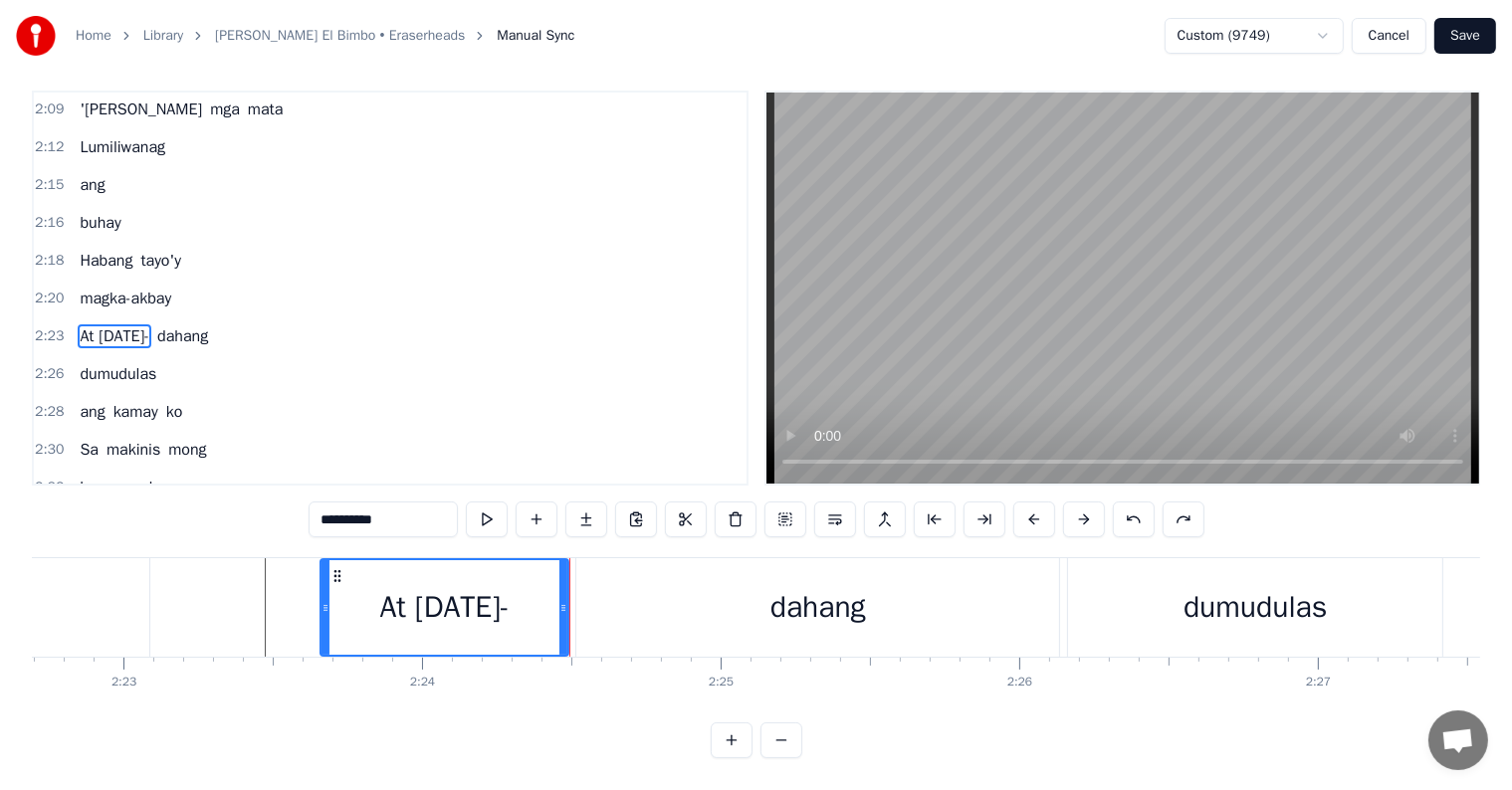 click on "*********" at bounding box center (383, 519) 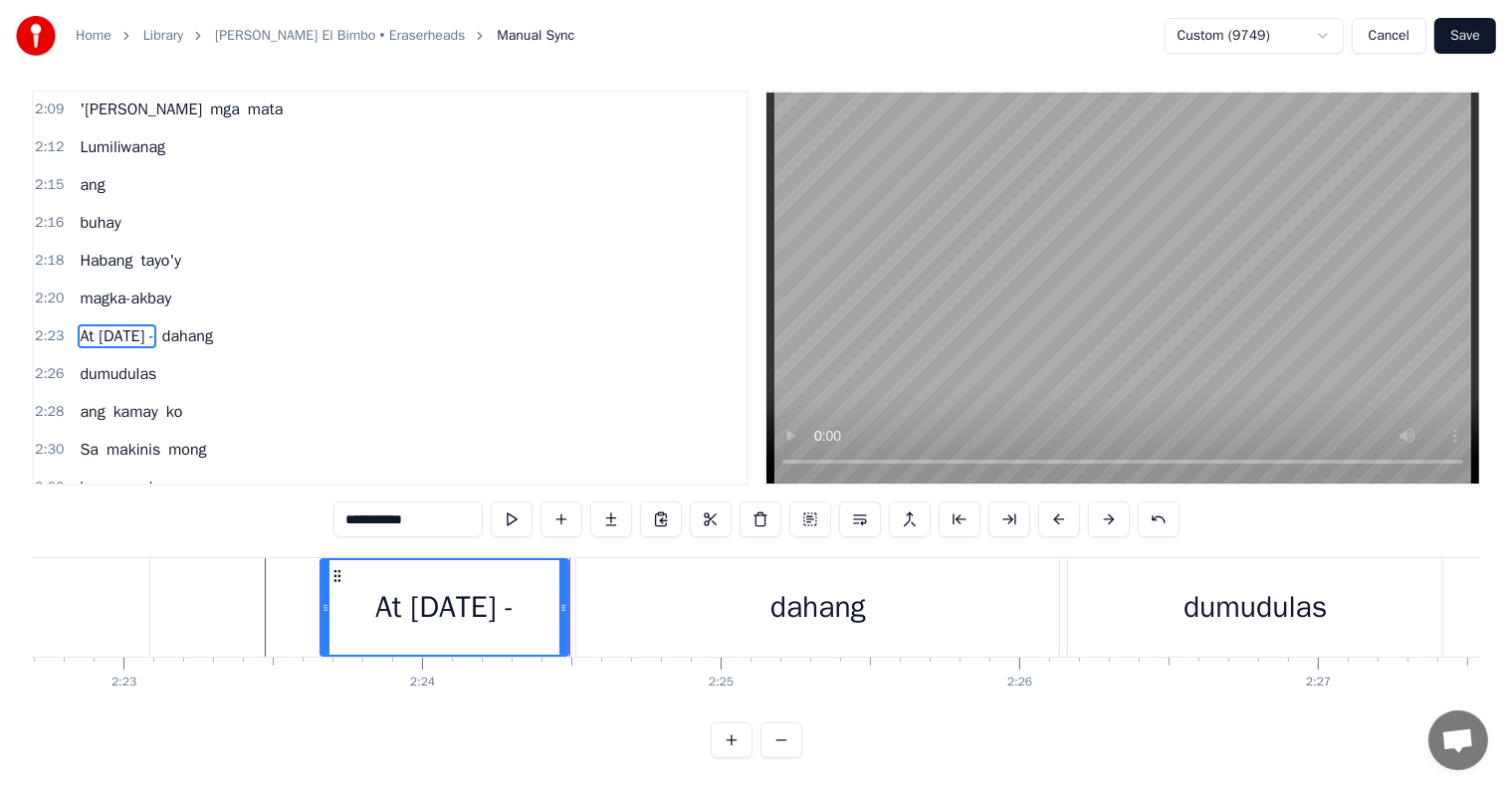 type on "**********" 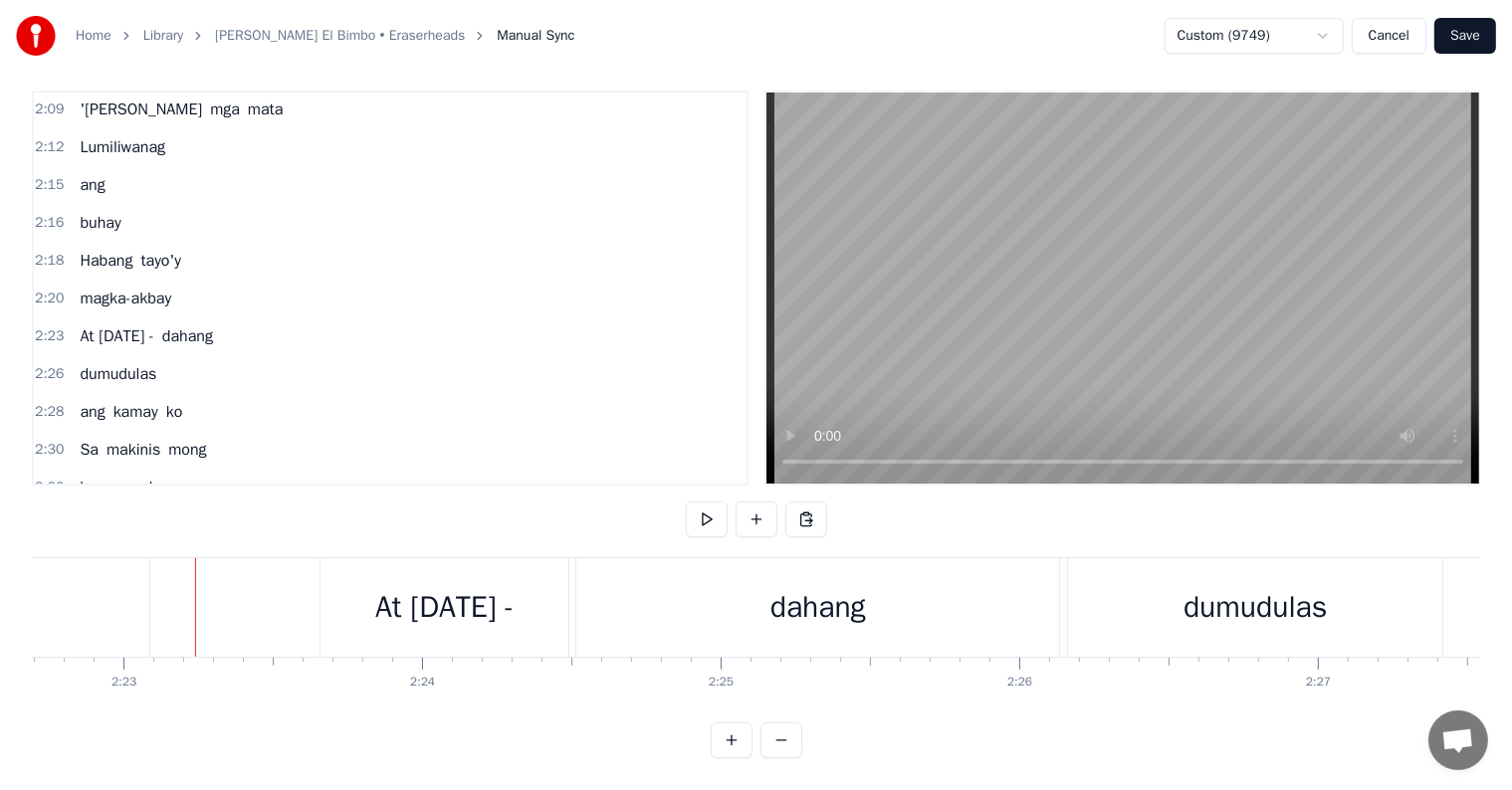 click on "dumudulas" at bounding box center (117, 374) 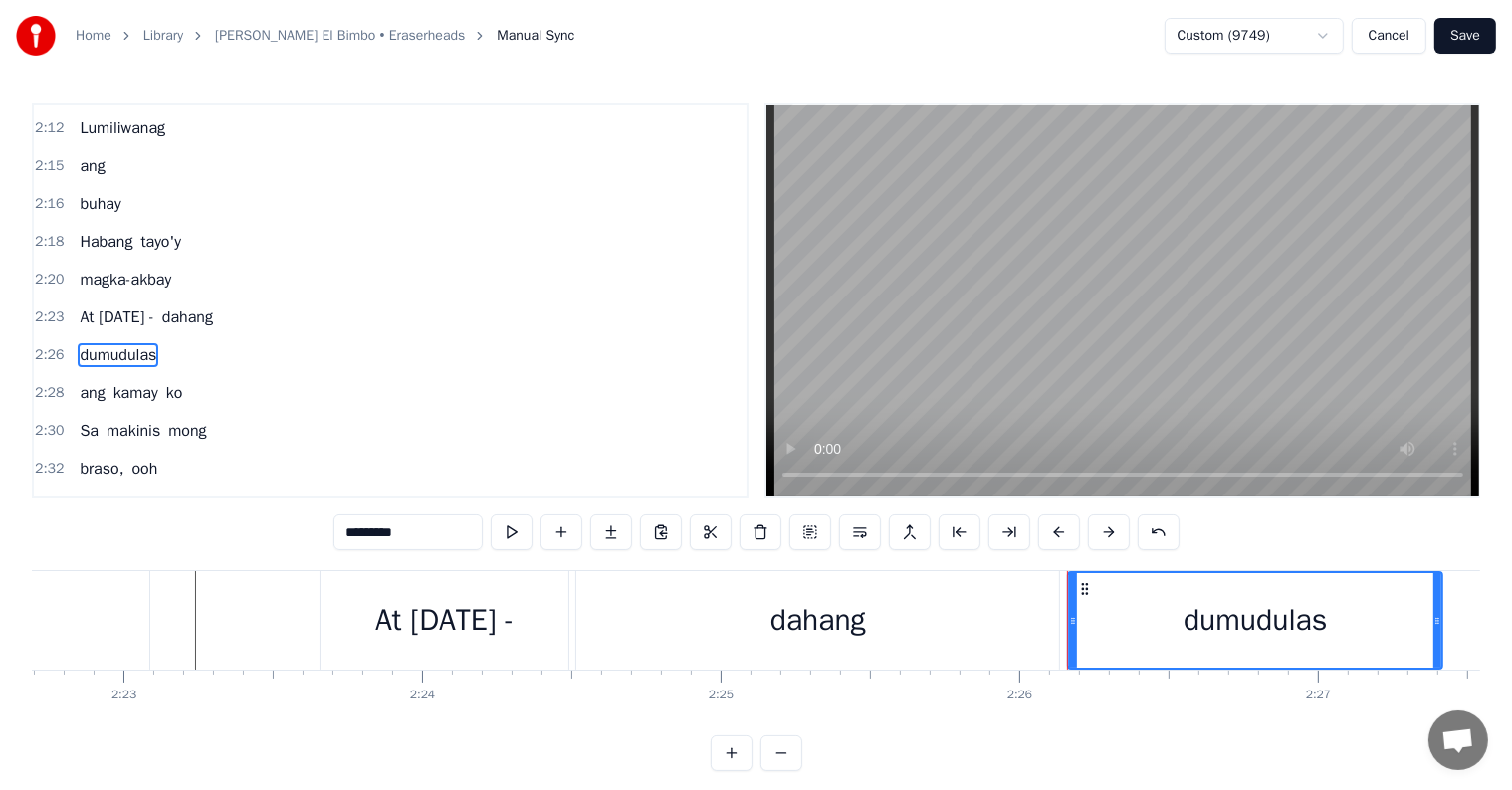 scroll, scrollTop: 1286, scrollLeft: 0, axis: vertical 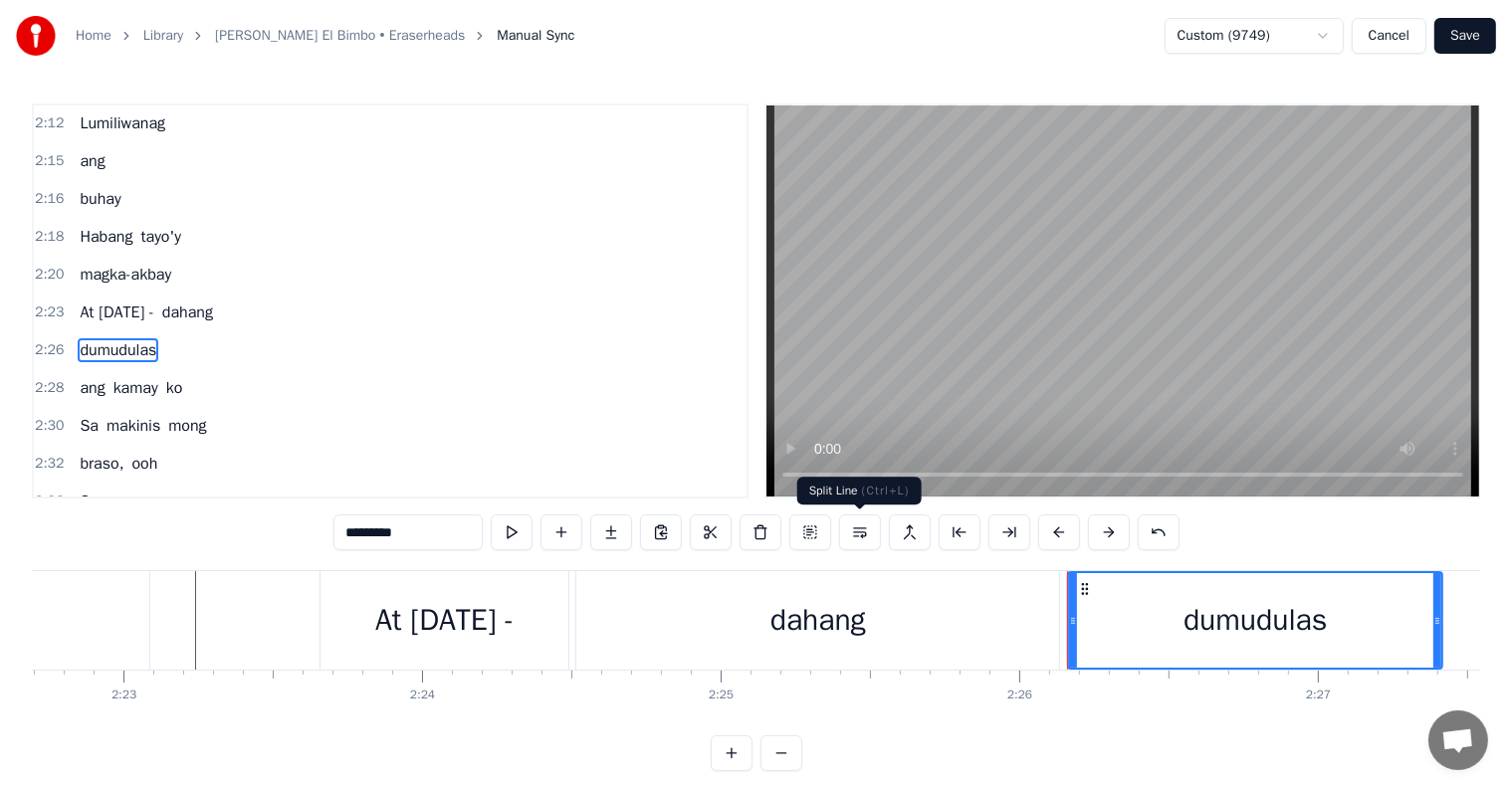 click at bounding box center [860, 532] 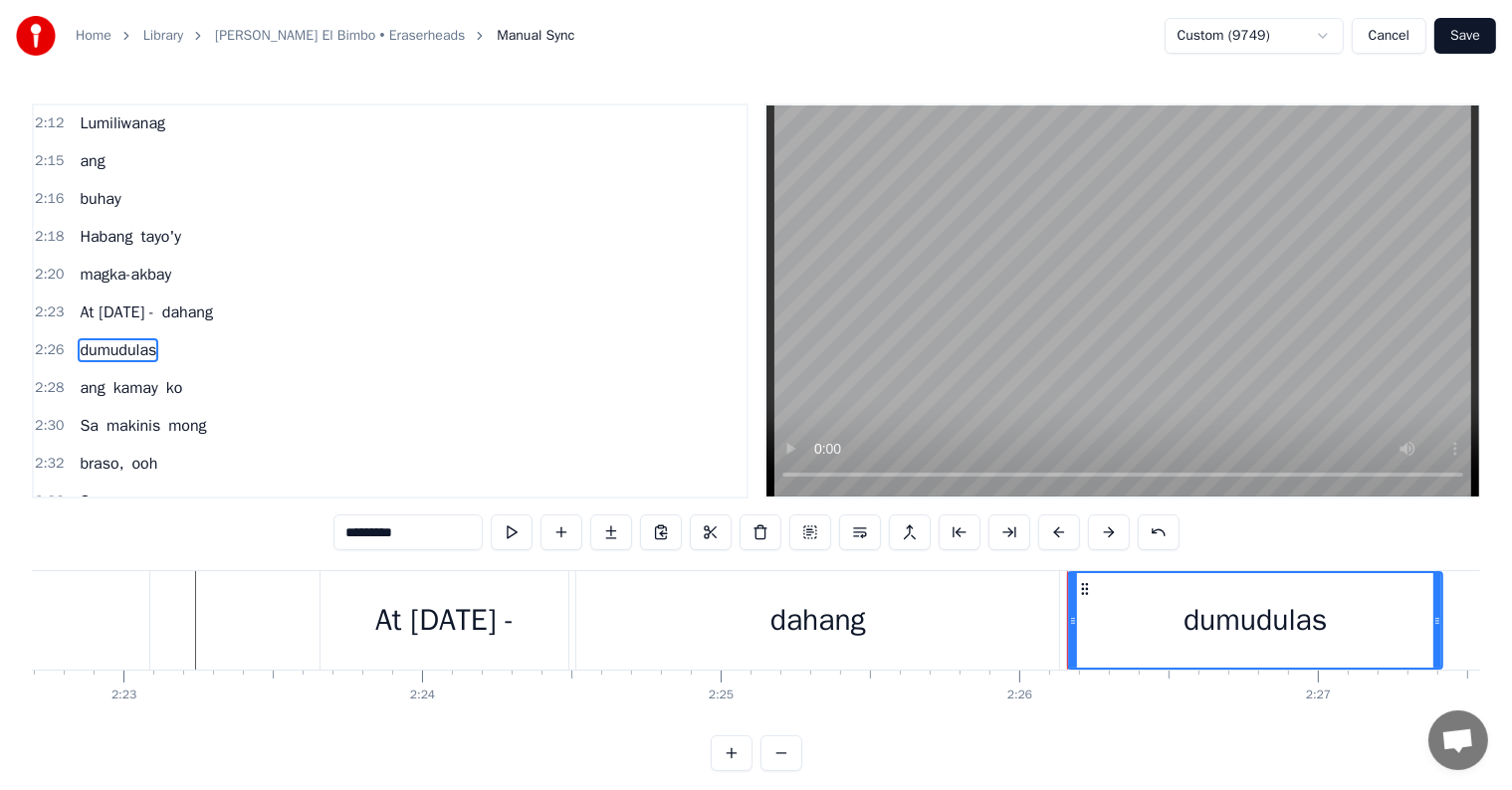 click on "dumudulas" at bounding box center [117, 350] 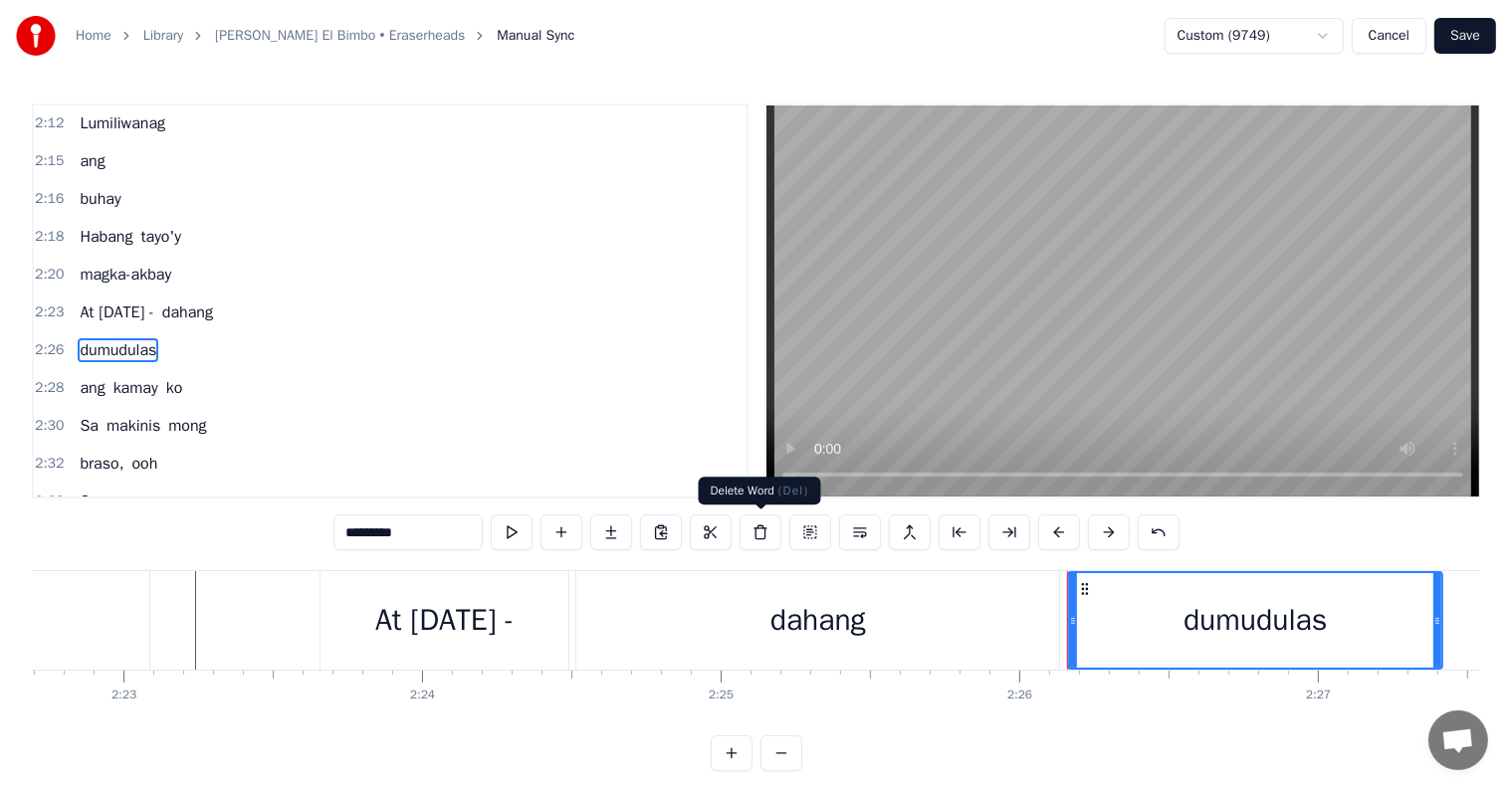 click at bounding box center (760, 532) 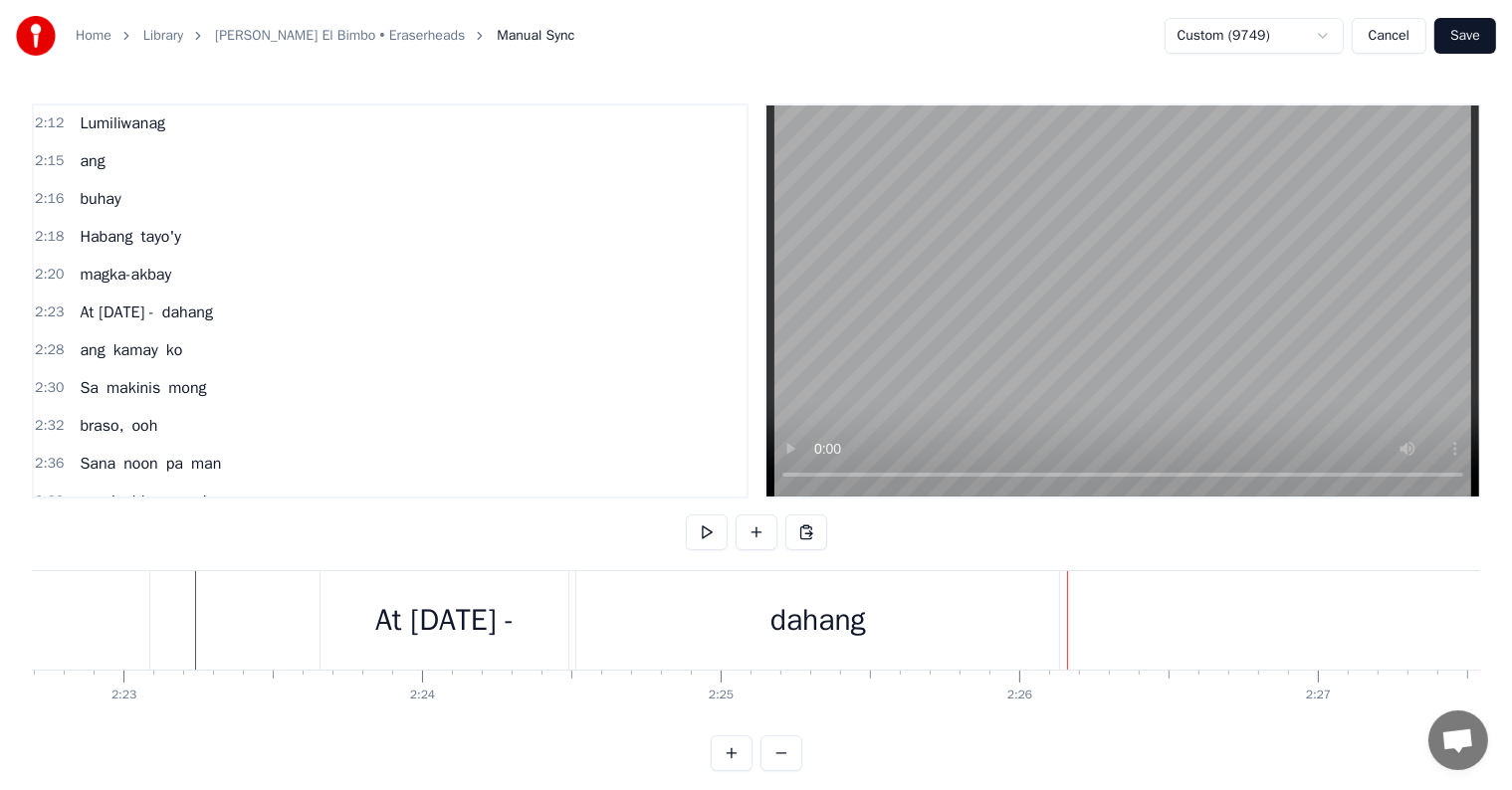 click on "At [DATE] -" at bounding box center (116, 312) 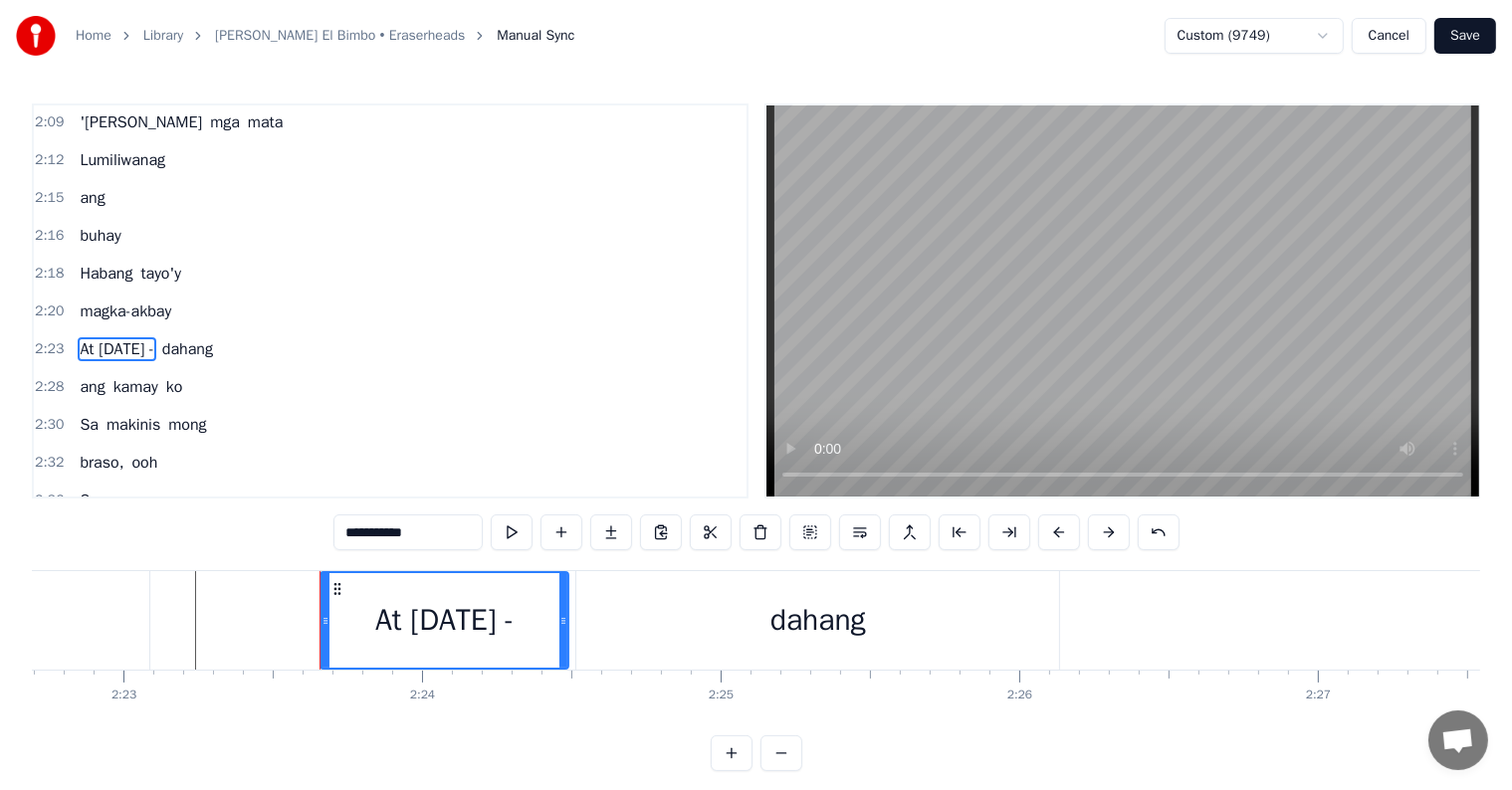 click on "ang" at bounding box center [92, 387] 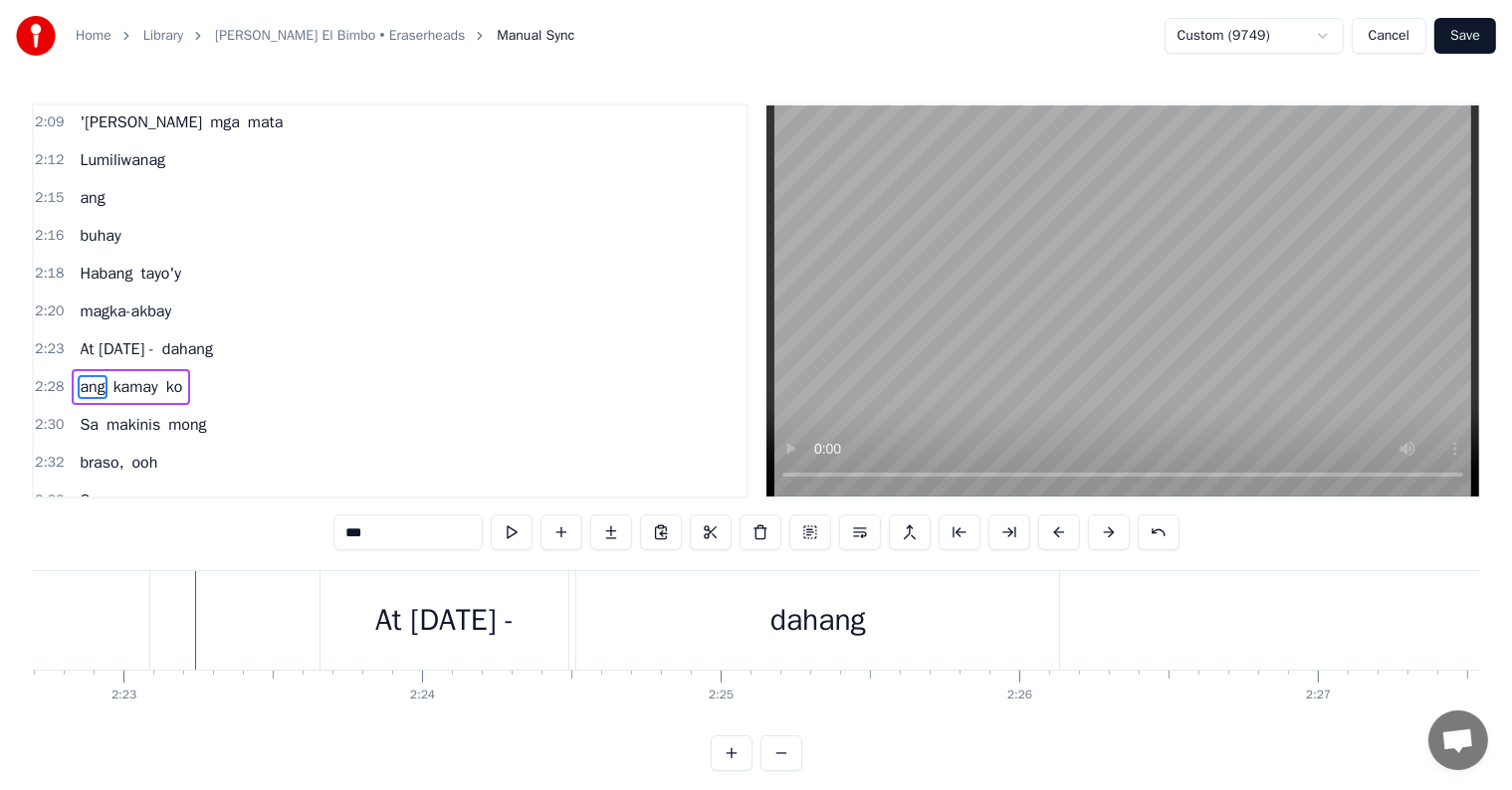 scroll, scrollTop: 1286, scrollLeft: 0, axis: vertical 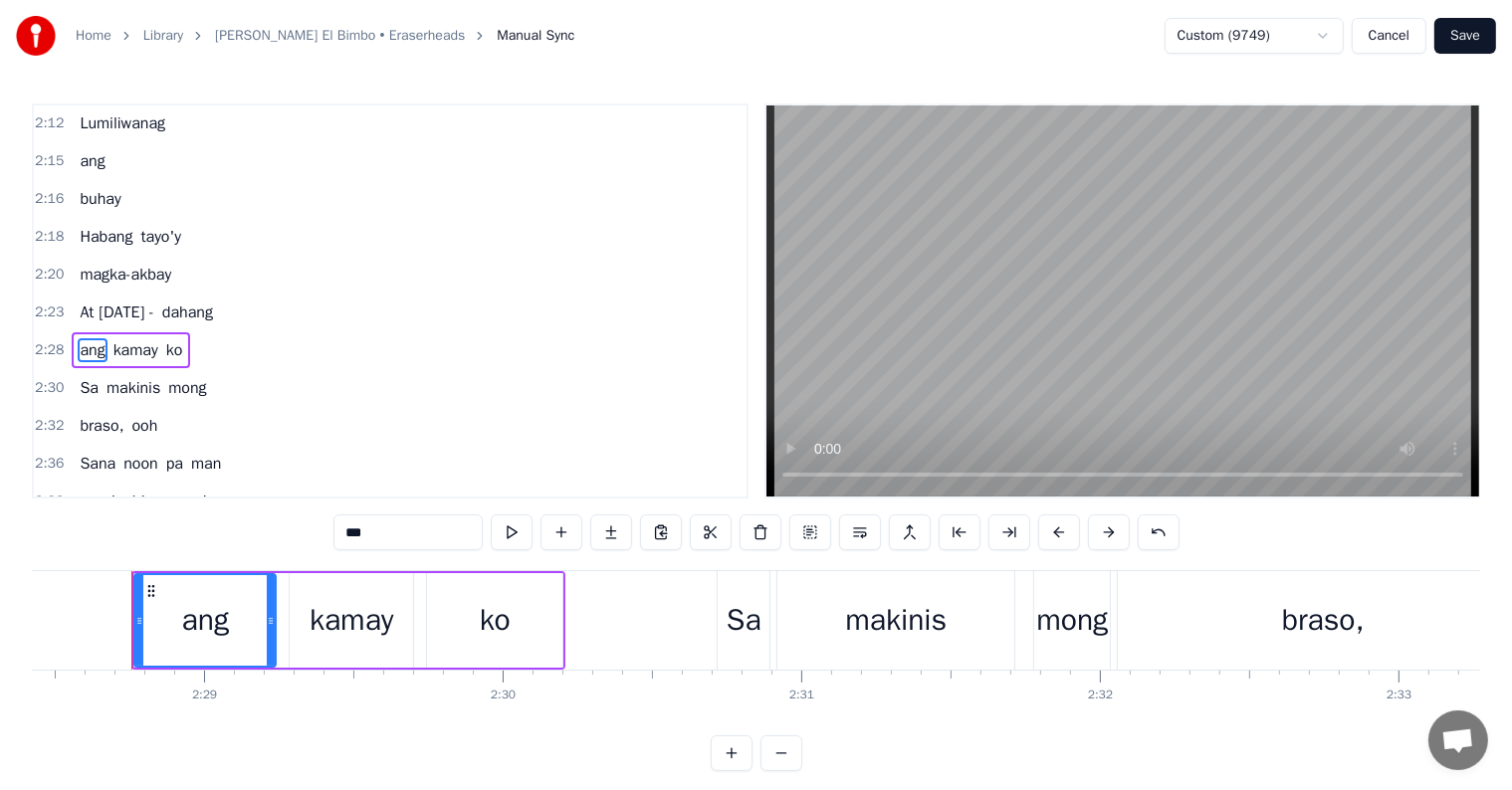 click at bounding box center (561, 532) 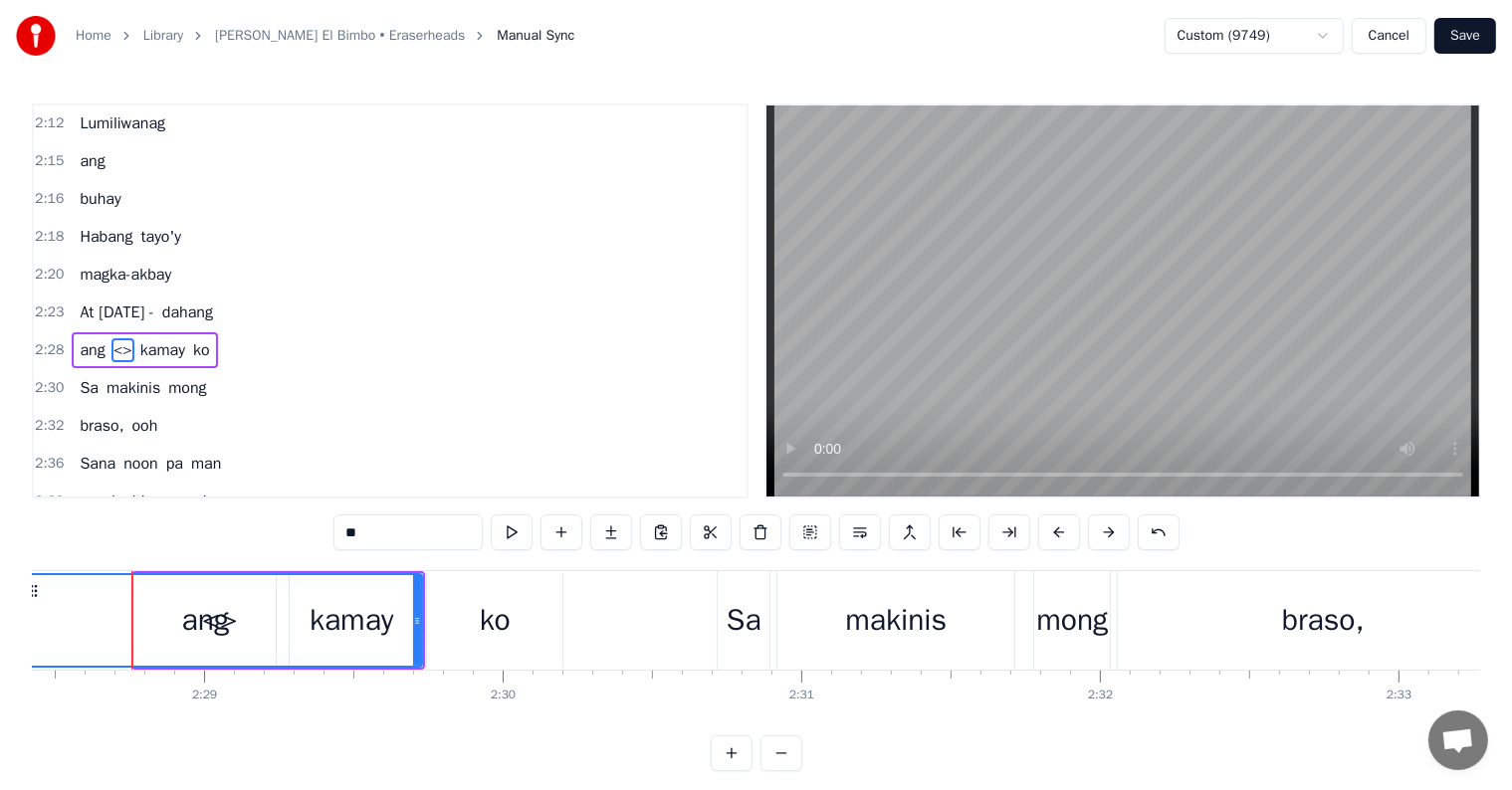 drag, startPoint x: 284, startPoint y: 619, endPoint x: 24, endPoint y: 606, distance: 260.3248 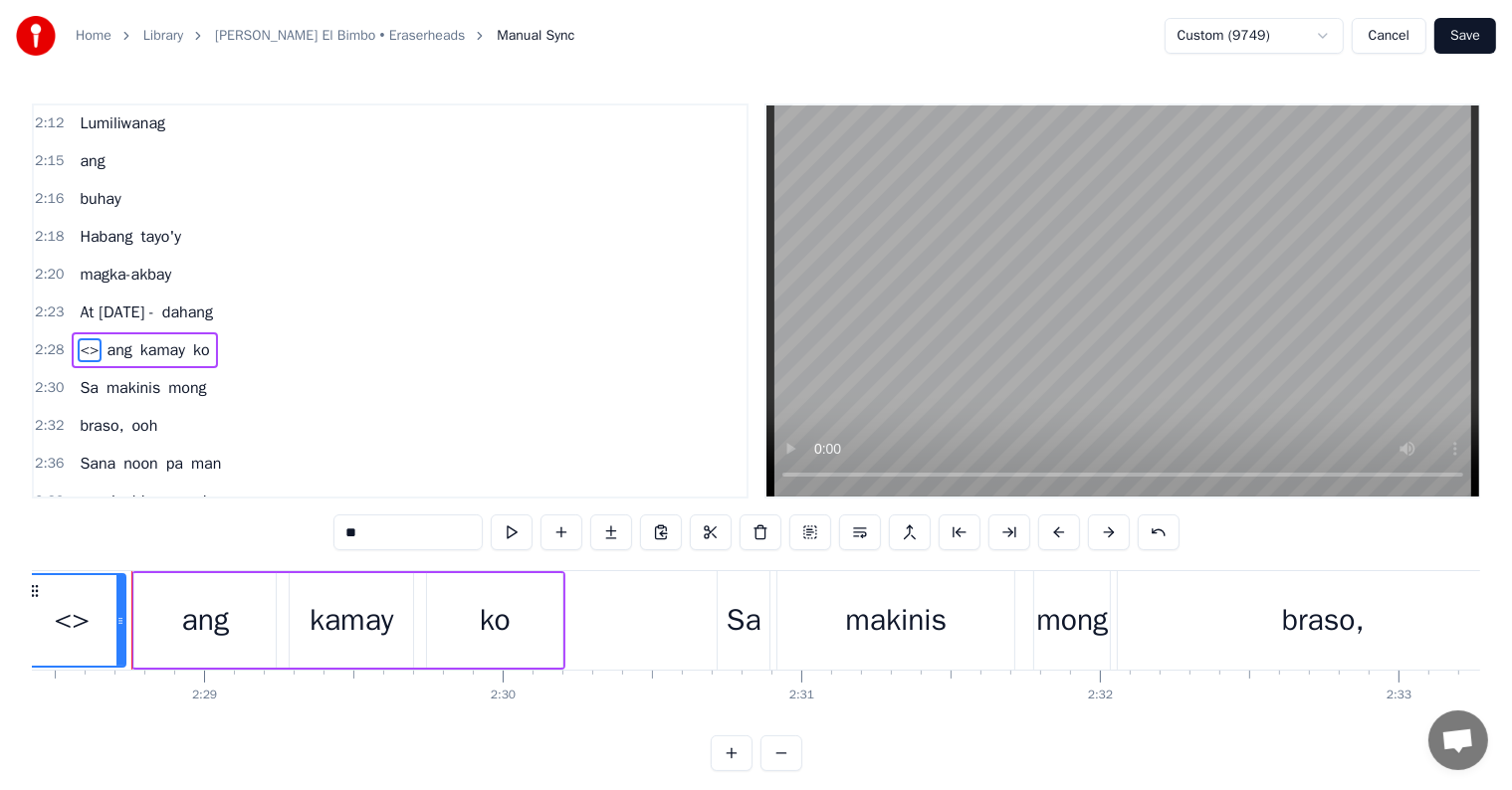 drag, startPoint x: 417, startPoint y: 617, endPoint x: 121, endPoint y: 611, distance: 296.0608 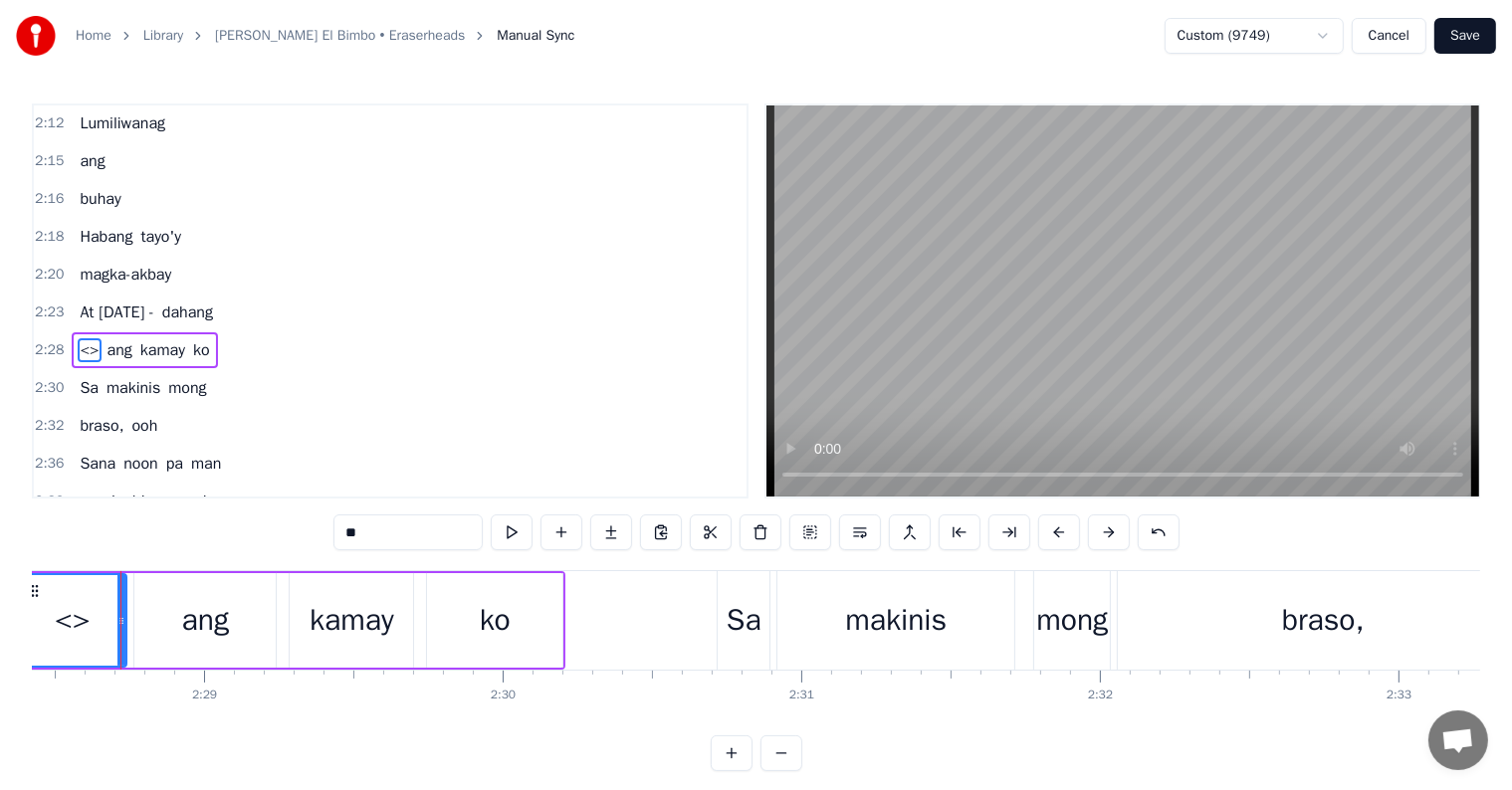 scroll, scrollTop: 0, scrollLeft: 44310, axis: horizontal 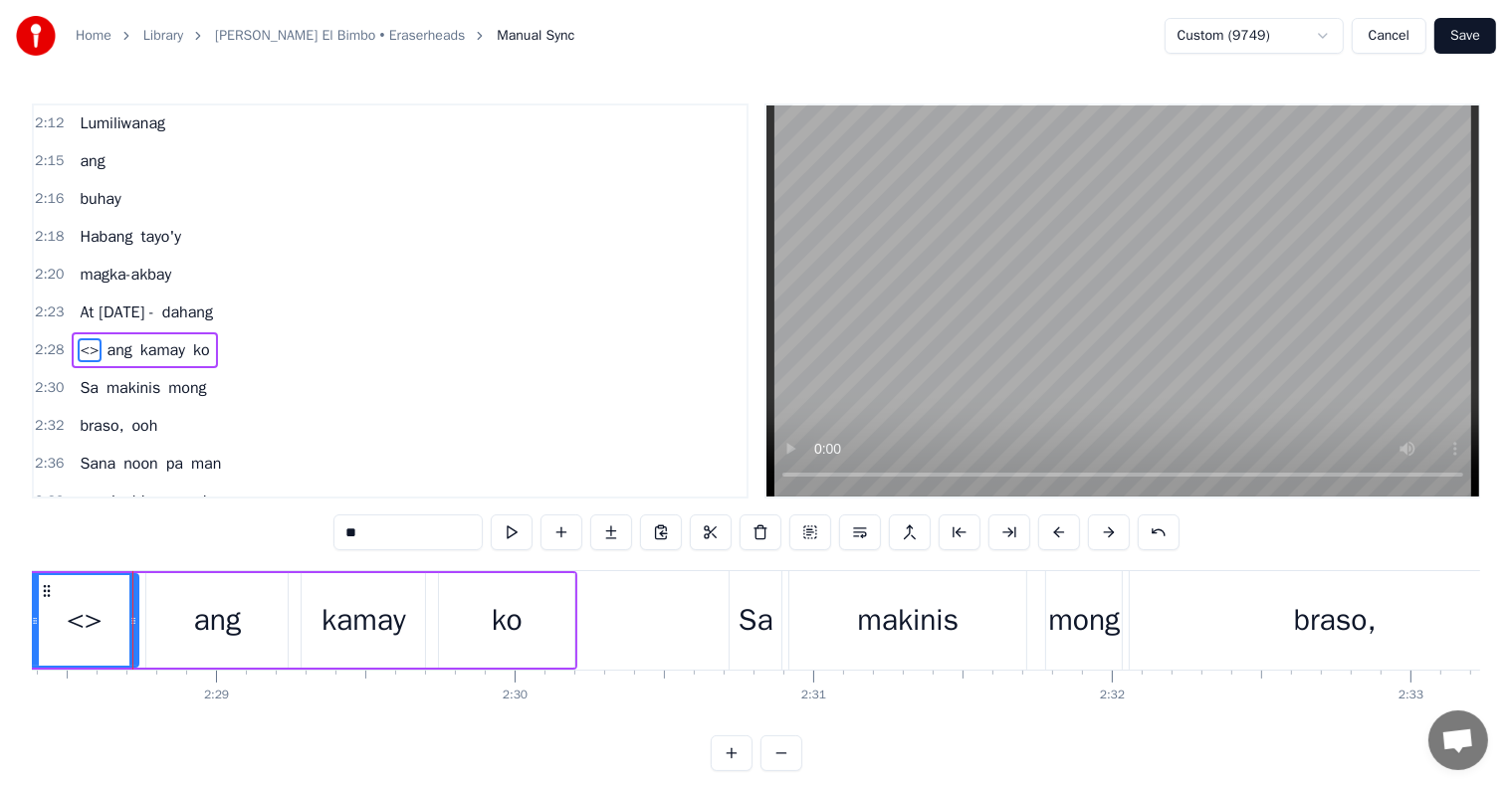 drag, startPoint x: 381, startPoint y: 530, endPoint x: 238, endPoint y: 513, distance: 144 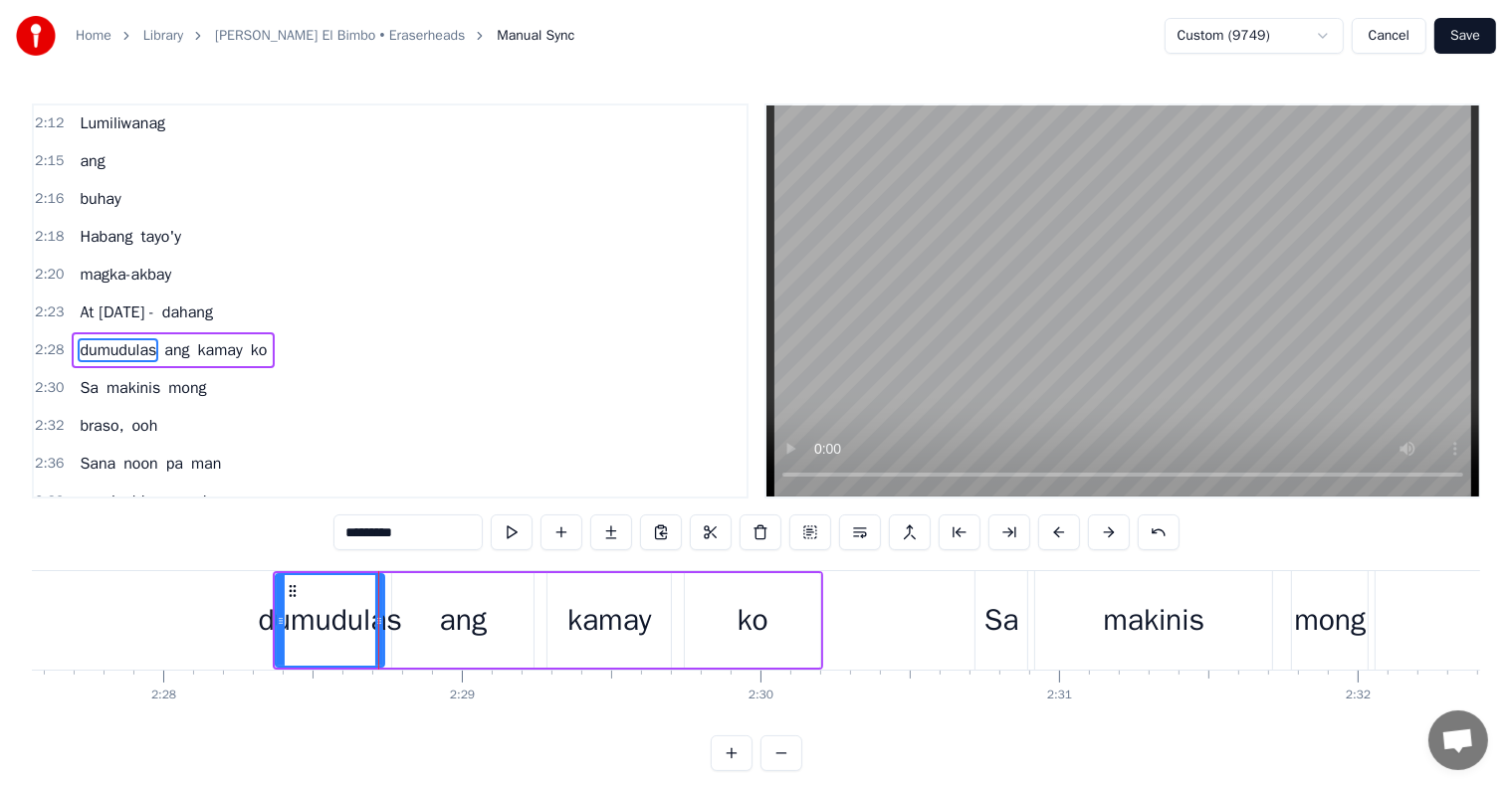 scroll, scrollTop: 0, scrollLeft: 43837, axis: horizontal 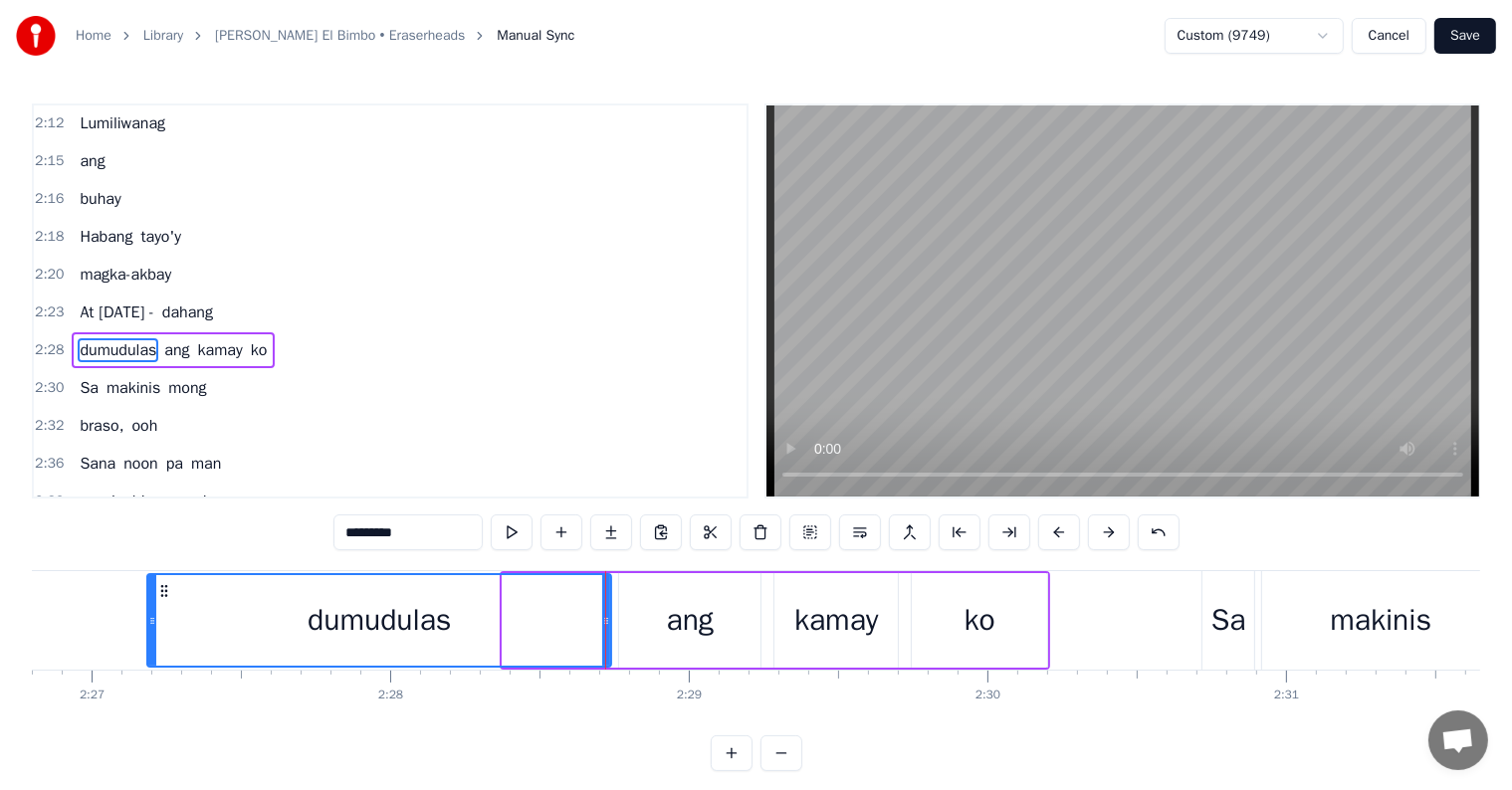 drag, startPoint x: 507, startPoint y: 620, endPoint x: 151, endPoint y: 581, distance: 358.12986 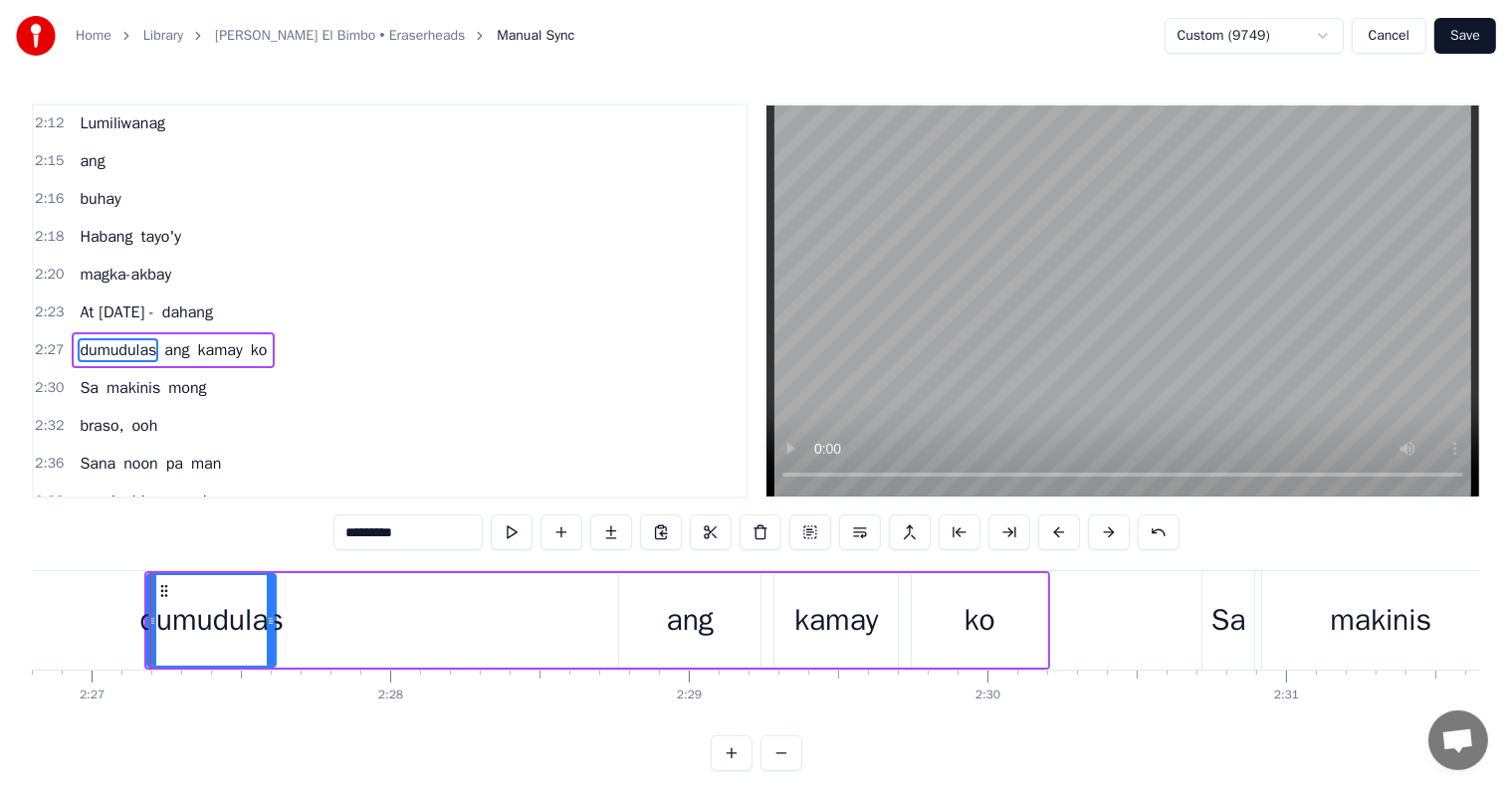 drag, startPoint x: 605, startPoint y: 617, endPoint x: 271, endPoint y: 601, distance: 334.38301 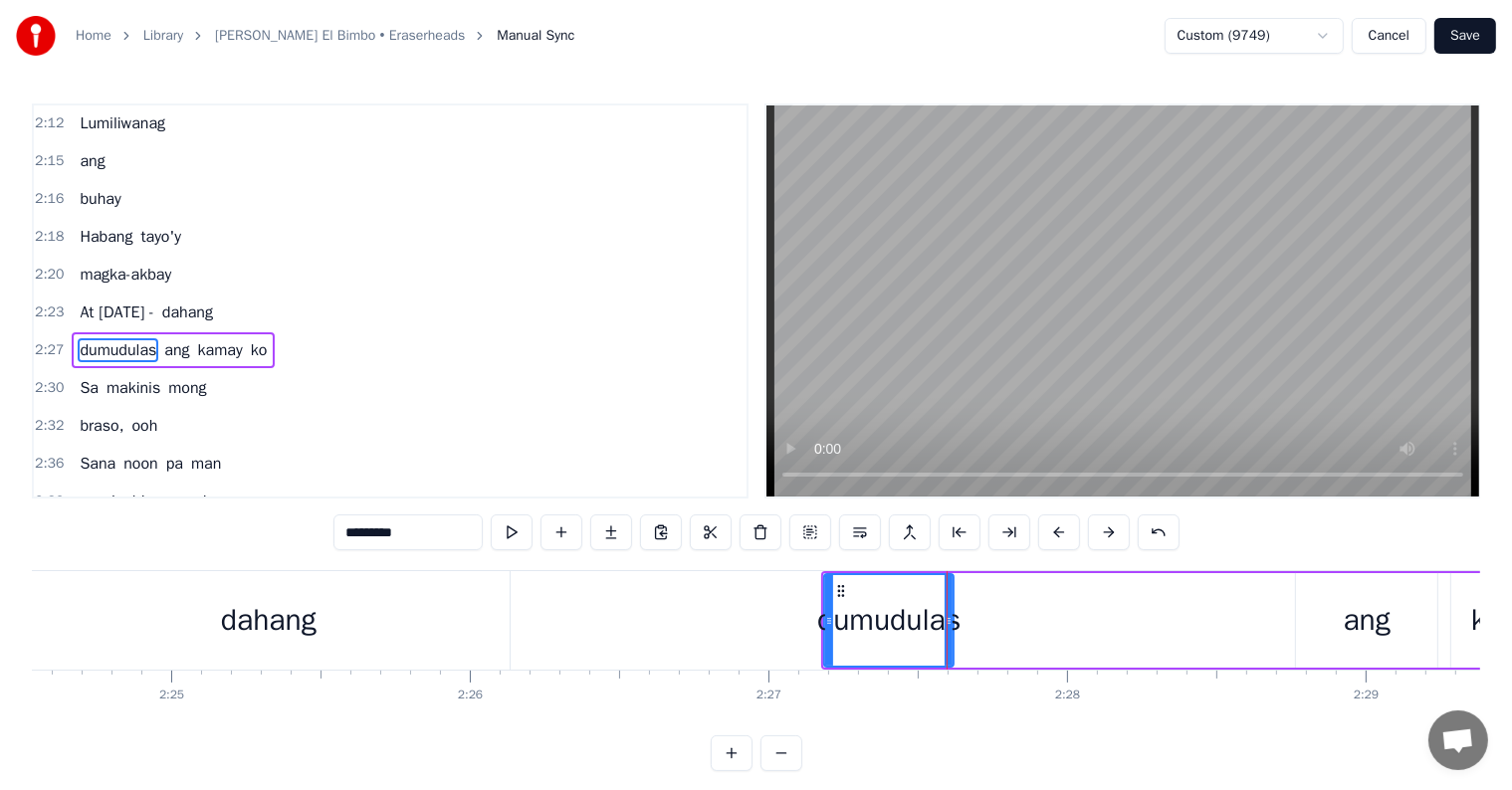 scroll, scrollTop: 0, scrollLeft: 43837, axis: horizontal 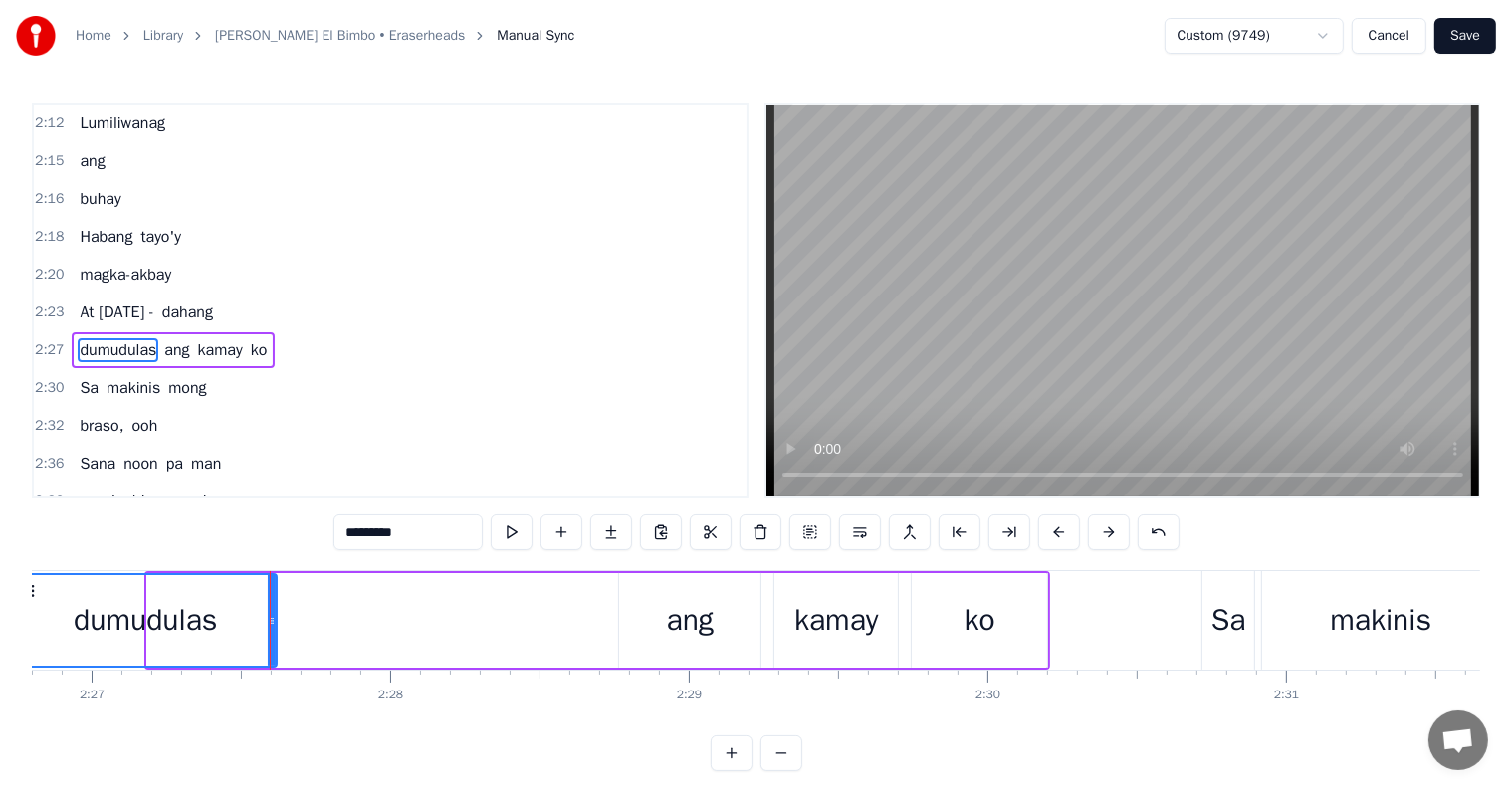 drag, startPoint x: 148, startPoint y: 620, endPoint x: 9, endPoint y: 597, distance: 140.89003 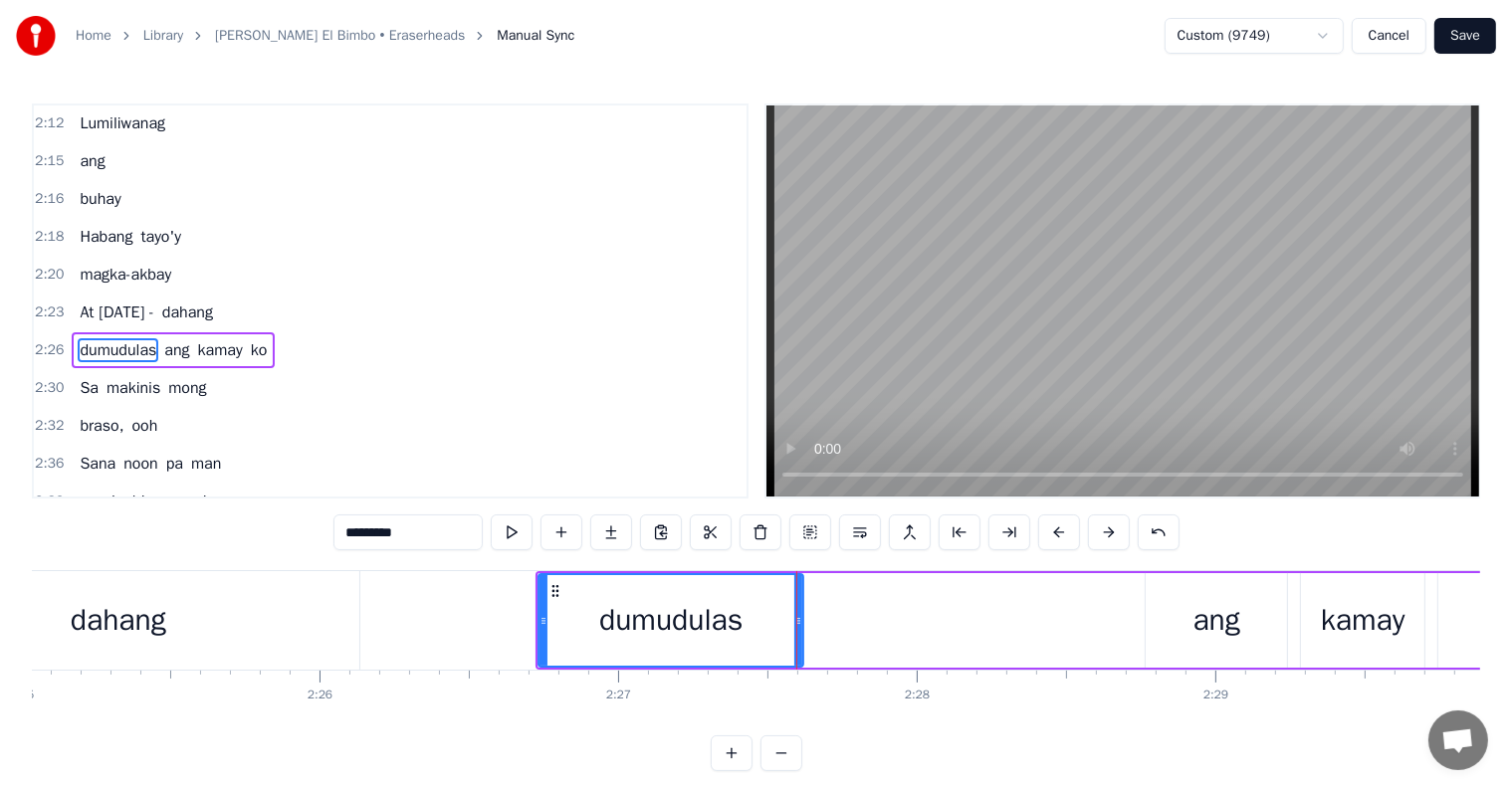 scroll, scrollTop: 0, scrollLeft: 43160, axis: horizontal 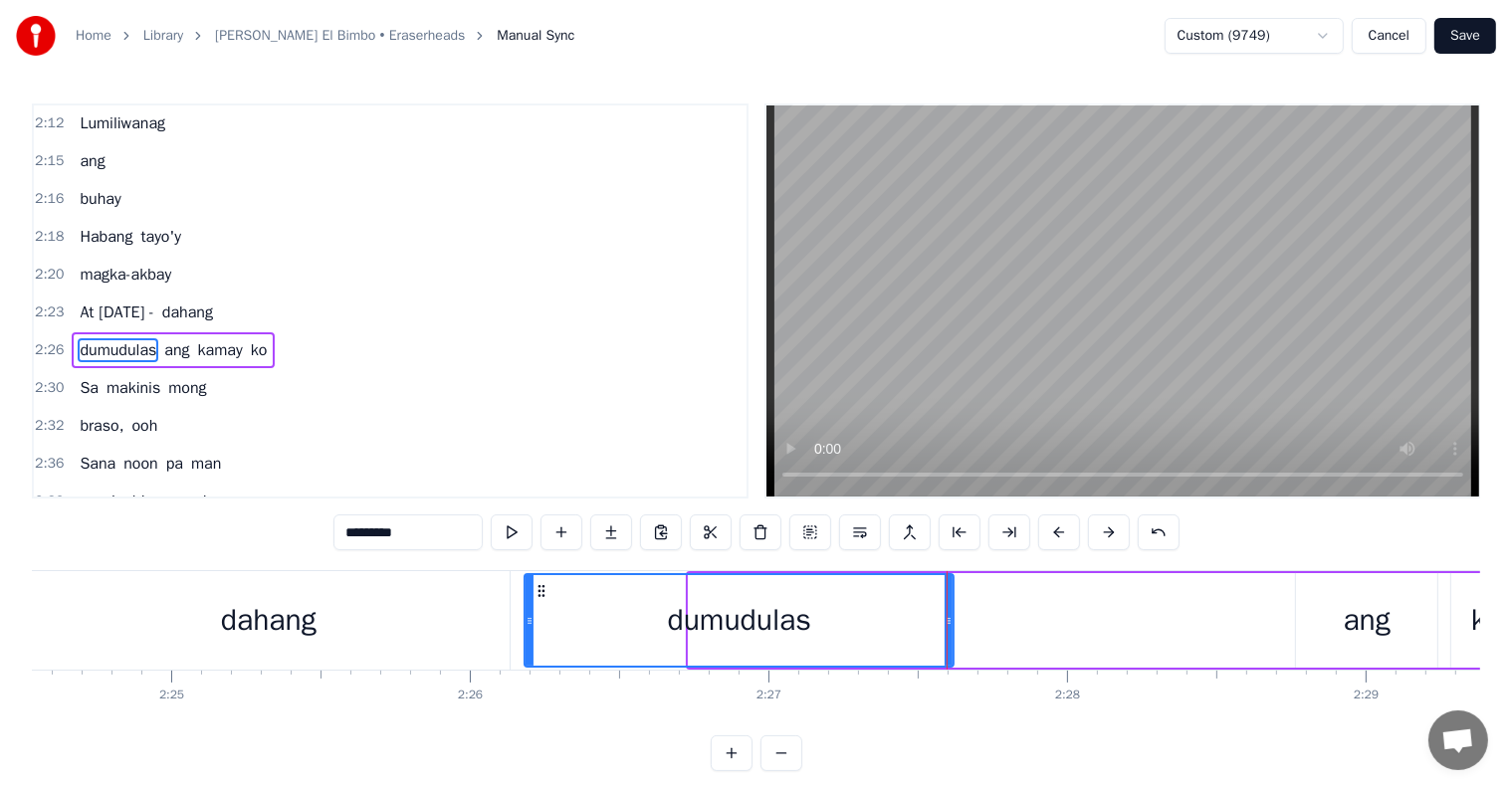 drag, startPoint x: 693, startPoint y: 617, endPoint x: 529, endPoint y: 606, distance: 164.36849 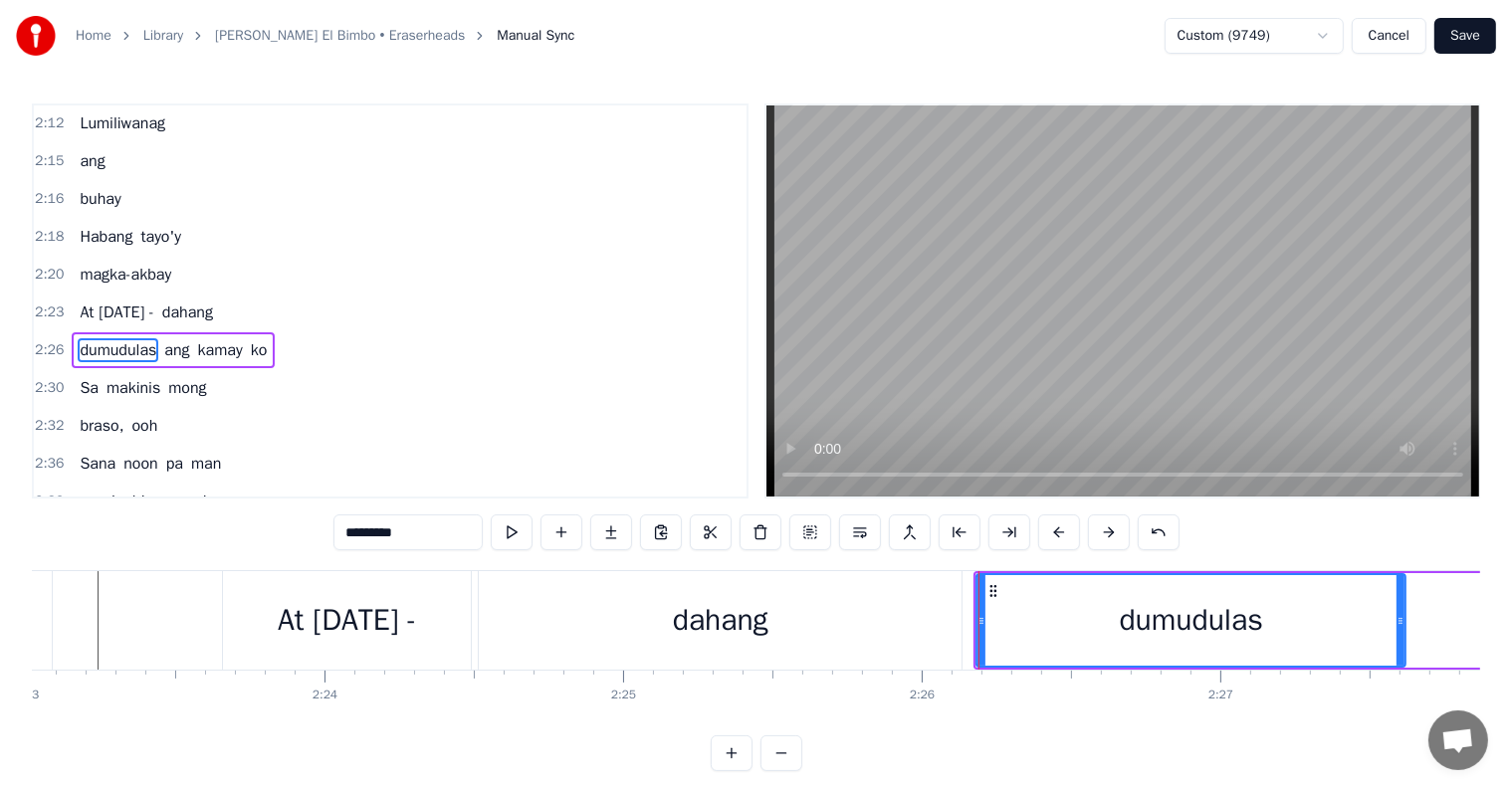 scroll, scrollTop: 0, scrollLeft: 42181, axis: horizontal 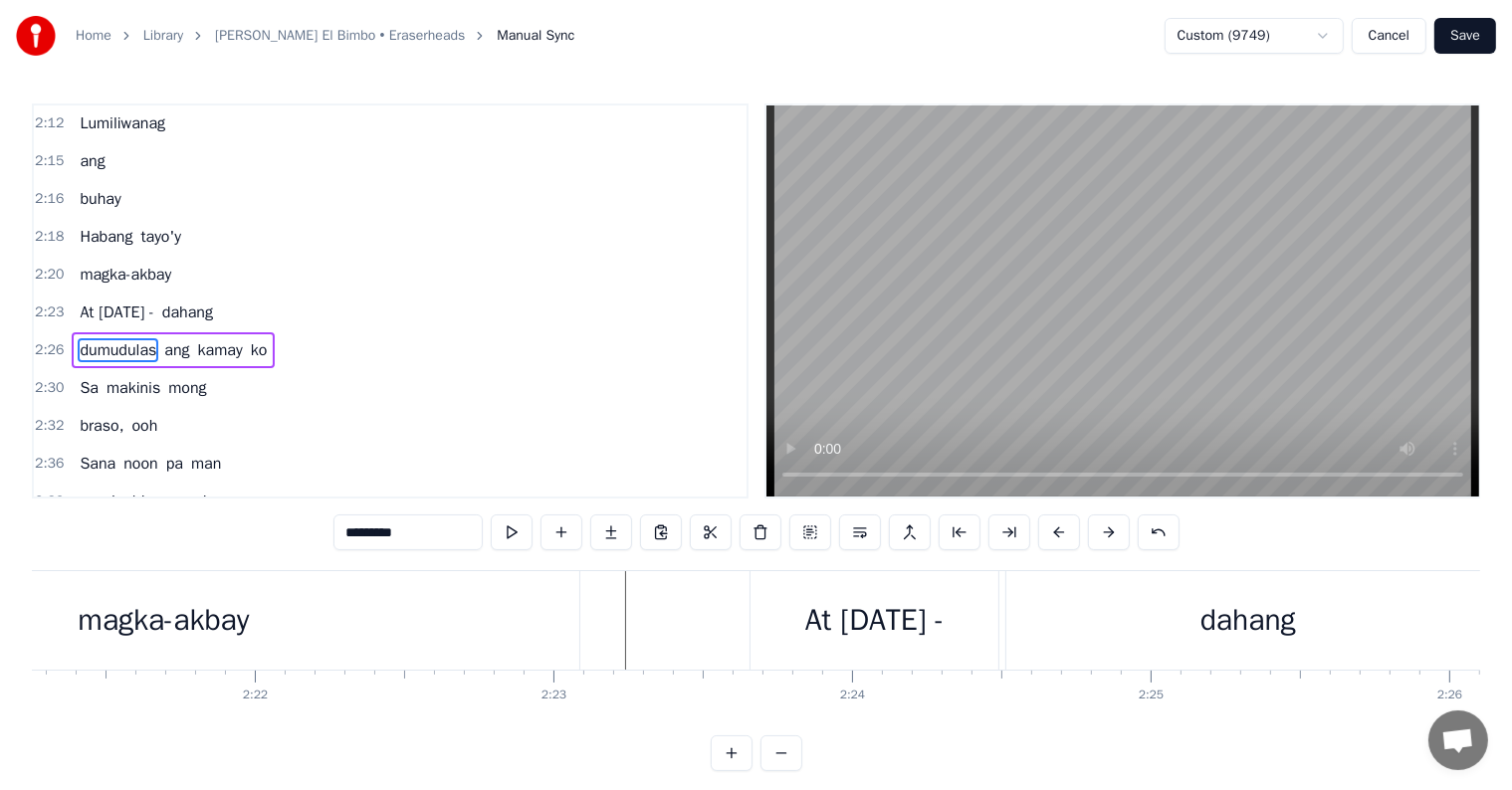 type on "*********" 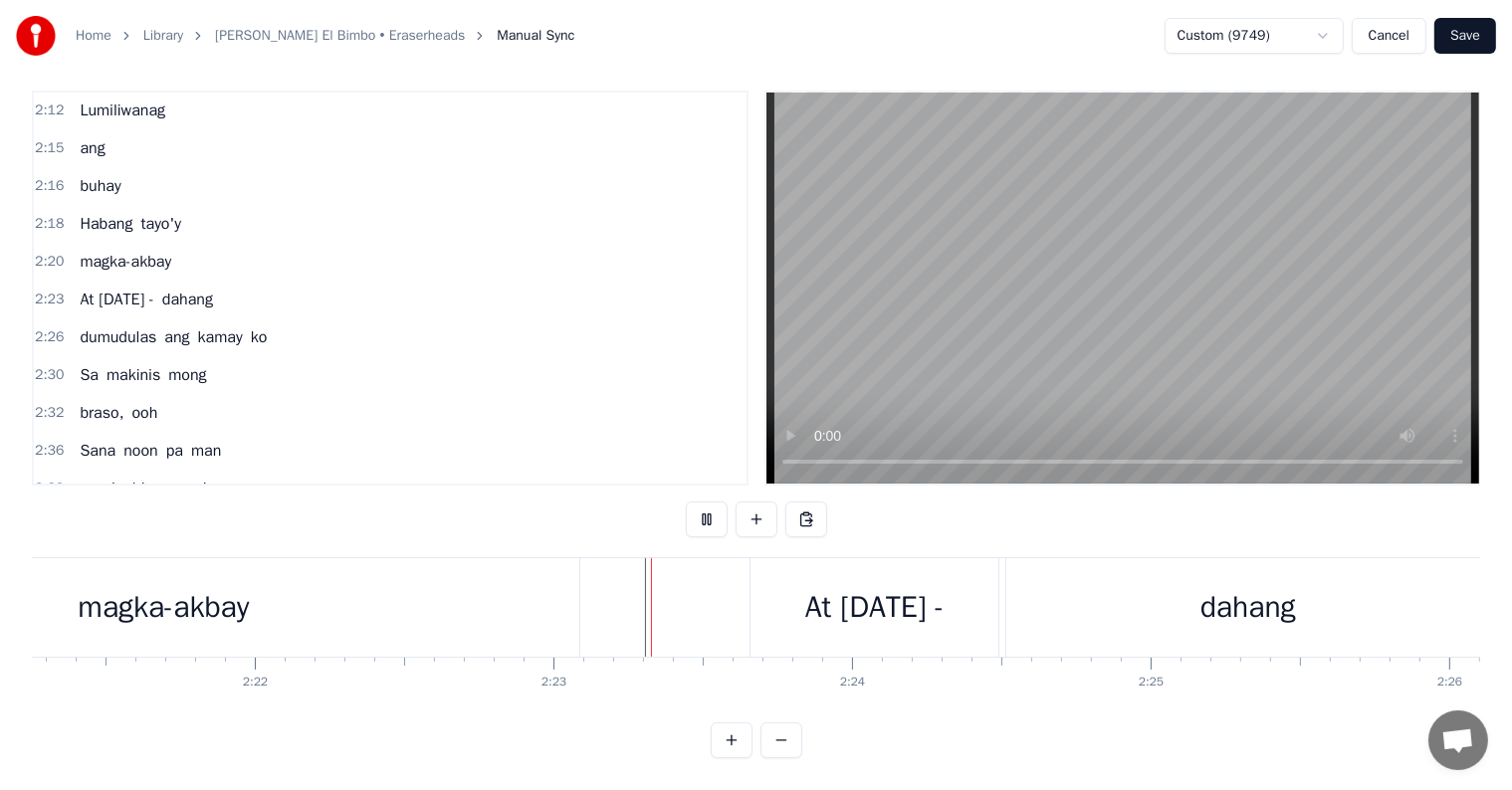 scroll, scrollTop: 30, scrollLeft: 0, axis: vertical 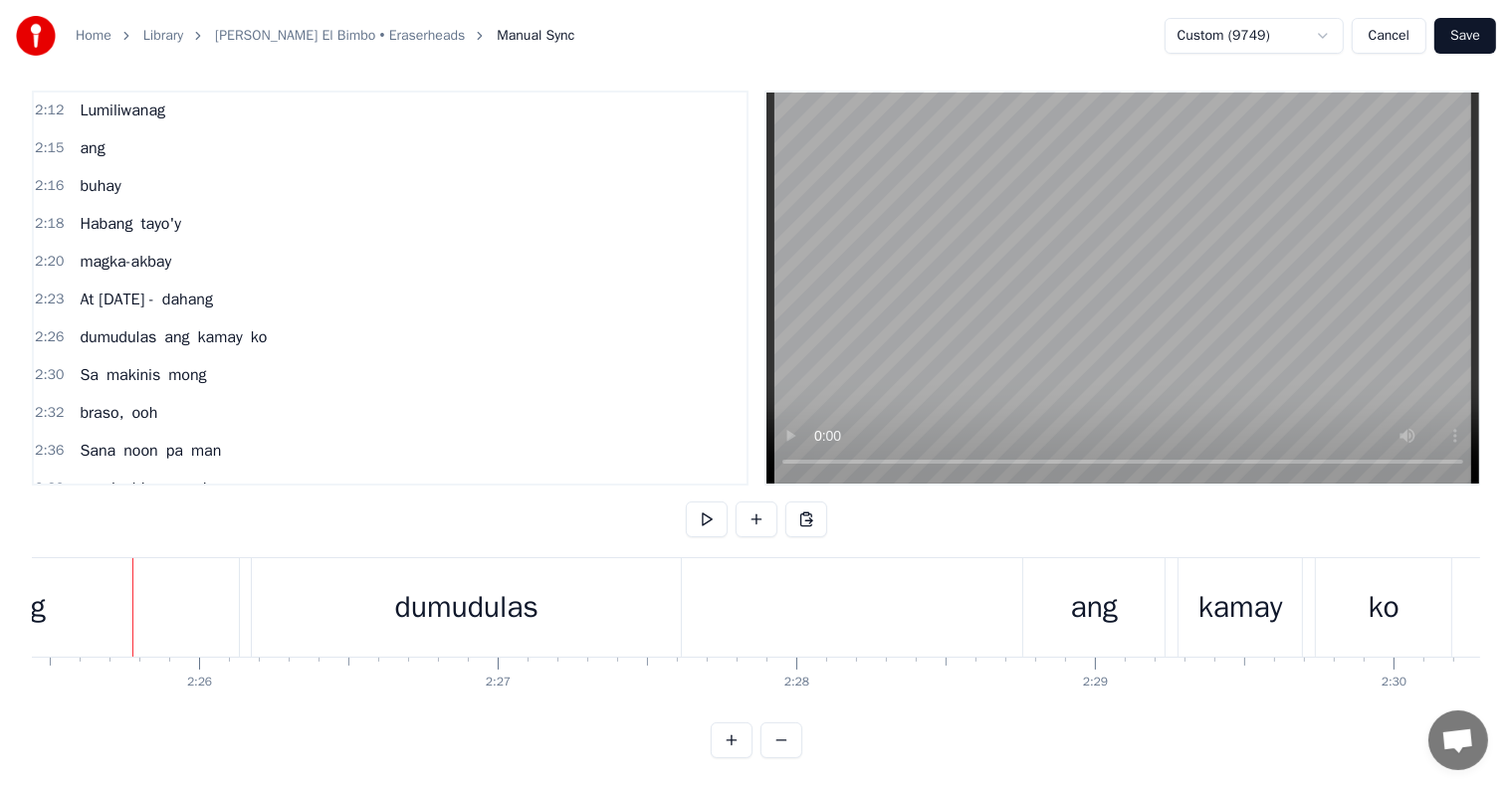 click on "ang" at bounding box center [176, 337] 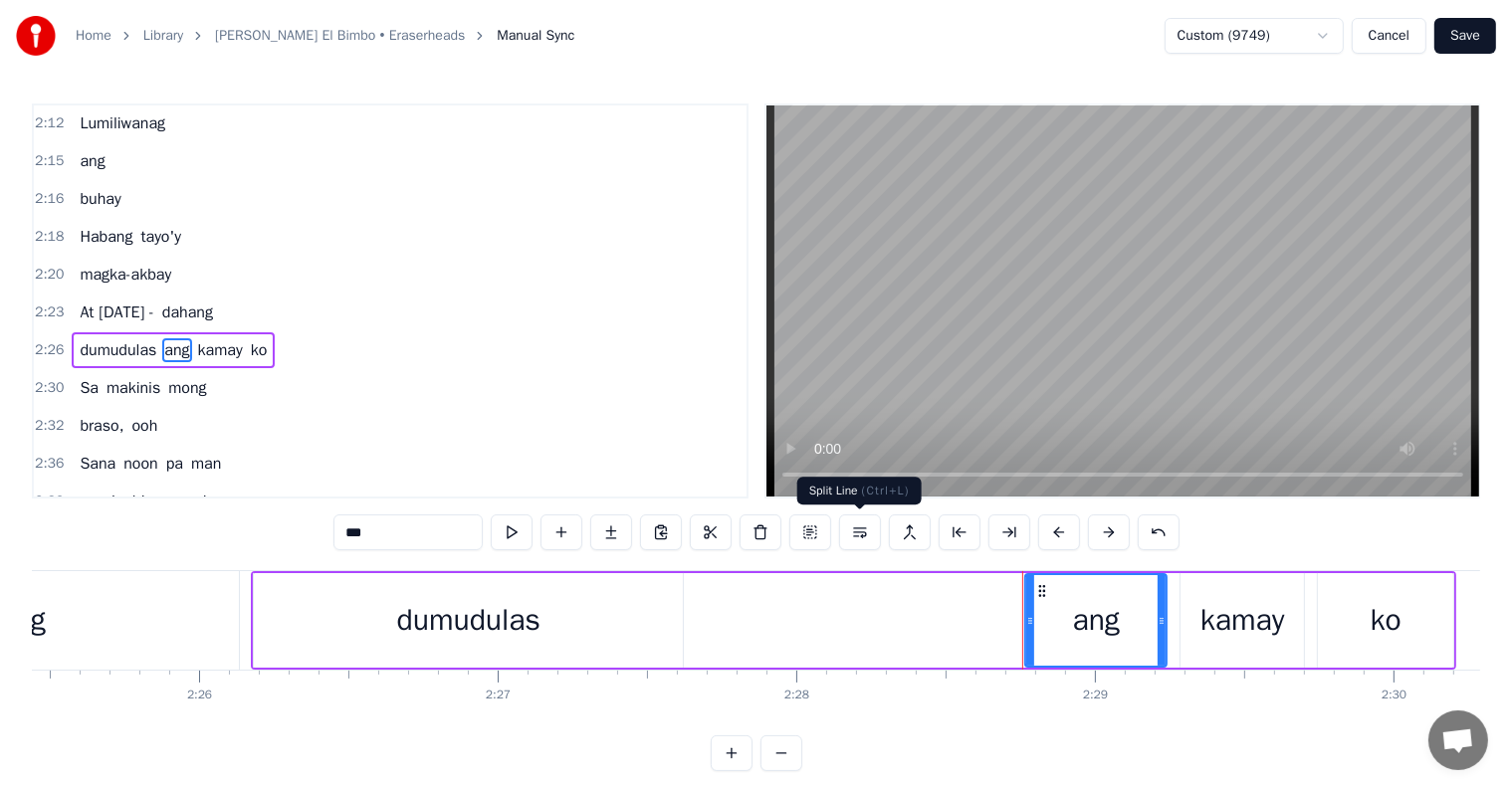 click at bounding box center (860, 532) 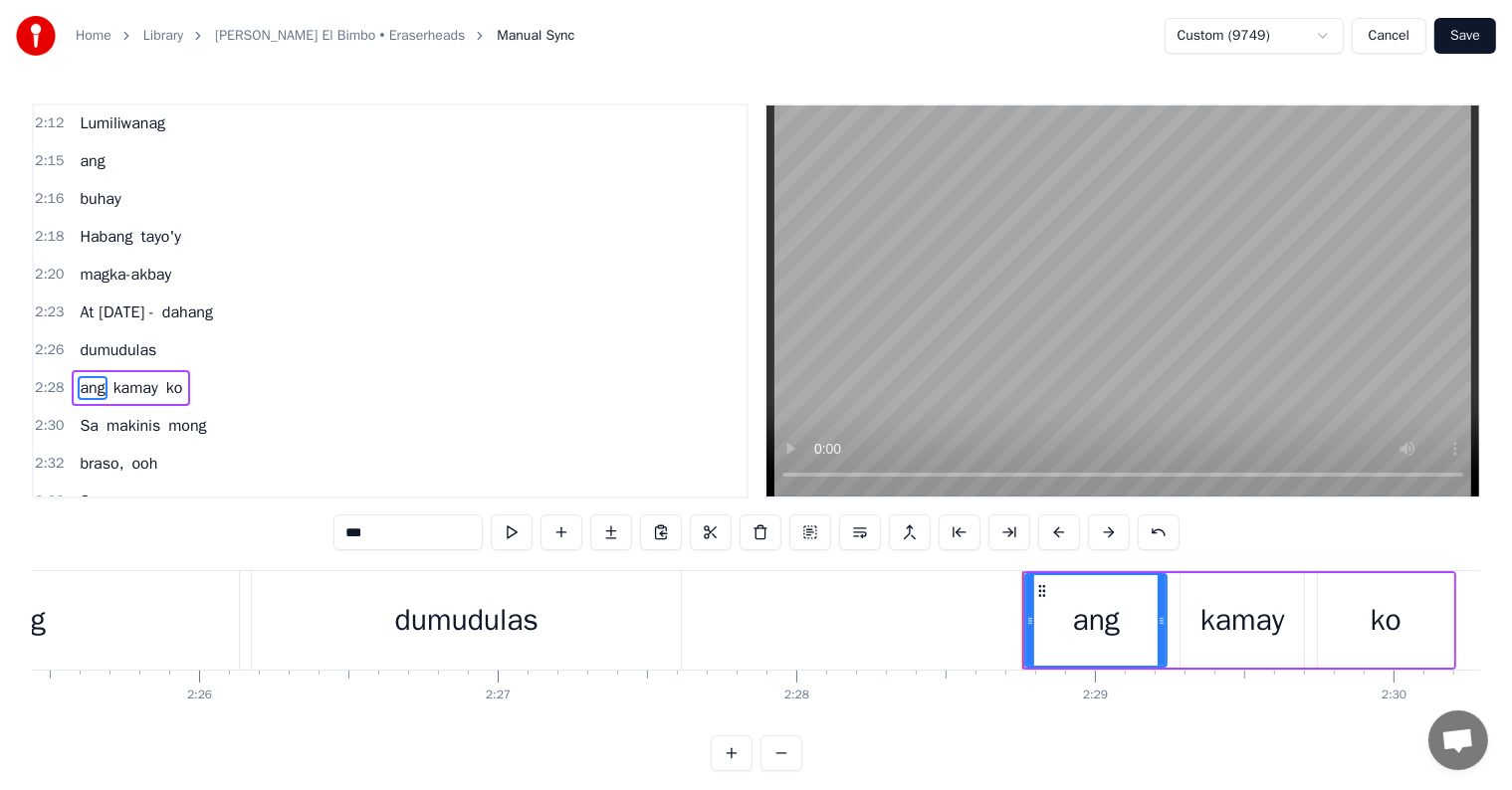 scroll, scrollTop: 1323, scrollLeft: 0, axis: vertical 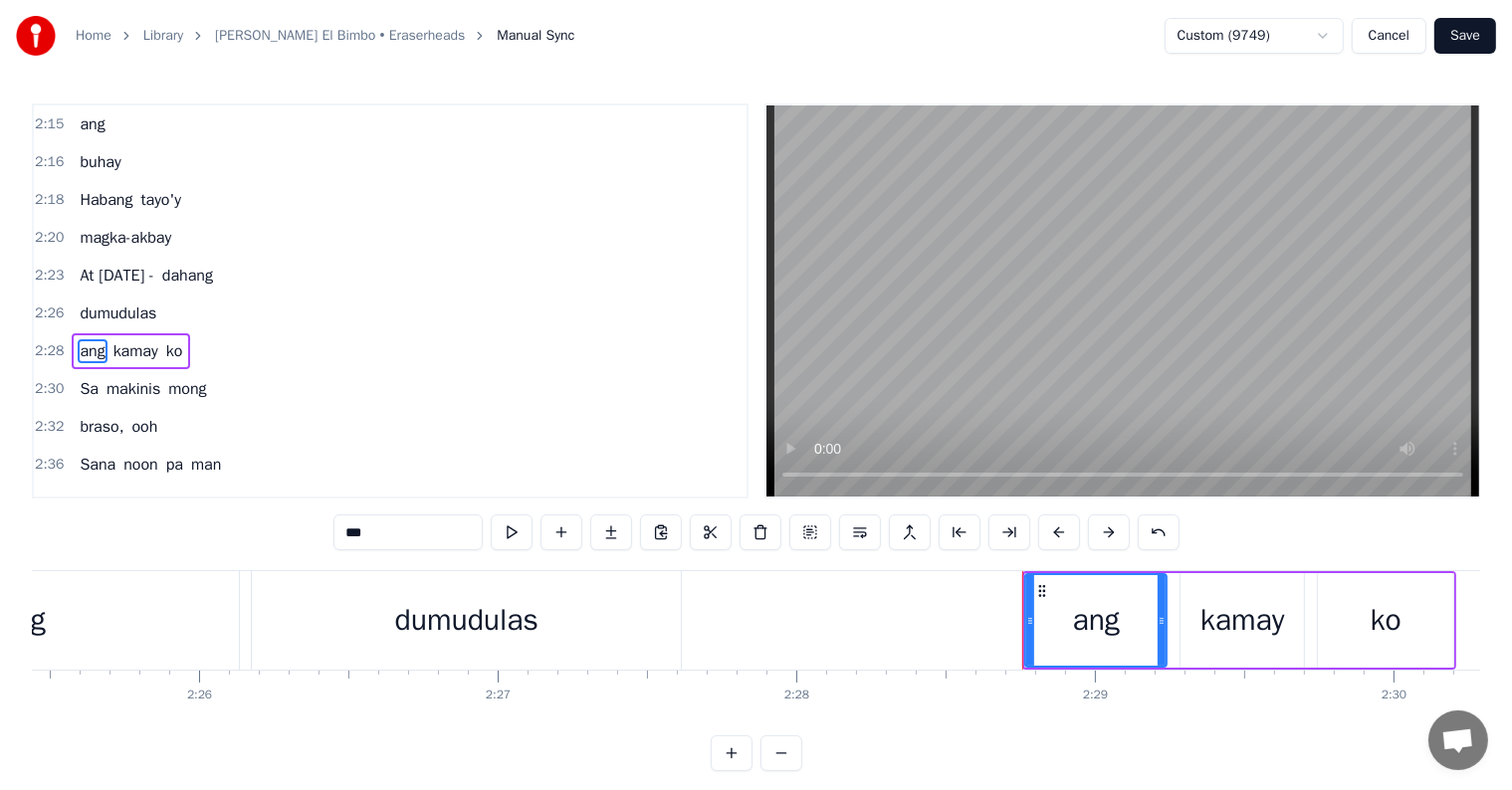 click on "2:26 dumudulas" at bounding box center (390, 313) 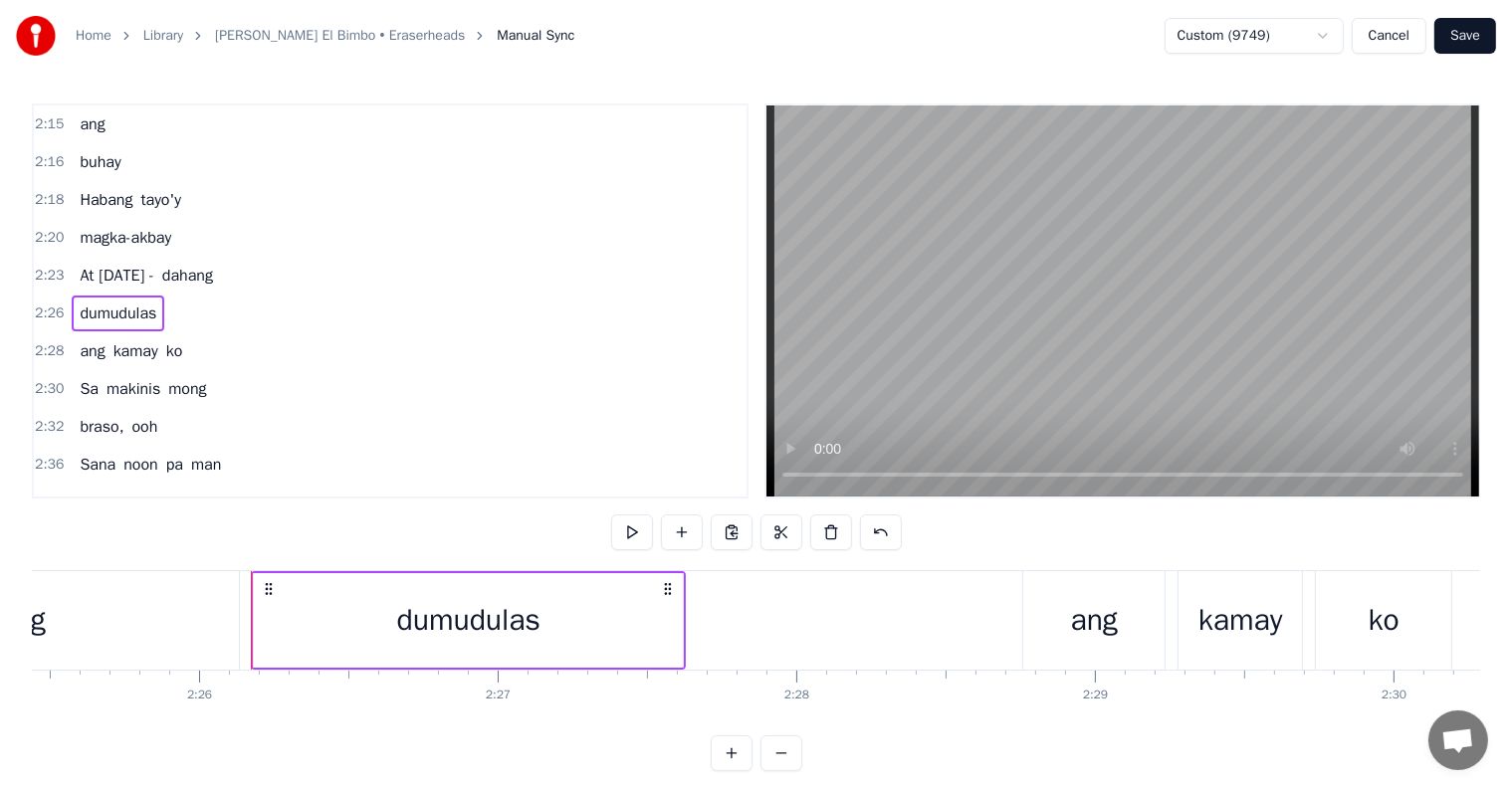 scroll, scrollTop: 0, scrollLeft: 42633, axis: horizontal 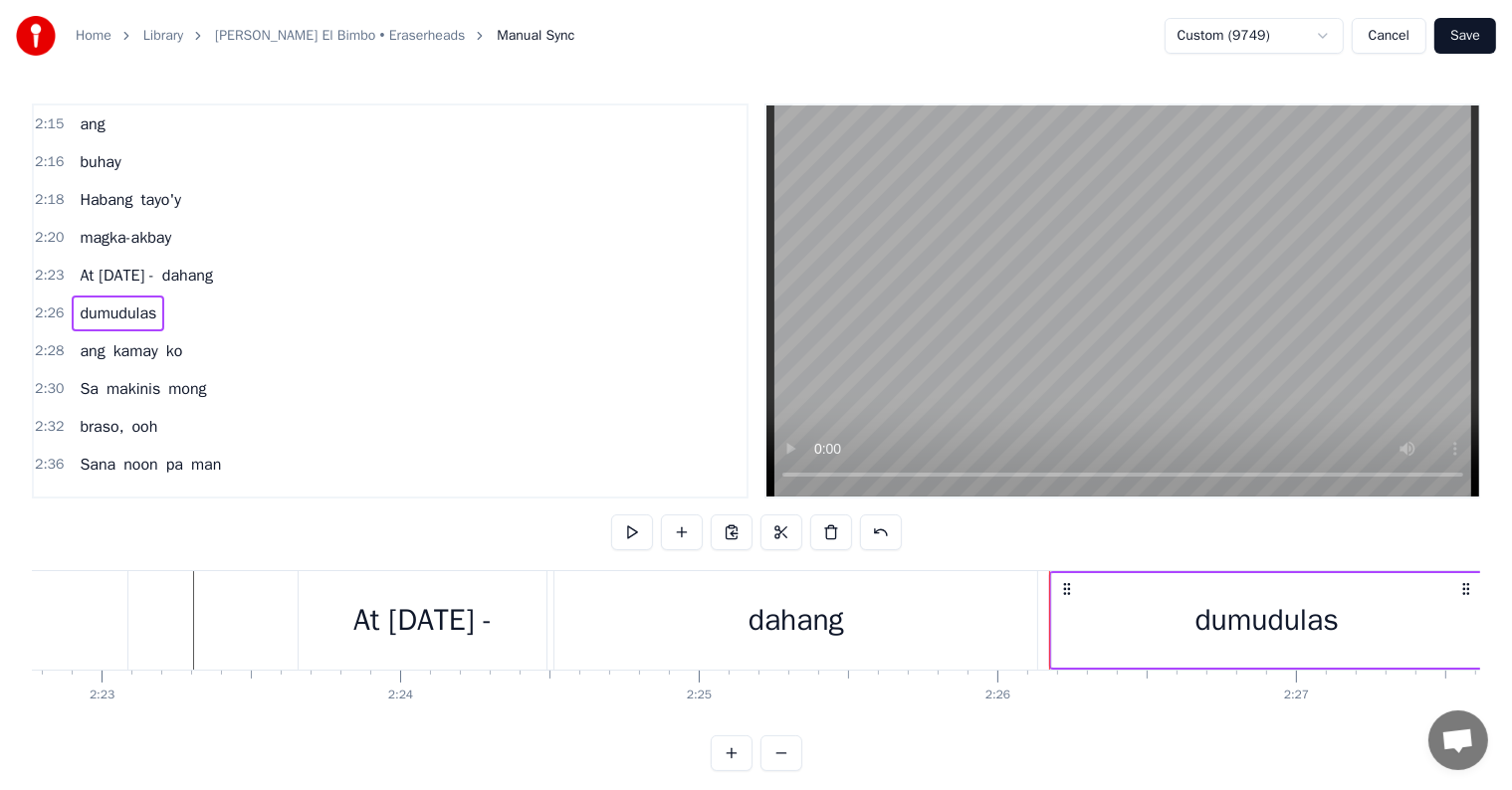 click on "dahang" at bounding box center (187, 276) 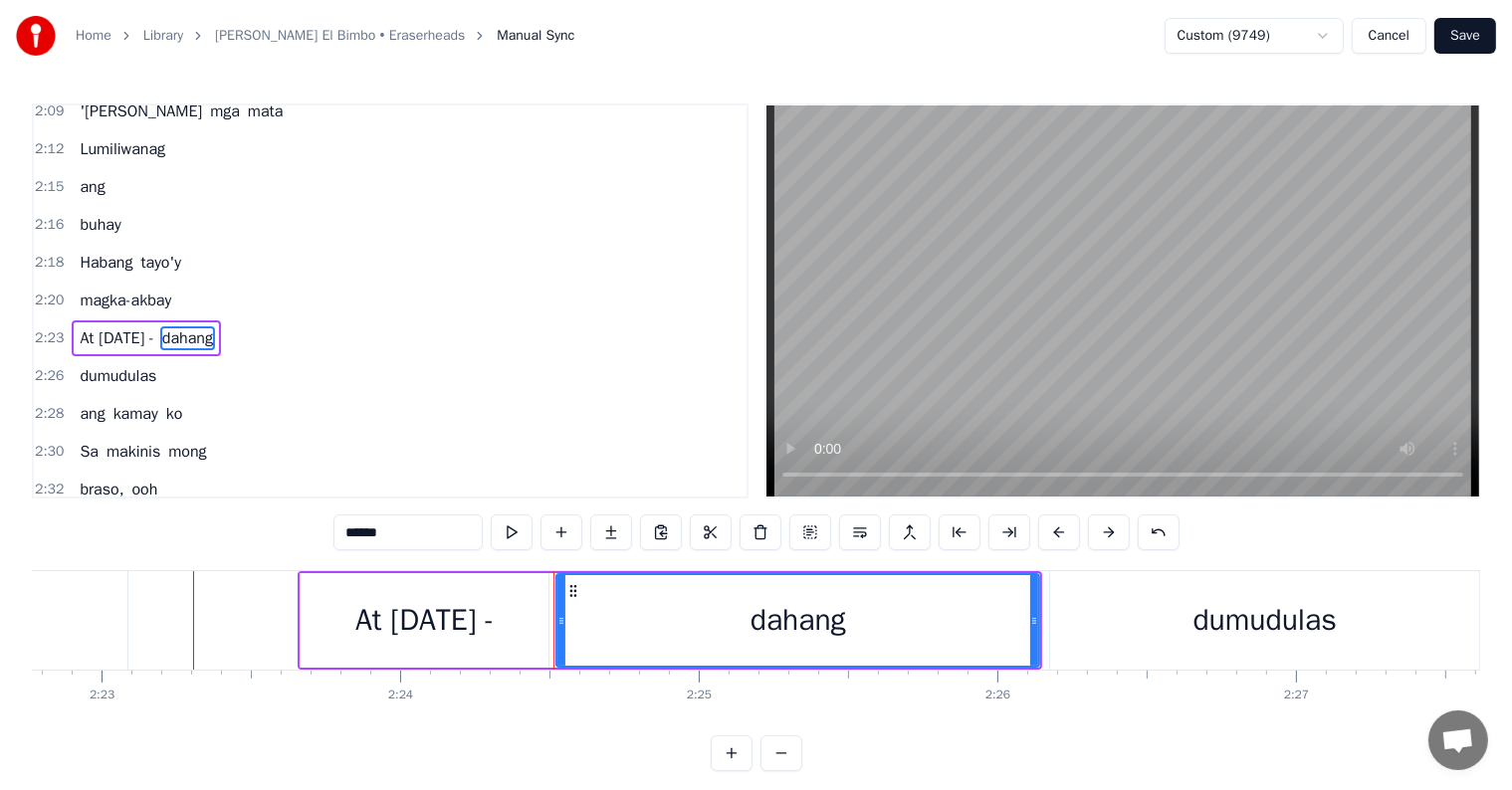 scroll, scrollTop: 1250, scrollLeft: 0, axis: vertical 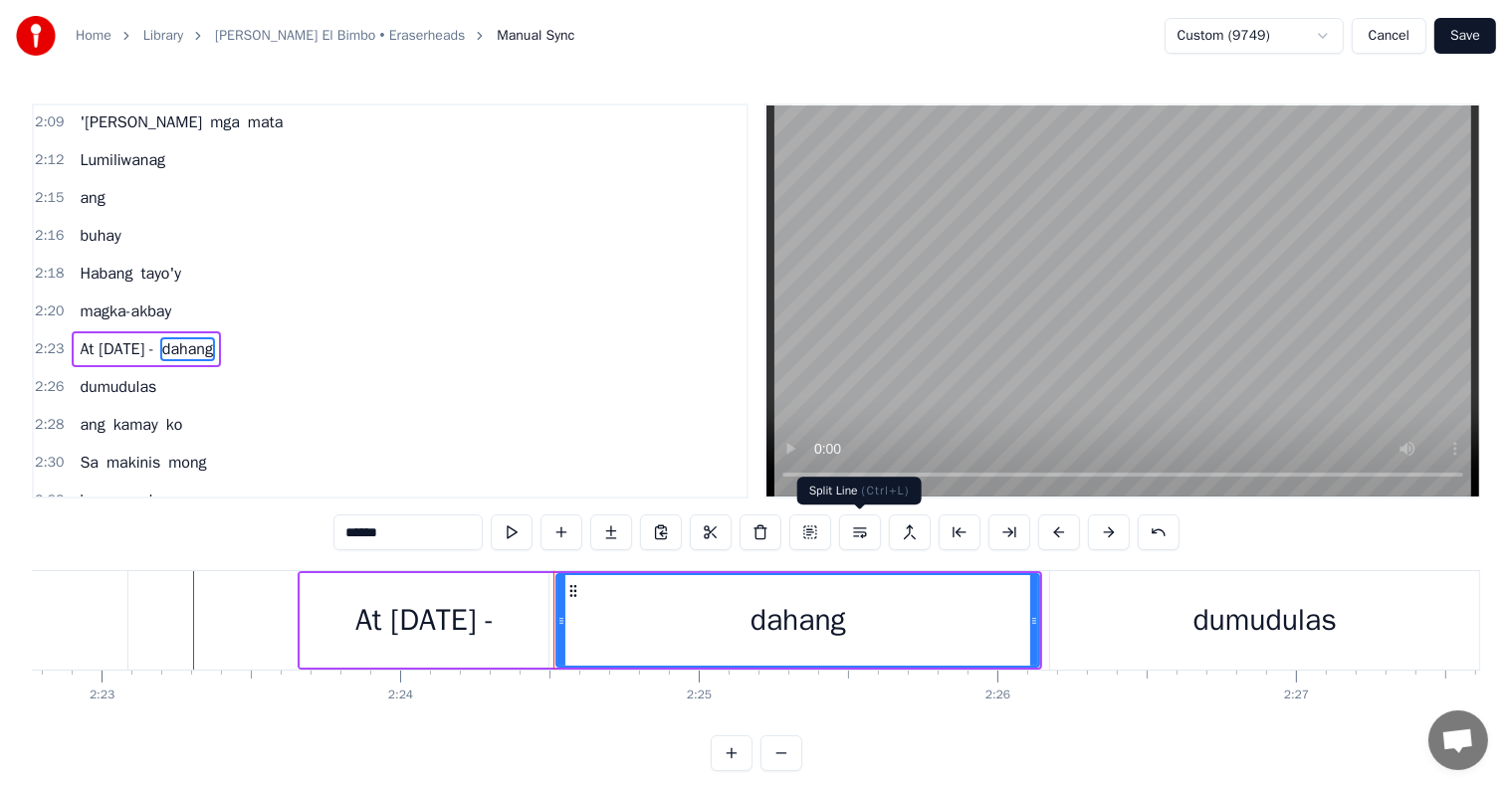 click at bounding box center (860, 532) 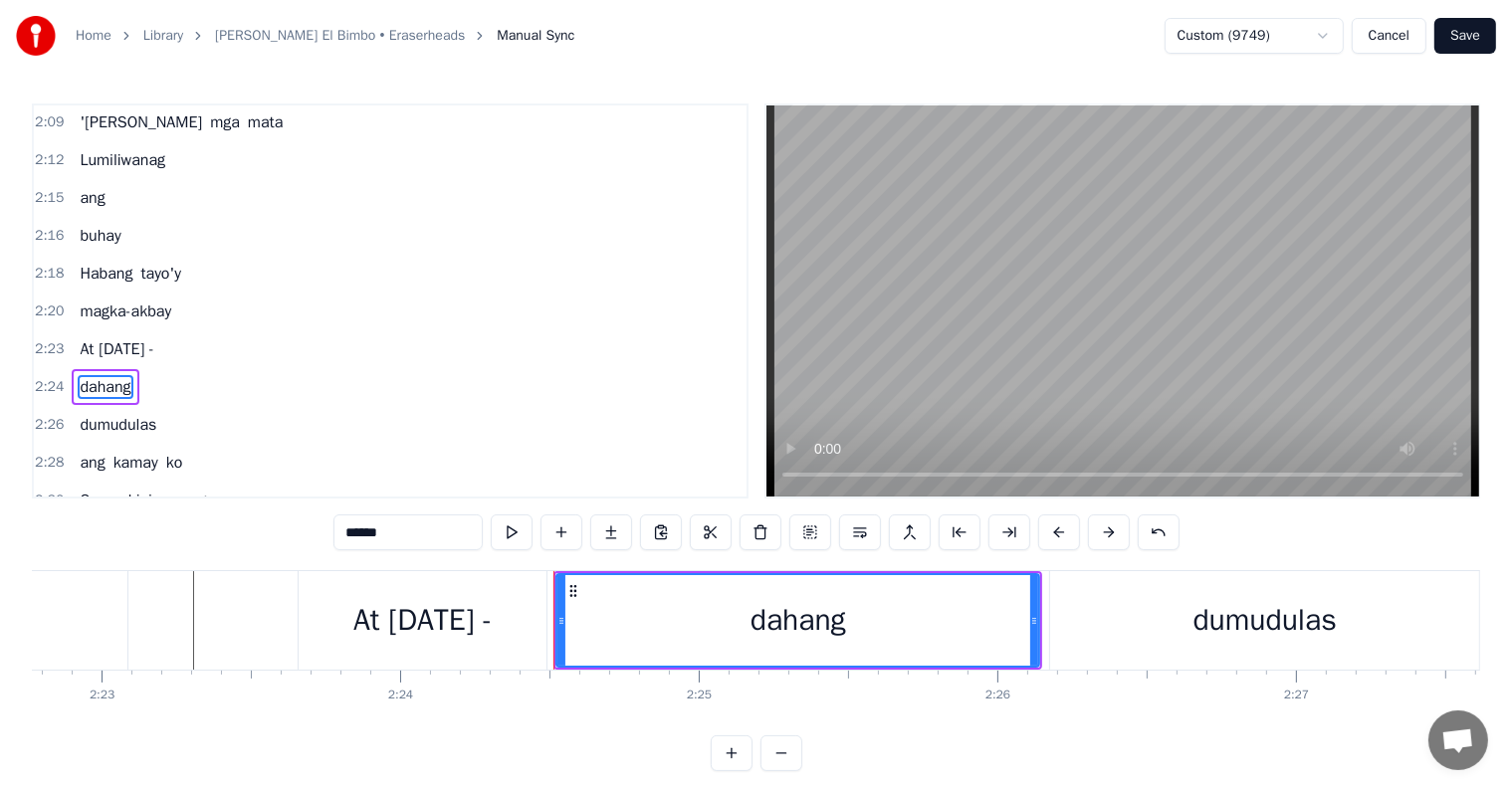 scroll, scrollTop: 1286, scrollLeft: 0, axis: vertical 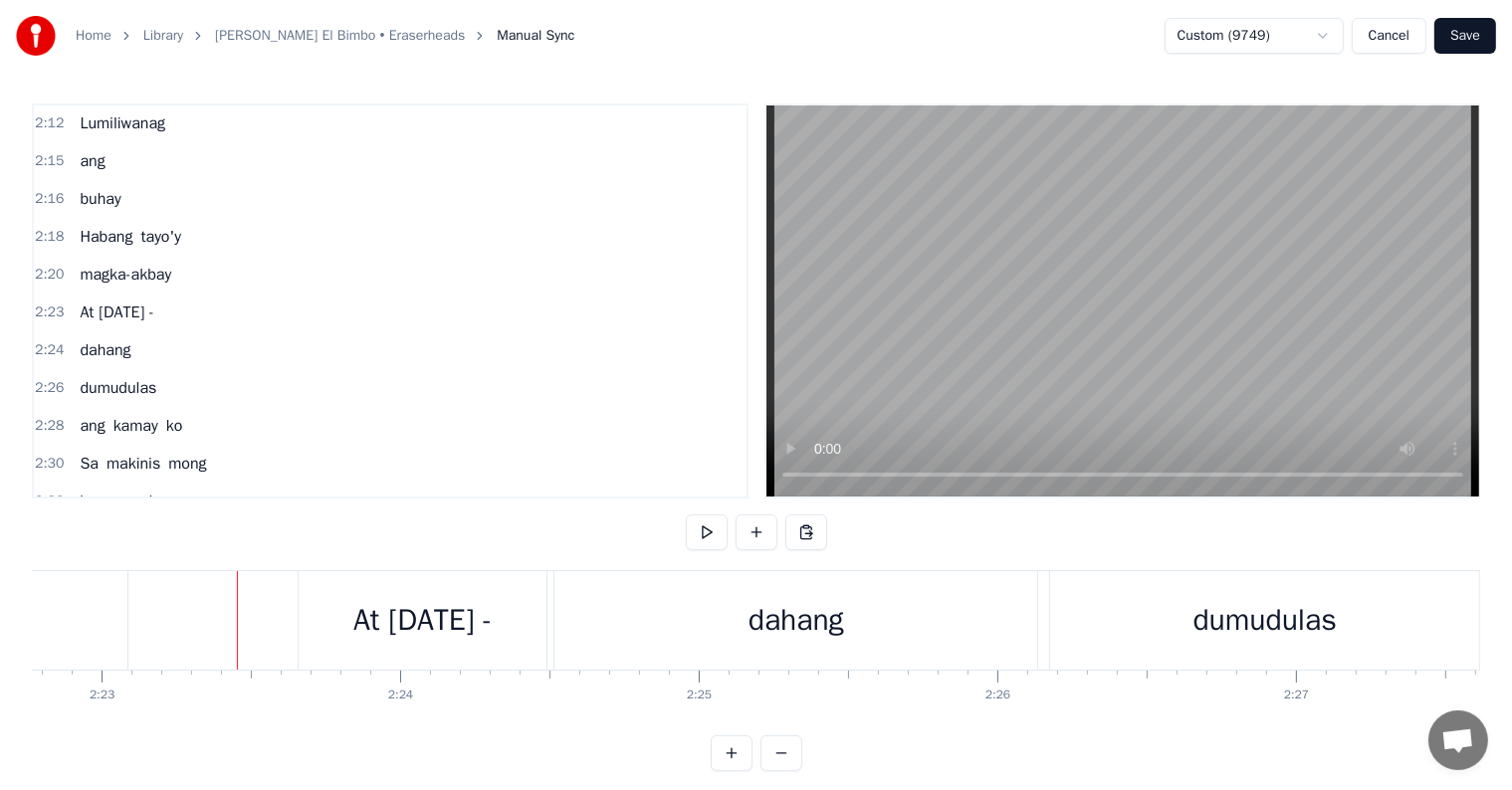 click on "dumudulas" at bounding box center (117, 388) 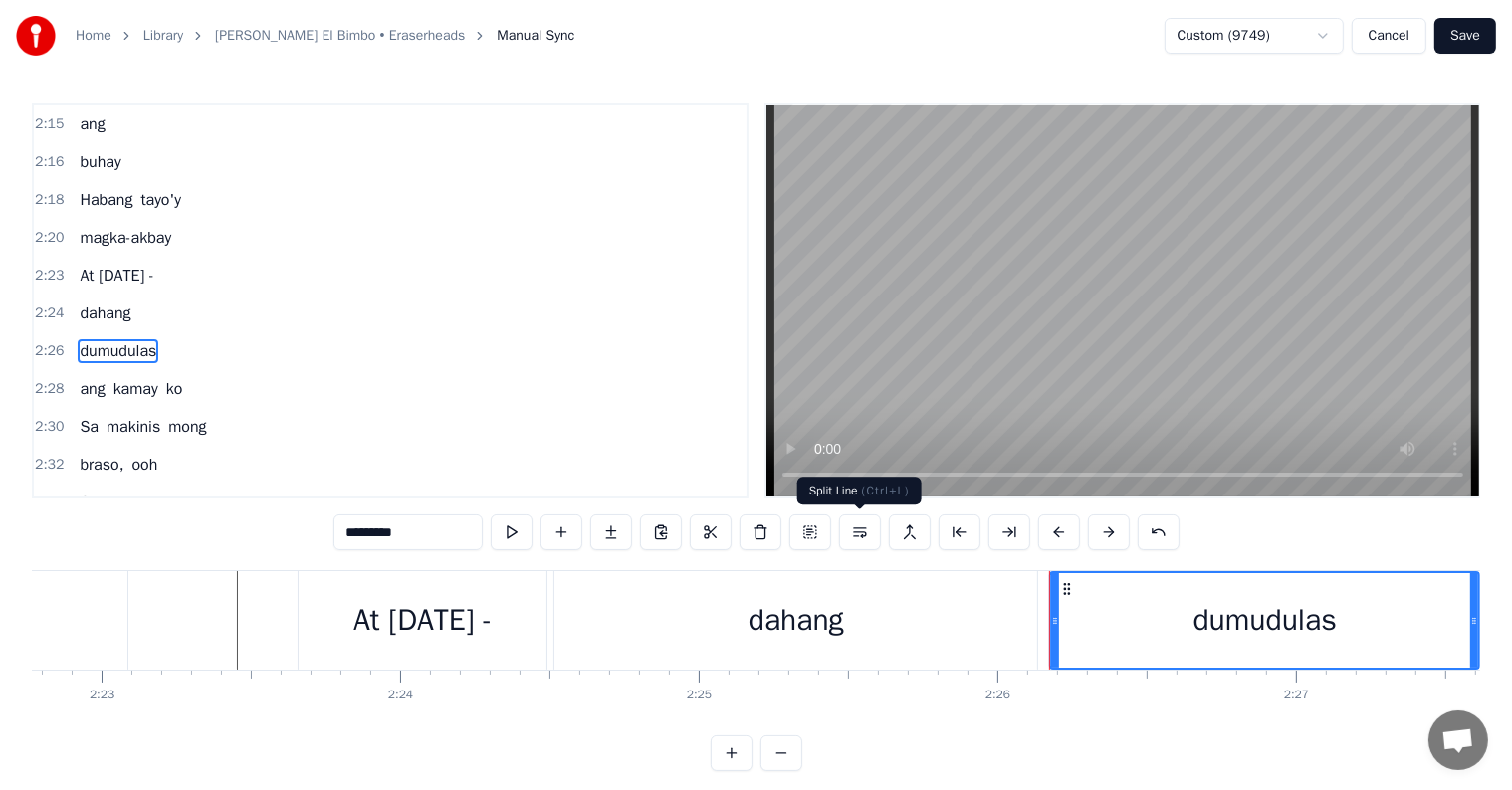 click at bounding box center (860, 532) 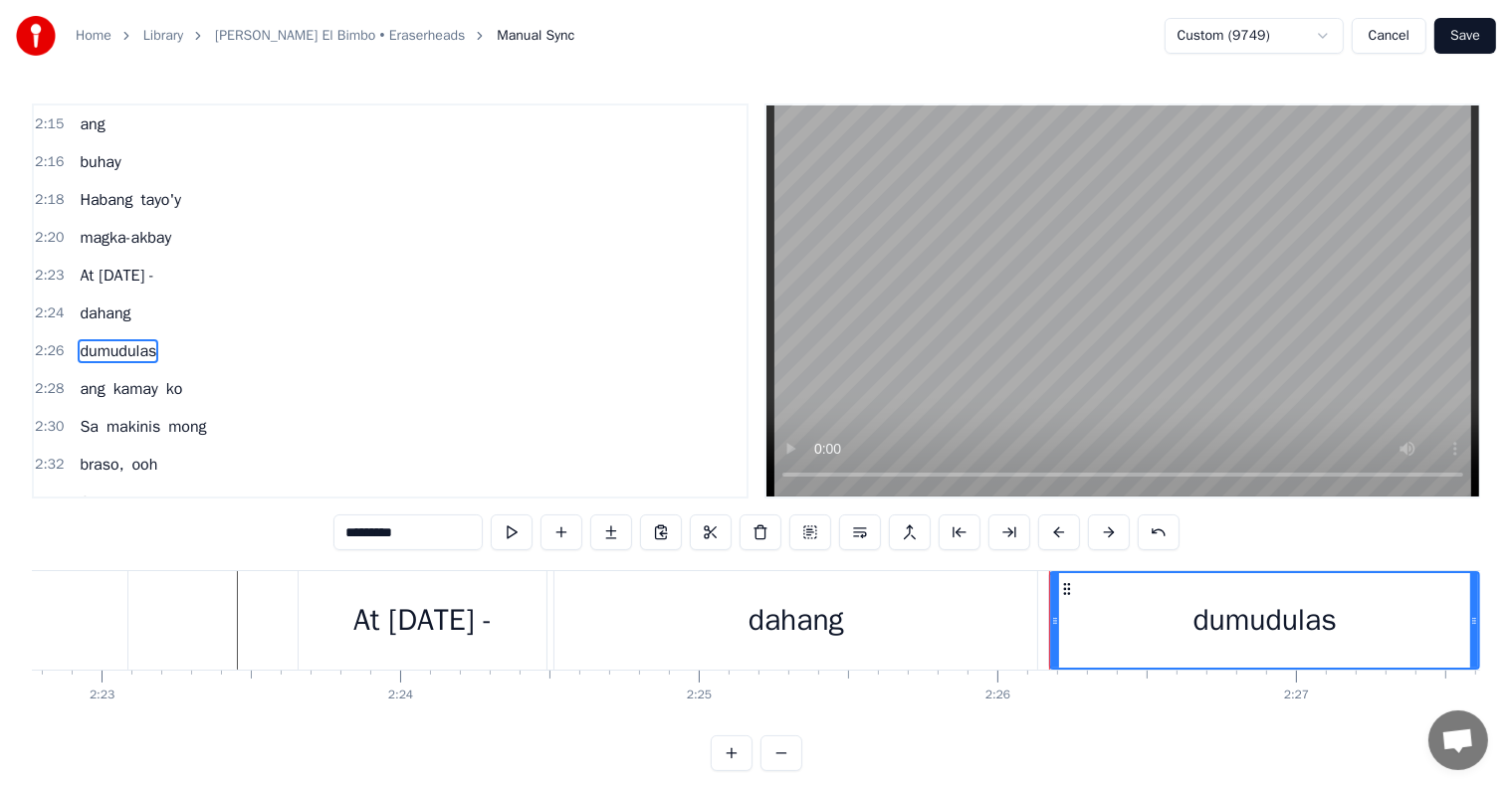 click on "dahang" at bounding box center (796, 620) 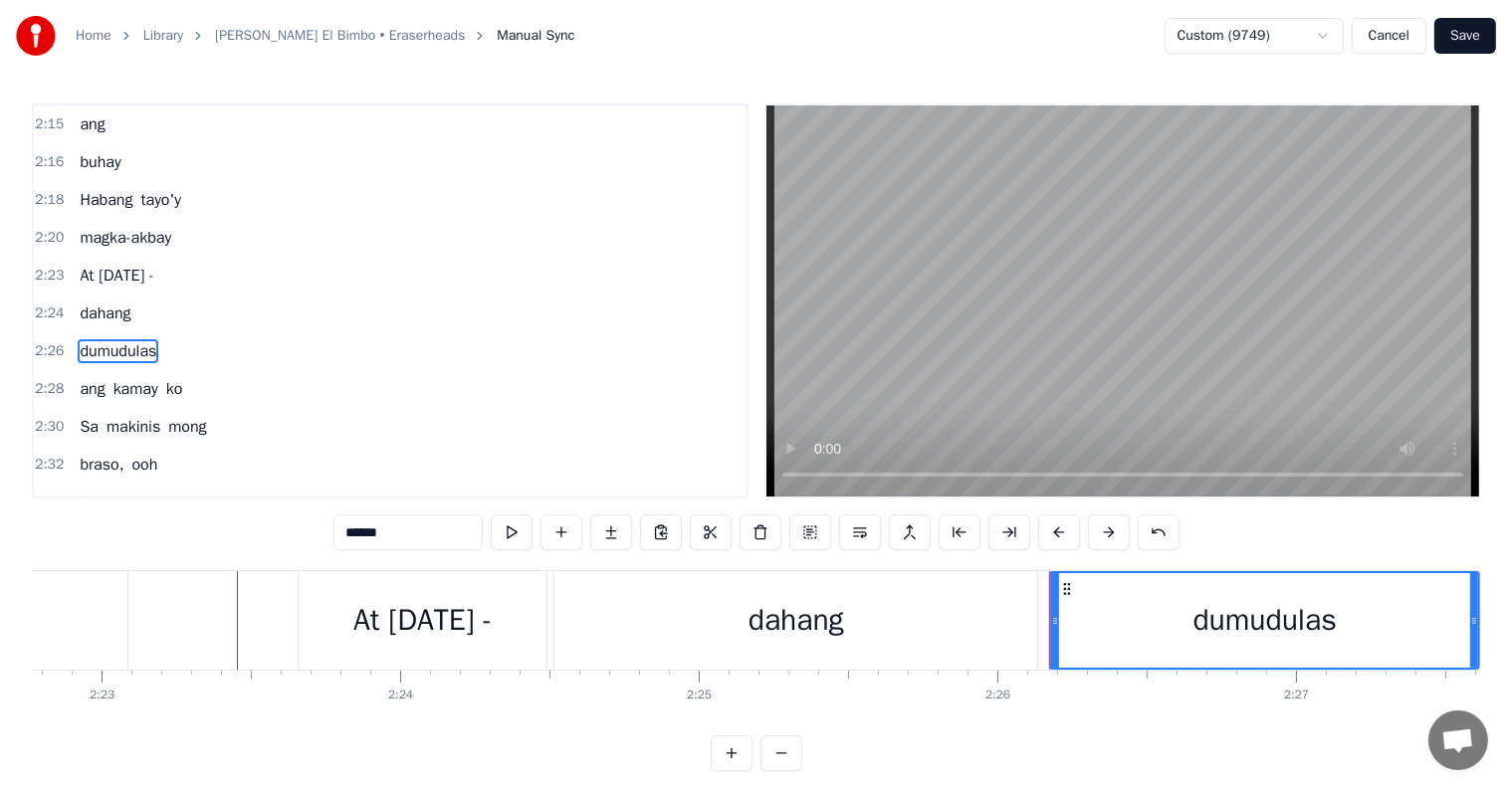 scroll, scrollTop: 1286, scrollLeft: 0, axis: vertical 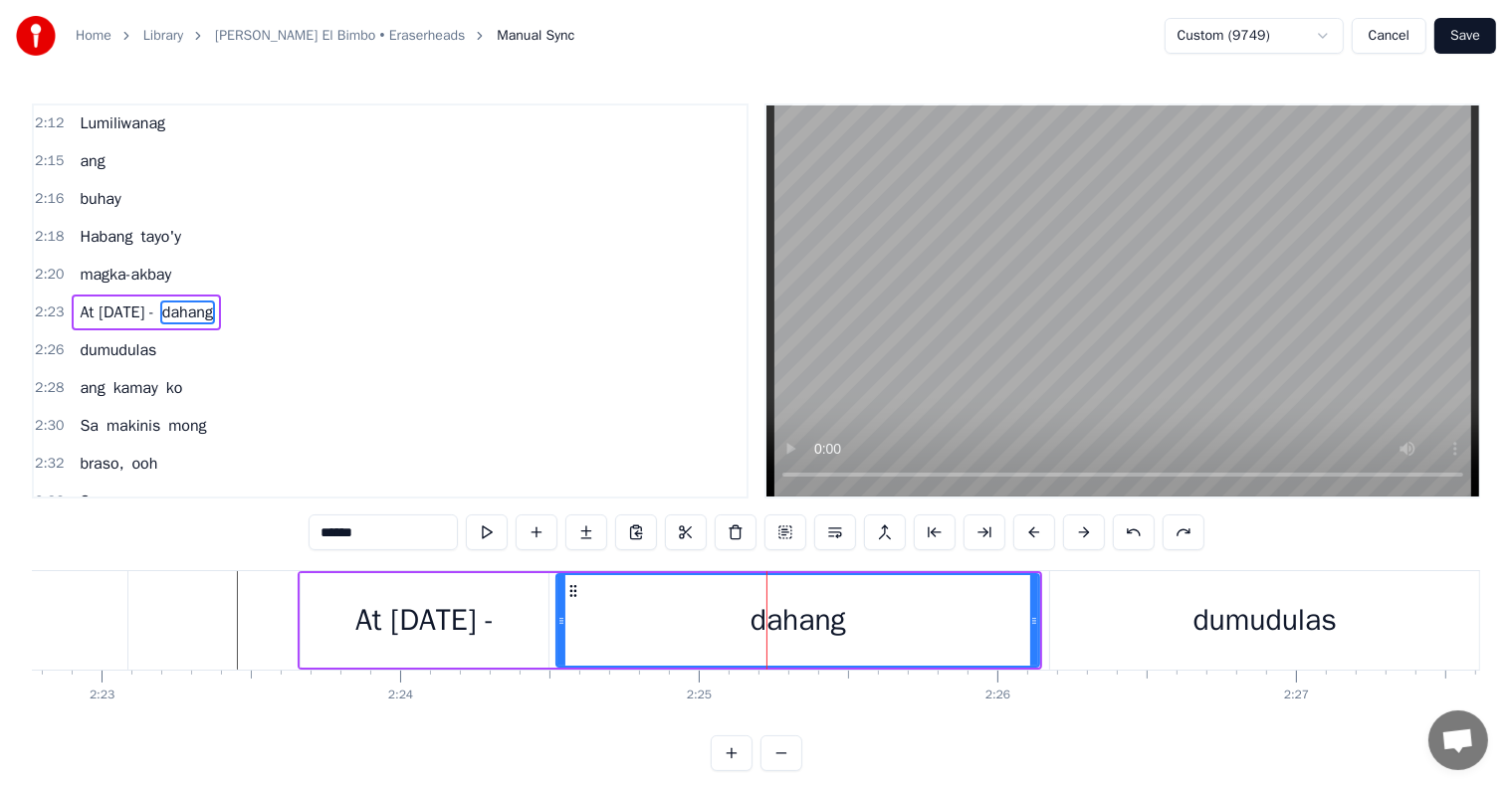 click on "dumudulas" at bounding box center (117, 350) 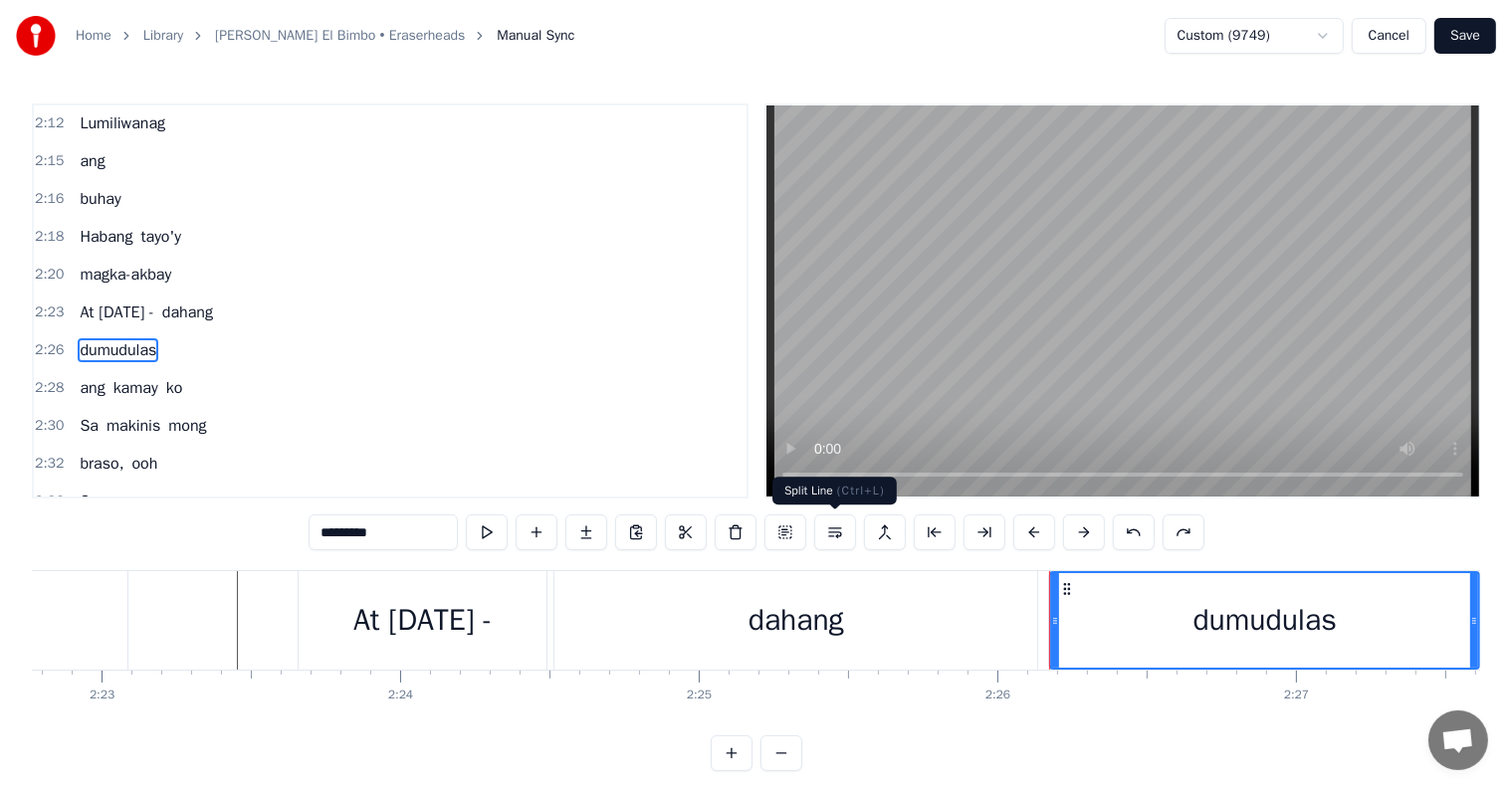 click at bounding box center [835, 532] 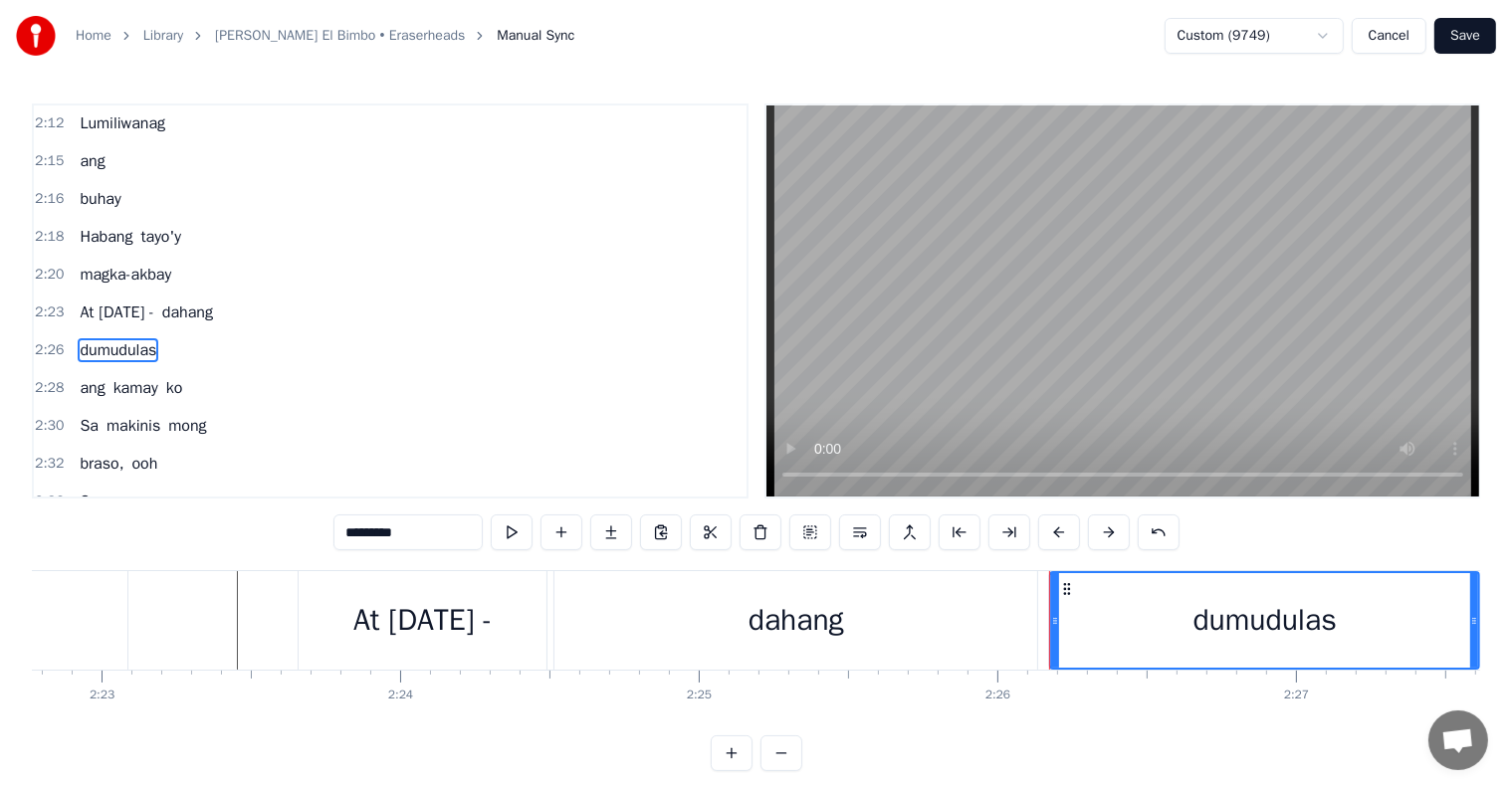 click on "dumudulas" at bounding box center (117, 350) 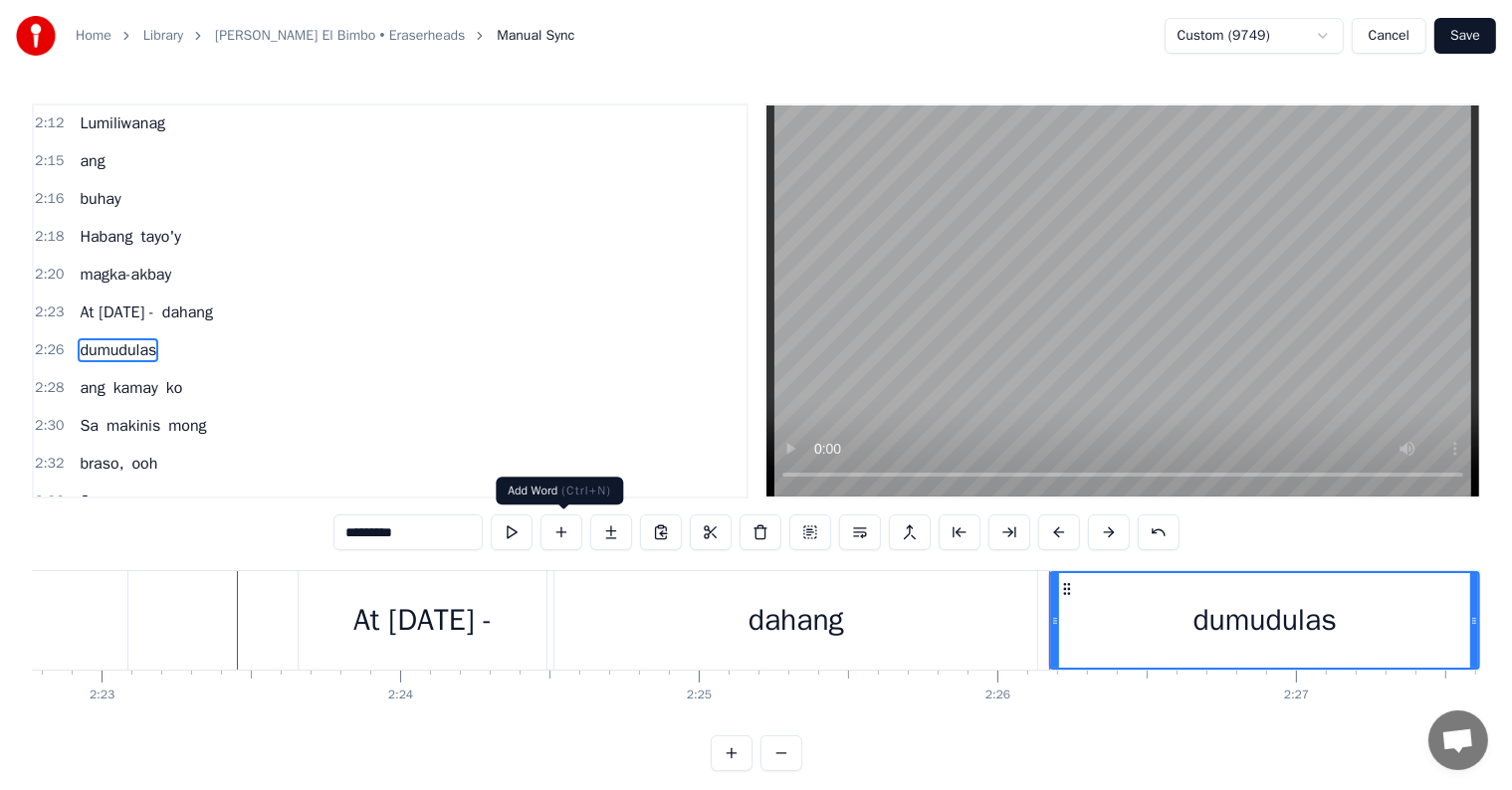 click at bounding box center (561, 532) 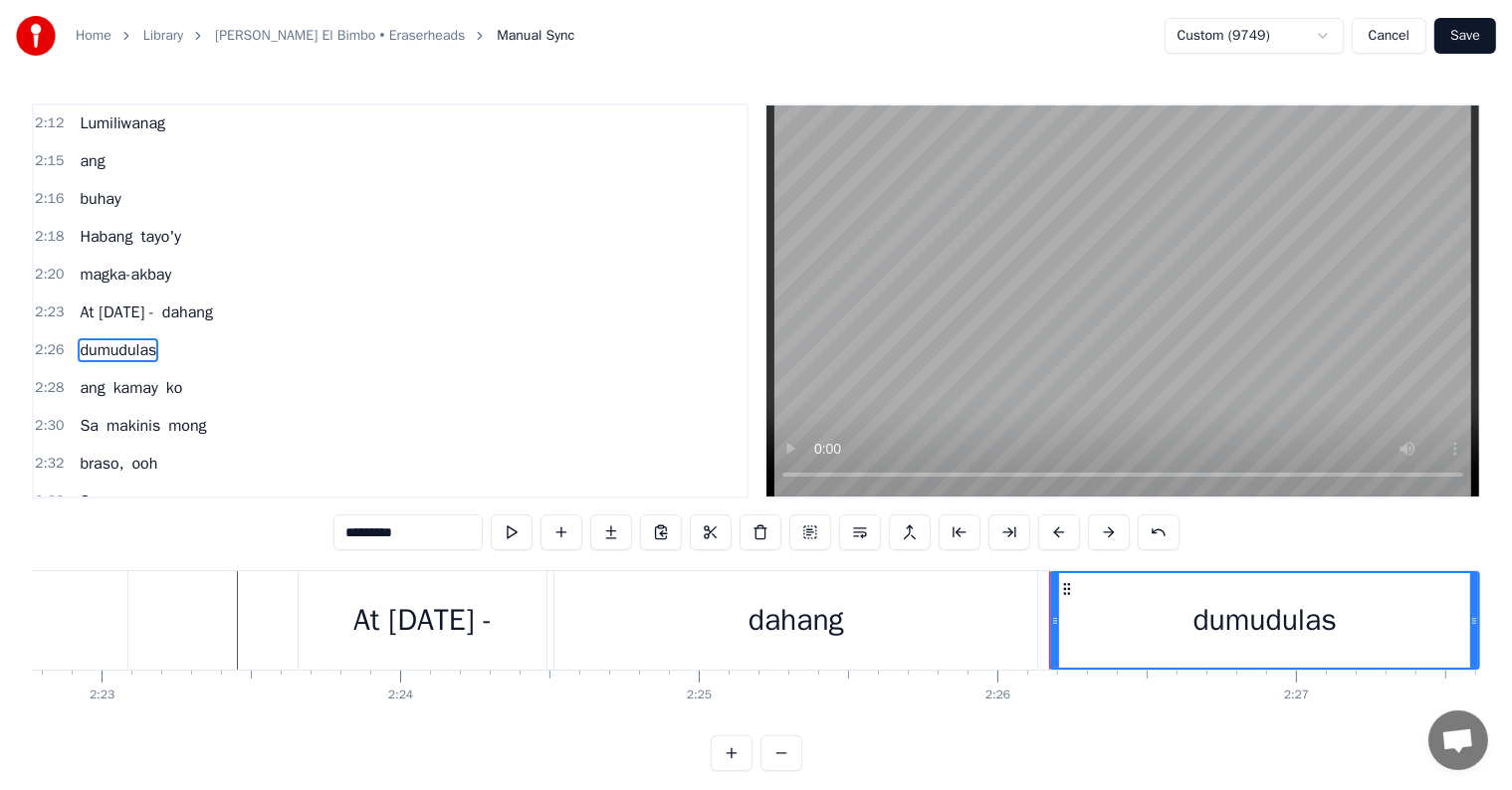 click on "dumudulas" at bounding box center [117, 350] 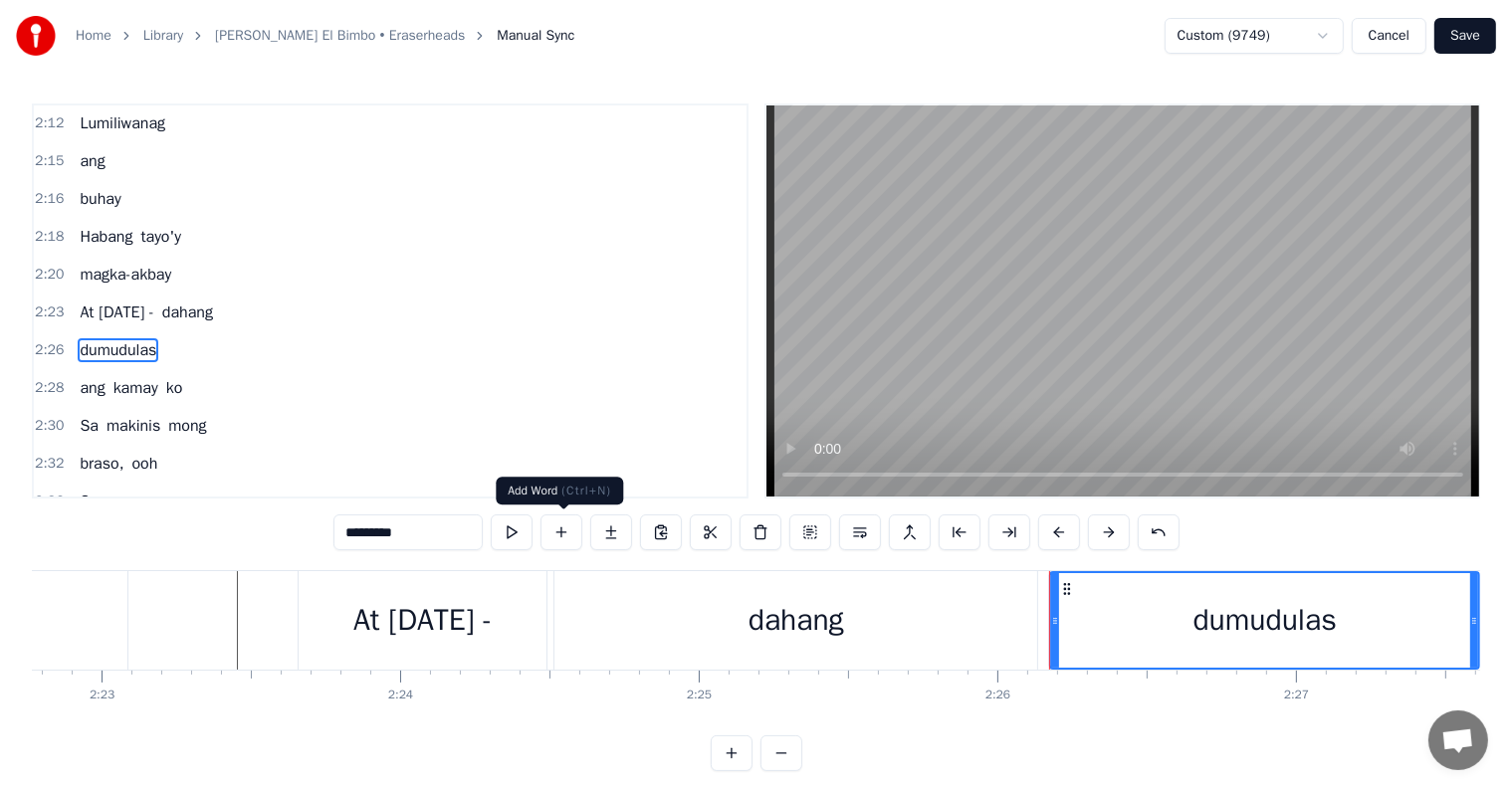 click at bounding box center [561, 532] 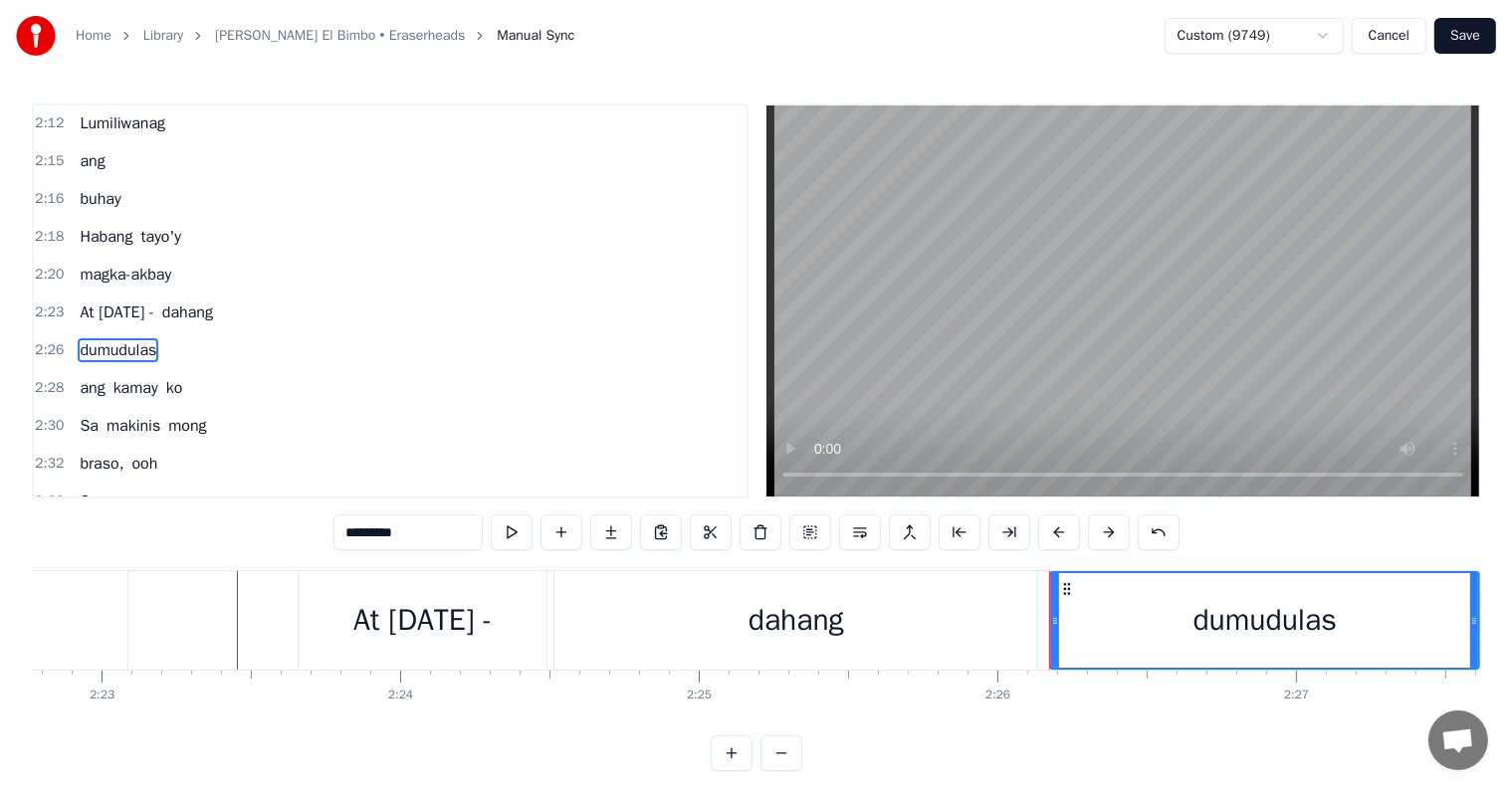 click on "2:26 dumudulas" at bounding box center [390, 350] 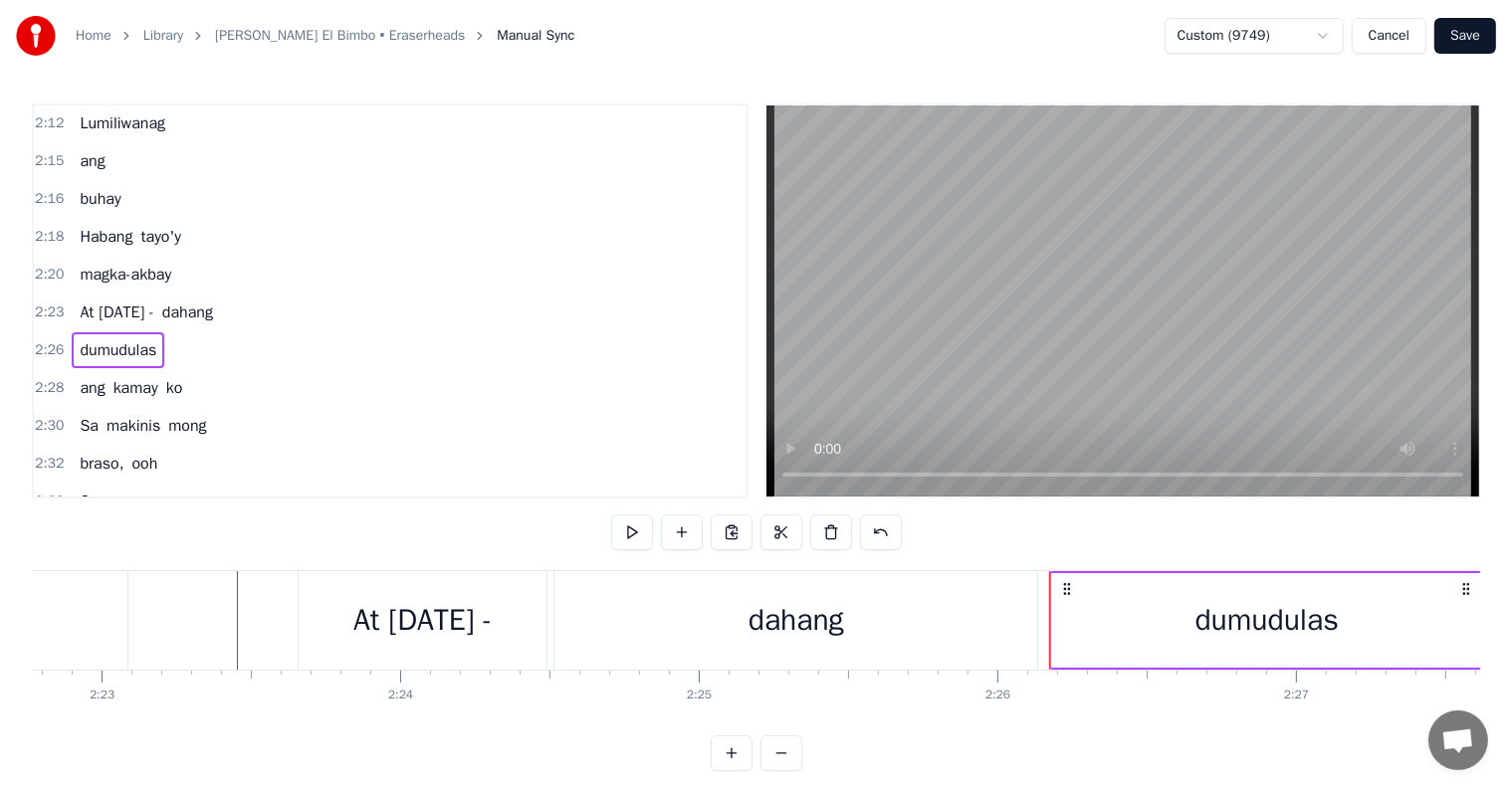 click on "2:23 At [DATE] -  dahang" at bounding box center [390, 312] 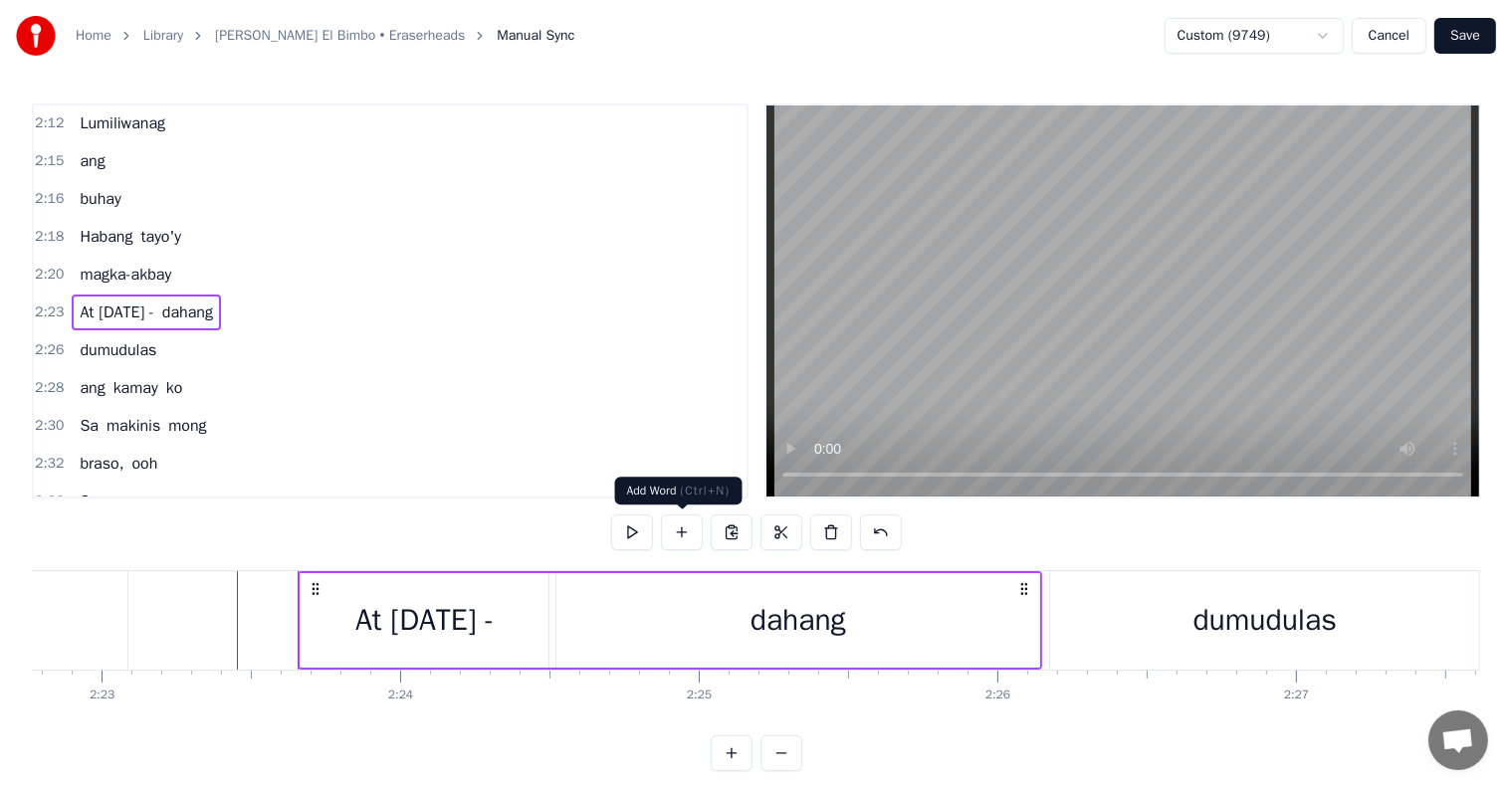 click at bounding box center [682, 532] 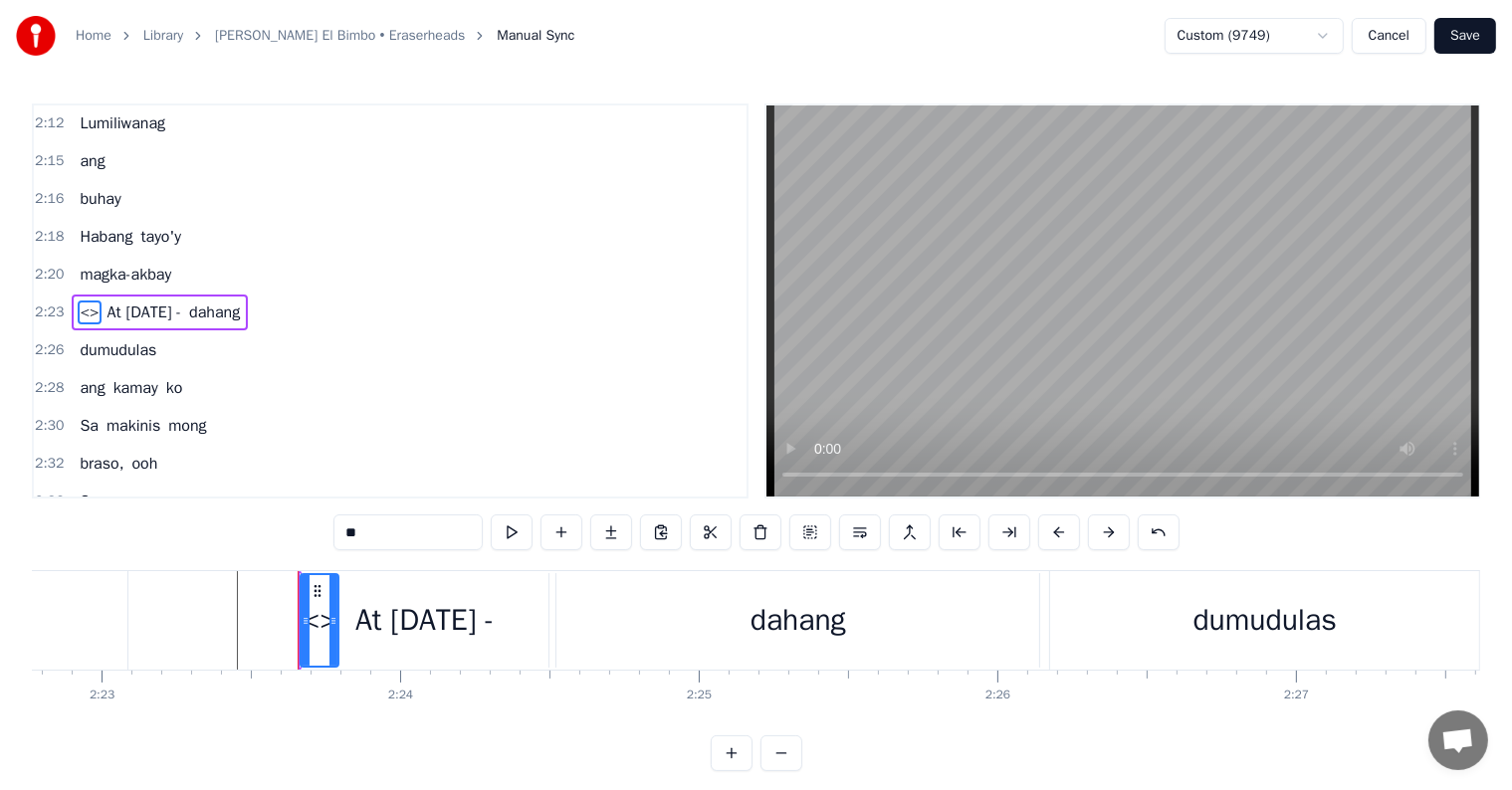 scroll, scrollTop: 1250, scrollLeft: 0, axis: vertical 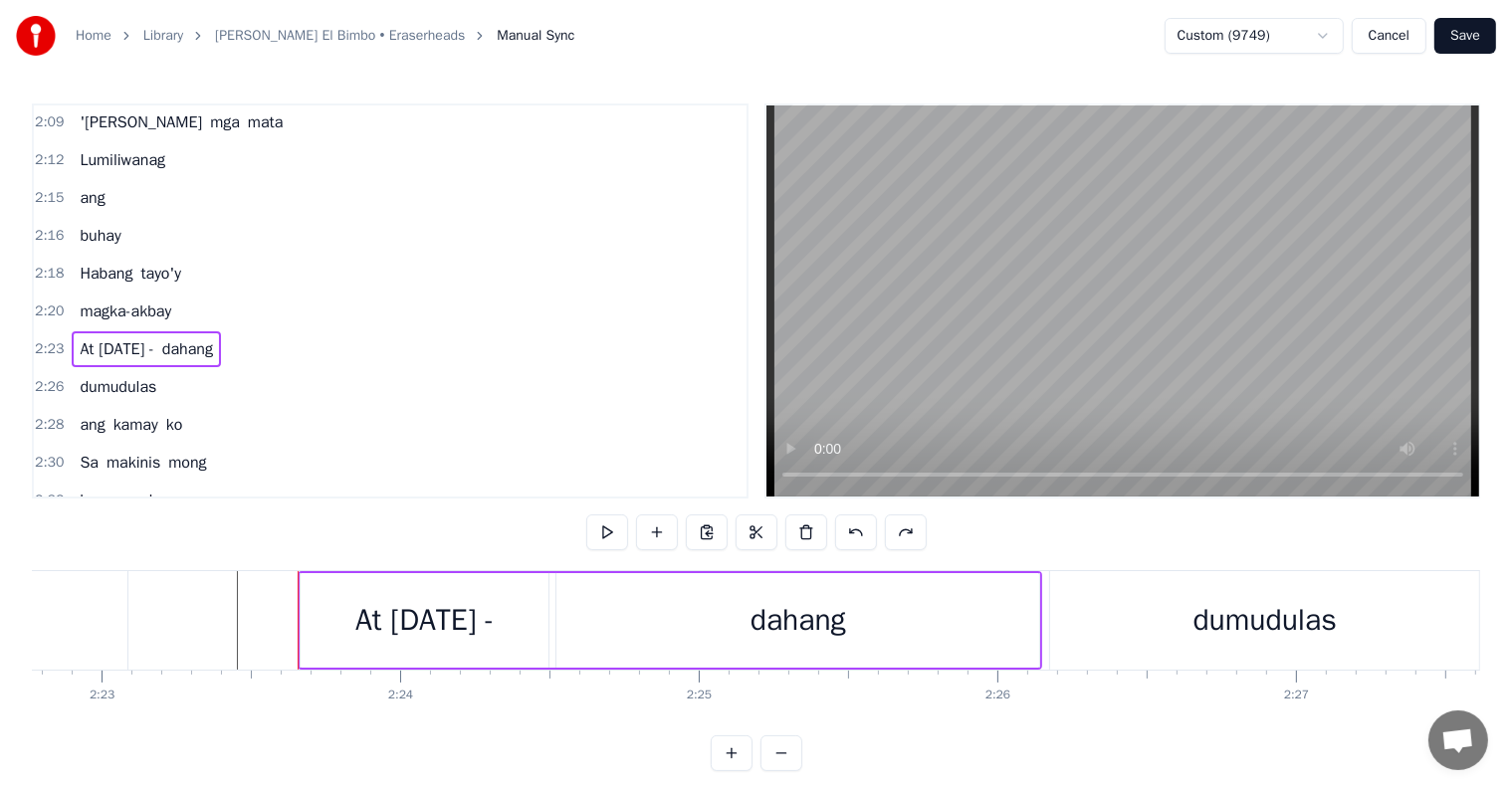 click on "dumudulas" at bounding box center (117, 387) 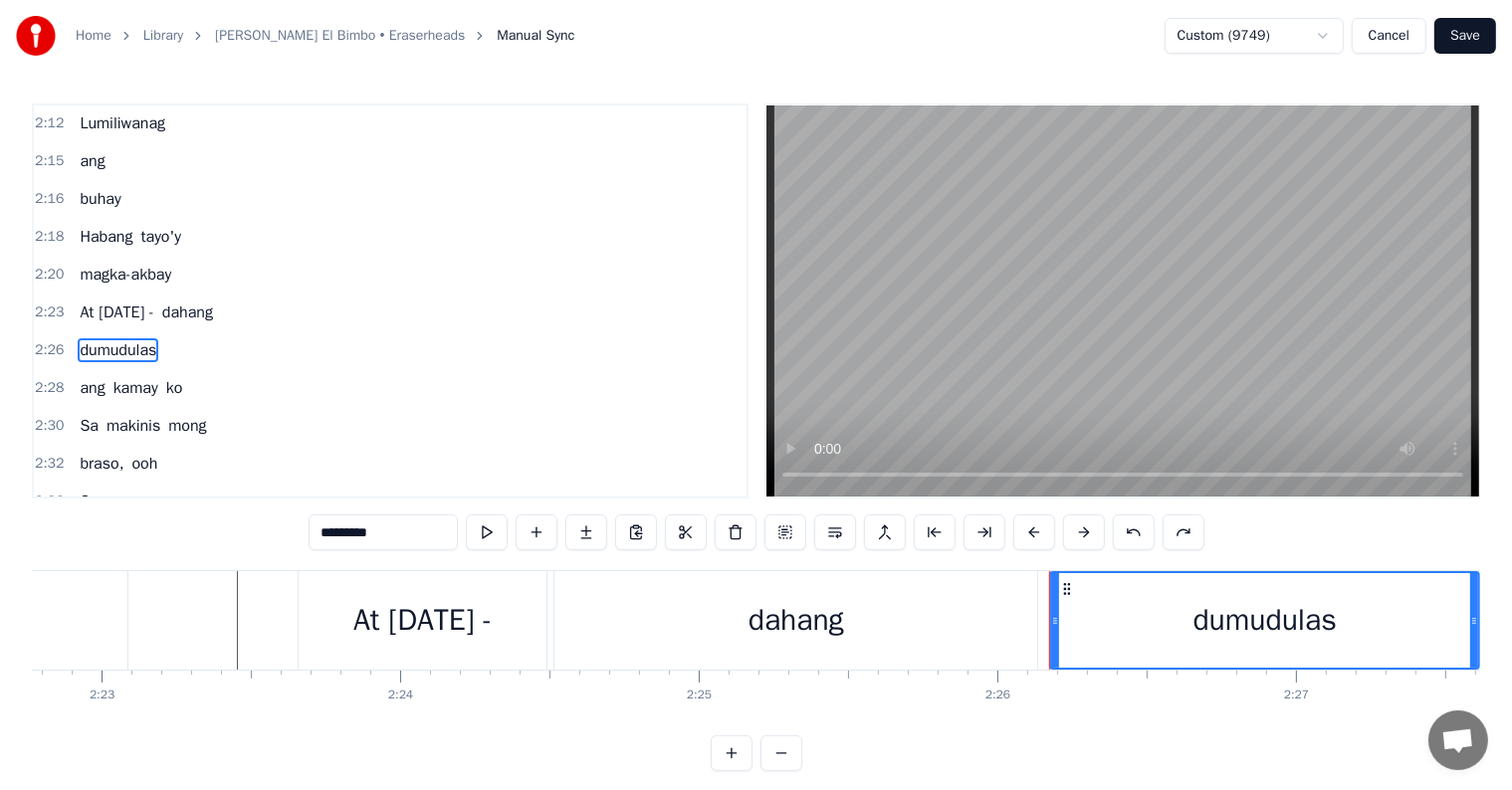 click on "2:26 dumudulas" at bounding box center [390, 350] 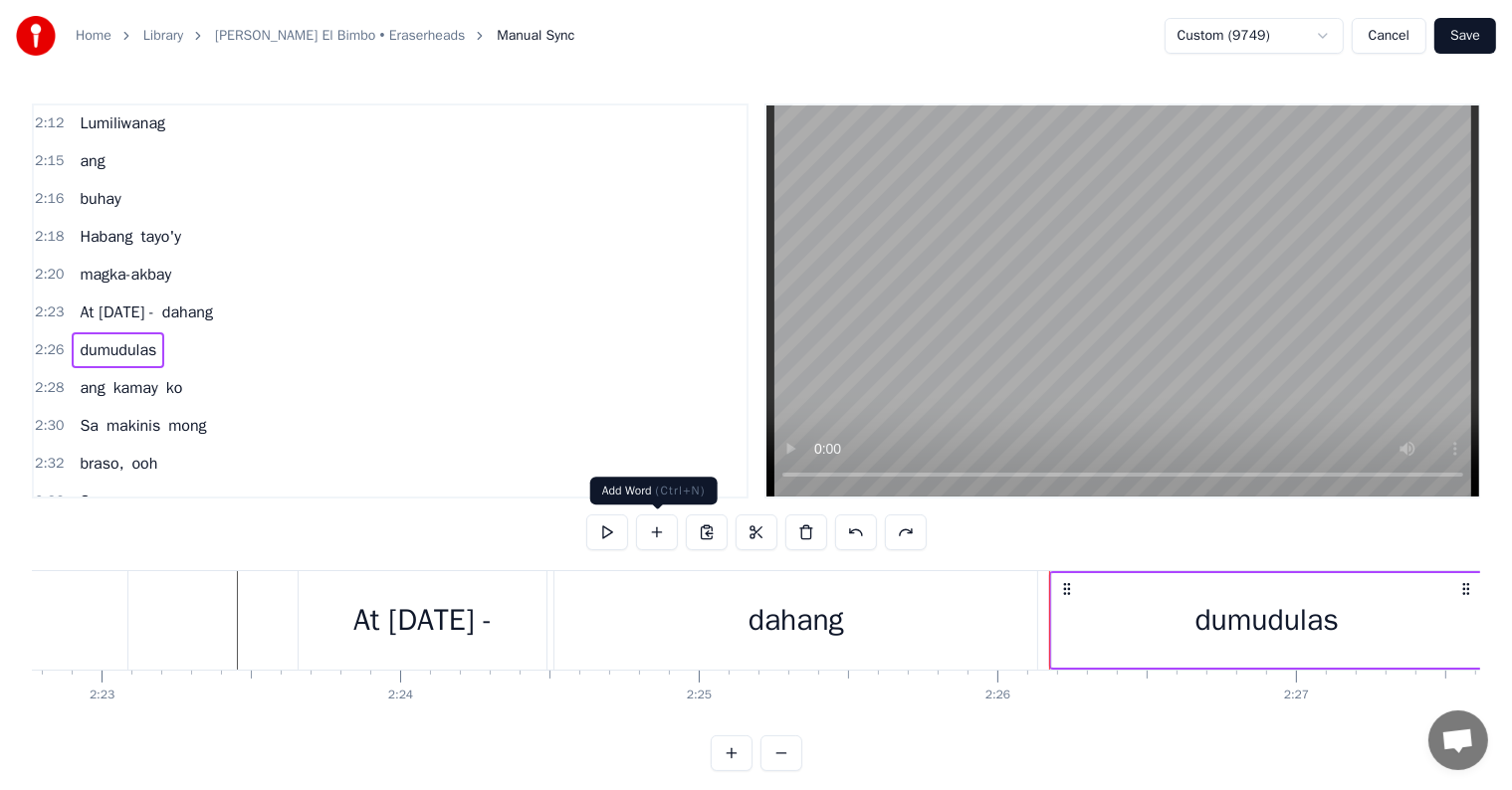 click at bounding box center [657, 532] 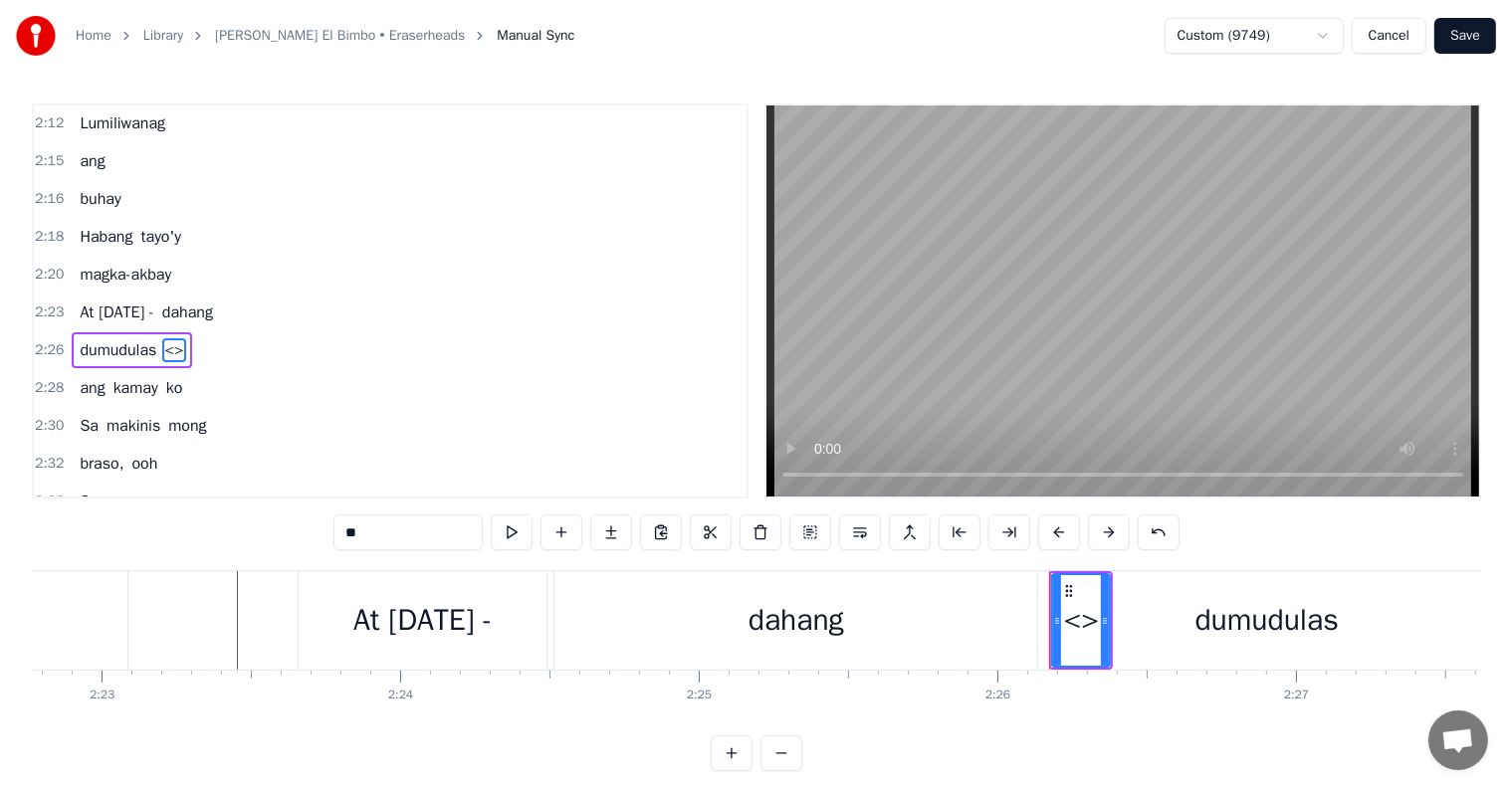 drag, startPoint x: 400, startPoint y: 525, endPoint x: 294, endPoint y: 502, distance: 108.466585 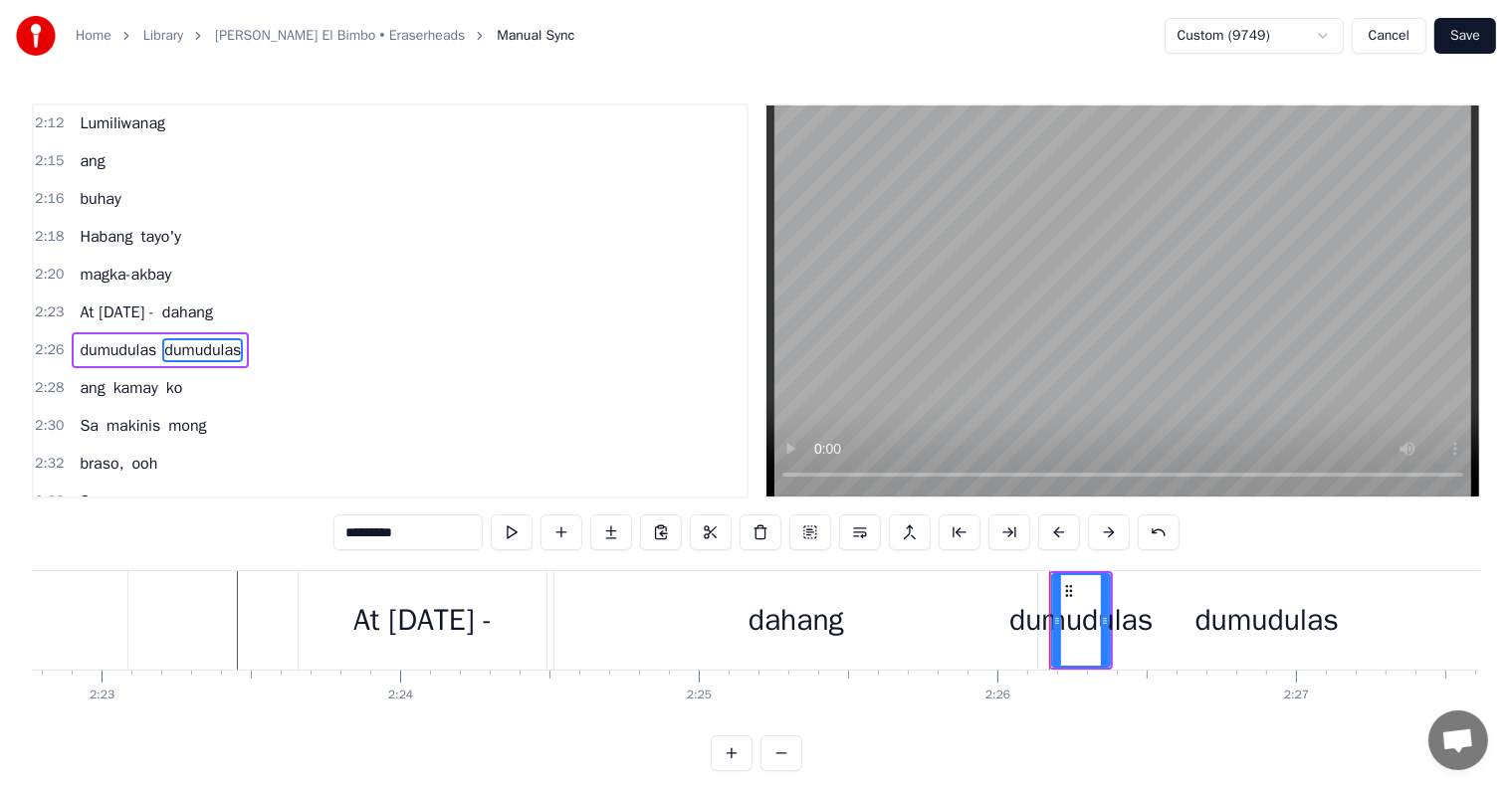 type on "*********" 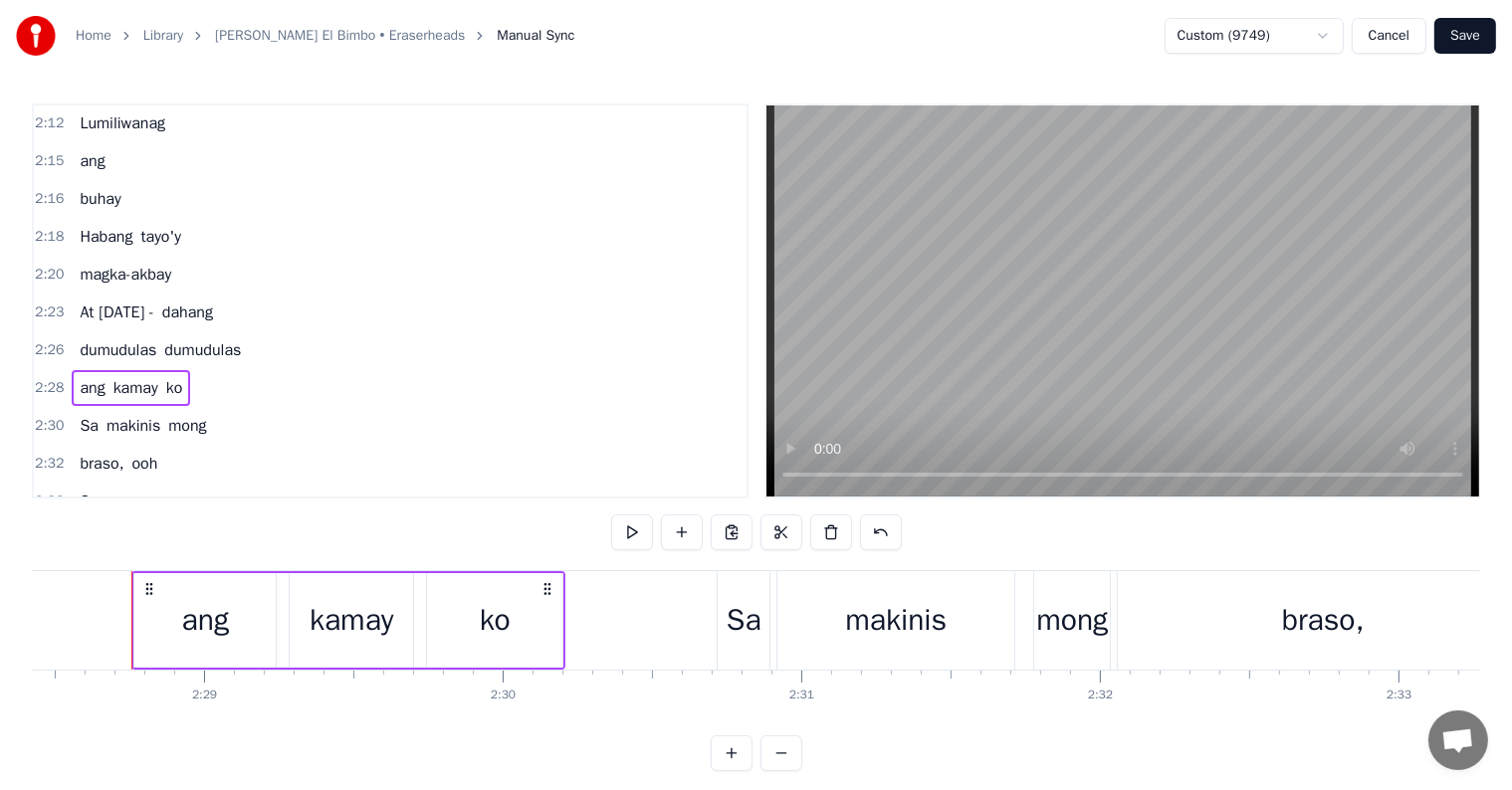 click on "dumudulas" at bounding box center [202, 350] 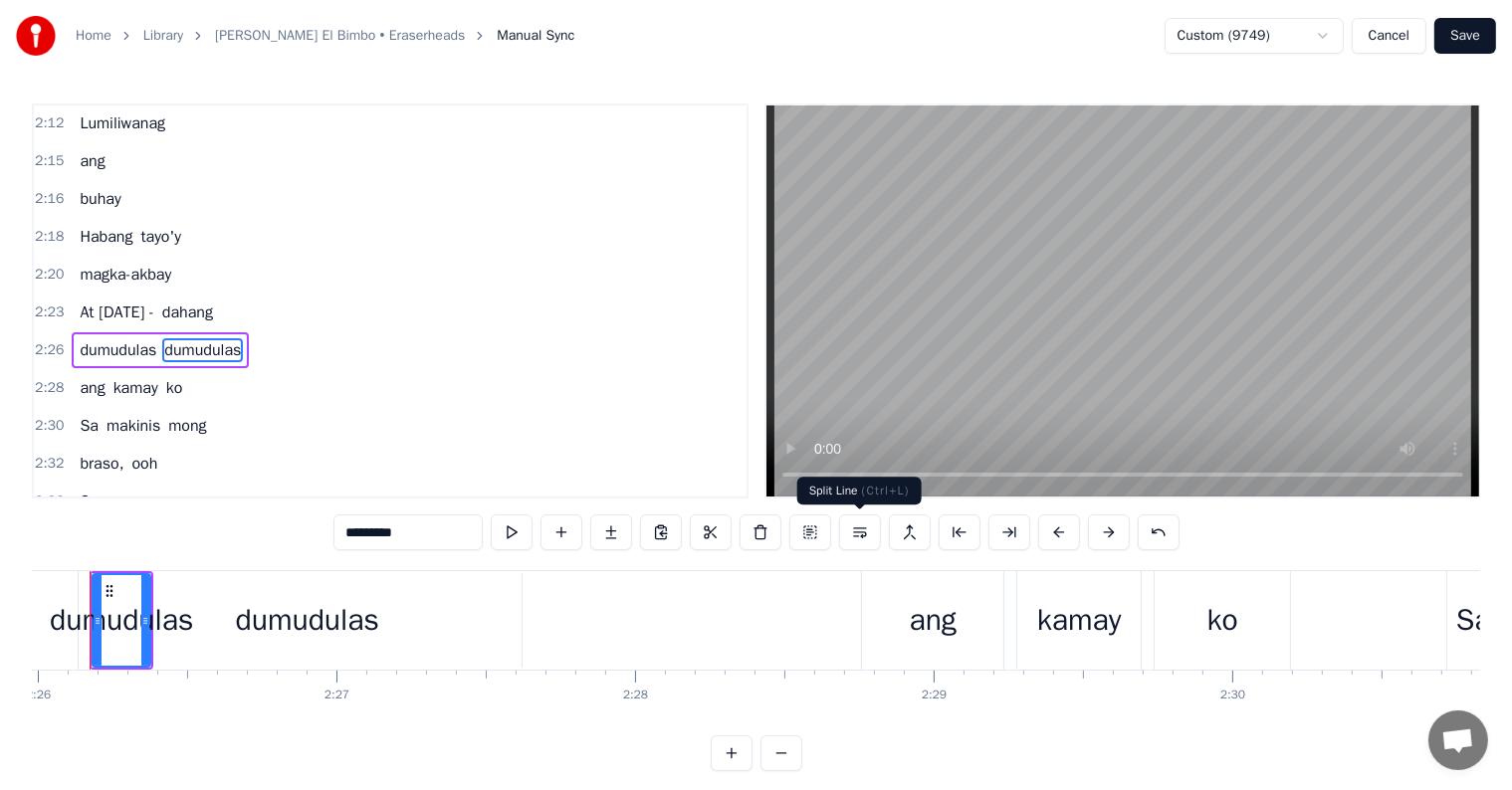 scroll, scrollTop: 0, scrollLeft: 43550, axis: horizontal 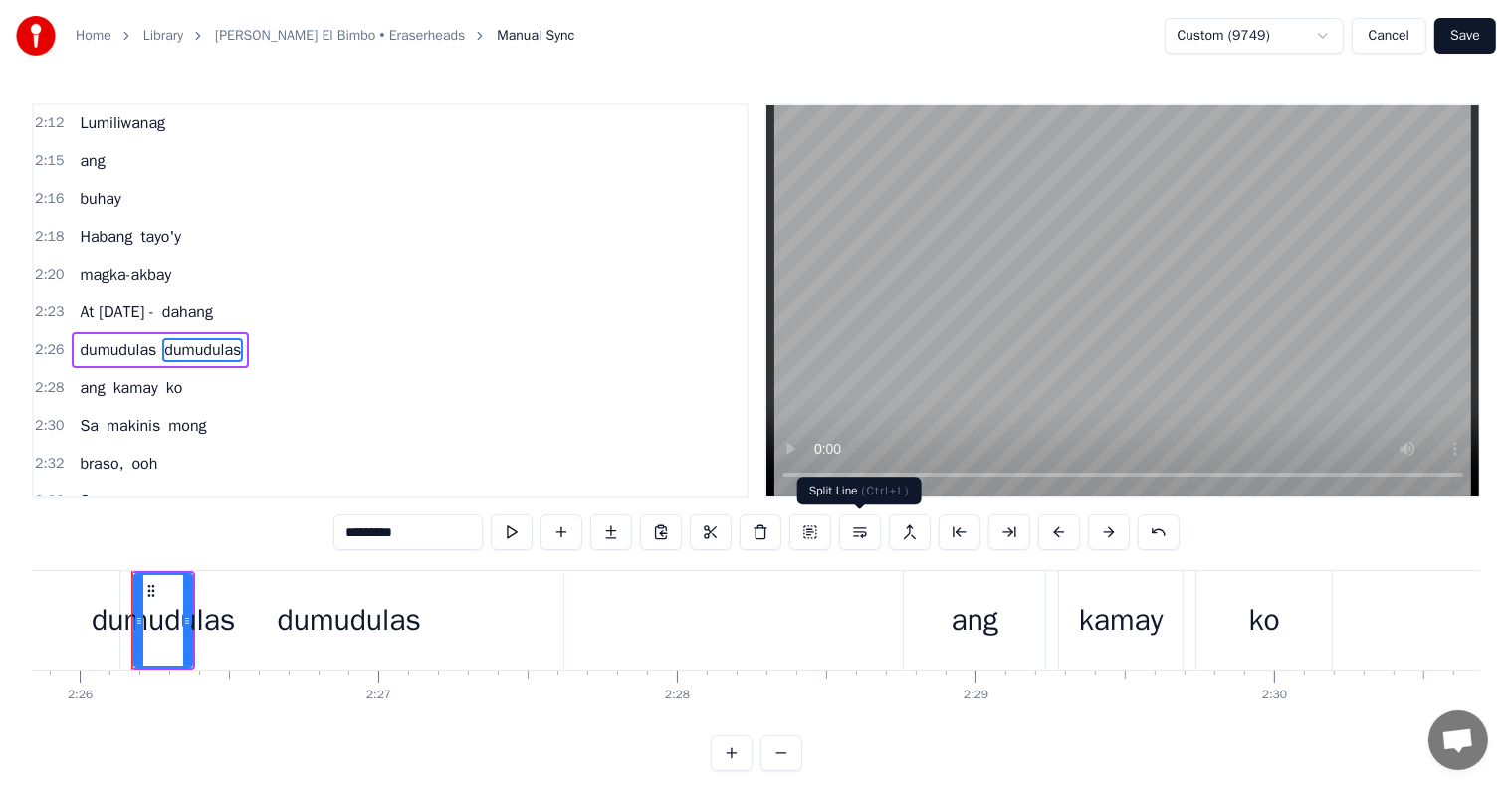 click at bounding box center [860, 532] 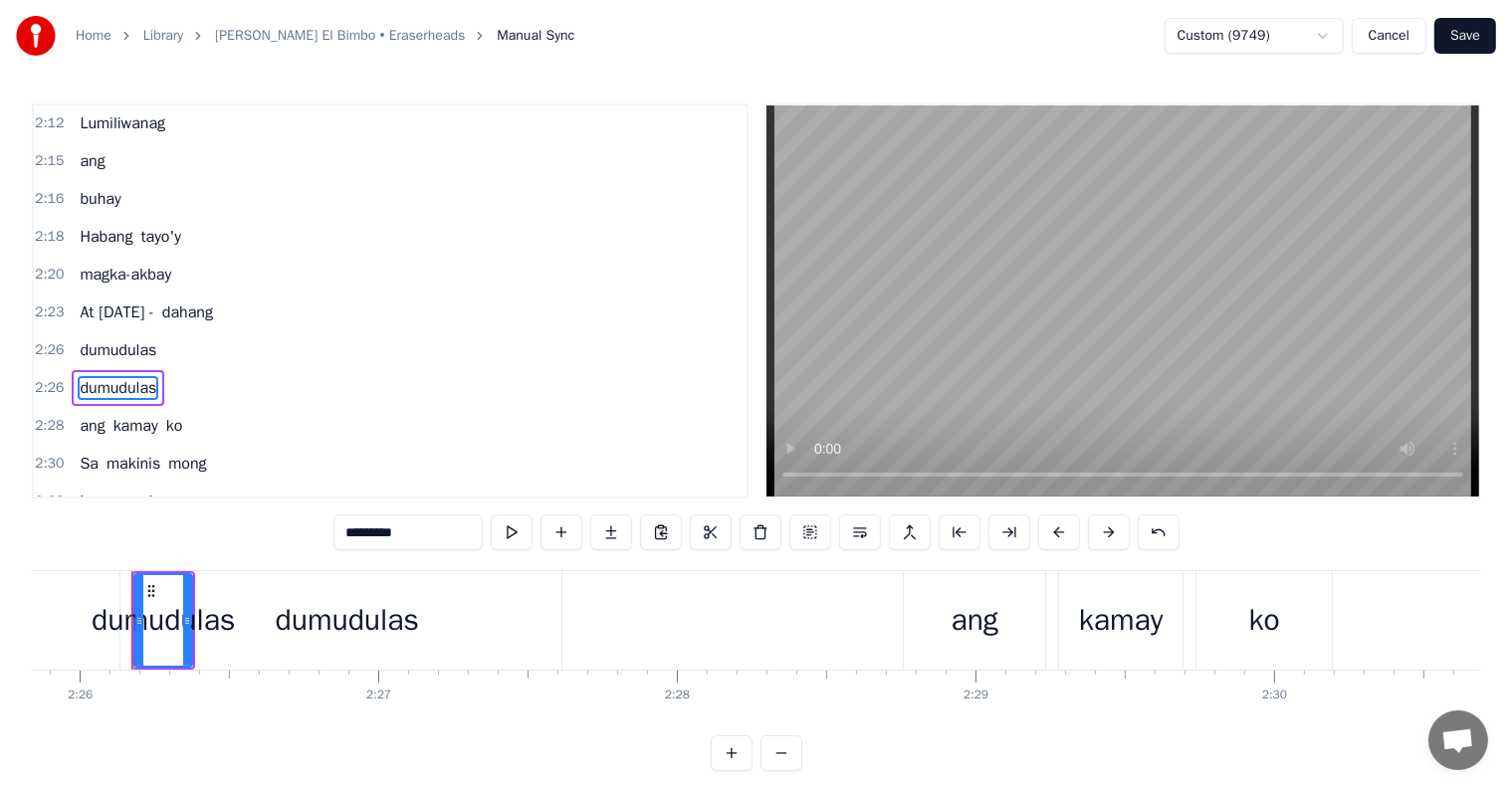 scroll, scrollTop: 1323, scrollLeft: 0, axis: vertical 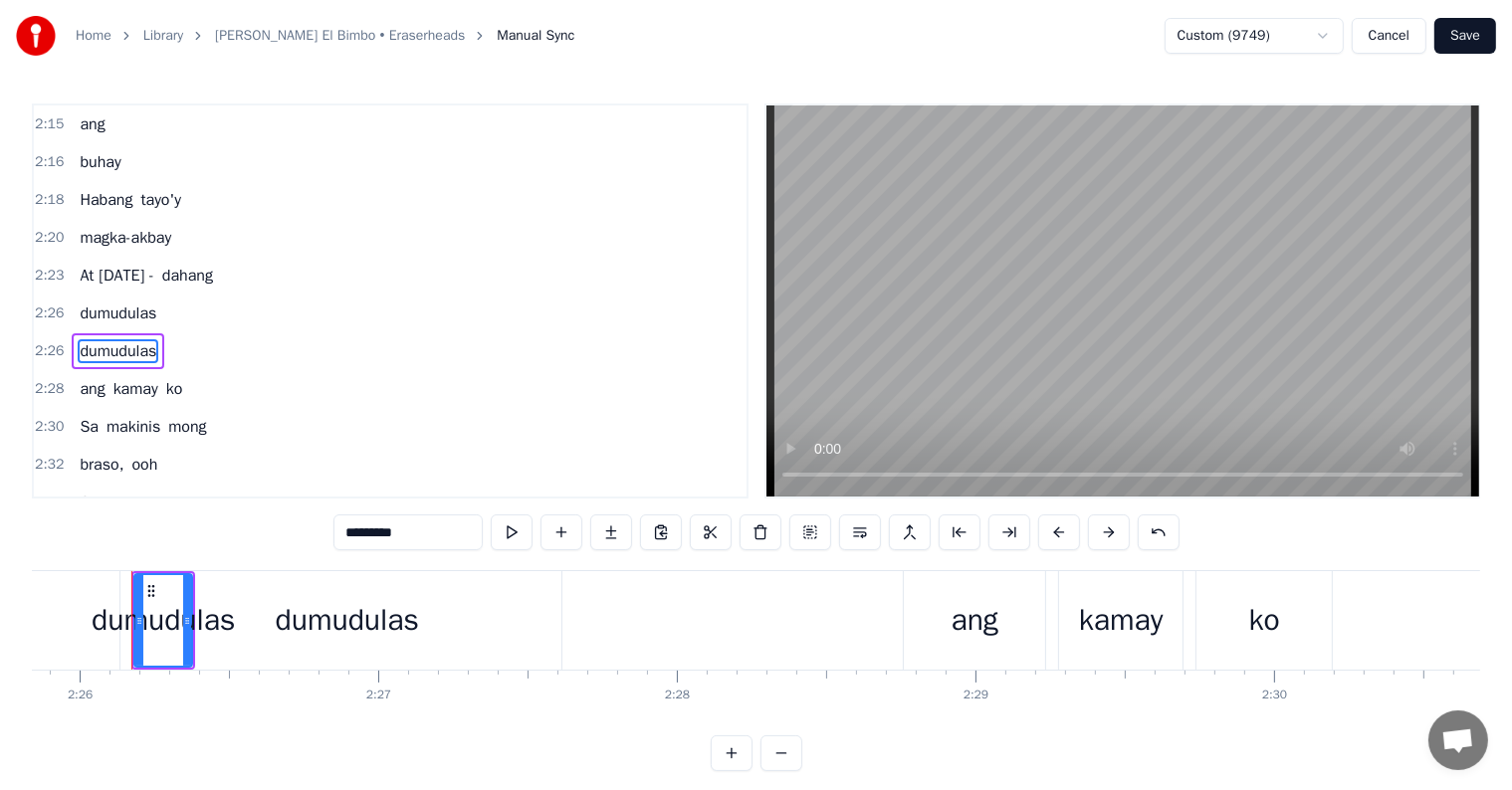 click on "2:23 At [DATE] -  dahang" at bounding box center [390, 276] 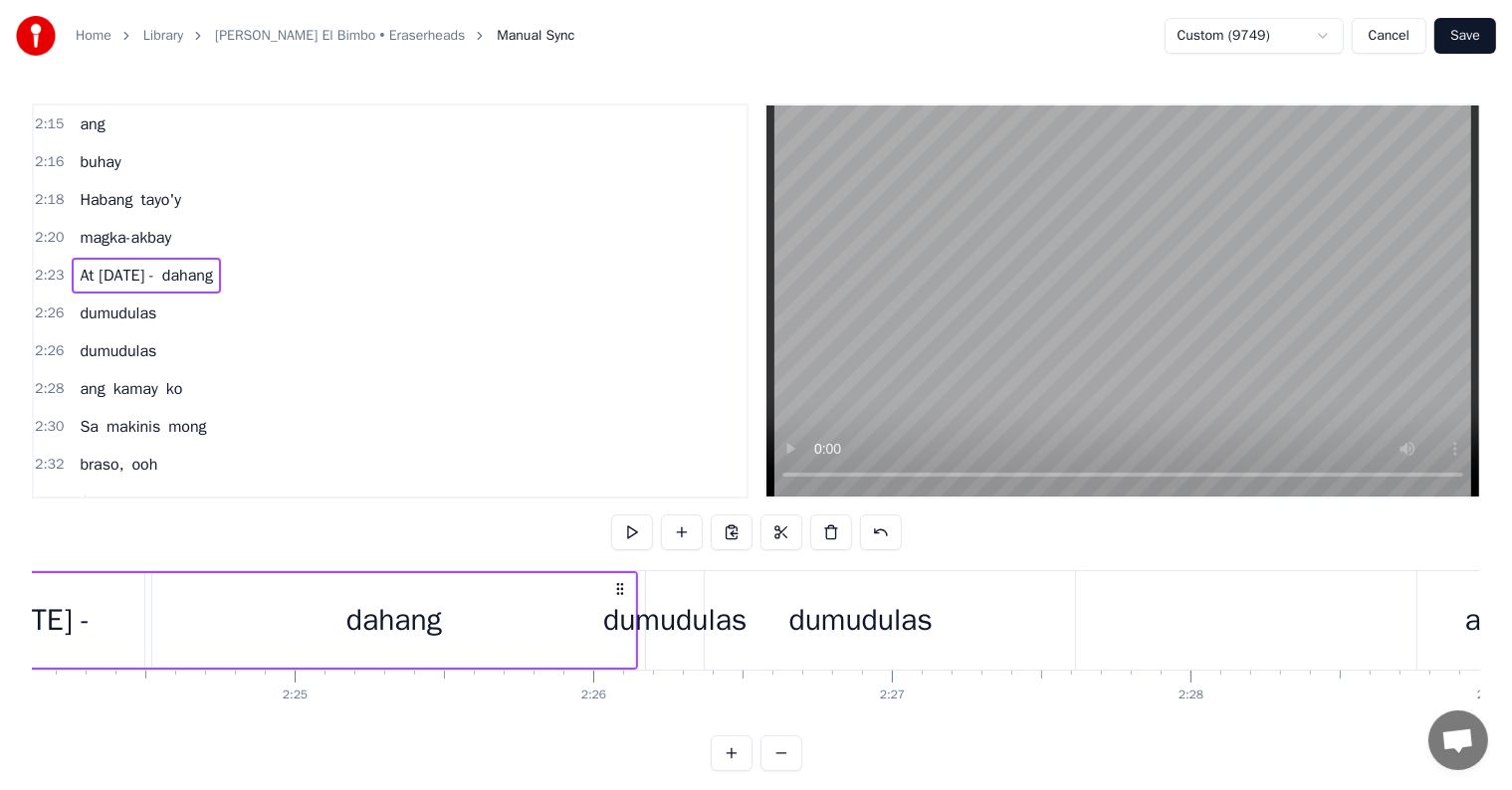 scroll, scrollTop: 0, scrollLeft: 42798, axis: horizontal 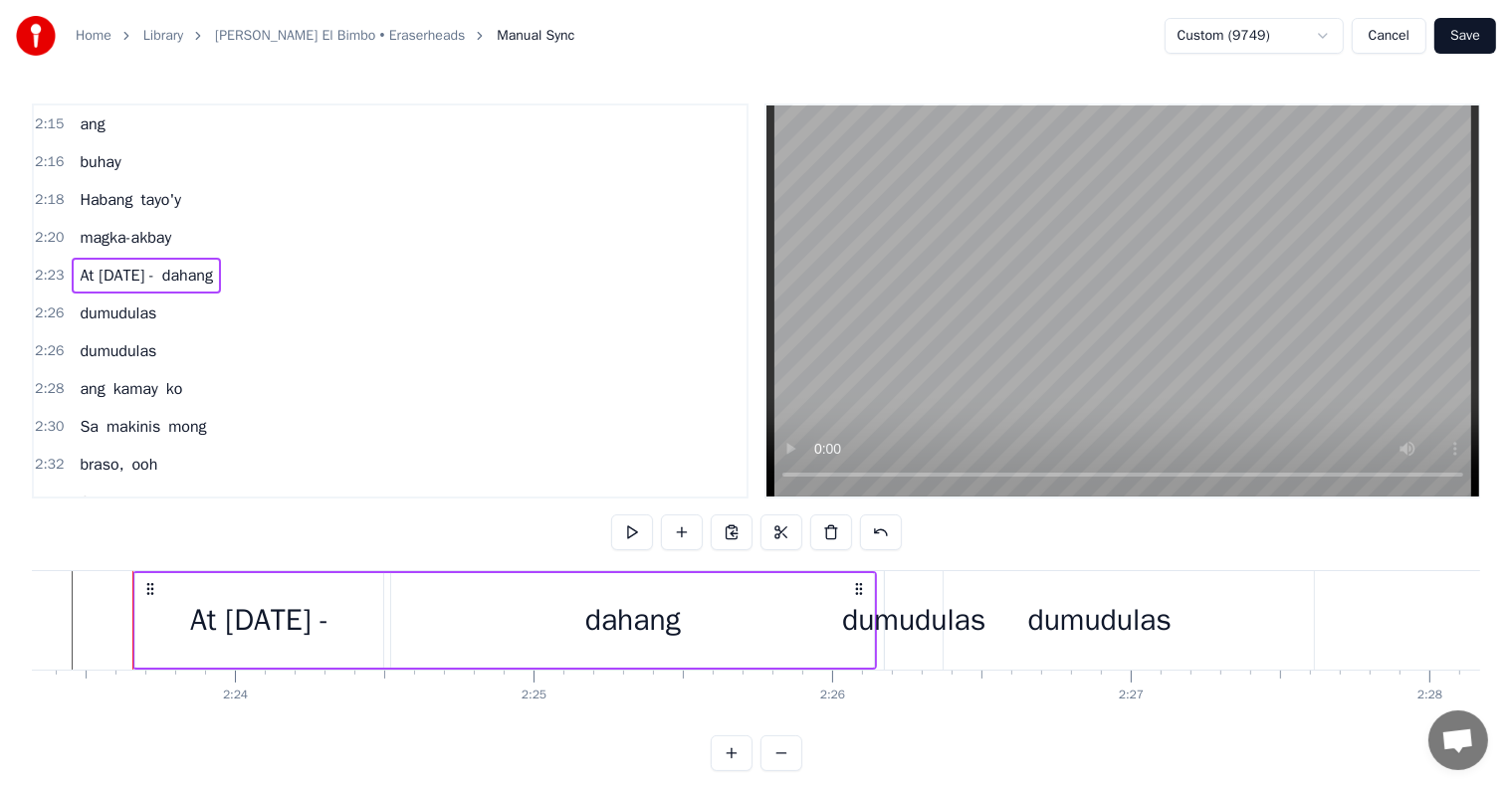 click on "dumudulas" at bounding box center [117, 313] 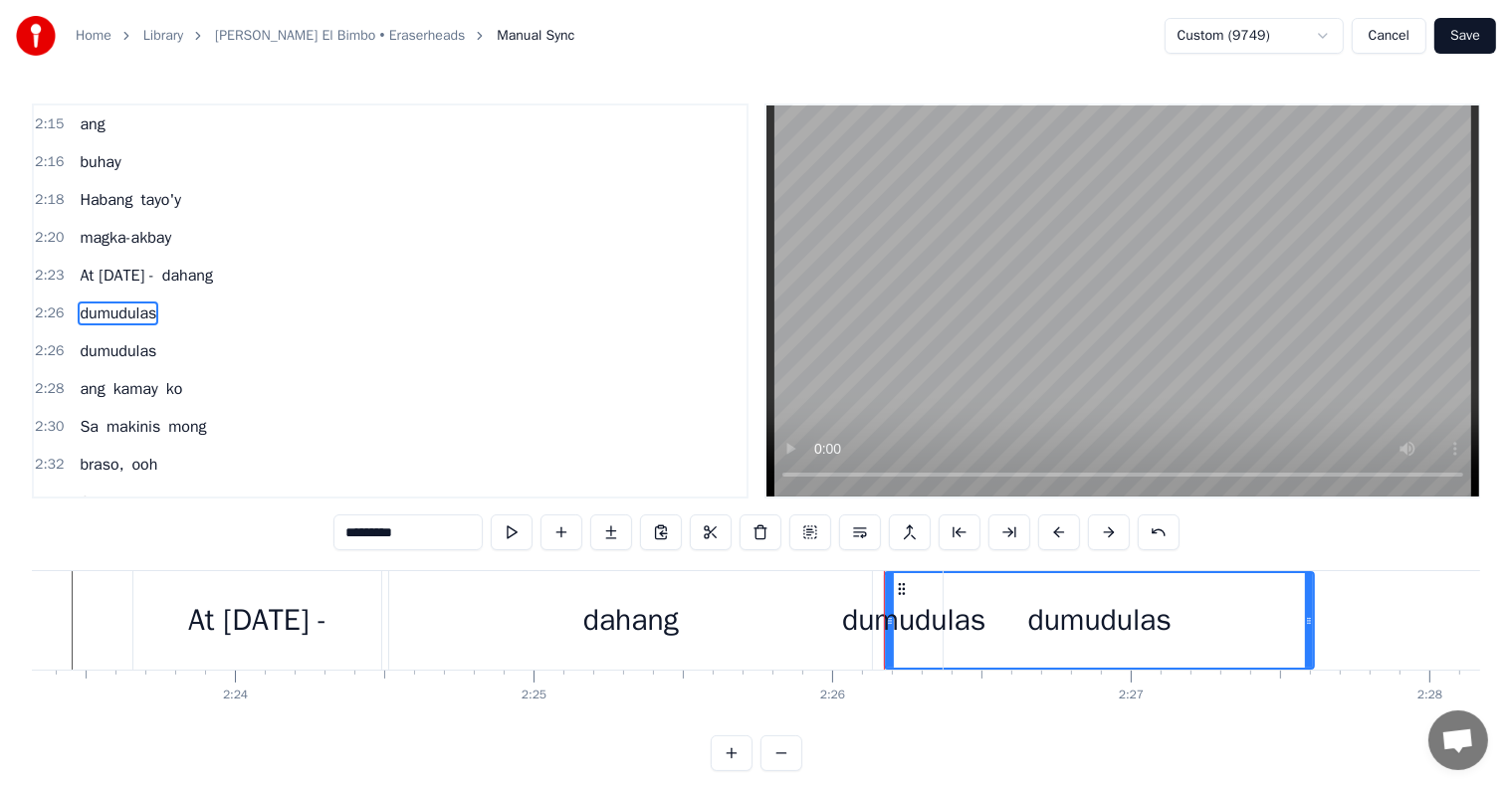 scroll, scrollTop: 1286, scrollLeft: 0, axis: vertical 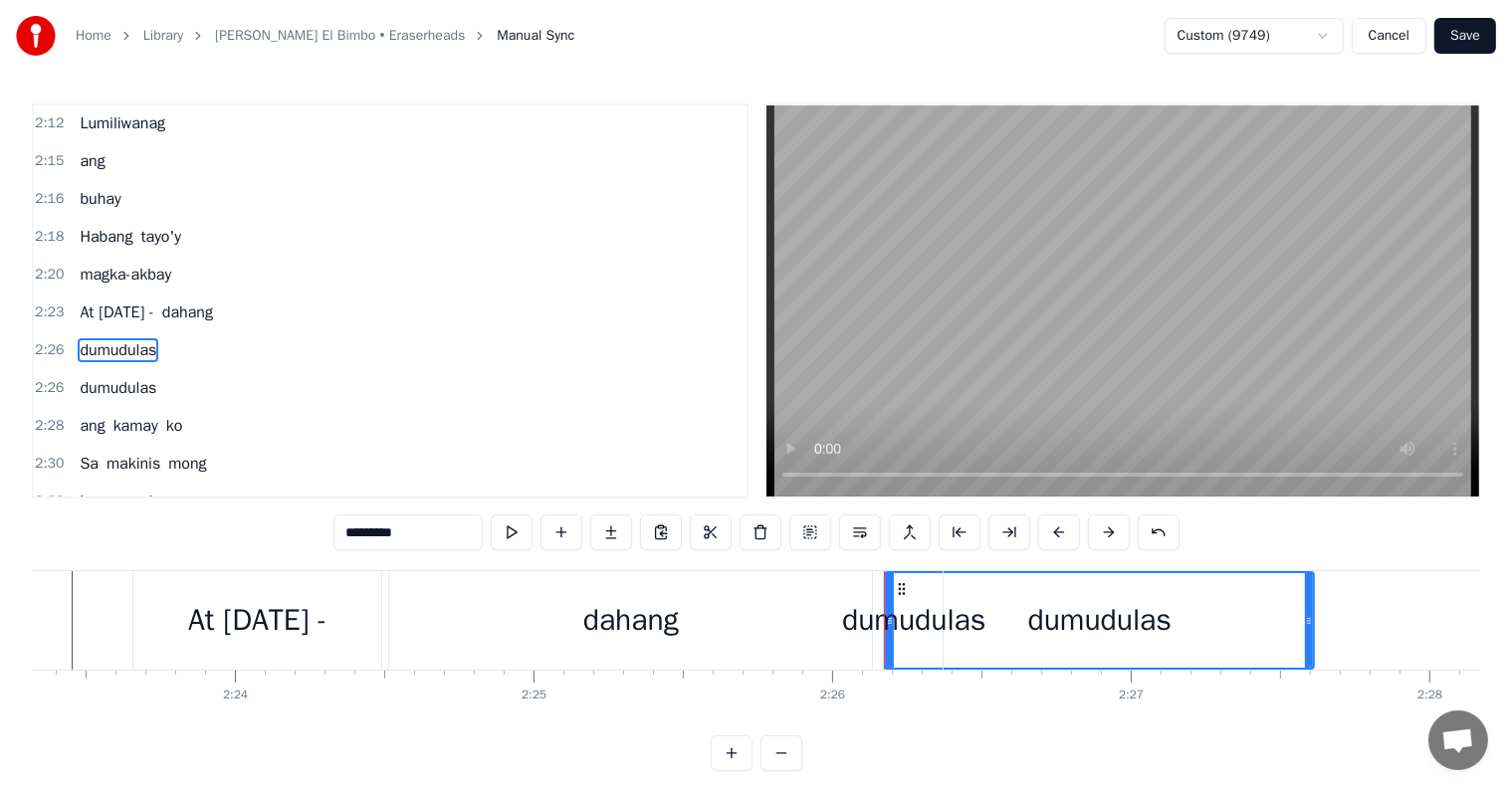 click on "dumudulas" at bounding box center (117, 388) 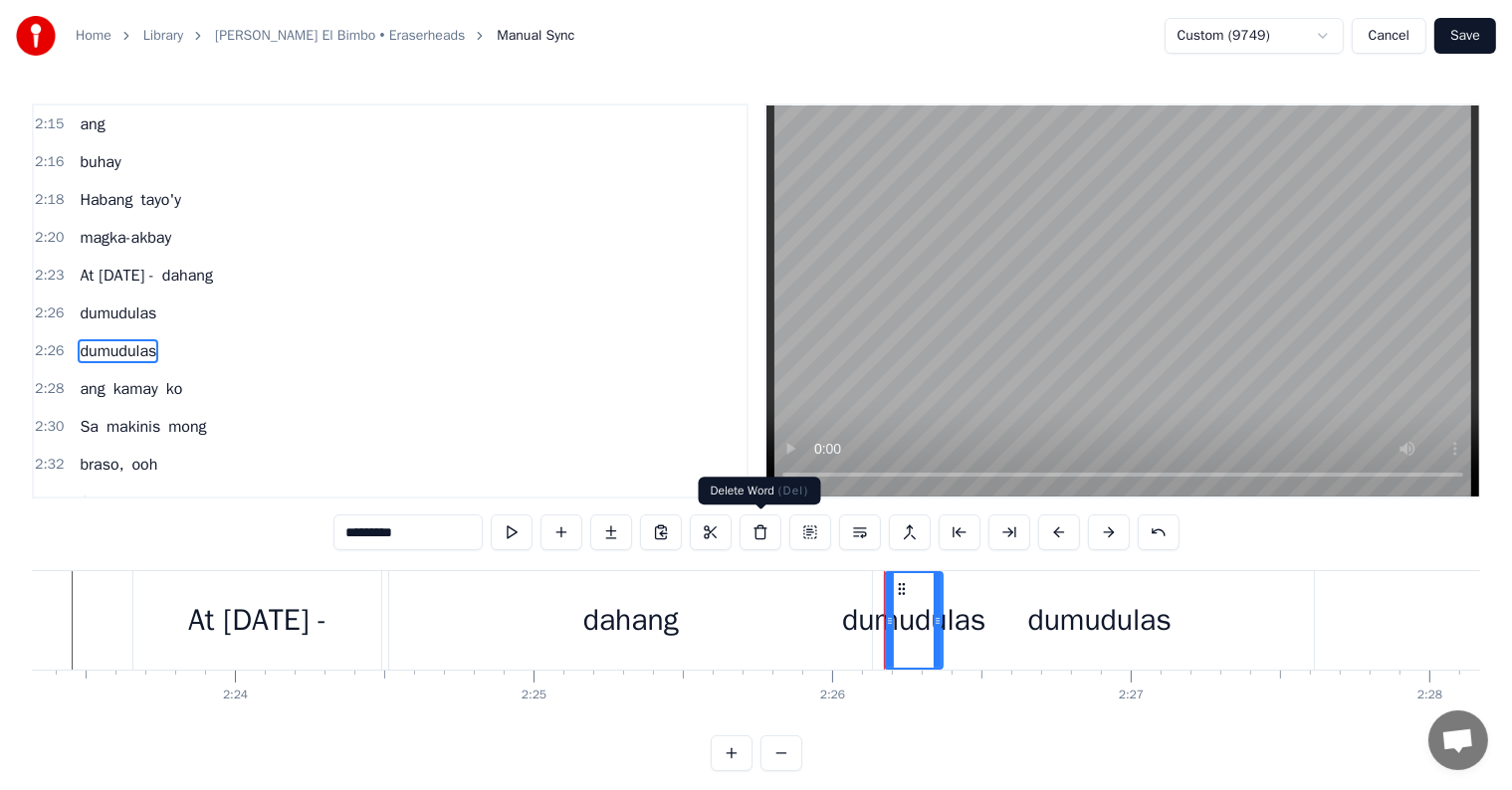 click at bounding box center (760, 532) 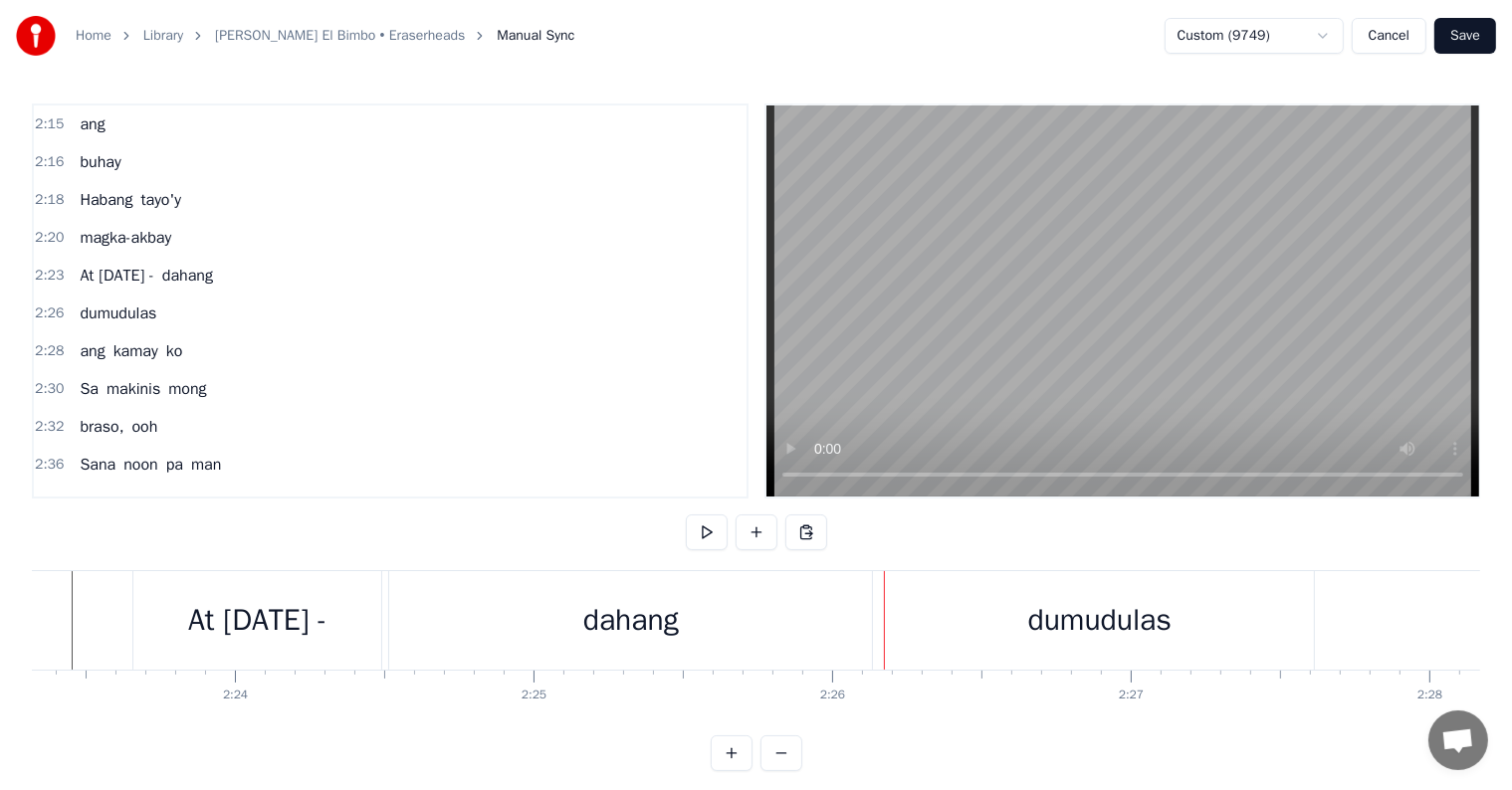 click on "dumudulas" at bounding box center (117, 313) 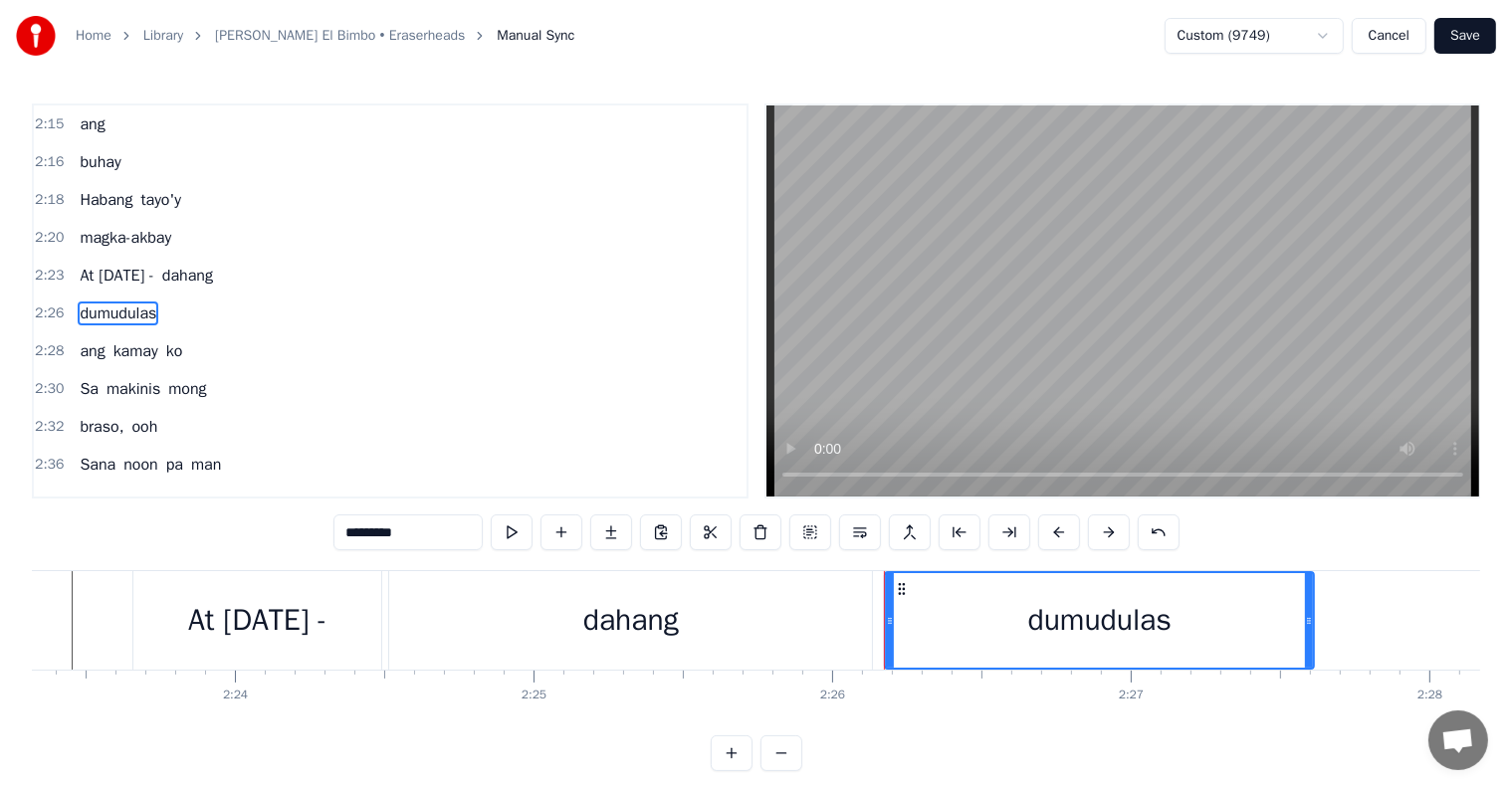 scroll, scrollTop: 1286, scrollLeft: 0, axis: vertical 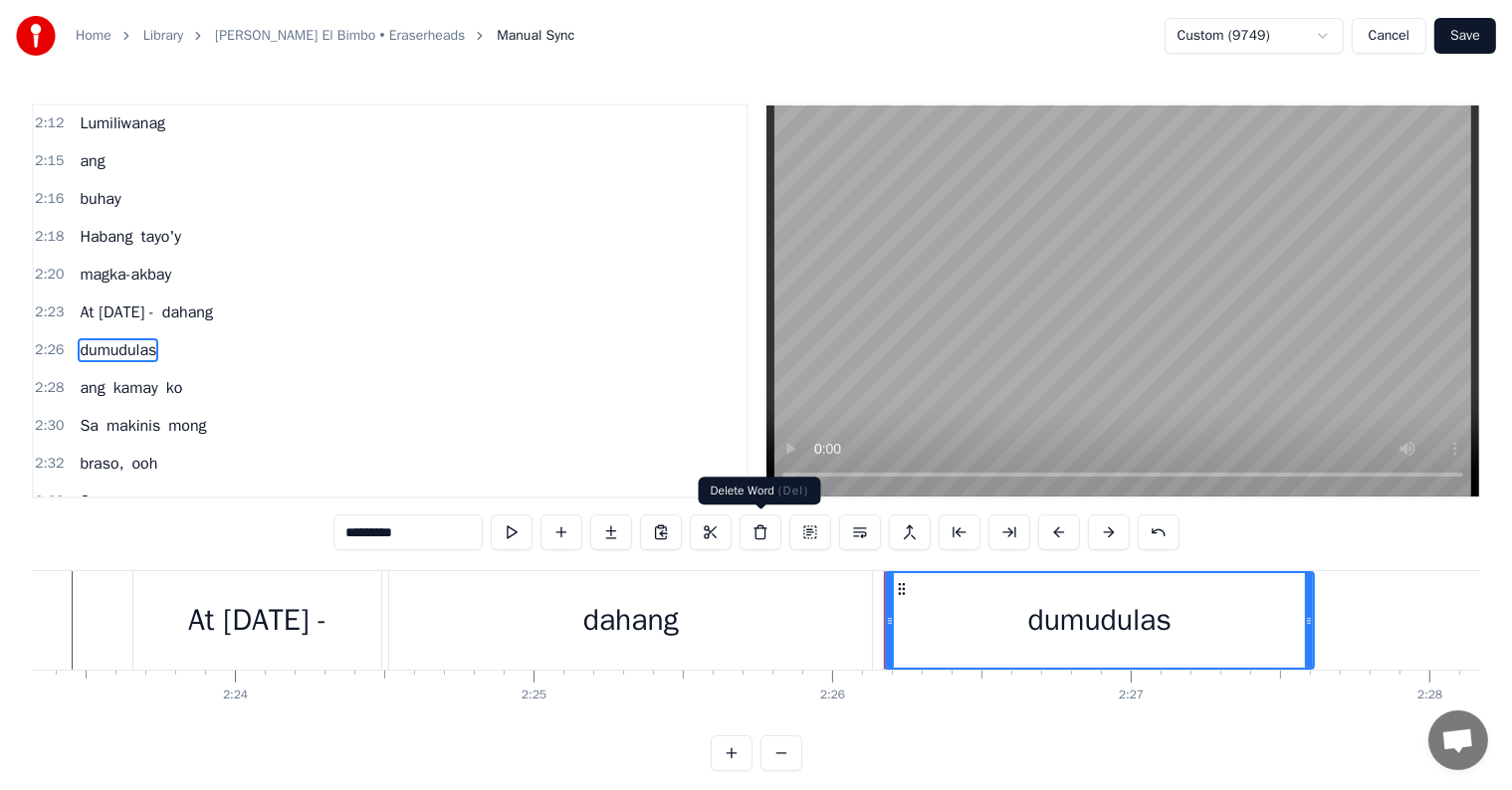 click at bounding box center (760, 532) 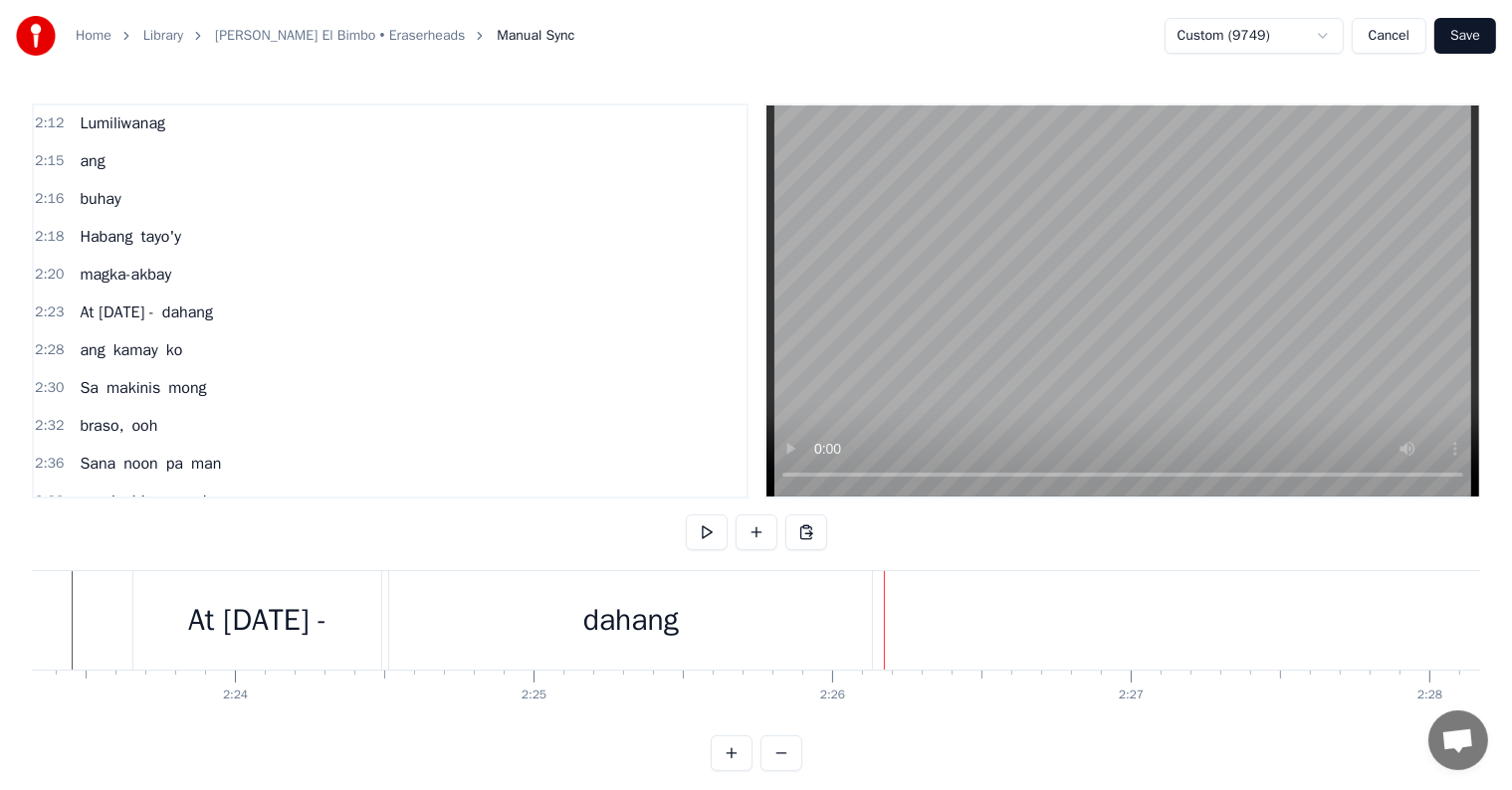 click on "dahang" at bounding box center [187, 312] 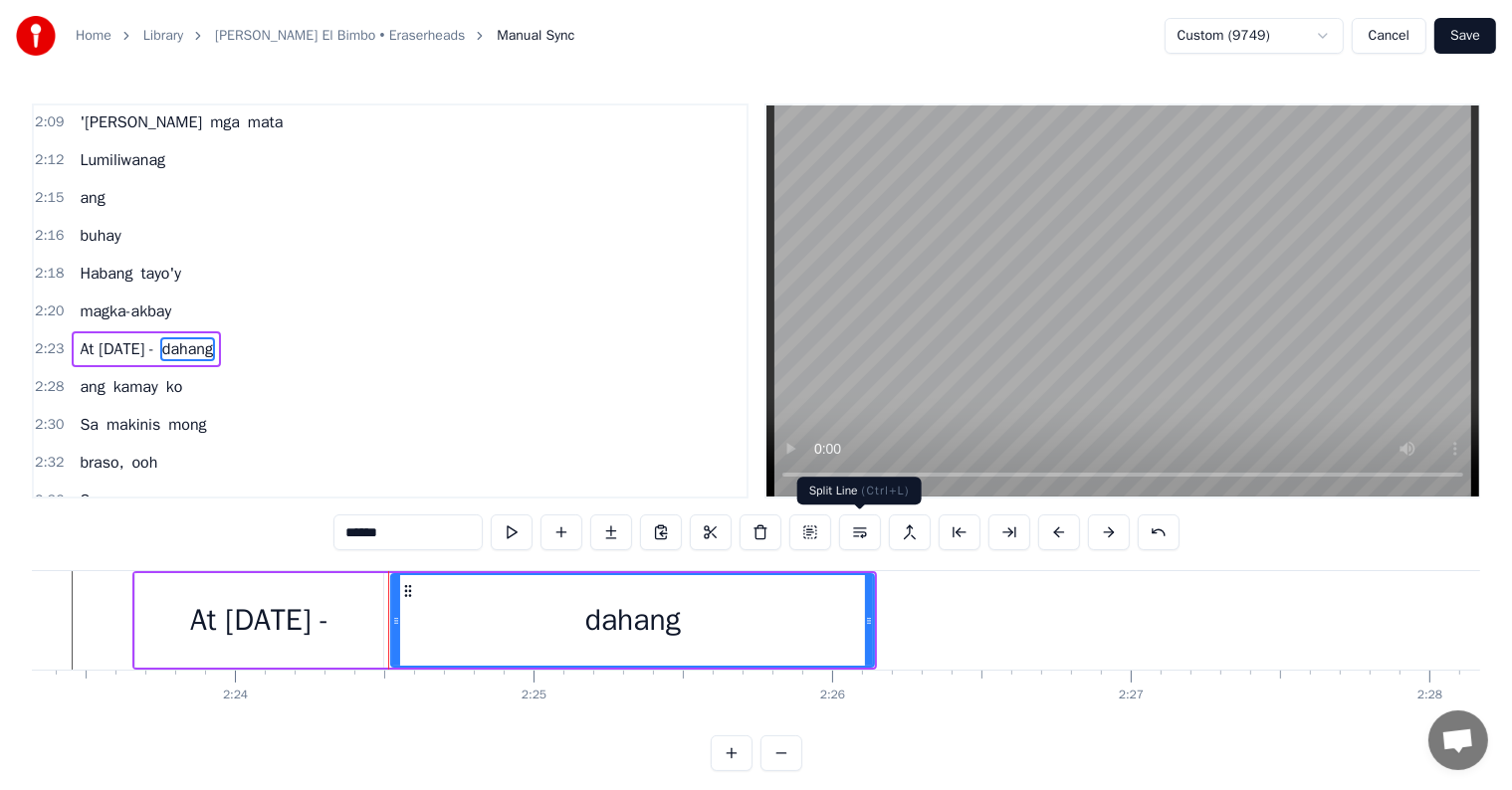 click at bounding box center [860, 532] 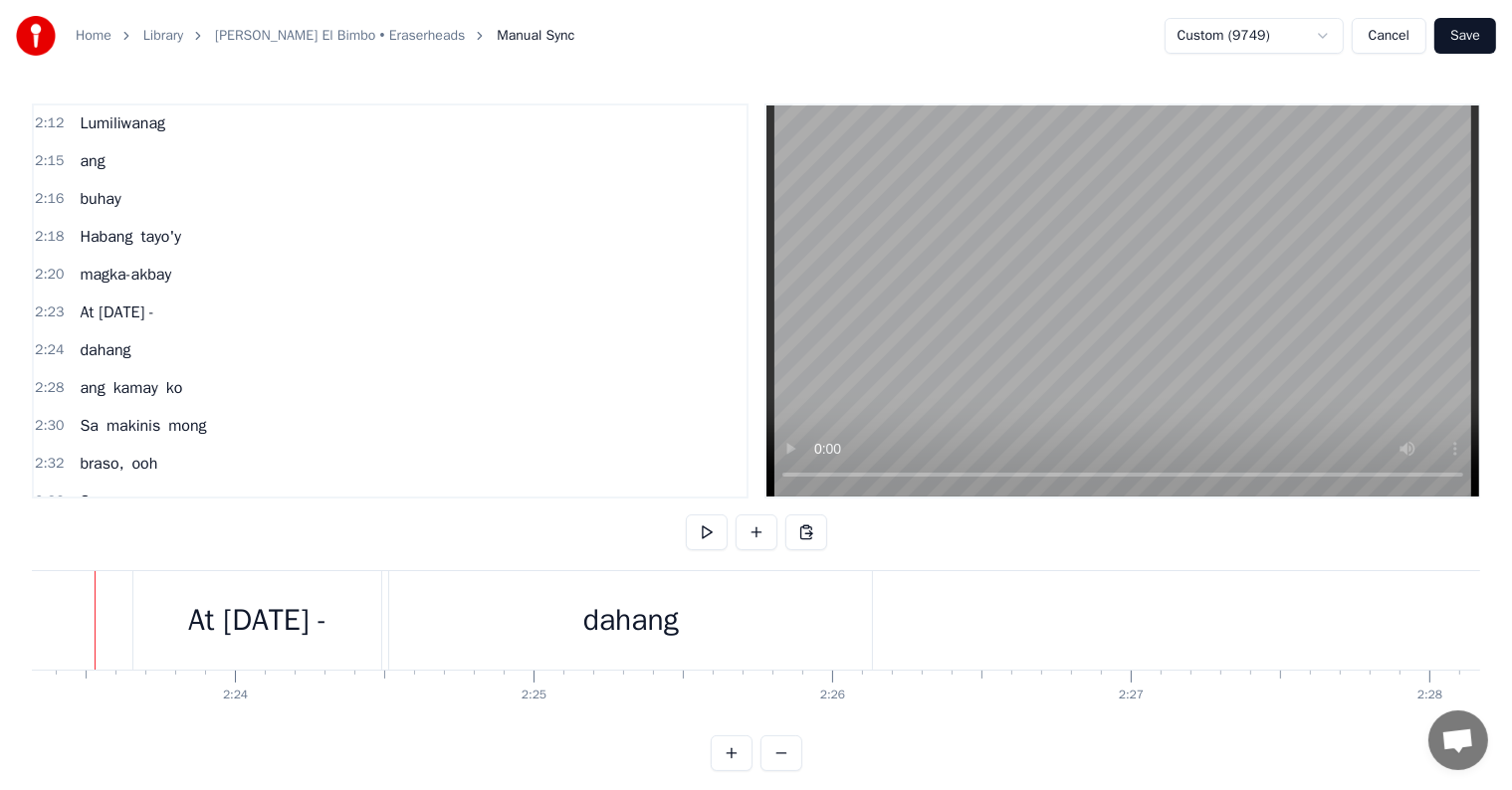 scroll, scrollTop: 0, scrollLeft: 42760, axis: horizontal 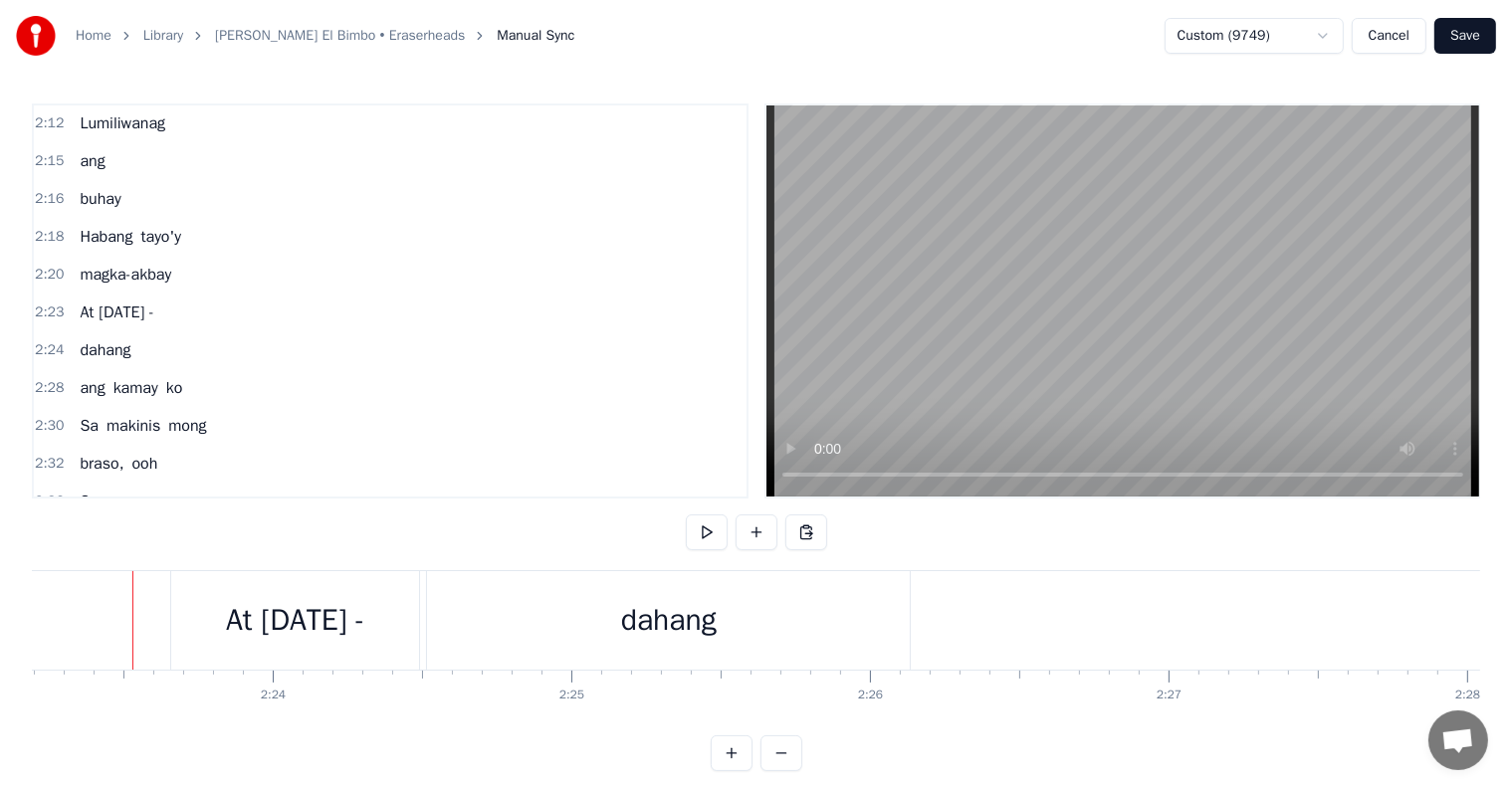 click on "At [DATE] -" at bounding box center (116, 312) 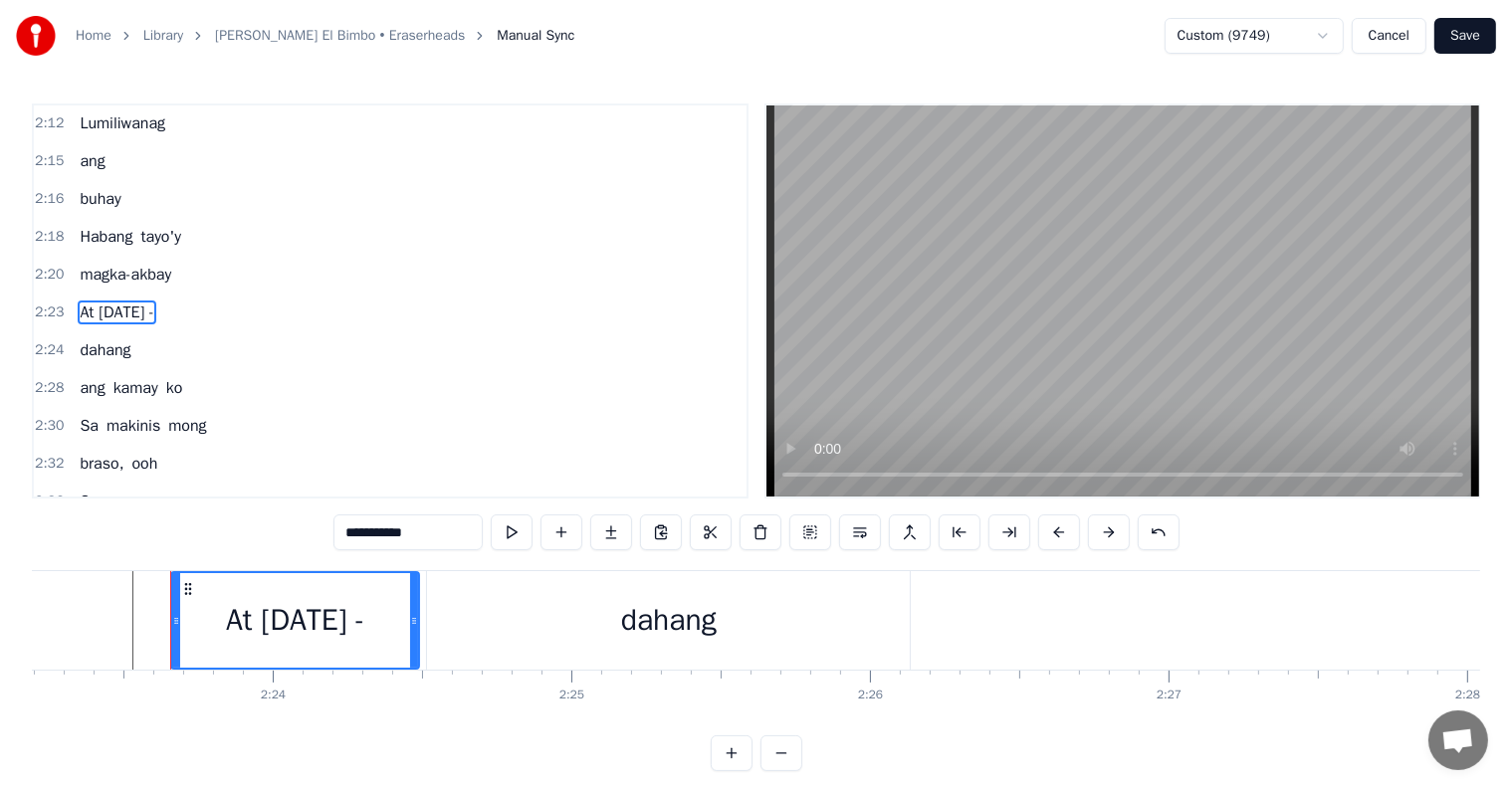scroll, scrollTop: 1250, scrollLeft: 0, axis: vertical 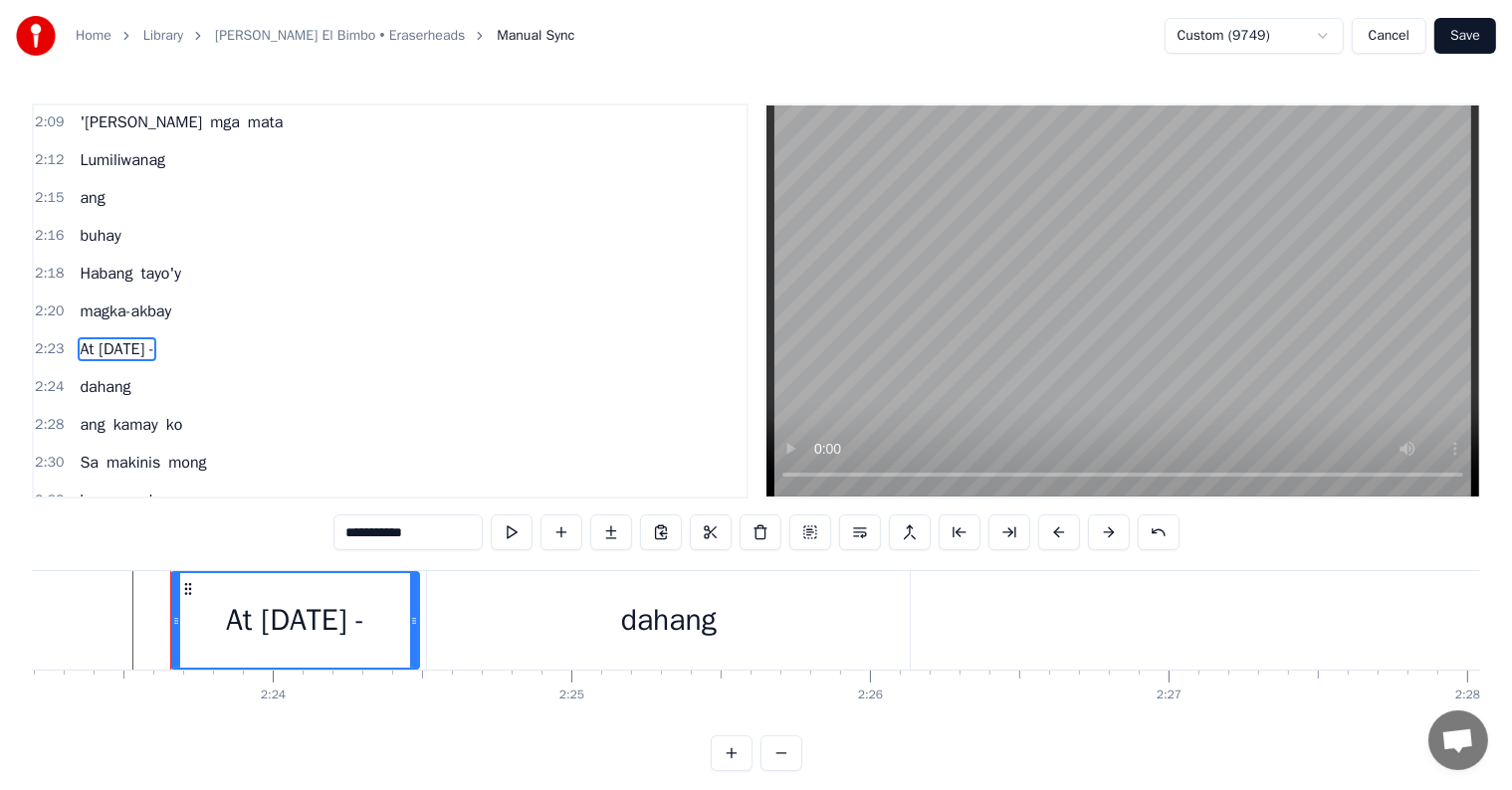 click on "2:23 At [DATE] -" at bounding box center [390, 349] 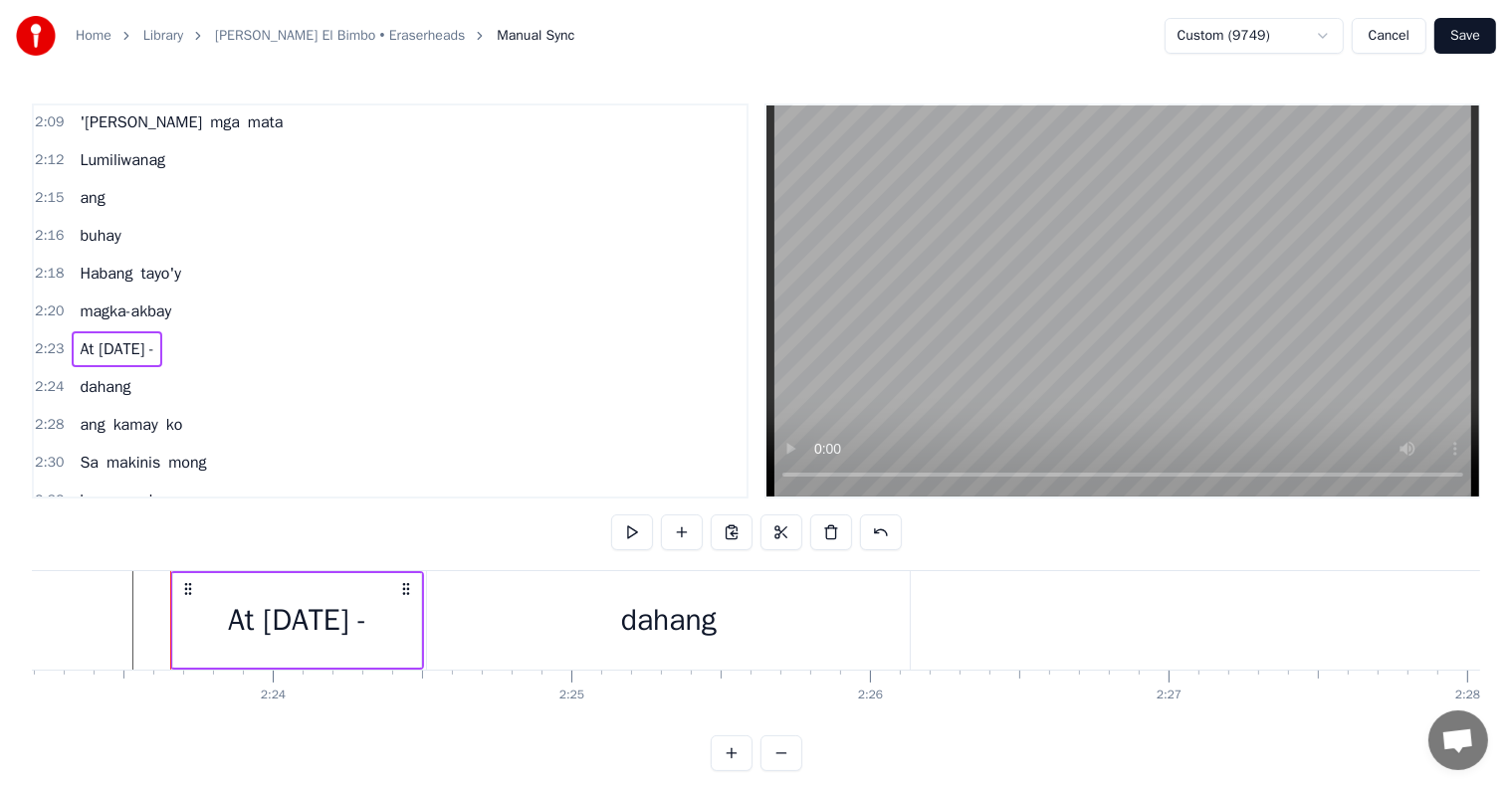 click at bounding box center [682, 532] 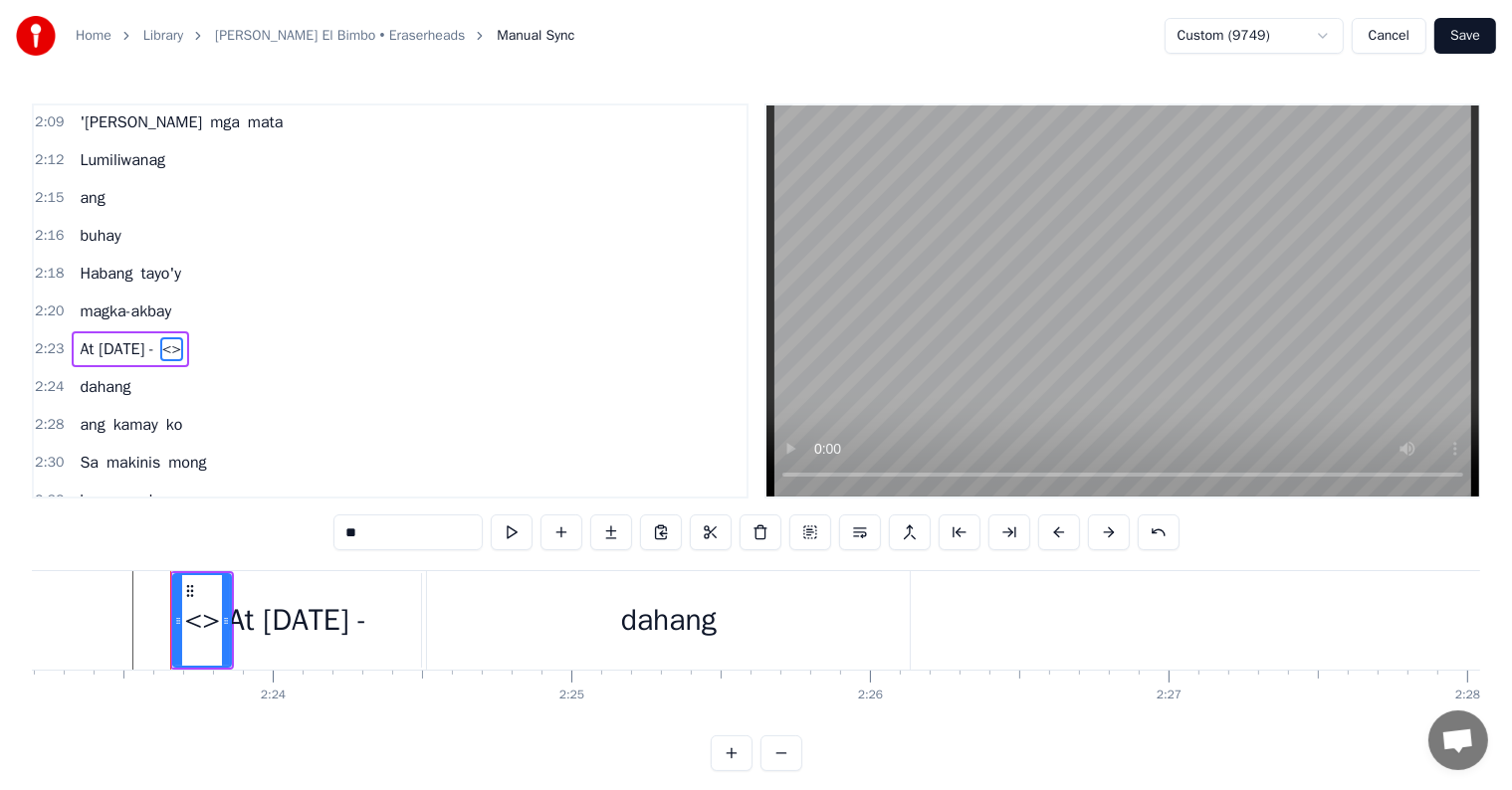 click on "<>" at bounding box center [171, 349] 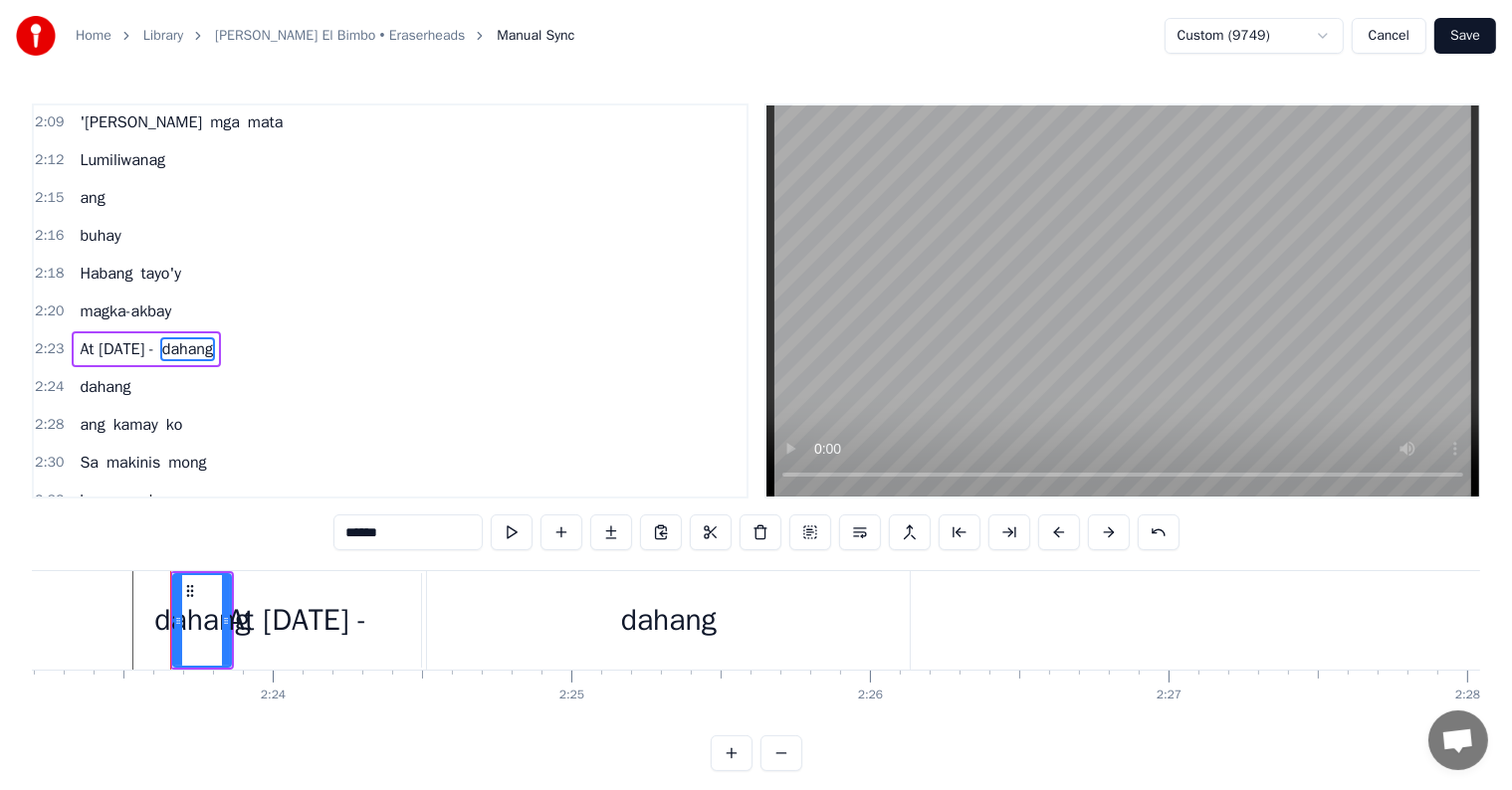 type on "******" 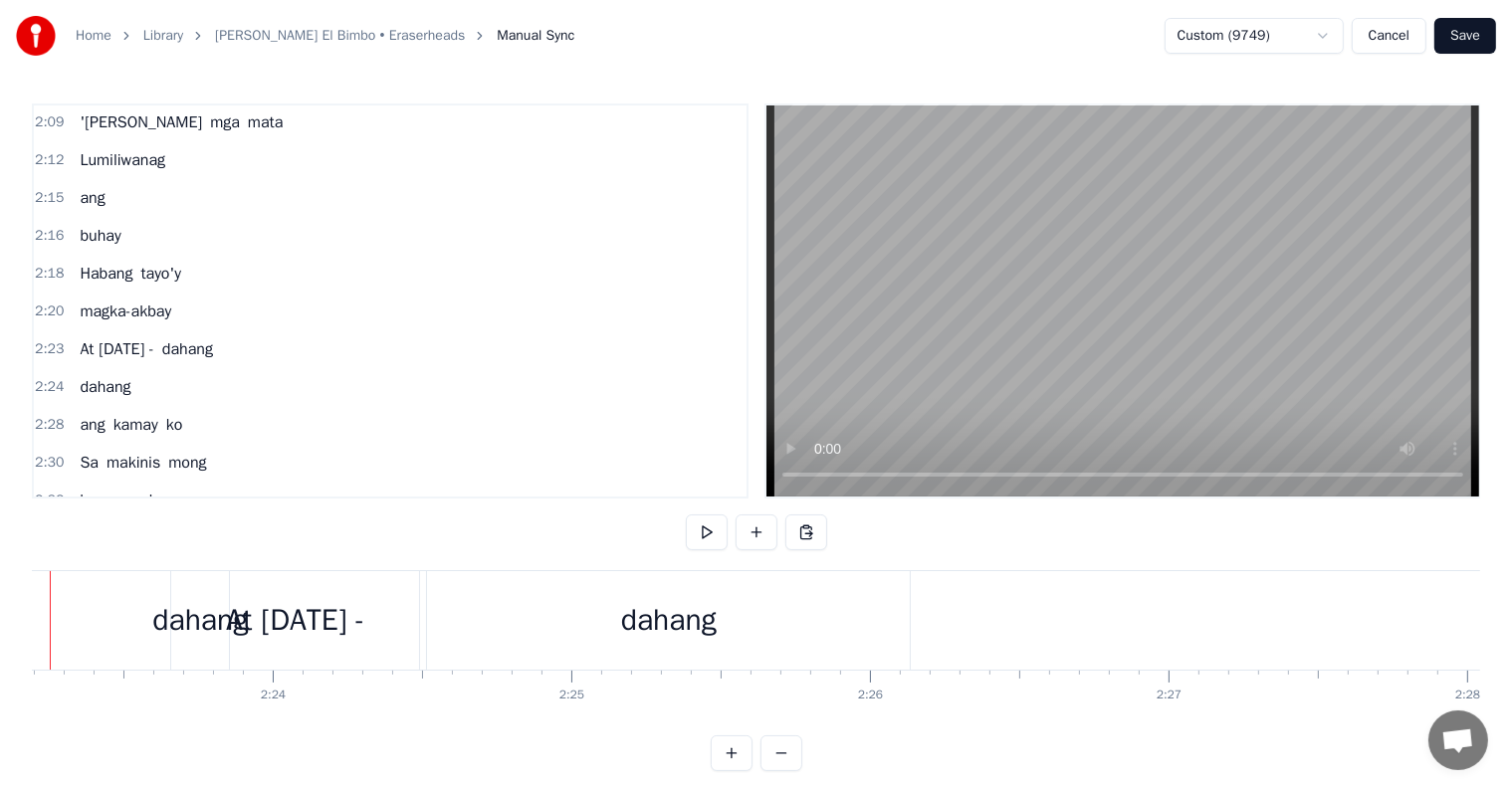 scroll, scrollTop: 0, scrollLeft: 42678, axis: horizontal 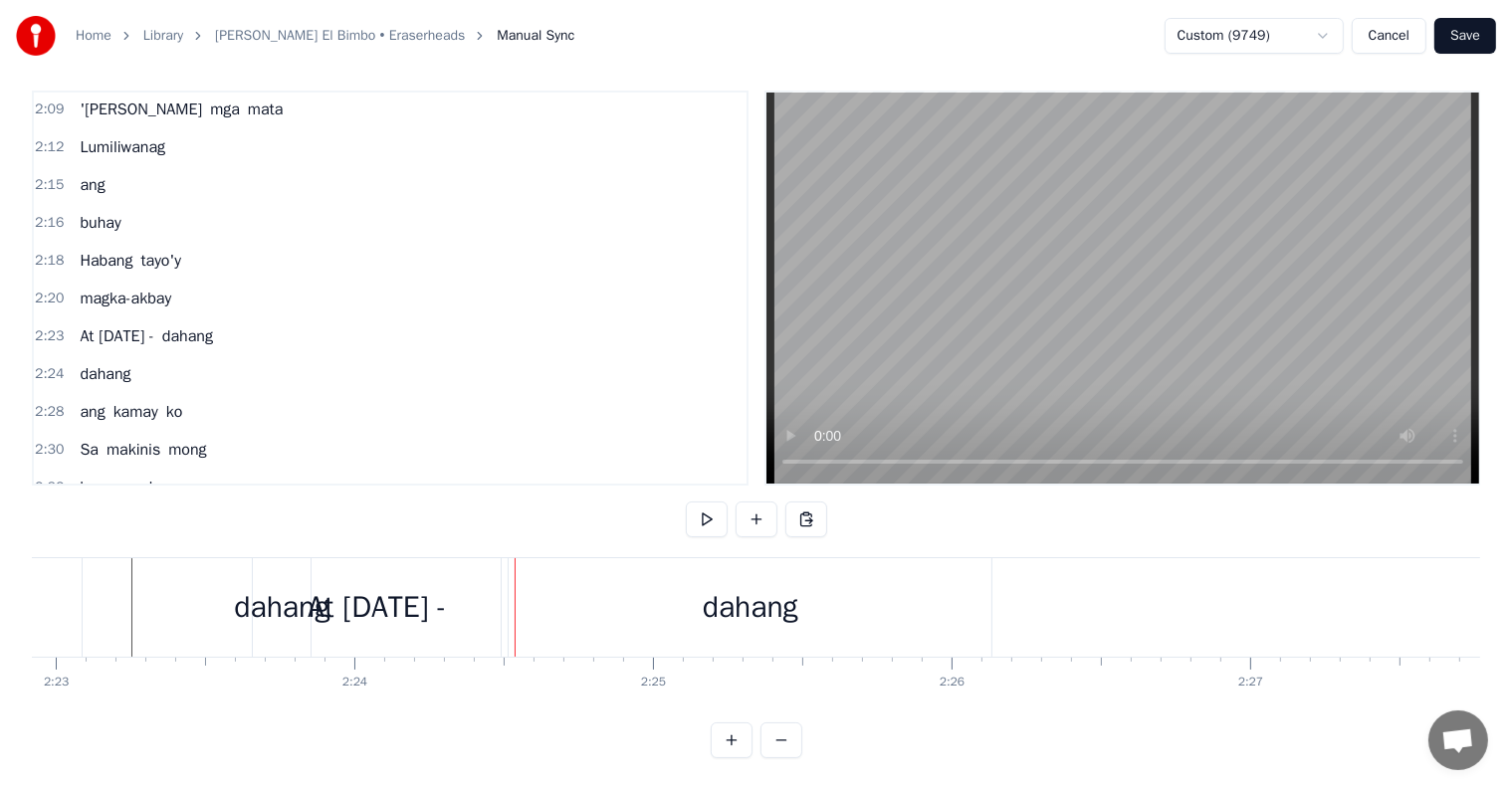 click on "At [DATE] -" at bounding box center (377, 607) 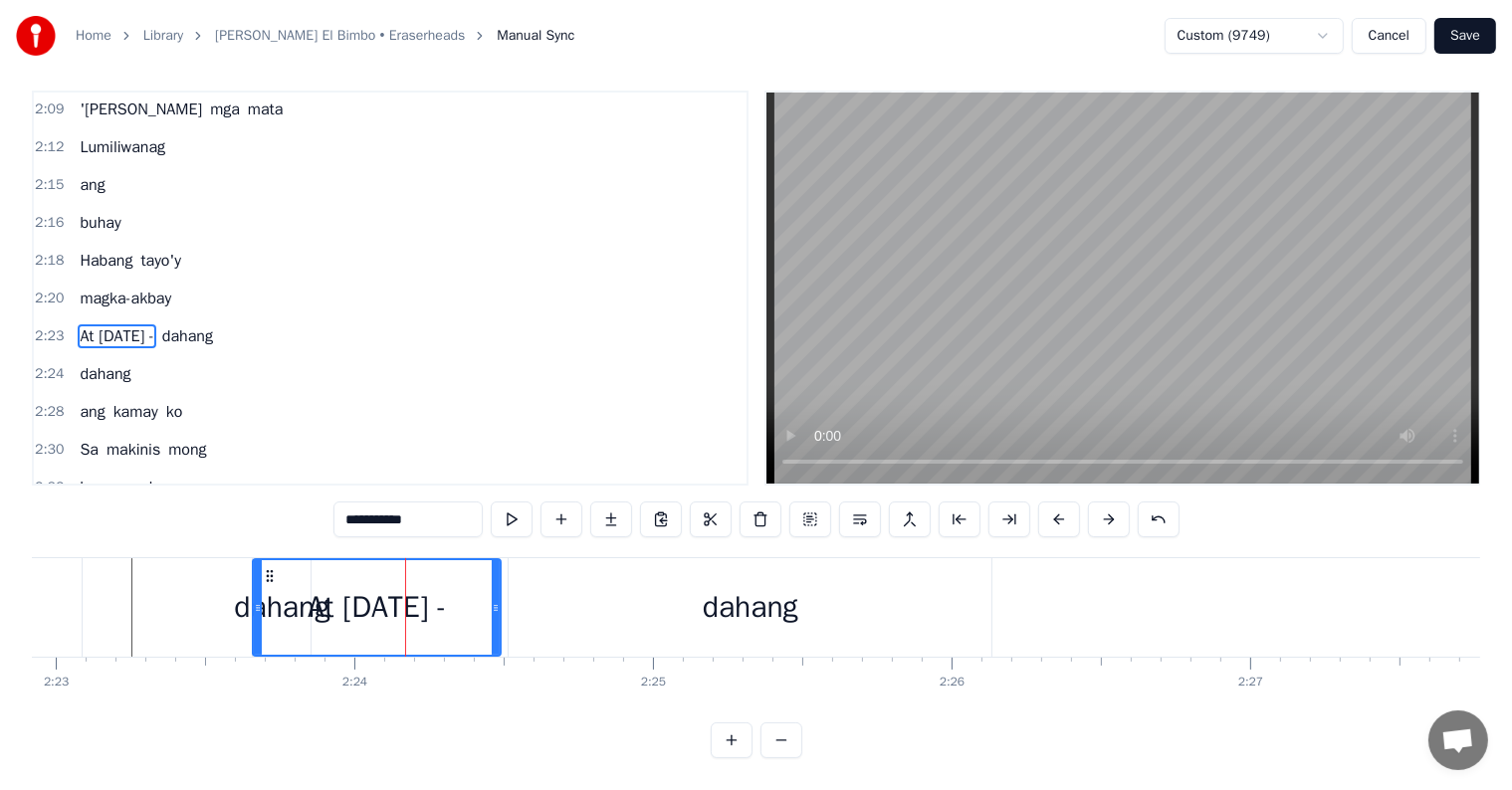 scroll, scrollTop: 0, scrollLeft: 0, axis: both 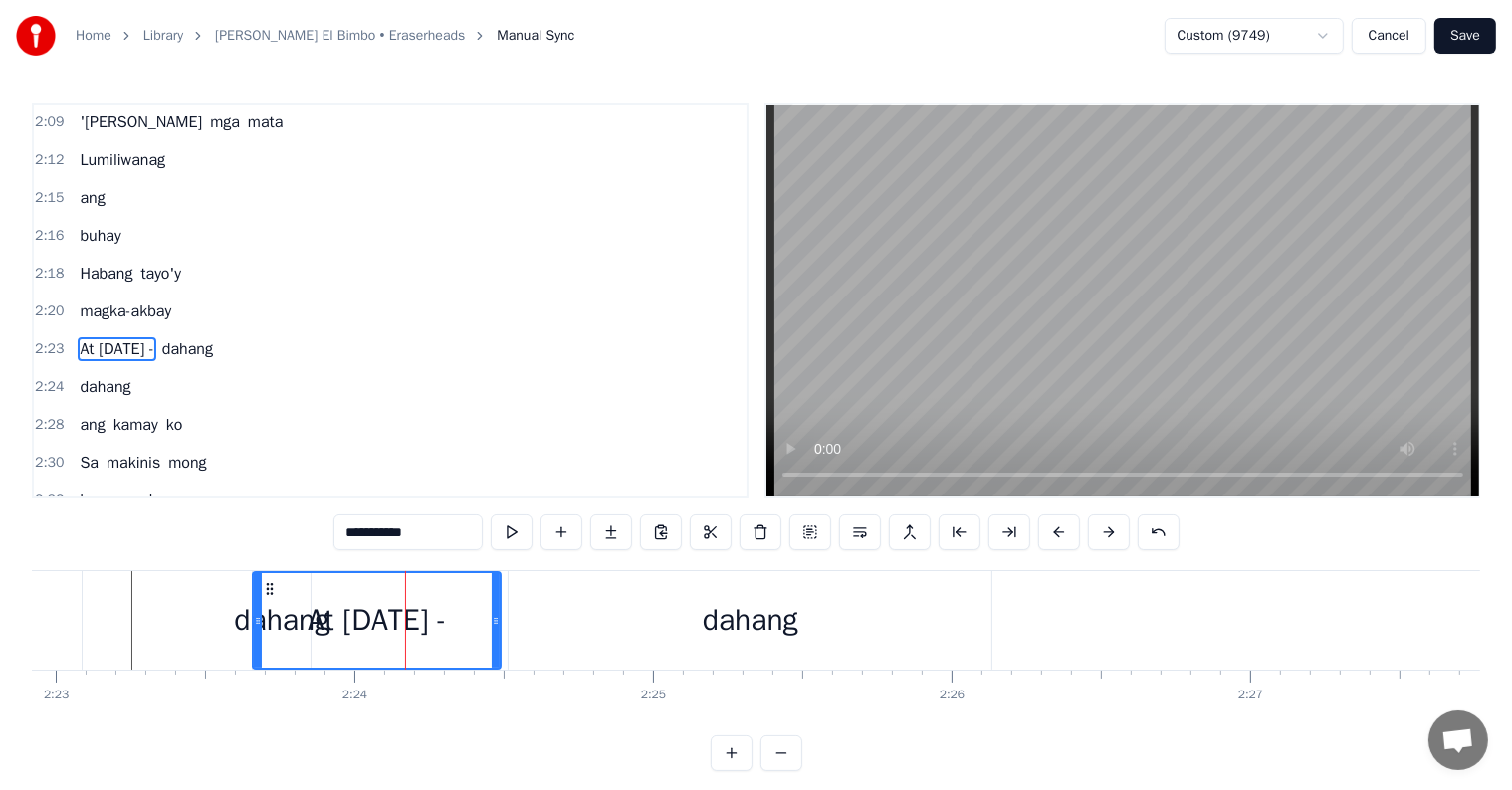 click on "dahang" at bounding box center (750, 620) 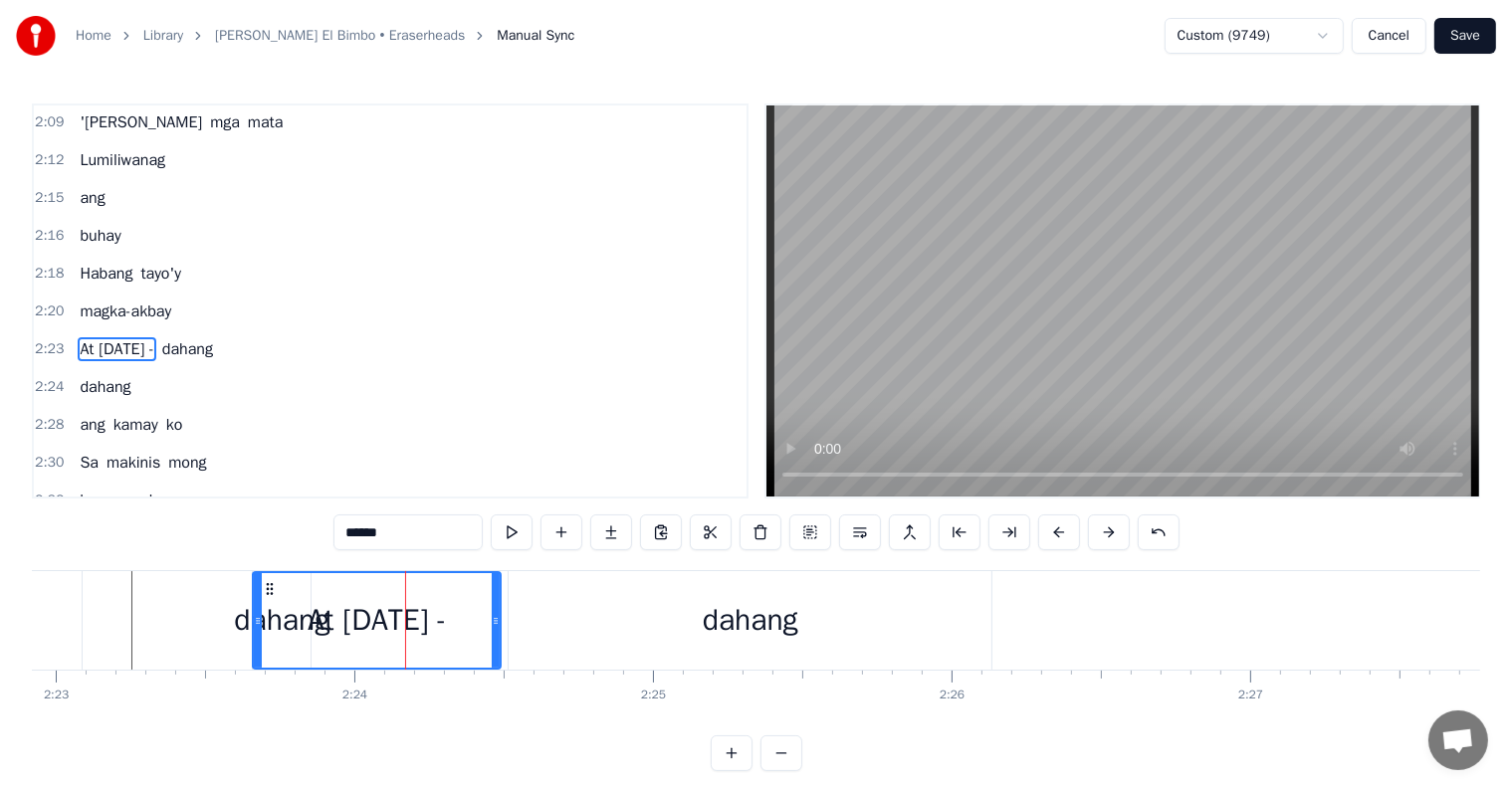 scroll, scrollTop: 1286, scrollLeft: 0, axis: vertical 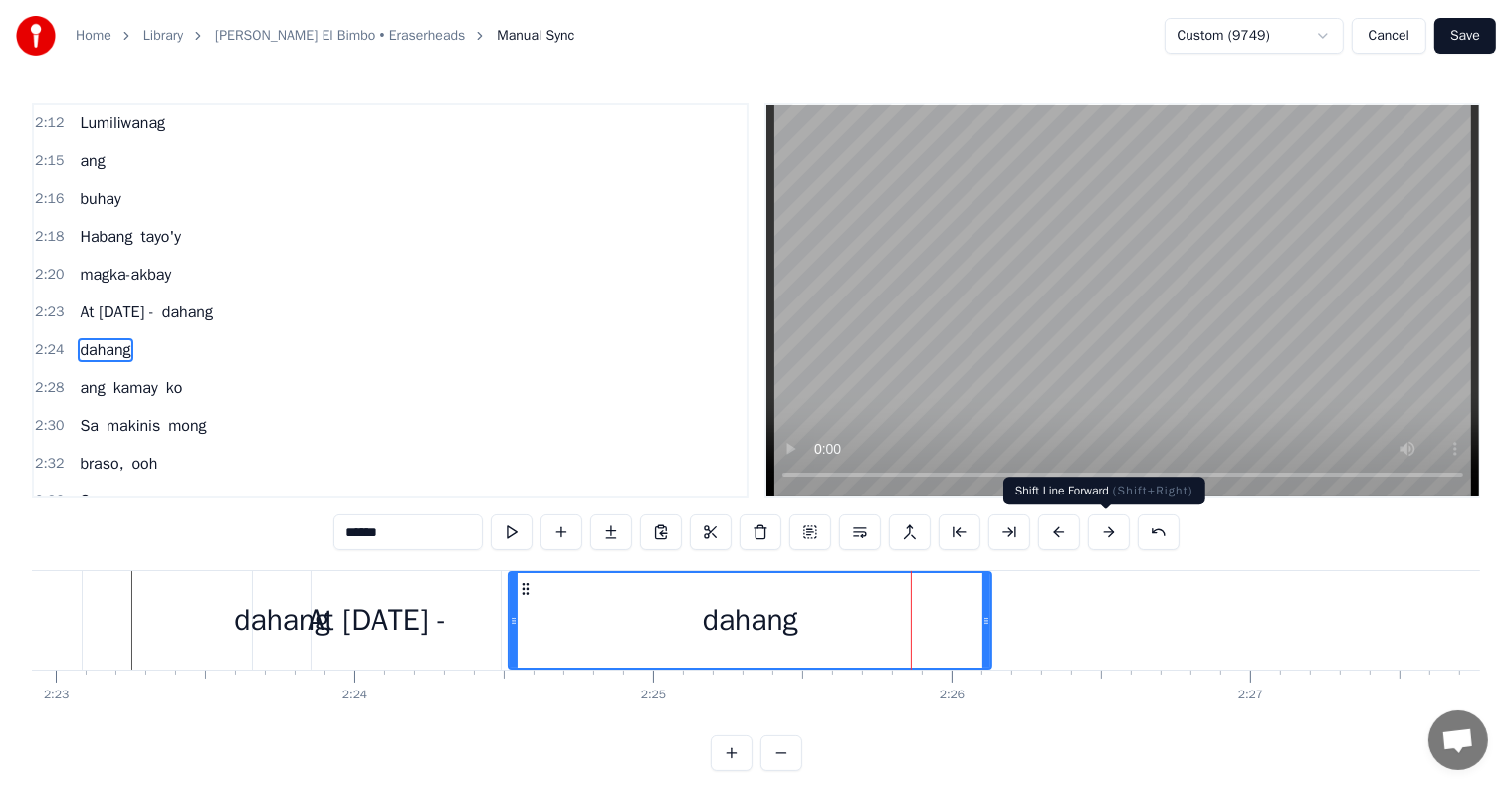 click at bounding box center (1109, 532) 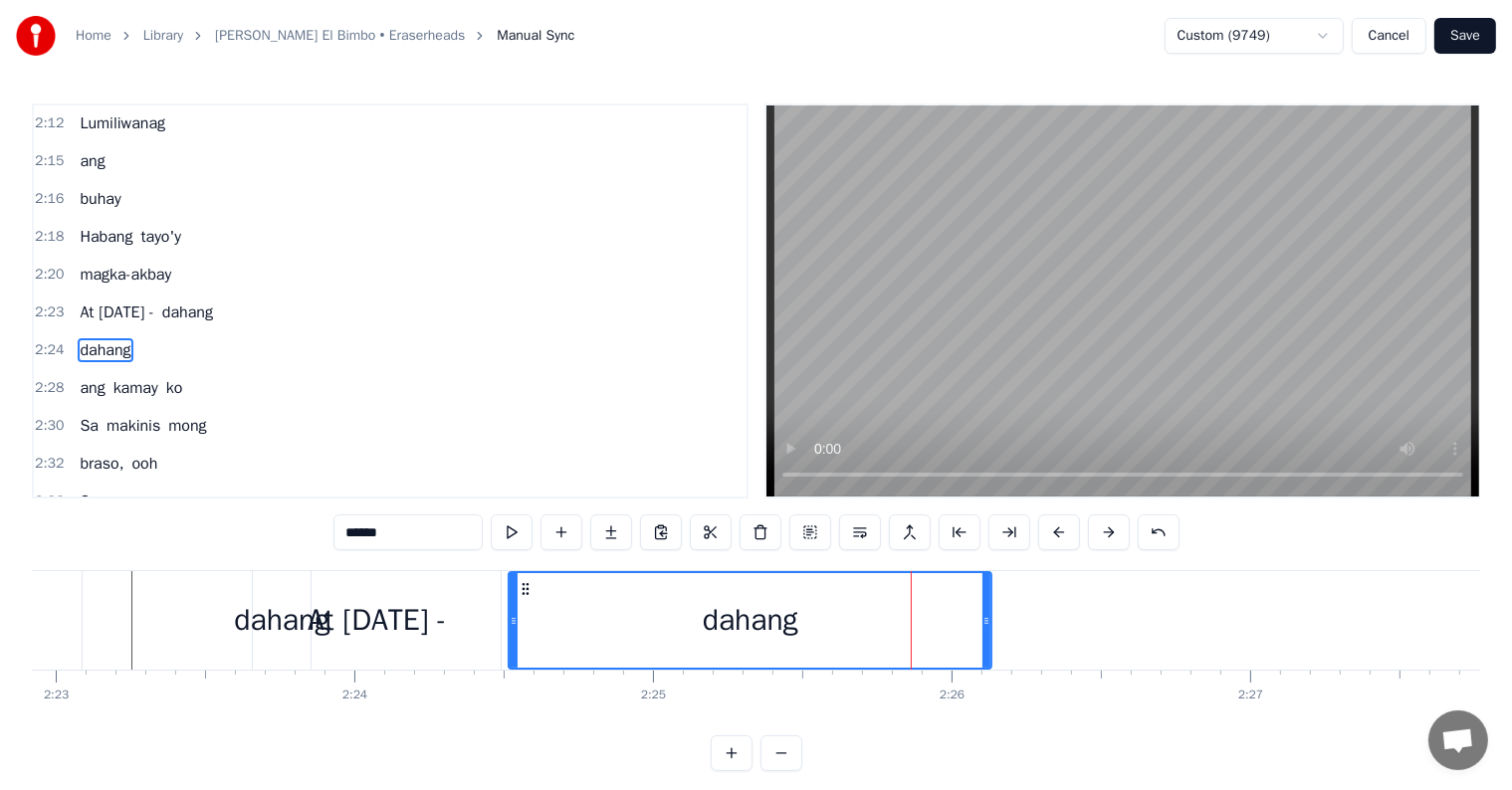 click at bounding box center [1109, 532] 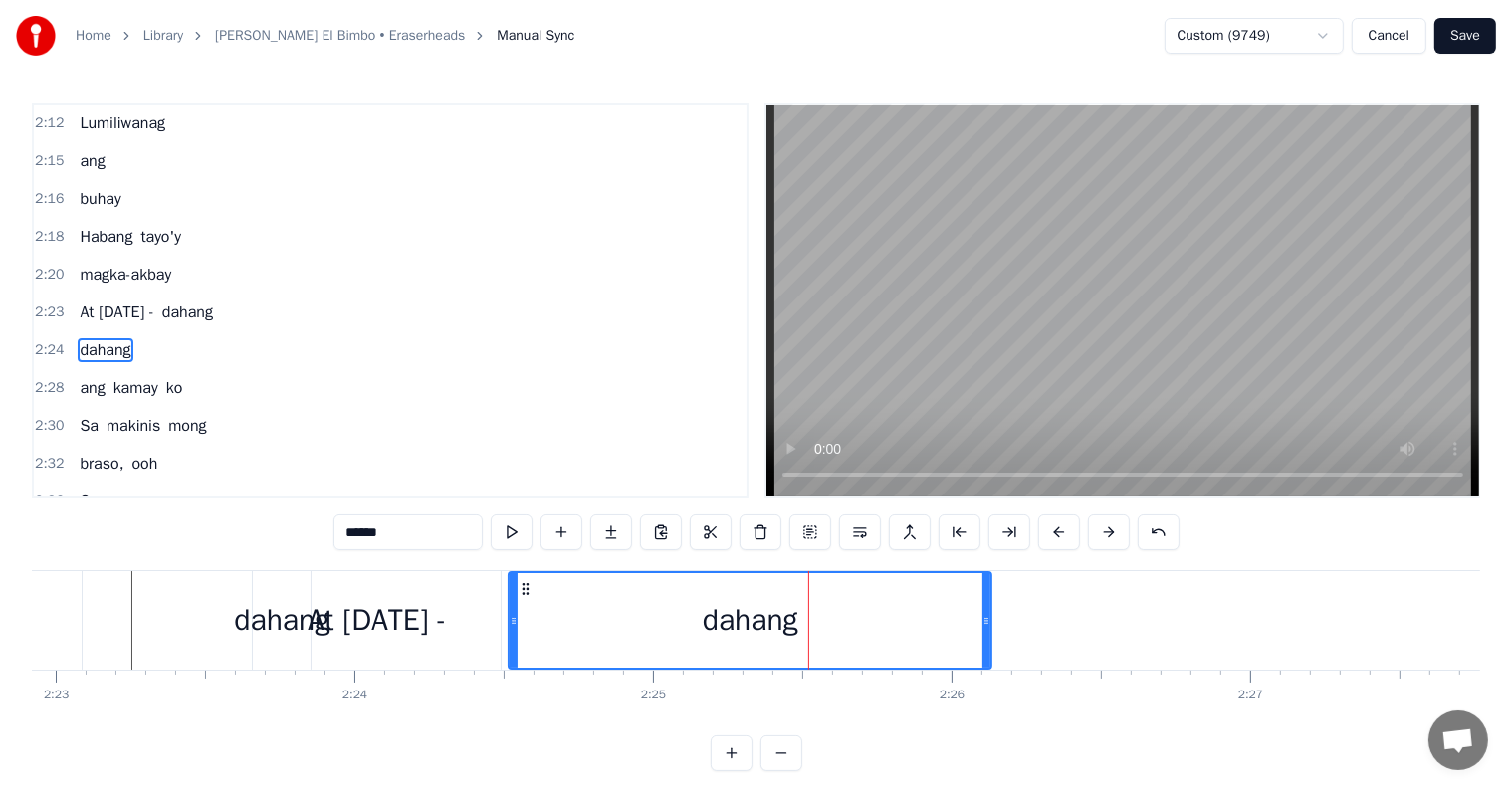 click on "dahang" at bounding box center (750, 620) 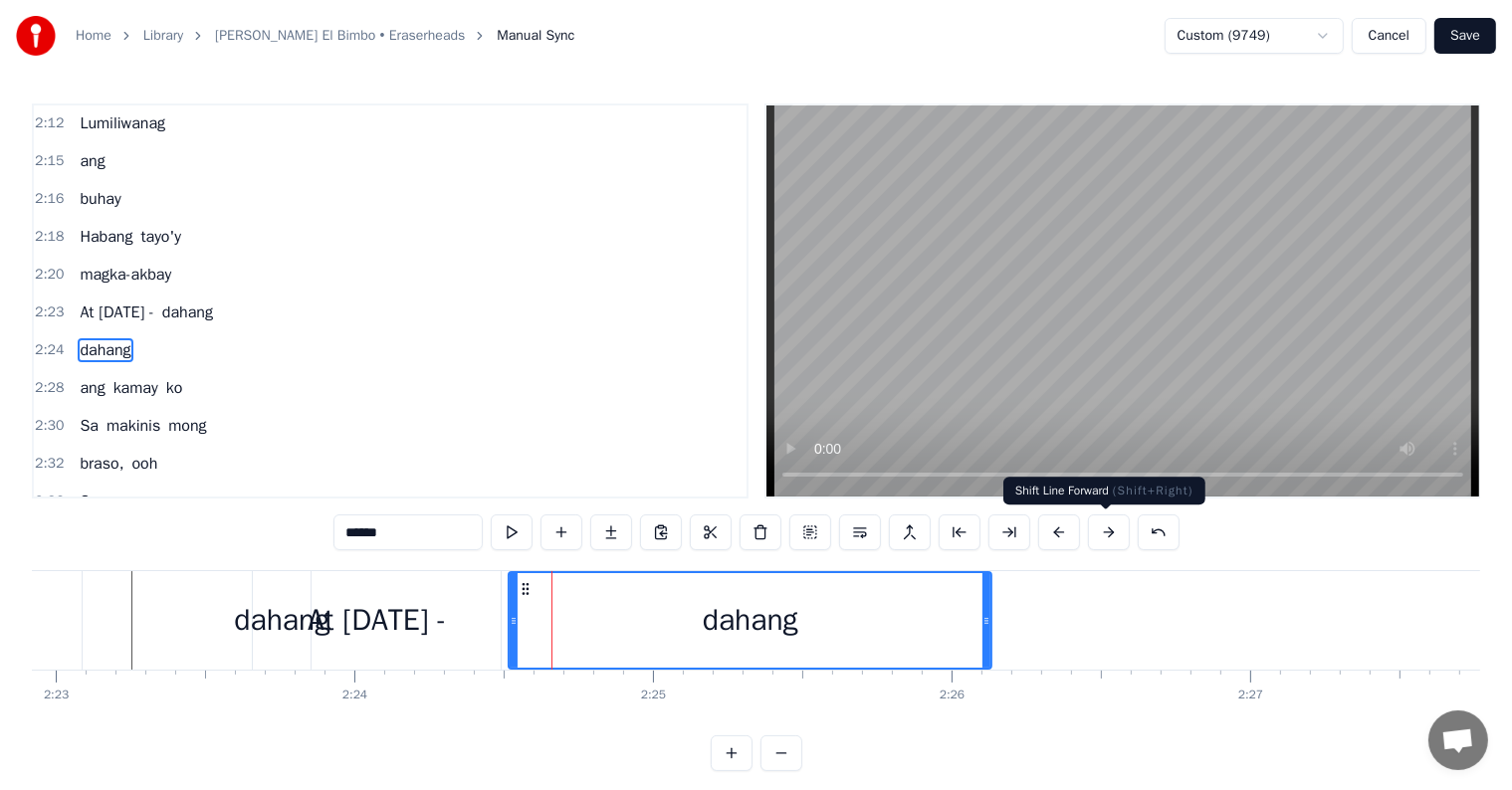 click at bounding box center [1109, 532] 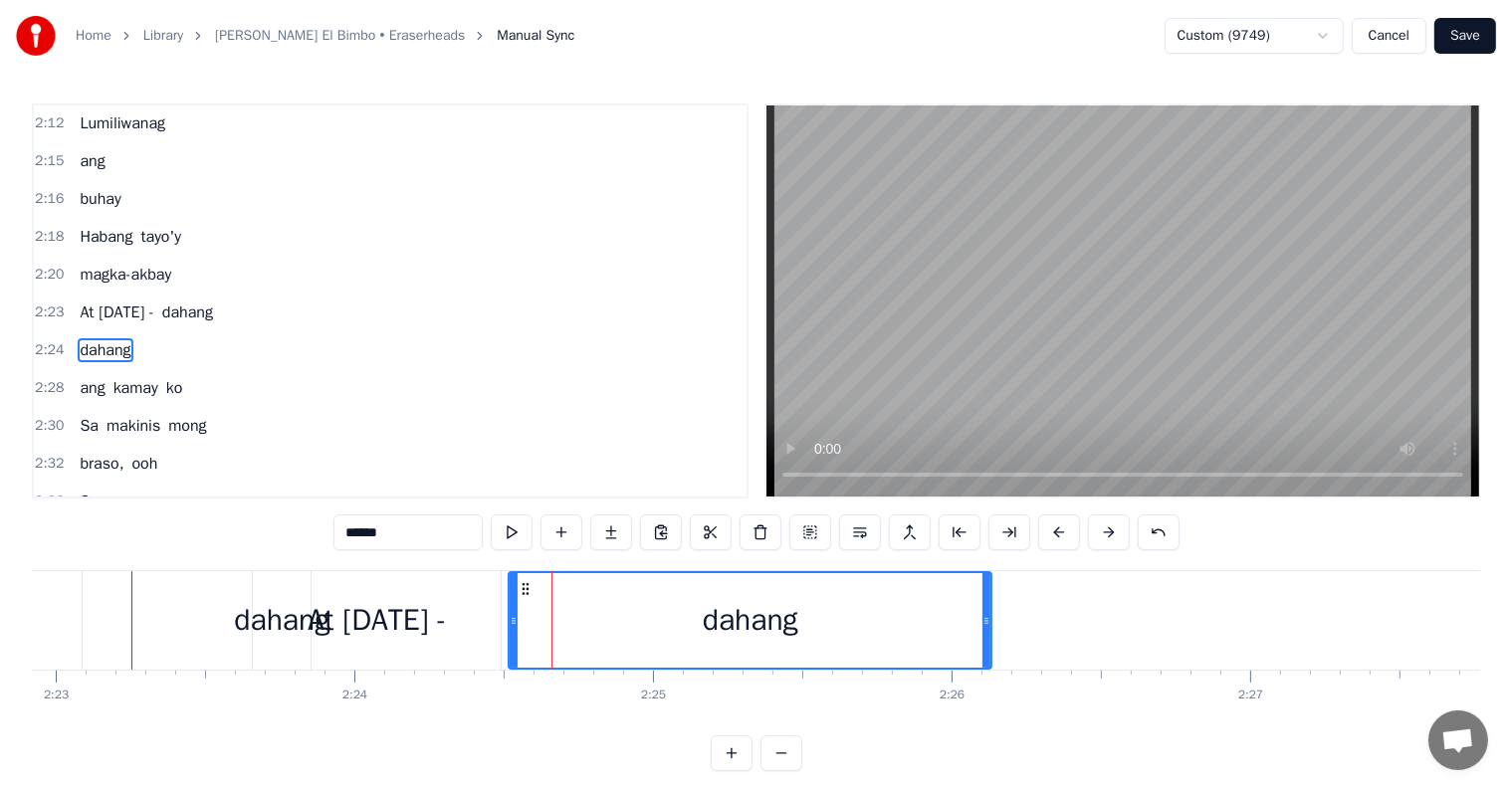 click at bounding box center (1109, 532) 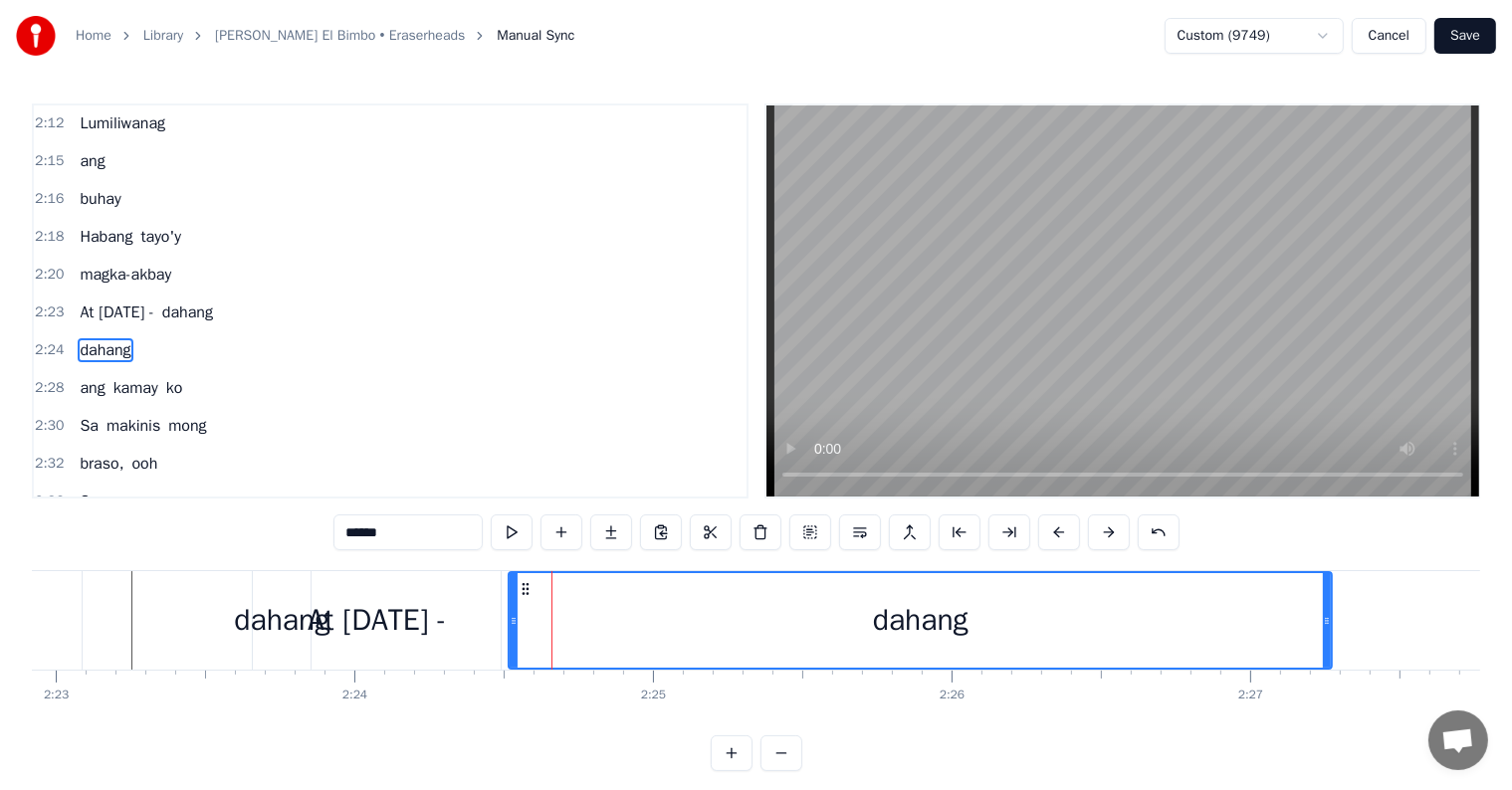 drag, startPoint x: 985, startPoint y: 621, endPoint x: 1386, endPoint y: 621, distance: 401 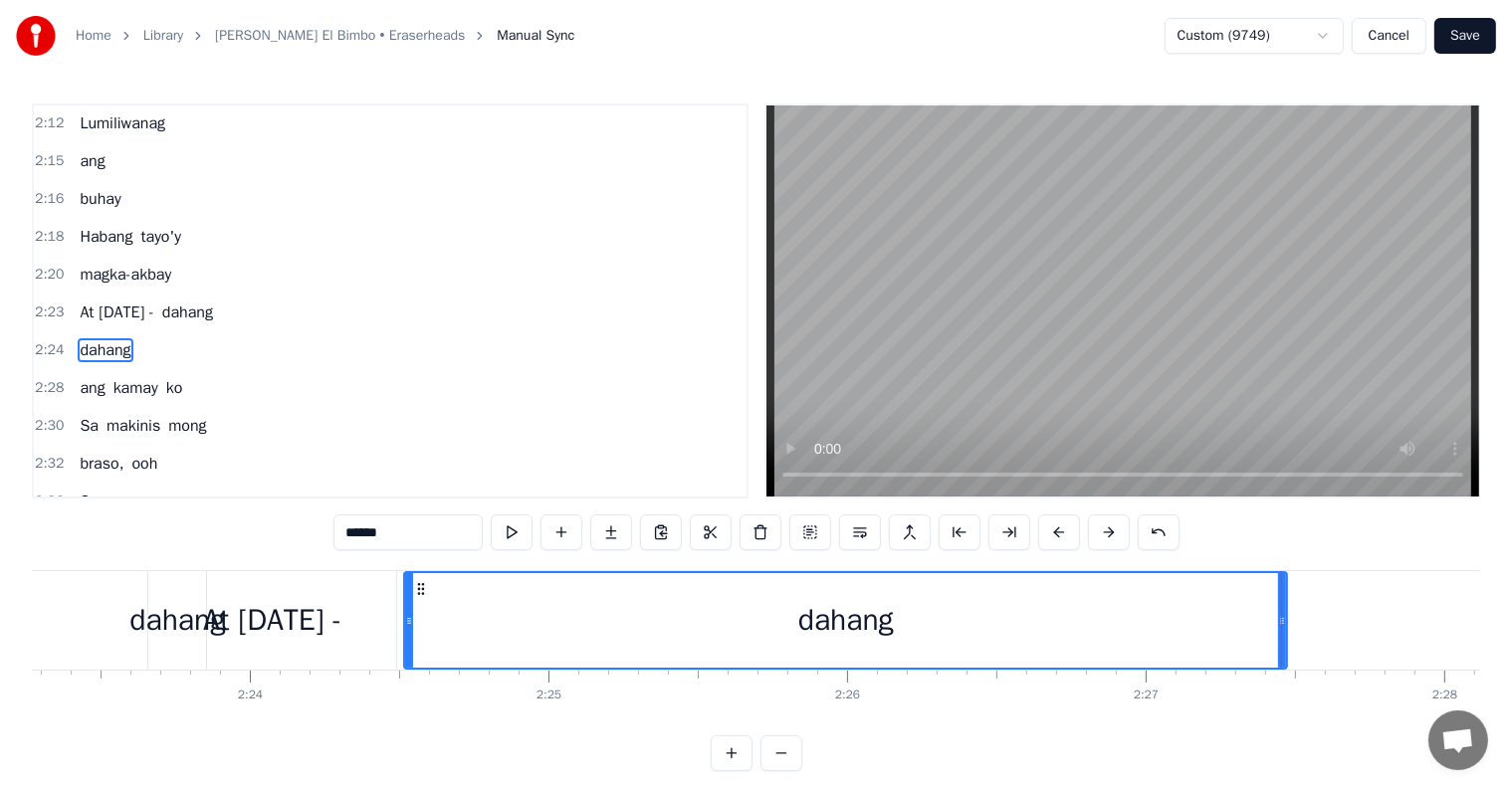 scroll, scrollTop: 0, scrollLeft: 43009, axis: horizontal 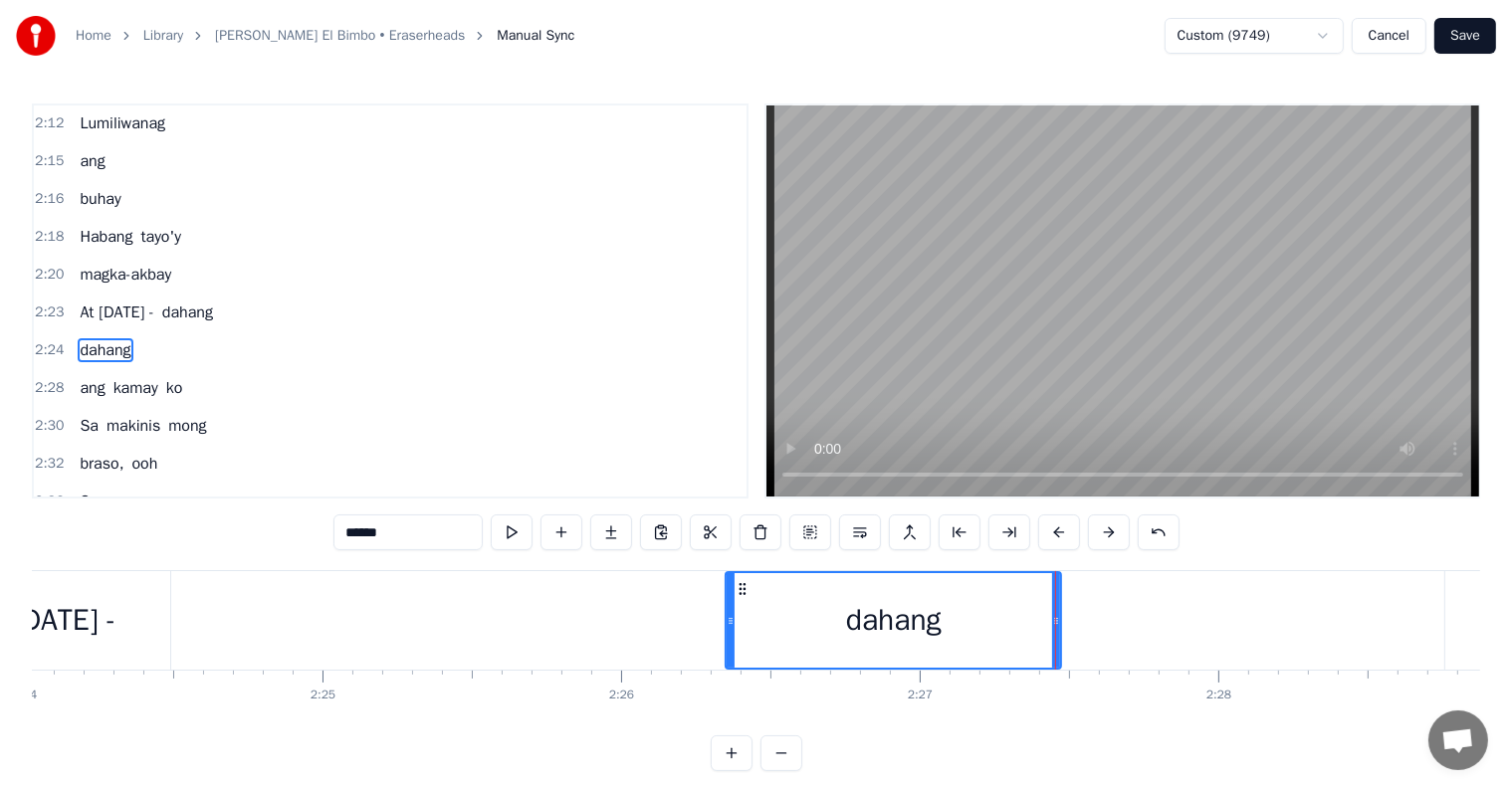 drag, startPoint x: 184, startPoint y: 618, endPoint x: 732, endPoint y: 632, distance: 548.1788 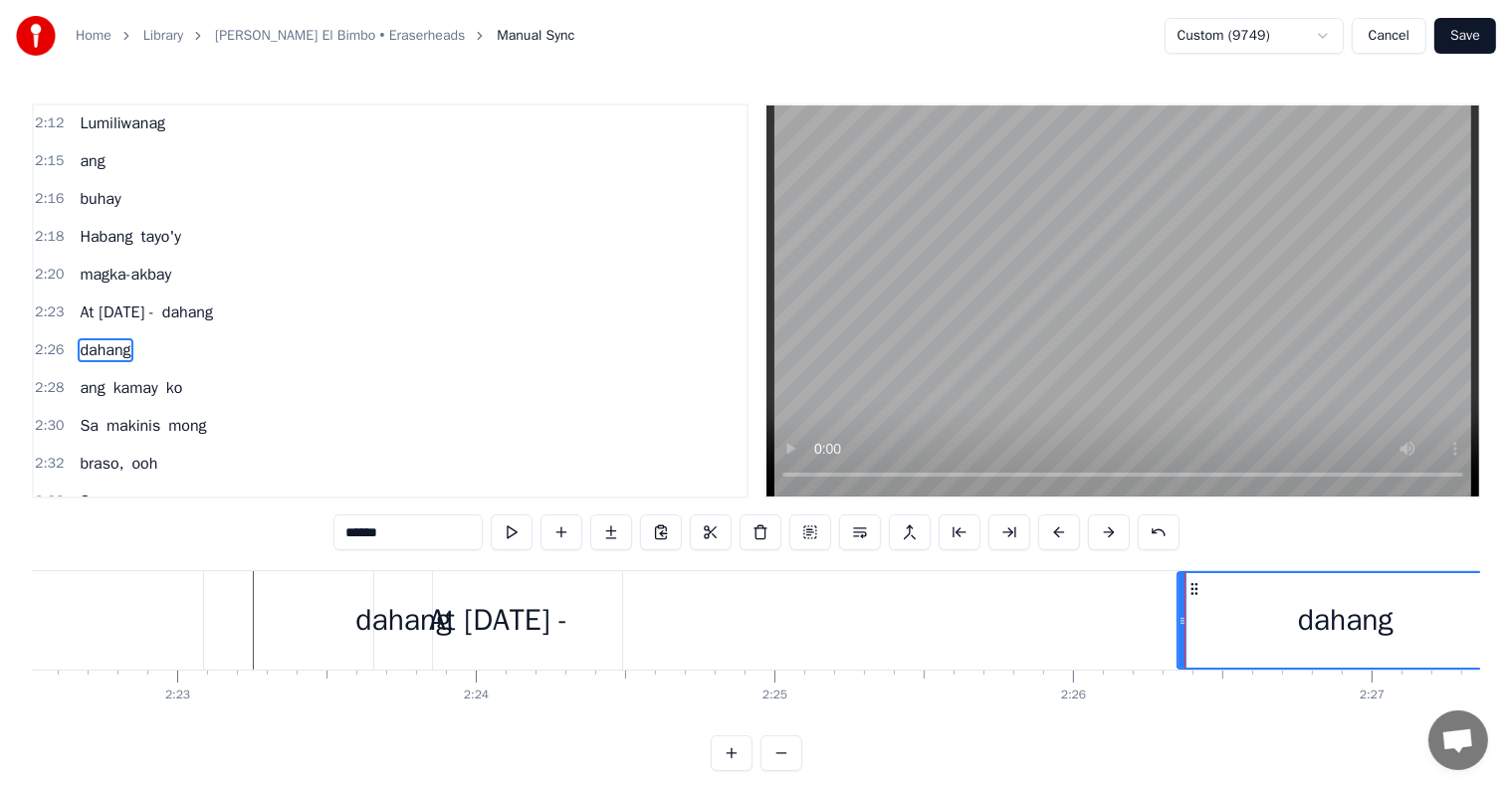 scroll, scrollTop: 0, scrollLeft: 42181, axis: horizontal 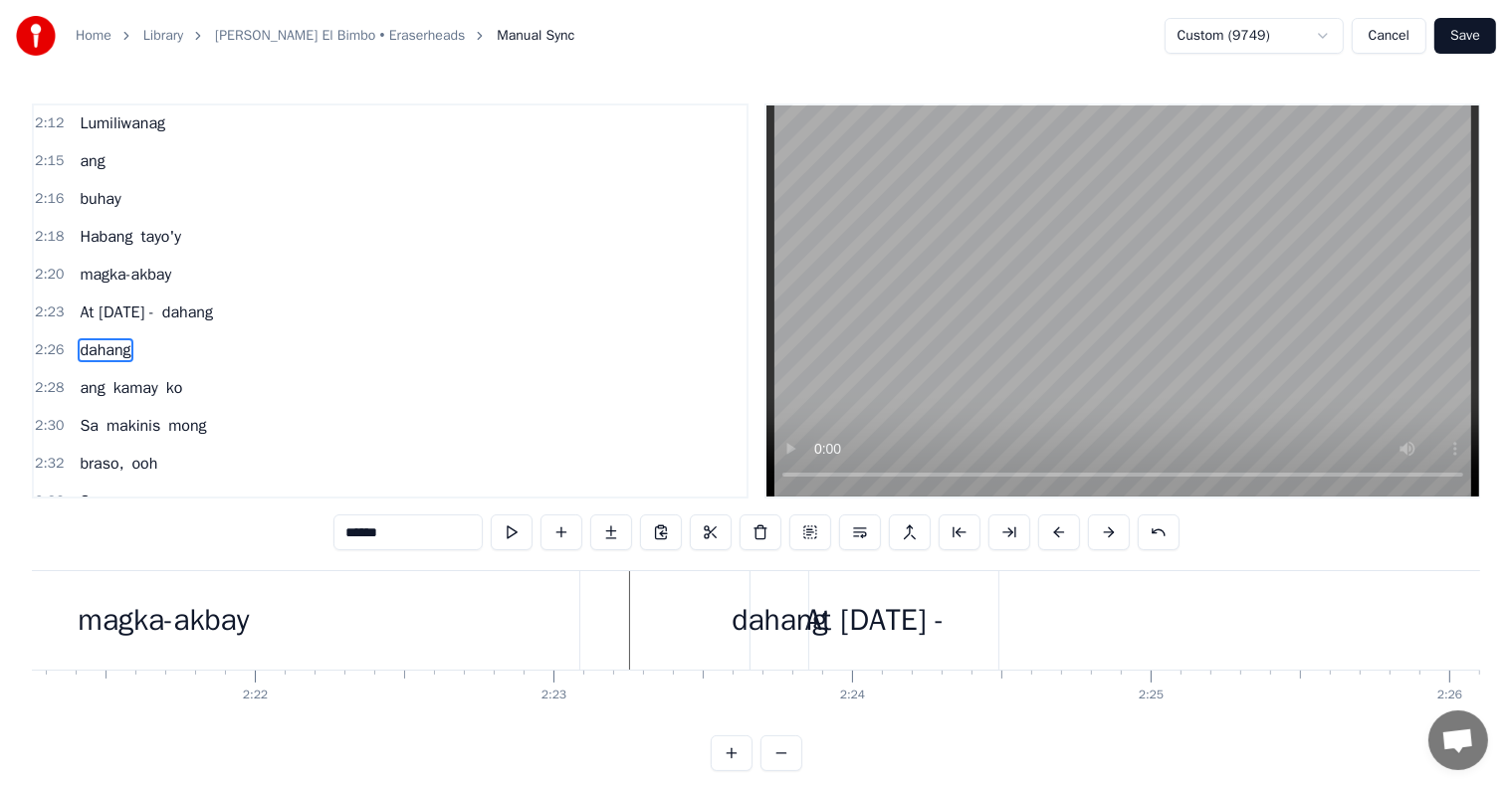 click on "dahang" at bounding box center [779, 620] 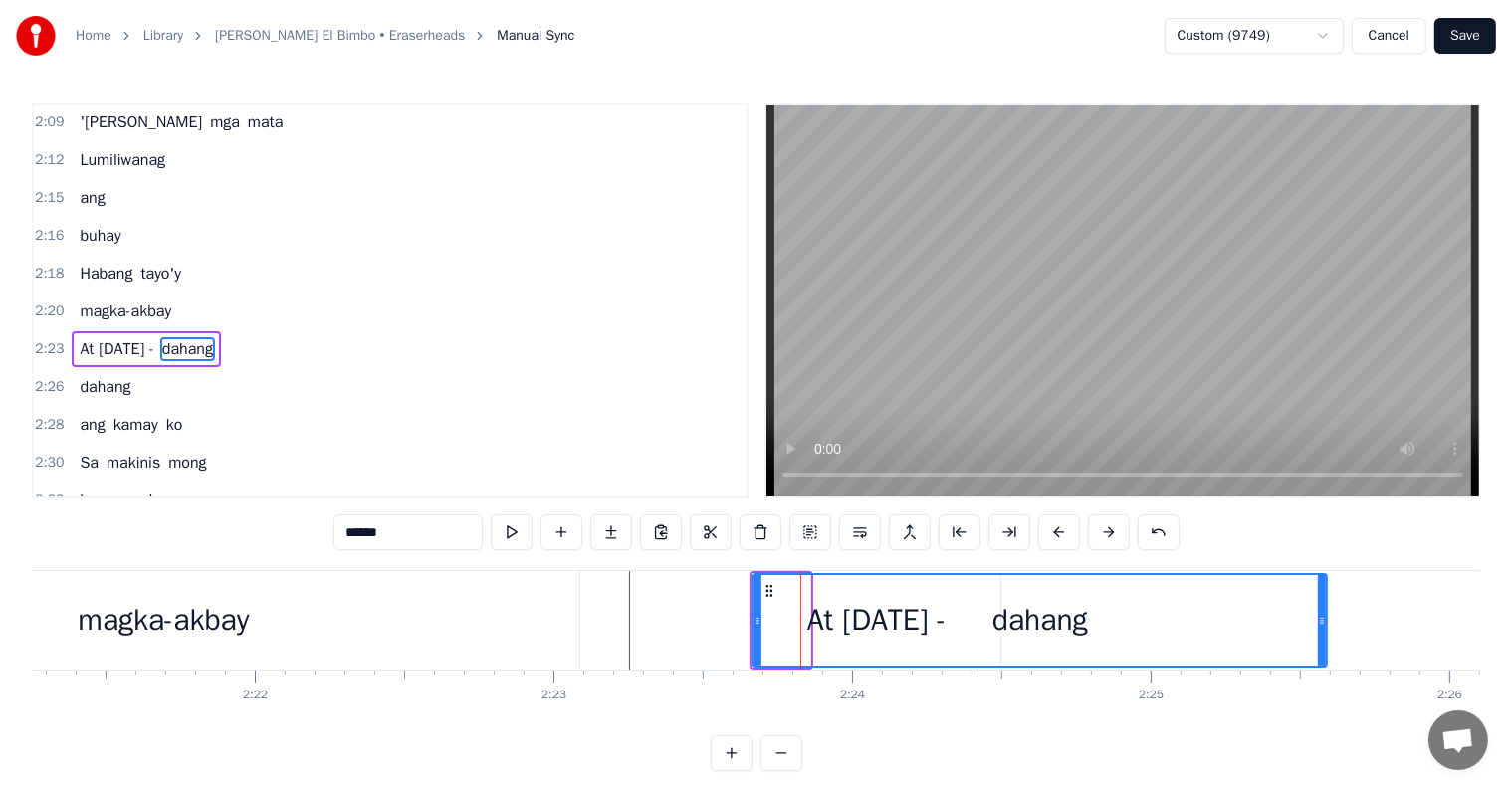 drag, startPoint x: 805, startPoint y: 623, endPoint x: 1322, endPoint y: 636, distance: 517.1634 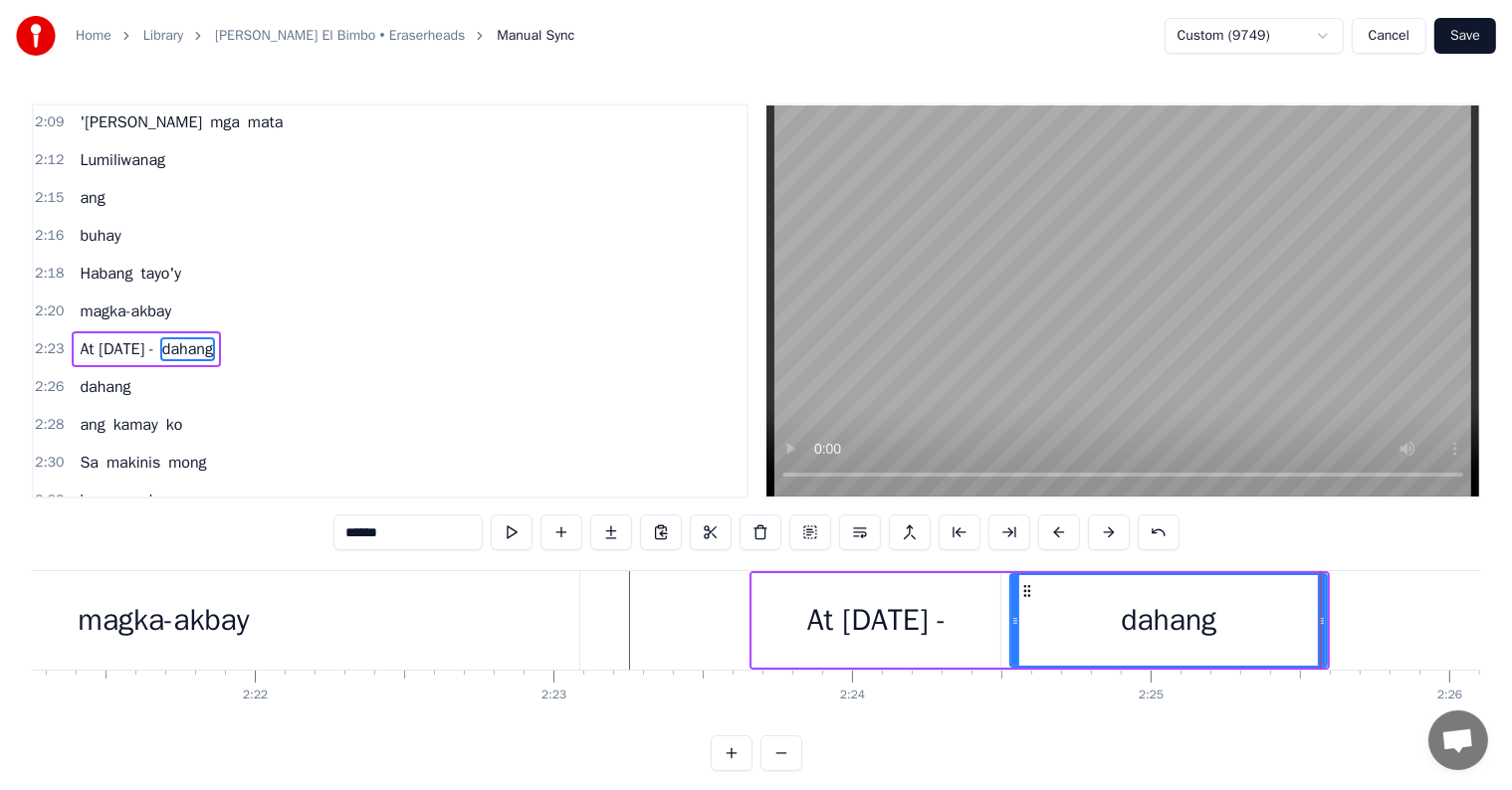 drag, startPoint x: 756, startPoint y: 618, endPoint x: 1010, endPoint y: 624, distance: 254.07086 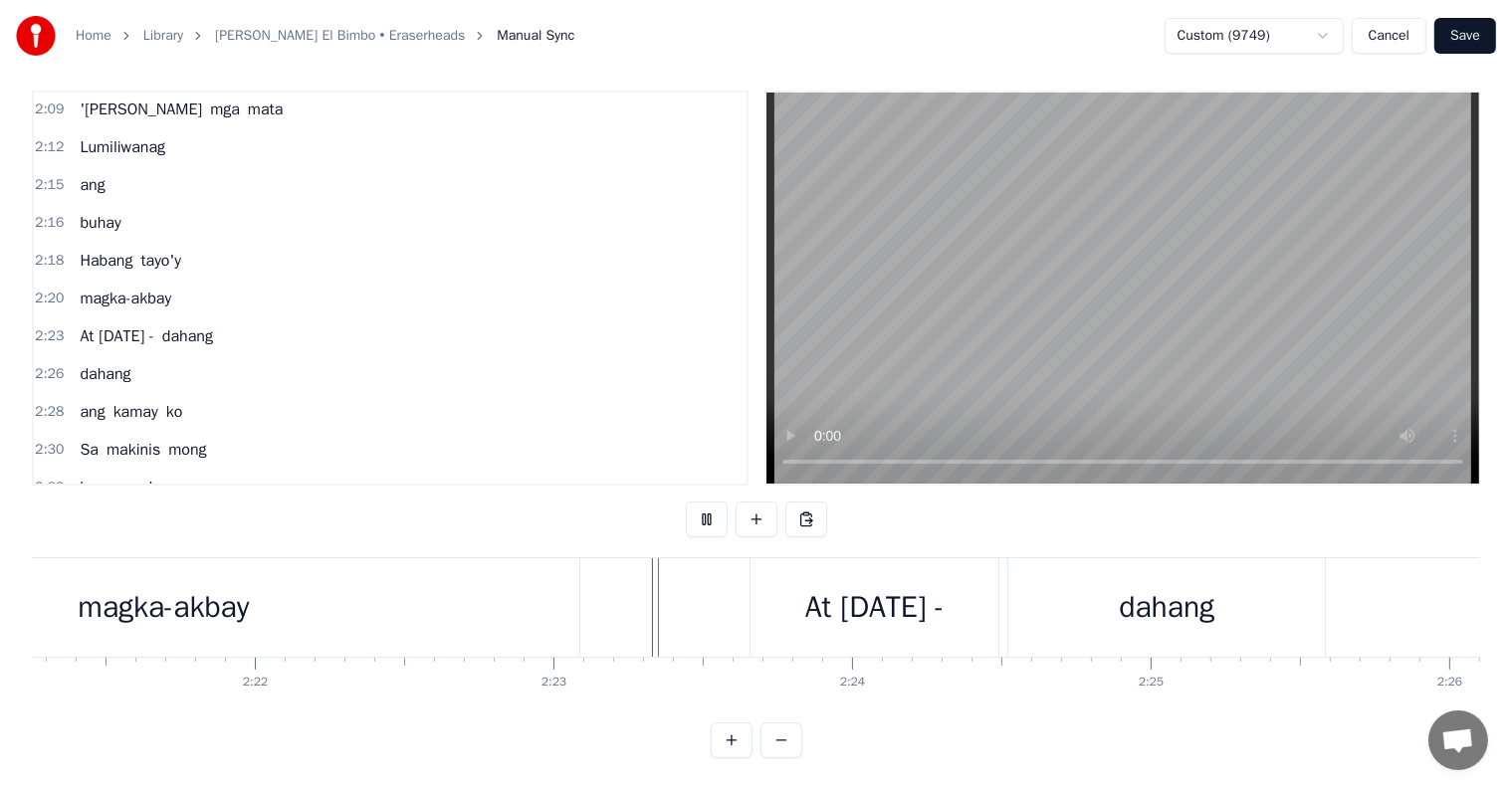 scroll, scrollTop: 30, scrollLeft: 0, axis: vertical 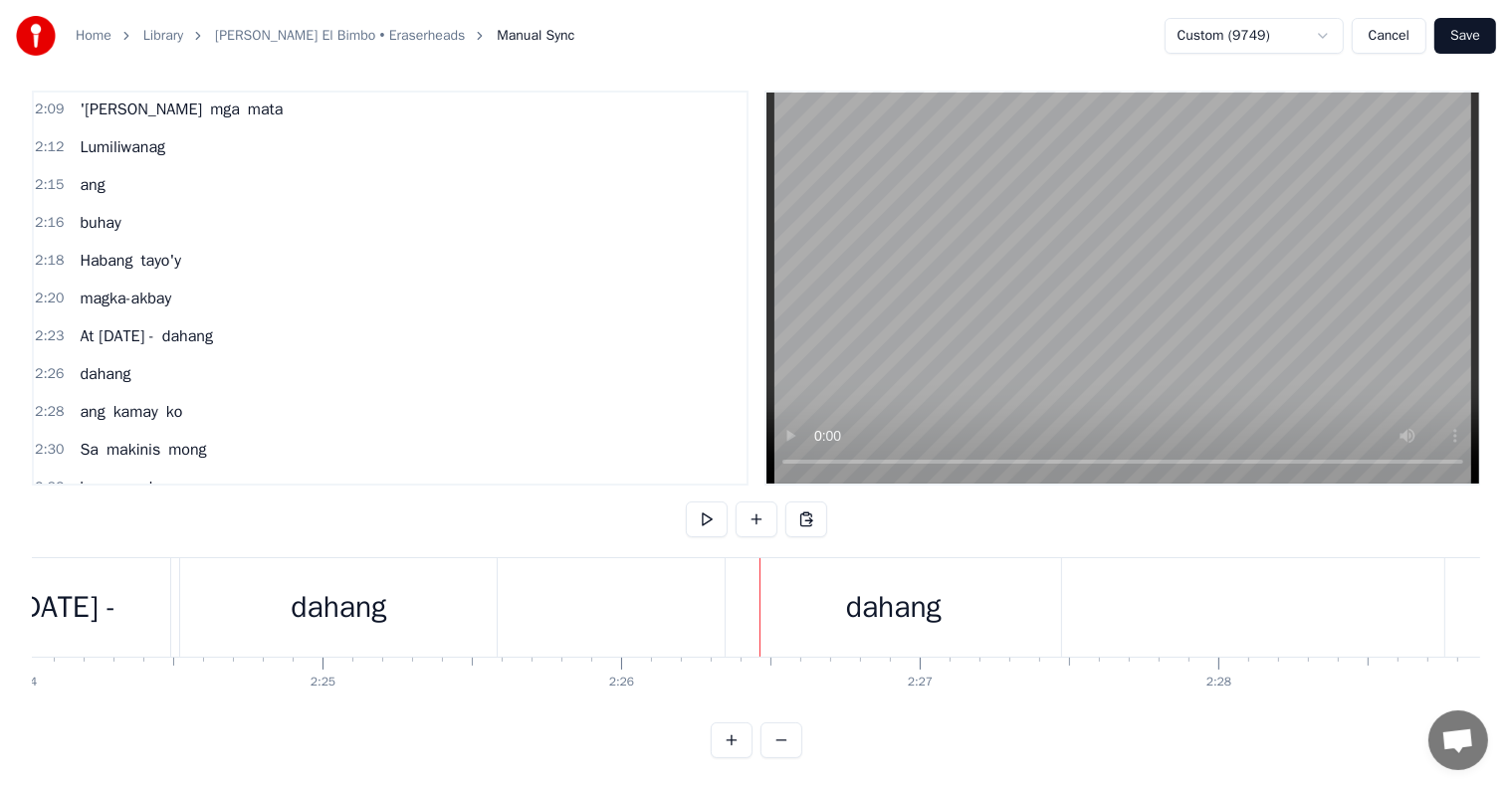 click on "dahang" at bounding box center [338, 607] 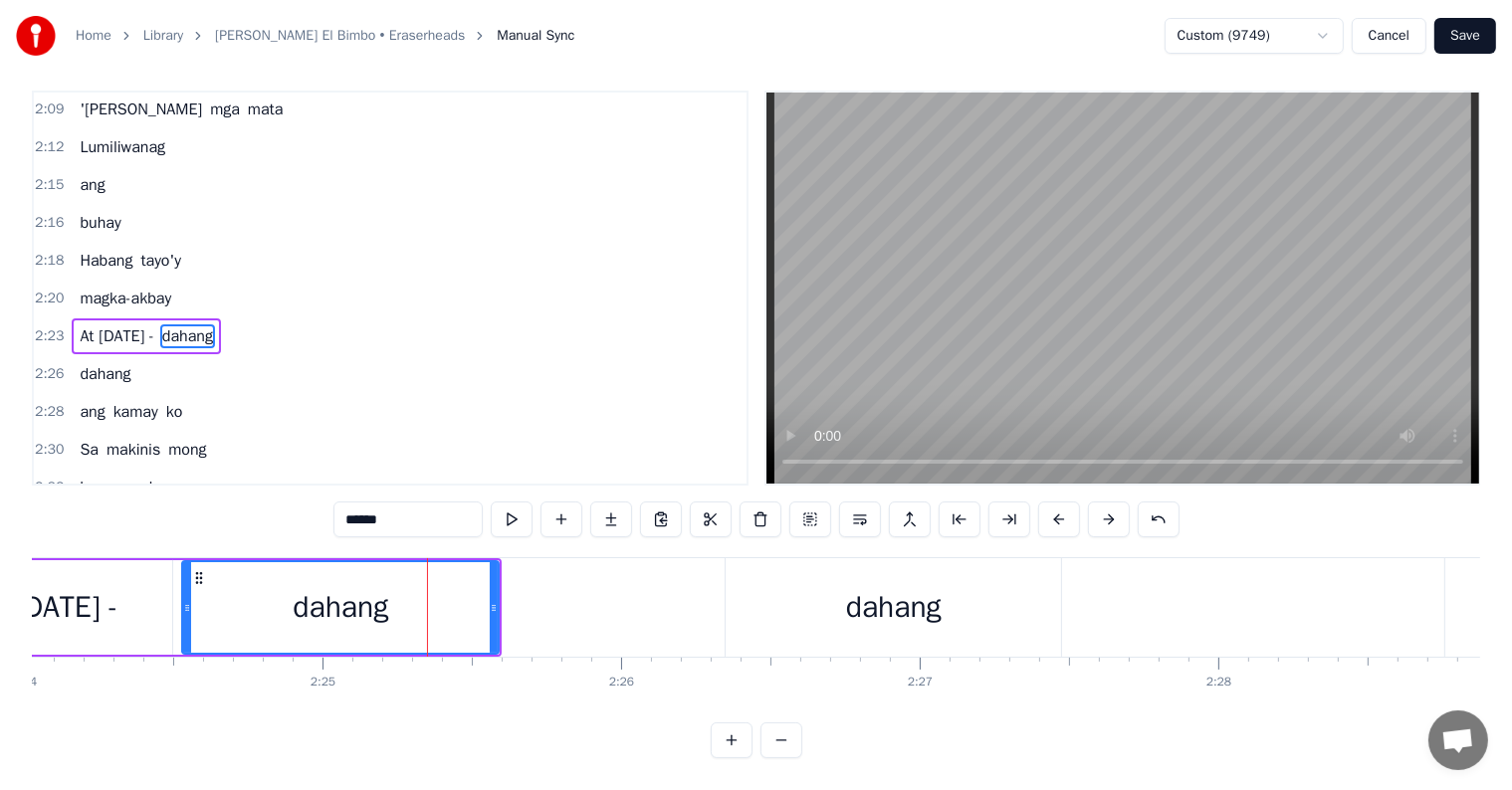 scroll, scrollTop: 0, scrollLeft: 0, axis: both 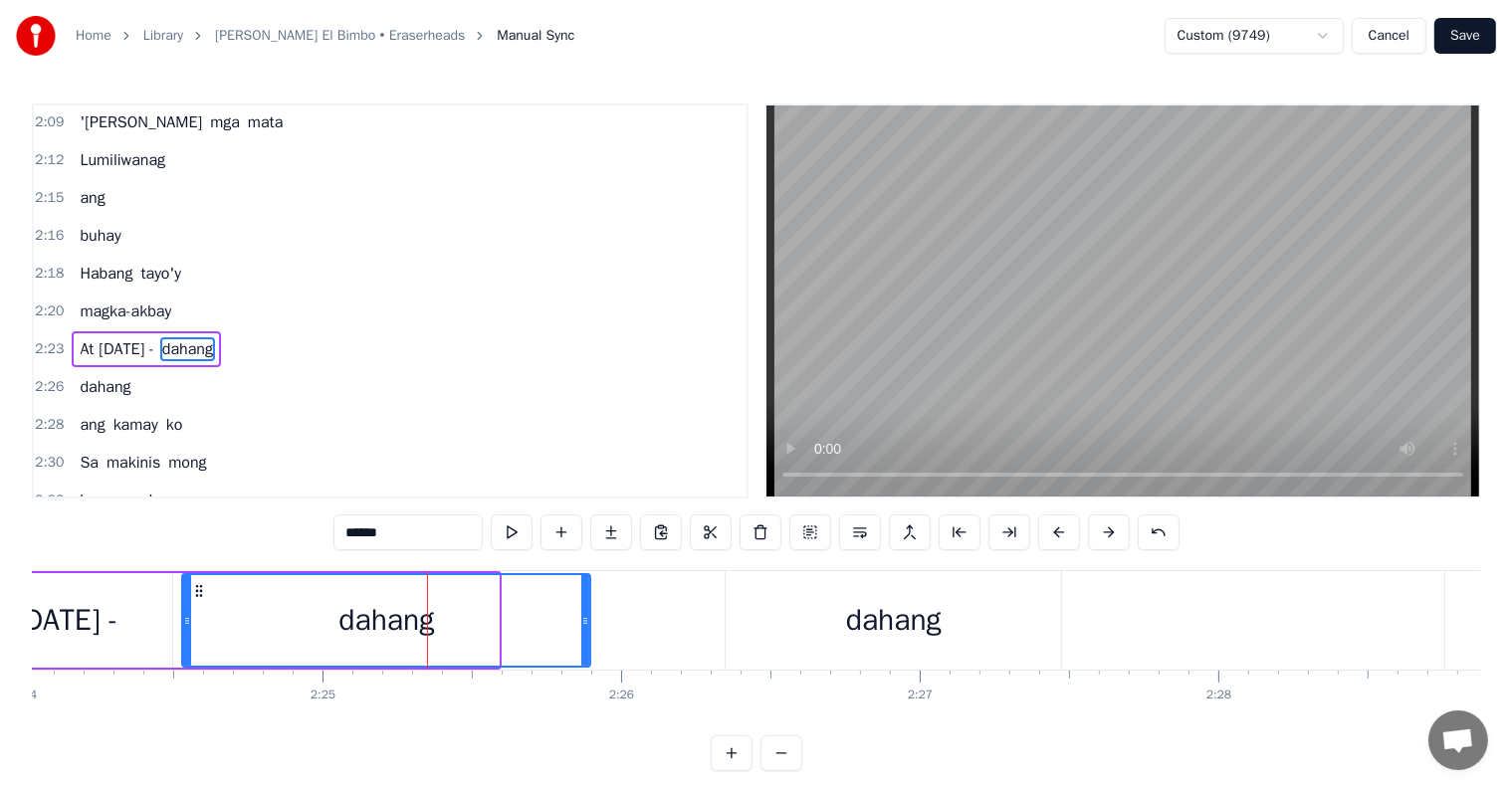 drag, startPoint x: 496, startPoint y: 612, endPoint x: 594, endPoint y: 609, distance: 98.04591 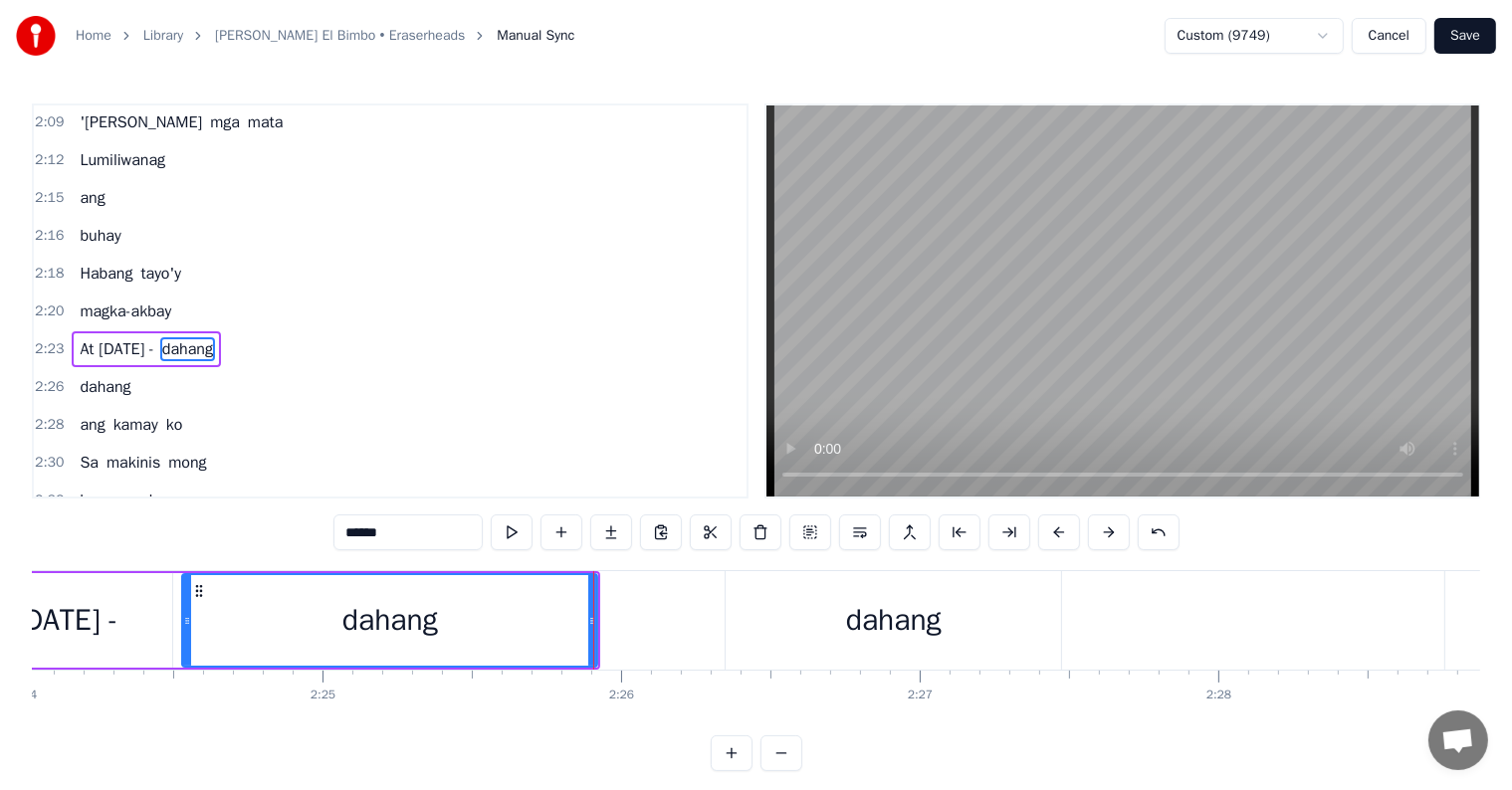 click on "dahang" at bounding box center [894, 620] 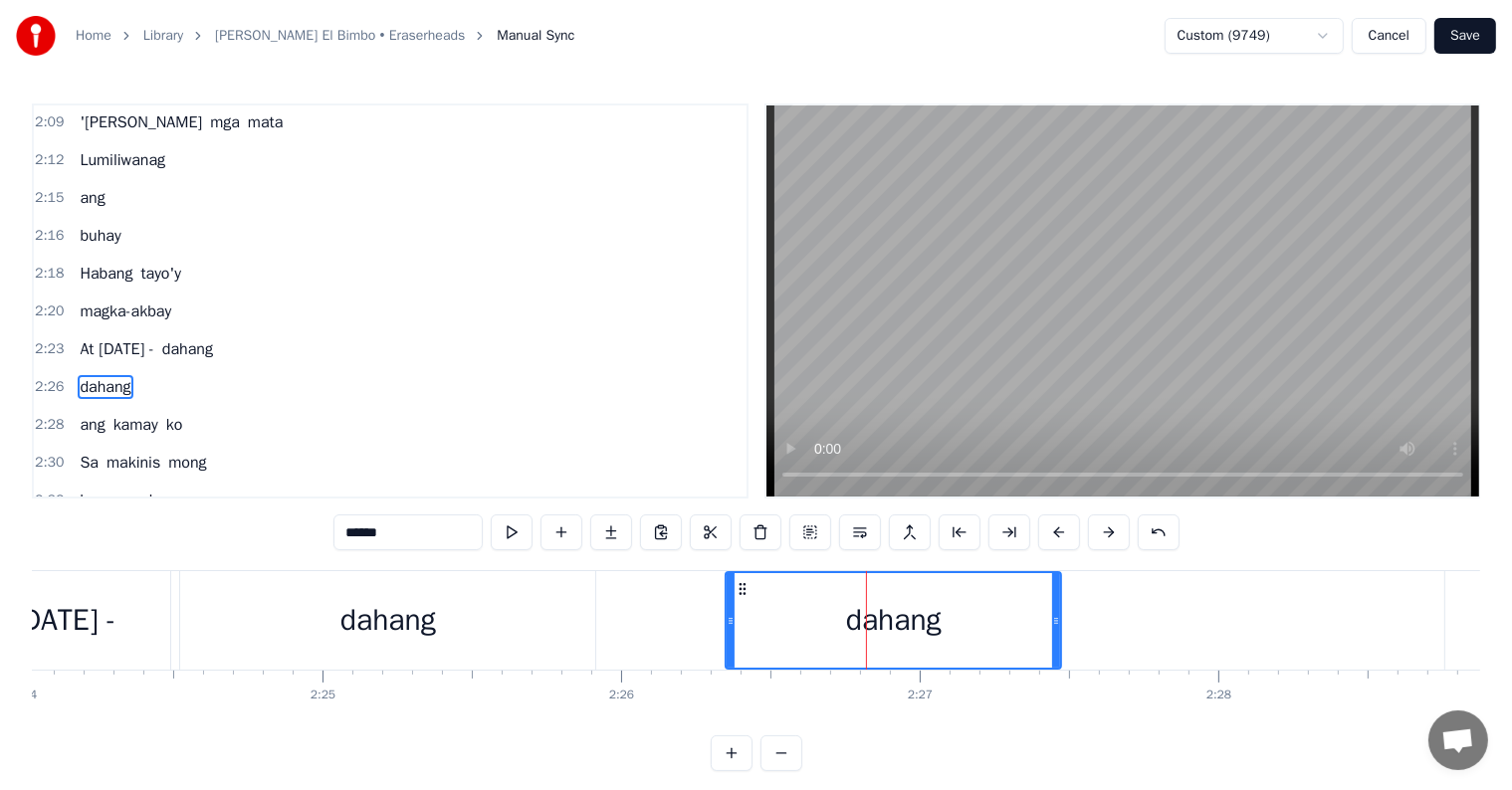 scroll, scrollTop: 1286, scrollLeft: 0, axis: vertical 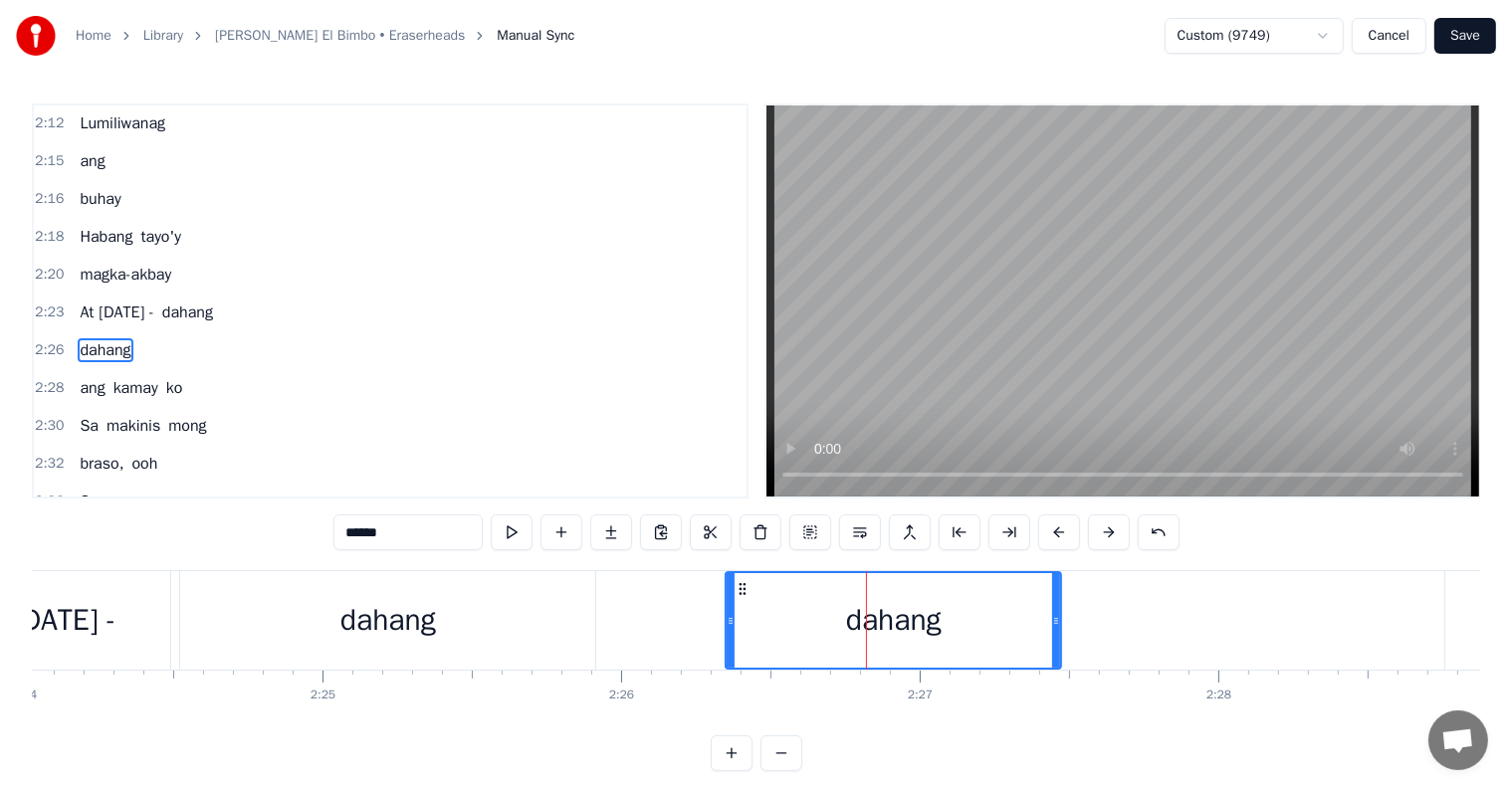 drag, startPoint x: 414, startPoint y: 545, endPoint x: 358, endPoint y: 537, distance: 56.568542 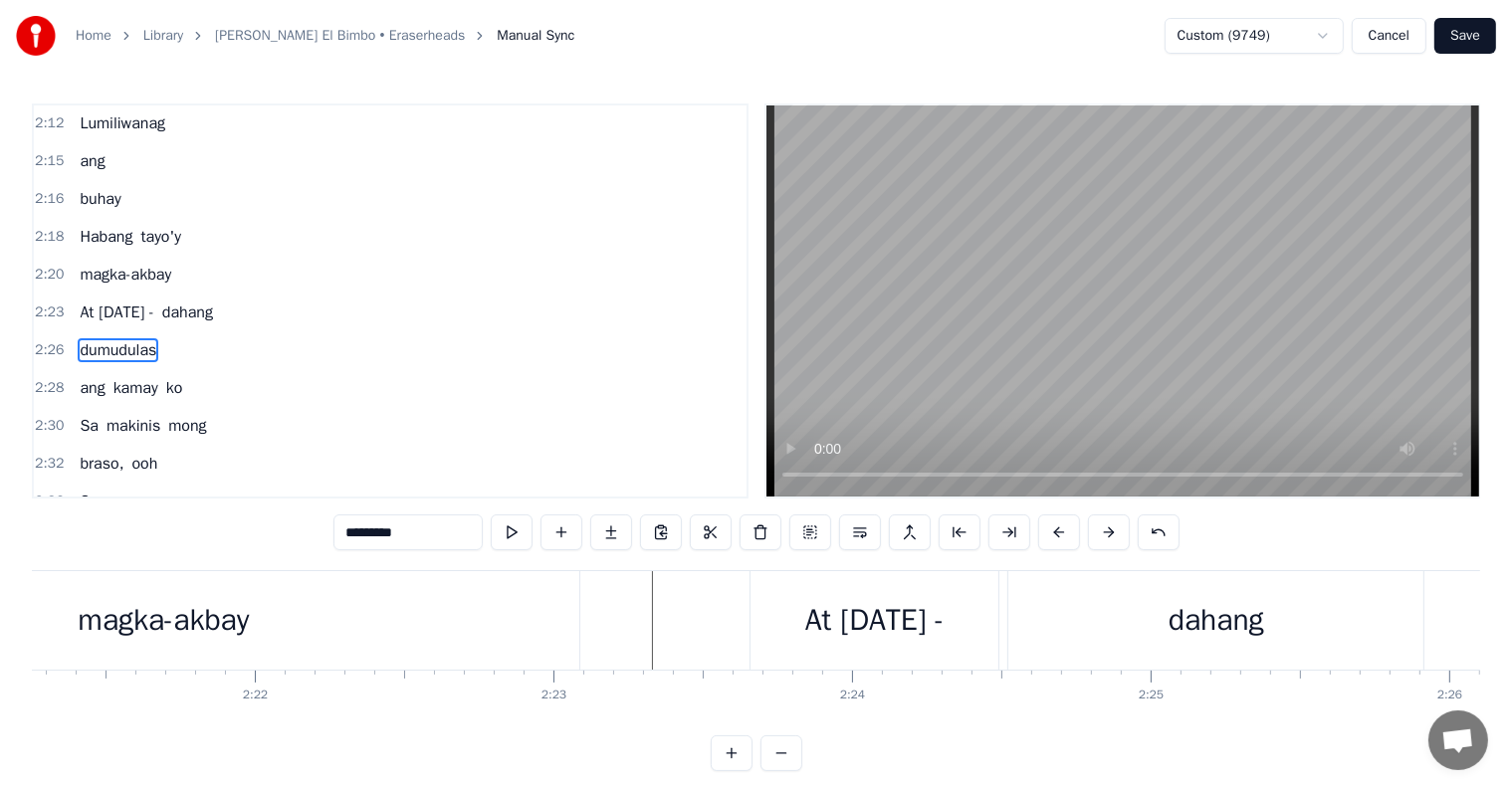 scroll, scrollTop: 0, scrollLeft: 42029, axis: horizontal 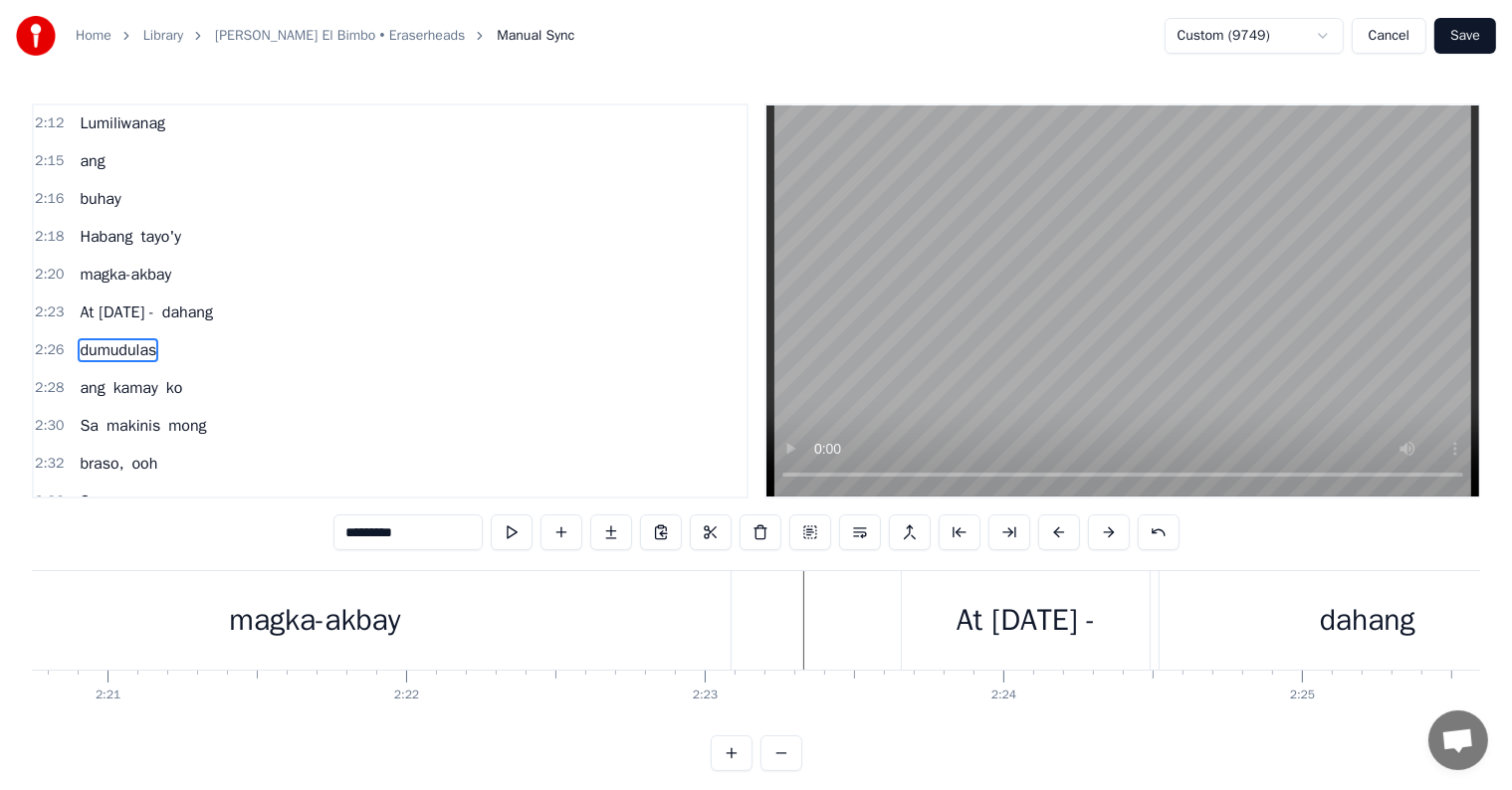 type on "*********" 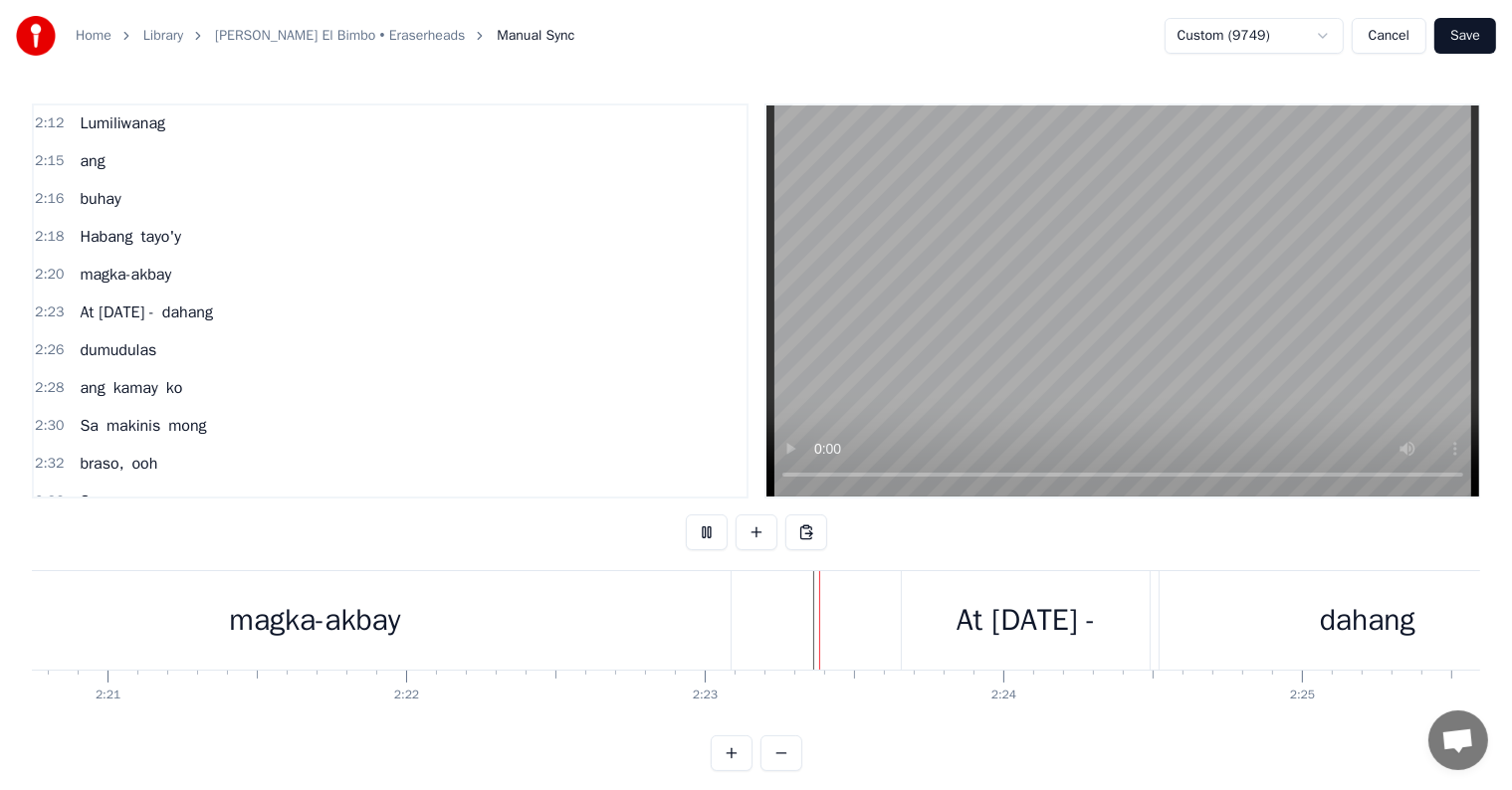 scroll, scrollTop: 30, scrollLeft: 0, axis: vertical 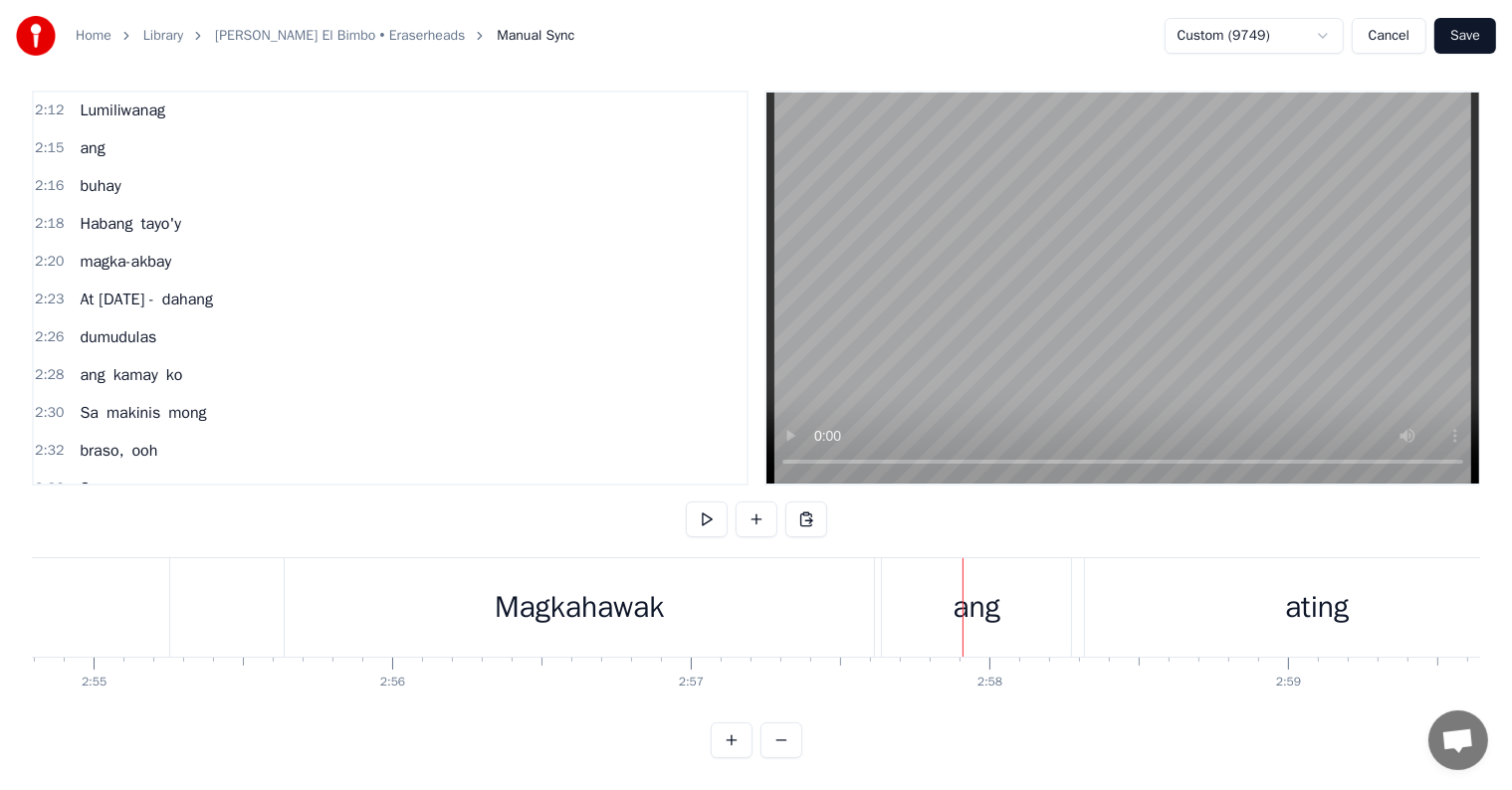 click on "Magkahawak" at bounding box center [579, 607] 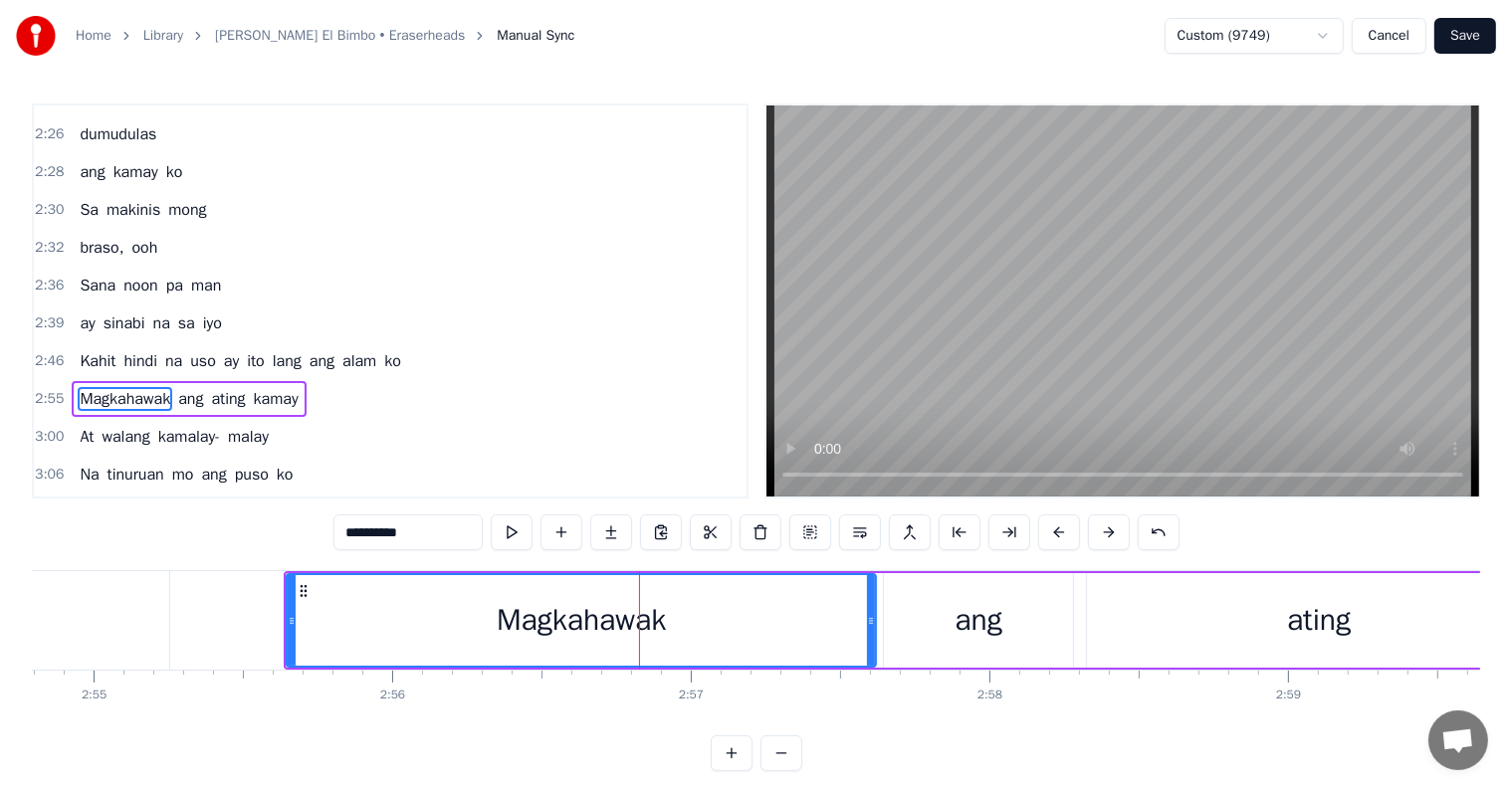 scroll, scrollTop: 1543, scrollLeft: 0, axis: vertical 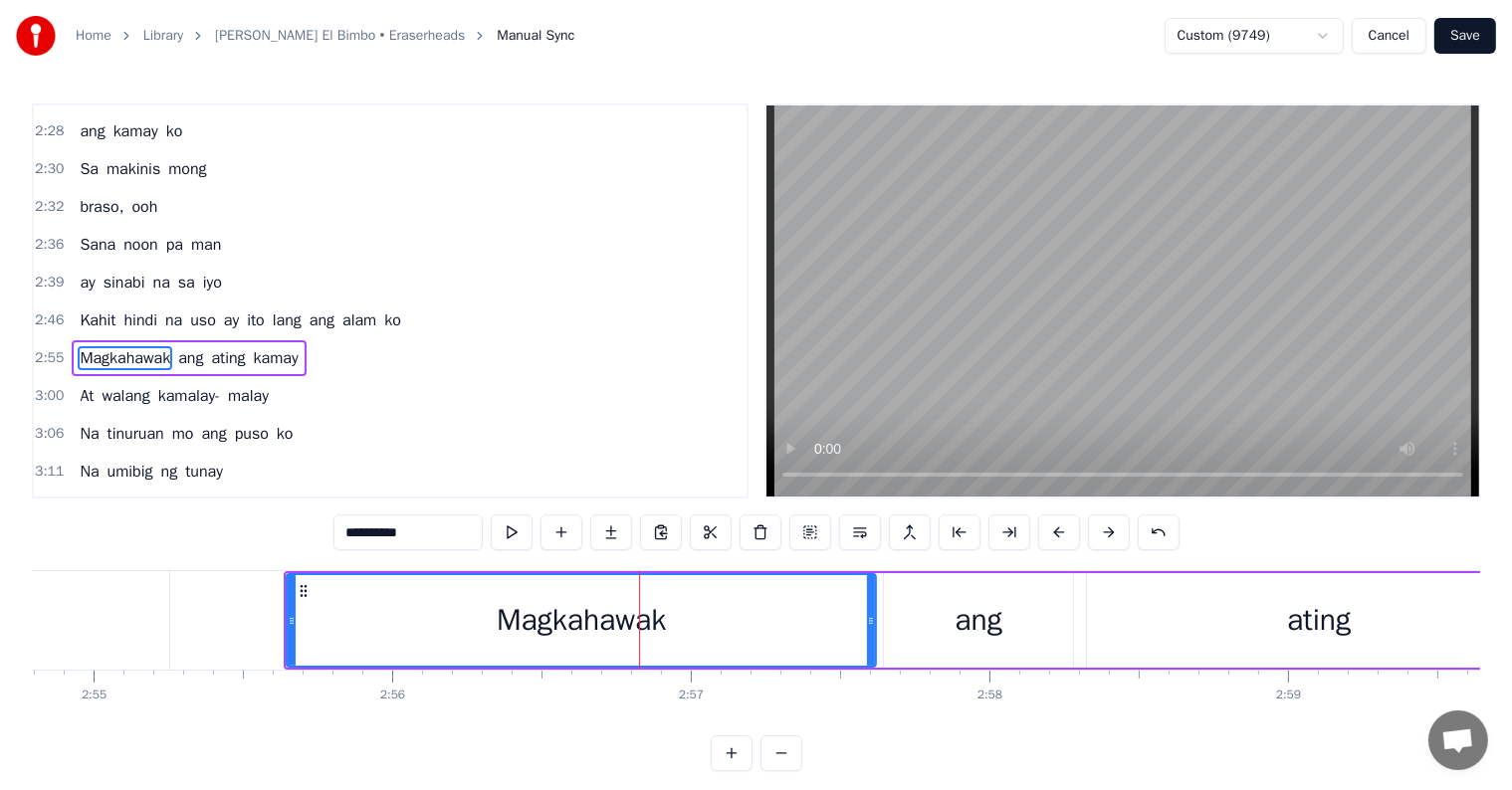 click on "ang" at bounding box center (190, 358) 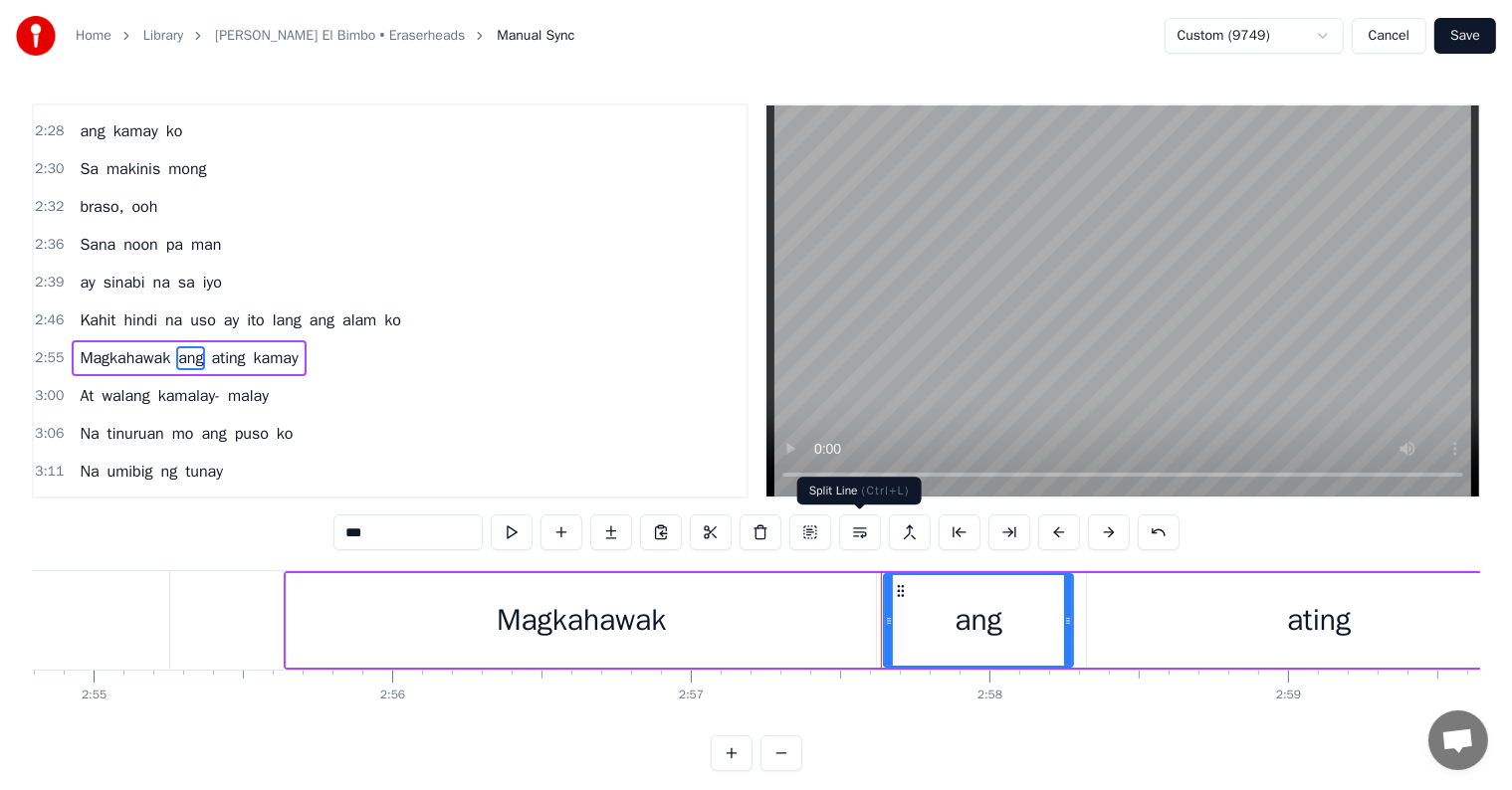 click at bounding box center (860, 532) 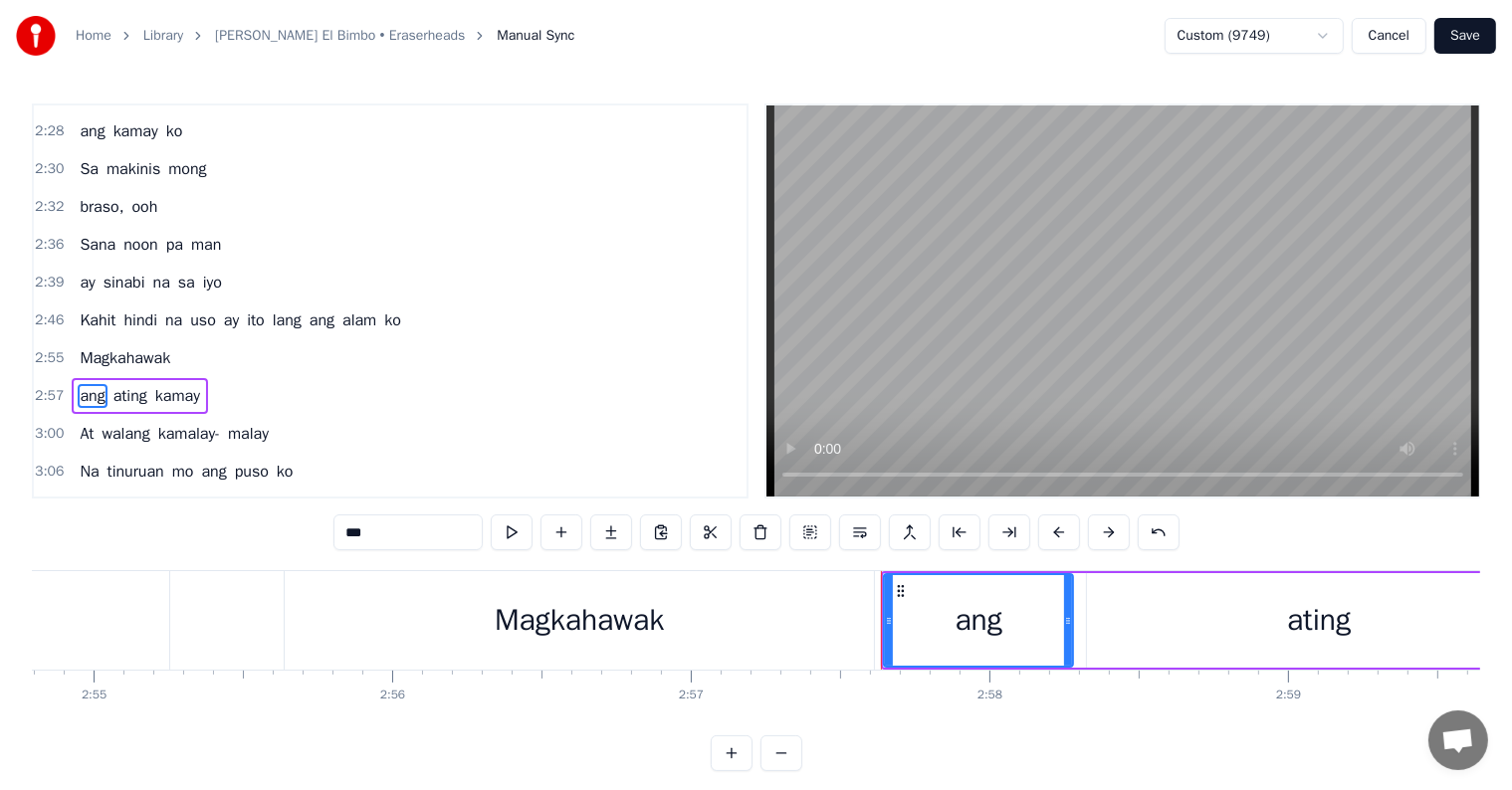 scroll, scrollTop: 1580, scrollLeft: 0, axis: vertical 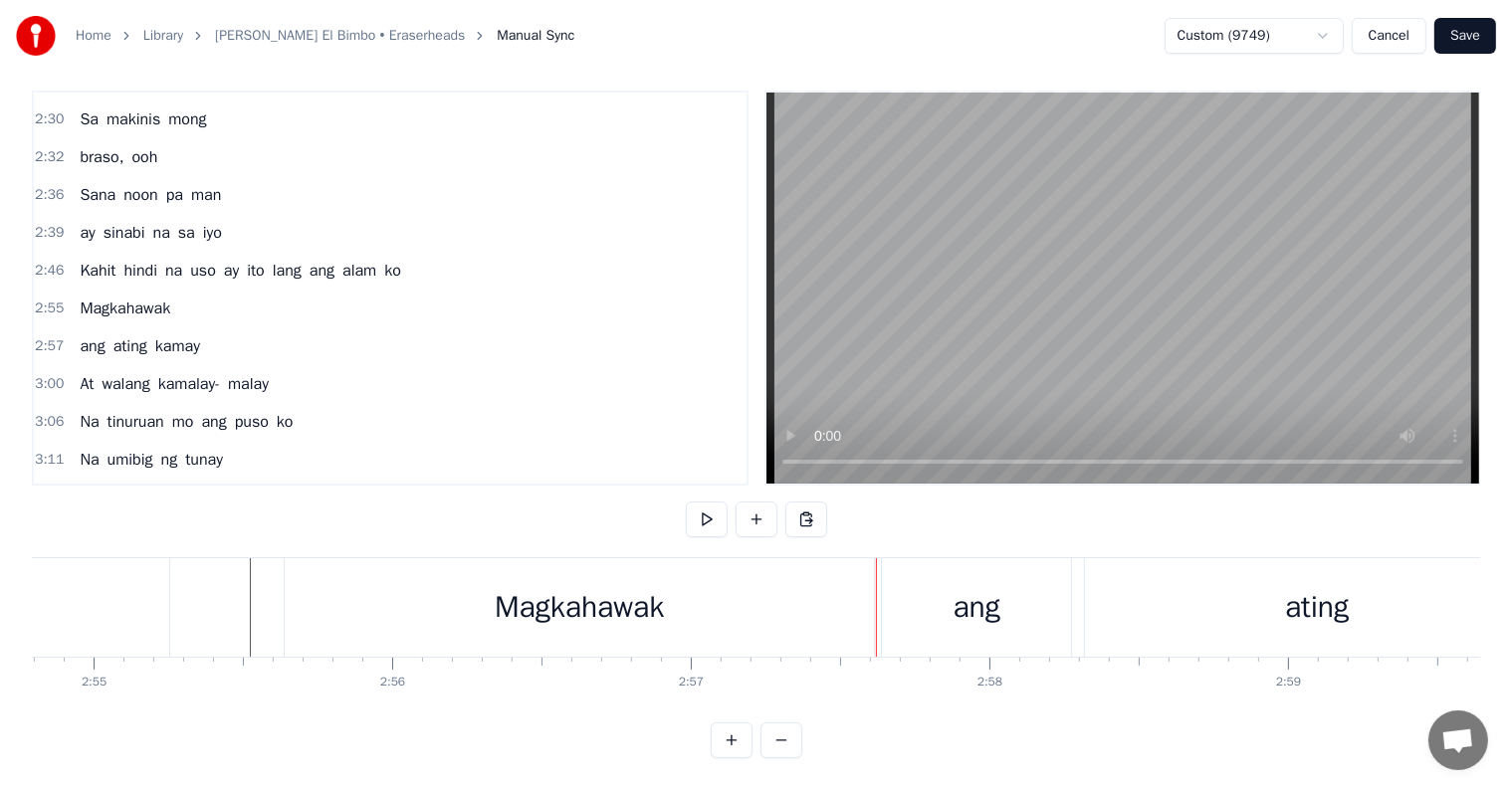 click on "2:39 ay sinabi na sa iyo" at bounding box center (390, 233) 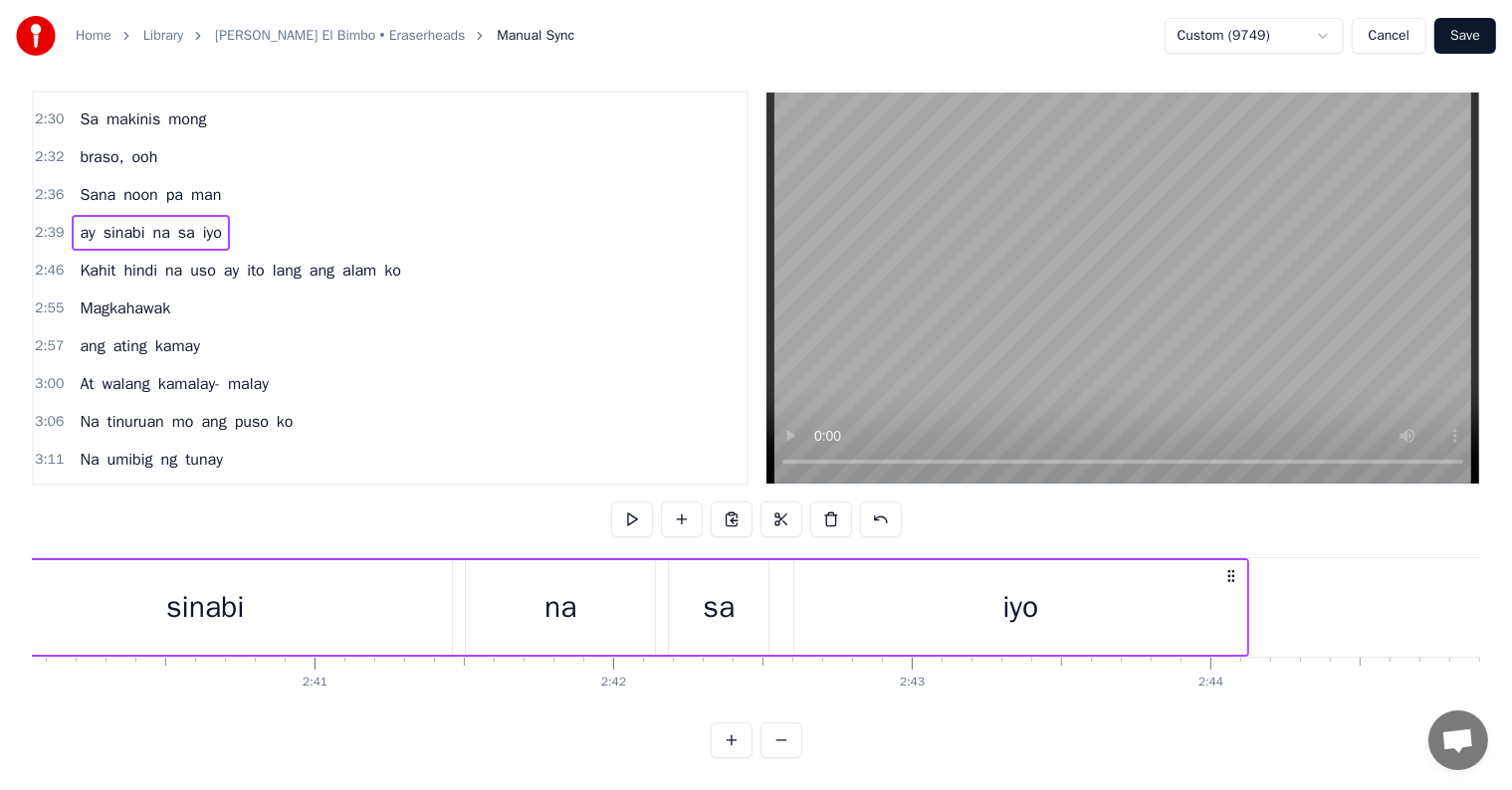 scroll, scrollTop: 0, scrollLeft: 47540, axis: horizontal 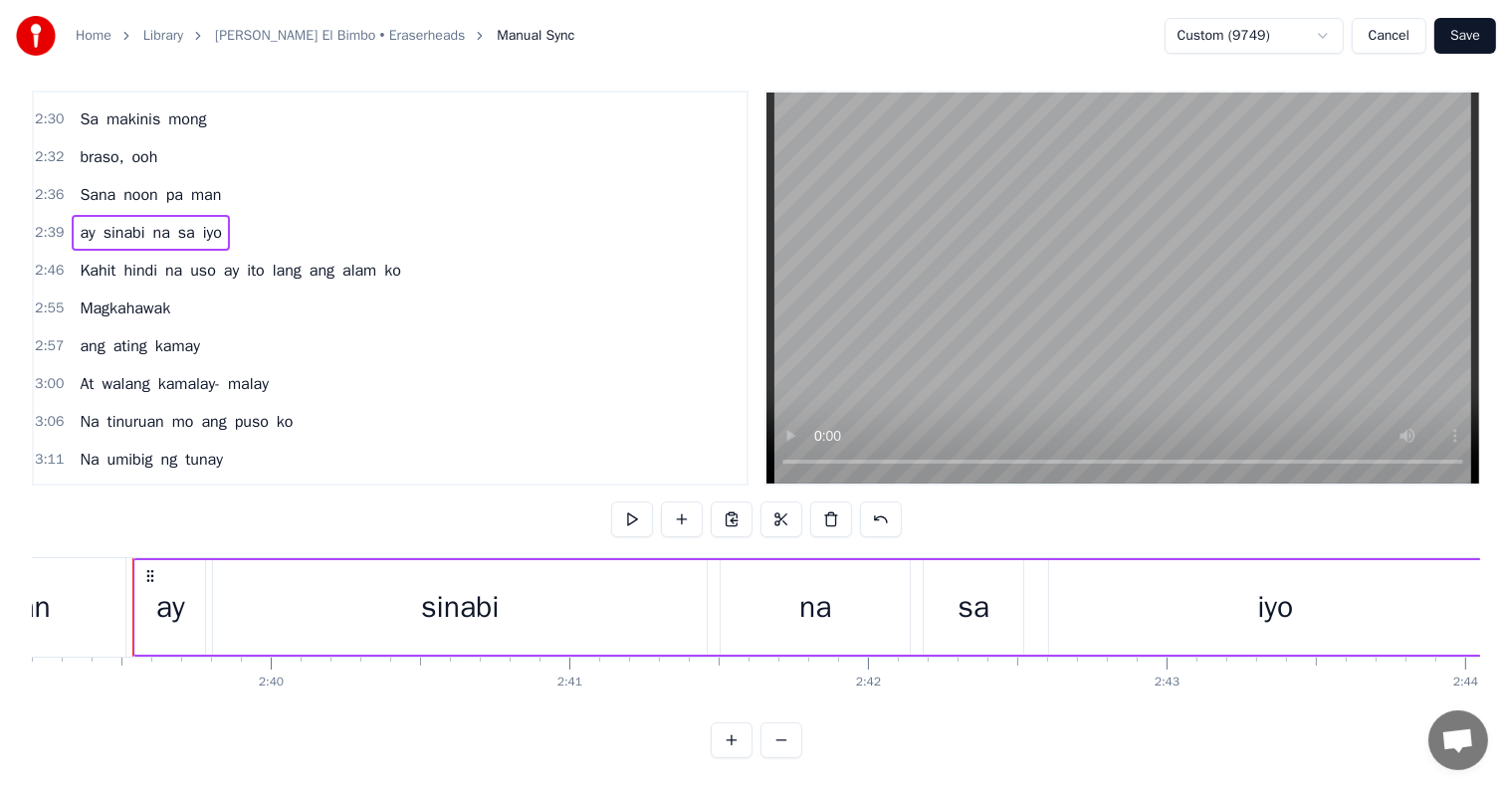 click on "ito" at bounding box center [256, 271] 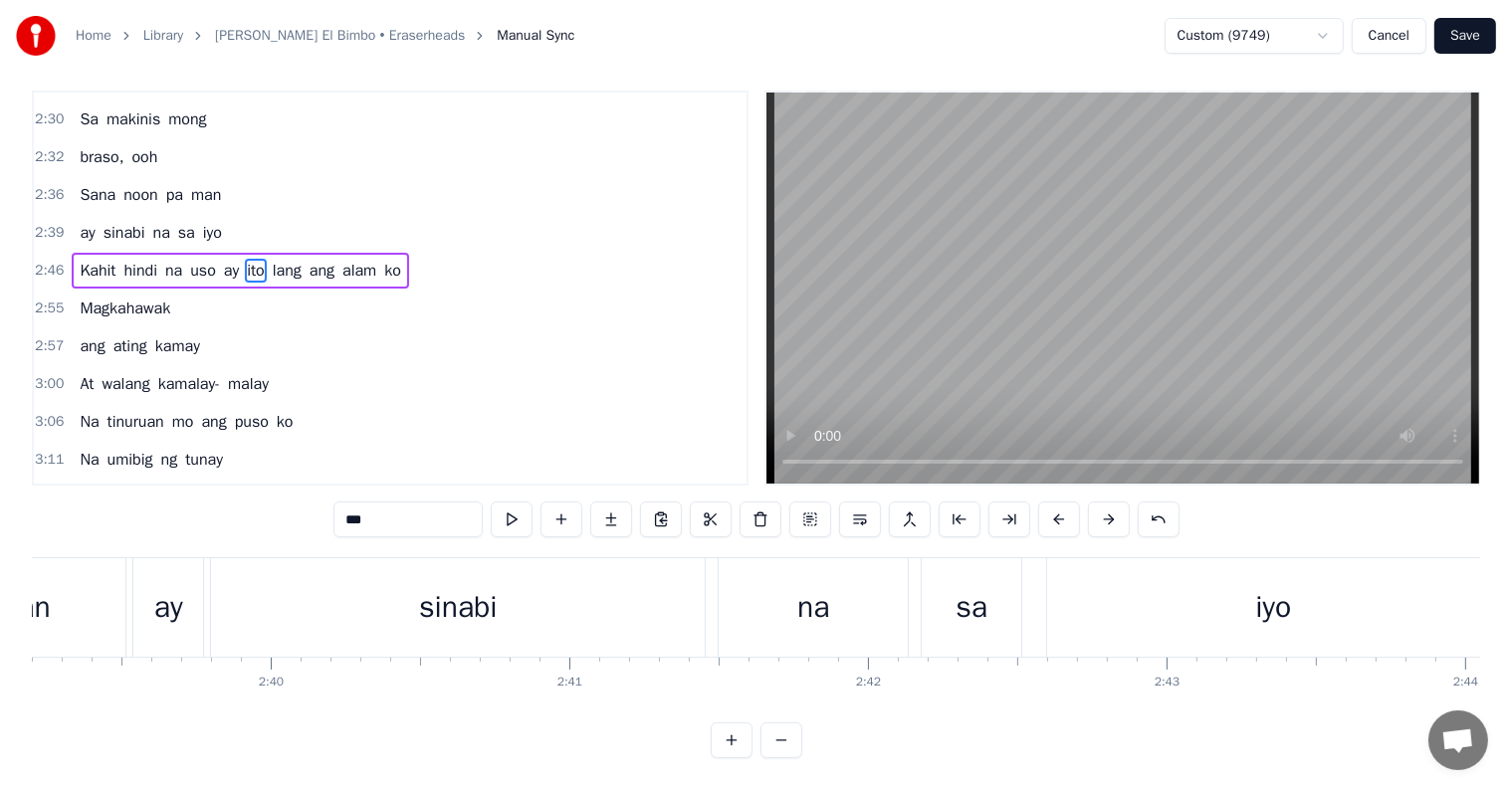 scroll, scrollTop: 28, scrollLeft: 0, axis: vertical 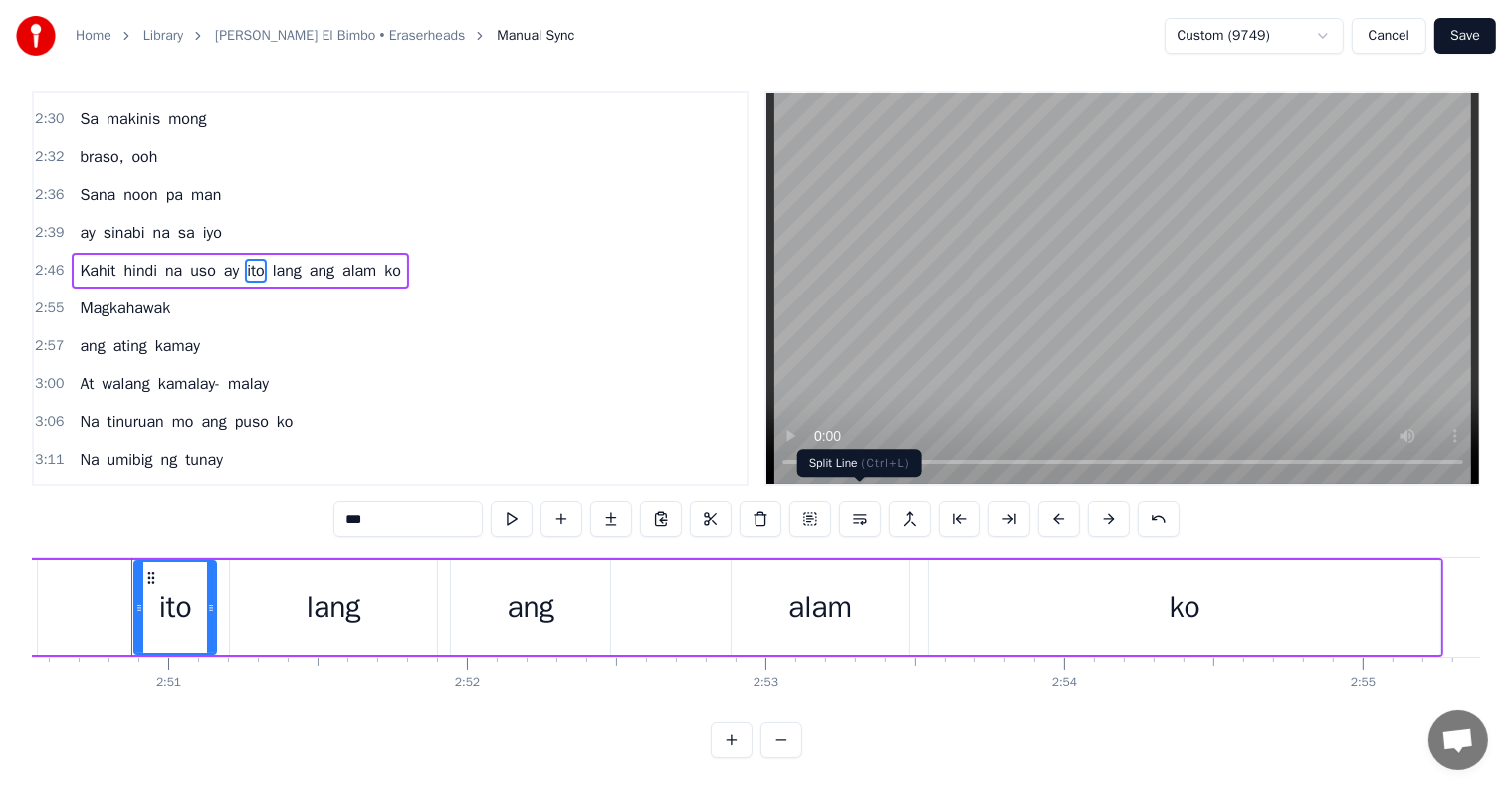 click at bounding box center [860, 519] 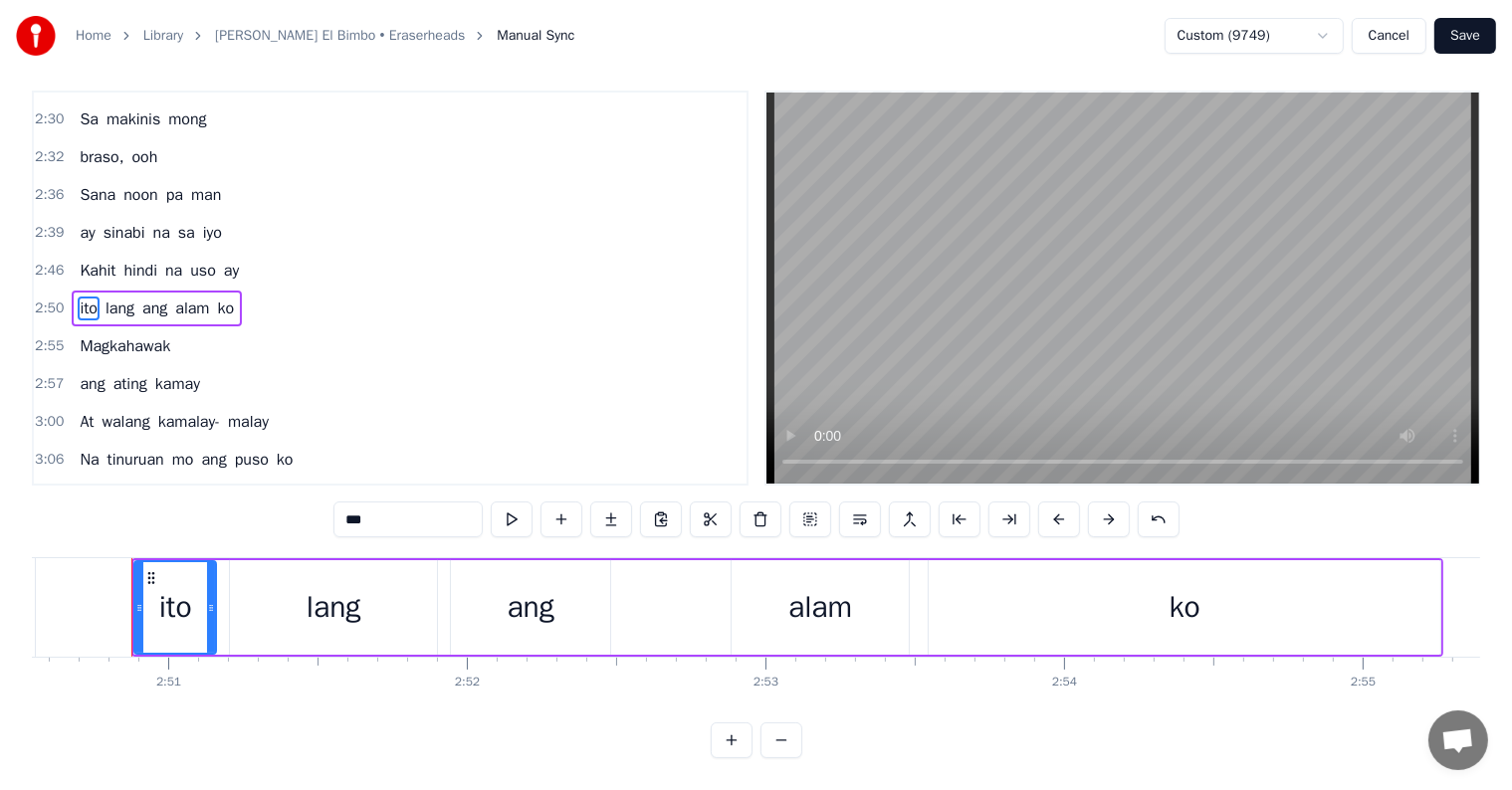scroll, scrollTop: 0, scrollLeft: 0, axis: both 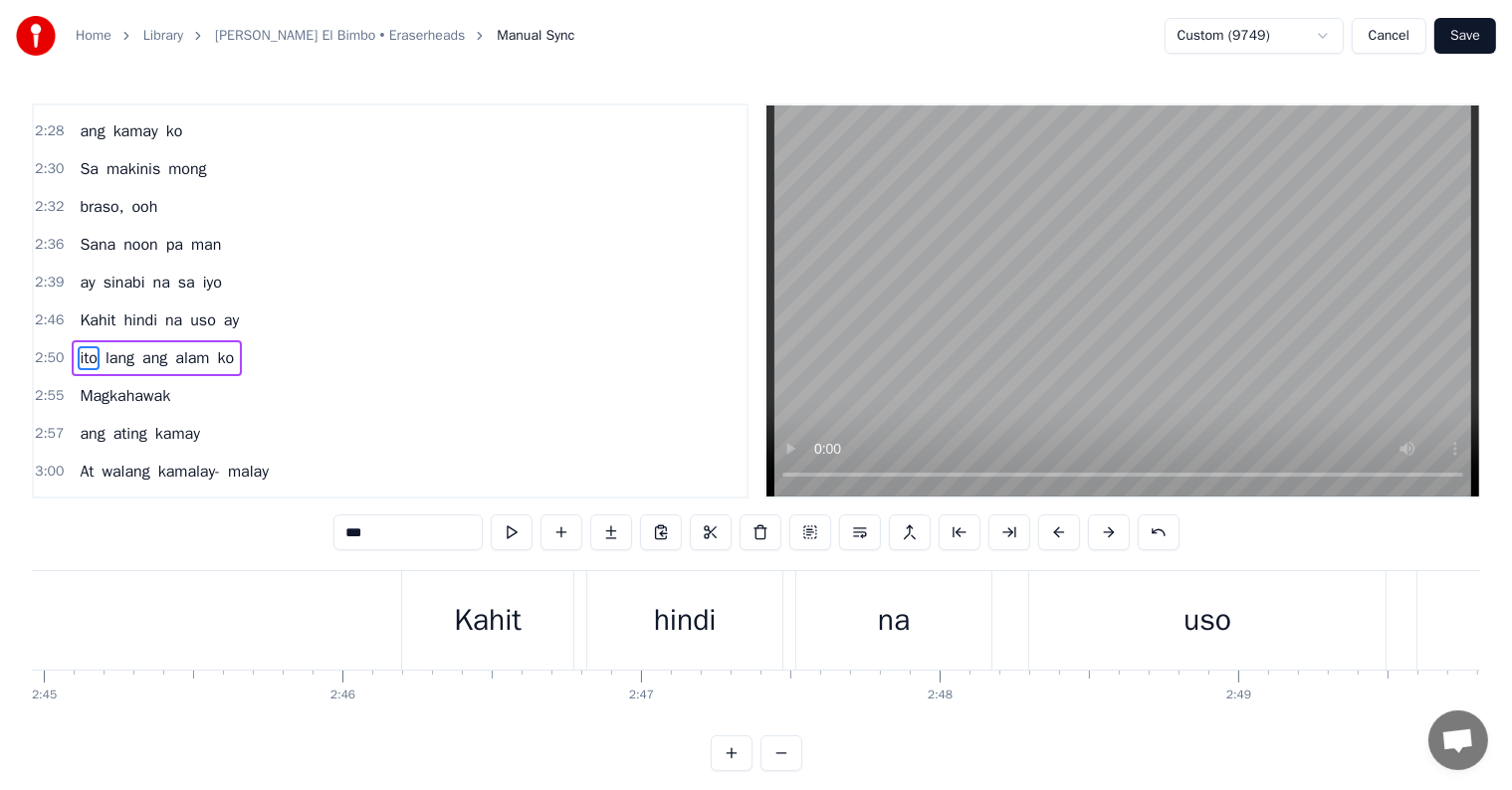 click at bounding box center (17629, 620) 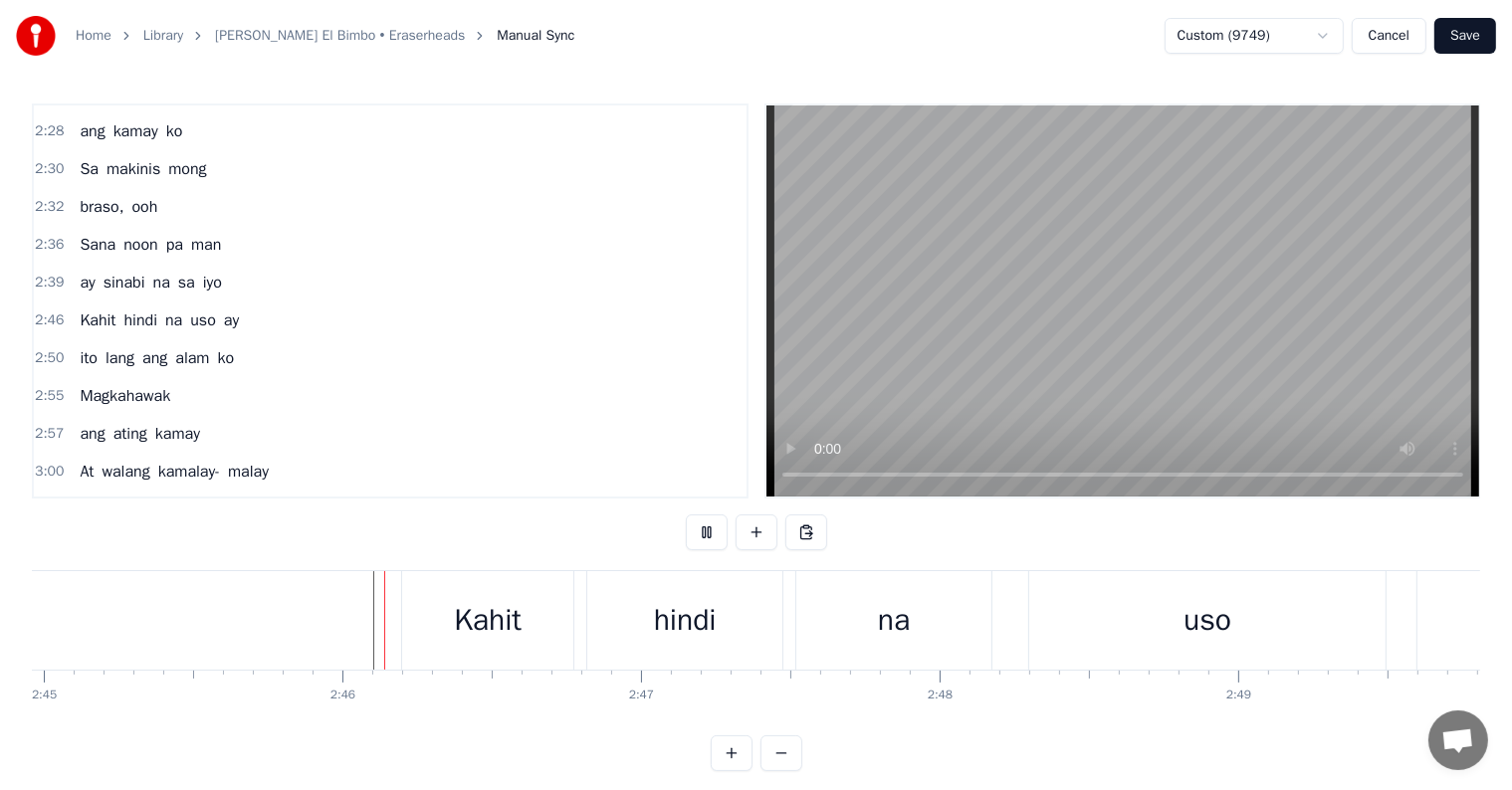 scroll, scrollTop: 30, scrollLeft: 0, axis: vertical 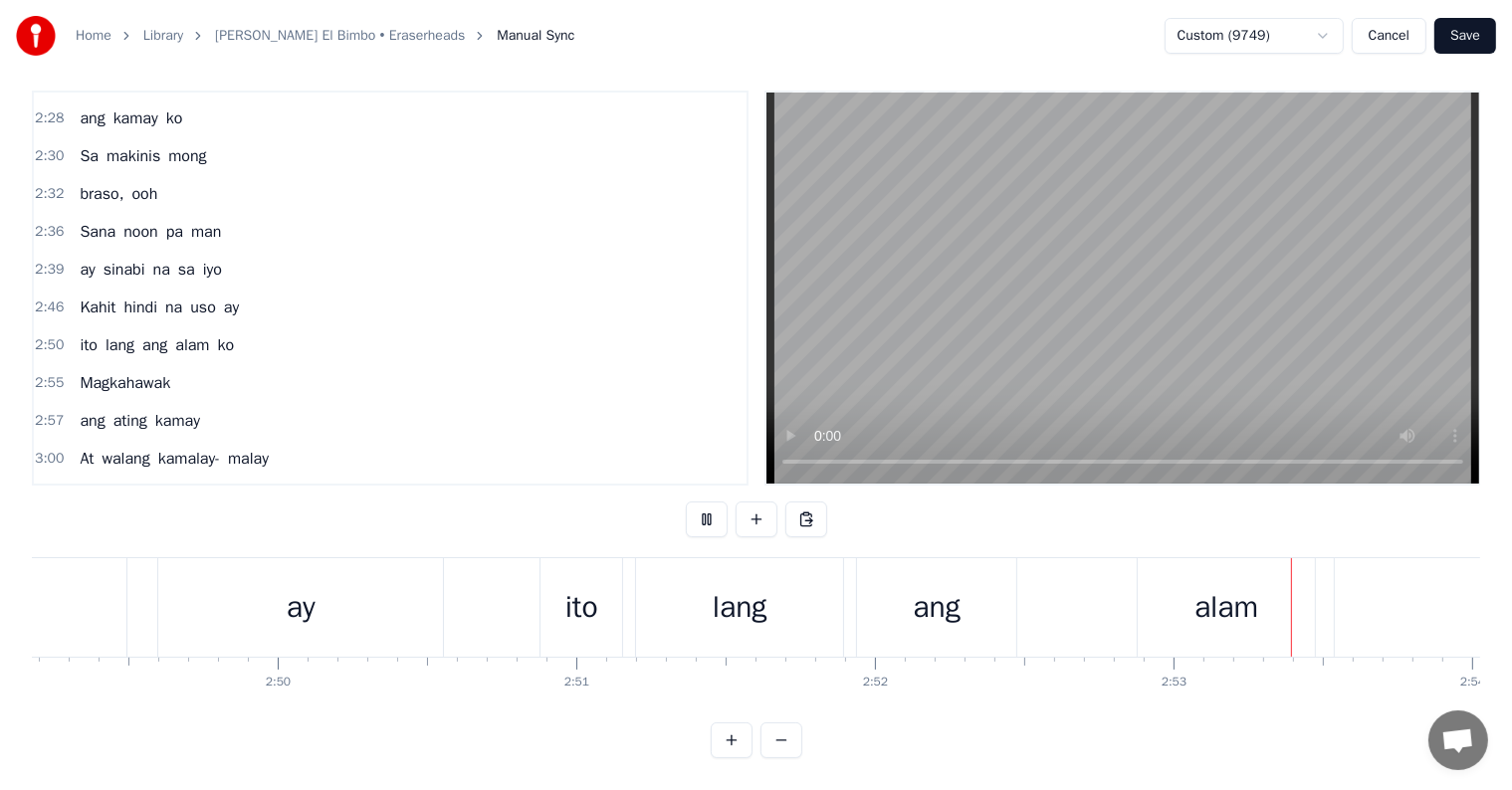 click on "ko" at bounding box center (225, 345) 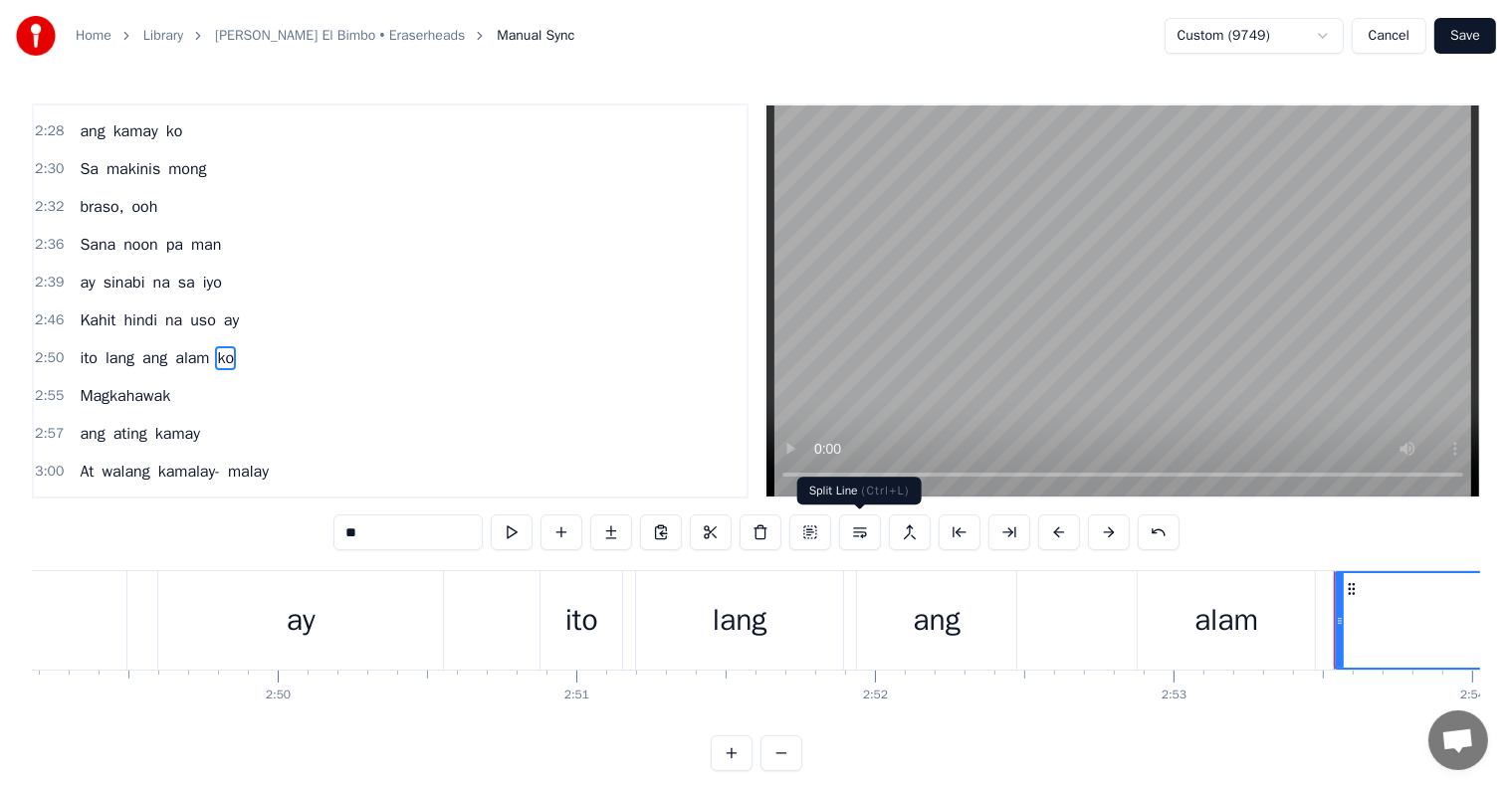 click at bounding box center (860, 532) 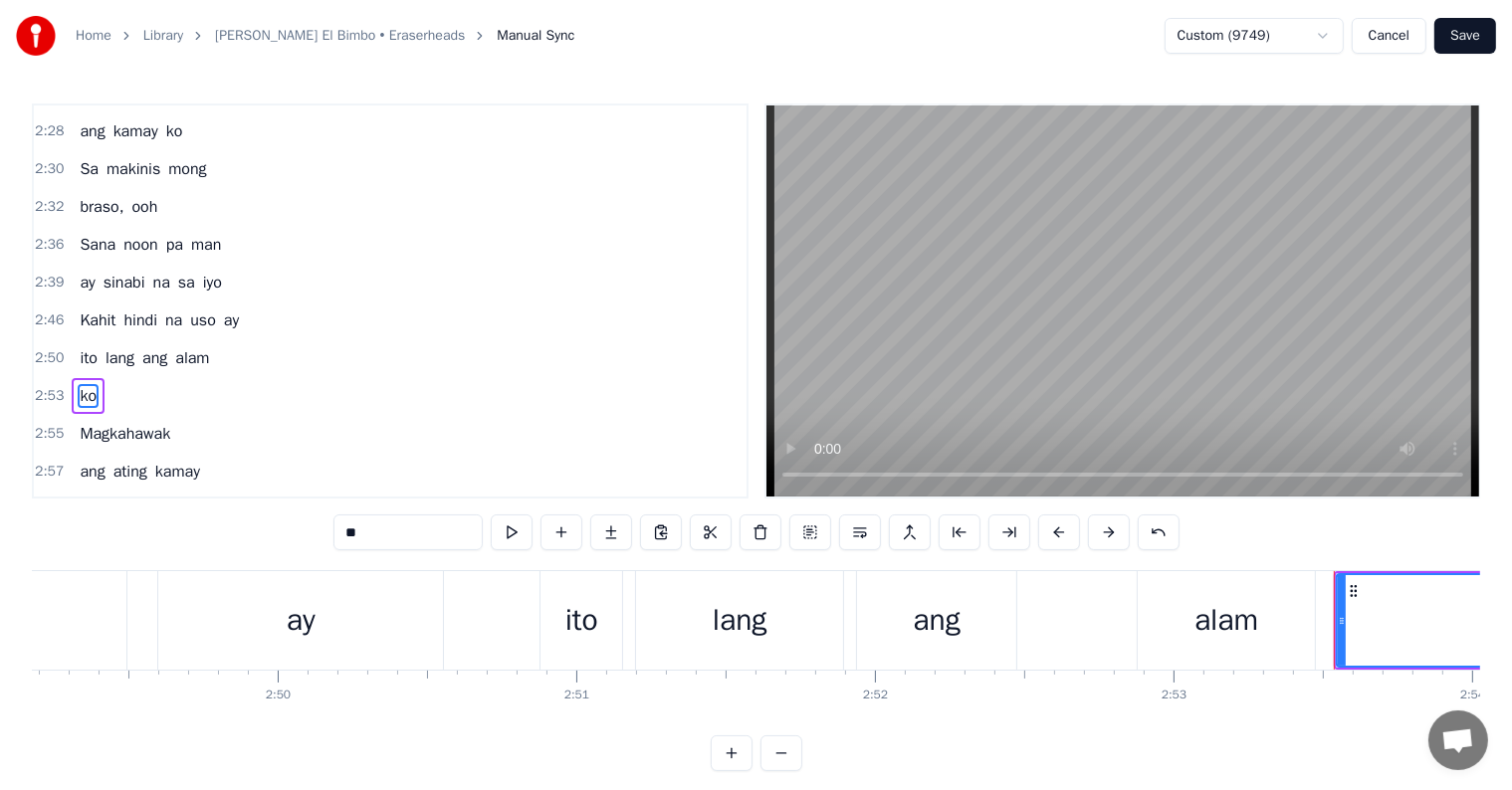 scroll, scrollTop: 1580, scrollLeft: 0, axis: vertical 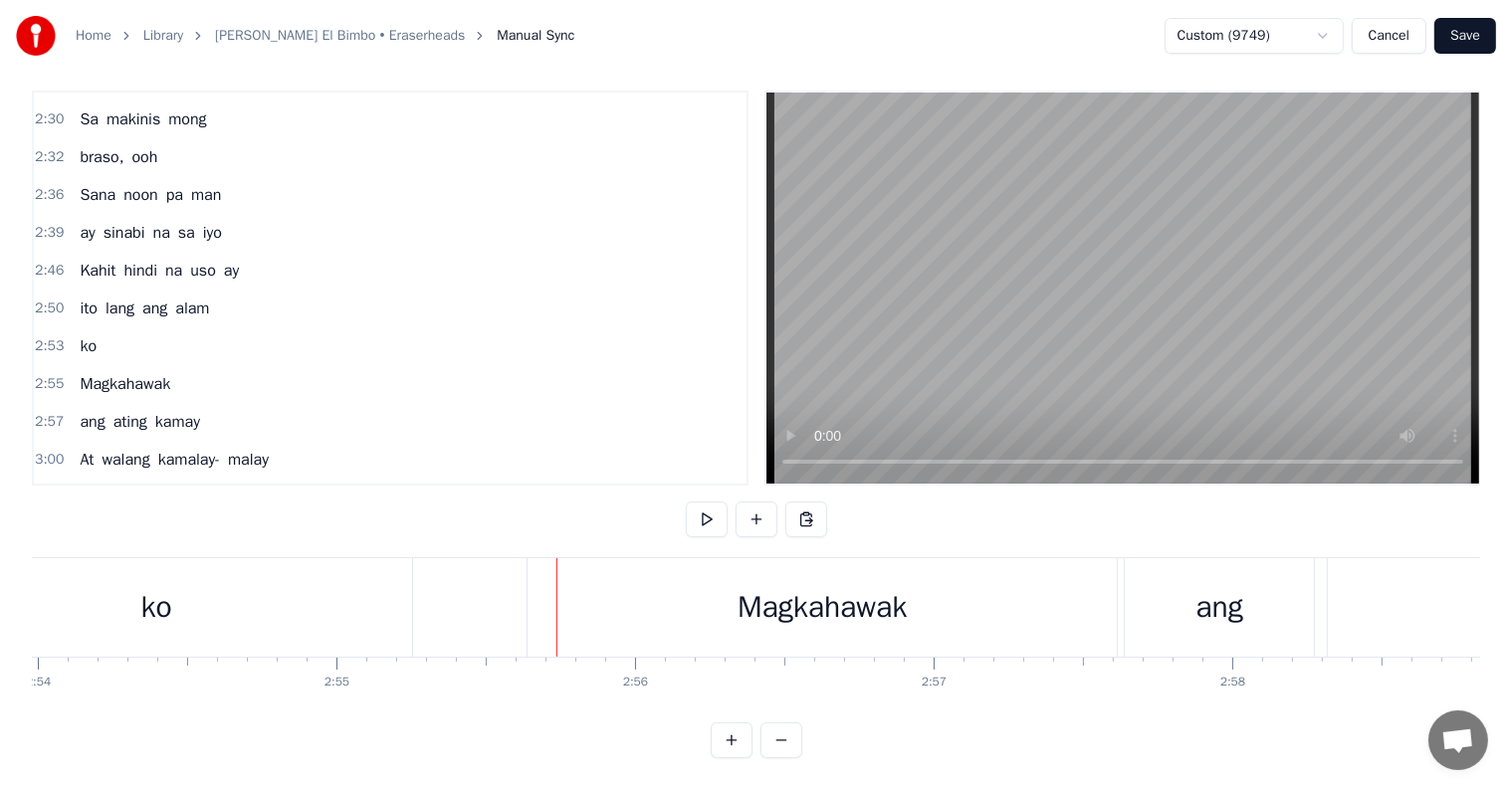 click on "Magkahawak" at bounding box center [124, 384] 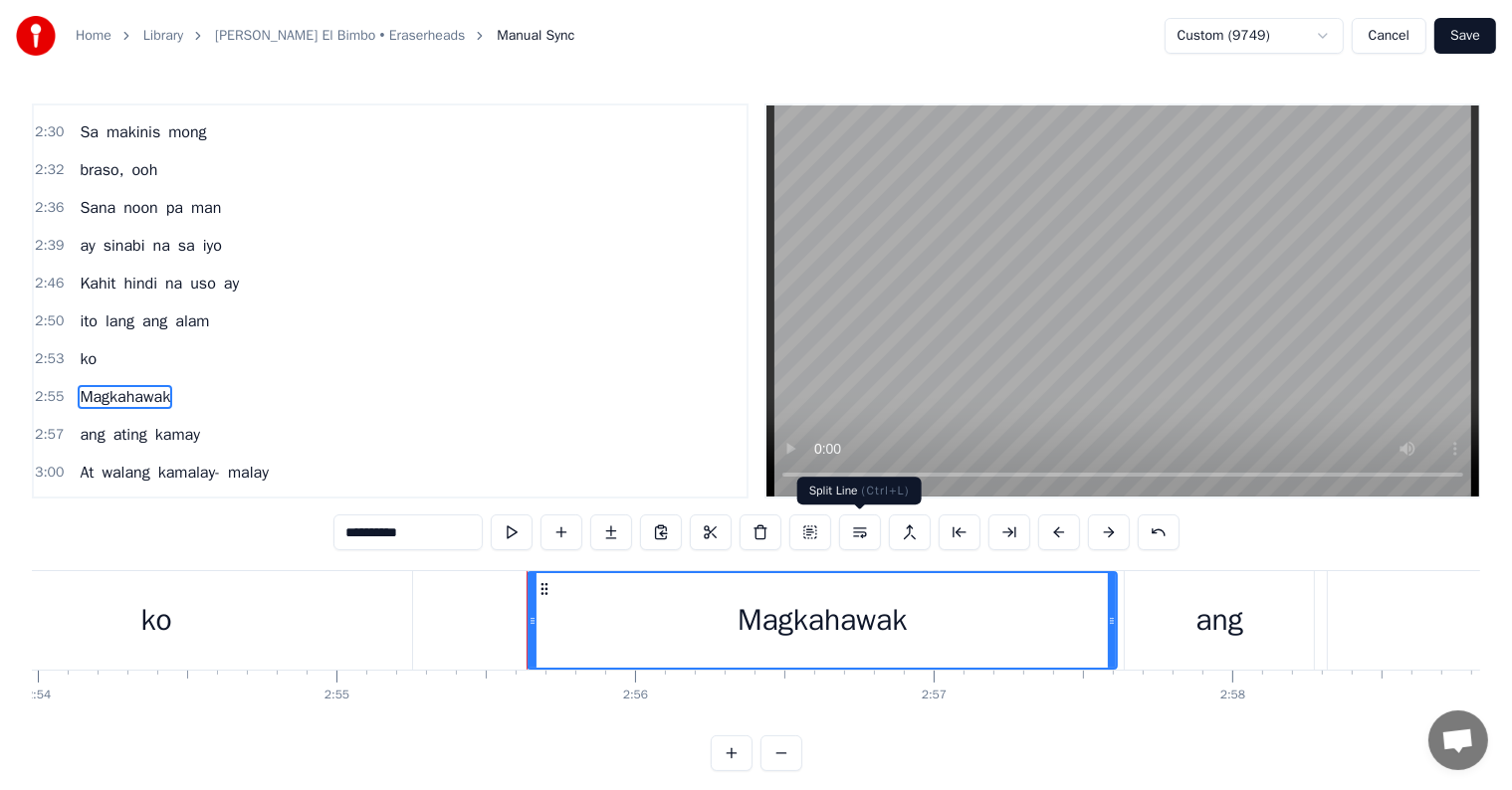 scroll, scrollTop: 1616, scrollLeft: 0, axis: vertical 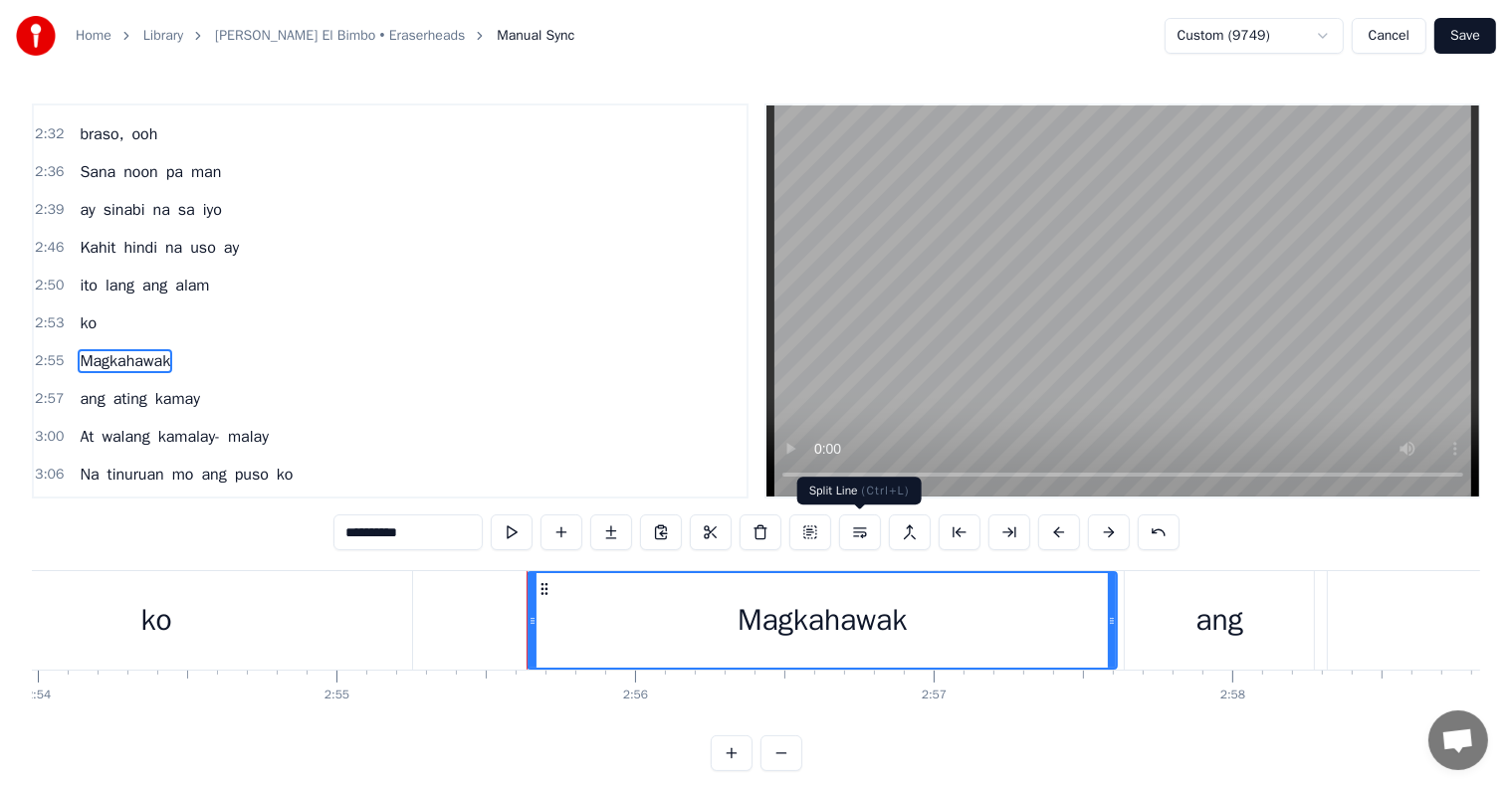 click at bounding box center [860, 532] 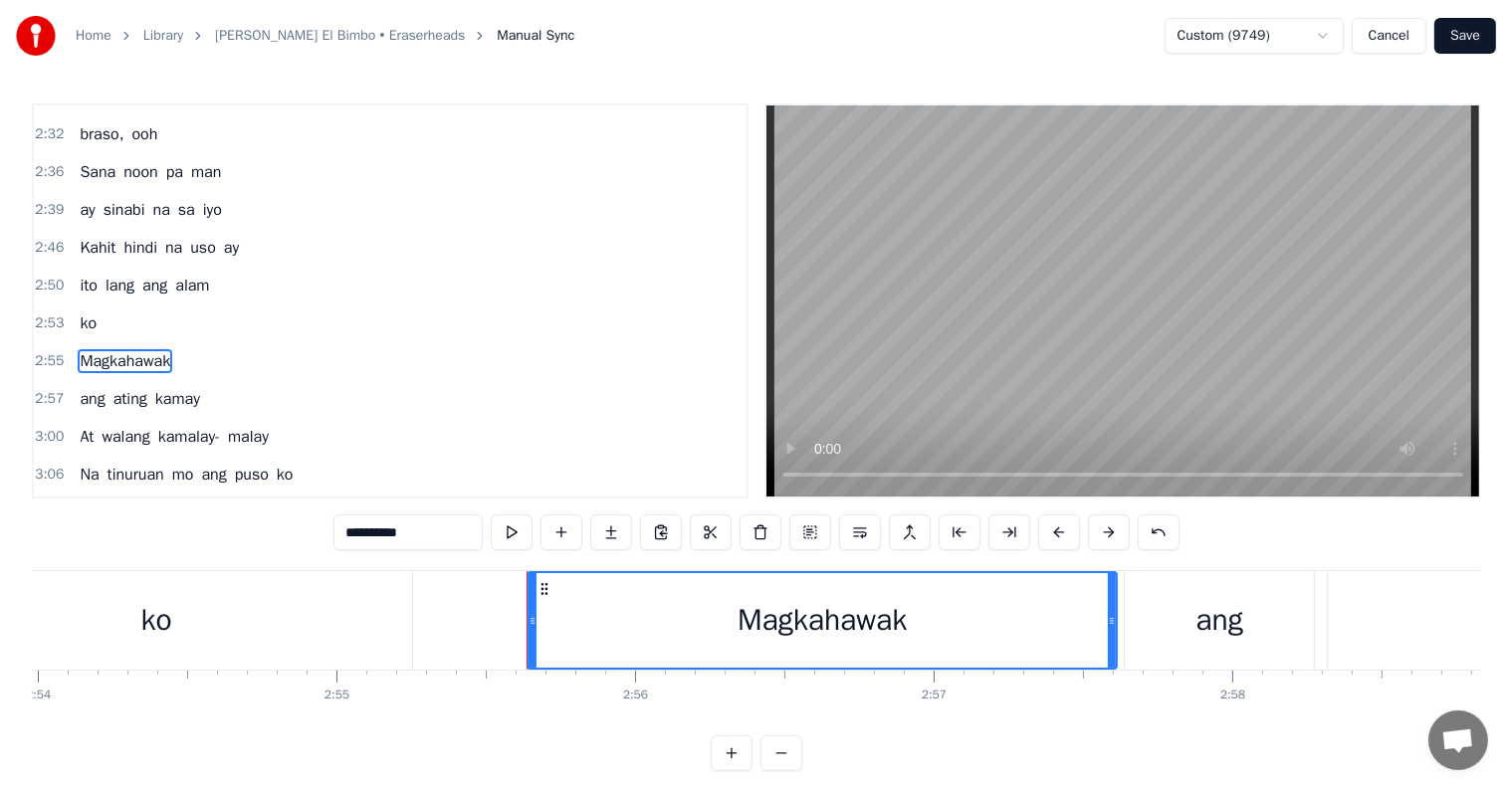click at bounding box center (860, 532) 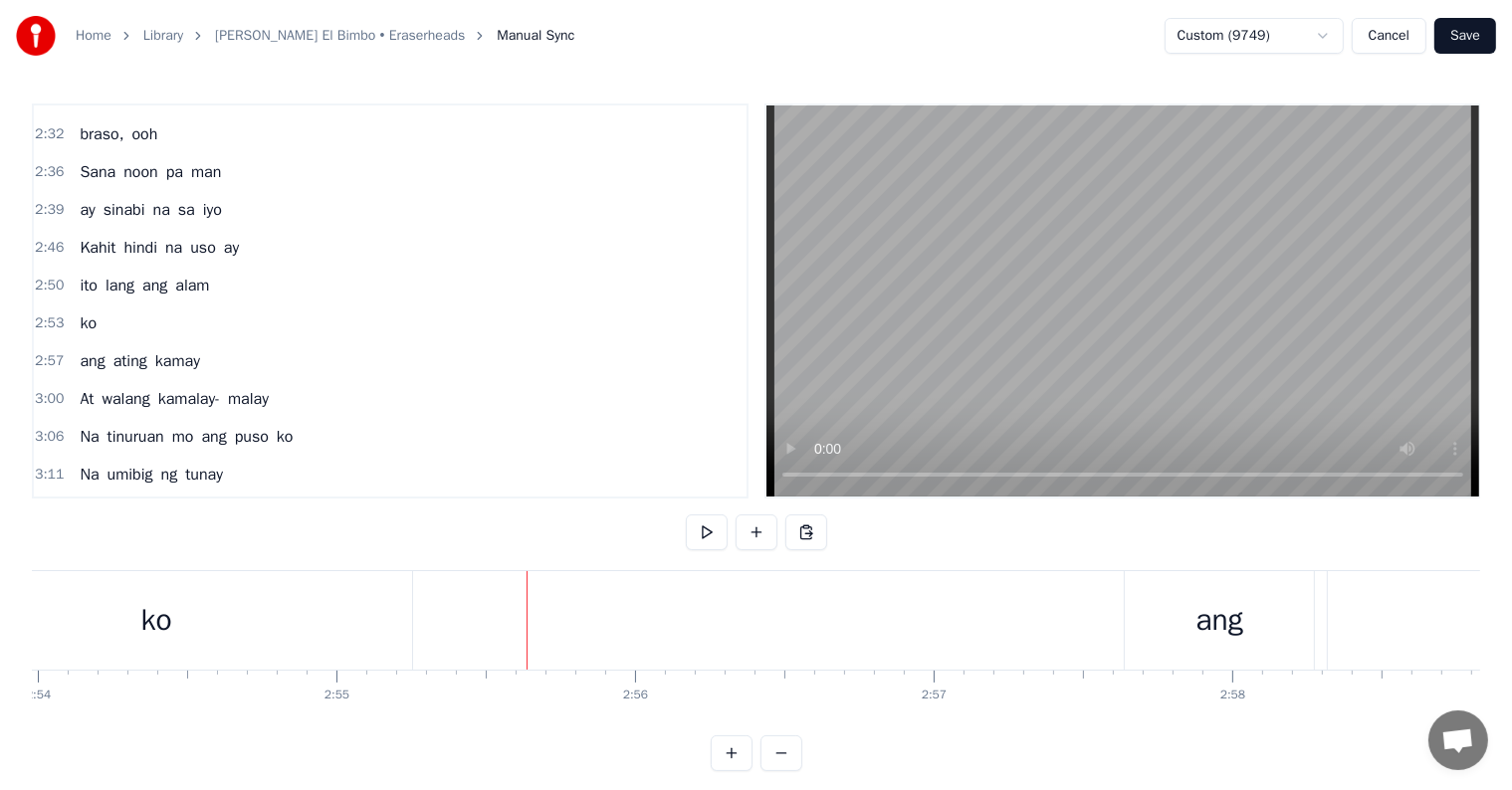 click on "ang ating kamay" at bounding box center (139, 361) 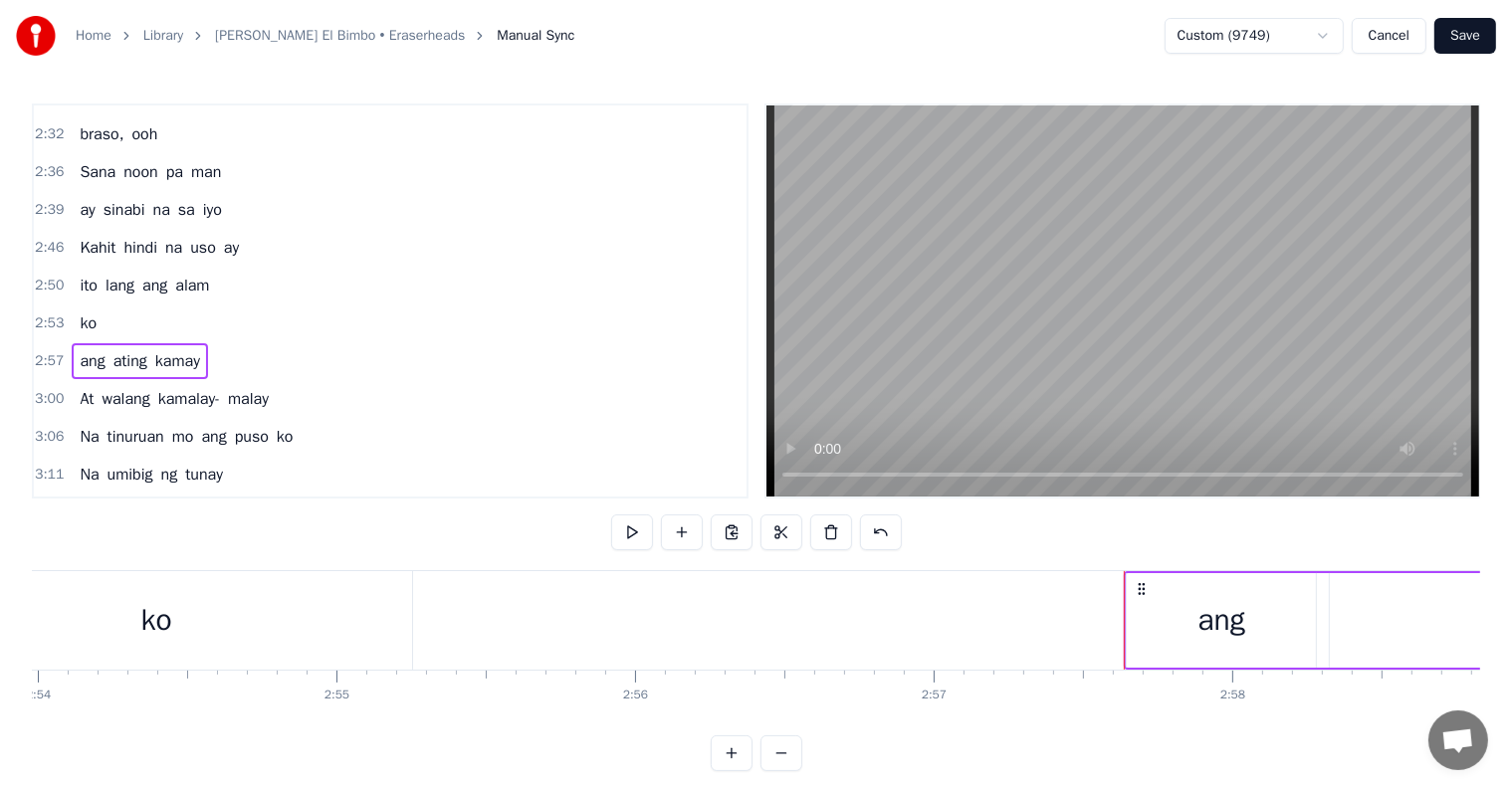 click on "ang" at bounding box center (92, 361) 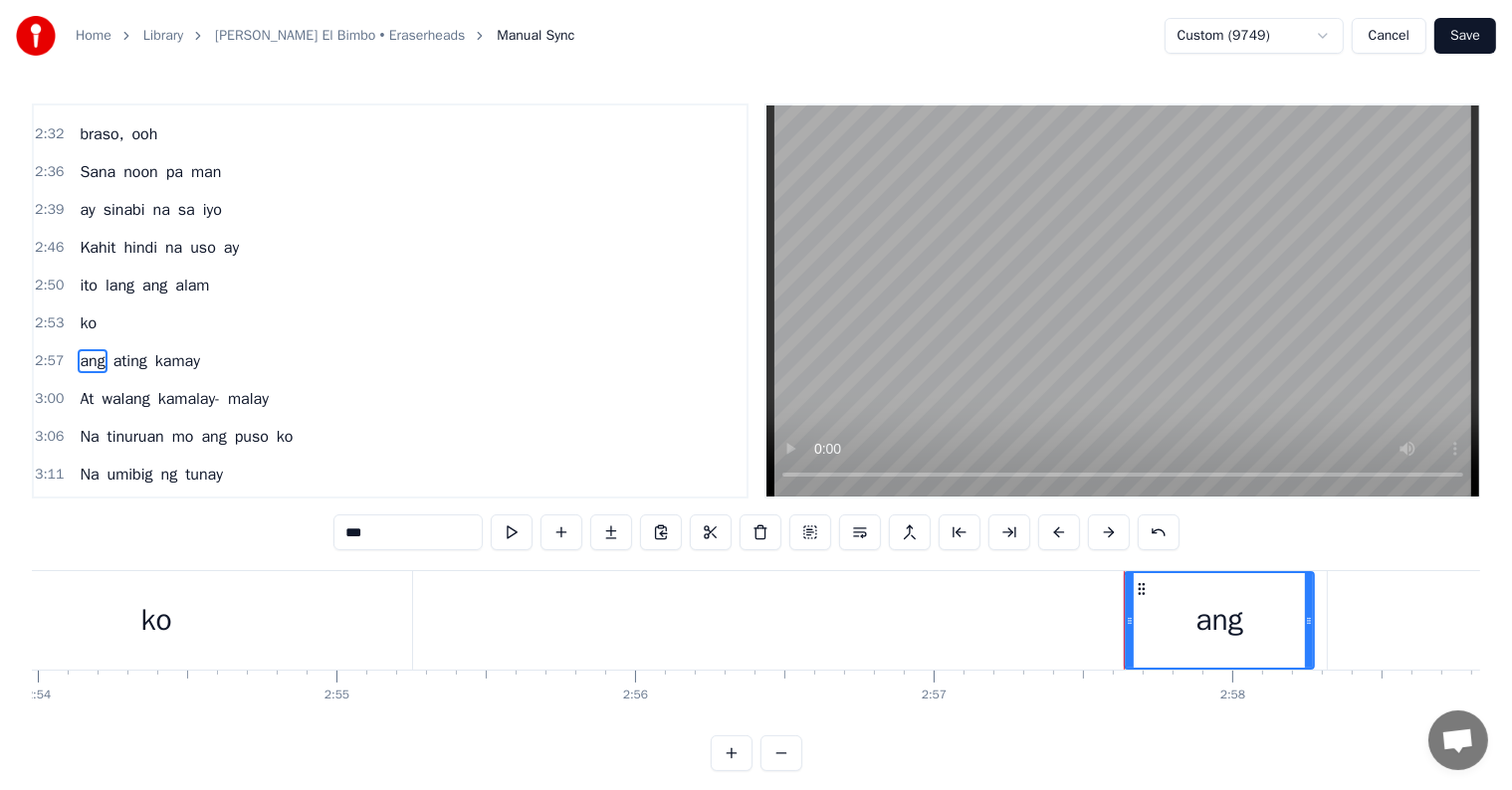 click on "2:57 ang ating kamay" at bounding box center (390, 361) 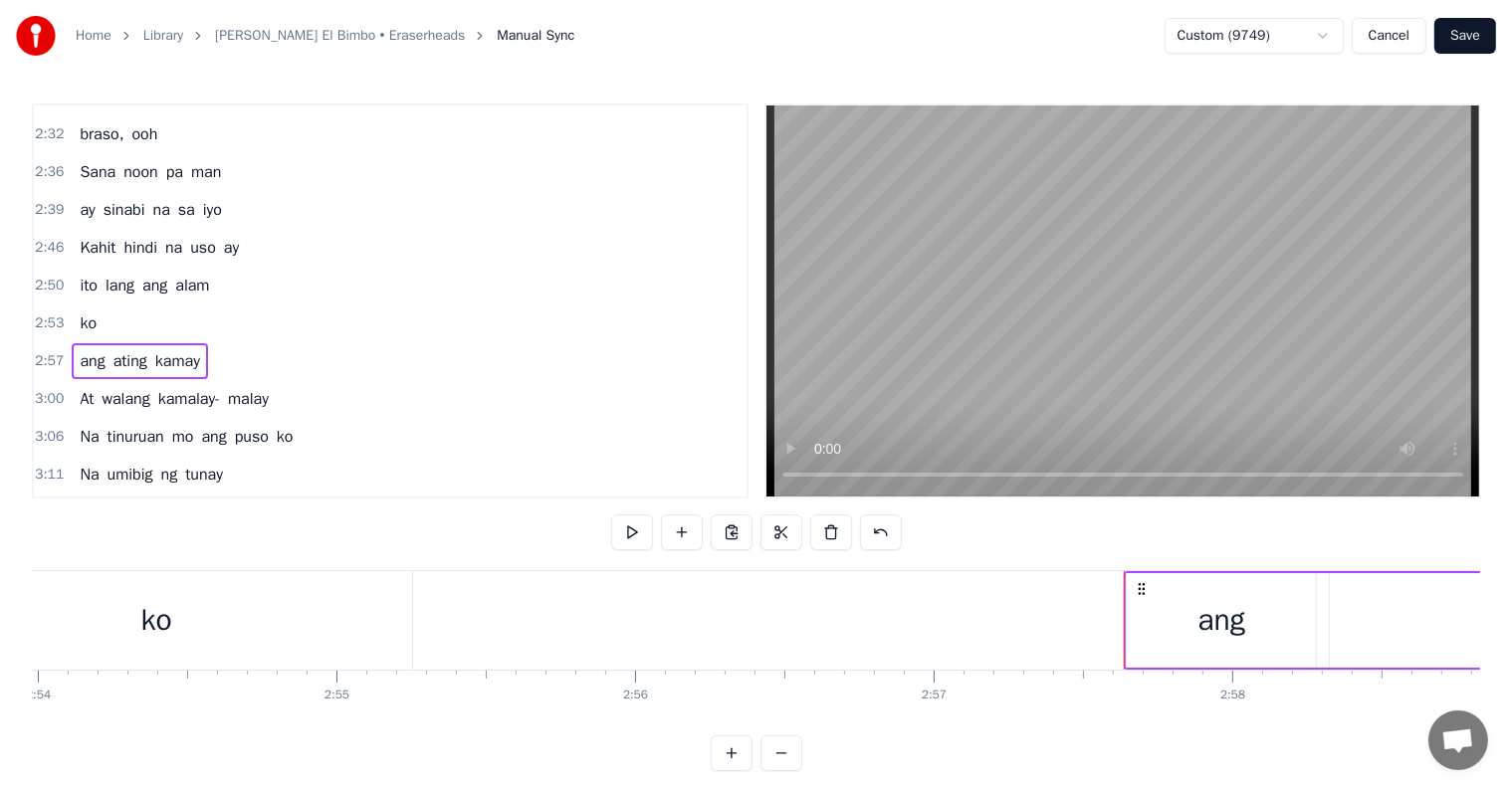 click on "ang" at bounding box center (92, 361) 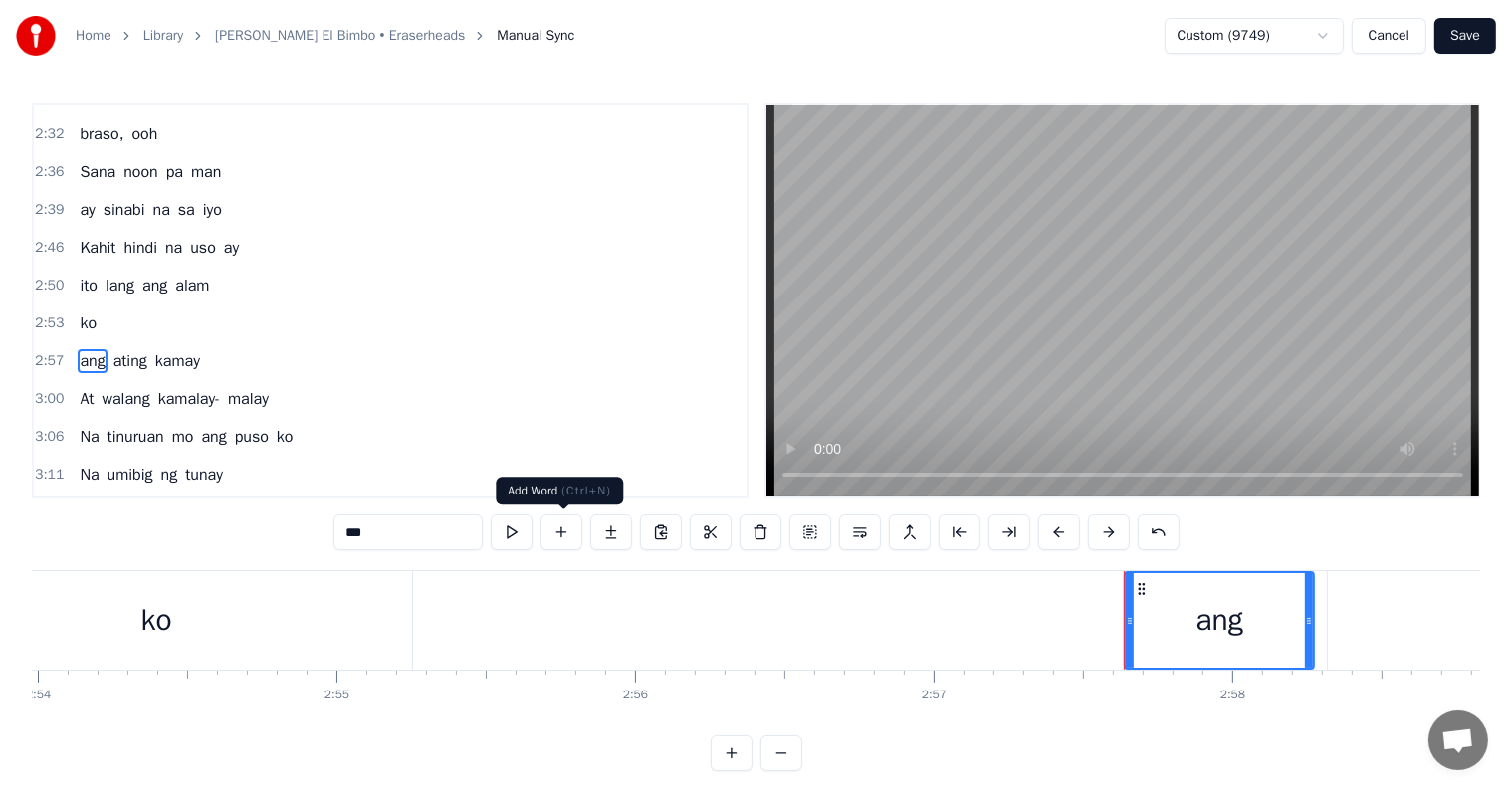 click at bounding box center [561, 532] 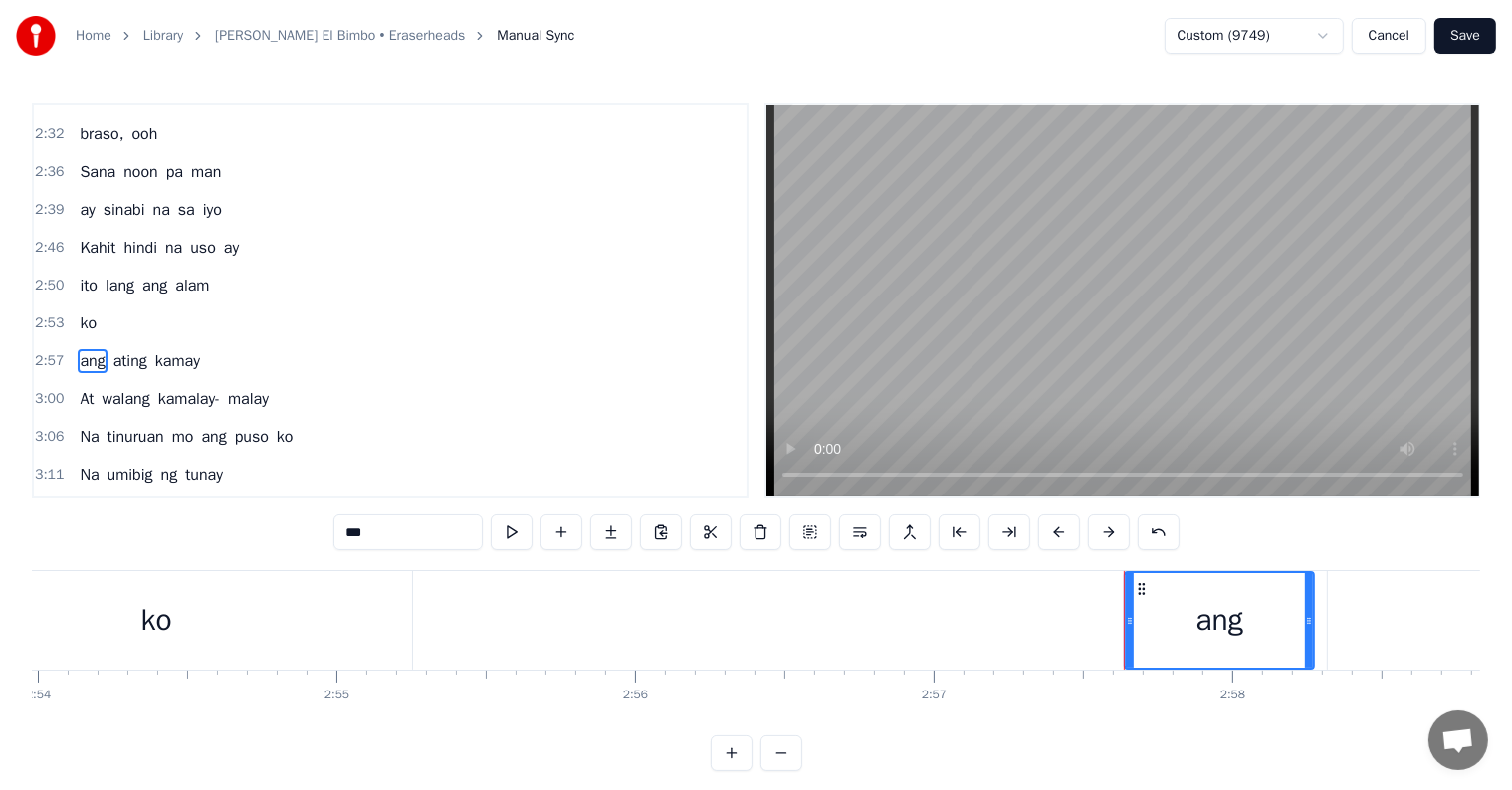 click on "kamay" at bounding box center (177, 361) 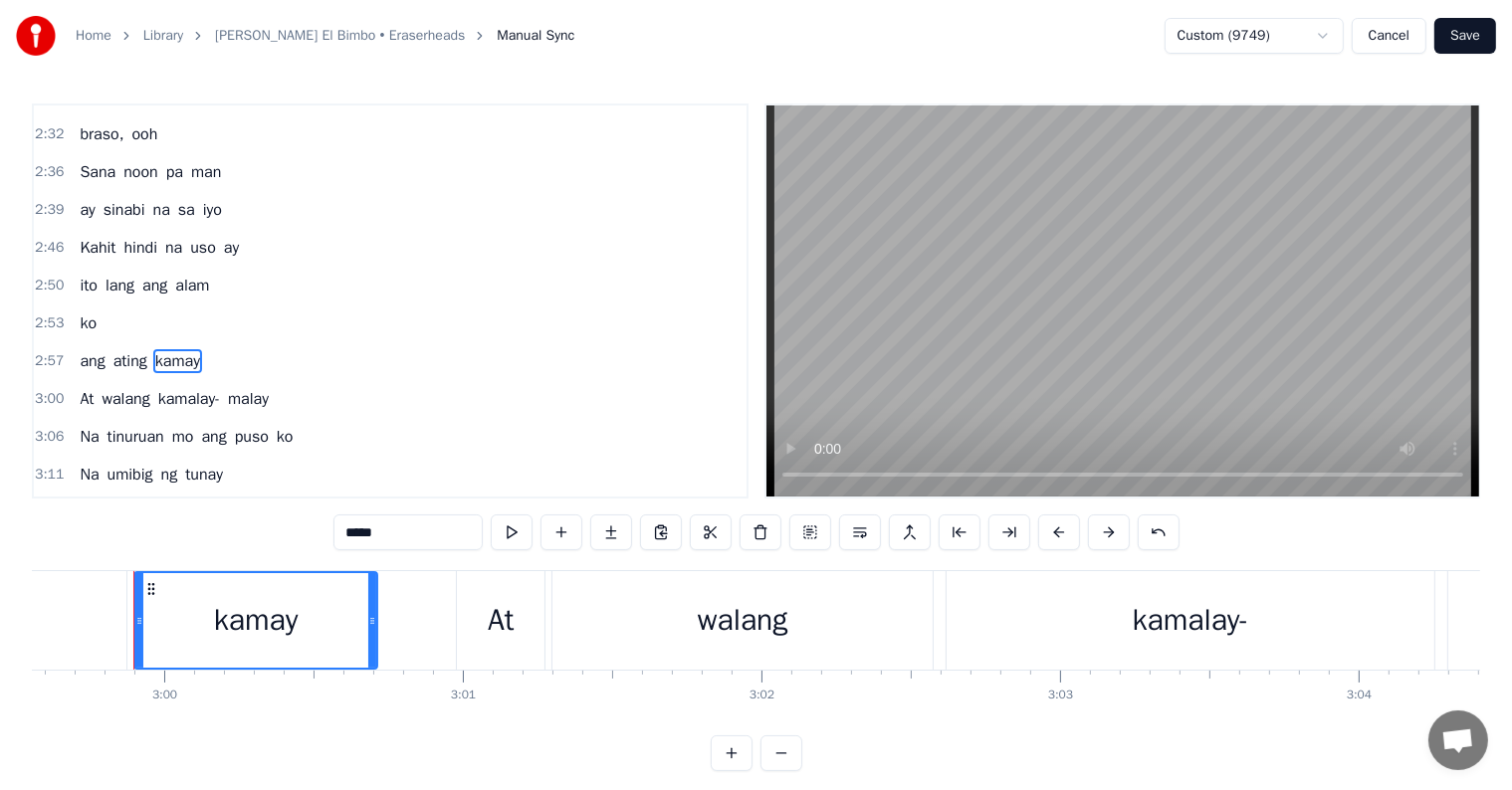 scroll, scrollTop: 0, scrollLeft: 53620, axis: horizontal 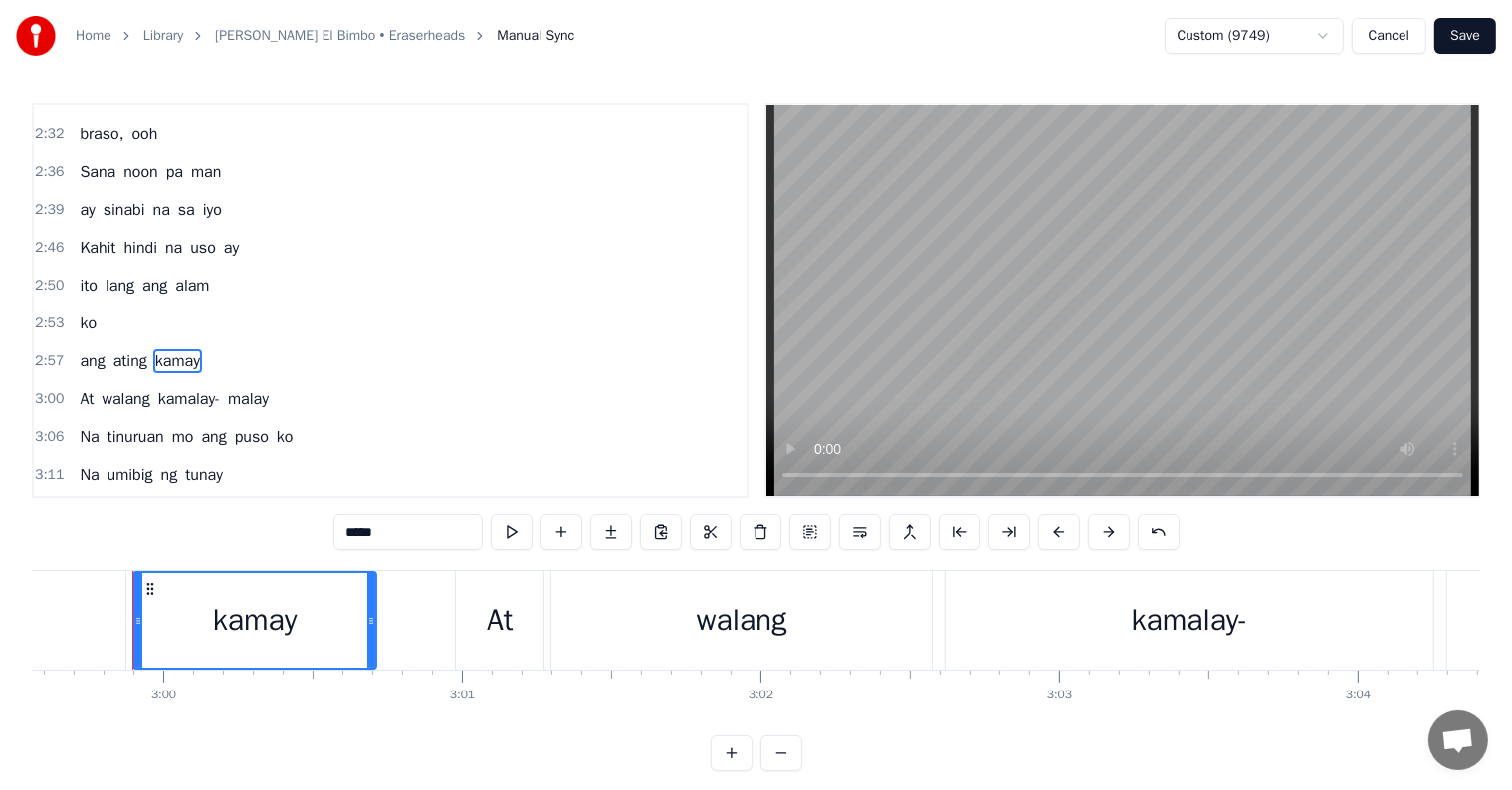 click on "ang" at bounding box center [92, 361] 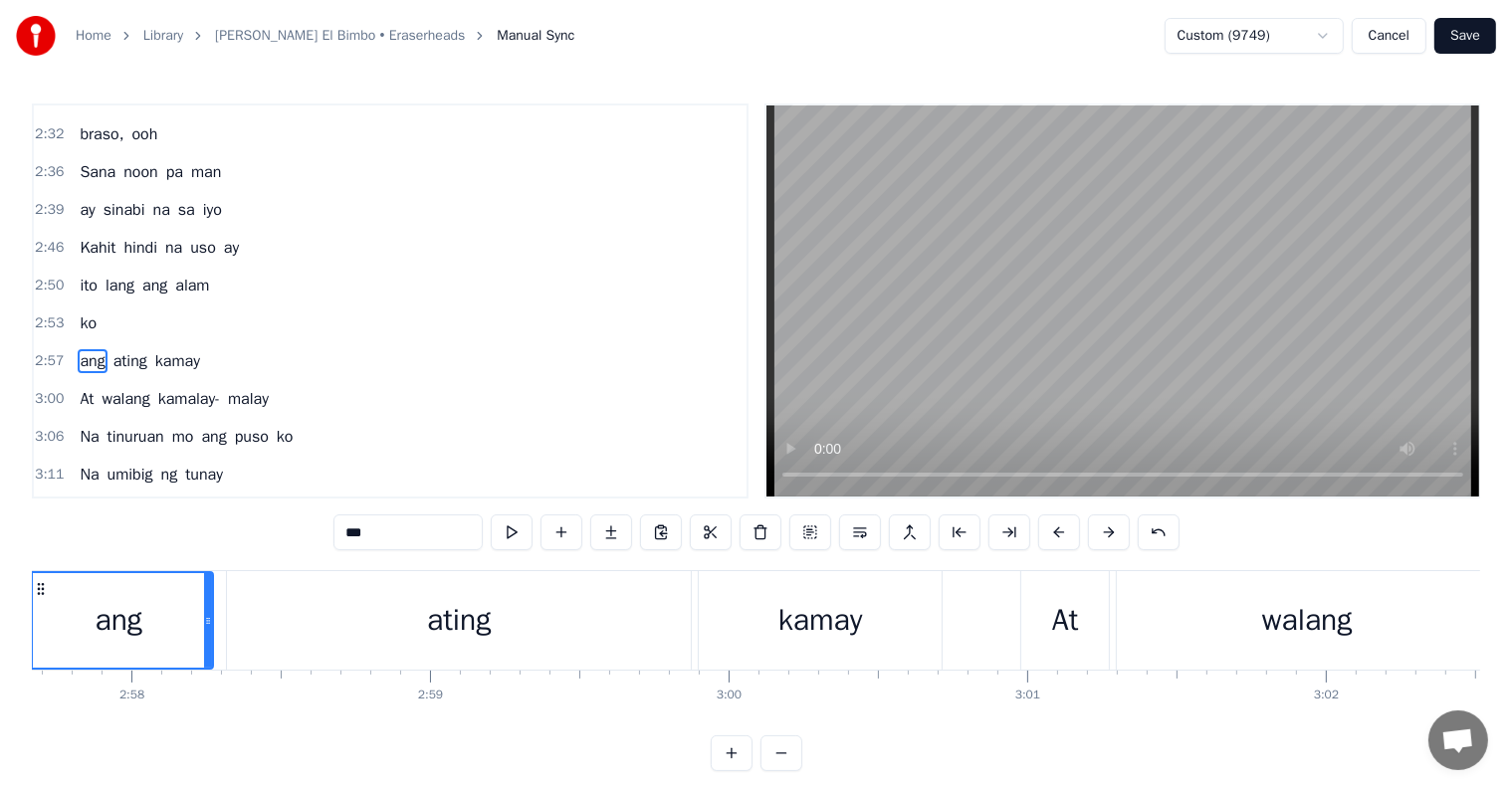 scroll, scrollTop: 0, scrollLeft: 52945, axis: horizontal 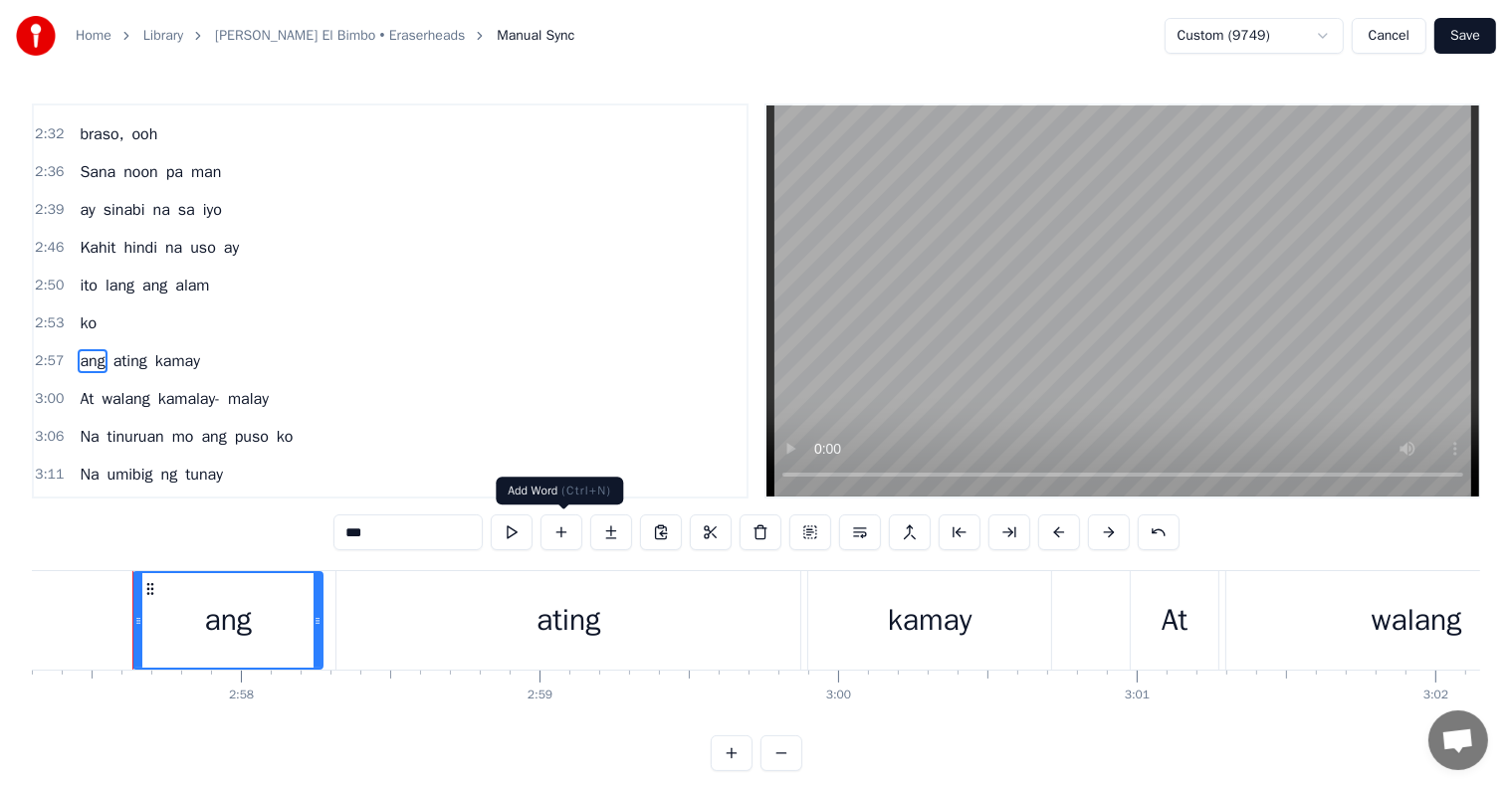 click at bounding box center (561, 532) 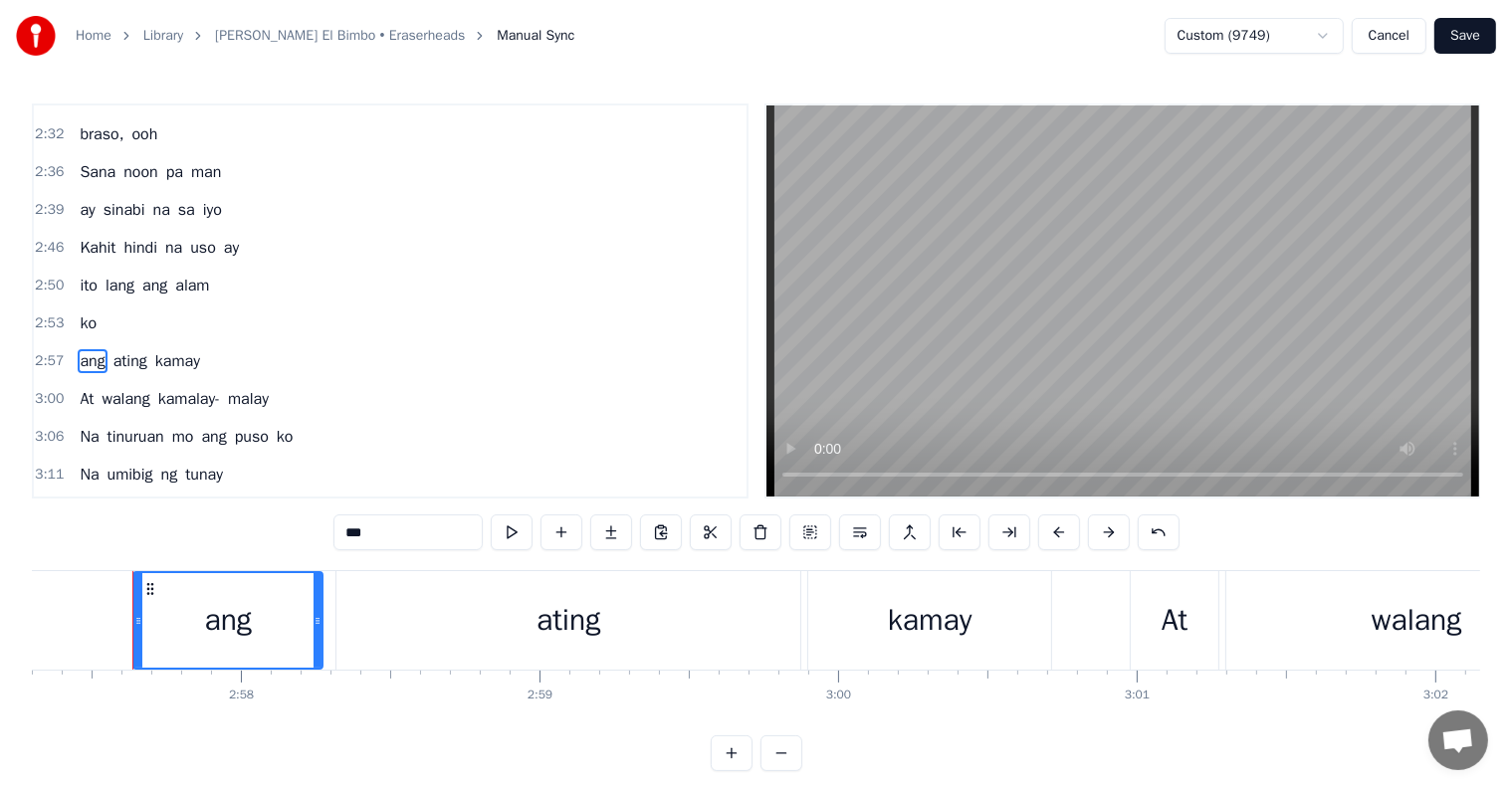 click on "***" at bounding box center (408, 532) 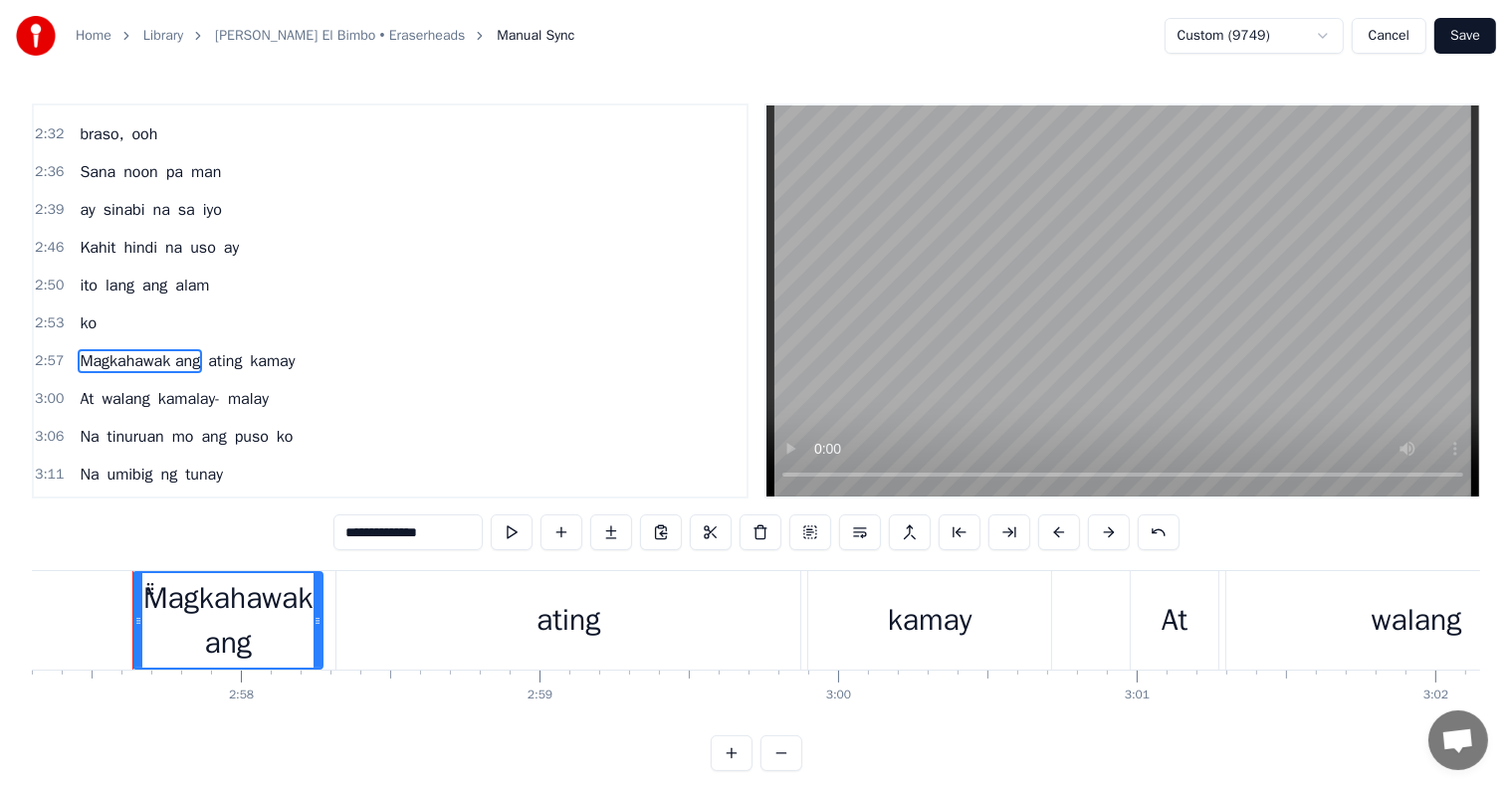 type on "**********" 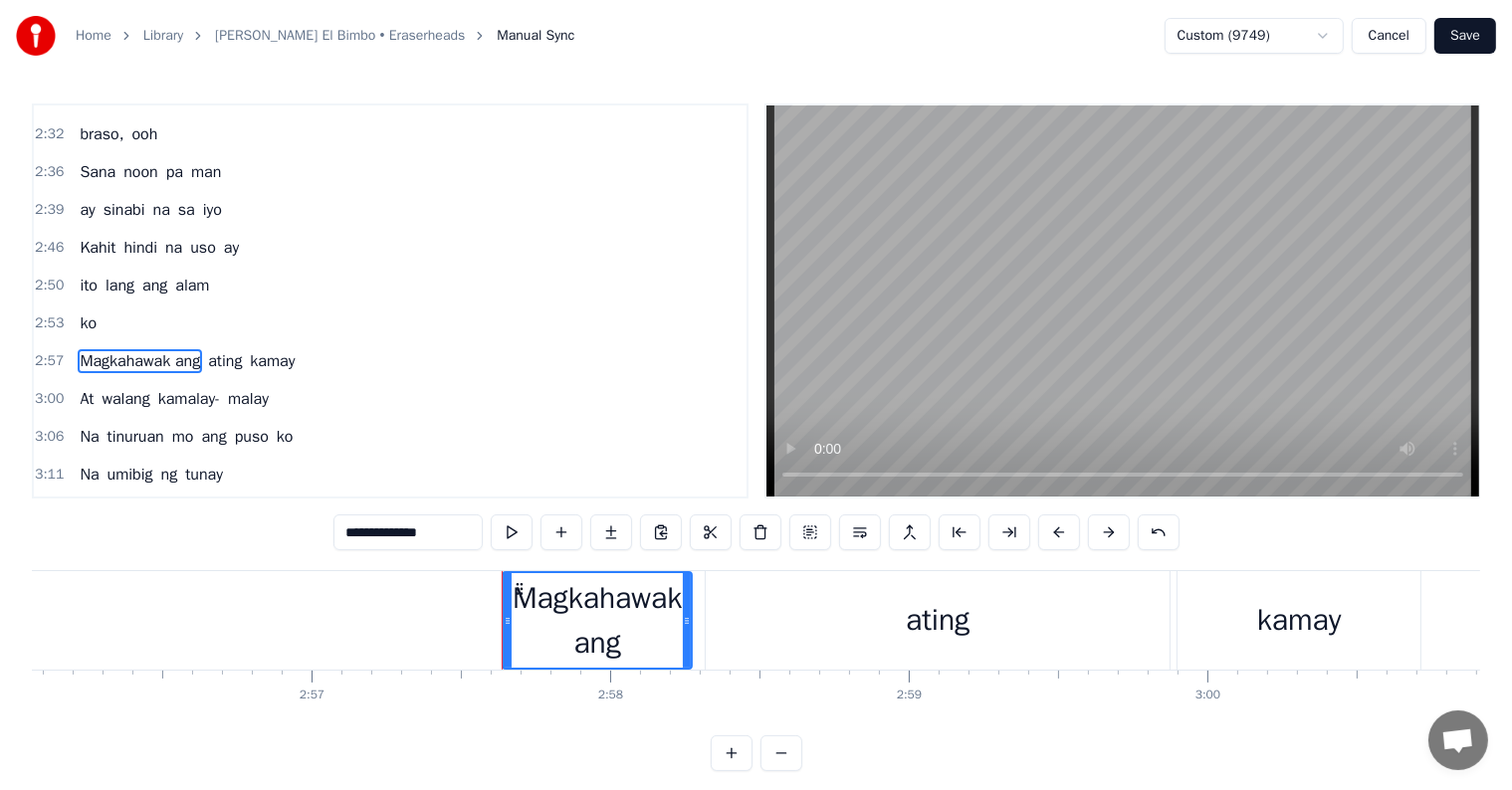 scroll, scrollTop: 0, scrollLeft: 52650, axis: horizontal 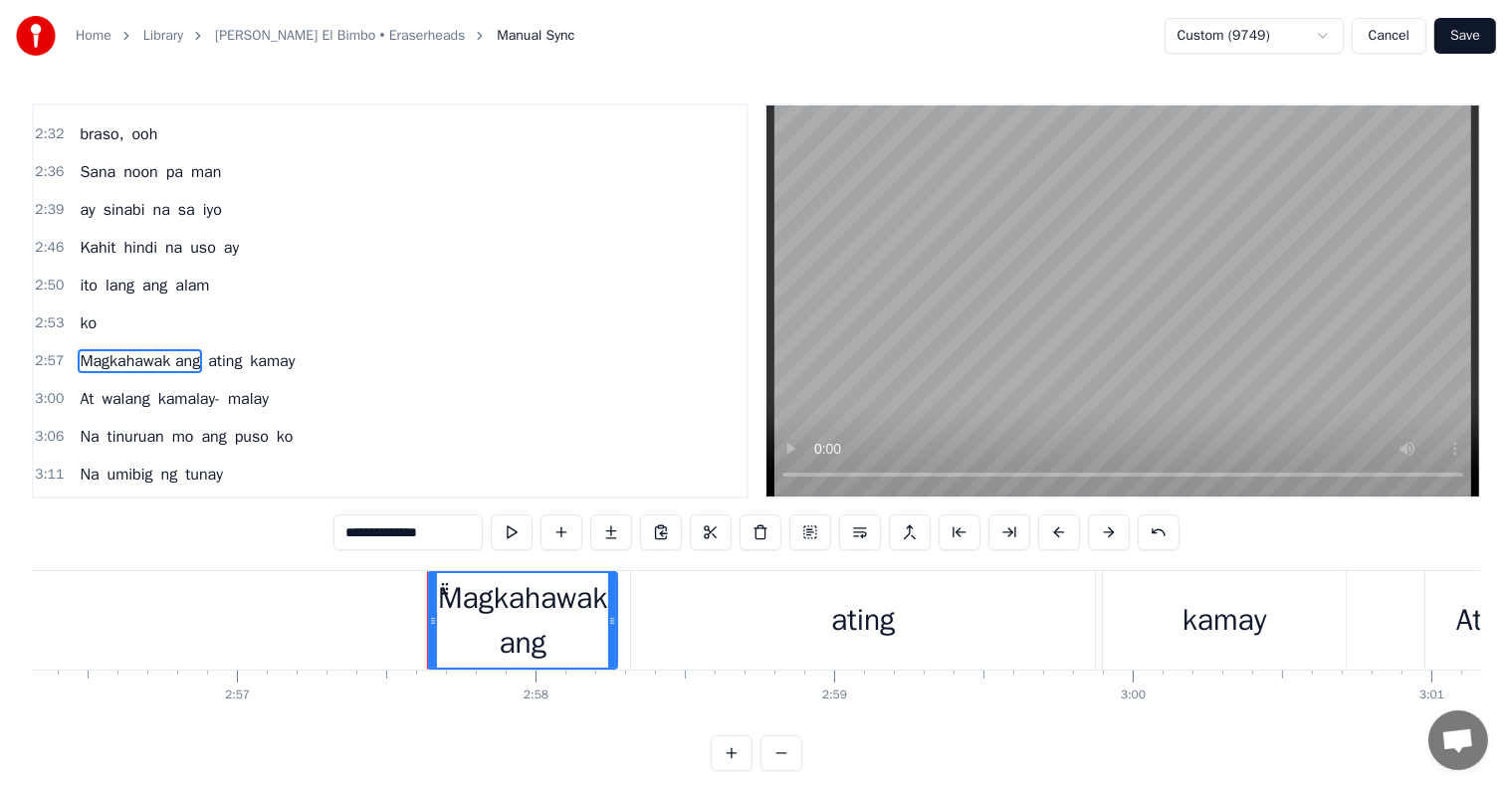 click on "Magkahawak ang" at bounding box center [523, 621] 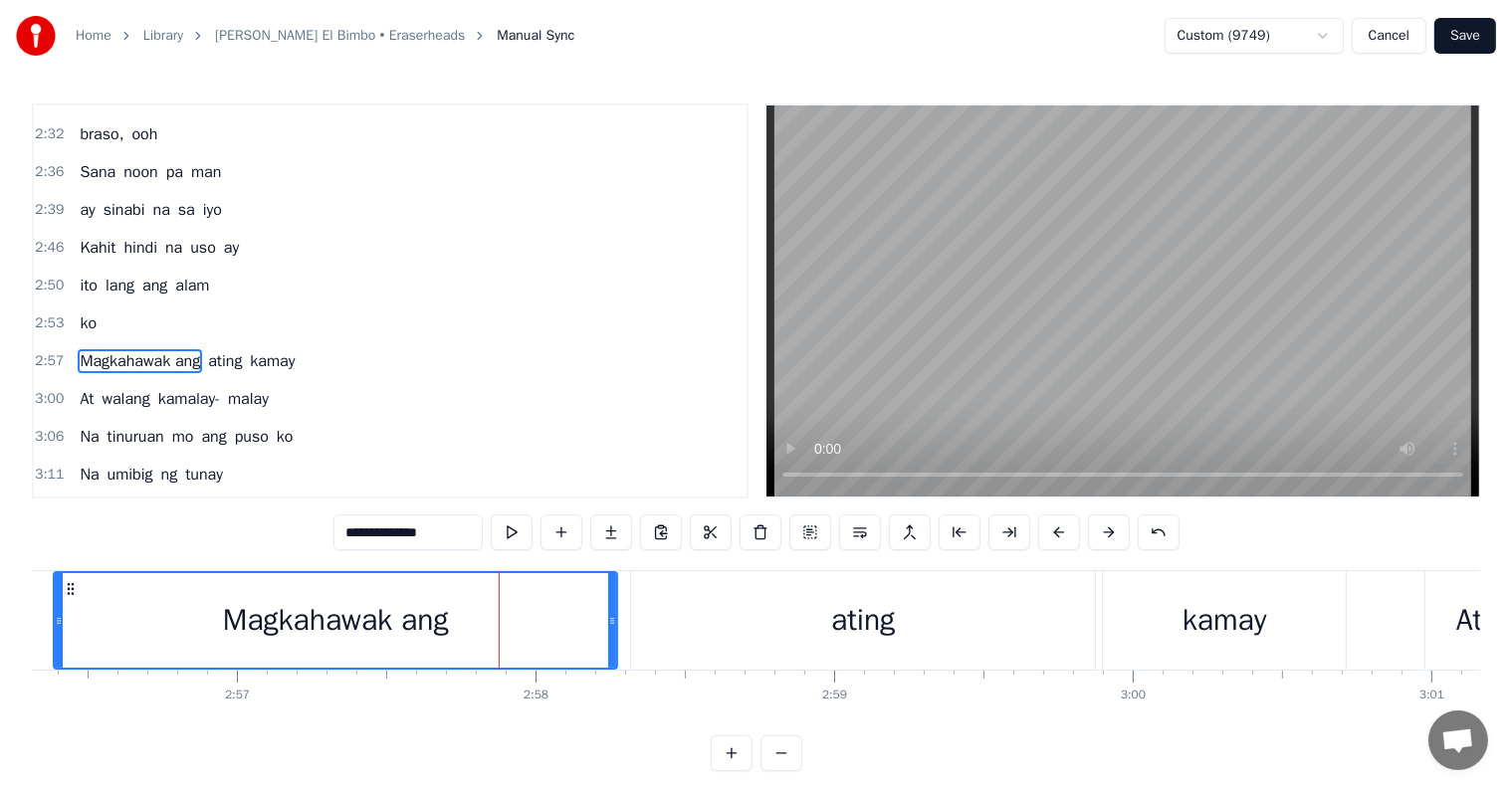 drag, startPoint x: 433, startPoint y: 614, endPoint x: 59, endPoint y: 587, distance: 374.97333 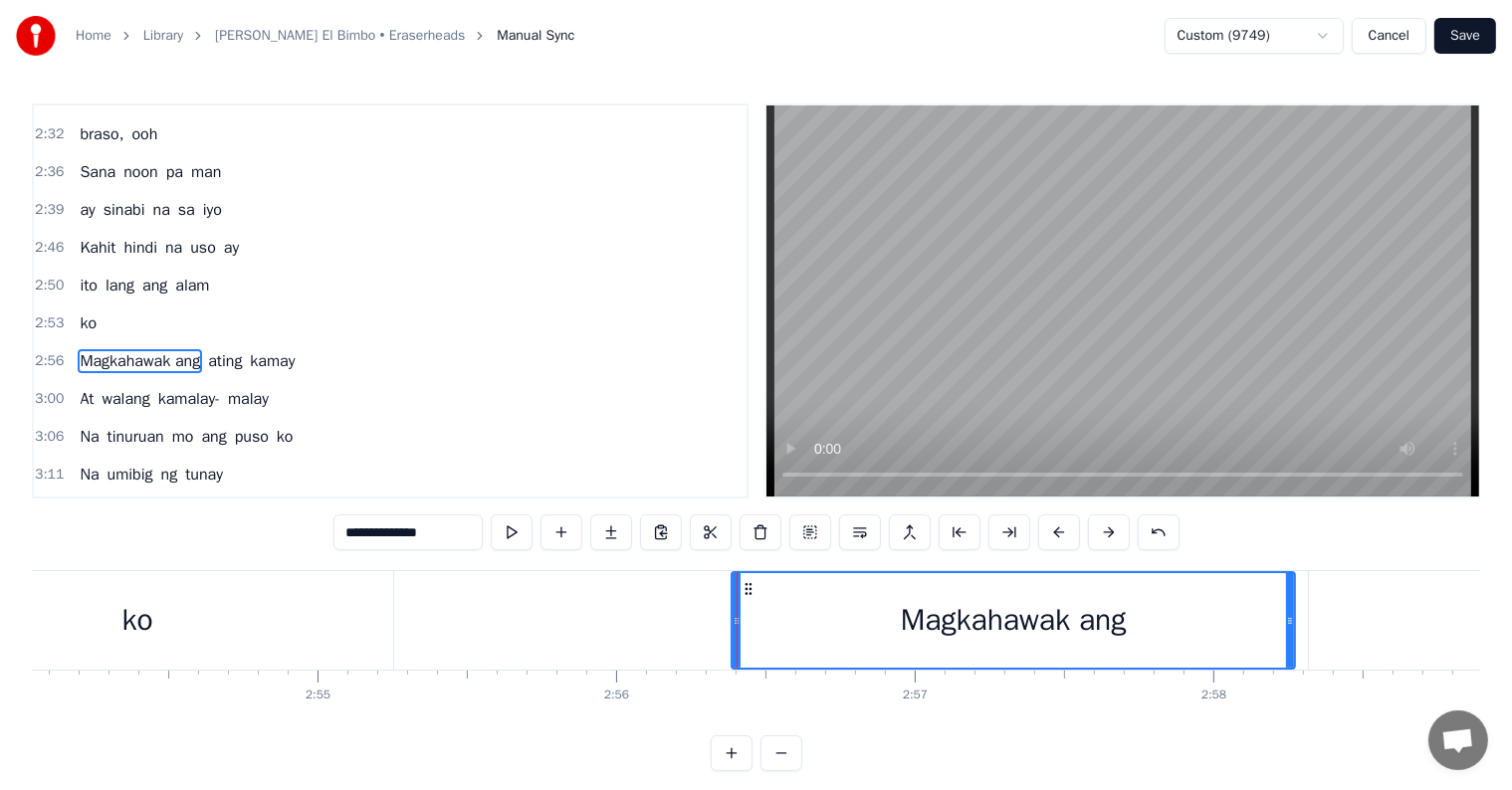 scroll, scrollTop: 0, scrollLeft: 51822, axis: horizontal 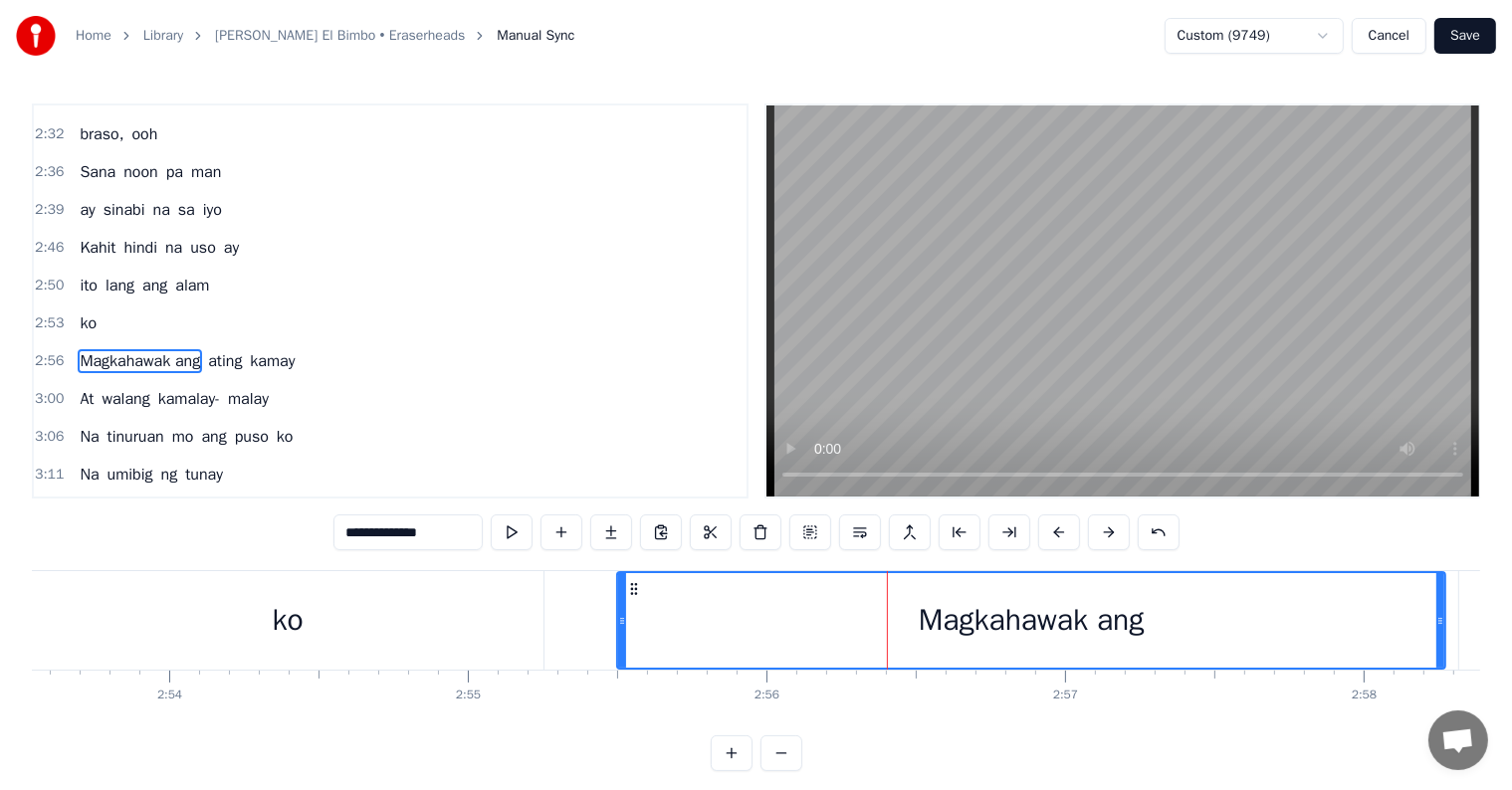 drag, startPoint x: 883, startPoint y: 621, endPoint x: 617, endPoint y: 607, distance: 266.3682 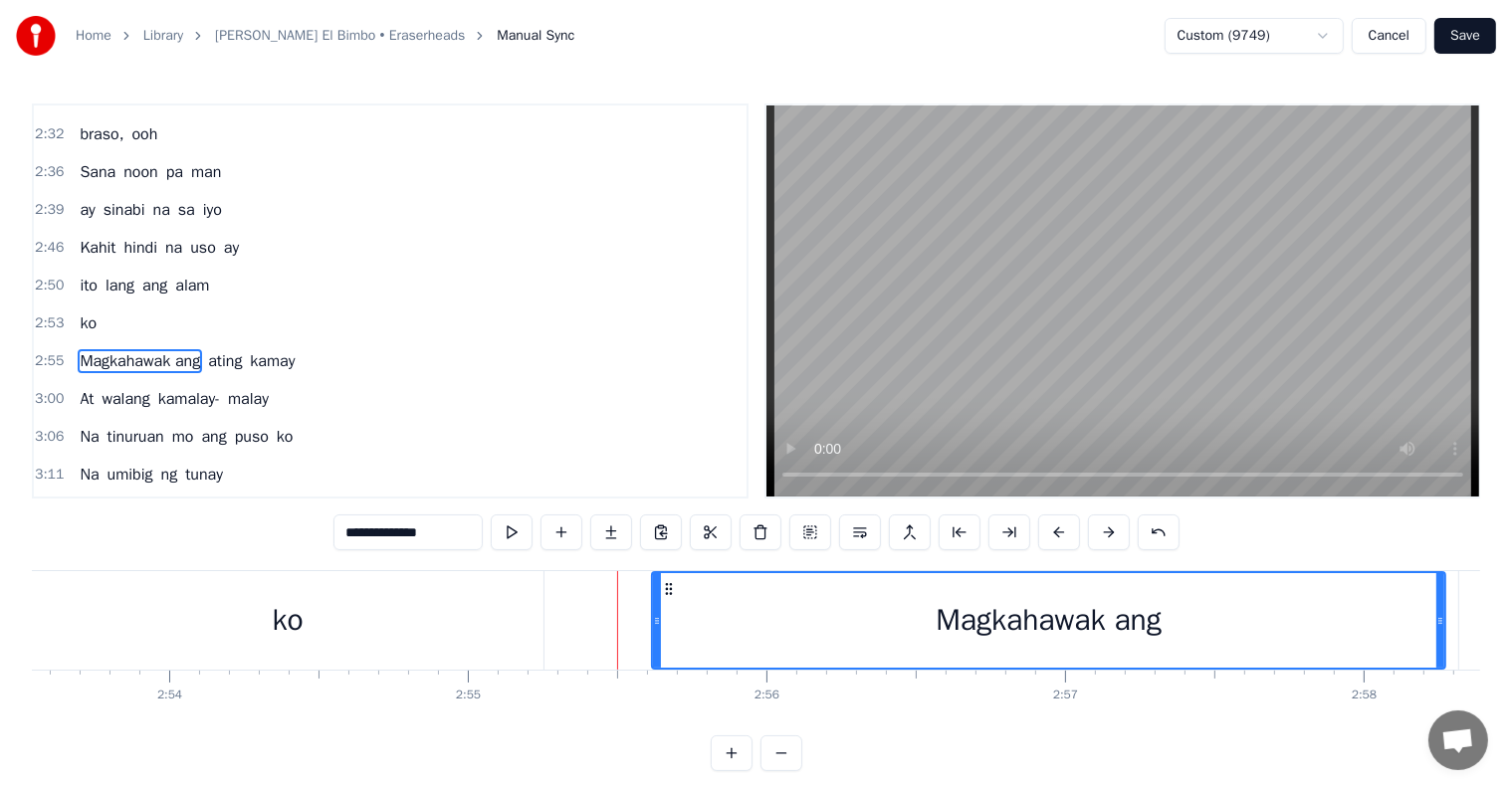 drag, startPoint x: 616, startPoint y: 621, endPoint x: 652, endPoint y: 623, distance: 36.05551 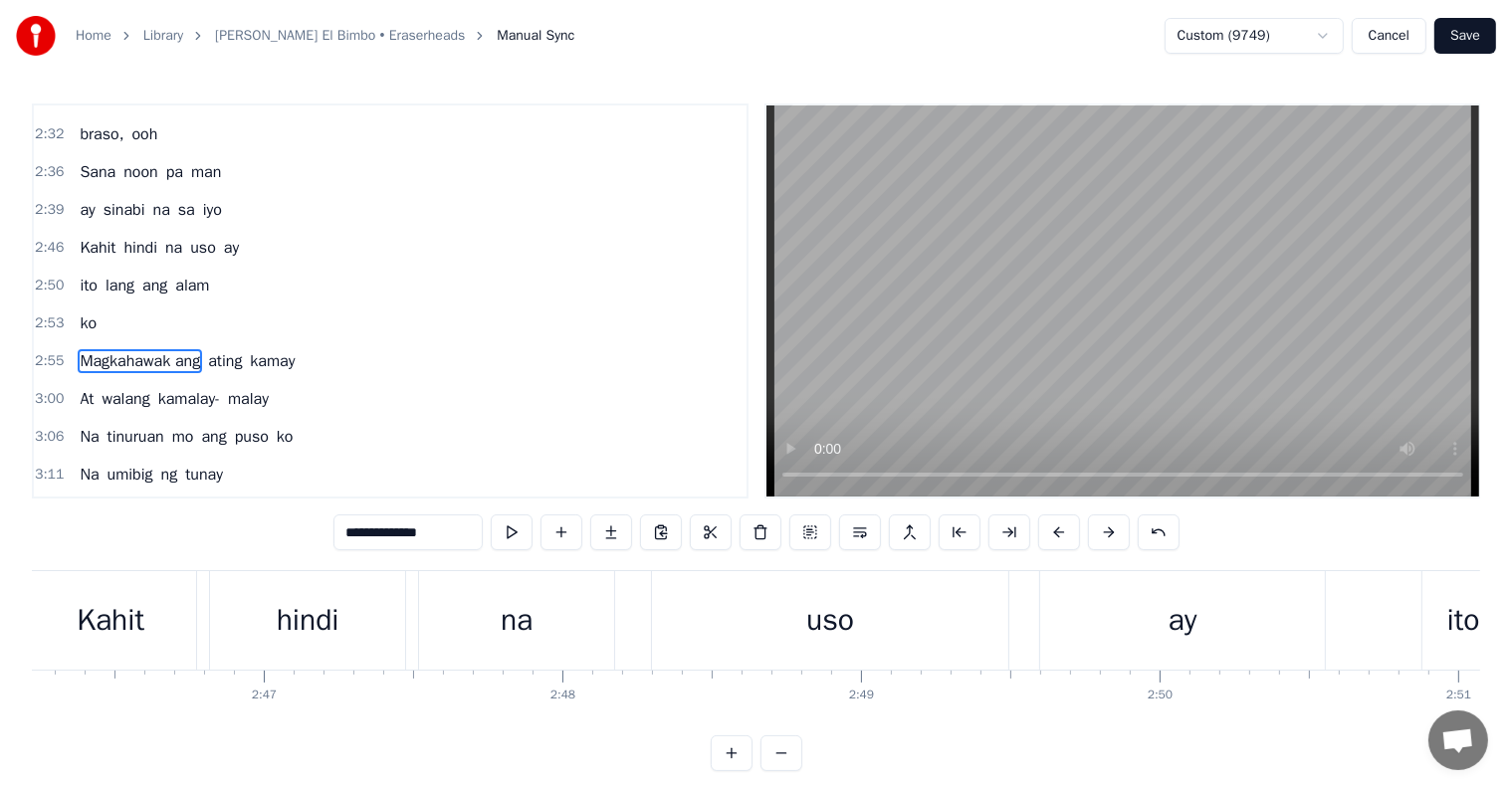 scroll, scrollTop: 0, scrollLeft: 49411, axis: horizontal 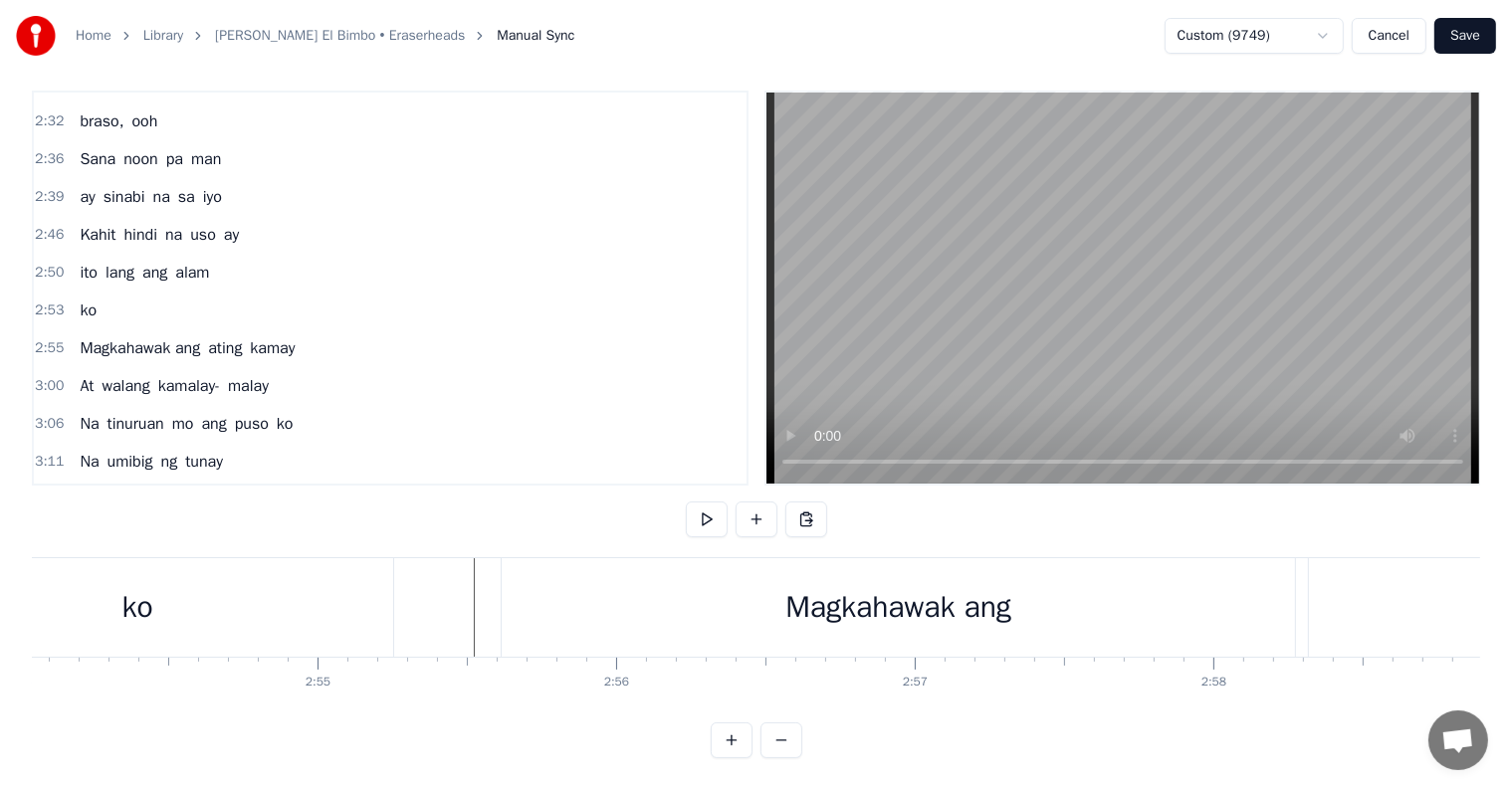 click on "Magkahawak ang" at bounding box center [898, 607] 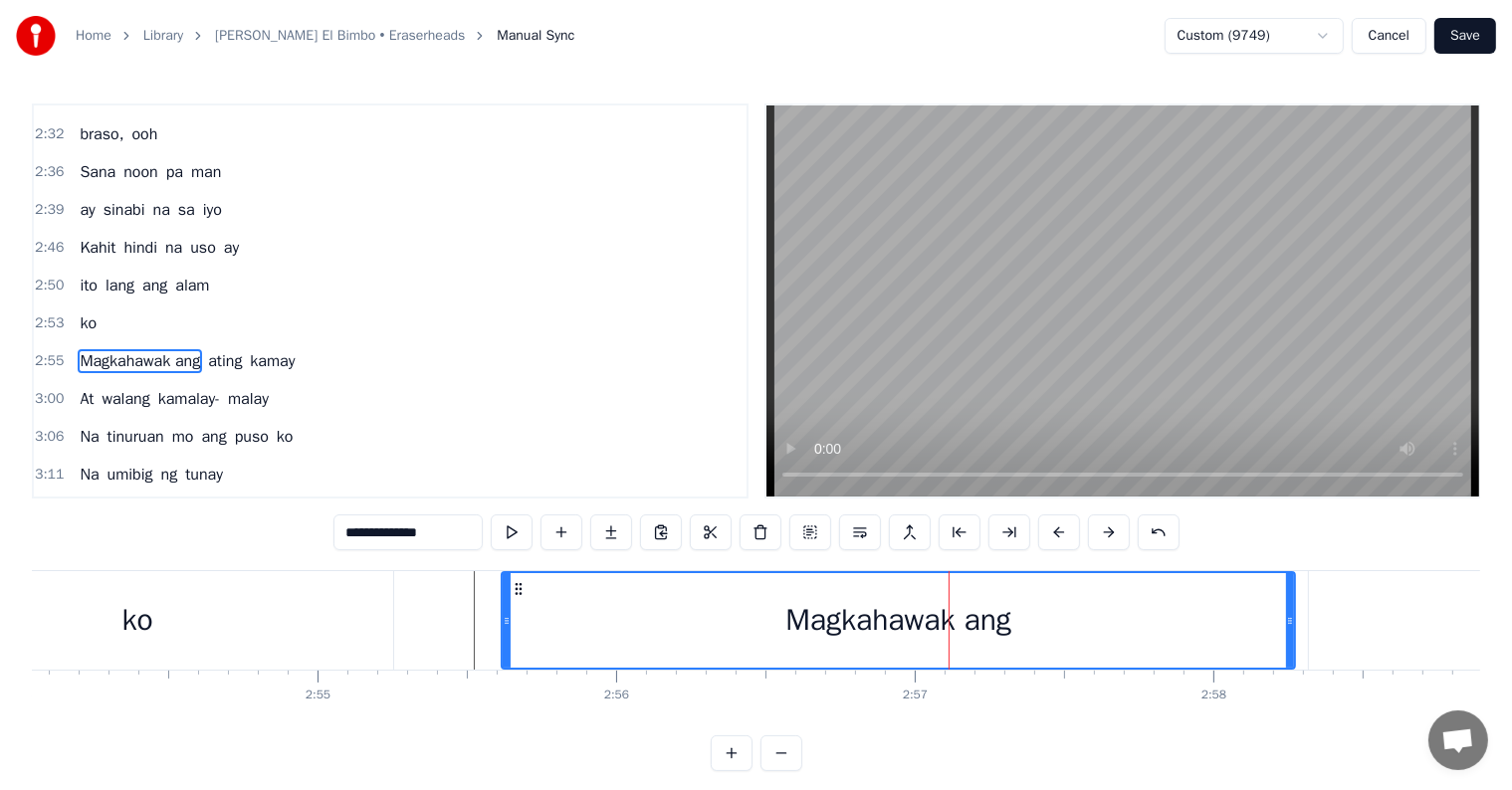 click on "**********" at bounding box center (408, 532) 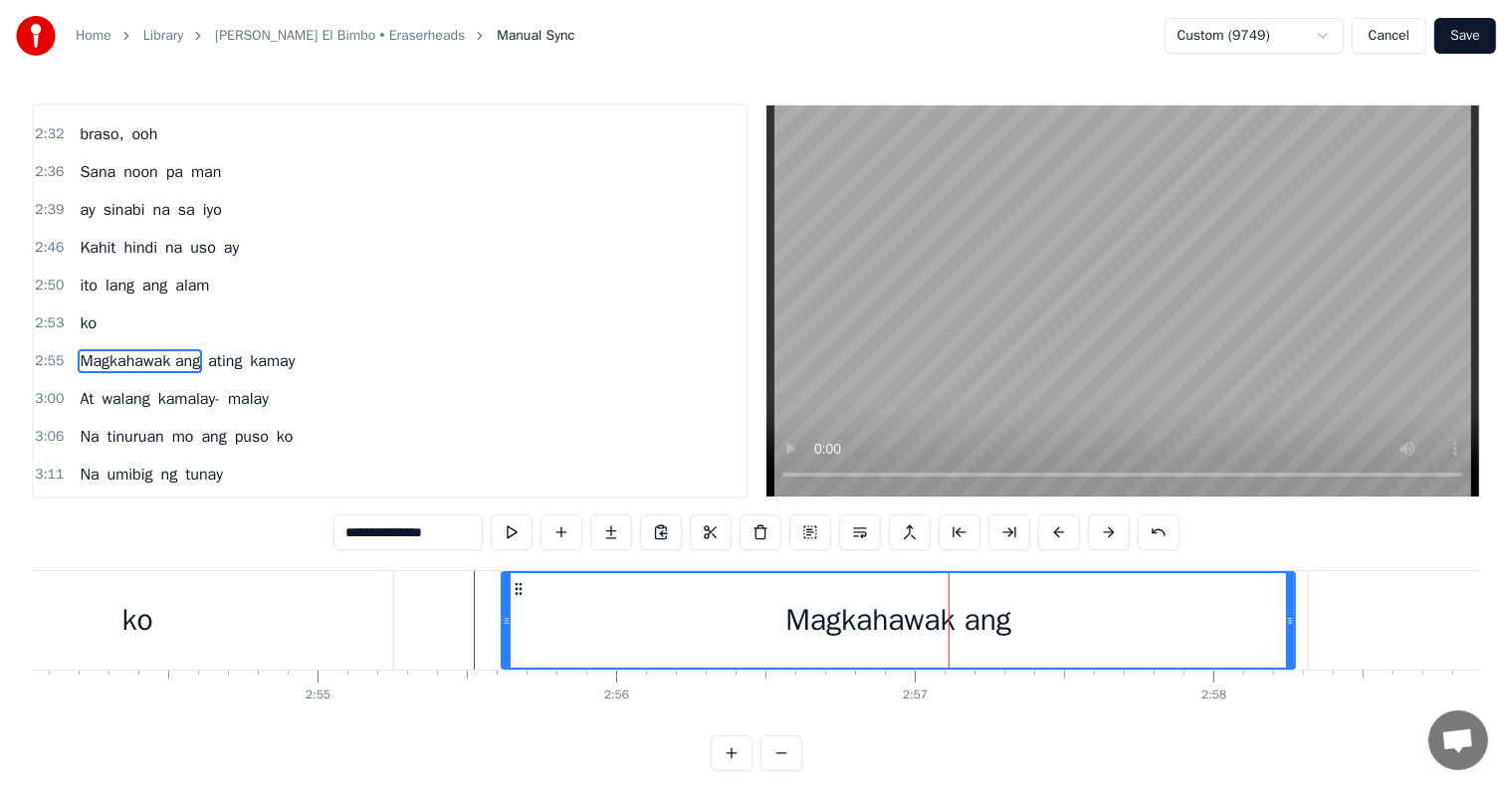 click on "**********" at bounding box center (408, 532) 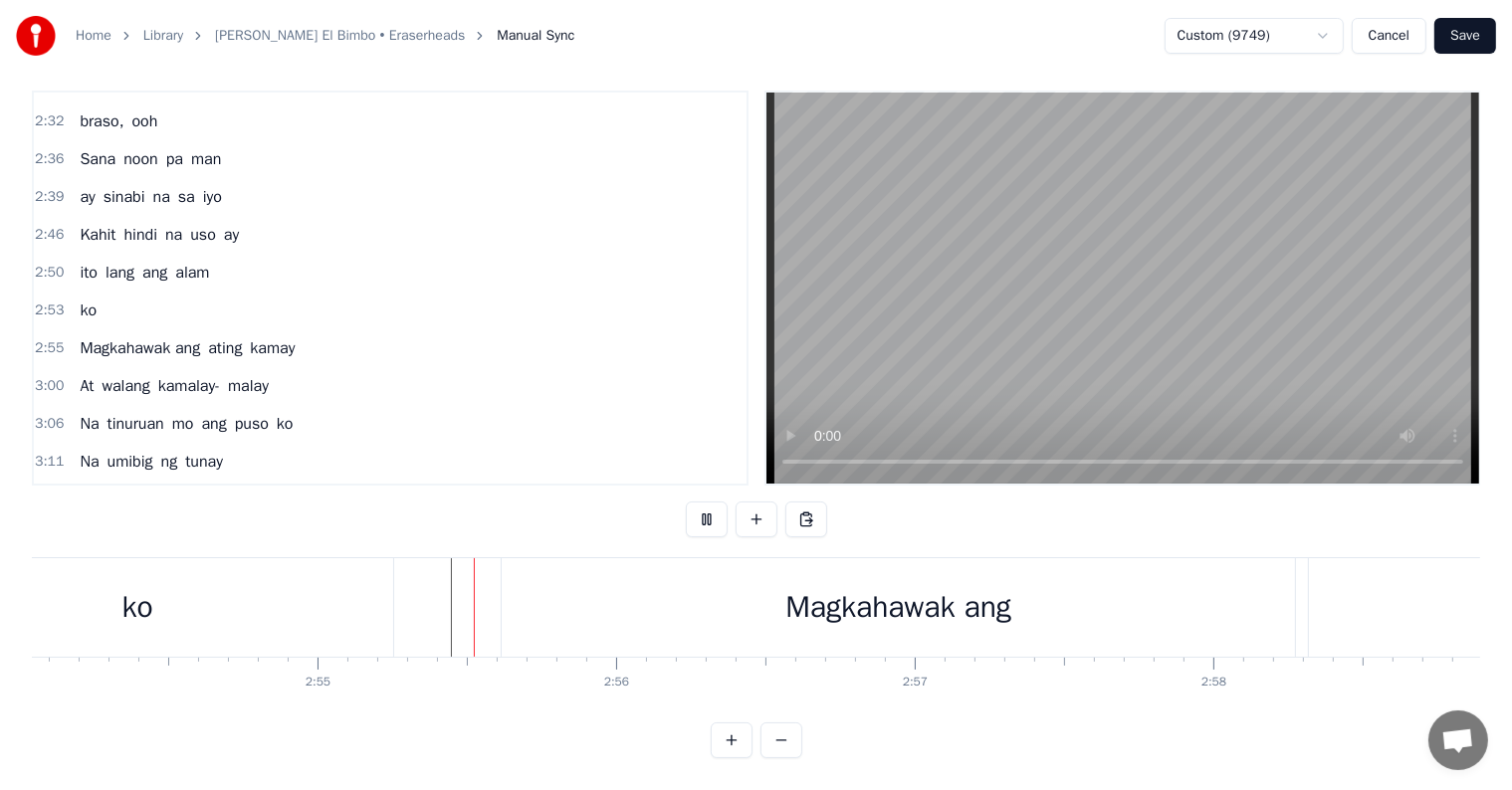 scroll, scrollTop: 30, scrollLeft: 0, axis: vertical 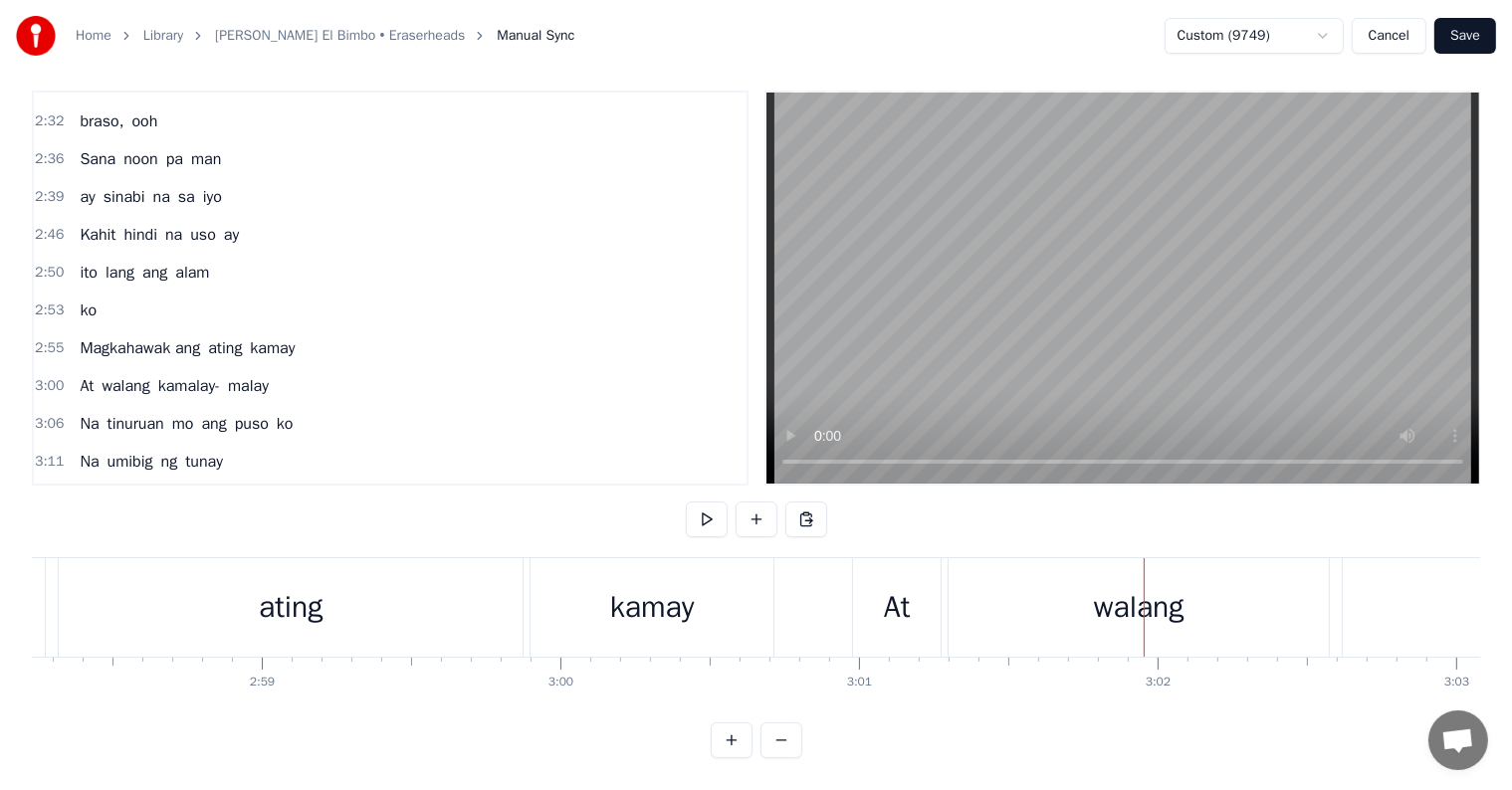 click on "Magkahawak  ang" at bounding box center (139, 348) 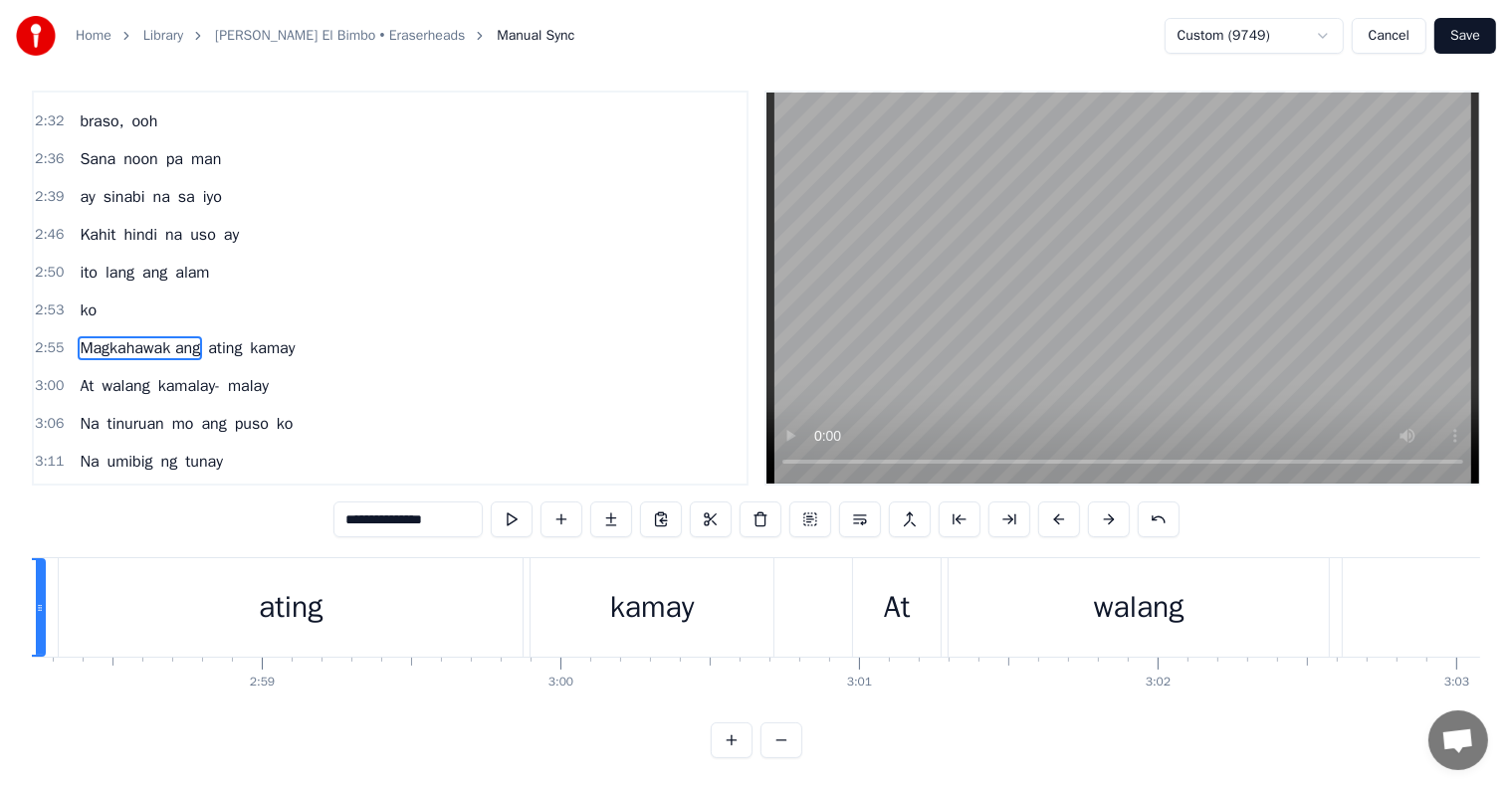 scroll, scrollTop: 15, scrollLeft: 0, axis: vertical 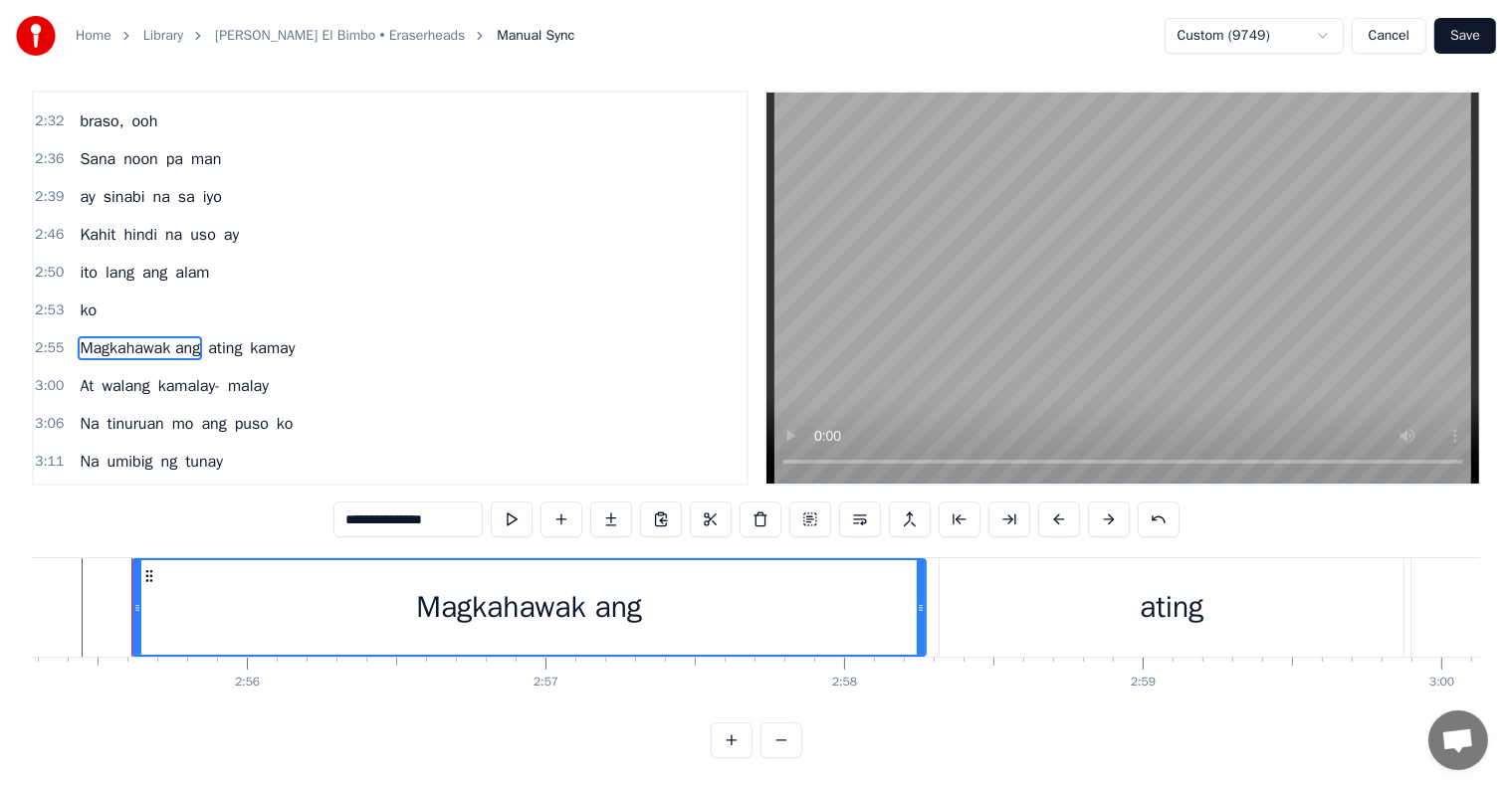 click on "ating" at bounding box center [225, 348] 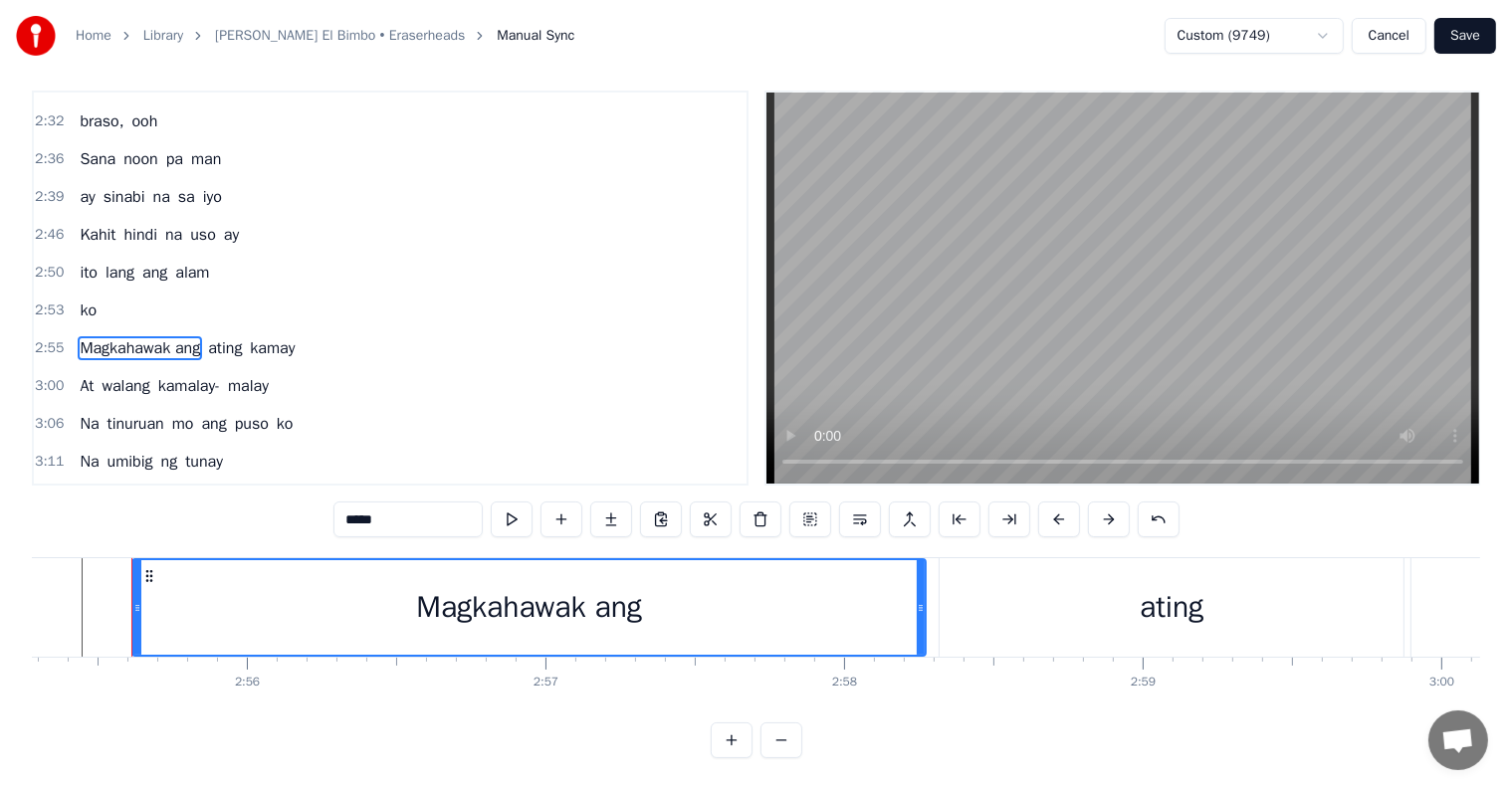 scroll, scrollTop: 0, scrollLeft: 0, axis: both 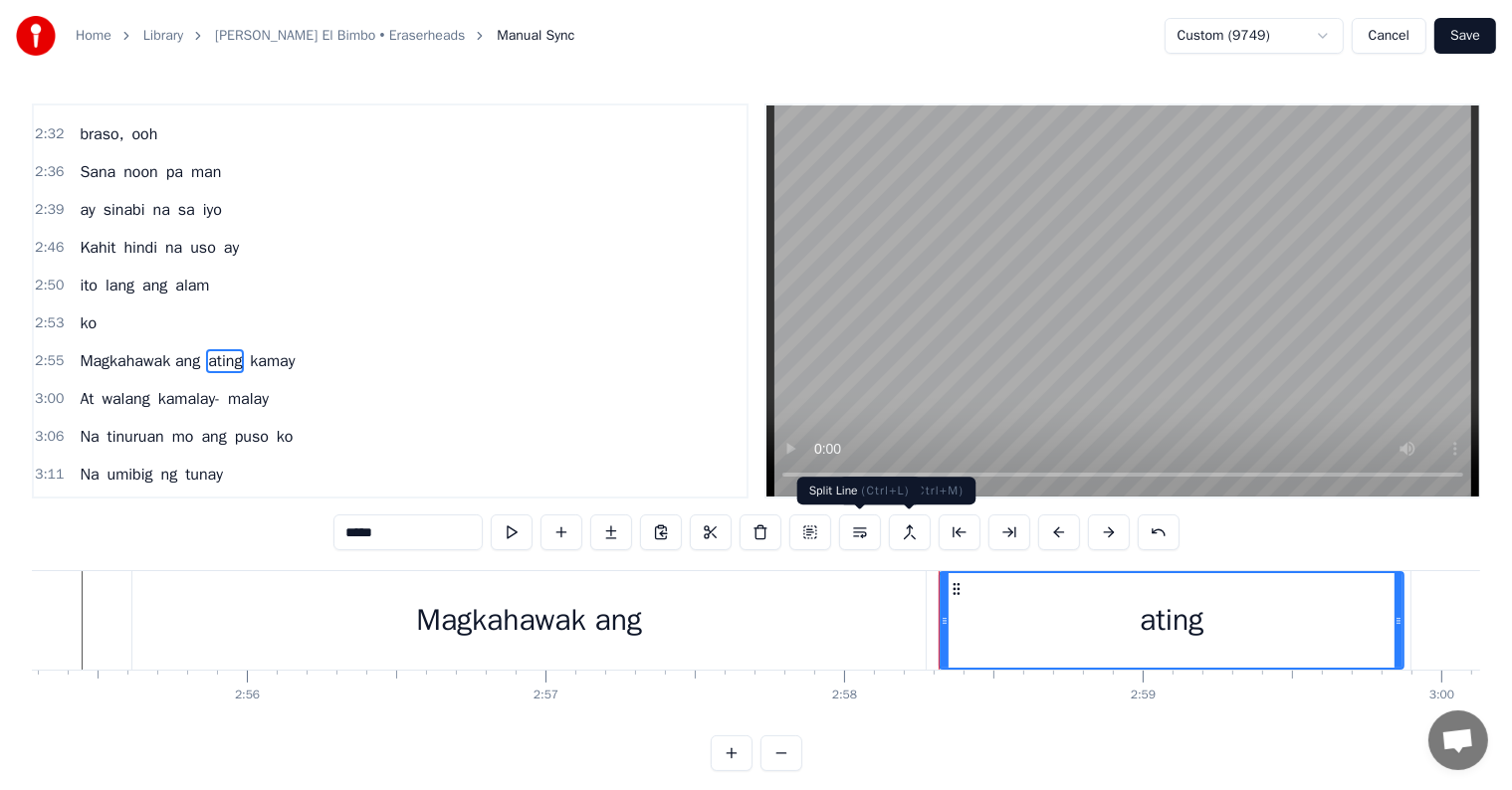 click at bounding box center (860, 532) 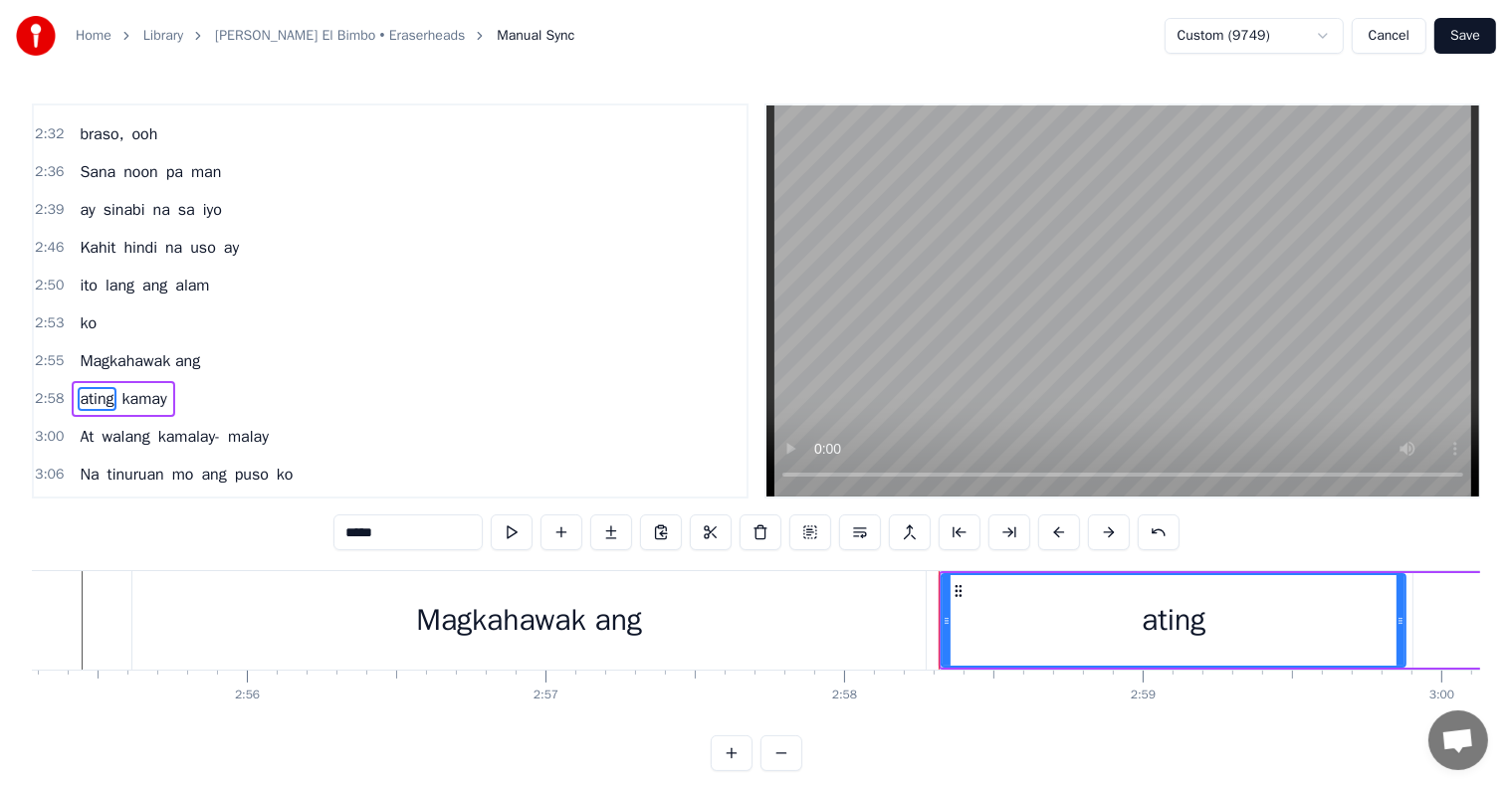 scroll, scrollTop: 1653, scrollLeft: 0, axis: vertical 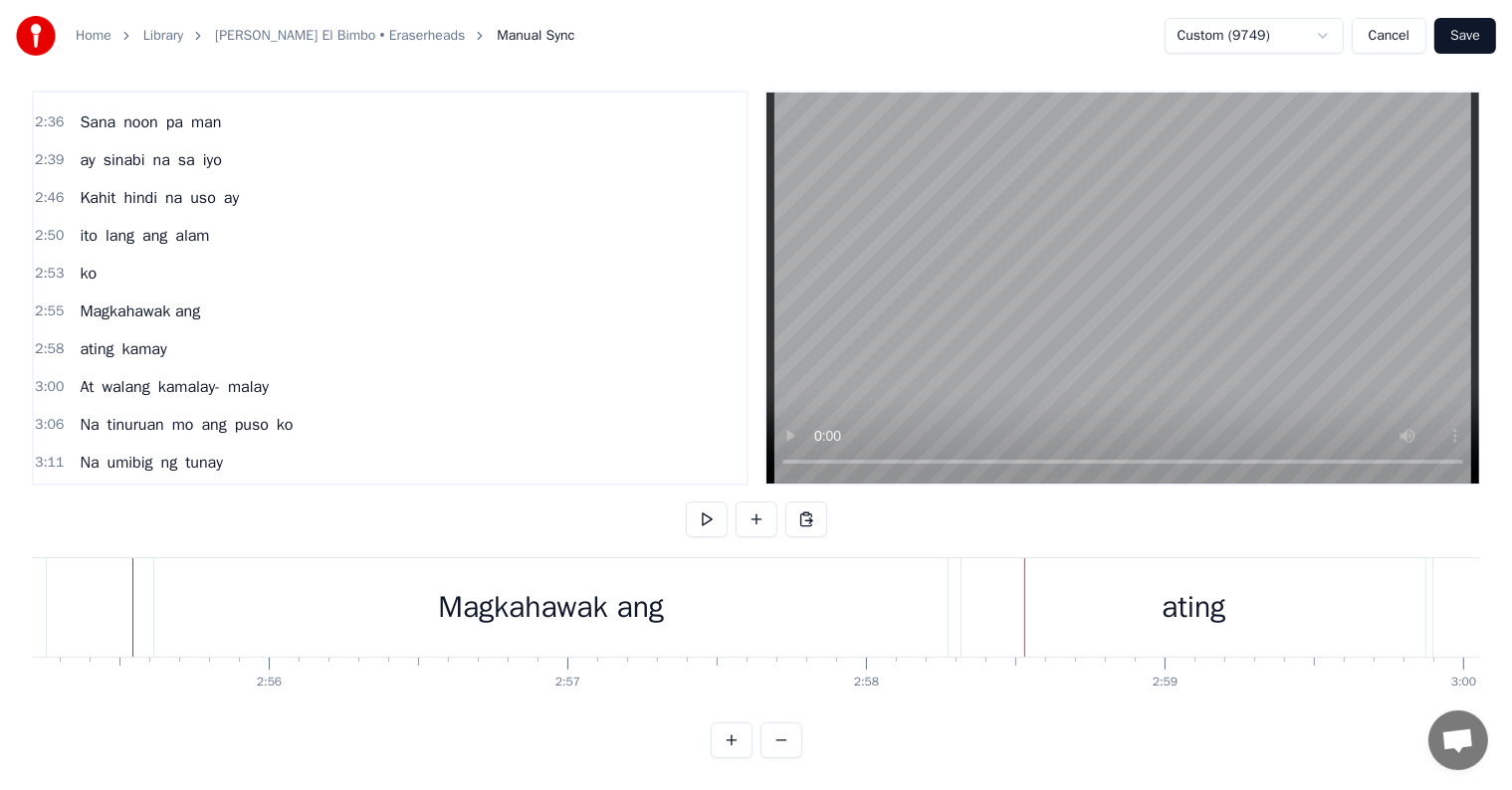 click on "Magkahawak  ang" at bounding box center [550, 607] 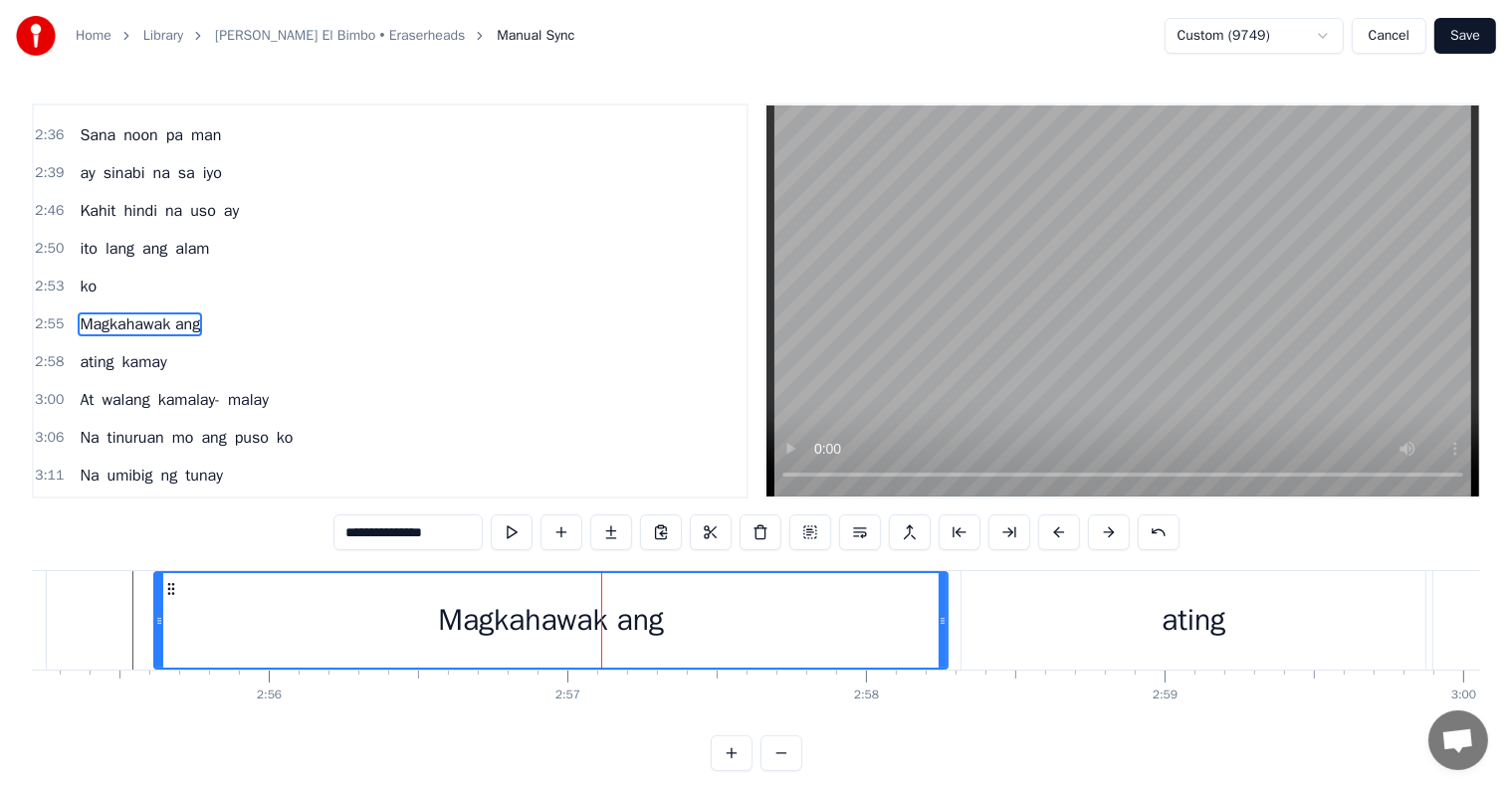 scroll, scrollTop: 1616, scrollLeft: 0, axis: vertical 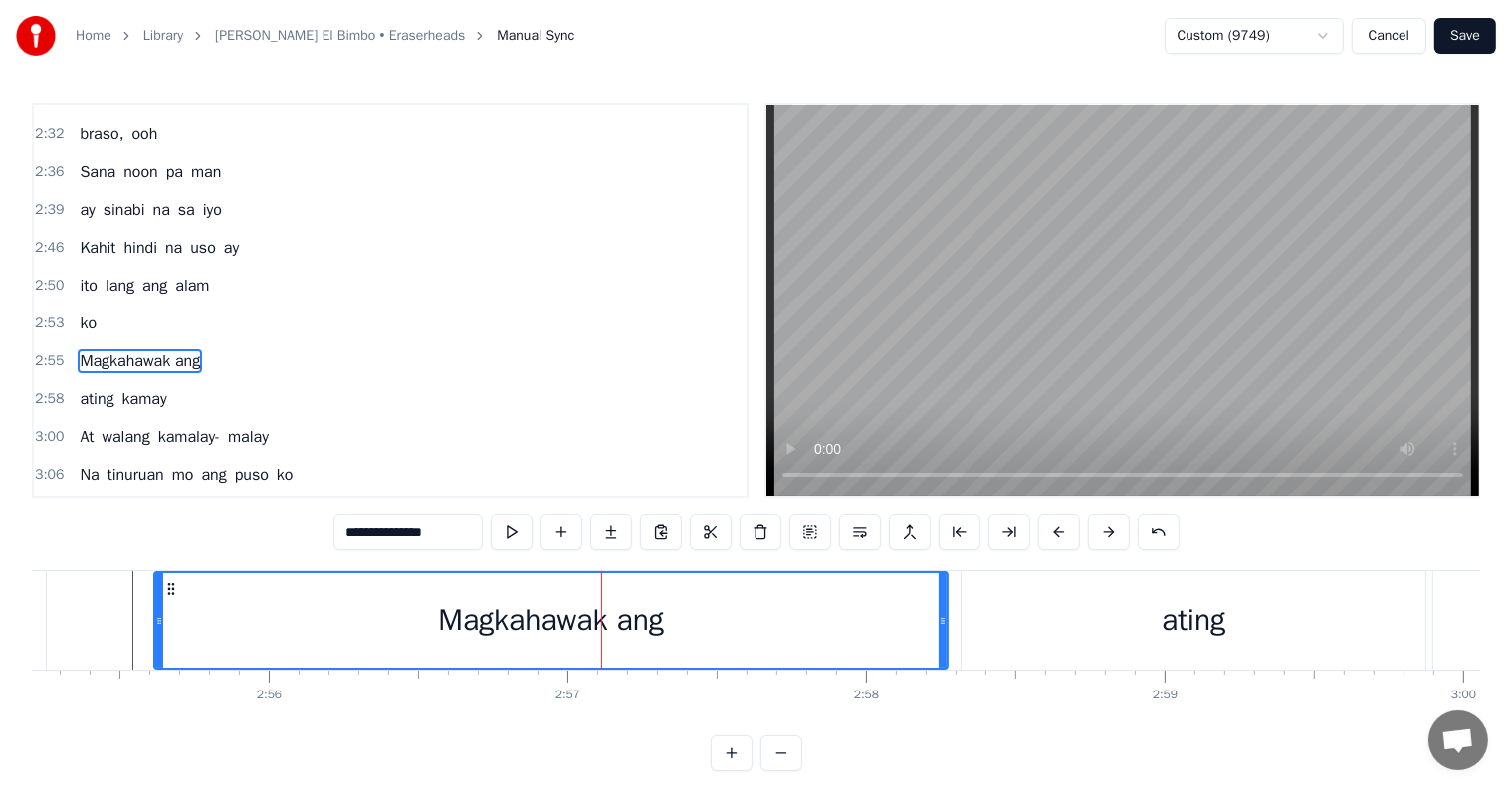 click on "Magkahawak  ang" at bounding box center [139, 361] 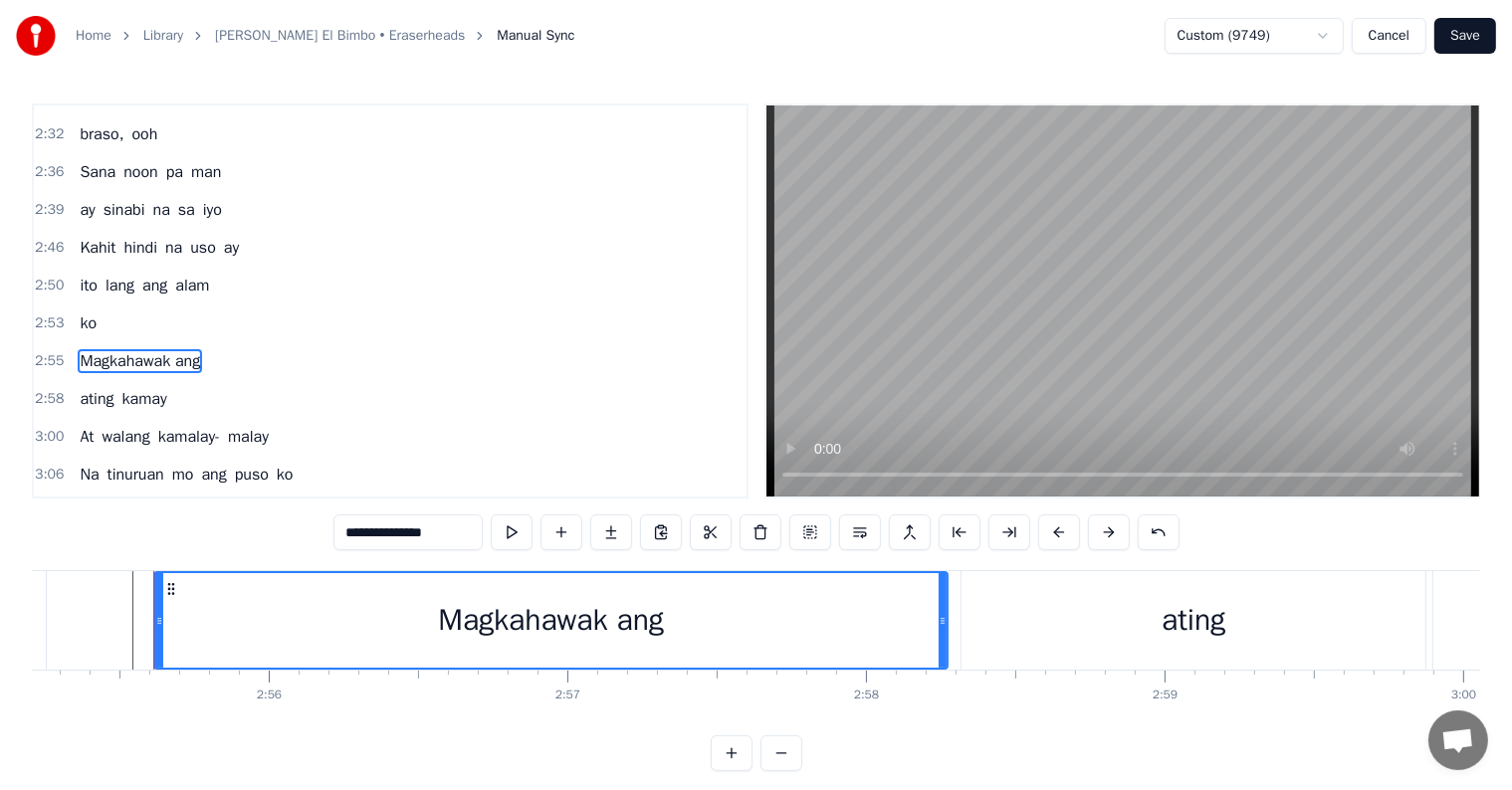click on "**********" at bounding box center [408, 532] 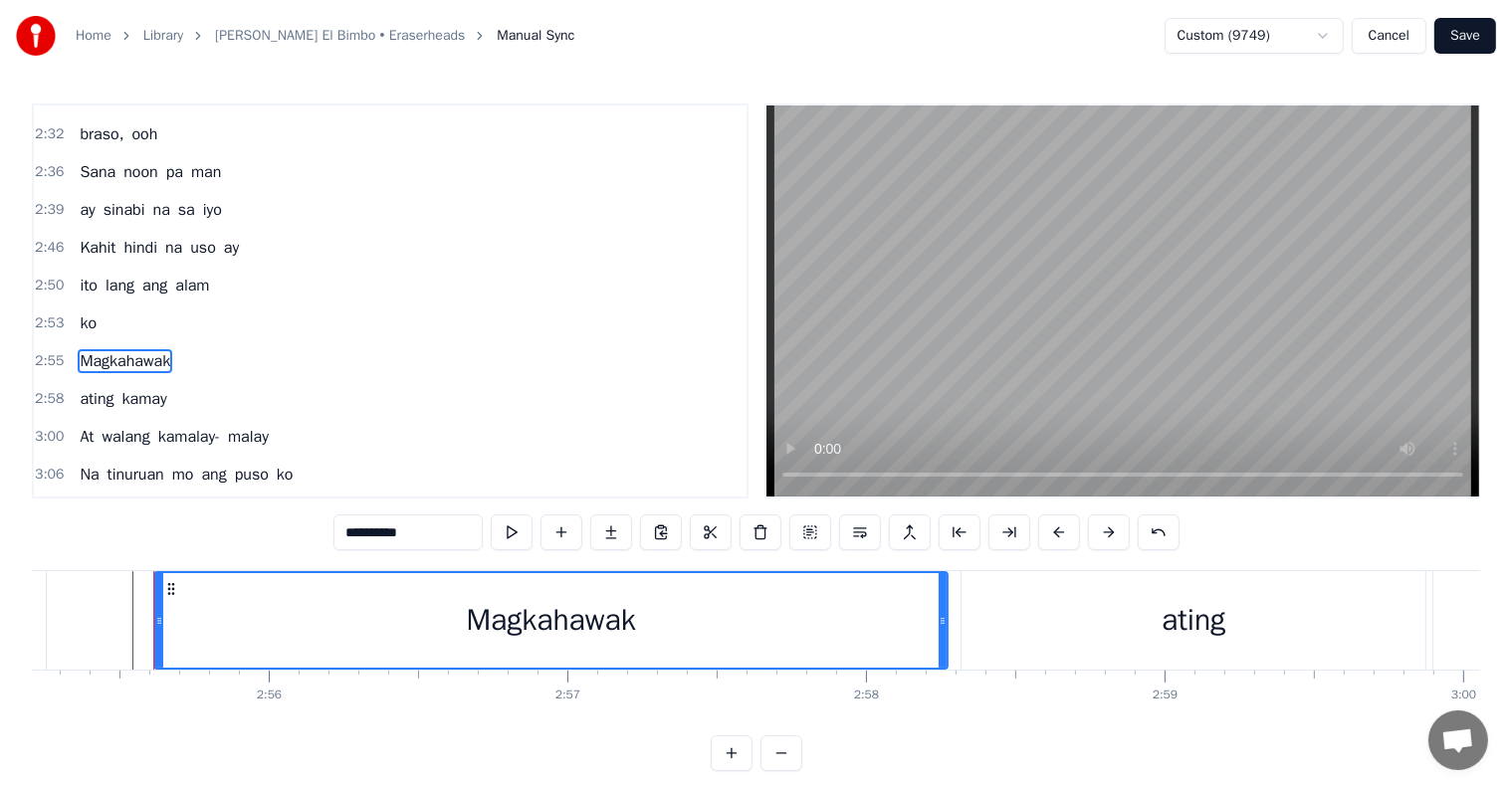 type on "**********" 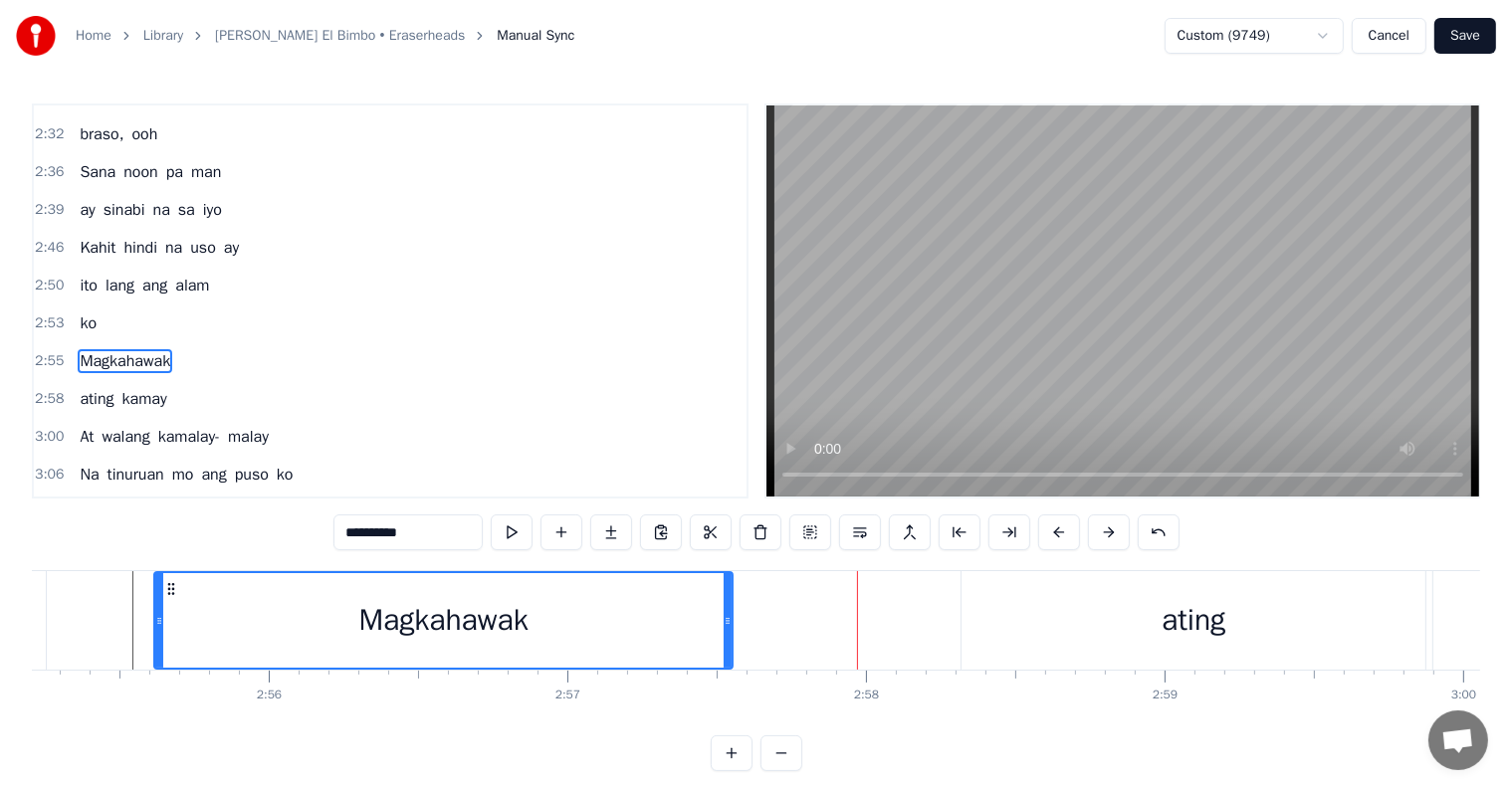 drag, startPoint x: 940, startPoint y: 620, endPoint x: 725, endPoint y: 612, distance: 215.1488 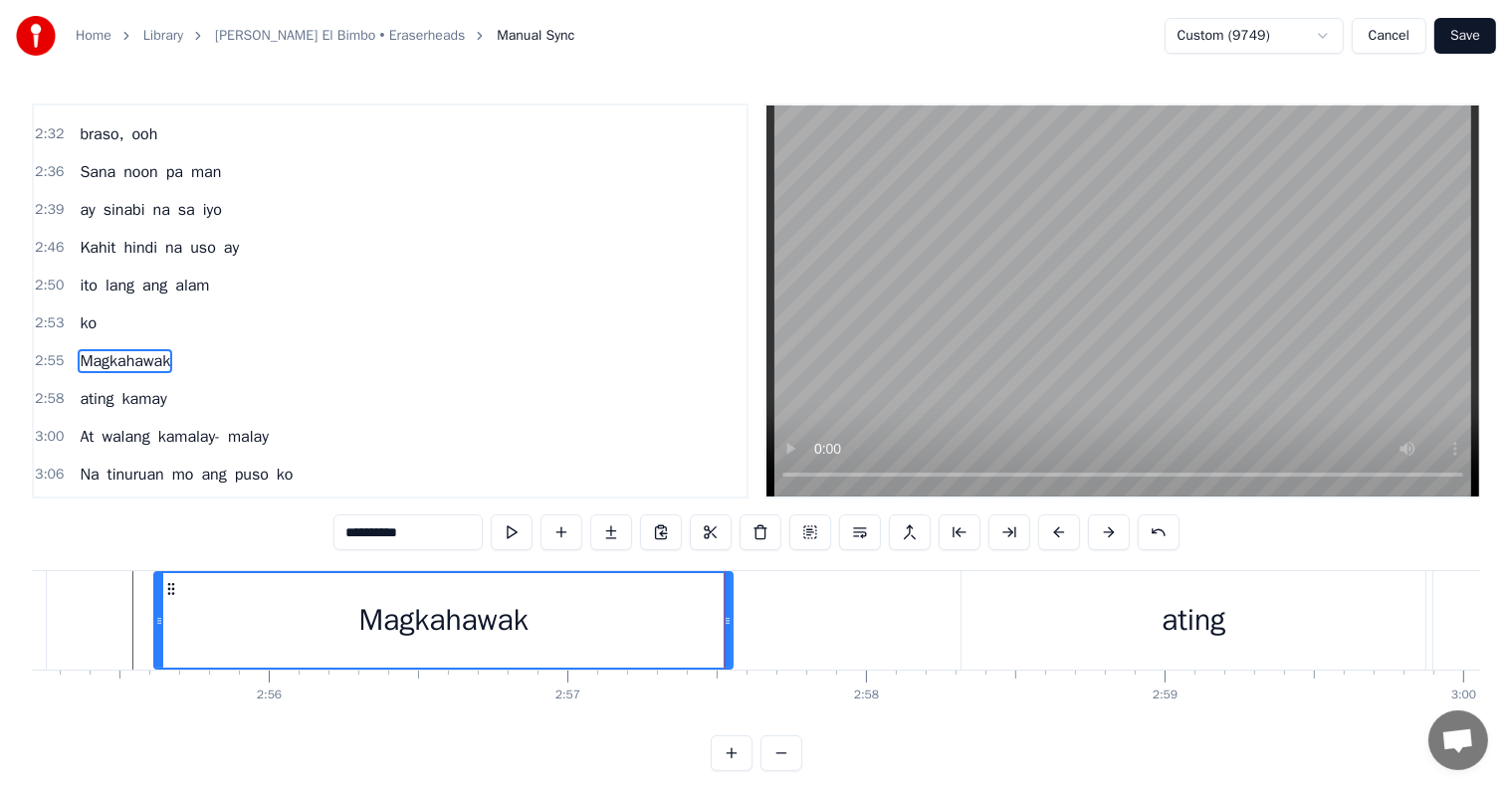 click on "2:55 Magkahawak" at bounding box center (390, 361) 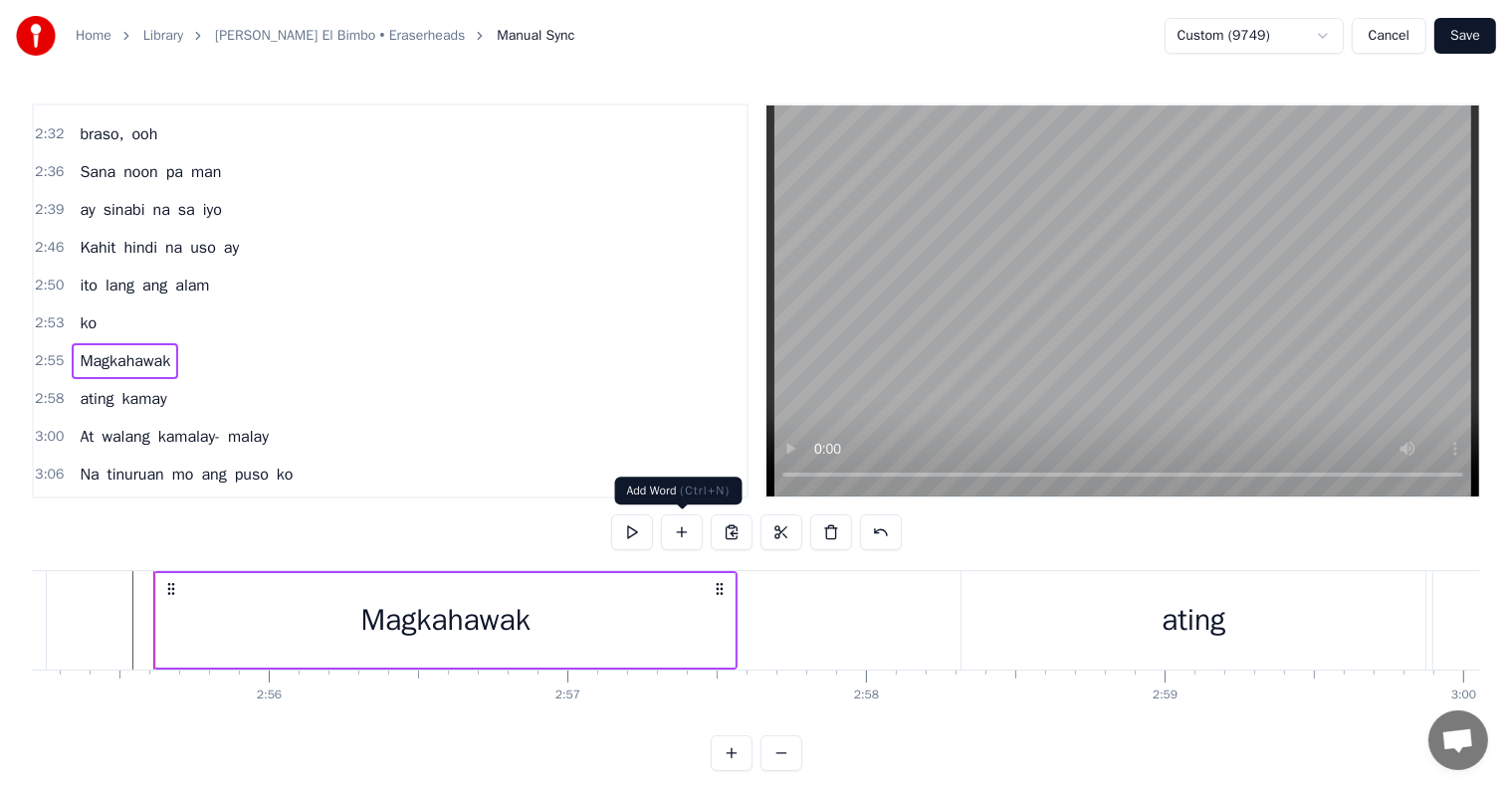 click at bounding box center (682, 532) 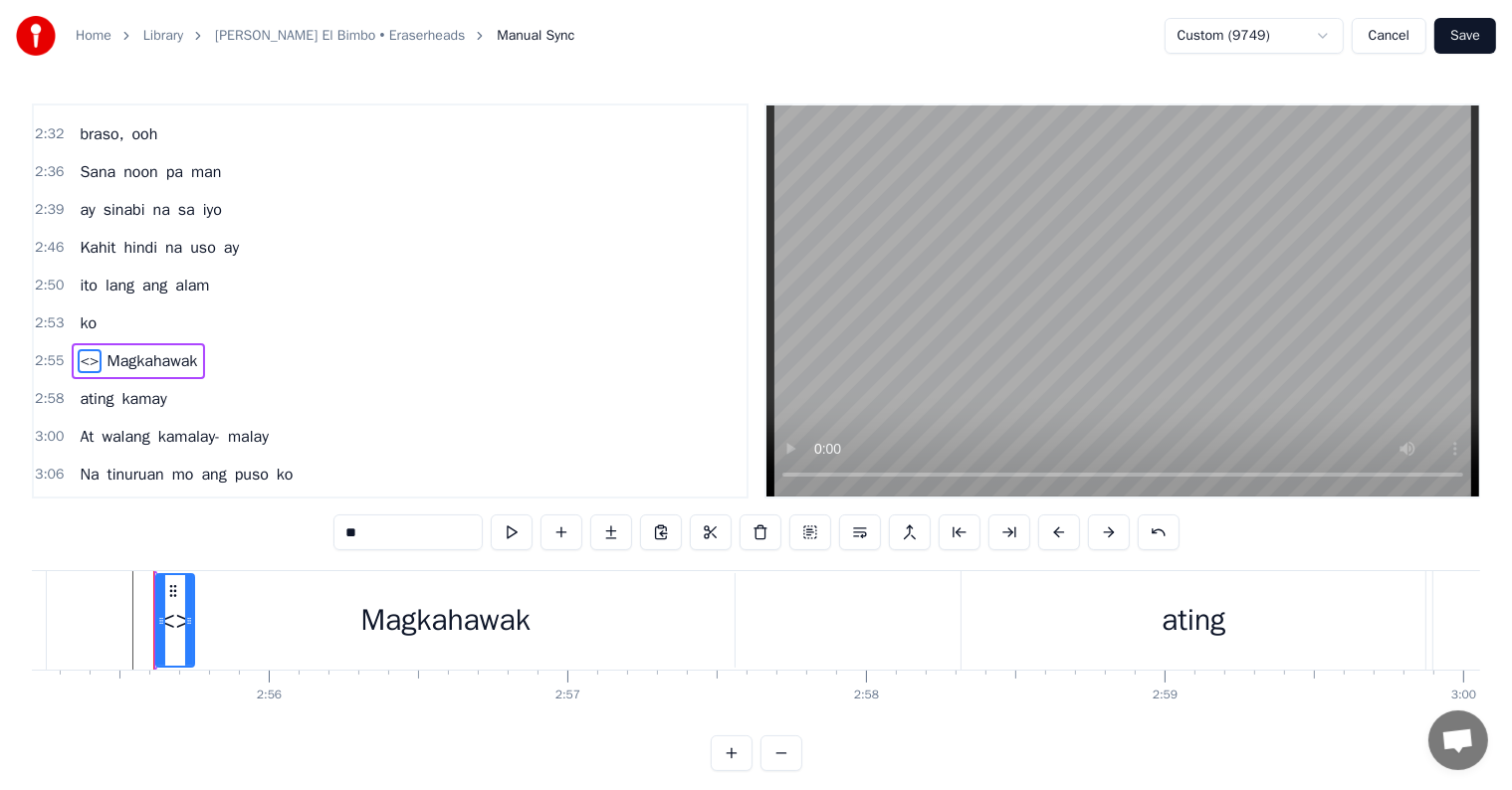 drag, startPoint x: 420, startPoint y: 533, endPoint x: 253, endPoint y: 507, distance: 169 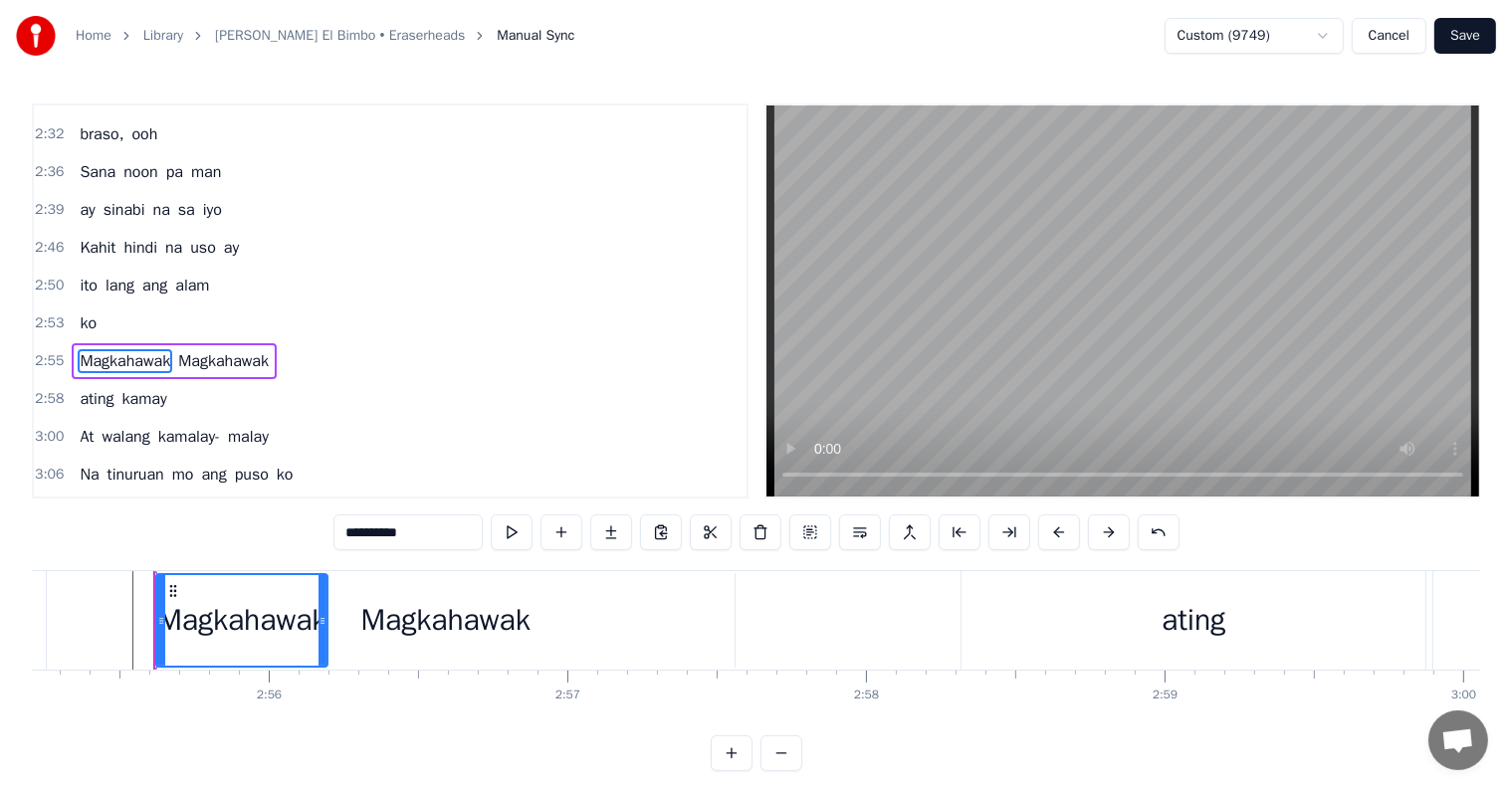 click on "Magkahawak" at bounding box center (223, 361) 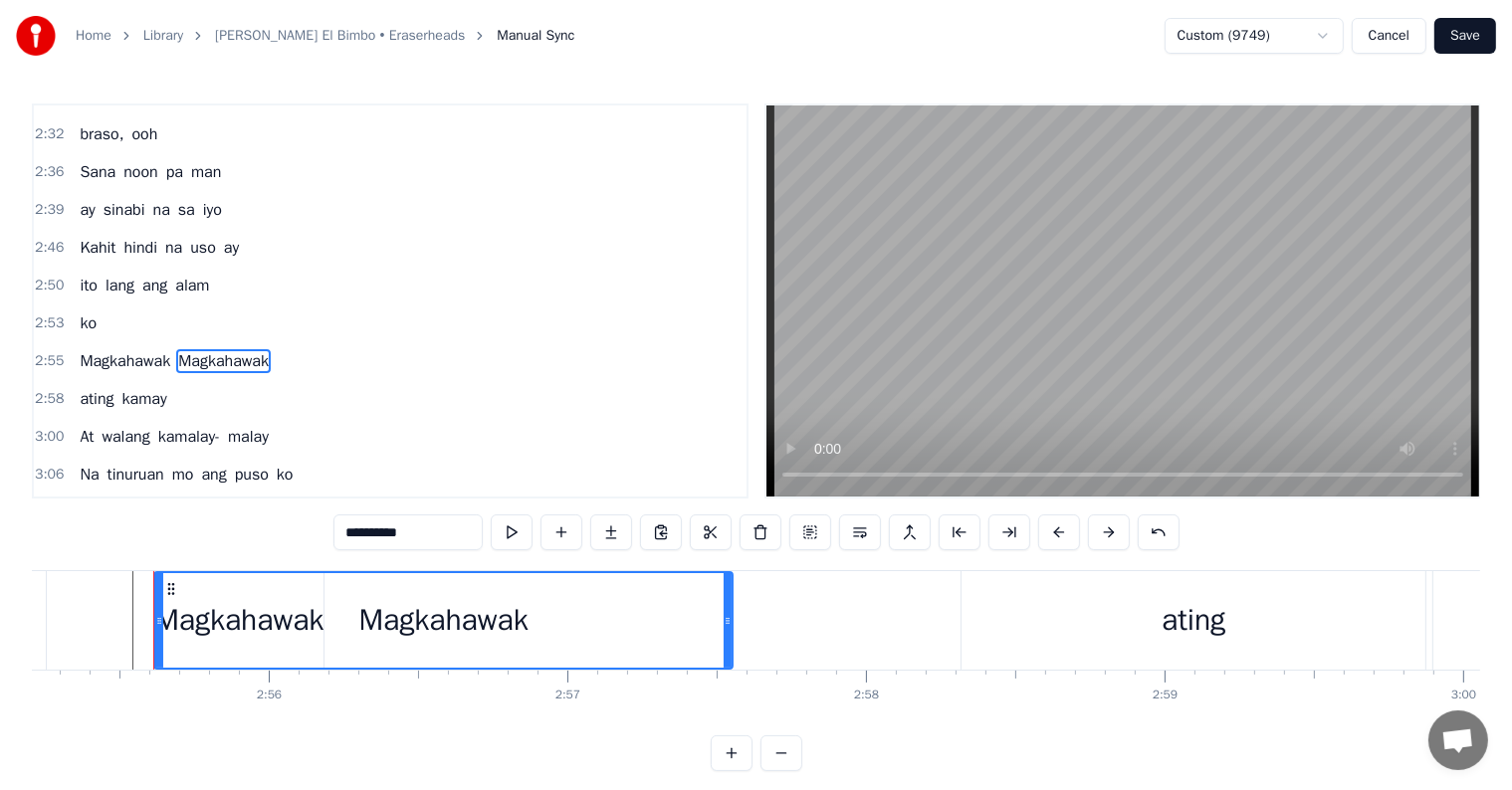 drag, startPoint x: 472, startPoint y: 527, endPoint x: 227, endPoint y: 521, distance: 245.07346 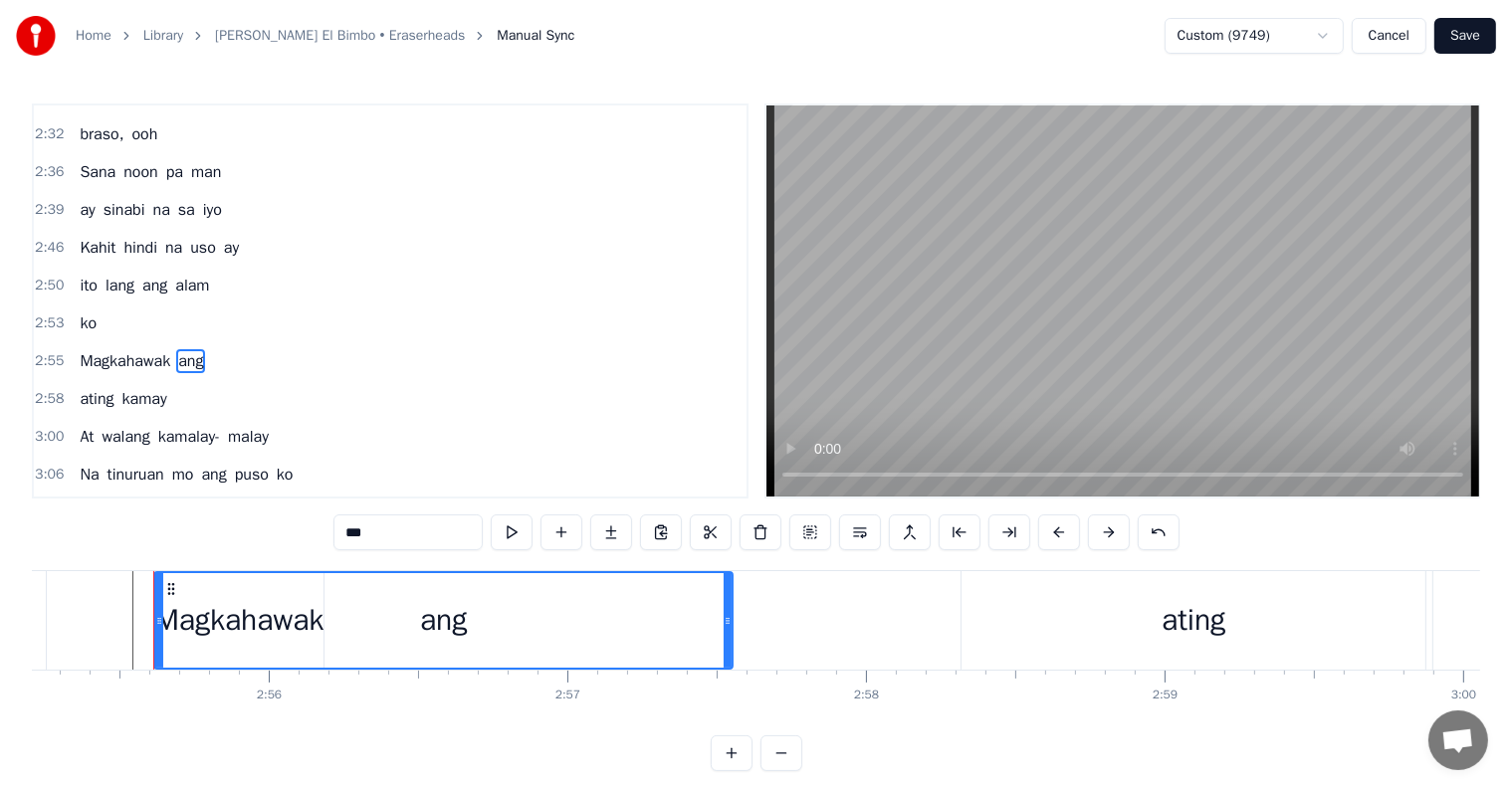 type on "***" 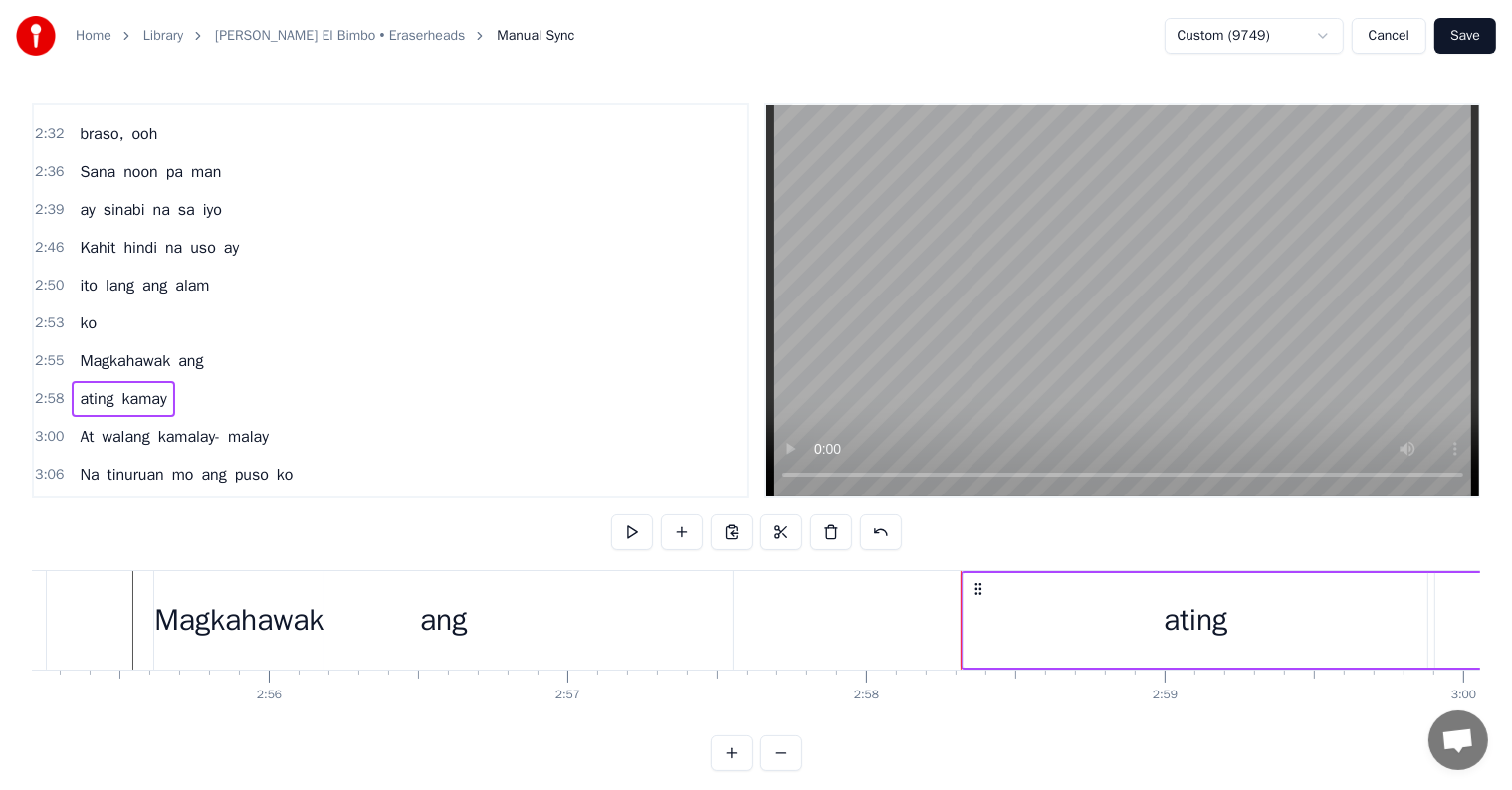 drag, startPoint x: 448, startPoint y: 651, endPoint x: 484, endPoint y: 649, distance: 36.05551 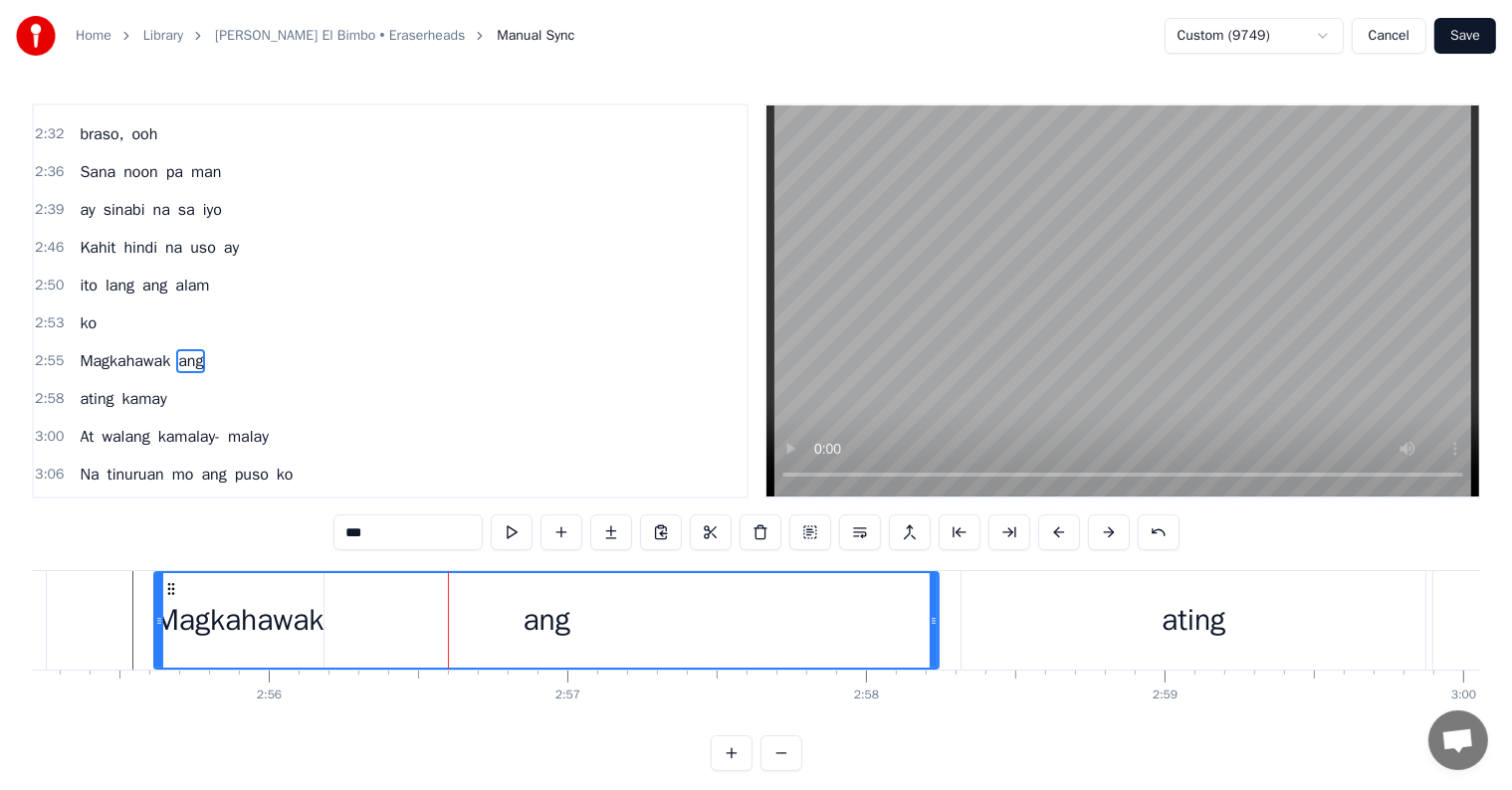 drag, startPoint x: 728, startPoint y: 628, endPoint x: 932, endPoint y: 634, distance: 204.08822 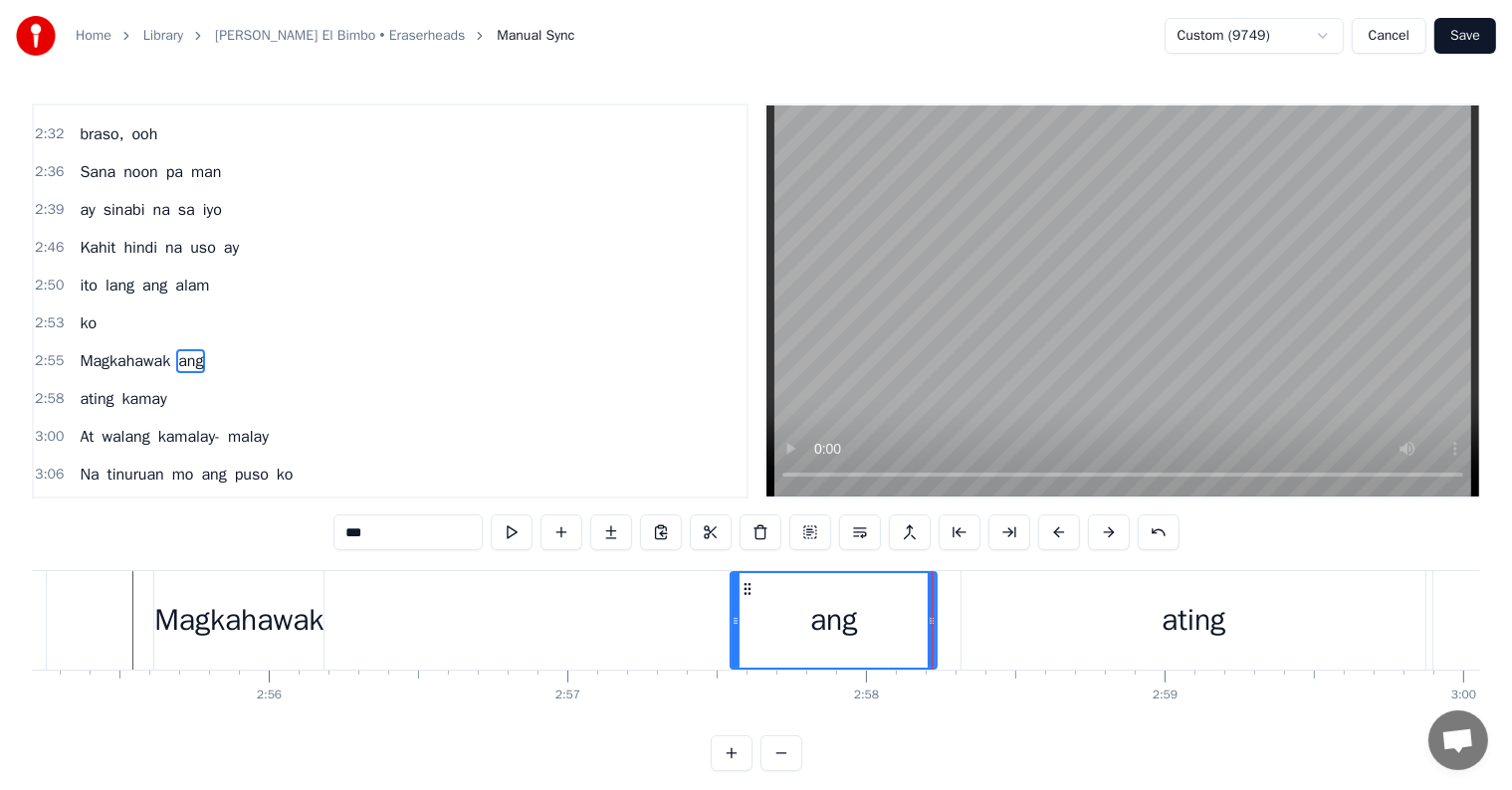 drag, startPoint x: 157, startPoint y: 616, endPoint x: 633, endPoint y: 645, distance: 476.8826 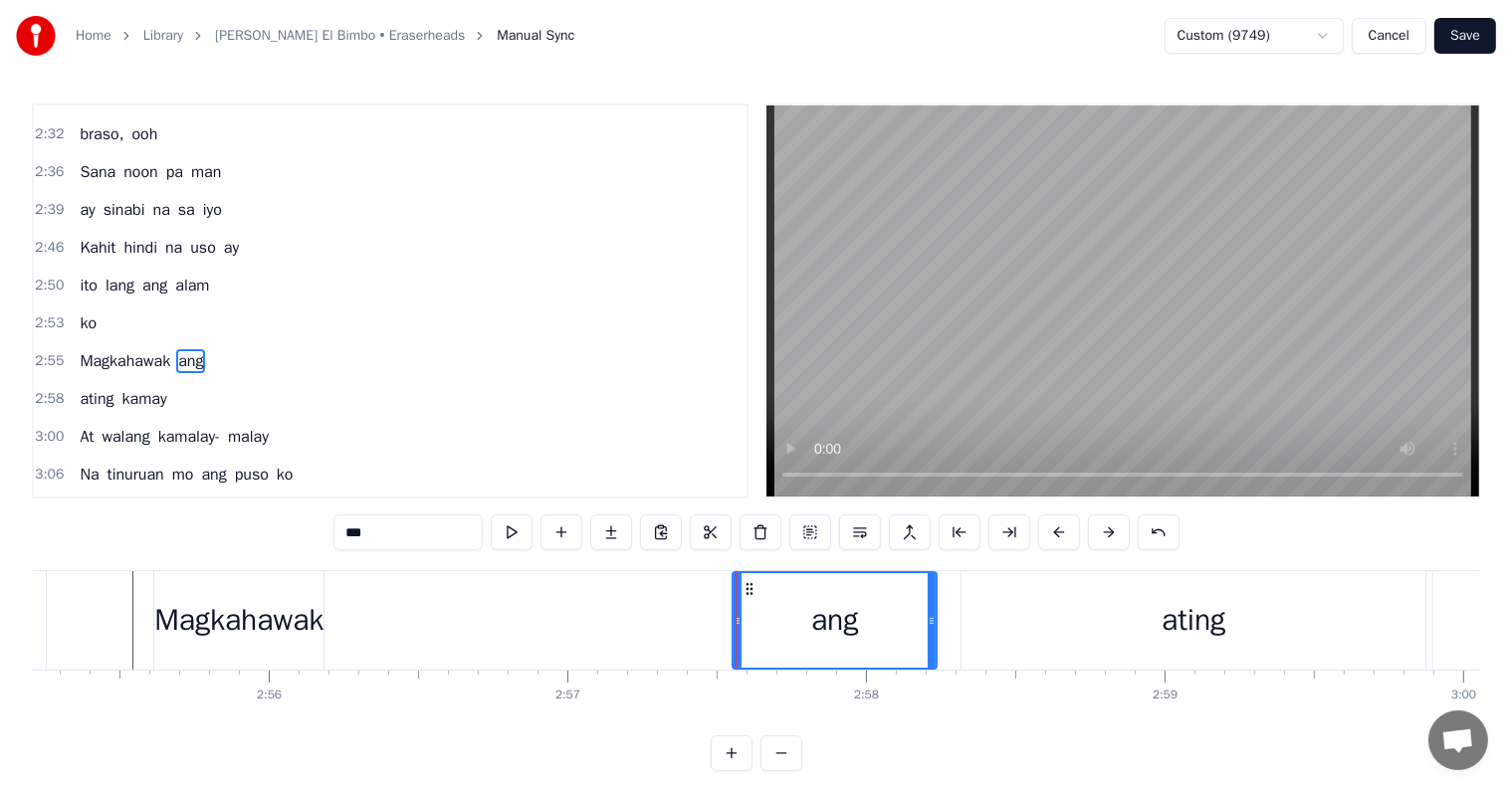click on "Magkahawak" at bounding box center (239, 620) 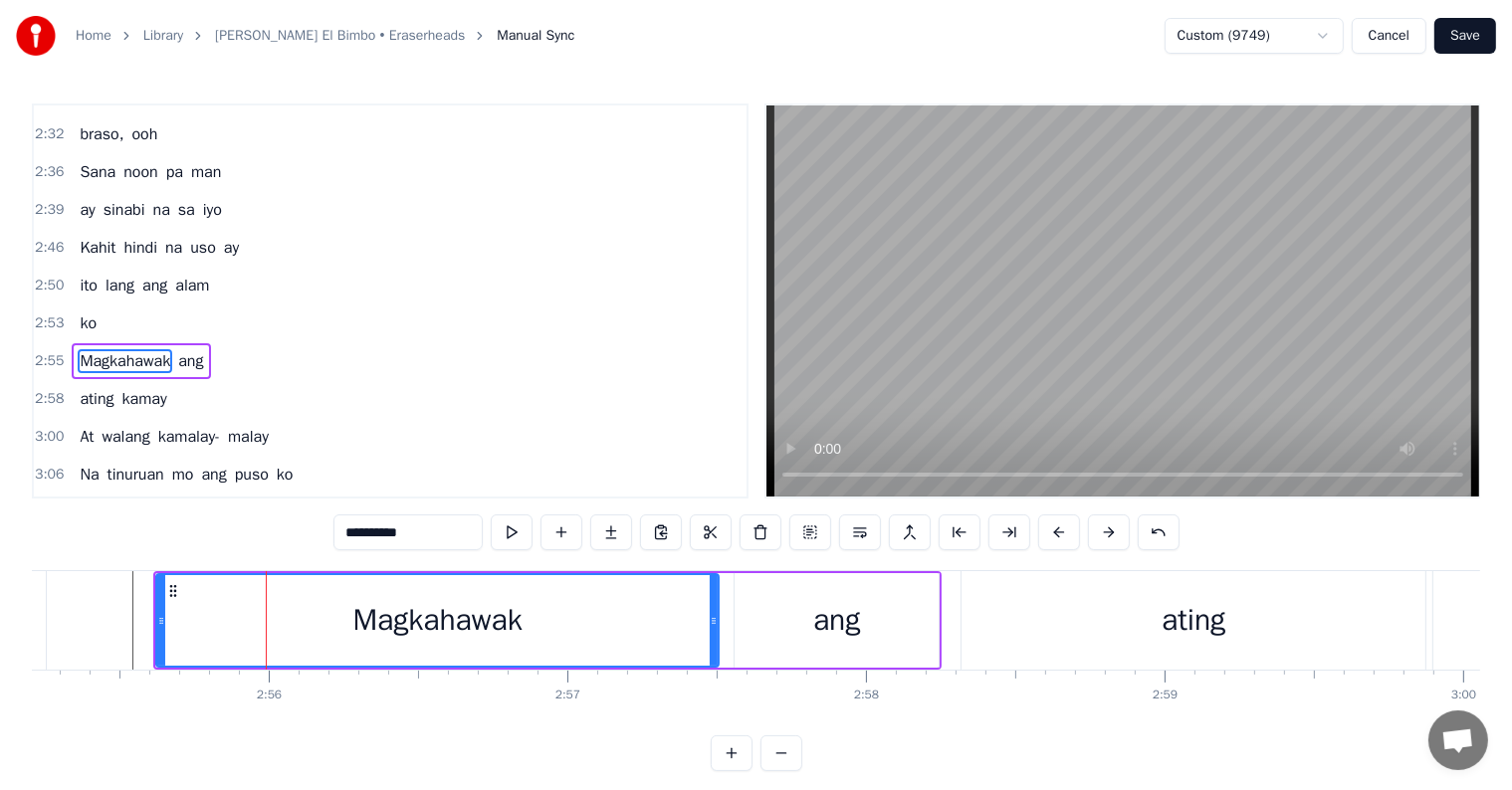drag, startPoint x: 326, startPoint y: 619, endPoint x: 894, endPoint y: 639, distance: 568.352 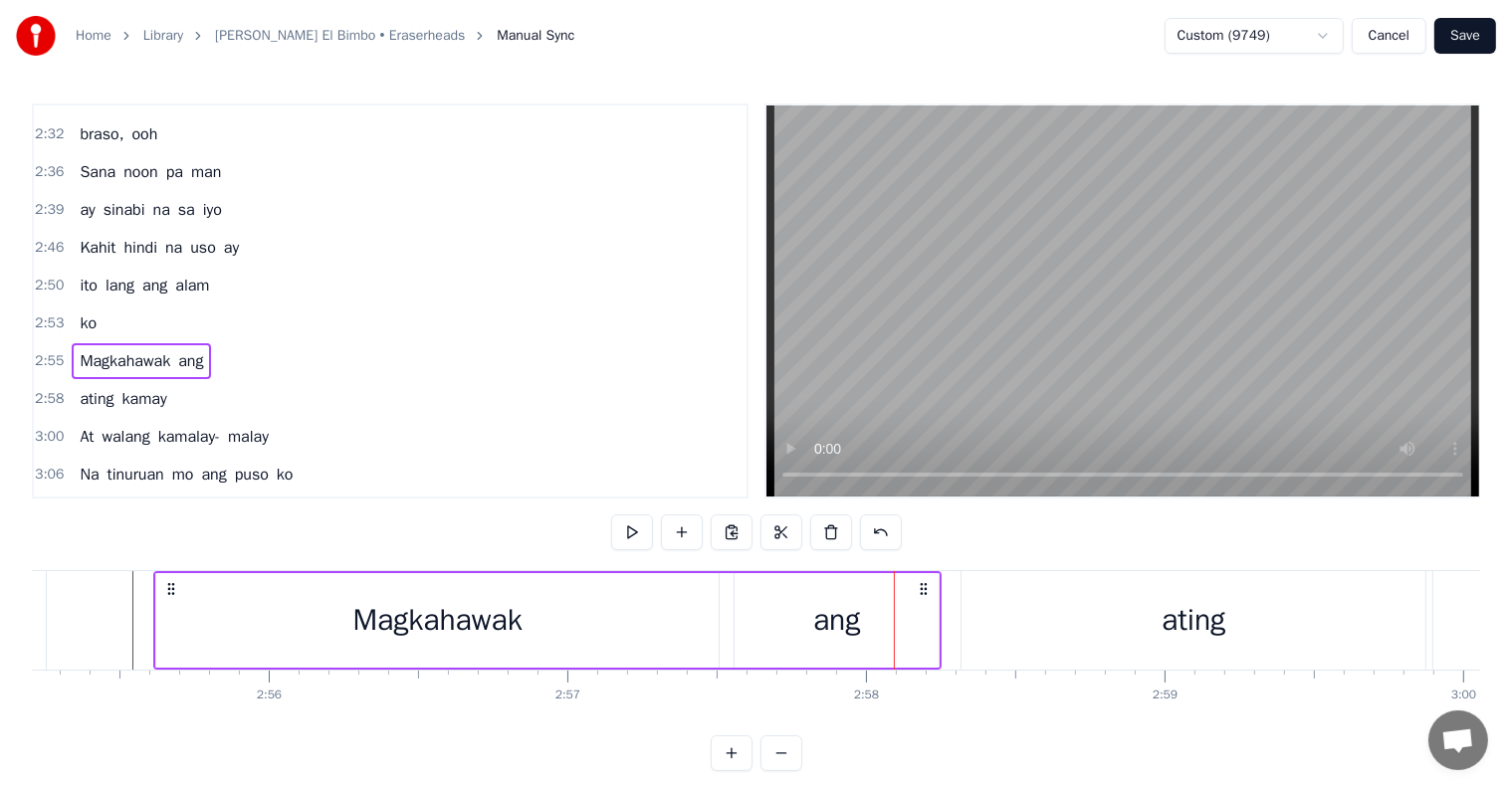 click at bounding box center (14570, 620) 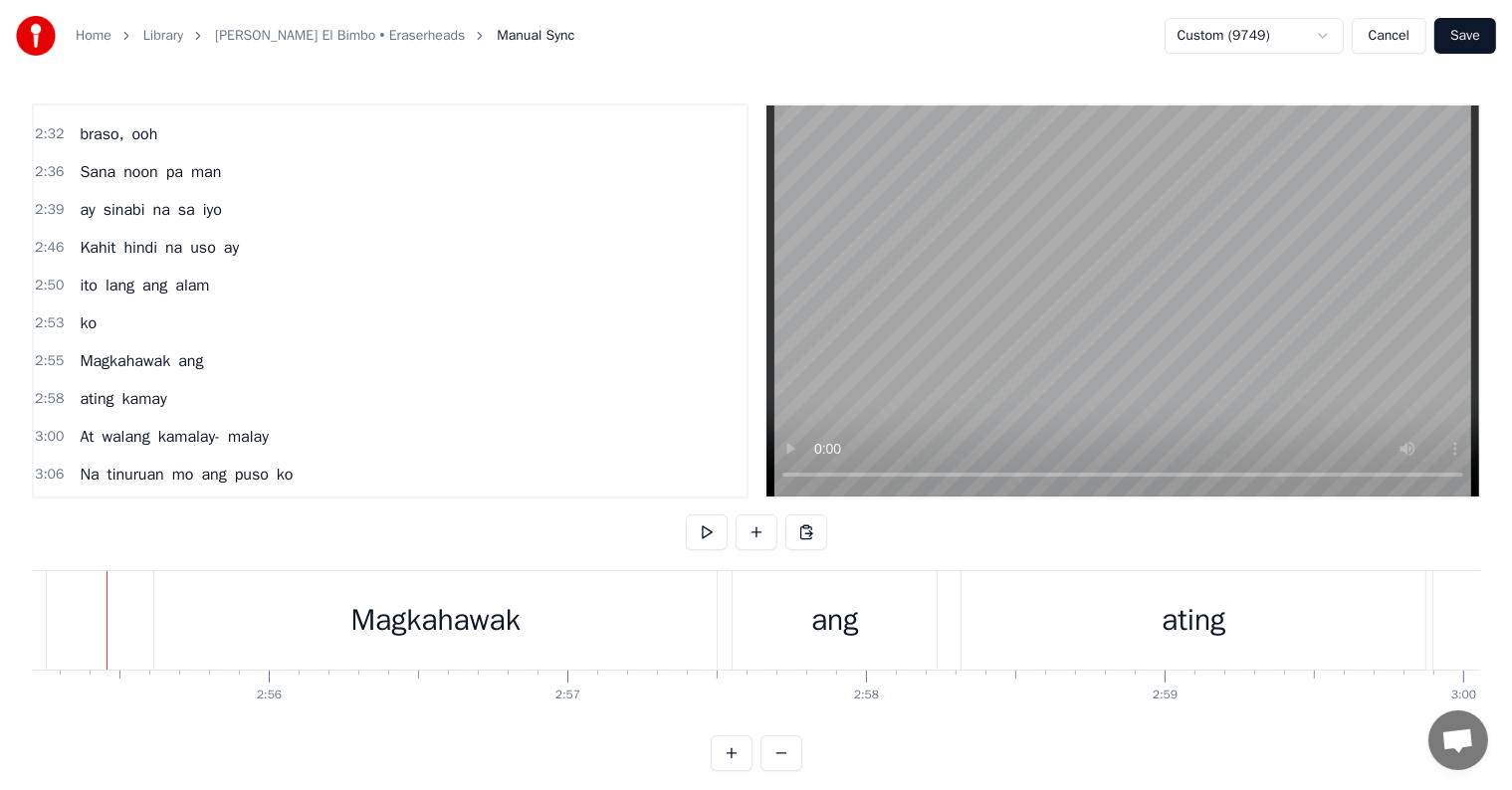 scroll, scrollTop: 0, scrollLeft: 52294, axis: horizontal 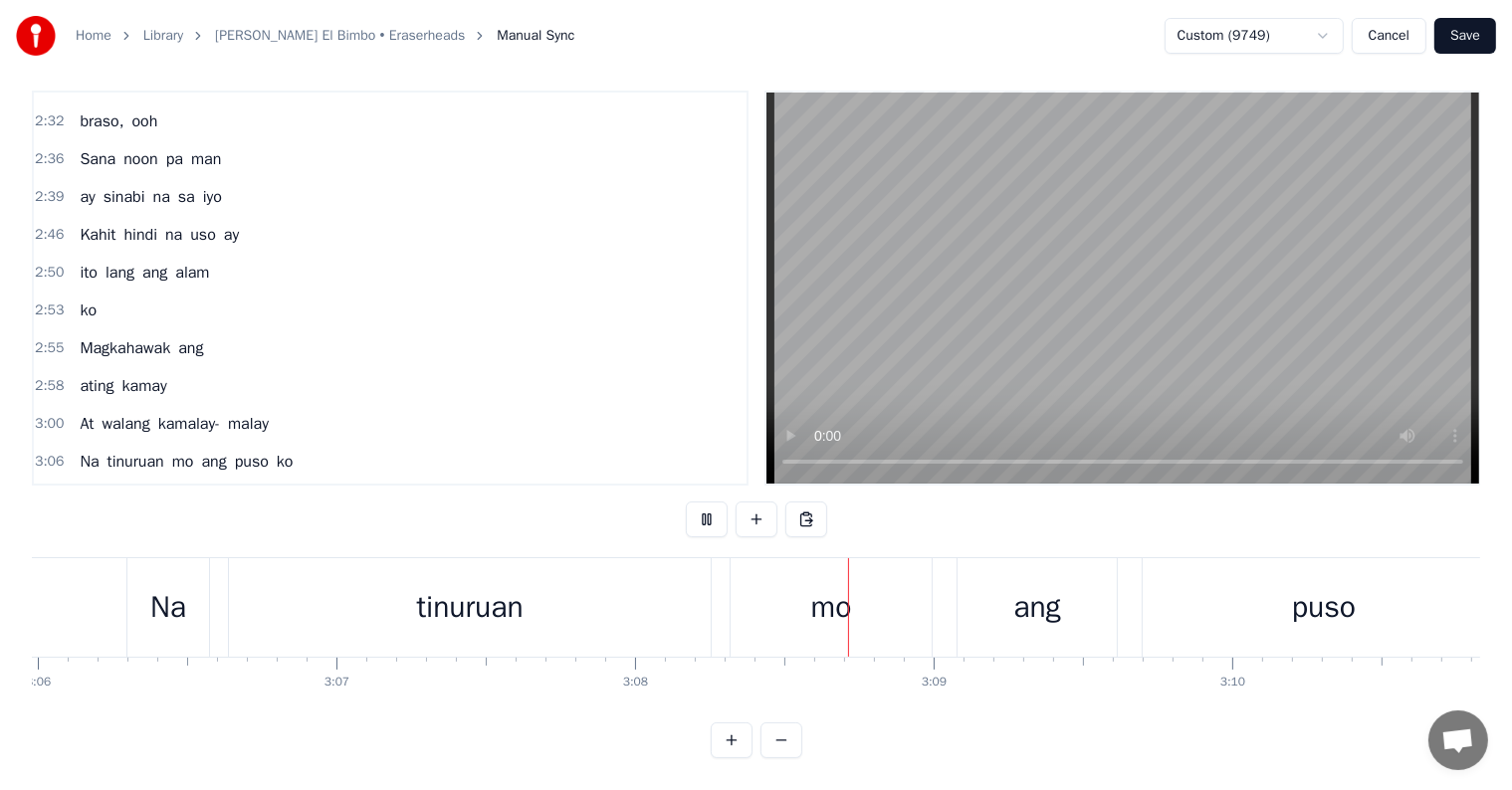 click on "ang" at bounding box center (213, 462) 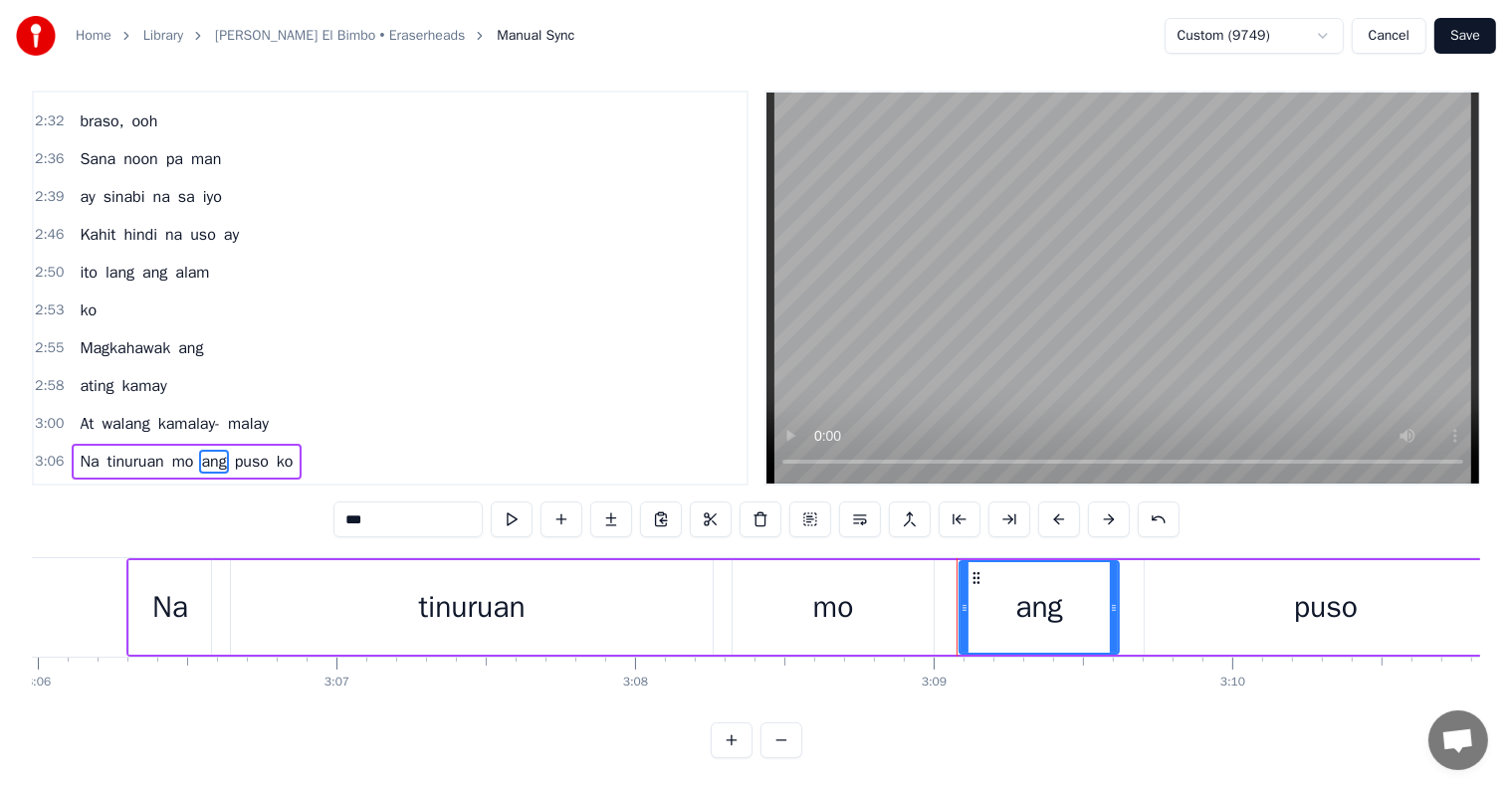 scroll, scrollTop: 0, scrollLeft: 56144, axis: horizontal 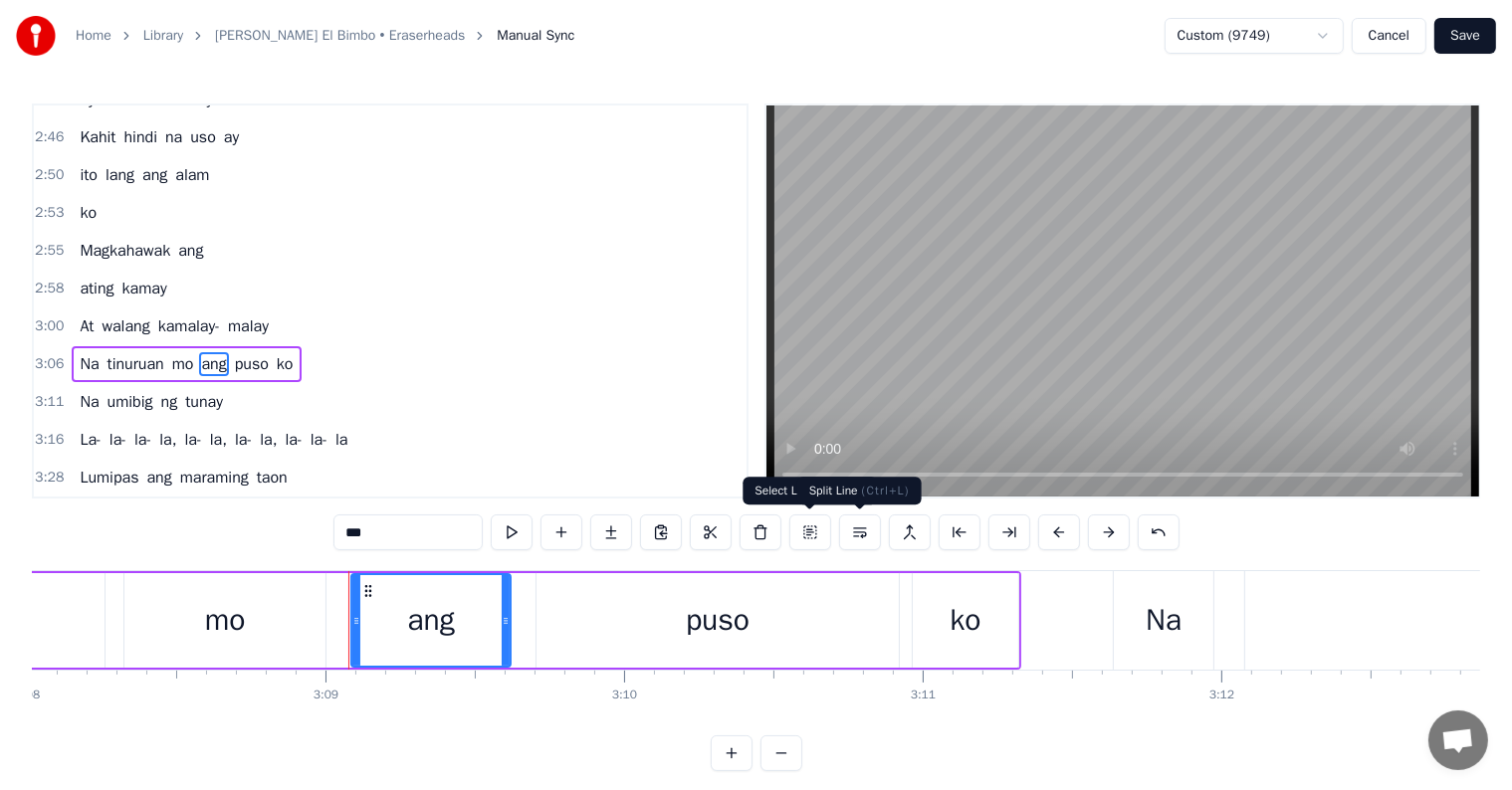click at bounding box center [860, 532] 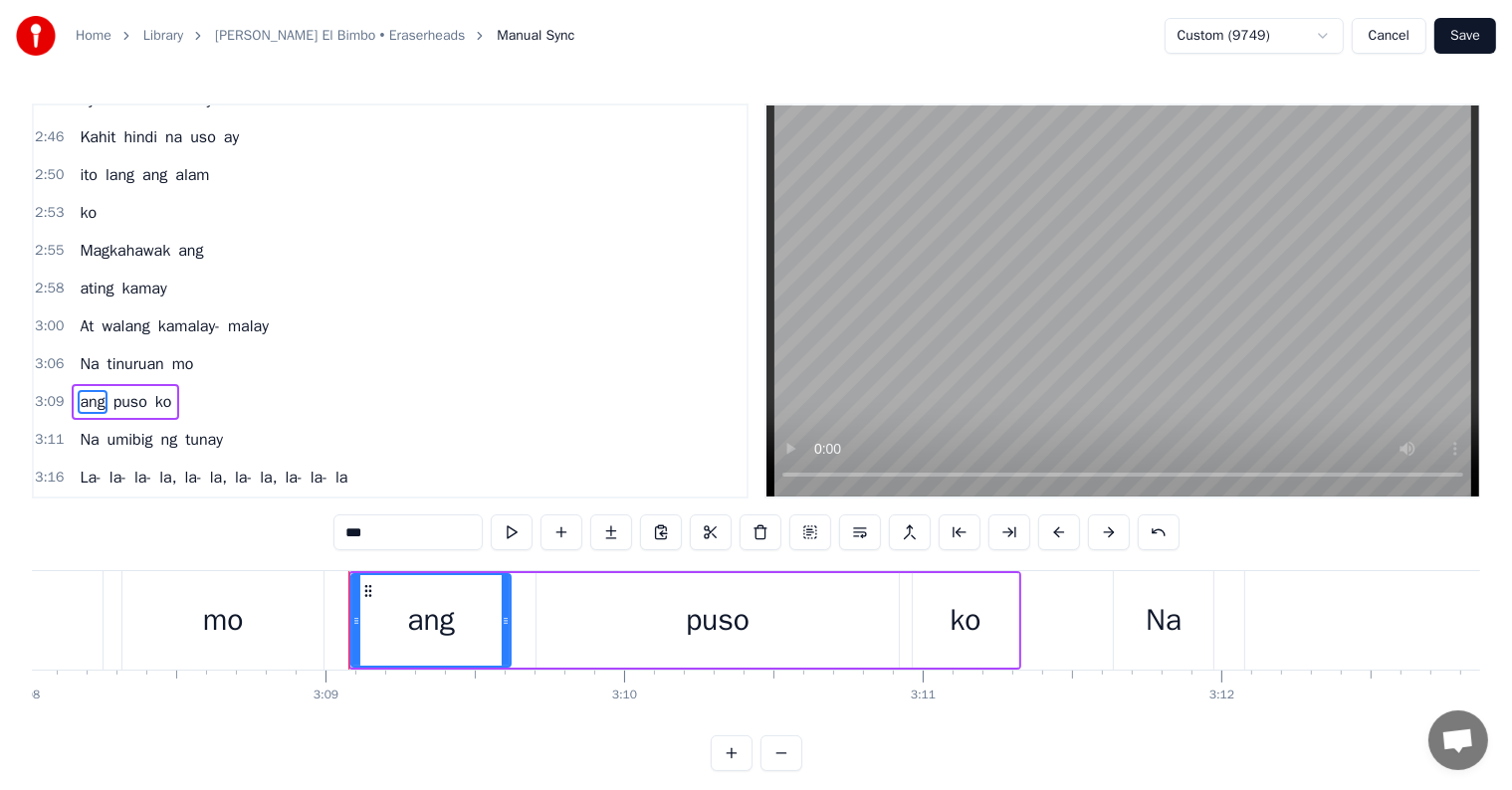 scroll, scrollTop: 1763, scrollLeft: 0, axis: vertical 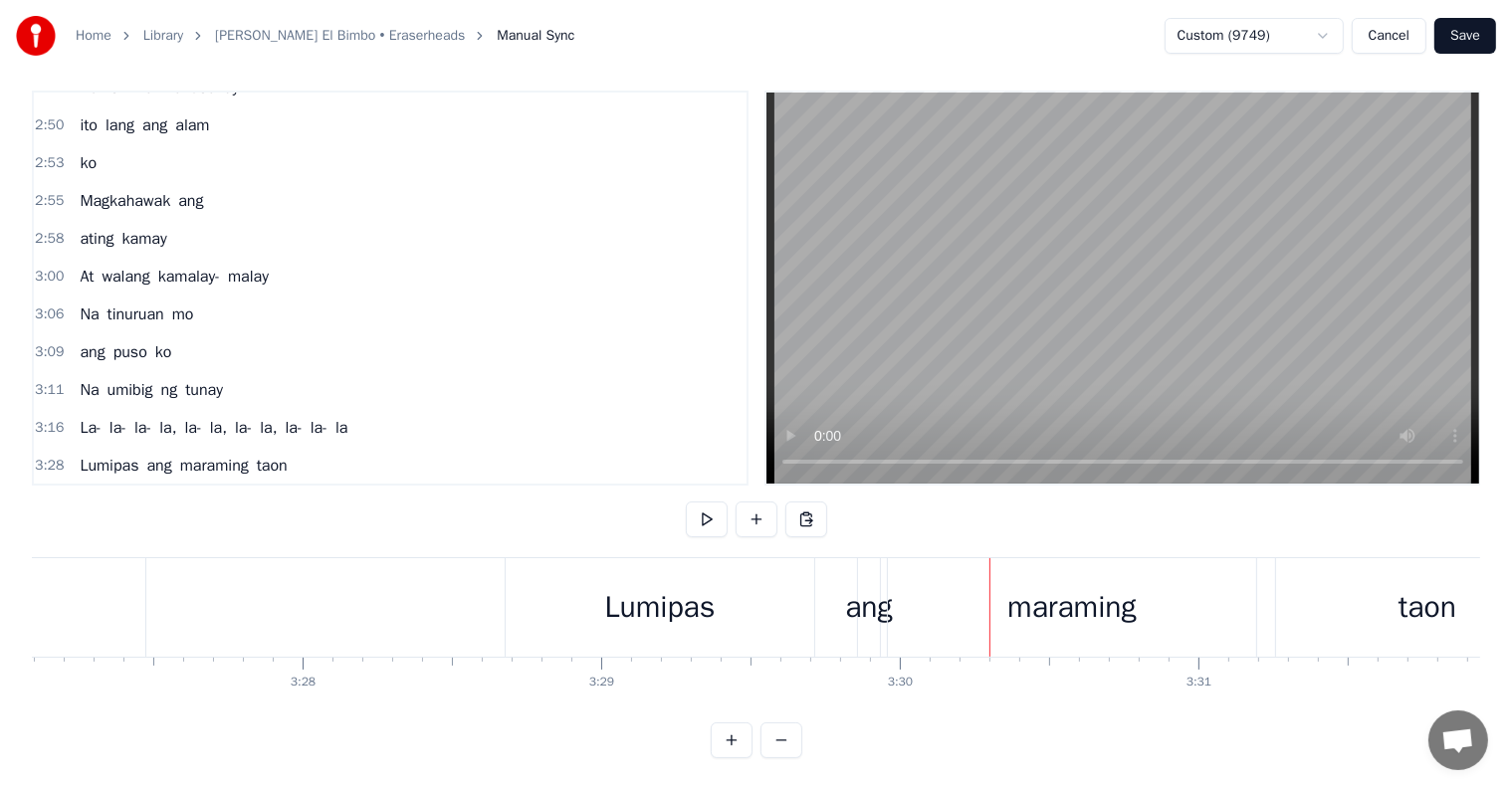 click on "maraming" at bounding box center [214, 466] 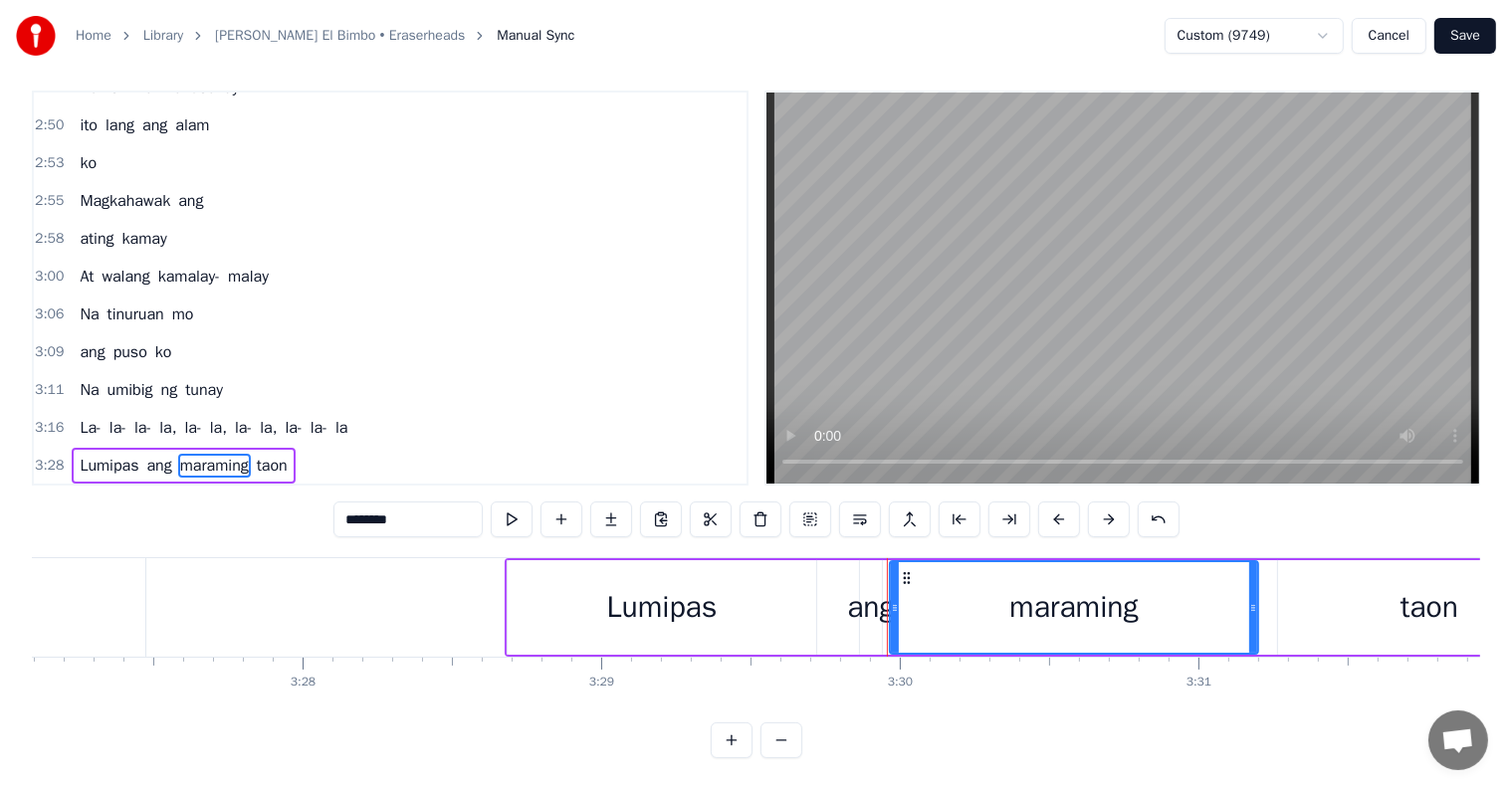 scroll, scrollTop: 0, scrollLeft: 0, axis: both 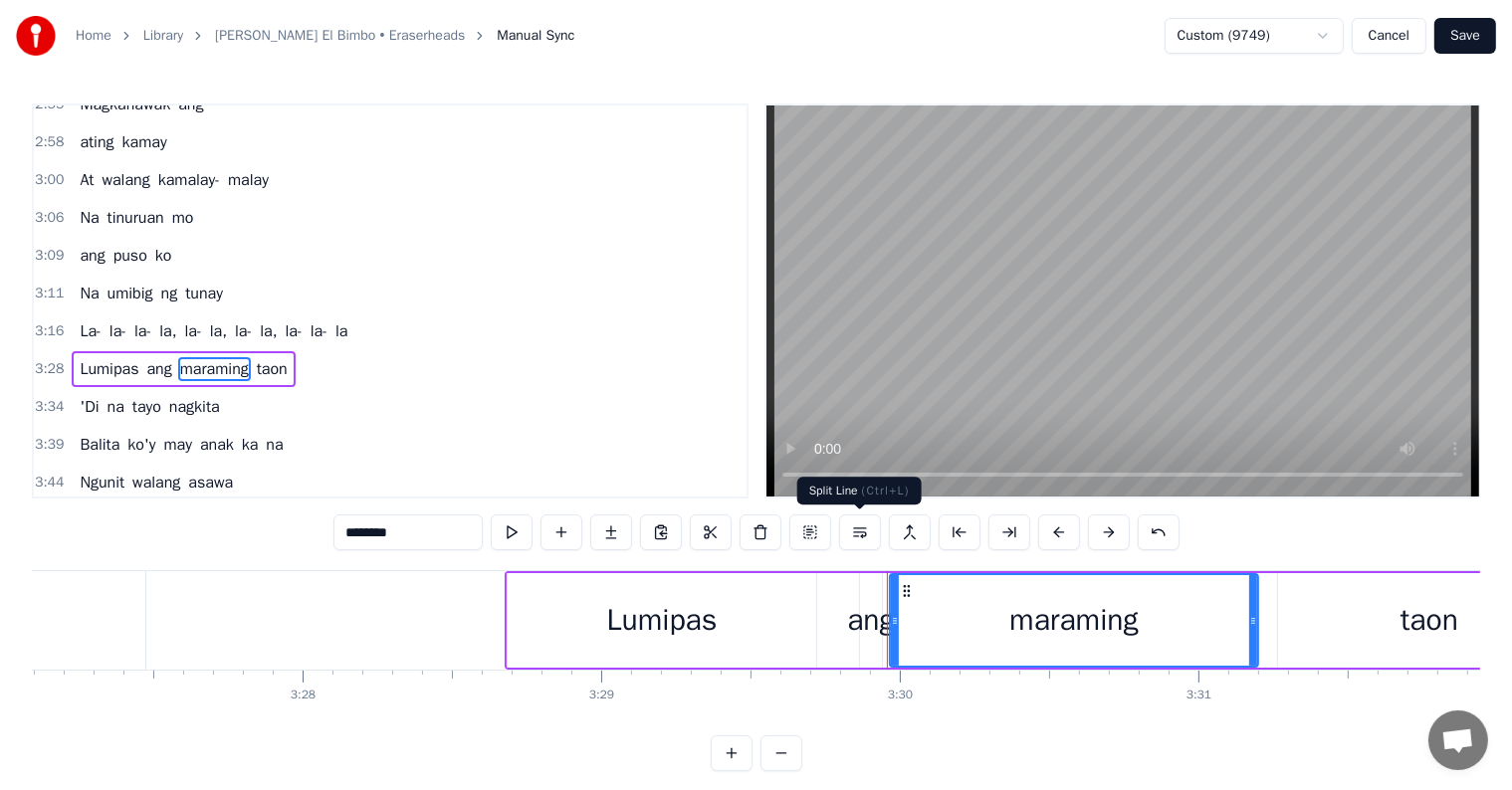 click at bounding box center (860, 532) 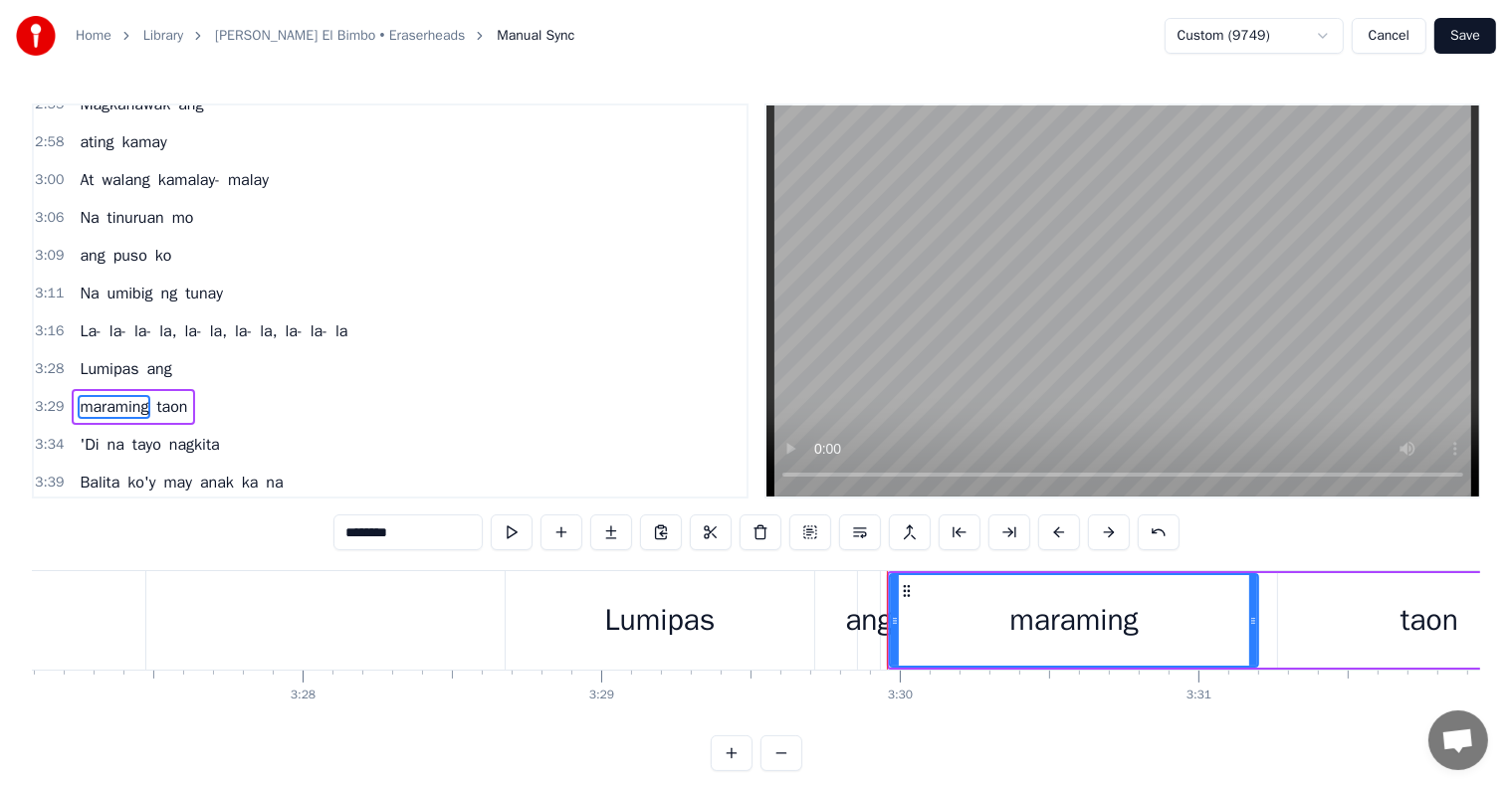 scroll, scrollTop: 1909, scrollLeft: 0, axis: vertical 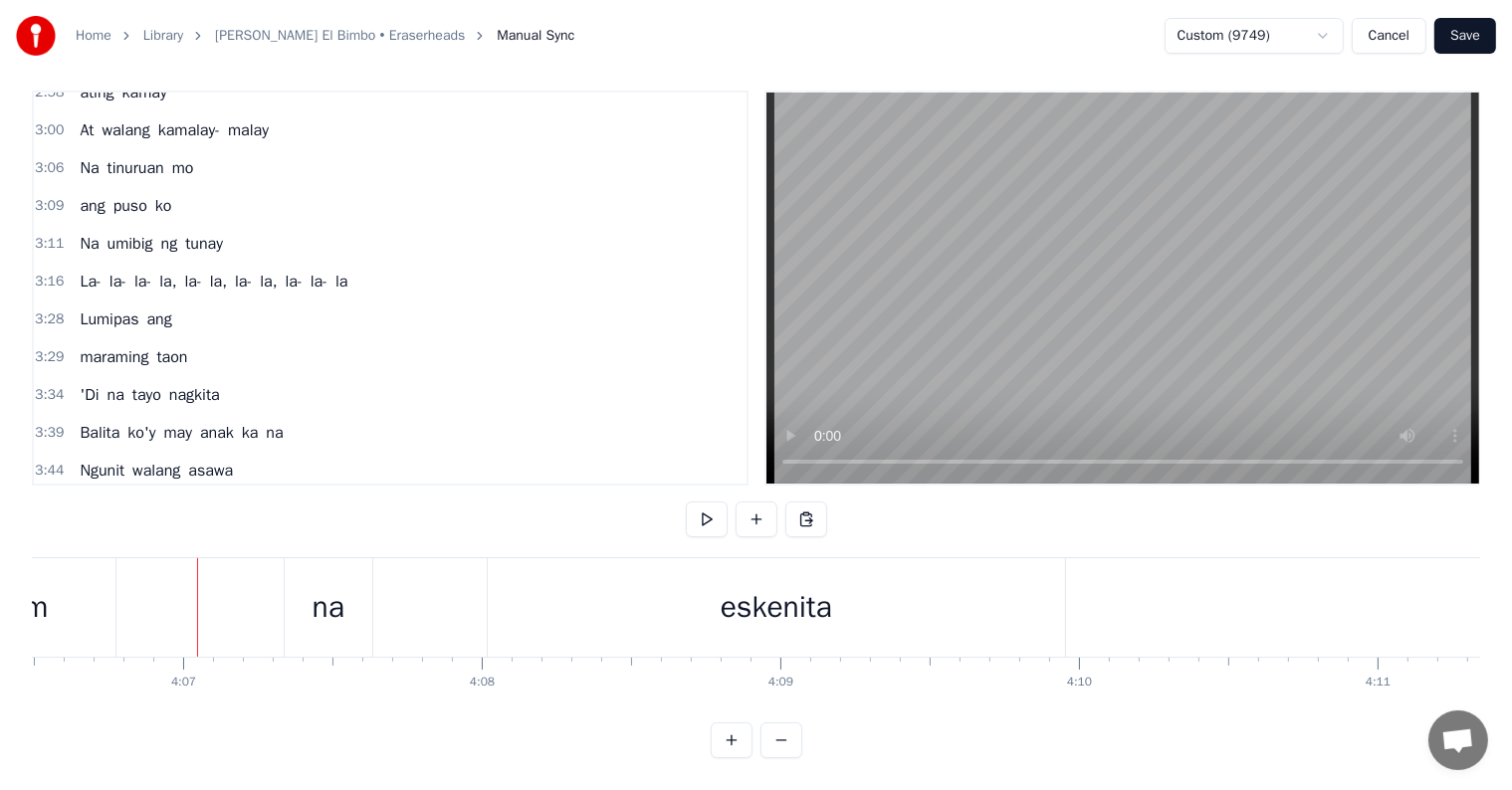 click on "na" at bounding box center (328, 607) 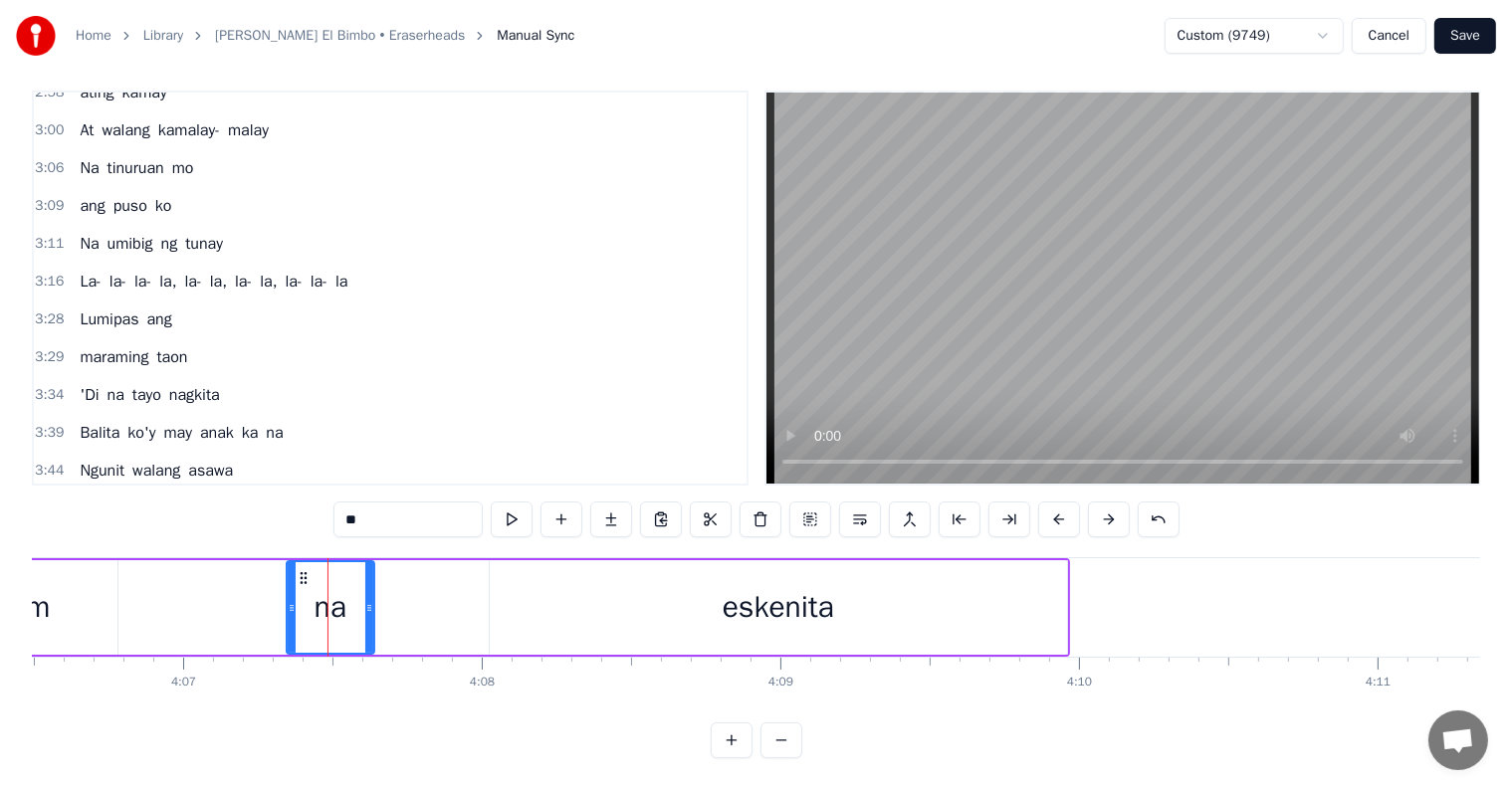 scroll, scrollTop: 0, scrollLeft: 0, axis: both 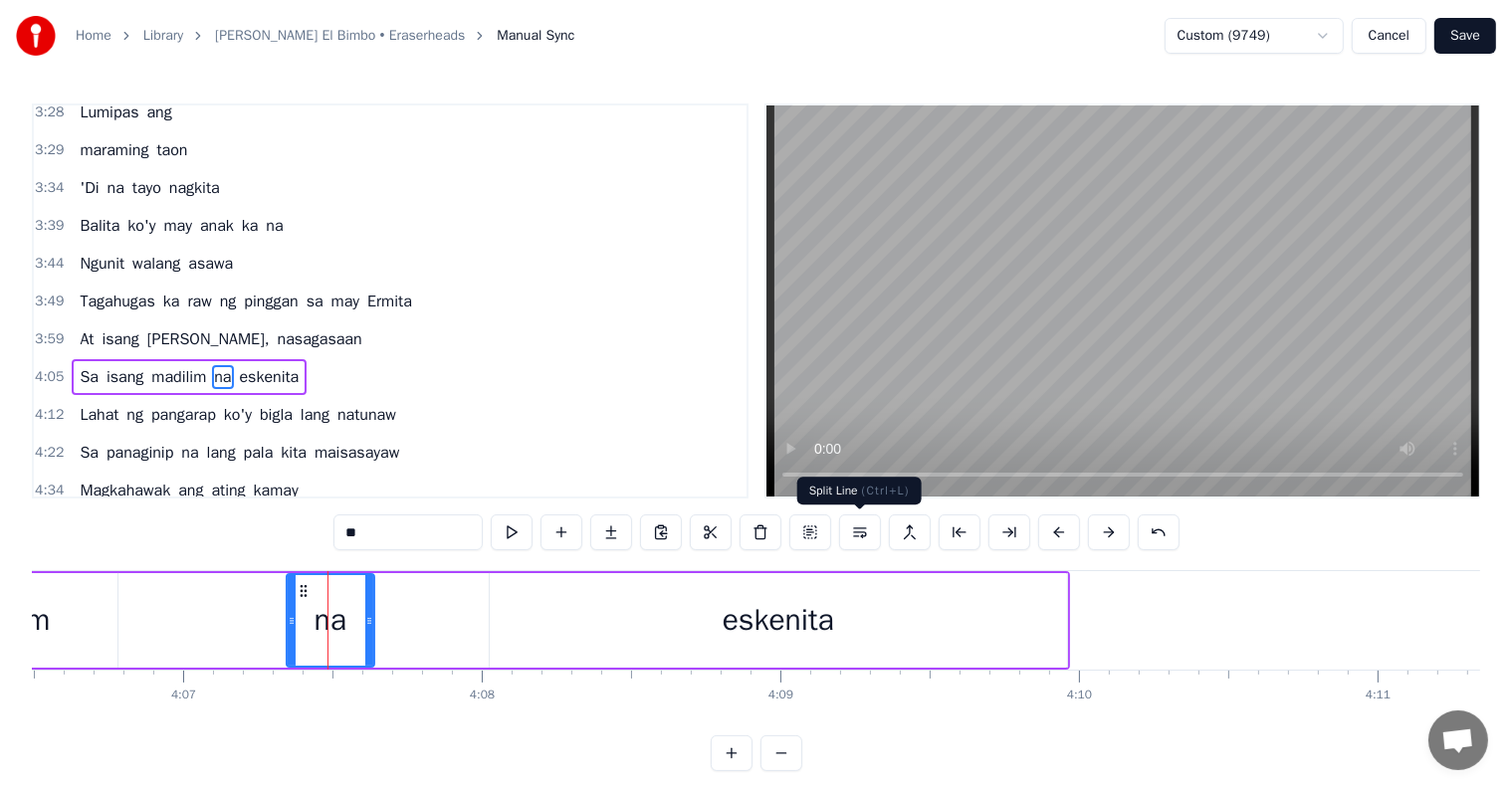 click at bounding box center (860, 532) 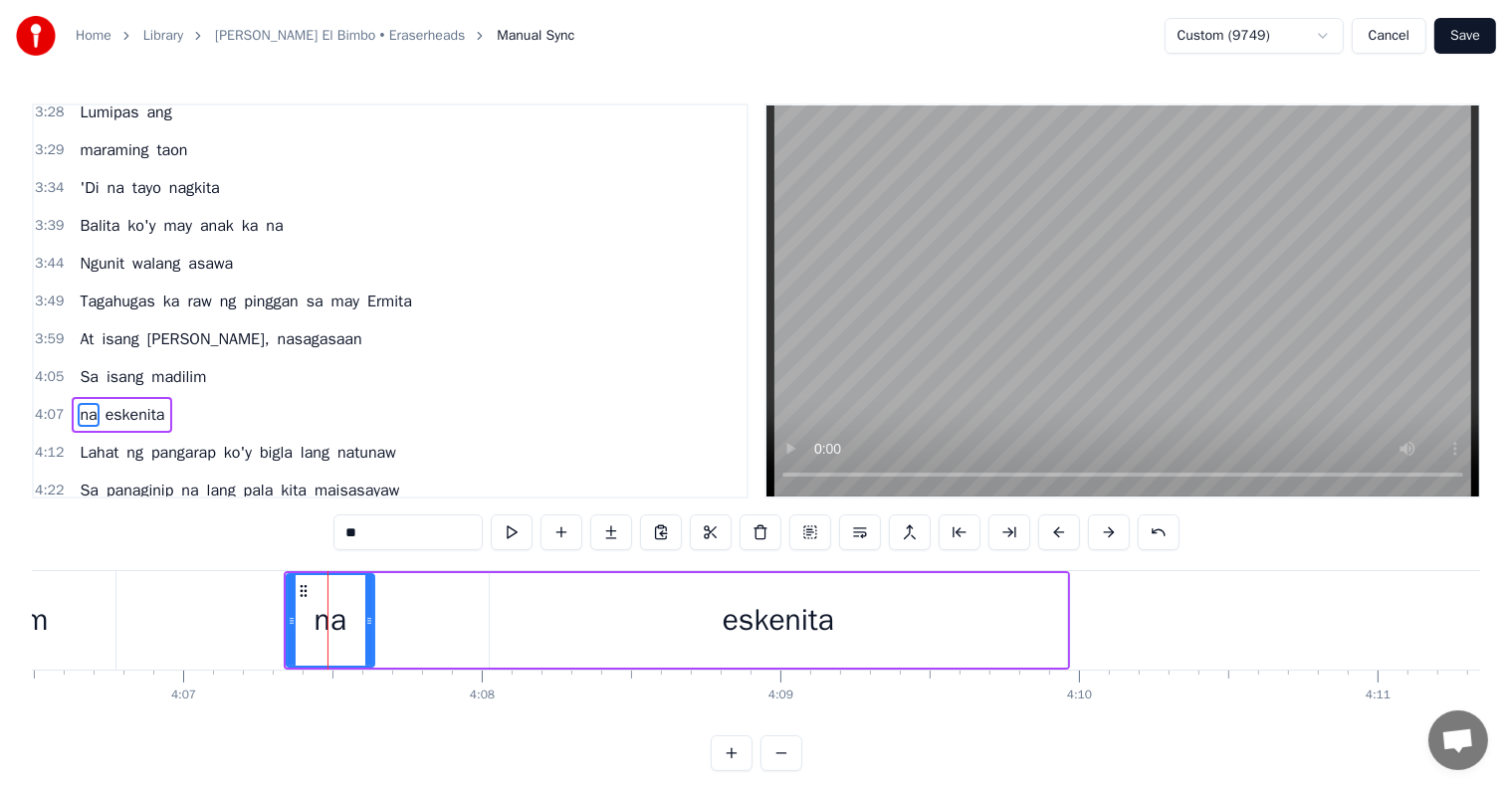 scroll, scrollTop: 2165, scrollLeft: 0, axis: vertical 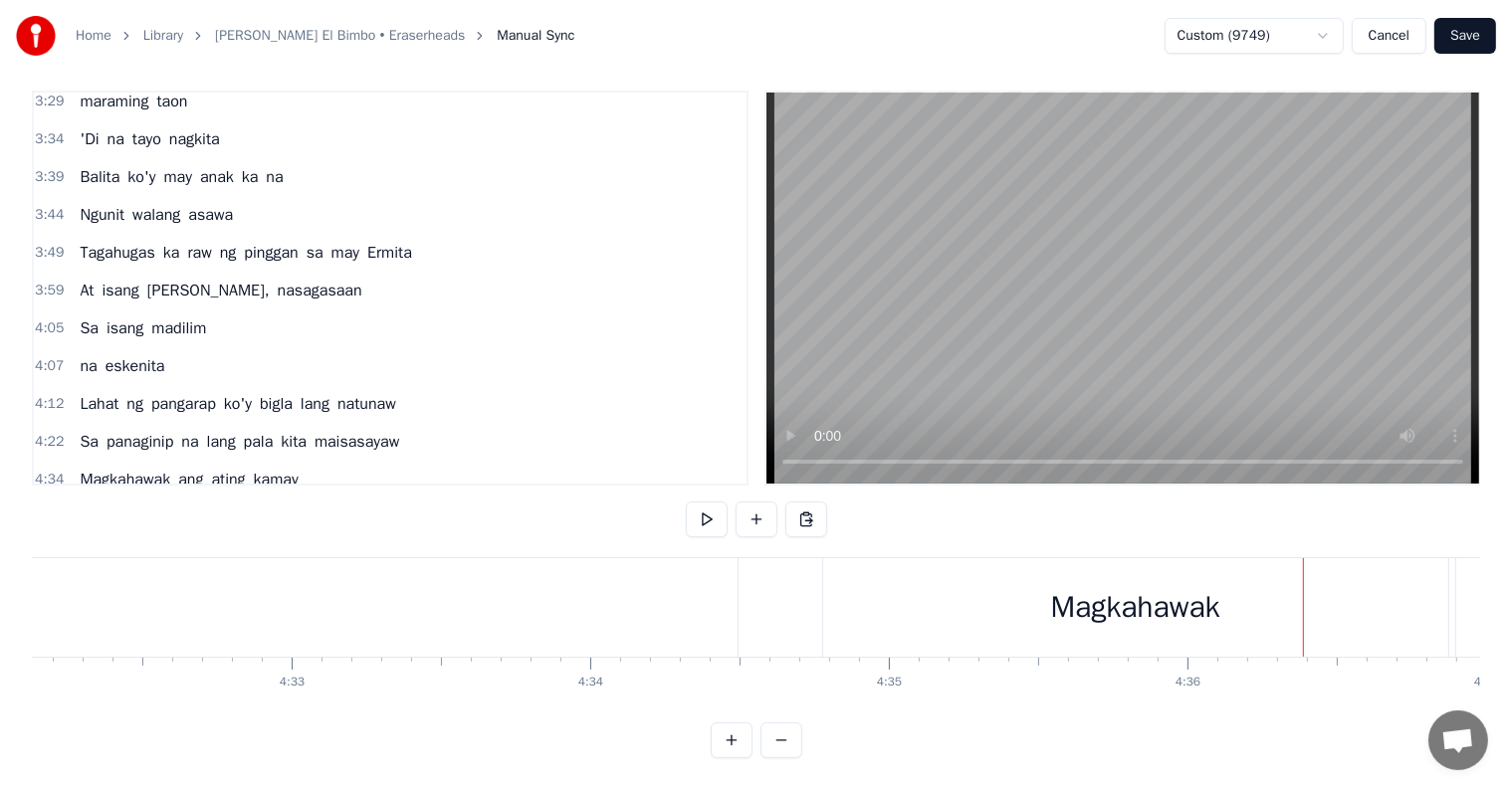 click on "ang" at bounding box center (190, 480) 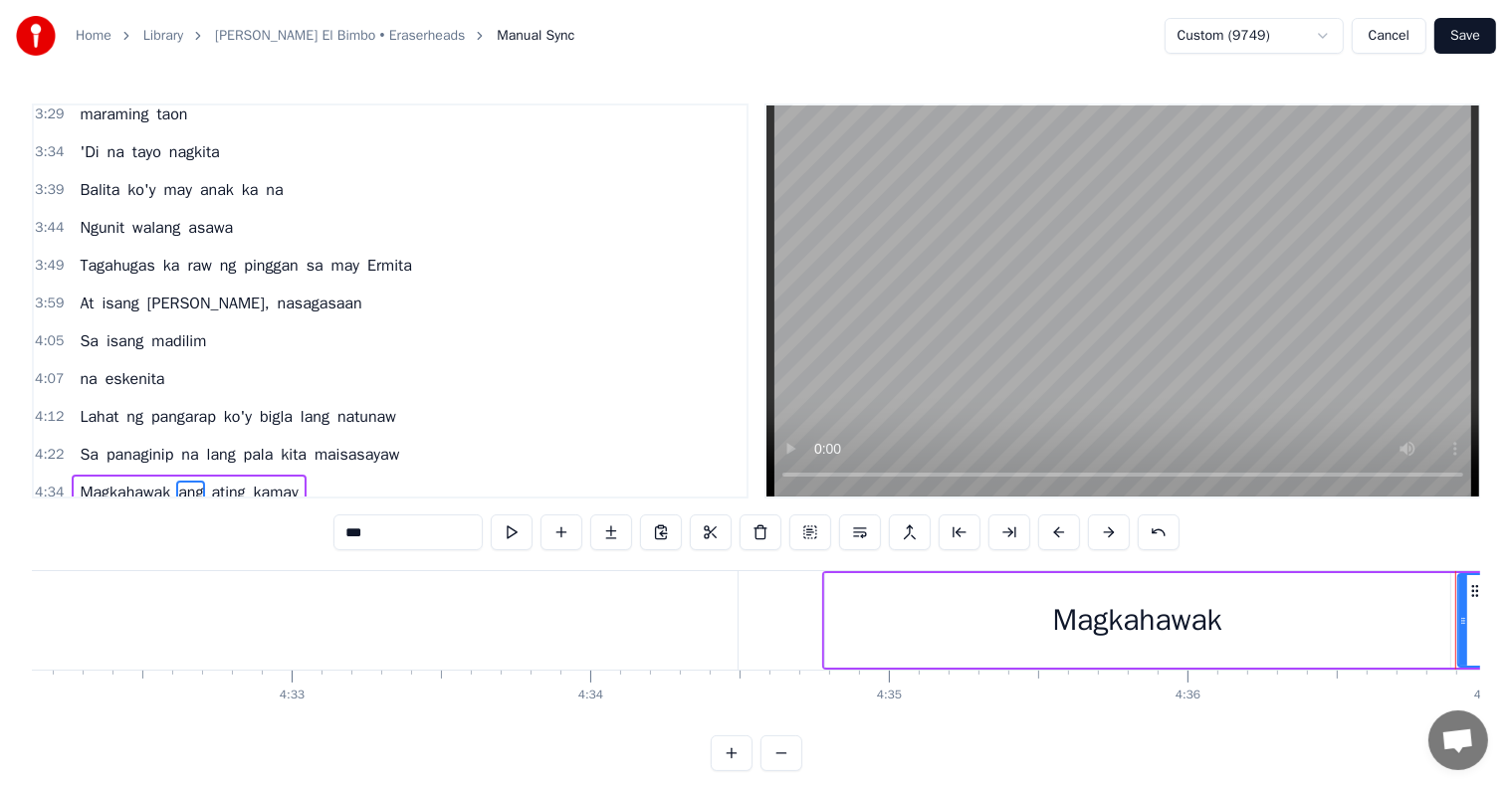 scroll, scrollTop: 2166, scrollLeft: 0, axis: vertical 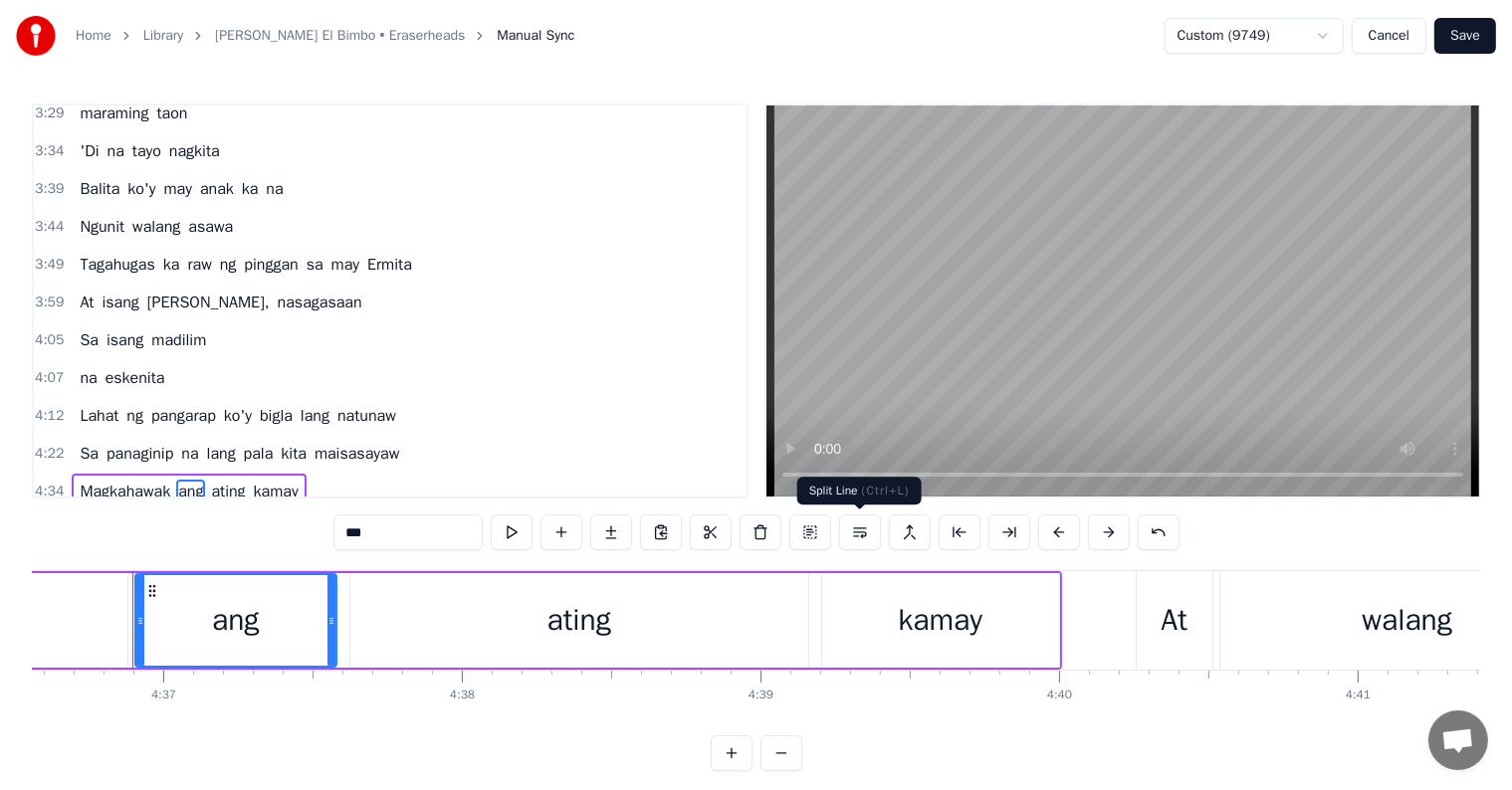 click at bounding box center (860, 532) 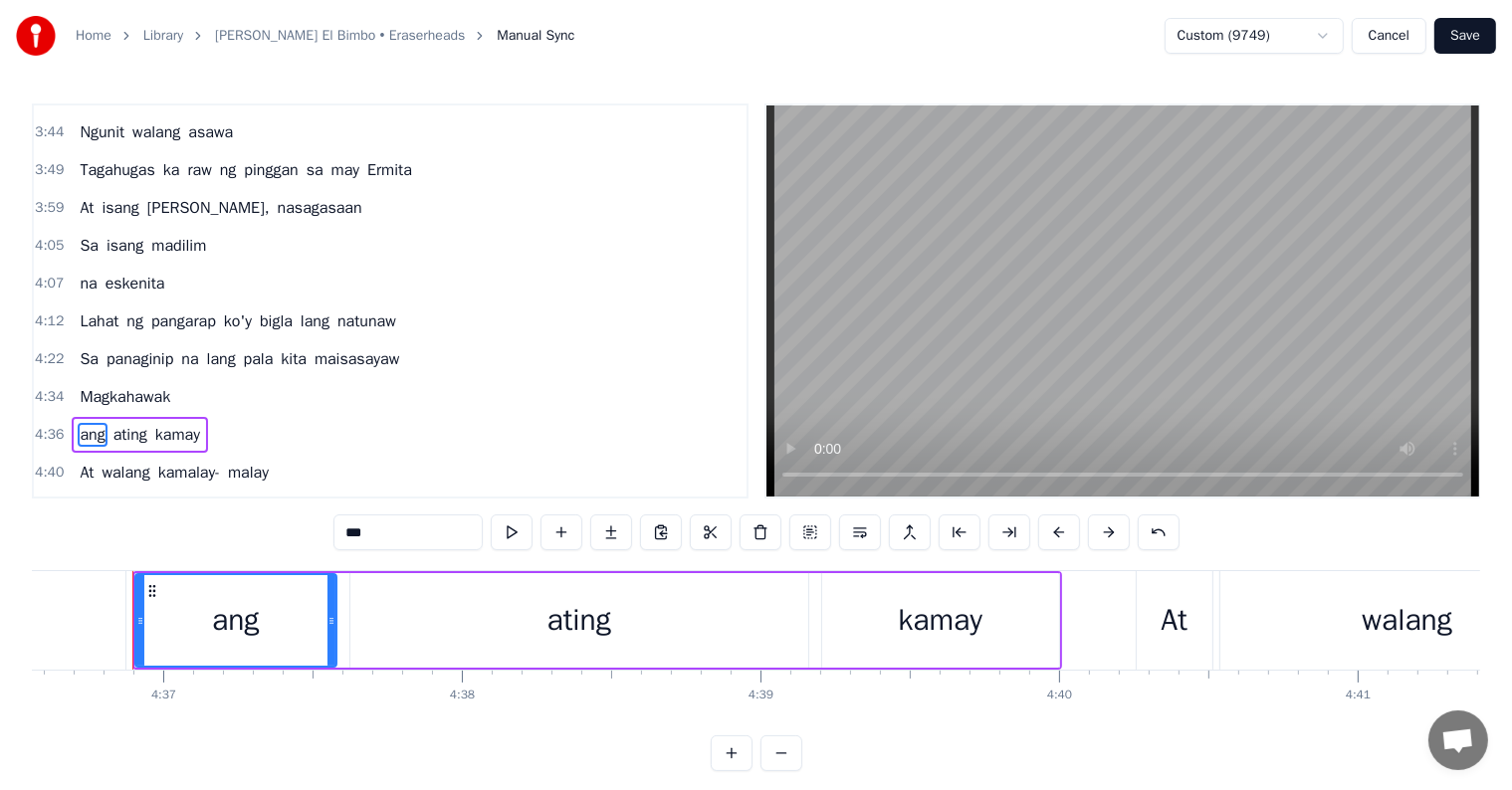 scroll, scrollTop: 2312, scrollLeft: 0, axis: vertical 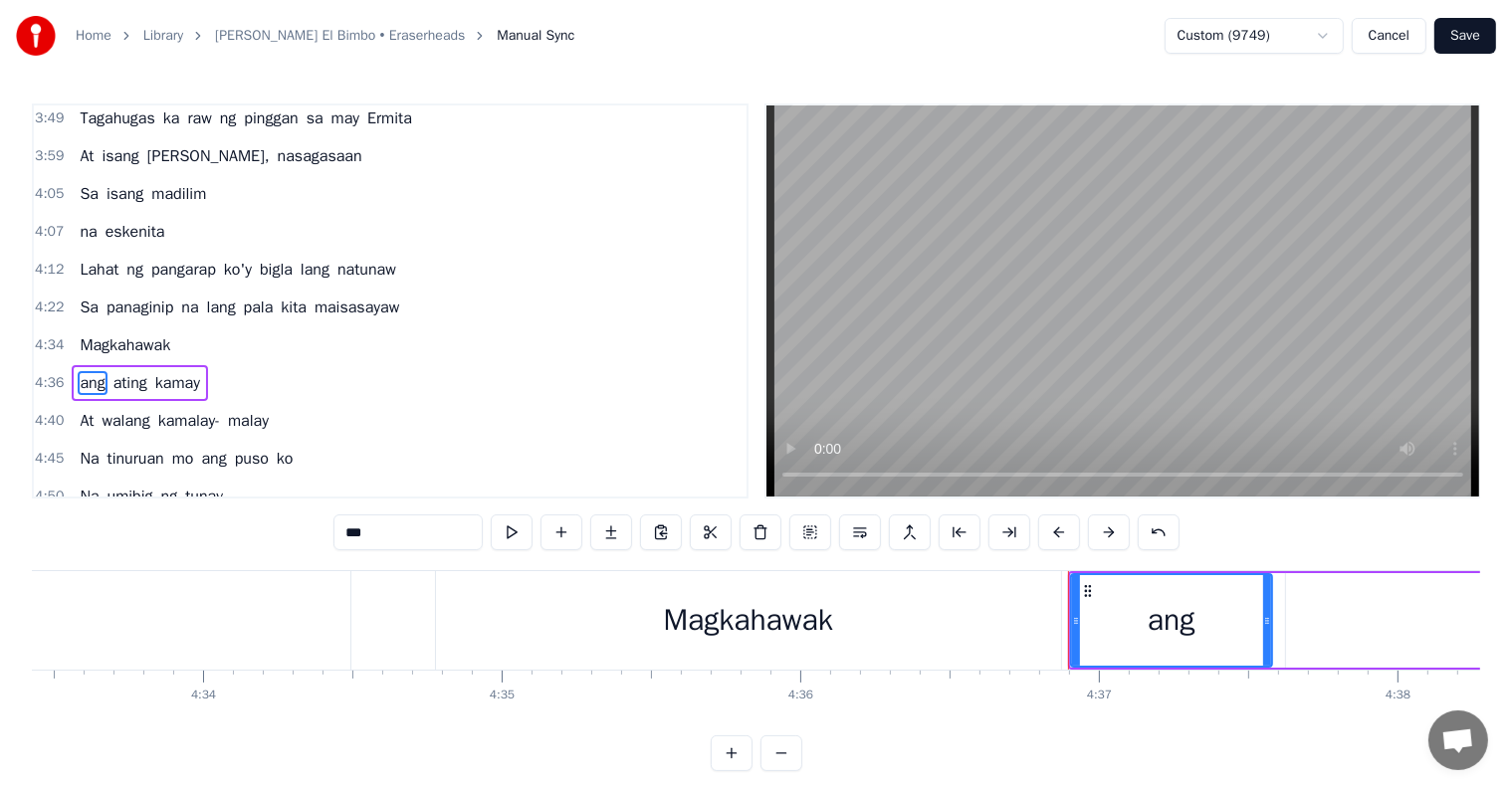 click on "Magkahawak" at bounding box center (749, 620) 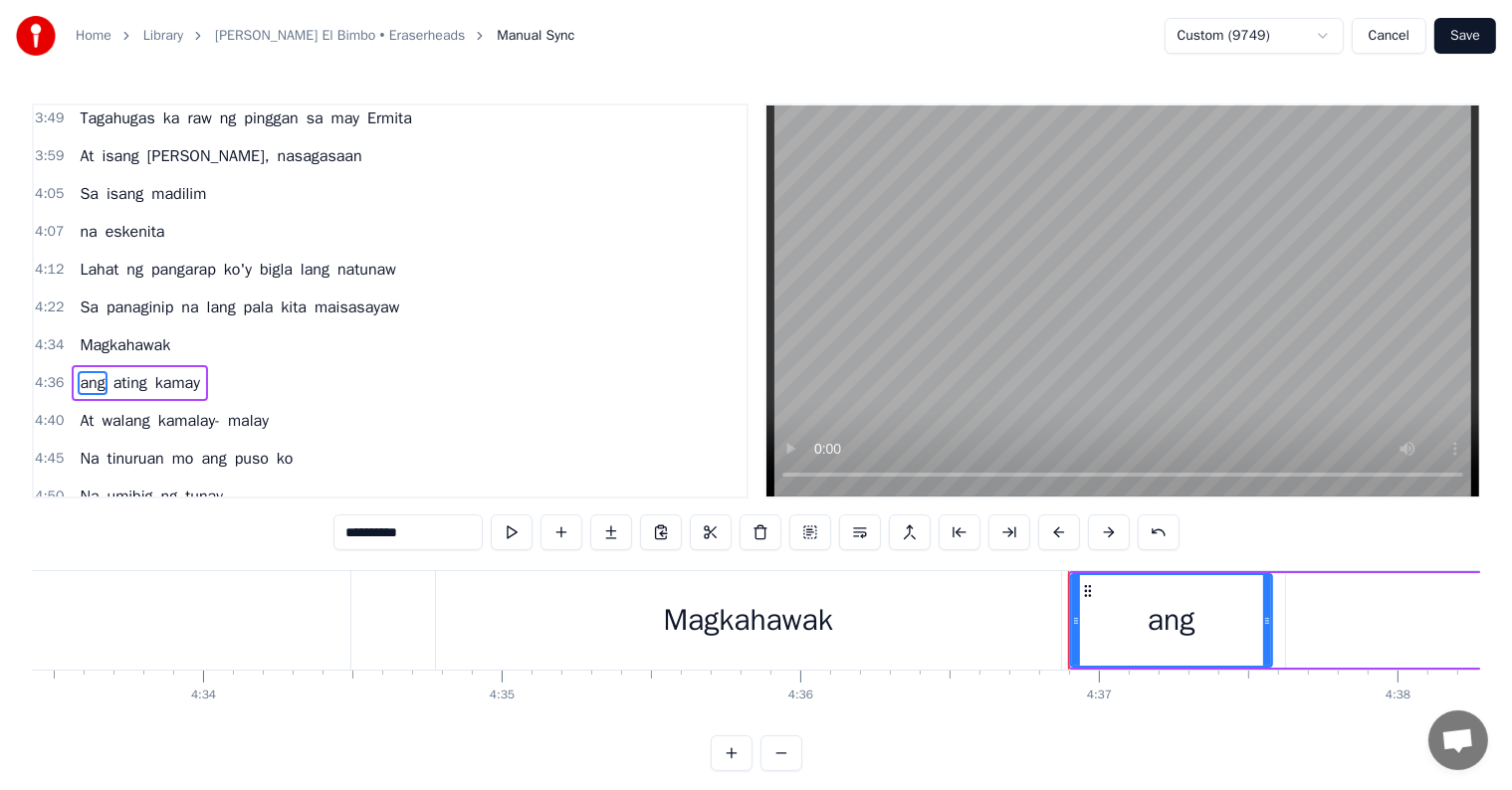 scroll, scrollTop: 2275, scrollLeft: 0, axis: vertical 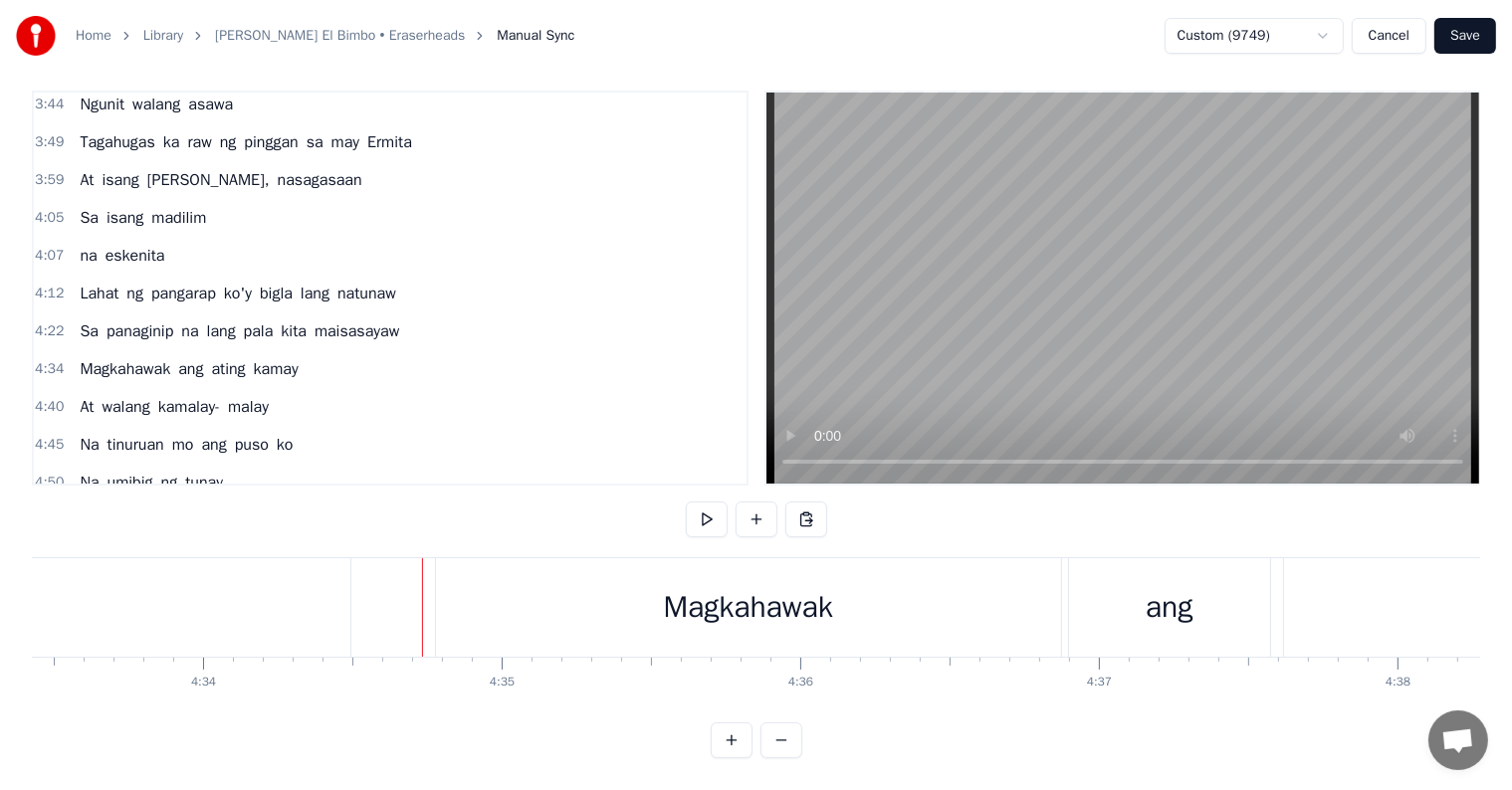 click at bounding box center (-14761, 607) 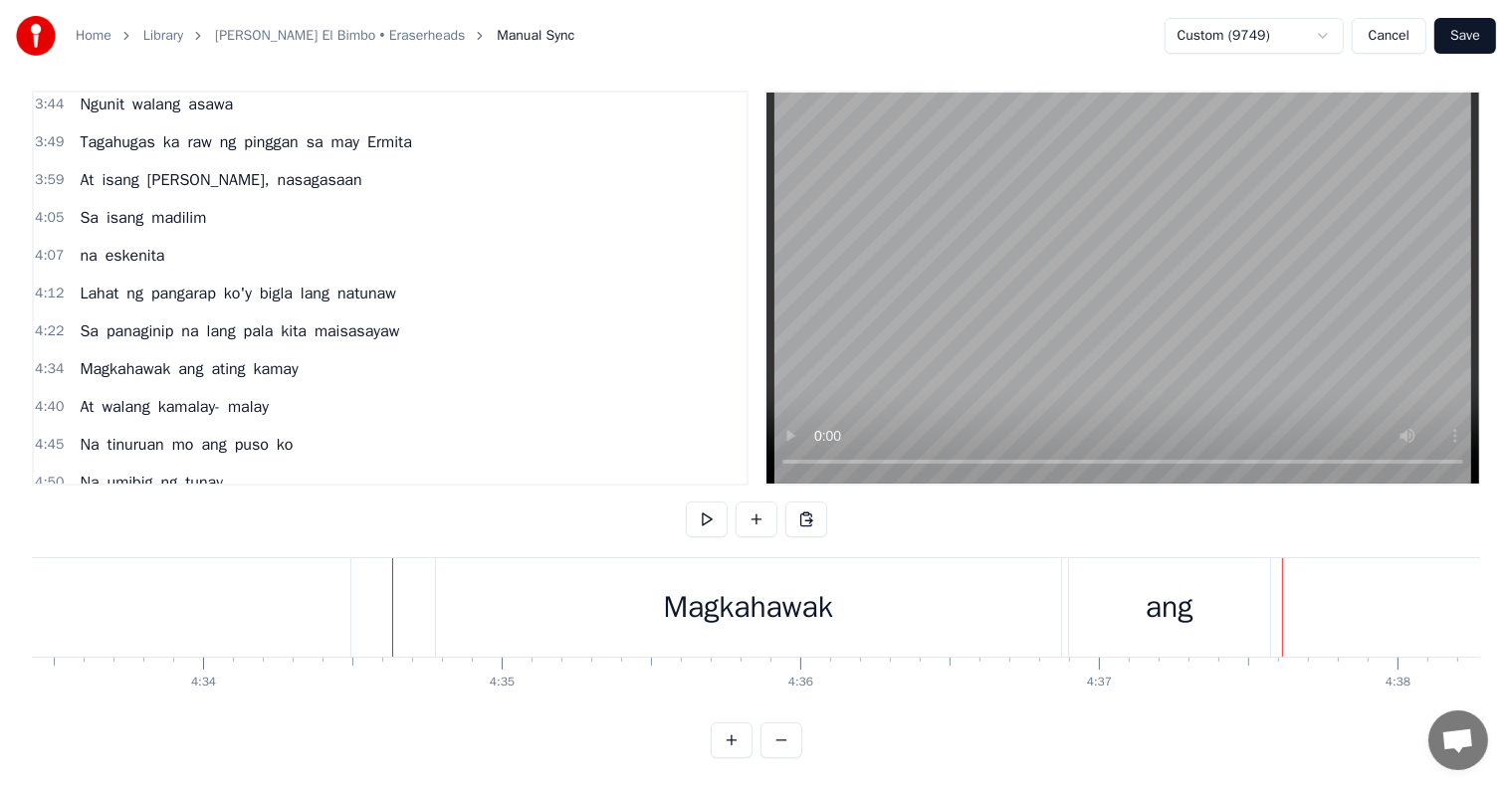 scroll, scrollTop: 0, scrollLeft: 82404, axis: horizontal 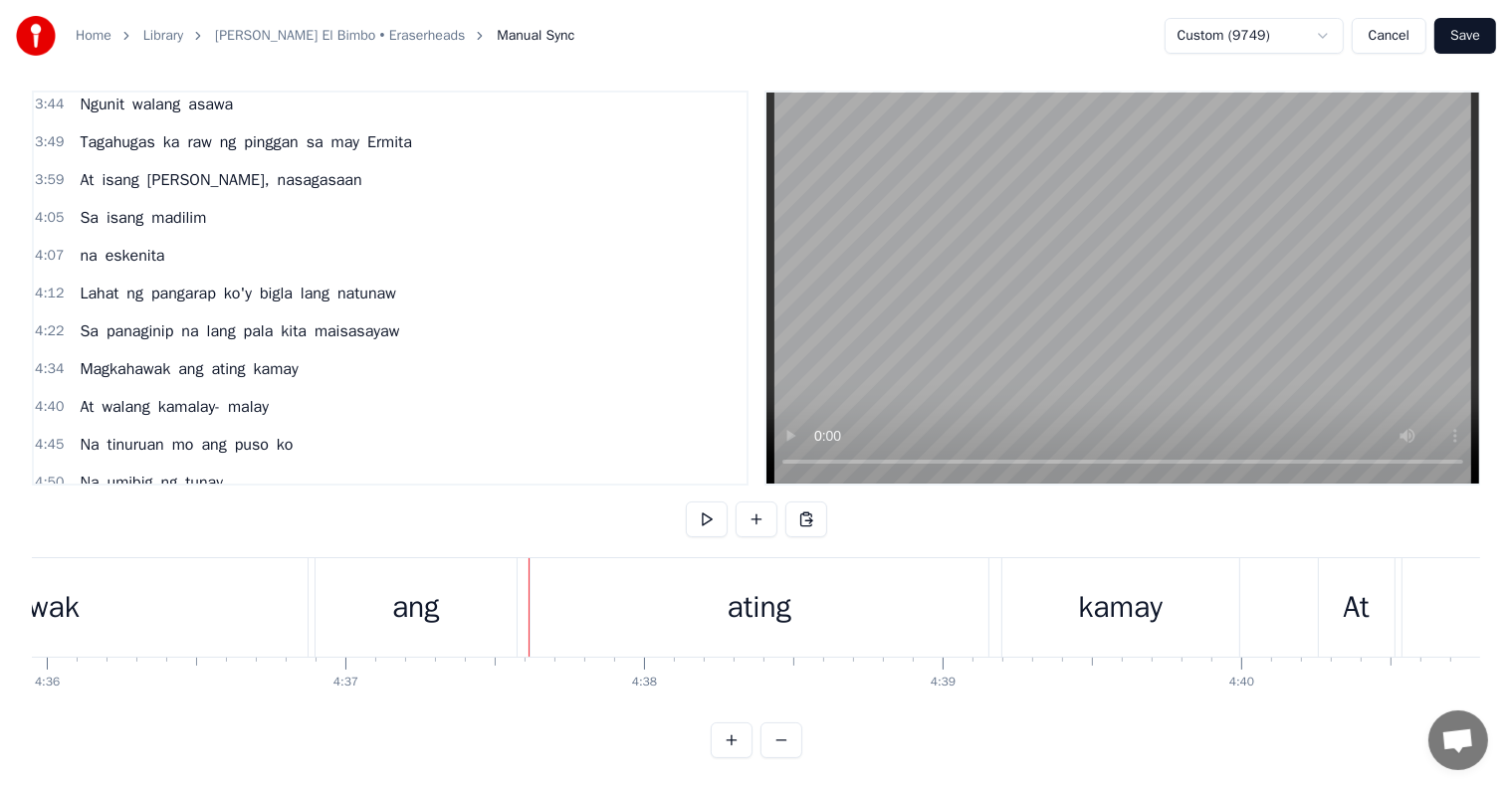 click on "ating" at bounding box center [759, 607] 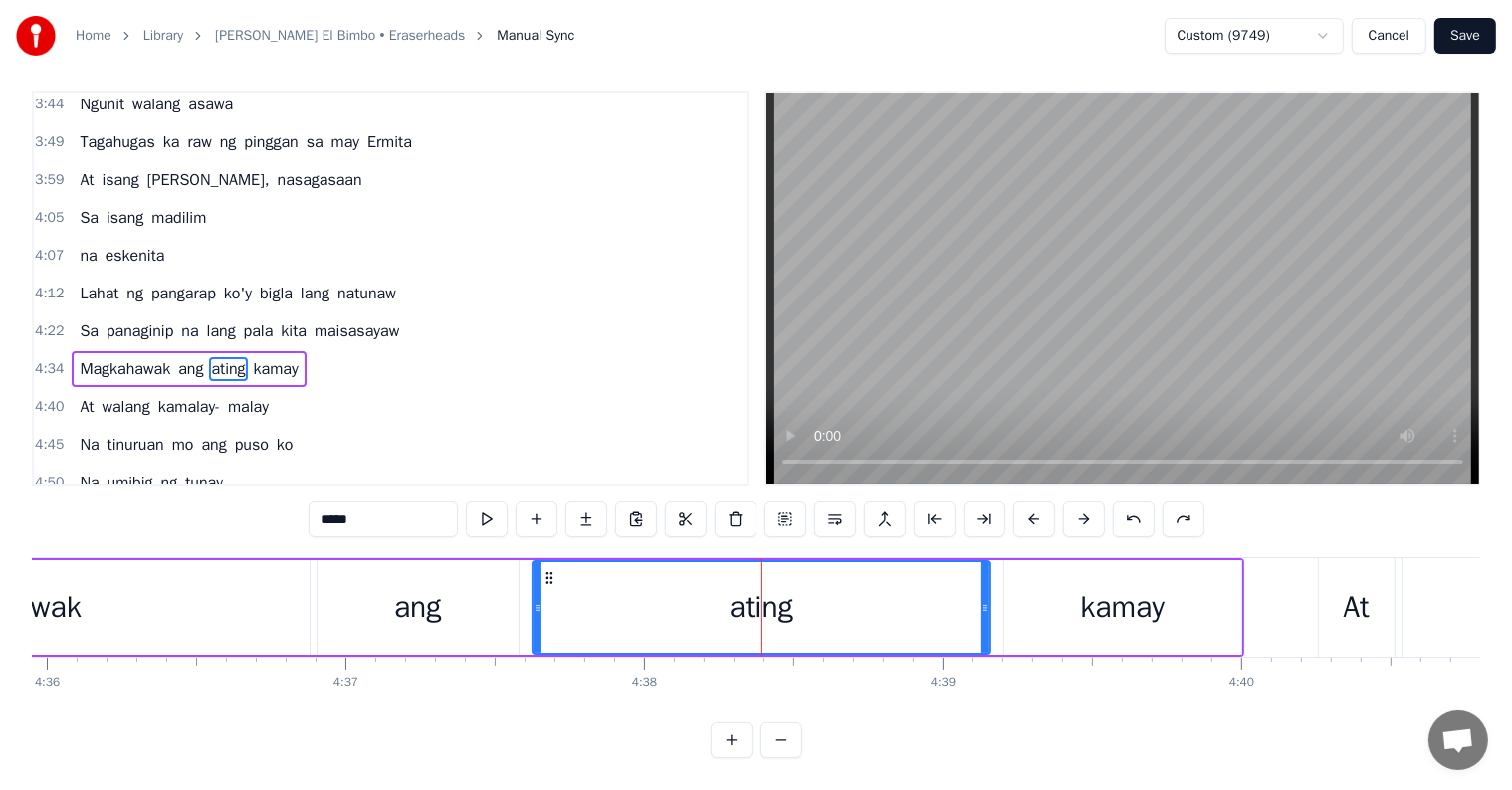 scroll, scrollTop: 0, scrollLeft: 0, axis: both 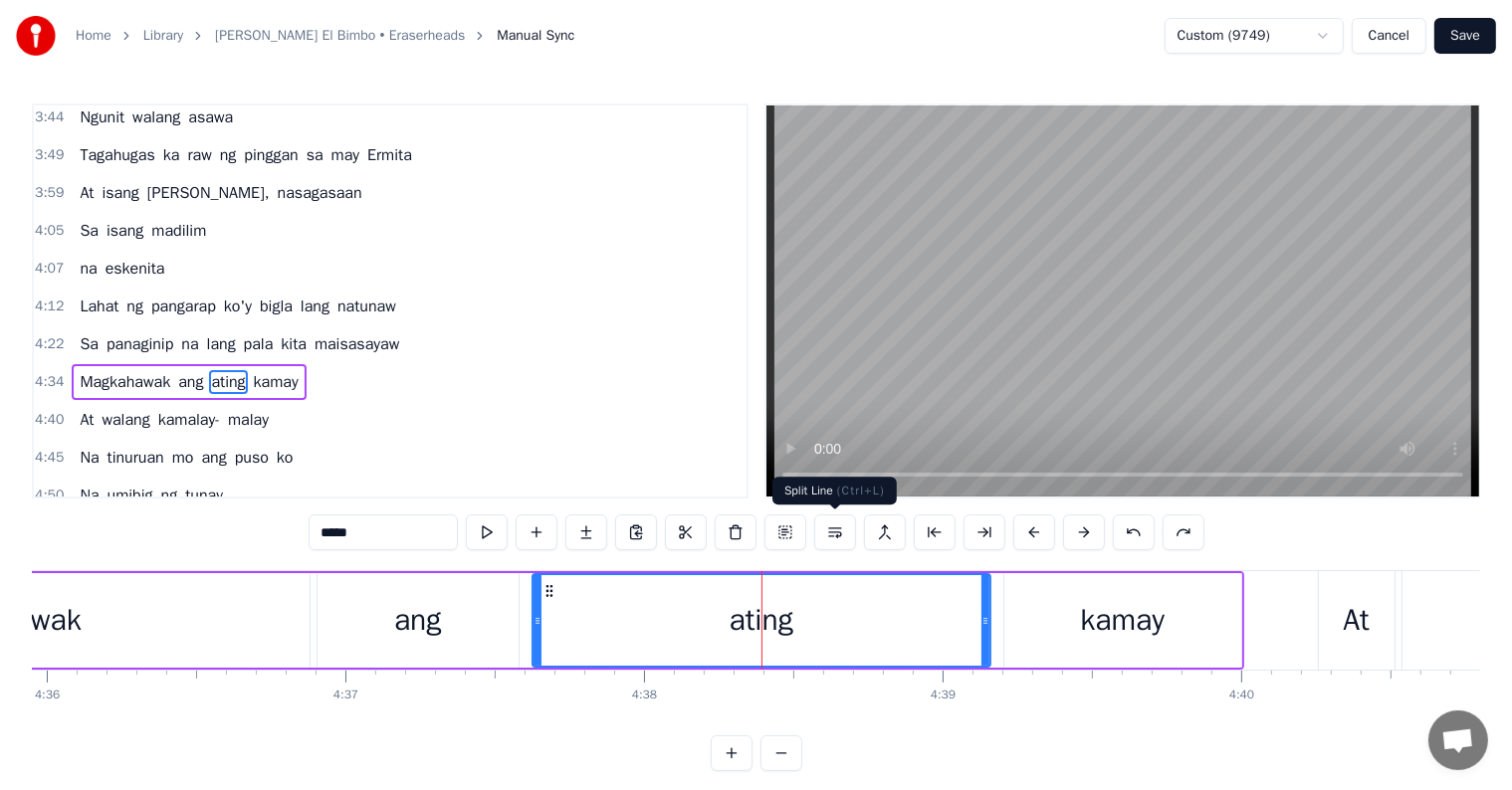 click at bounding box center (835, 532) 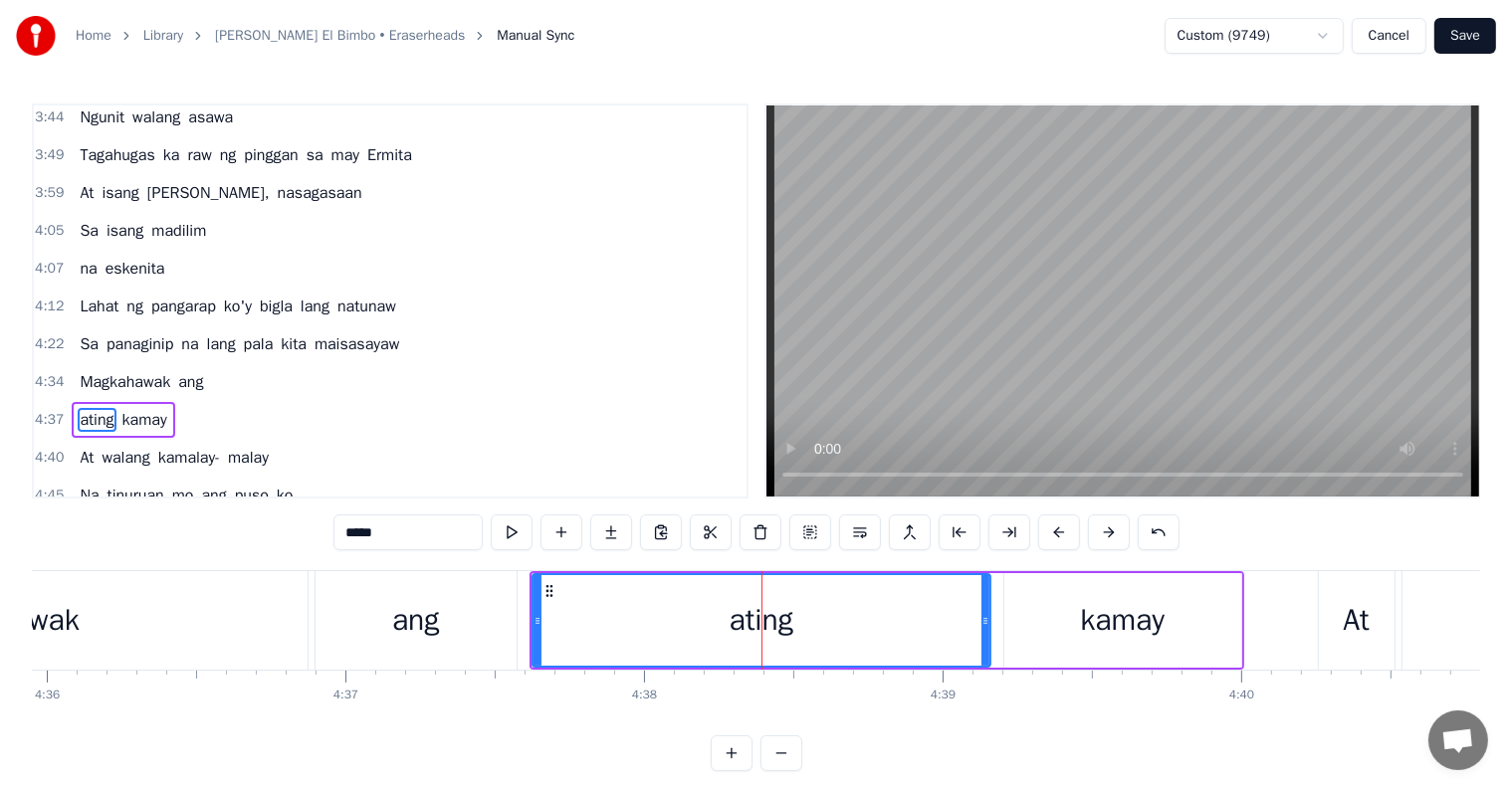 scroll, scrollTop: 2312, scrollLeft: 0, axis: vertical 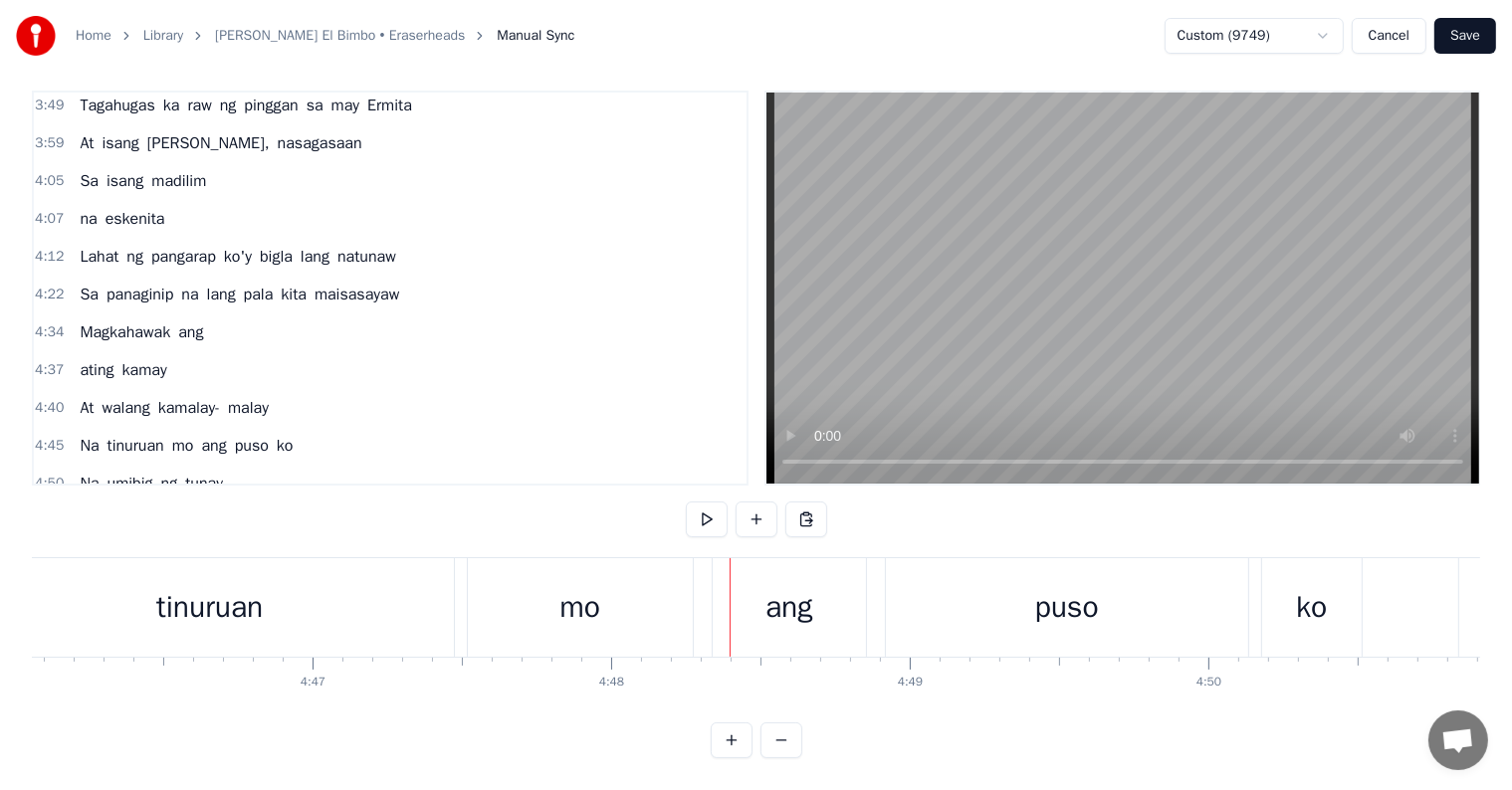 click on "ang" at bounding box center [213, 446] 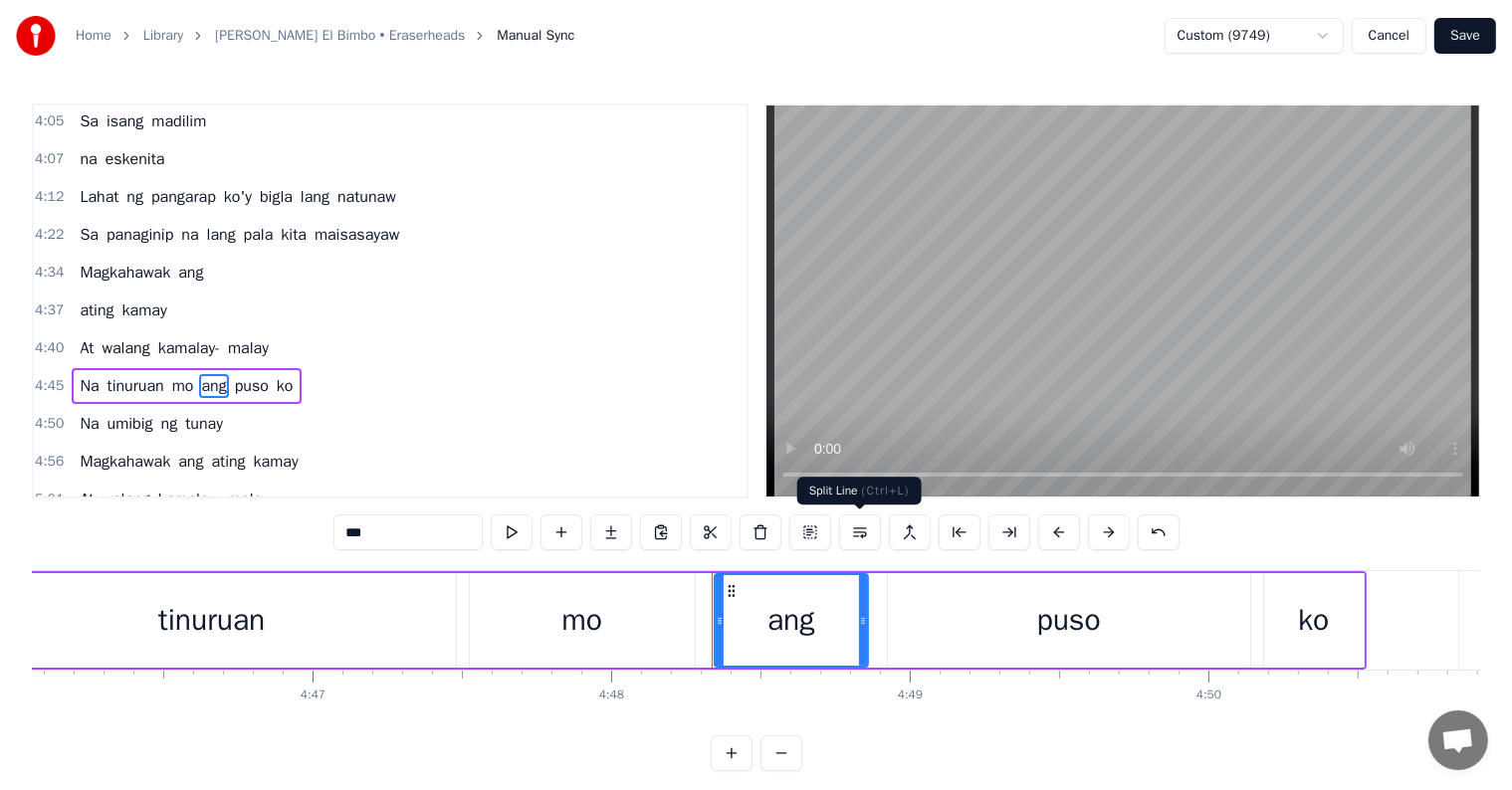 click at bounding box center [860, 532] 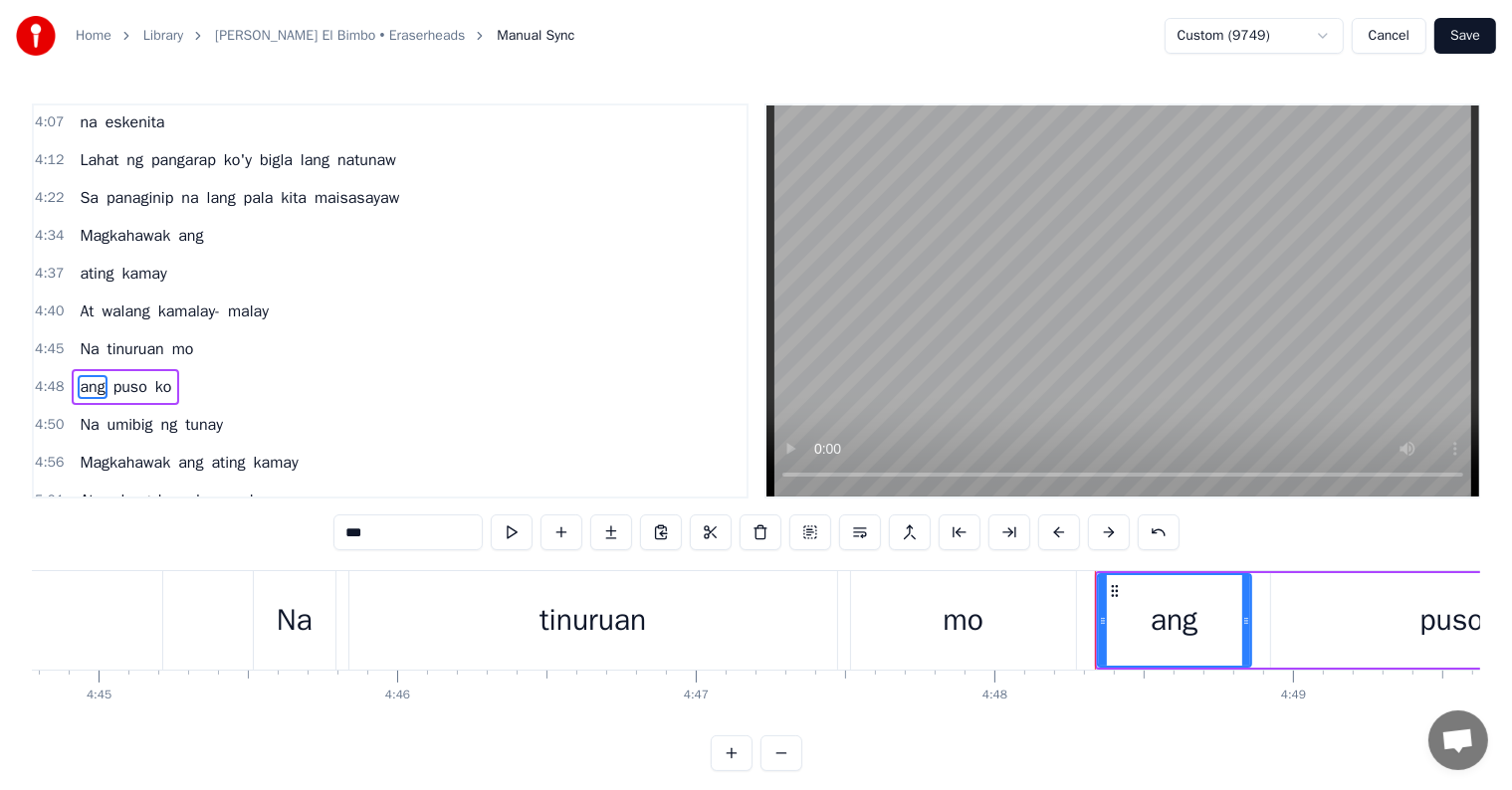 scroll, scrollTop: 0, scrollLeft: 84588, axis: horizontal 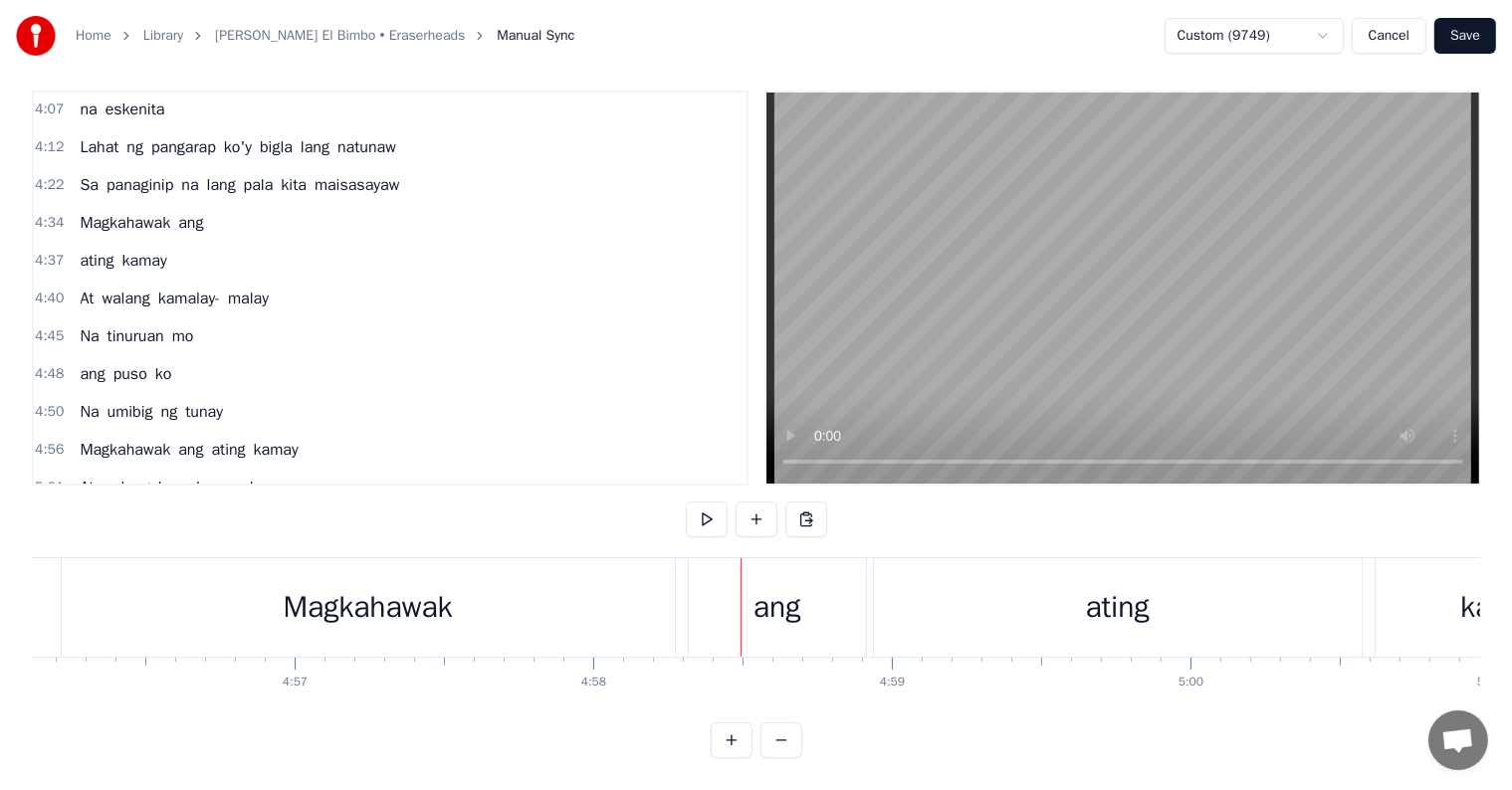 click on "ang" at bounding box center [190, 450] 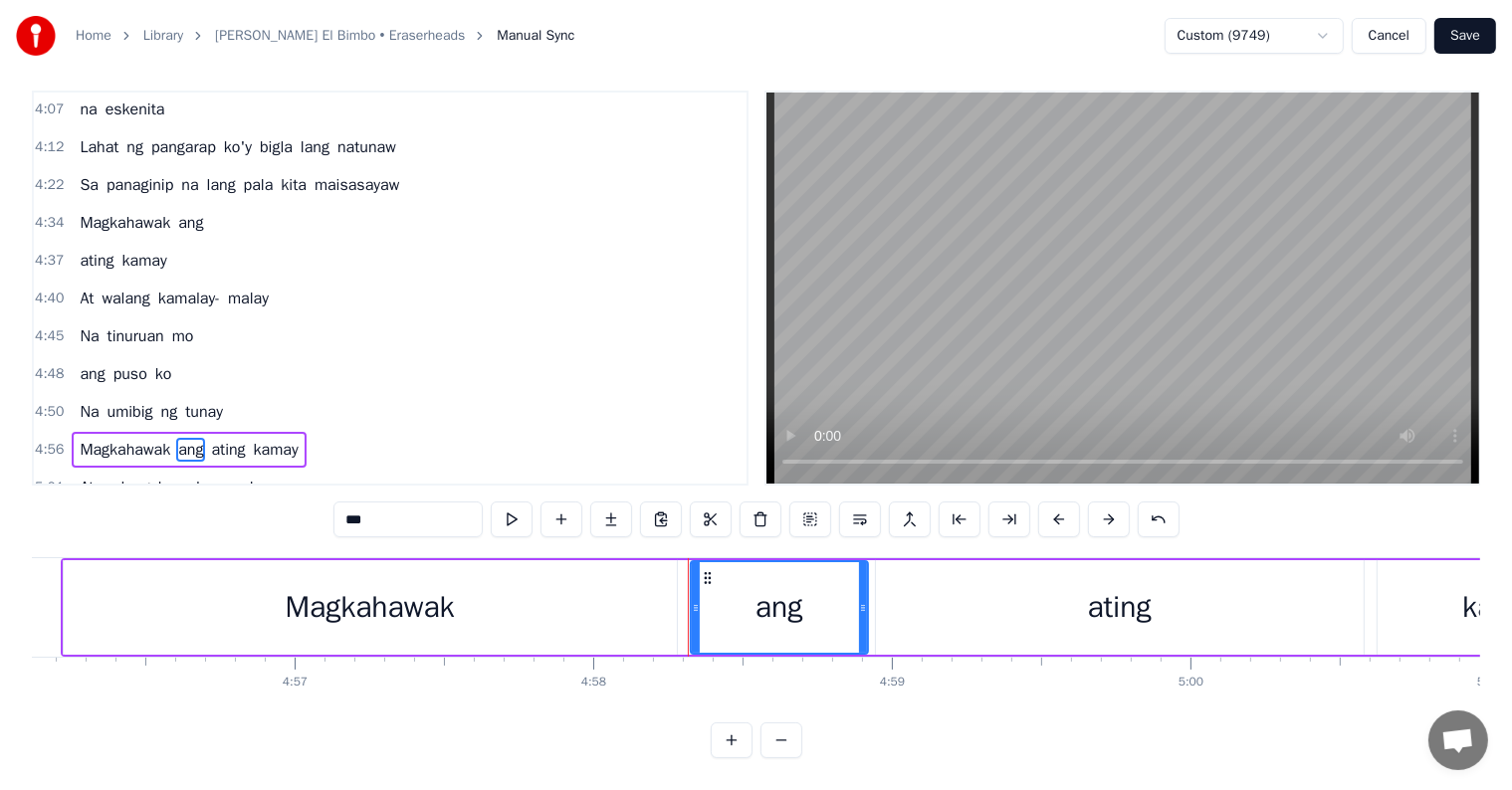 scroll, scrollTop: 0, scrollLeft: 0, axis: both 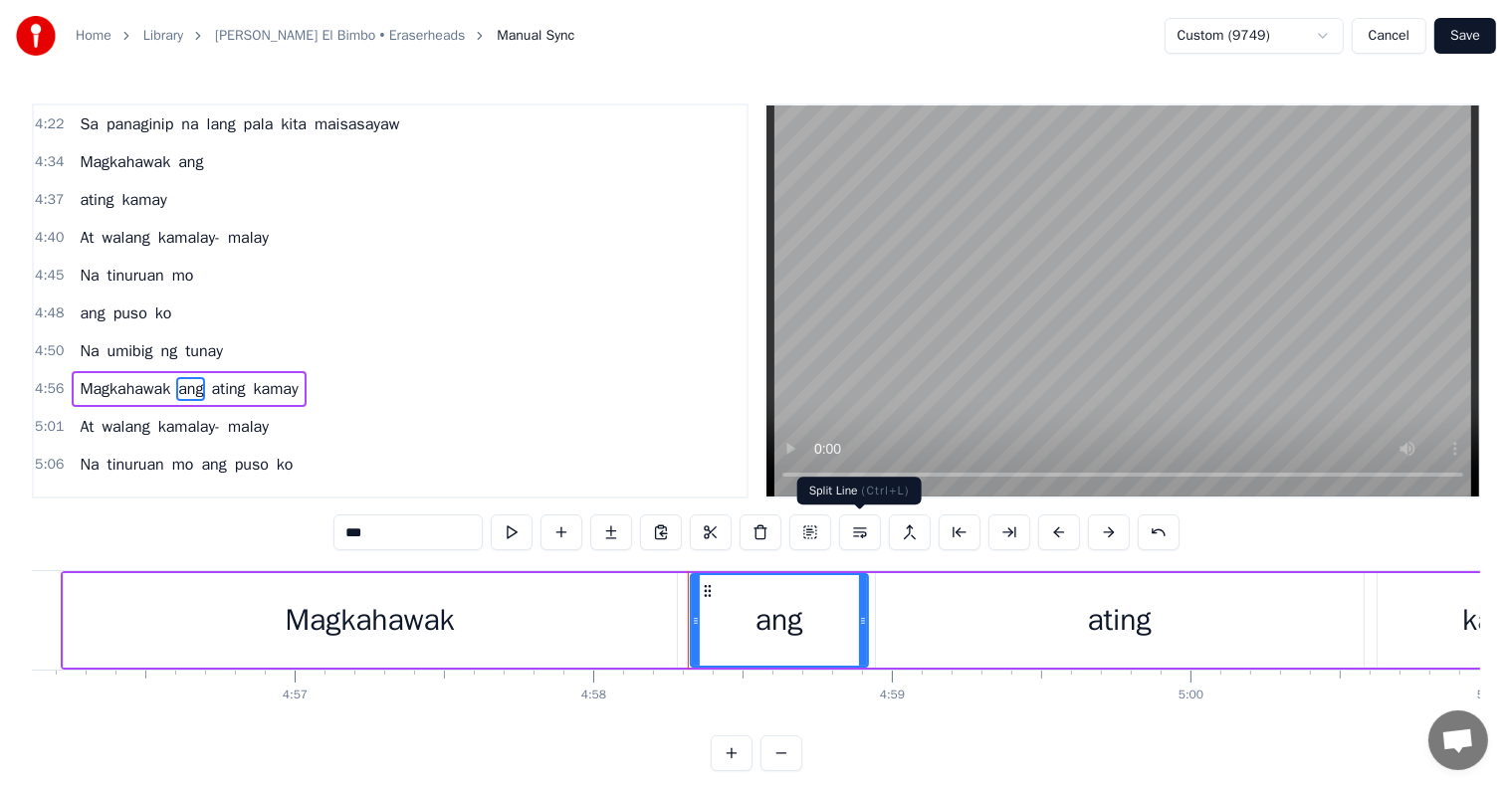 click at bounding box center [860, 532] 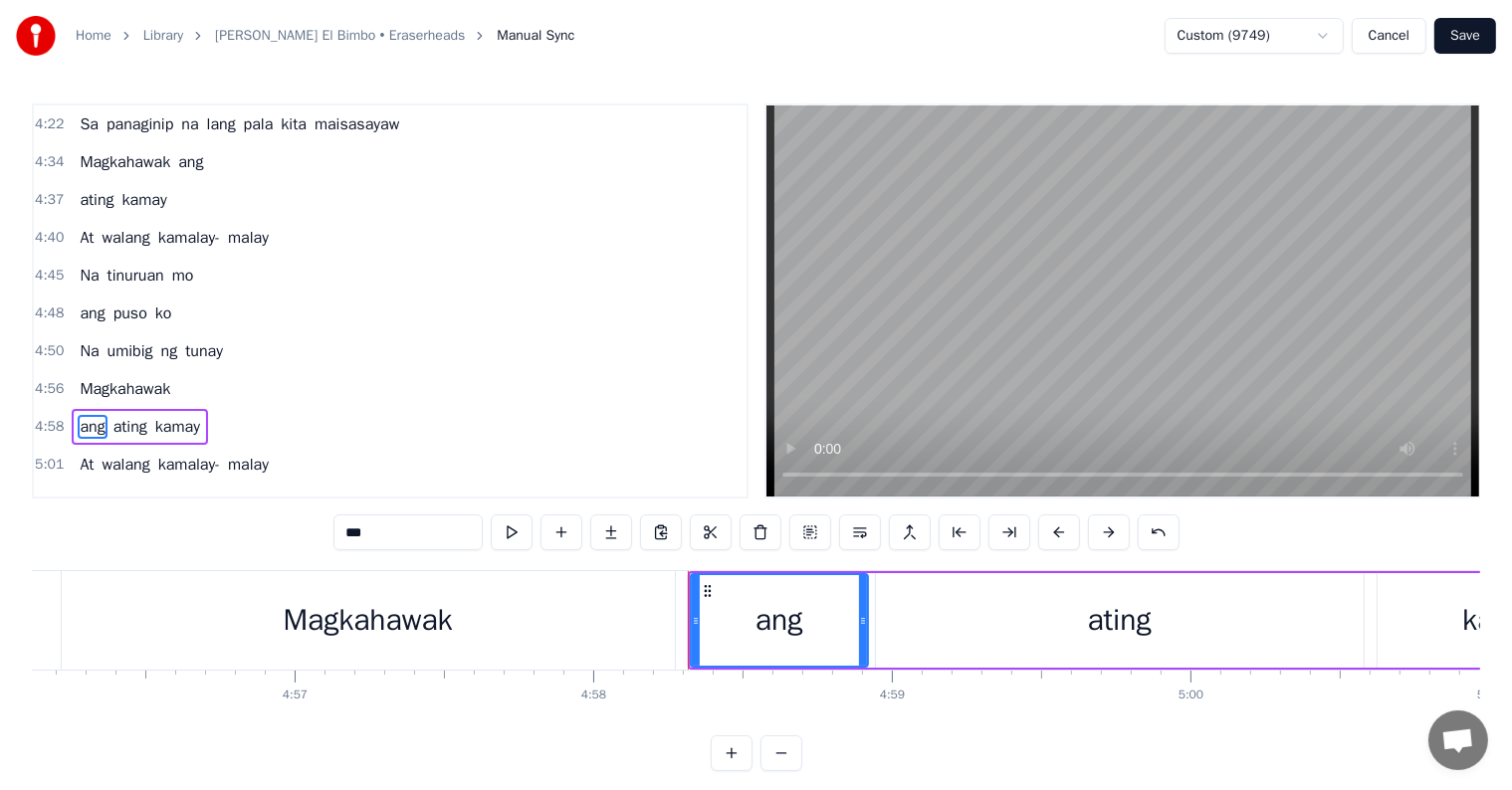 scroll, scrollTop: 2531, scrollLeft: 0, axis: vertical 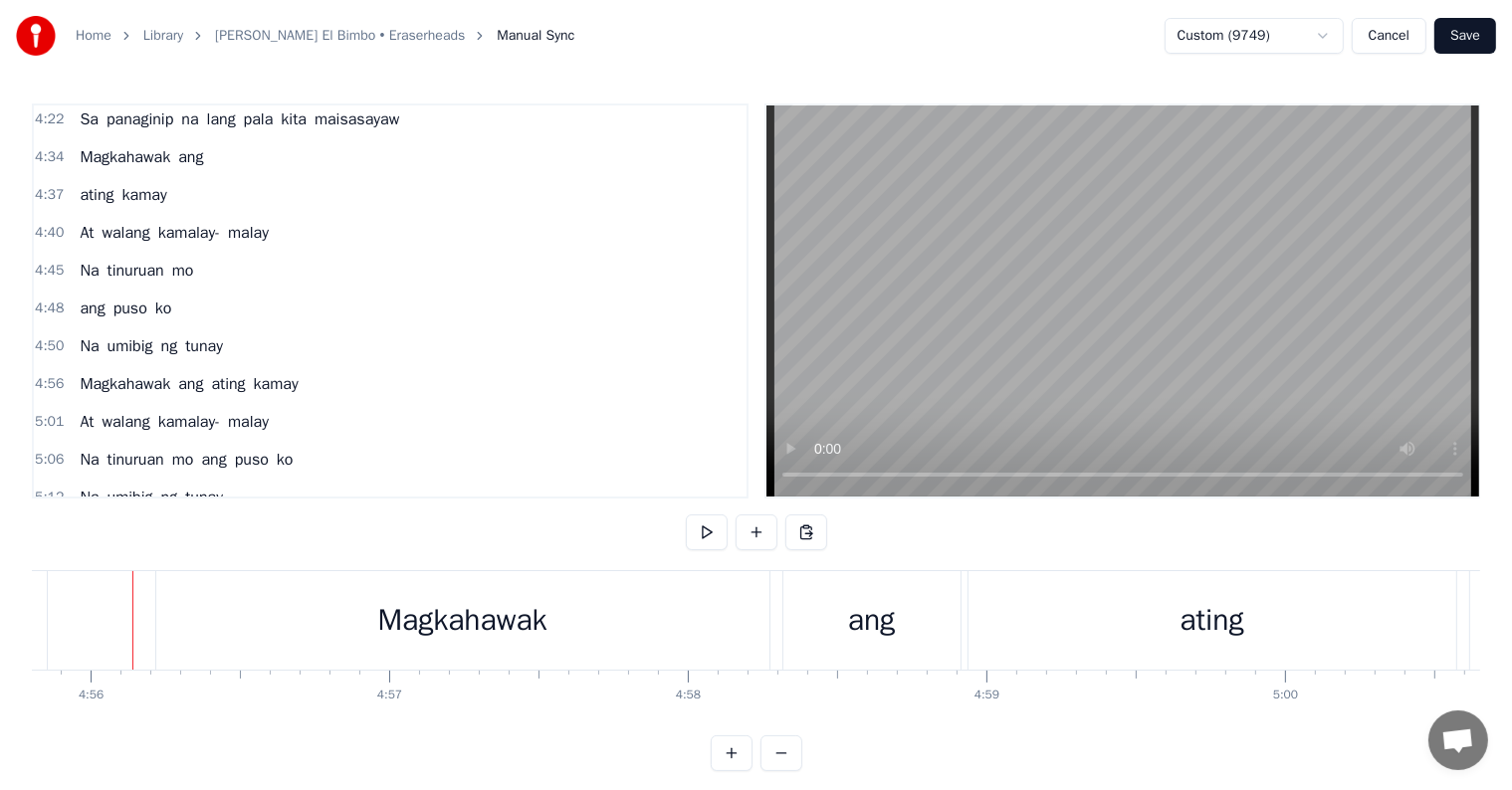 click on "ating" at bounding box center [228, 384] 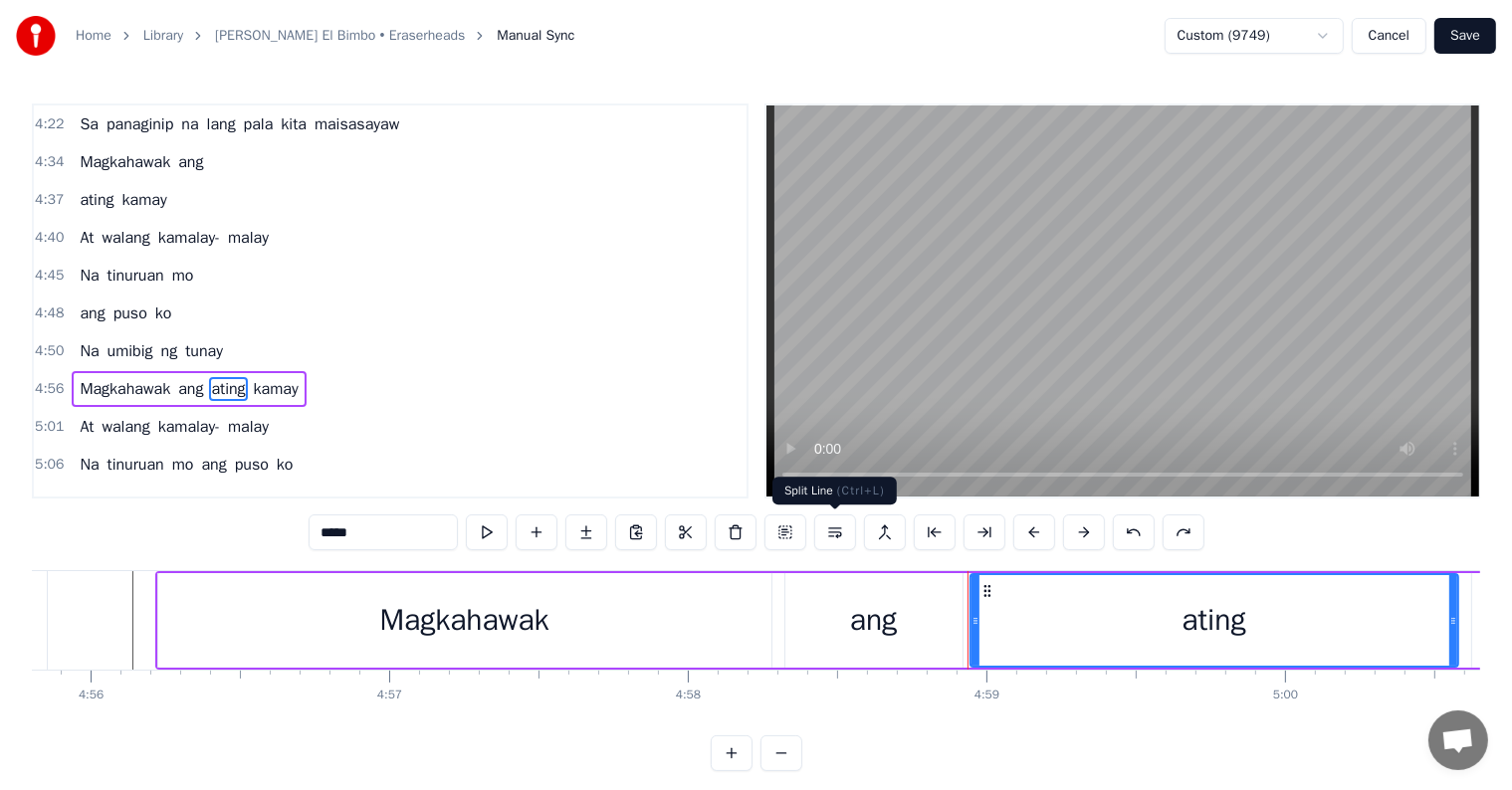 click at bounding box center [835, 532] 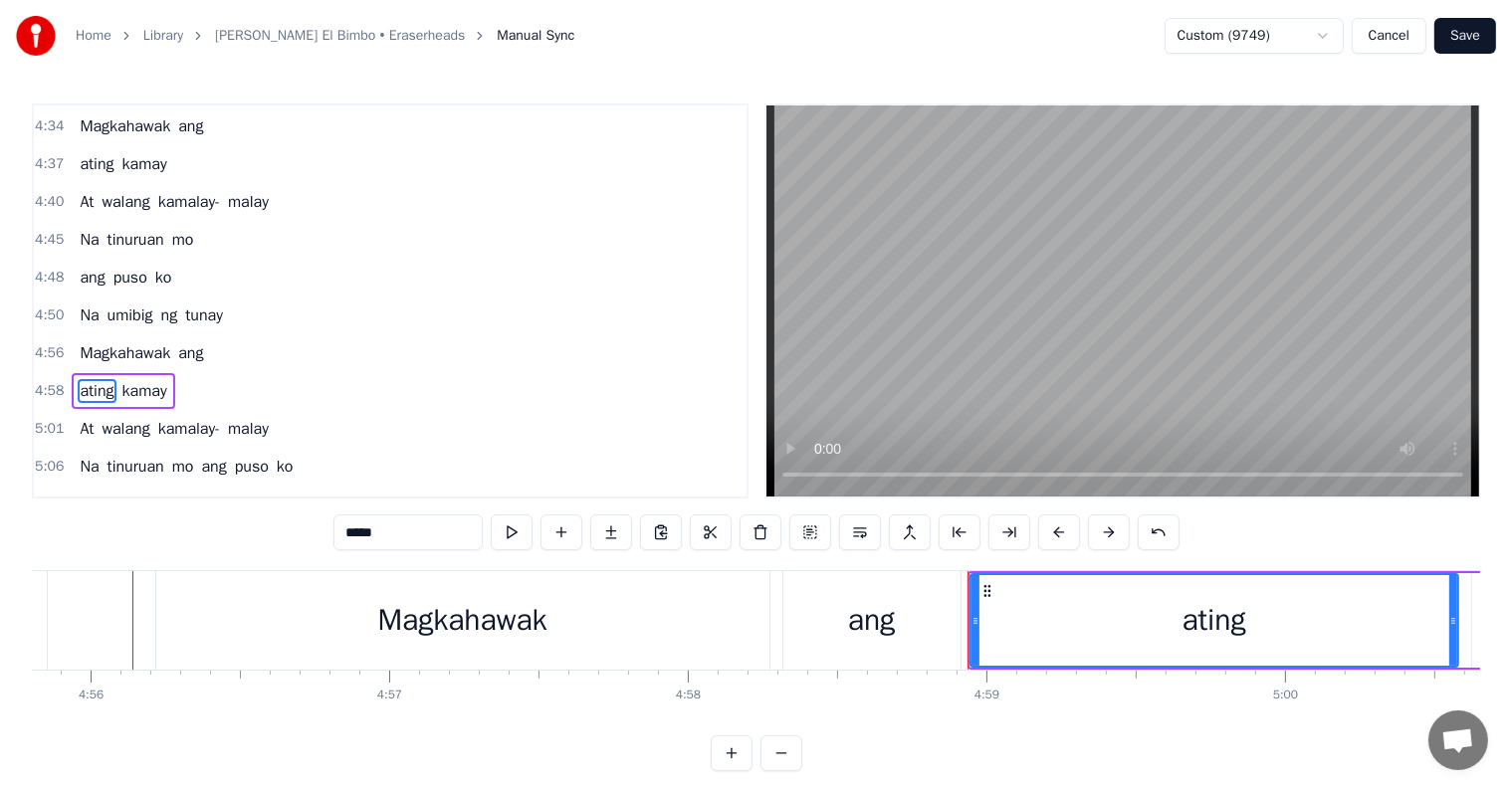 click at bounding box center [-21443, 620] 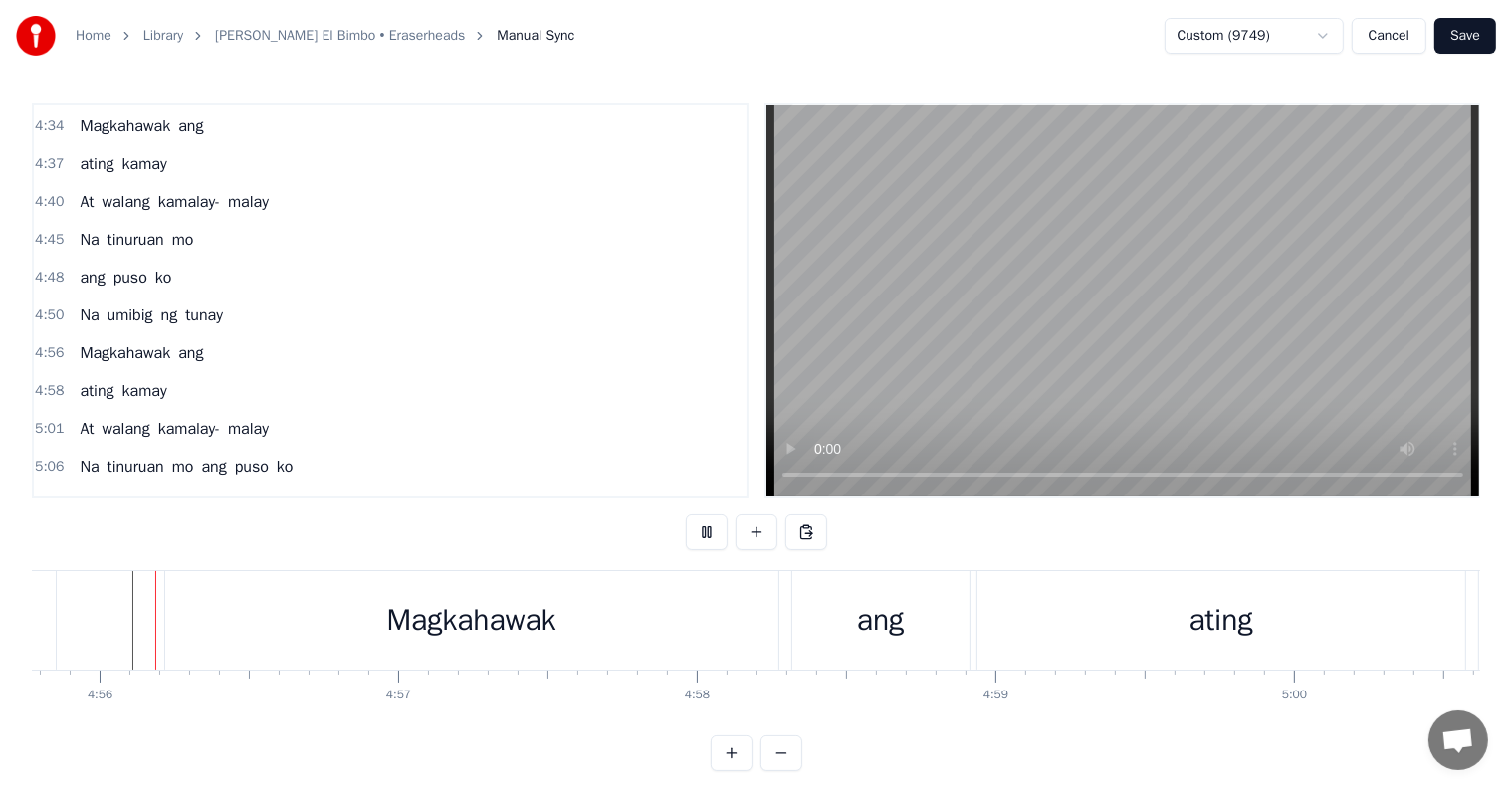 scroll, scrollTop: 30, scrollLeft: 0, axis: vertical 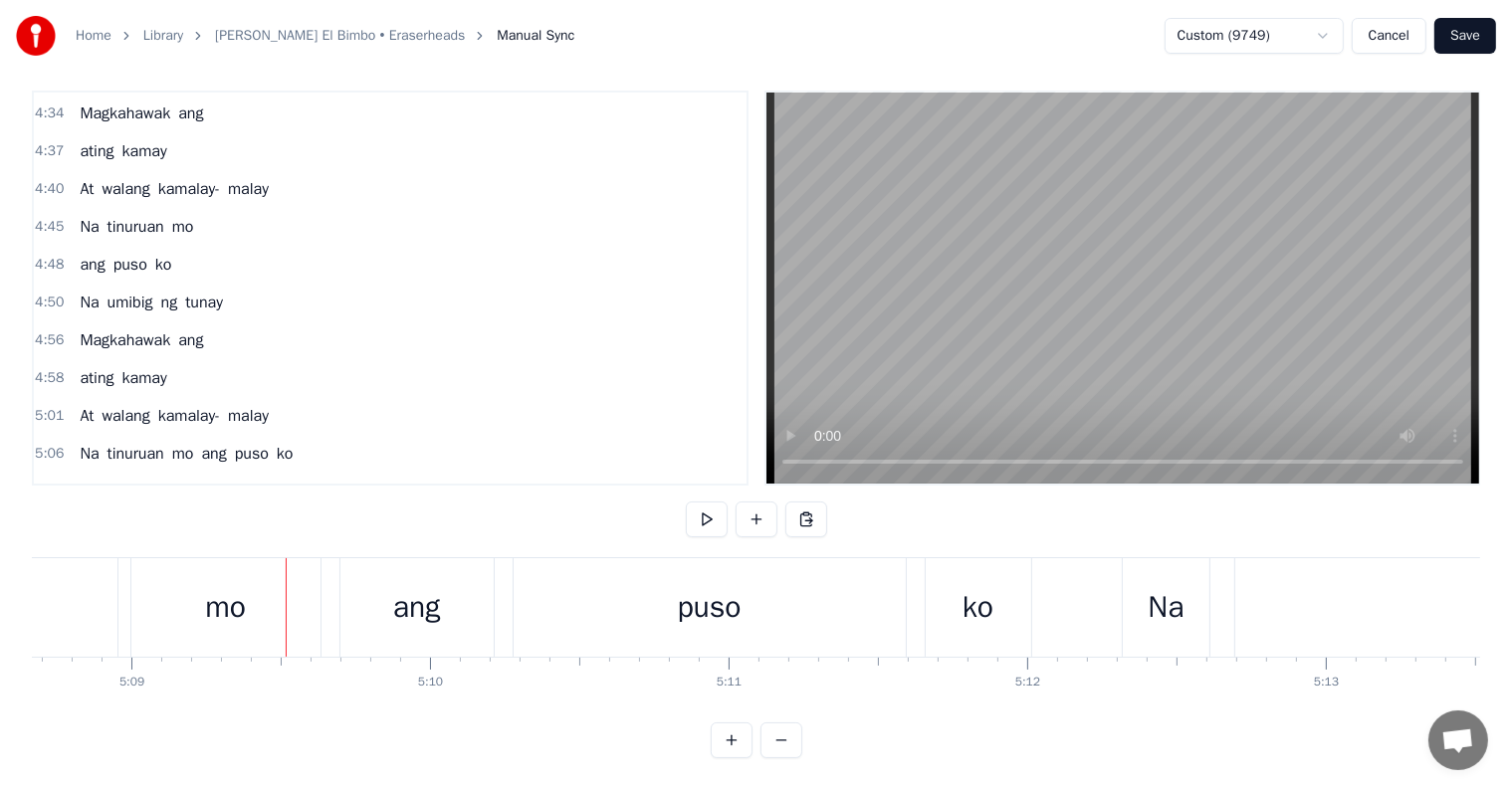 click on "ang" at bounding box center [213, 454] 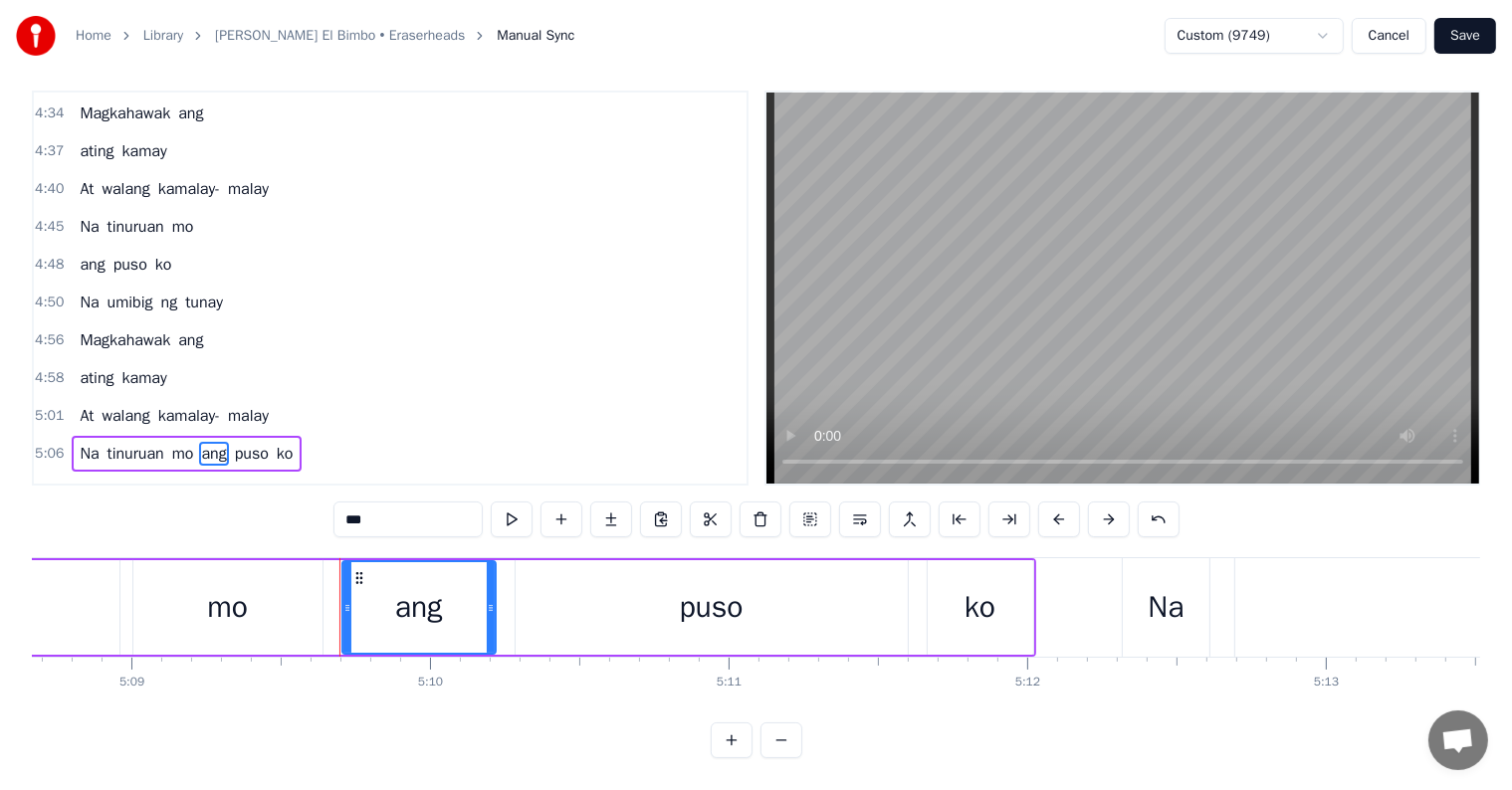 scroll, scrollTop: 0, scrollLeft: 0, axis: both 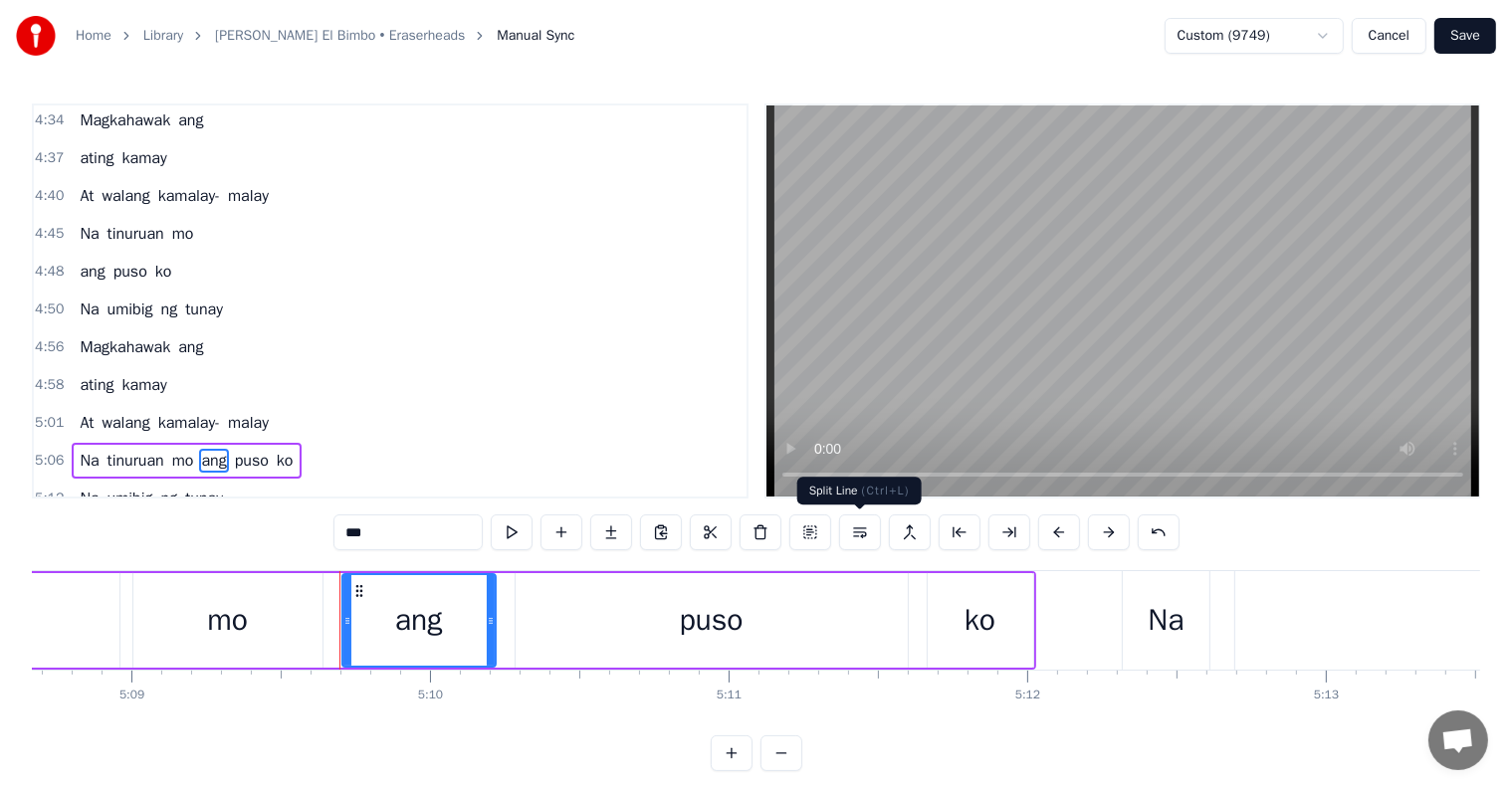 click at bounding box center [860, 532] 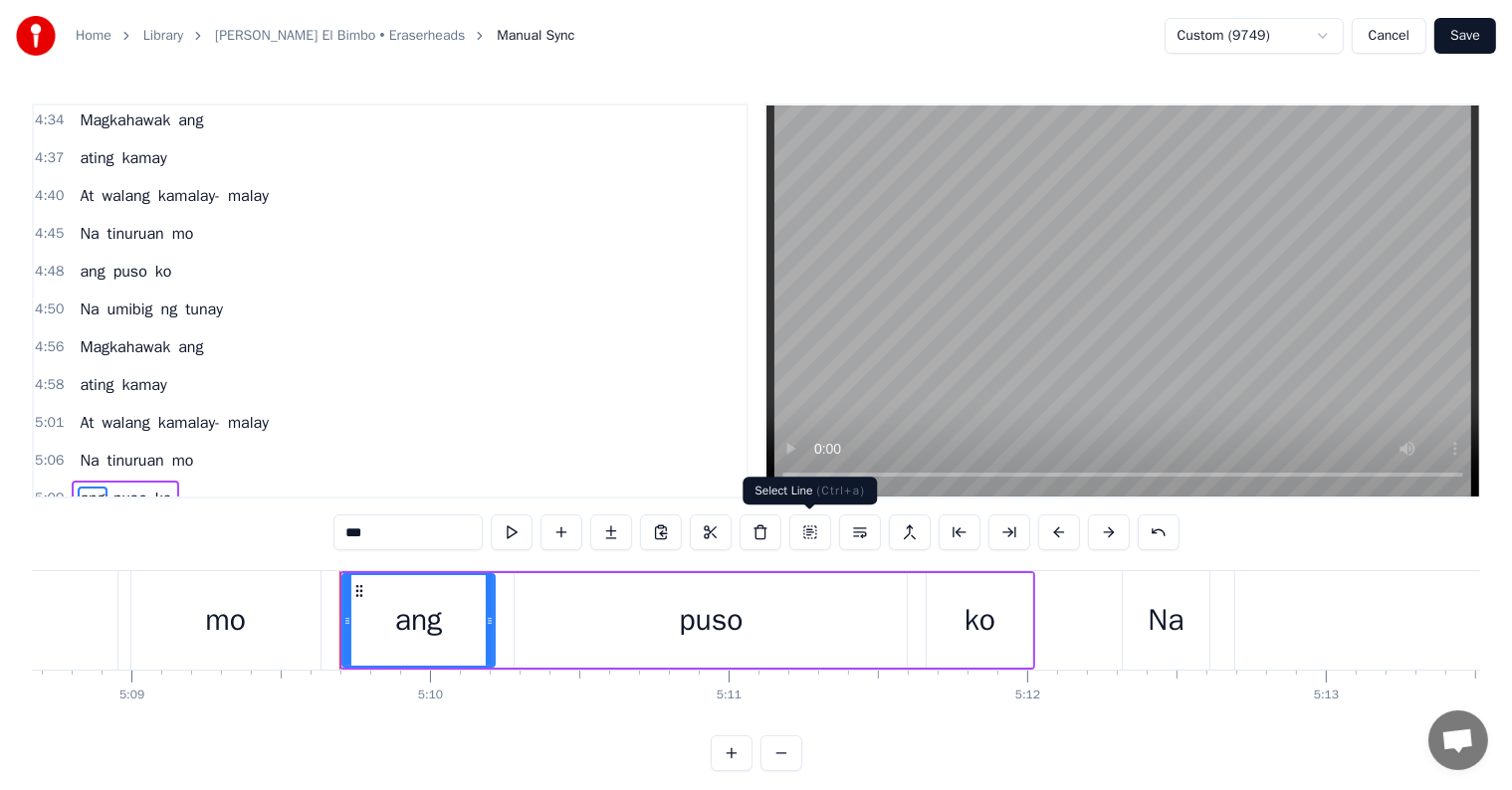 scroll, scrollTop: 2574, scrollLeft: 0, axis: vertical 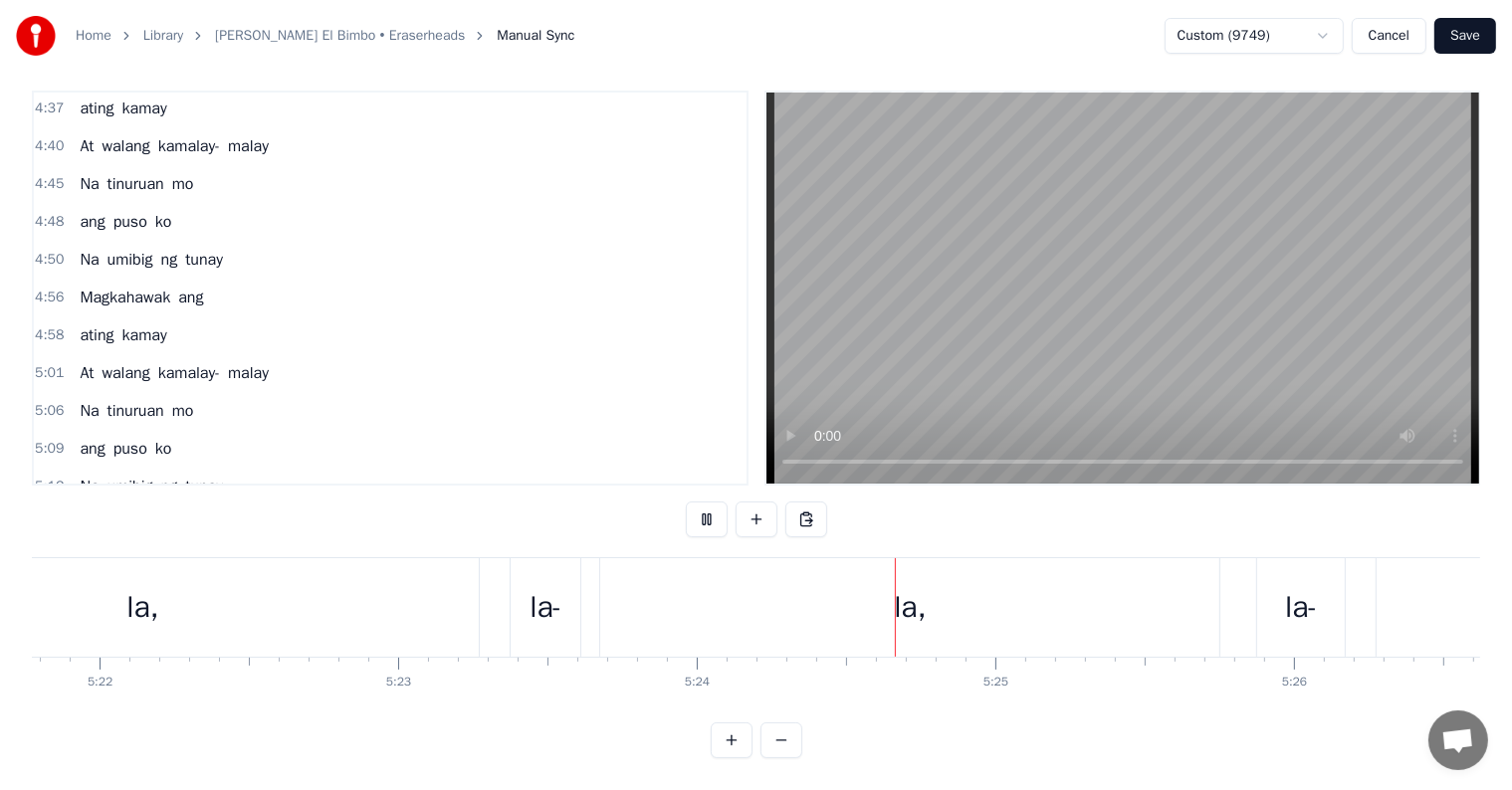 type 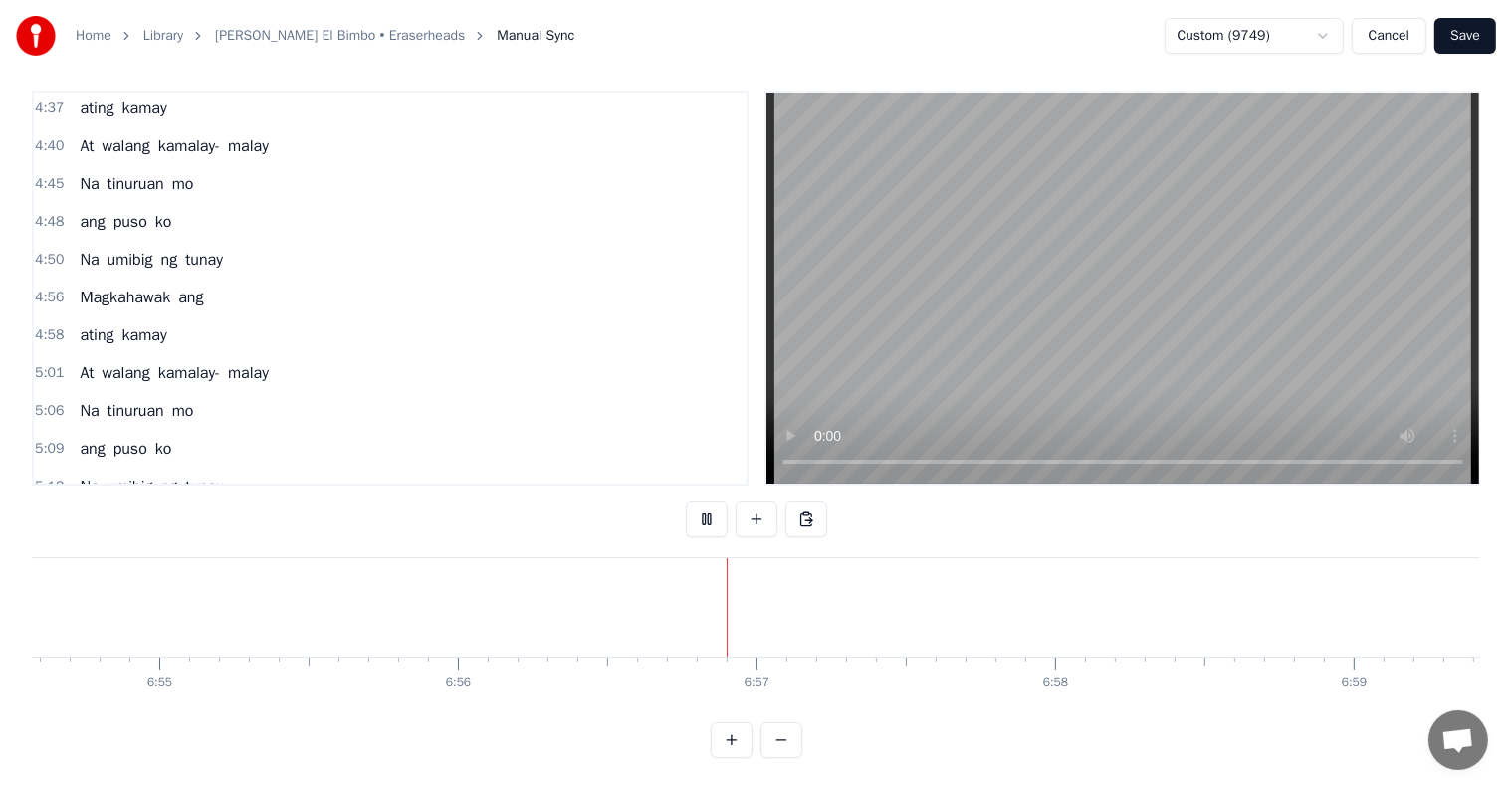scroll, scrollTop: 0, scrollLeft: 124308, axis: horizontal 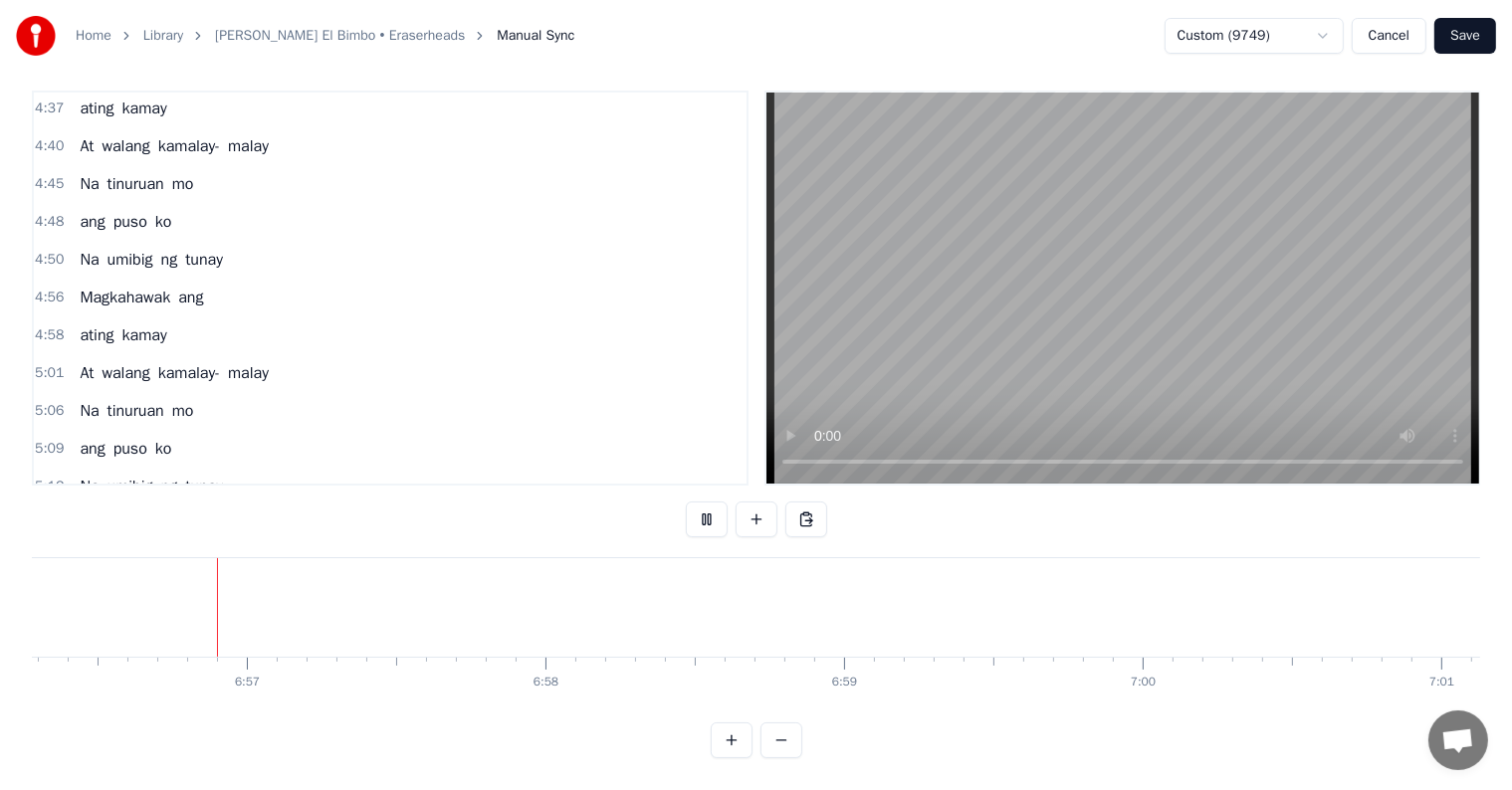 click on "Save" at bounding box center [1465, 36] 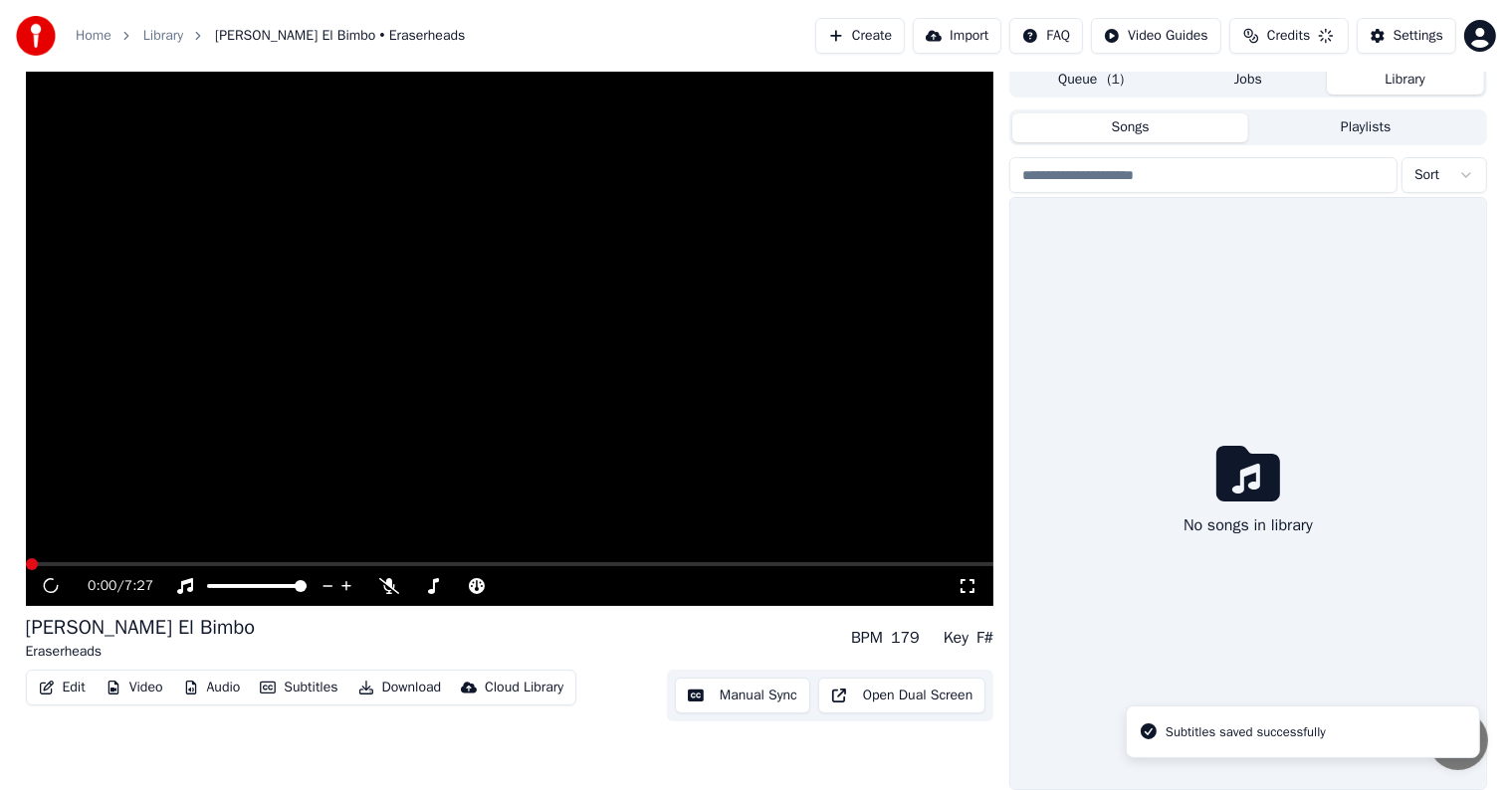 scroll, scrollTop: 9, scrollLeft: 0, axis: vertical 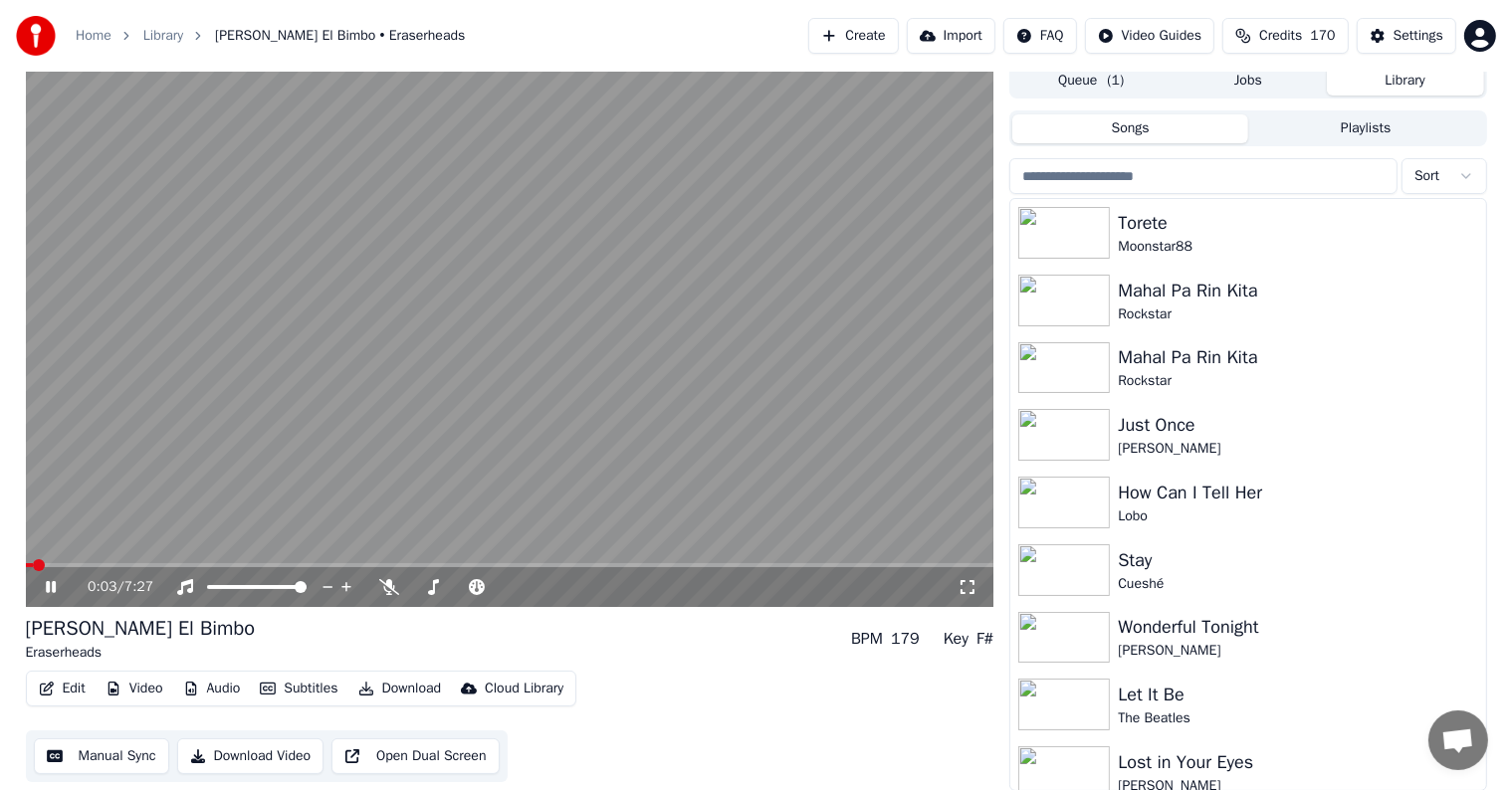 click 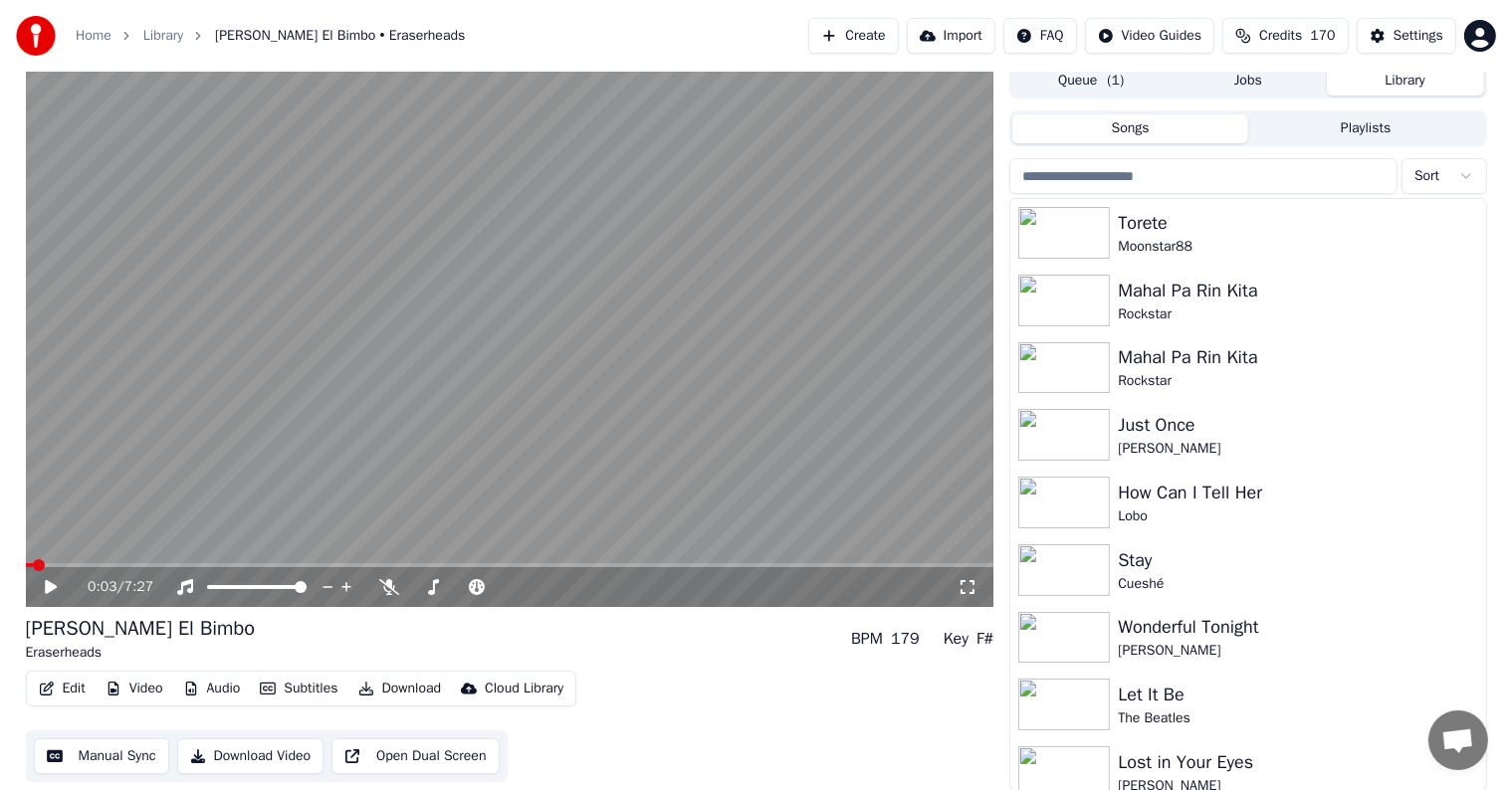 click on "Edit Video Audio Subtitles Download Cloud Library" at bounding box center (302, 689) 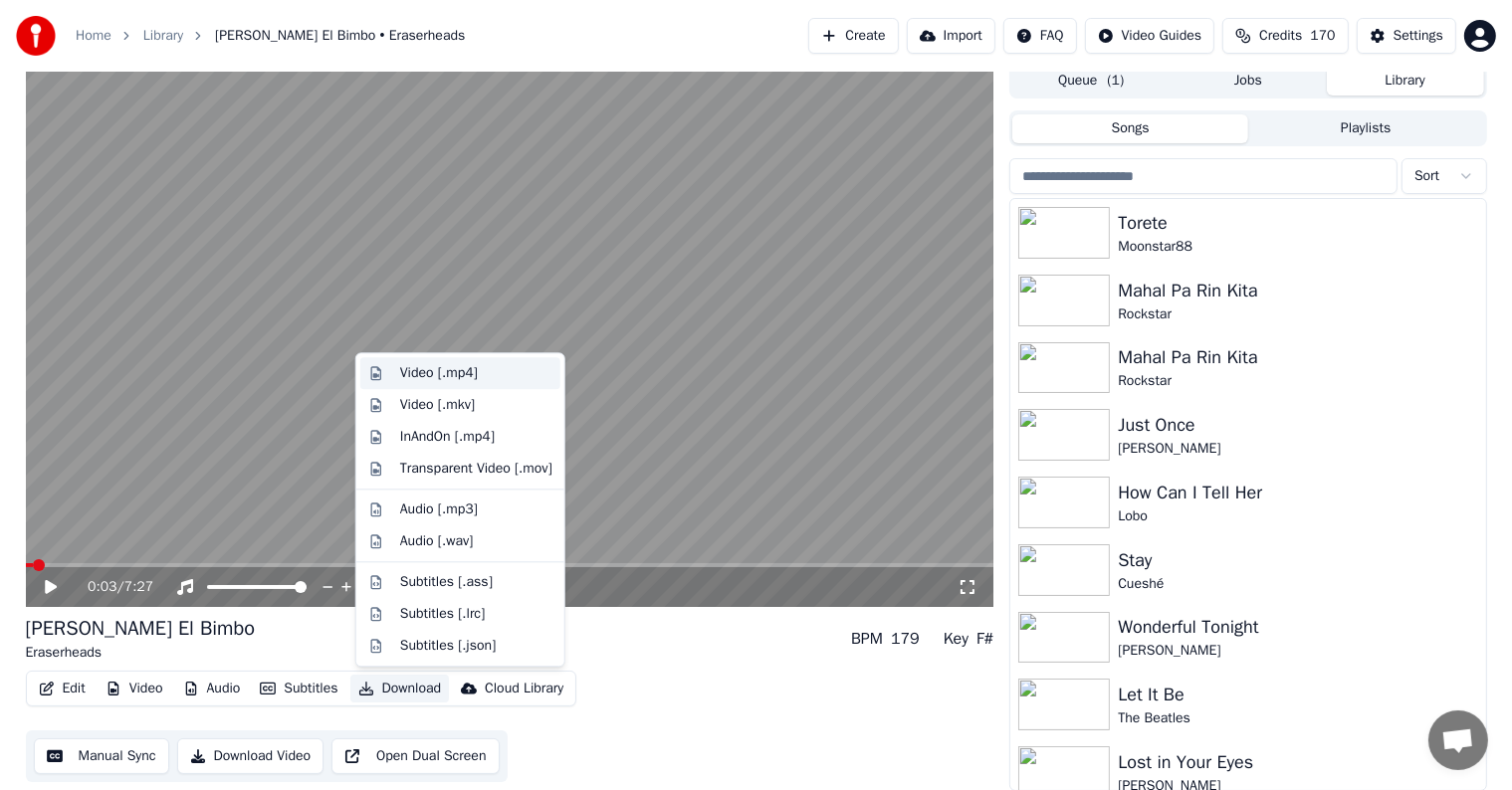 click on "Video [.mp4]" at bounding box center [439, 373] 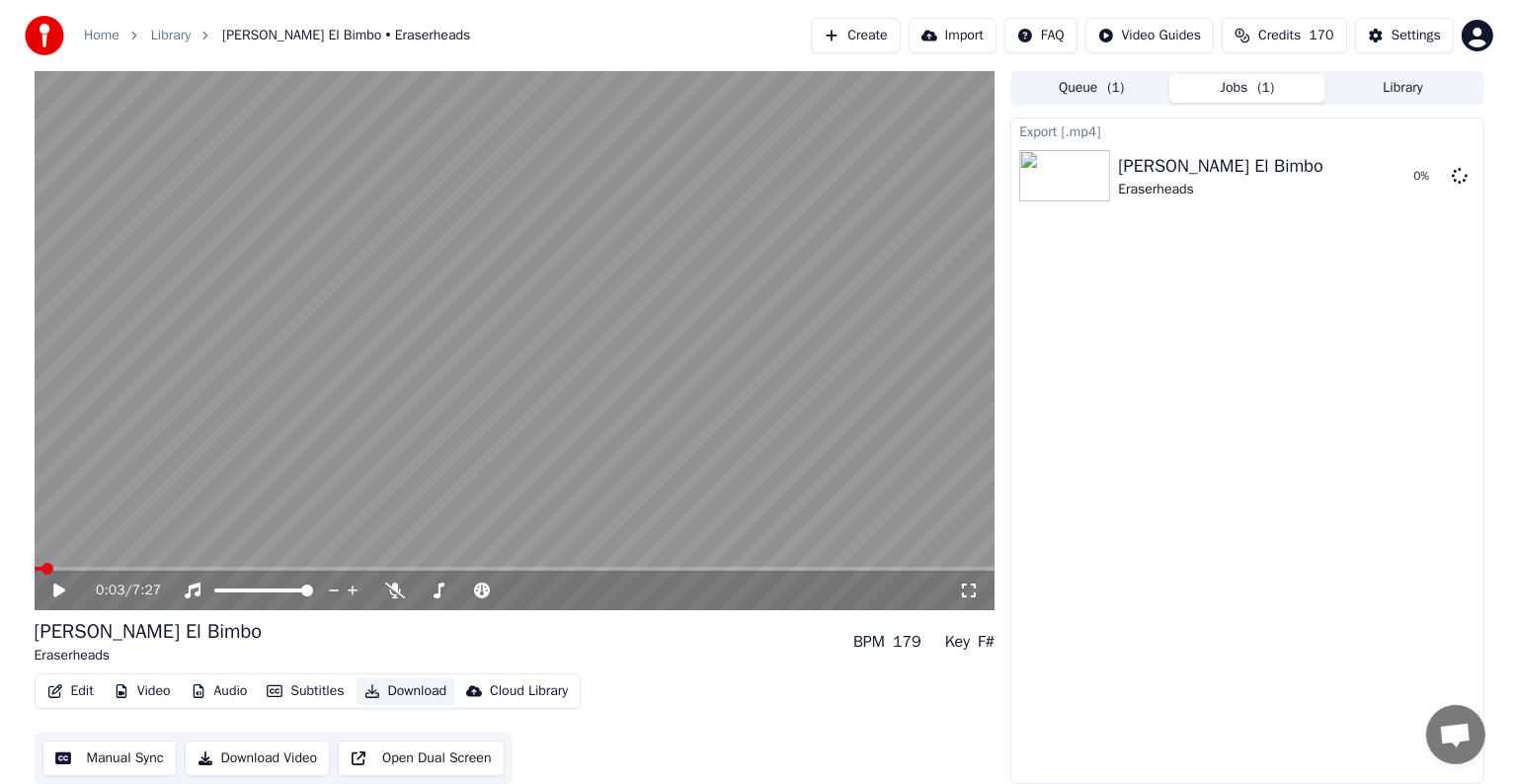 scroll, scrollTop: 1, scrollLeft: 0, axis: vertical 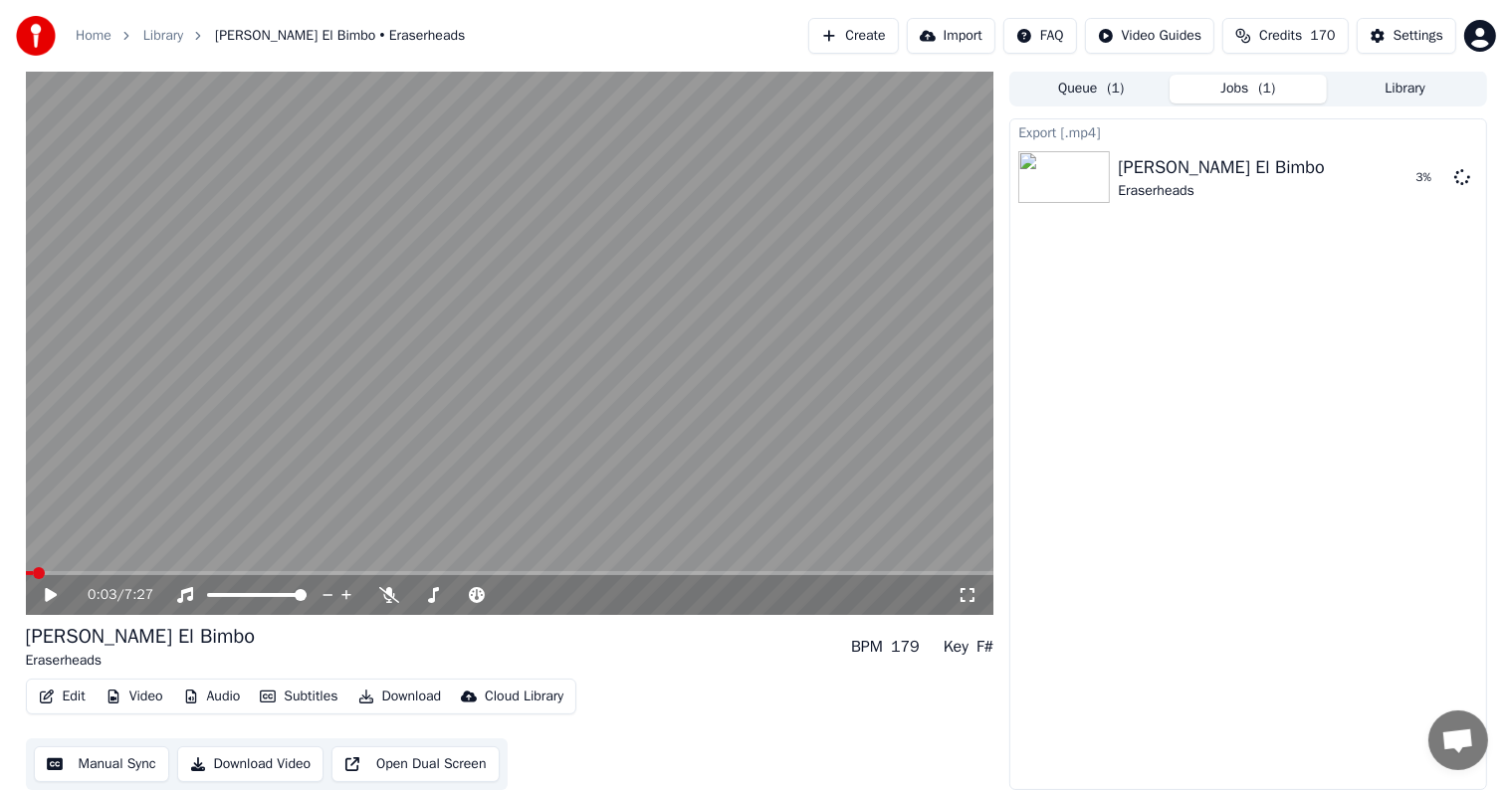 click 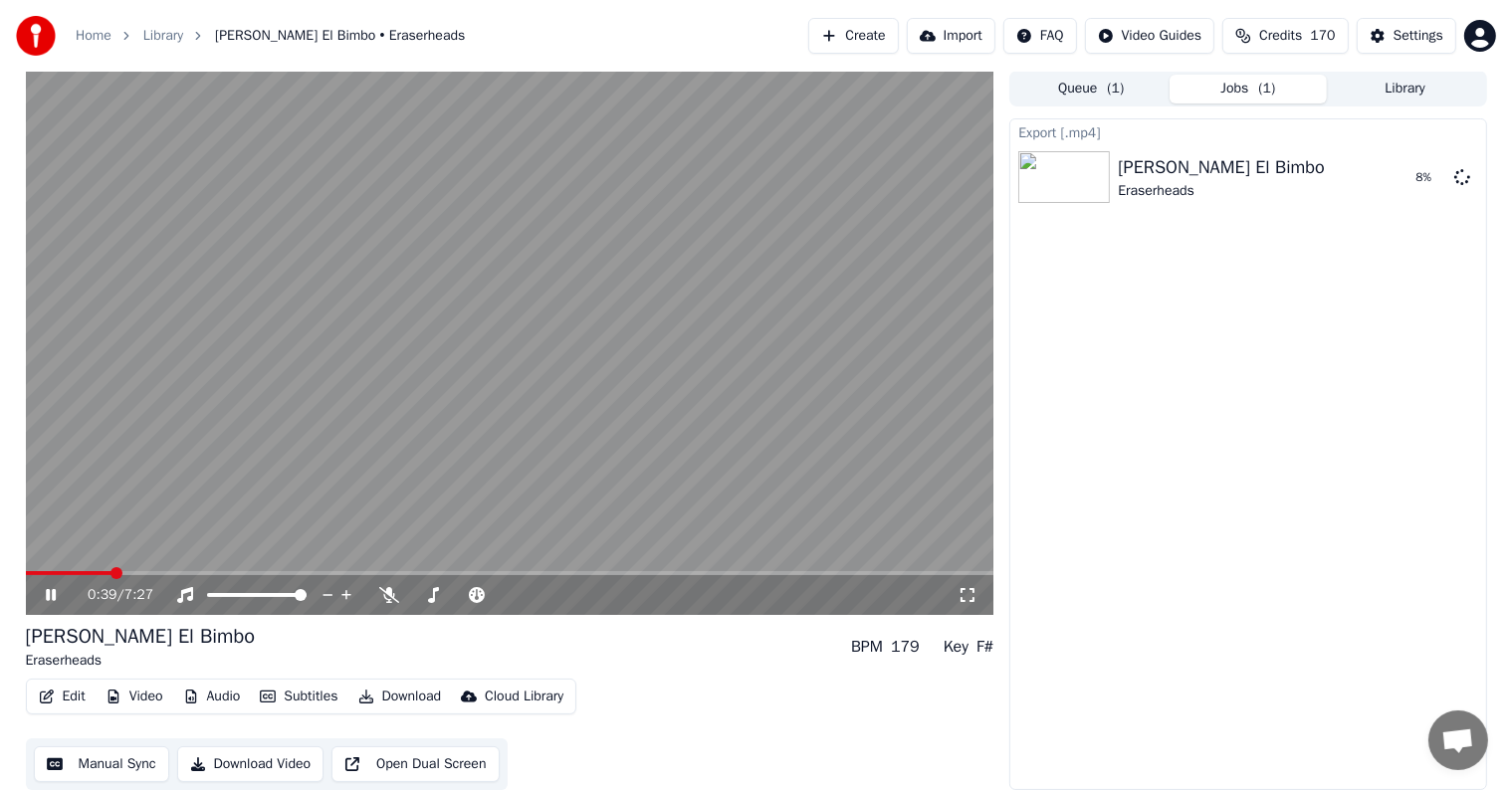 click at bounding box center (69, 573) 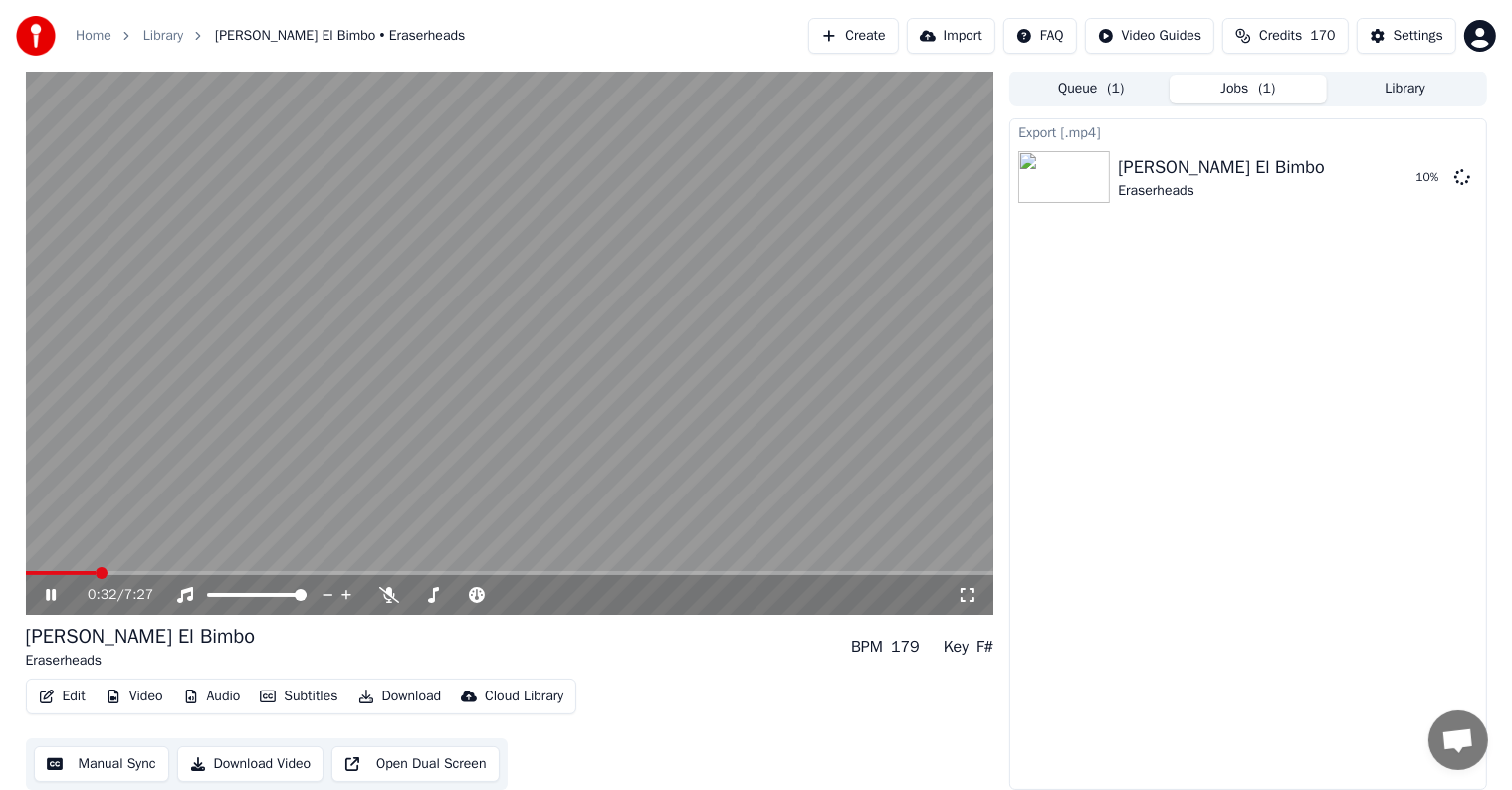click 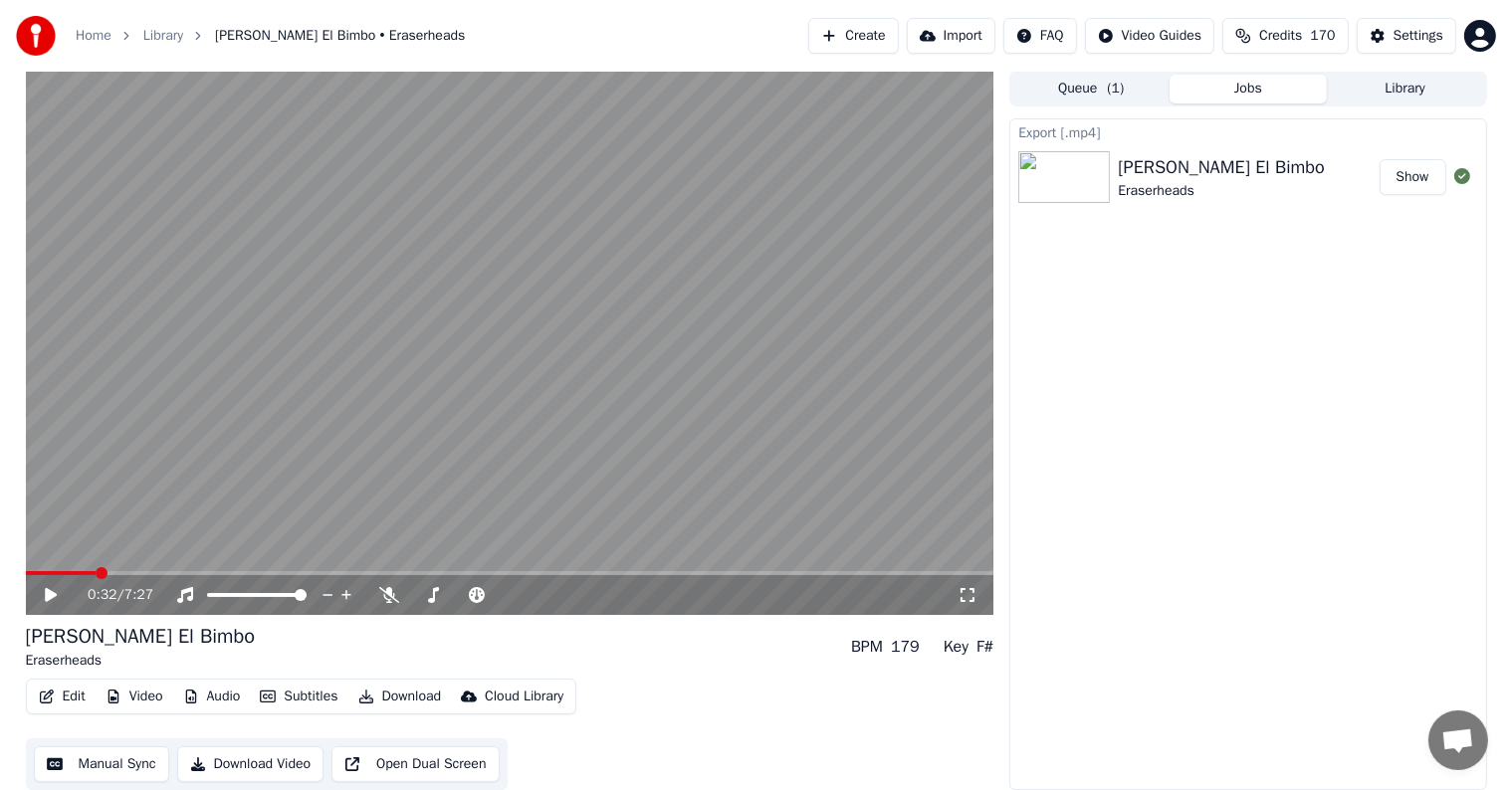 click on "Create" at bounding box center (853, 36) 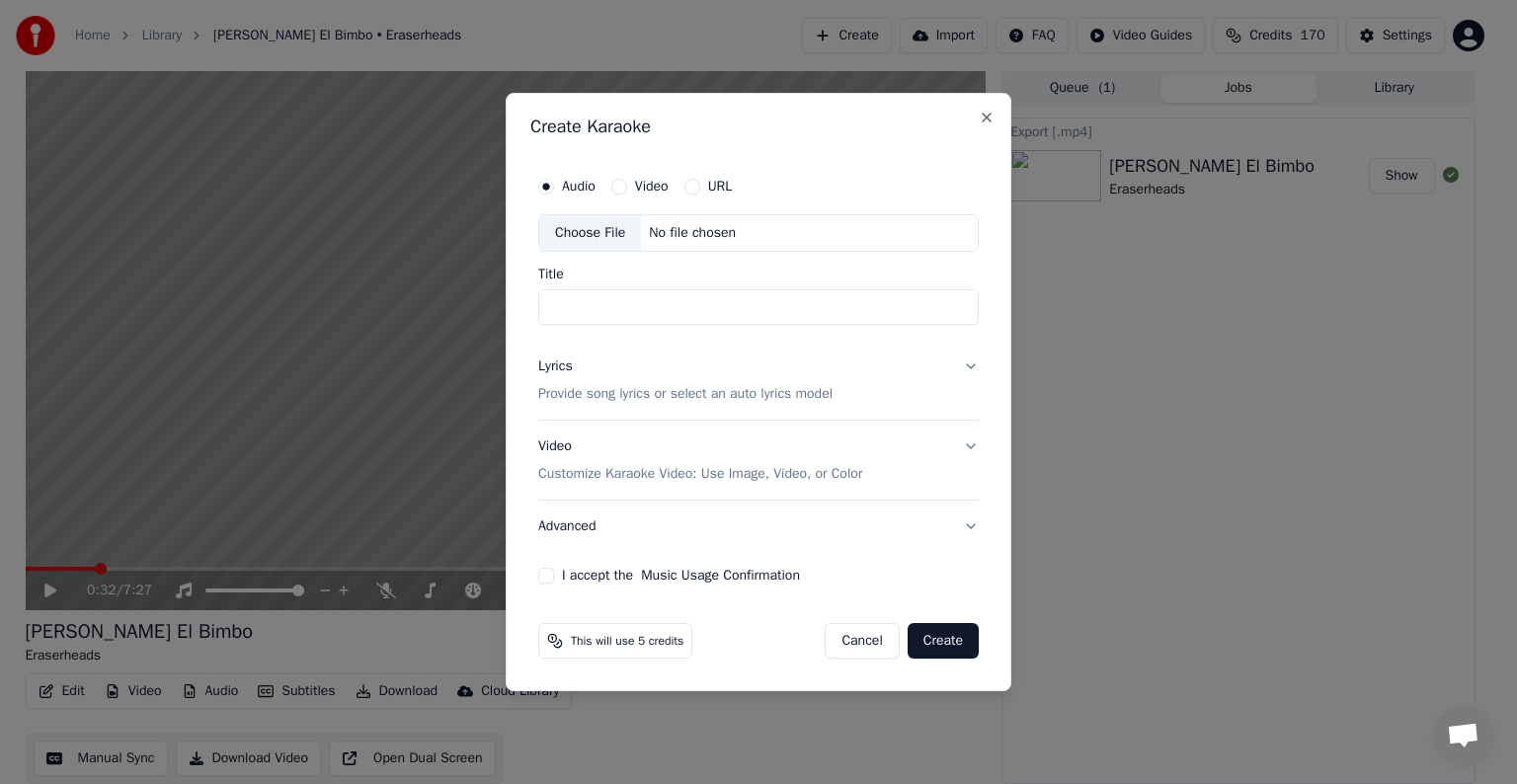 click on "Choose File" at bounding box center [590, 233] 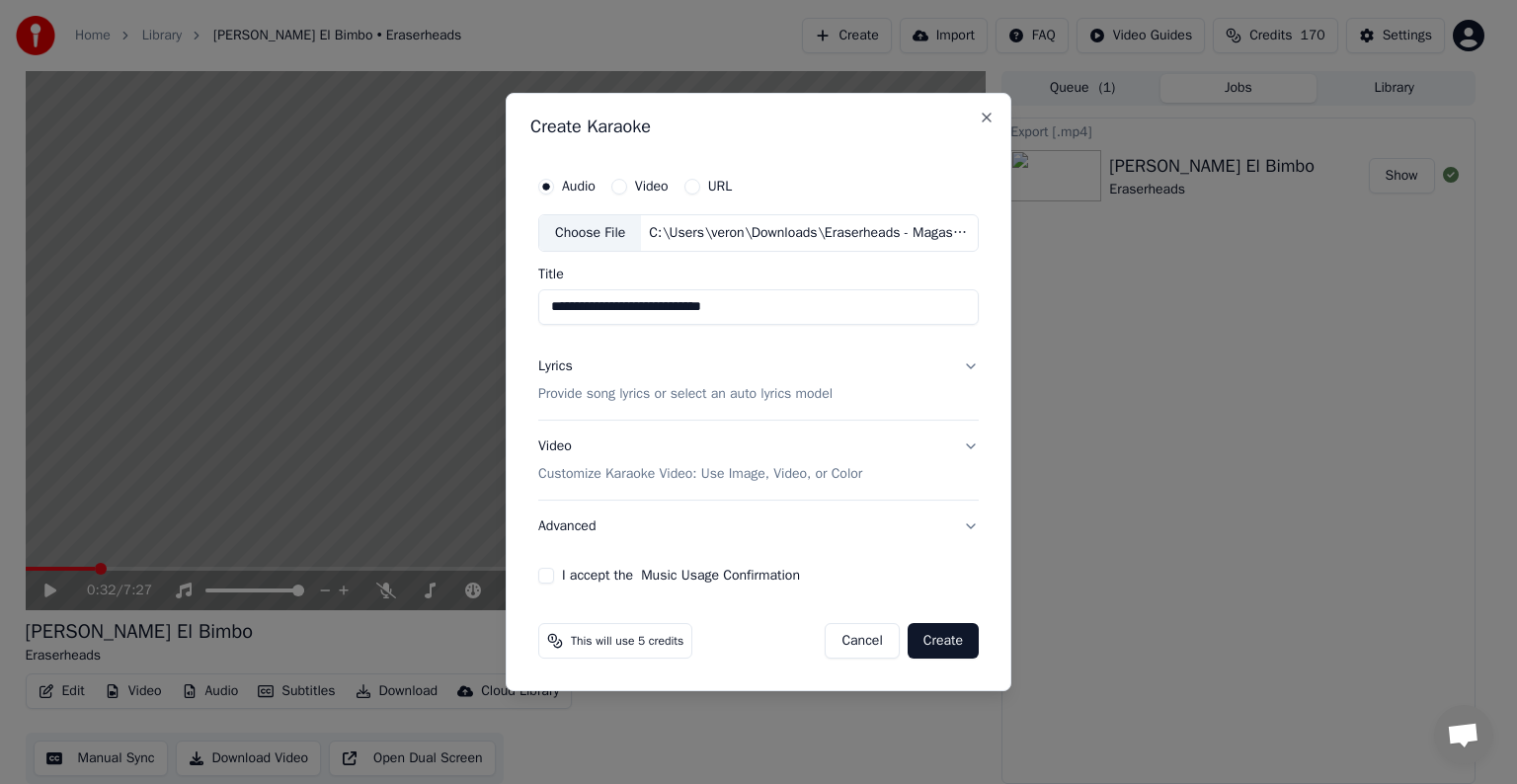 drag, startPoint x: 686, startPoint y: 309, endPoint x: 806, endPoint y: 304, distance: 120.104121 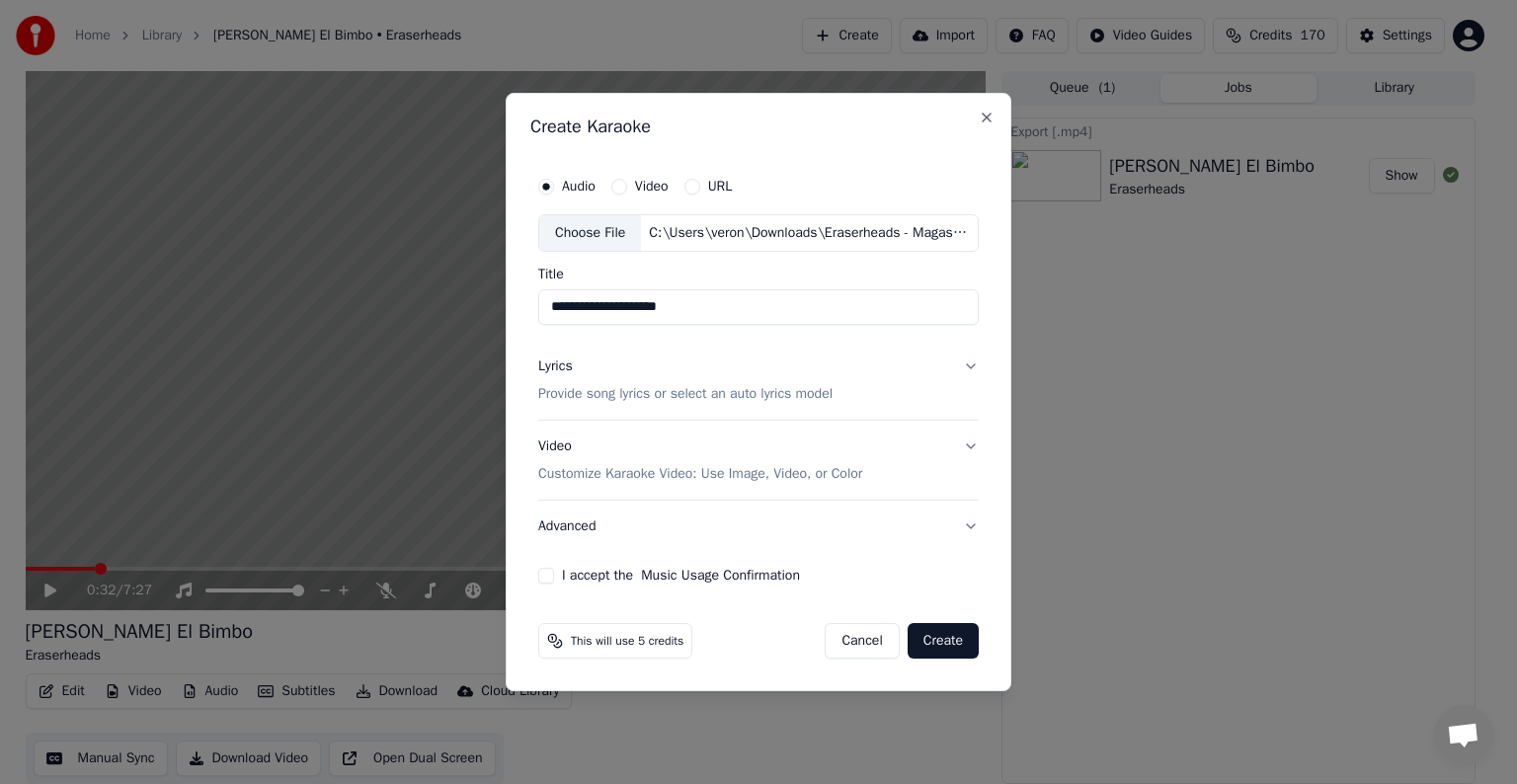 drag, startPoint x: 636, startPoint y: 308, endPoint x: 521, endPoint y: 296, distance: 115.62439 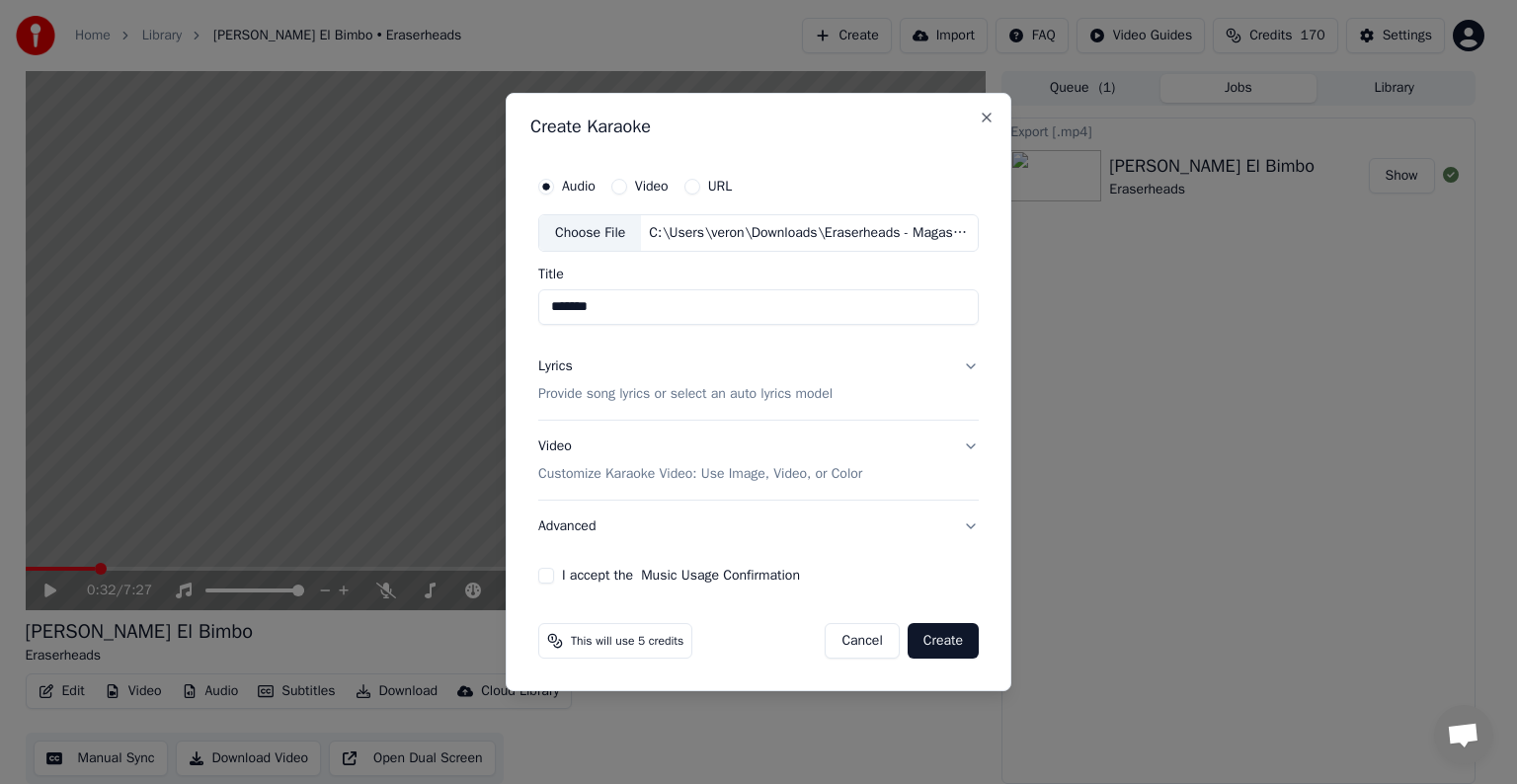 click on "*******" at bounding box center (758, 307) 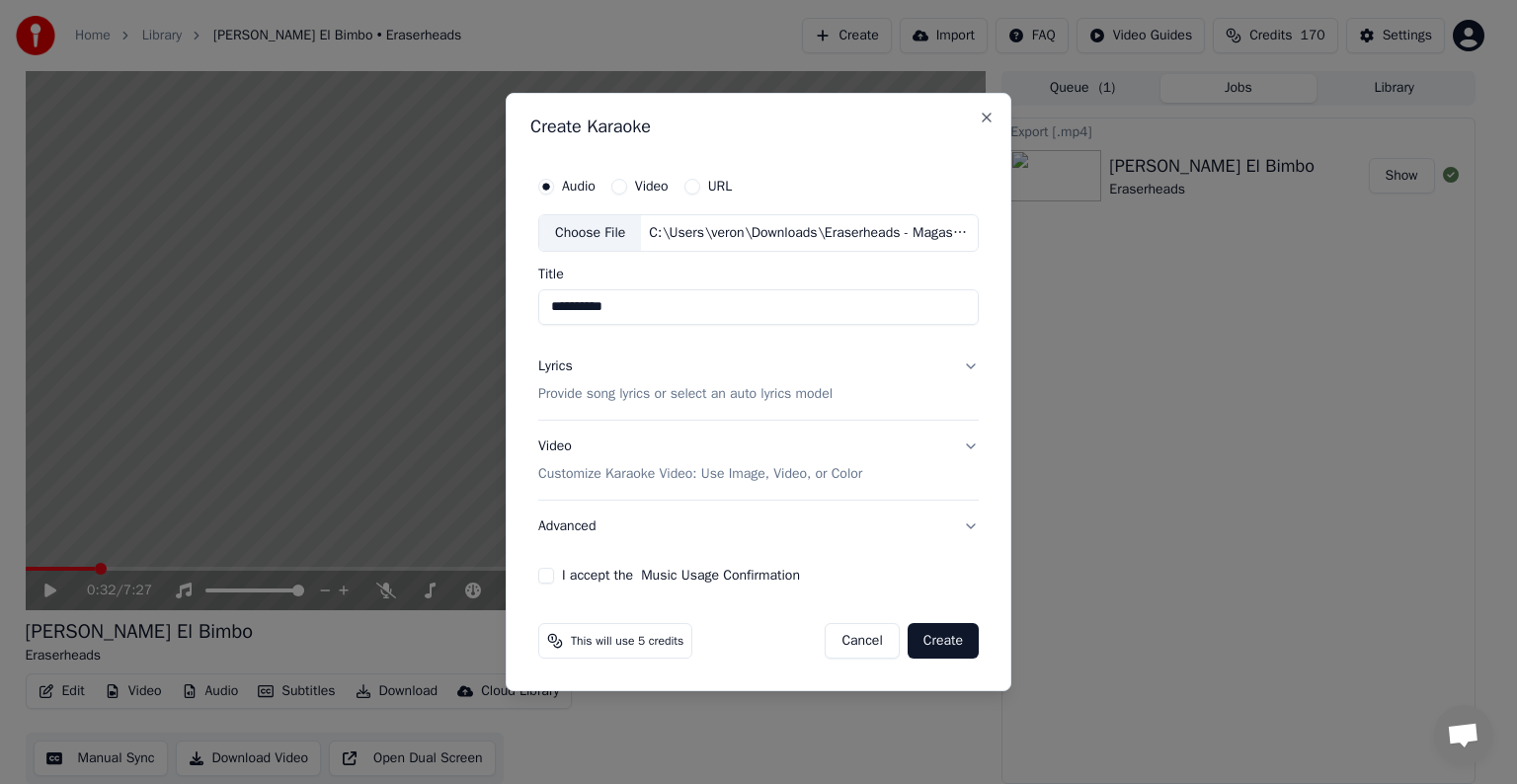 paste on "**********" 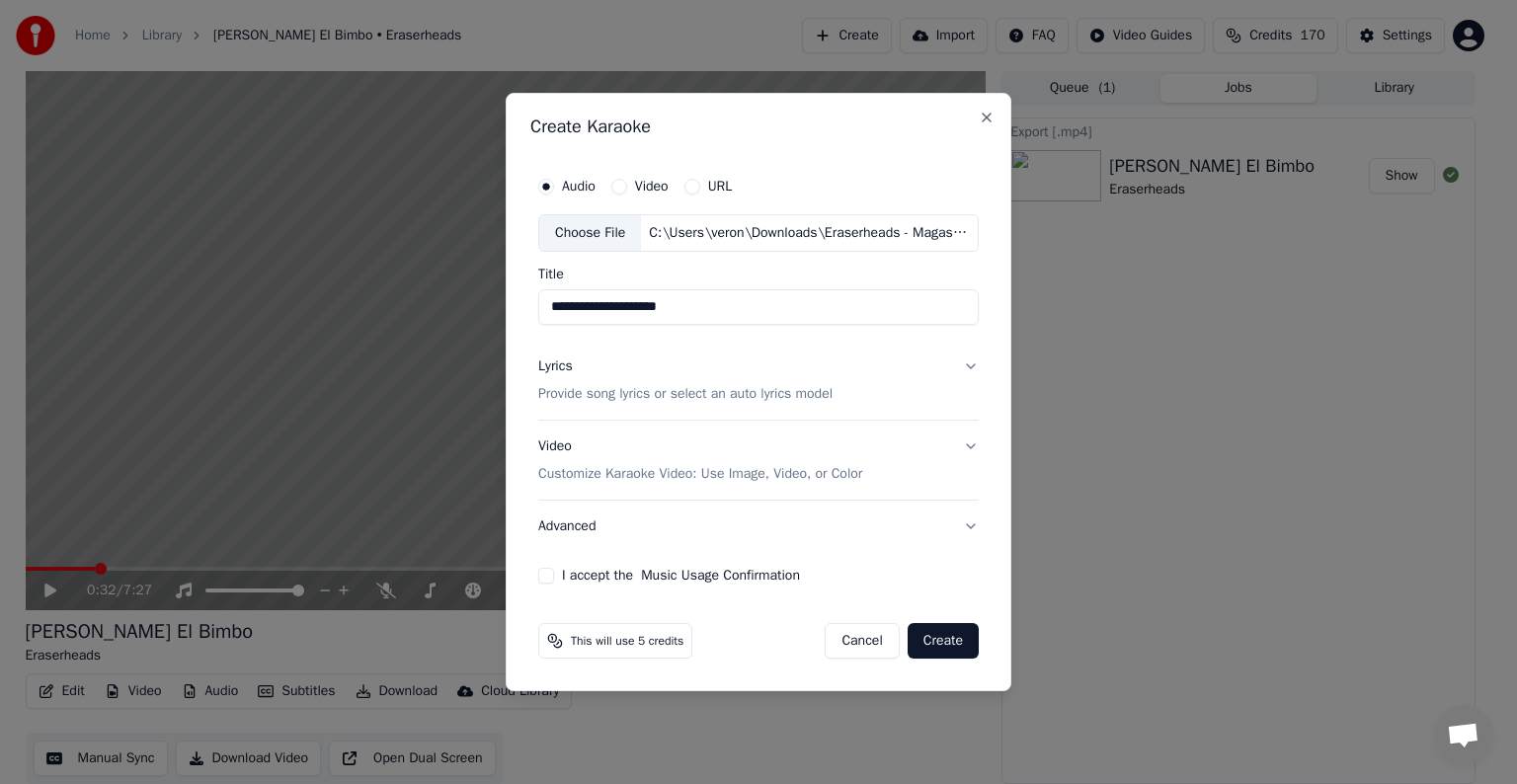 type on "**********" 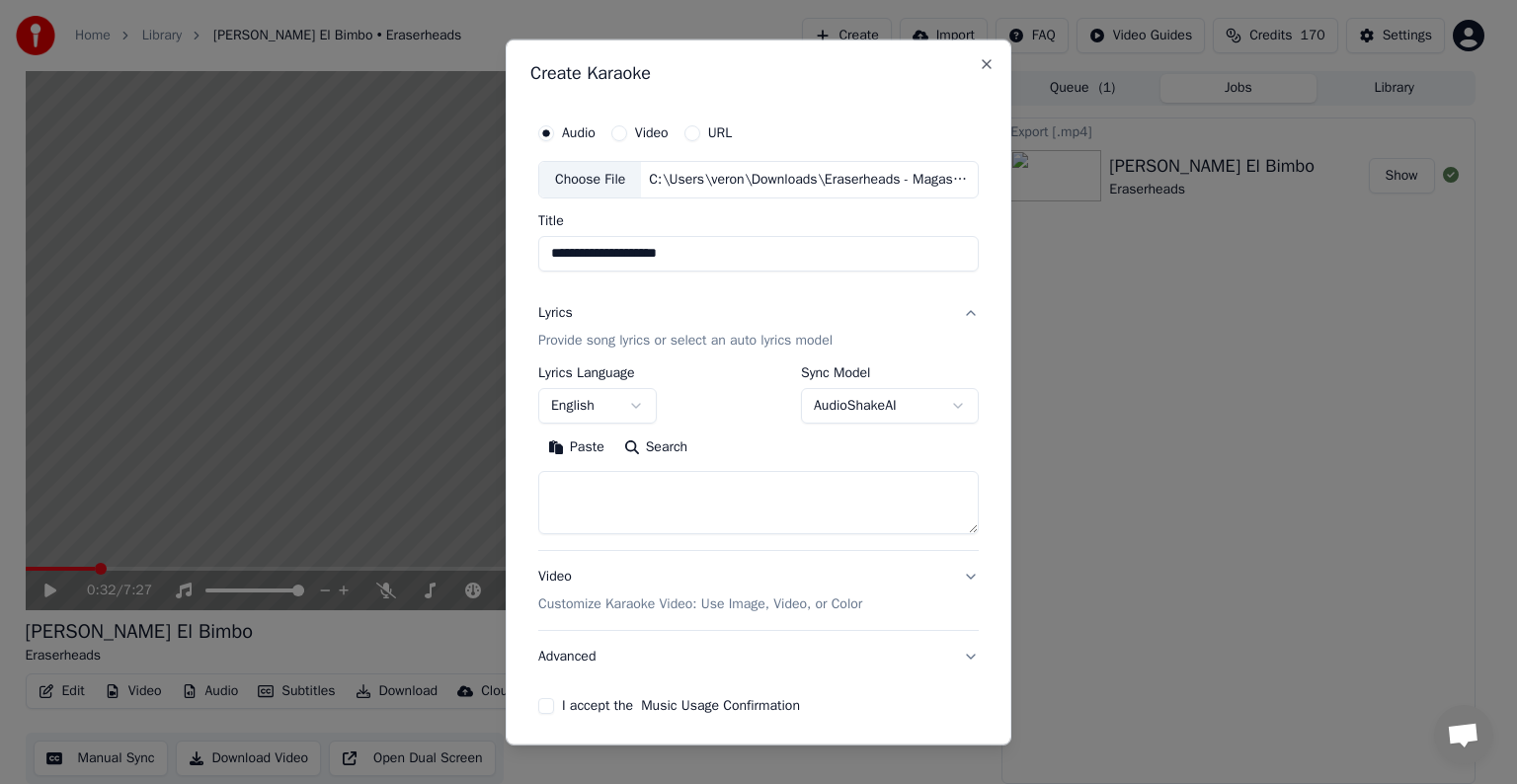 click at bounding box center (758, 503) 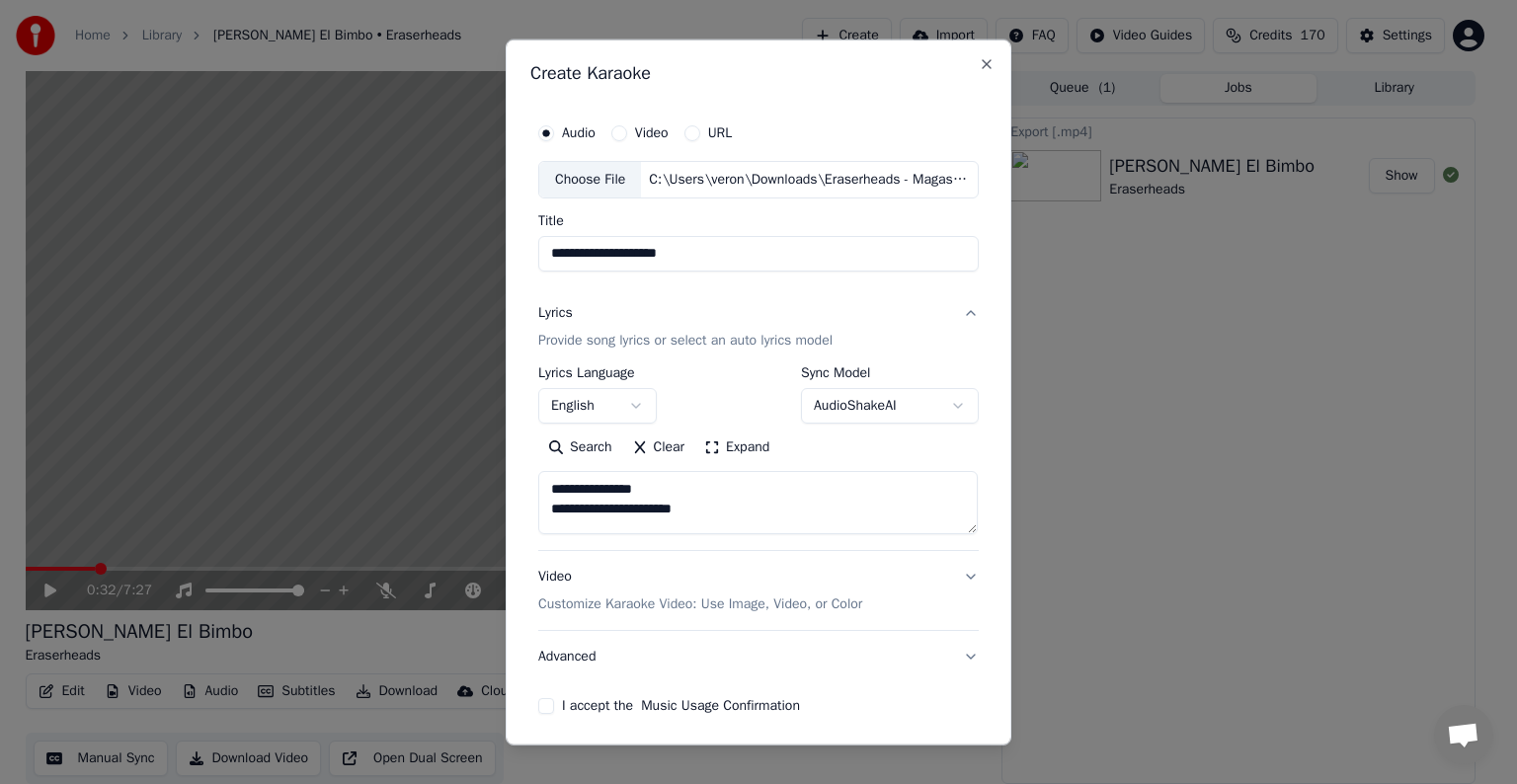scroll, scrollTop: 24, scrollLeft: 0, axis: vertical 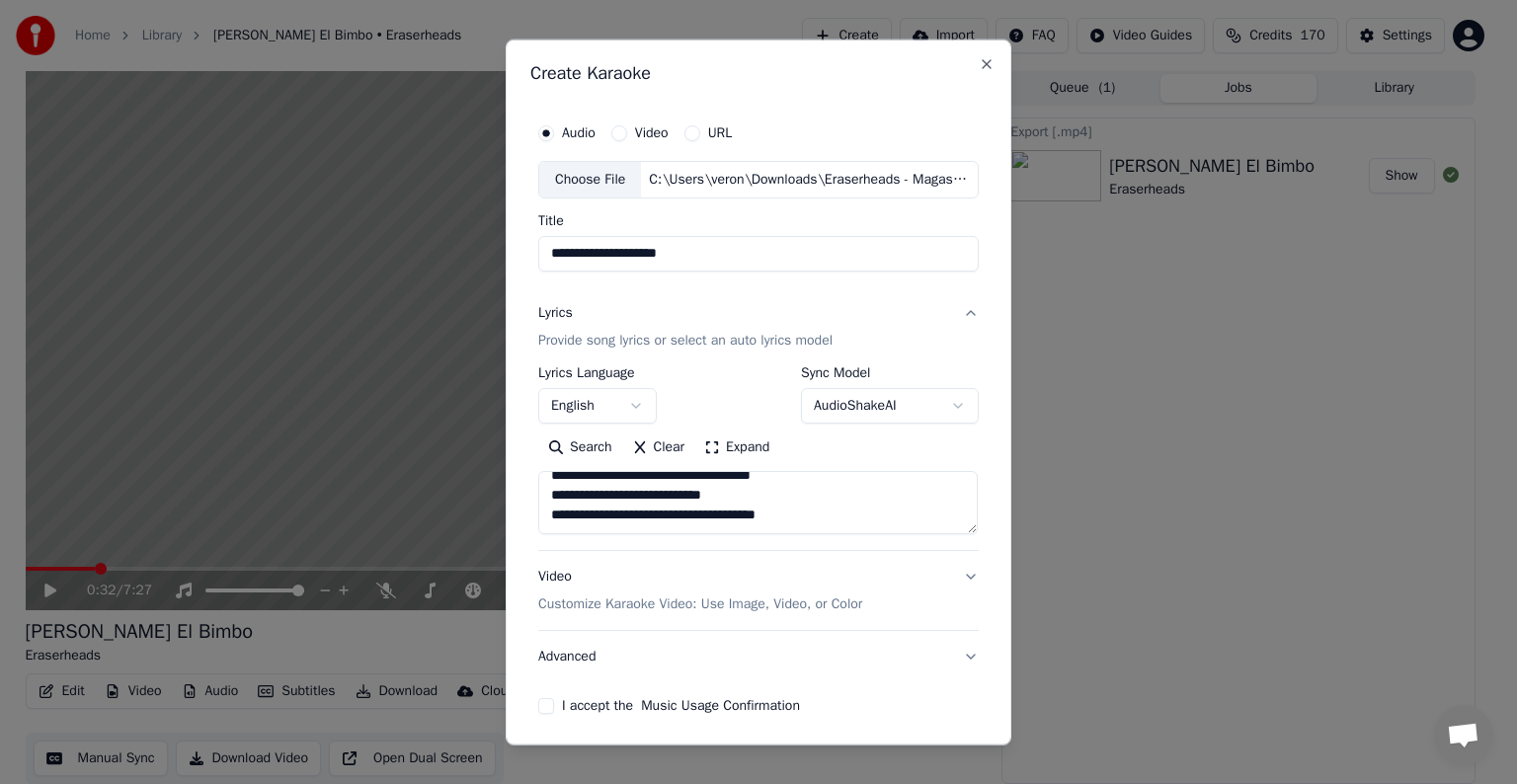 paste on "**********" 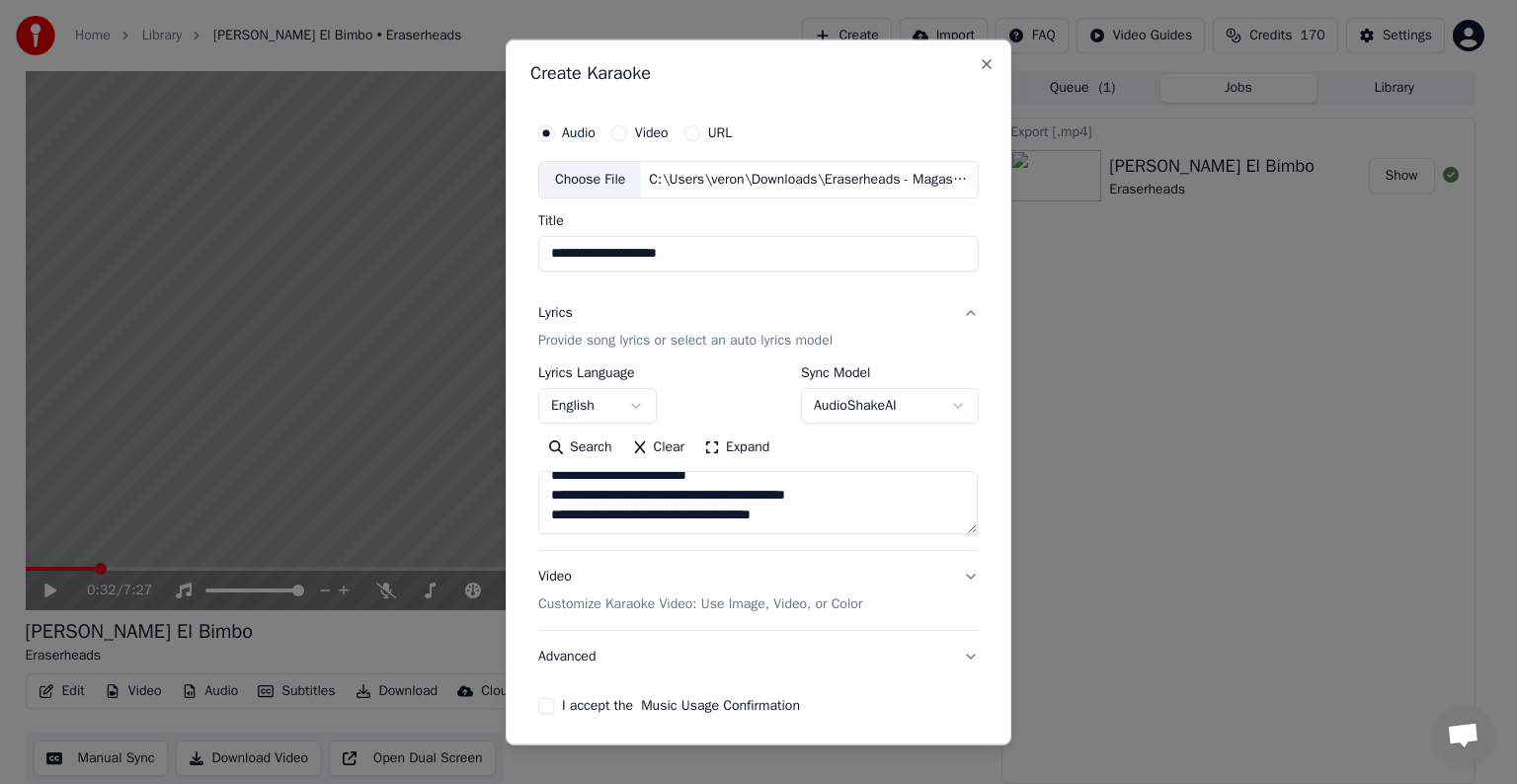 scroll, scrollTop: 221, scrollLeft: 0, axis: vertical 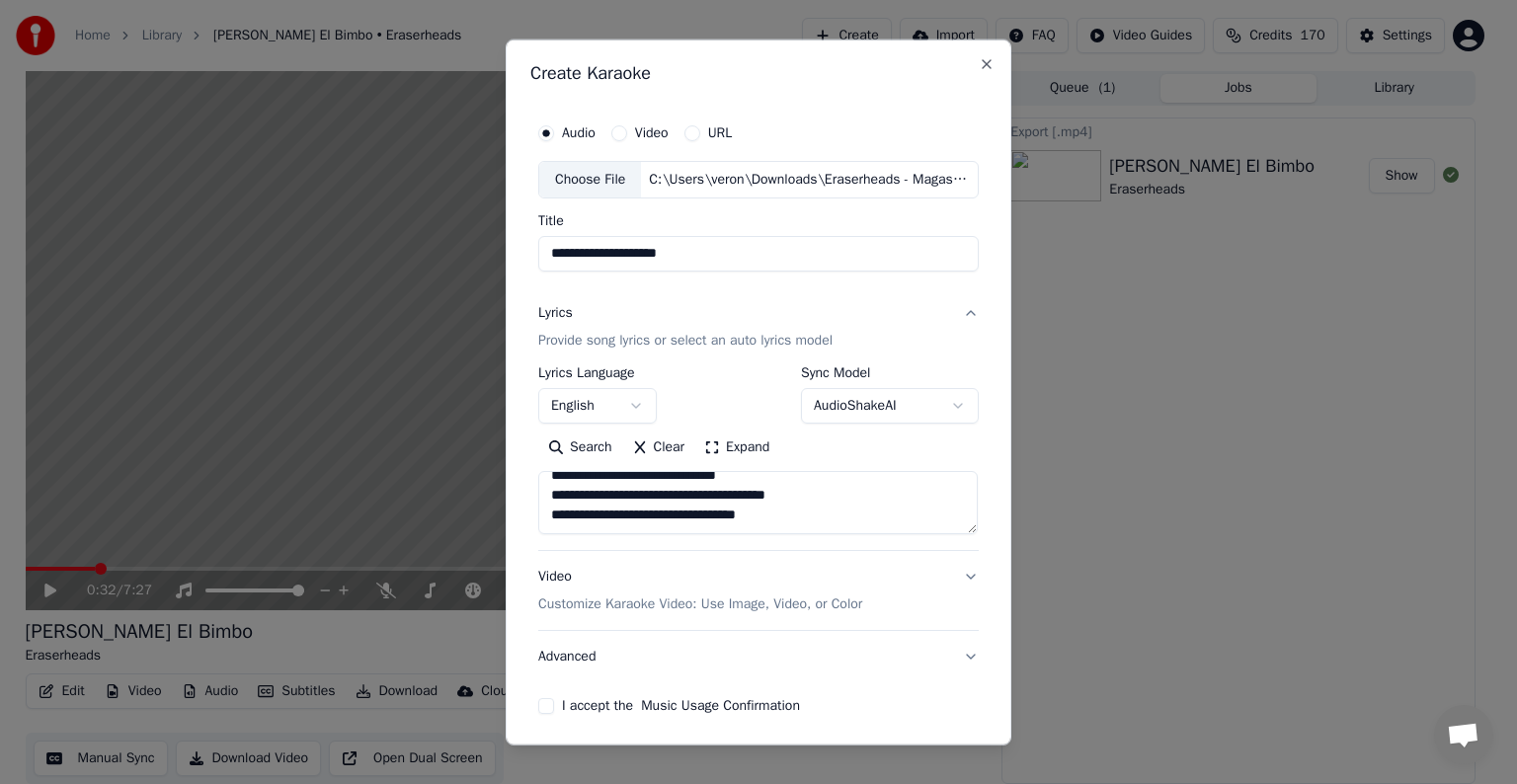paste on "**********" 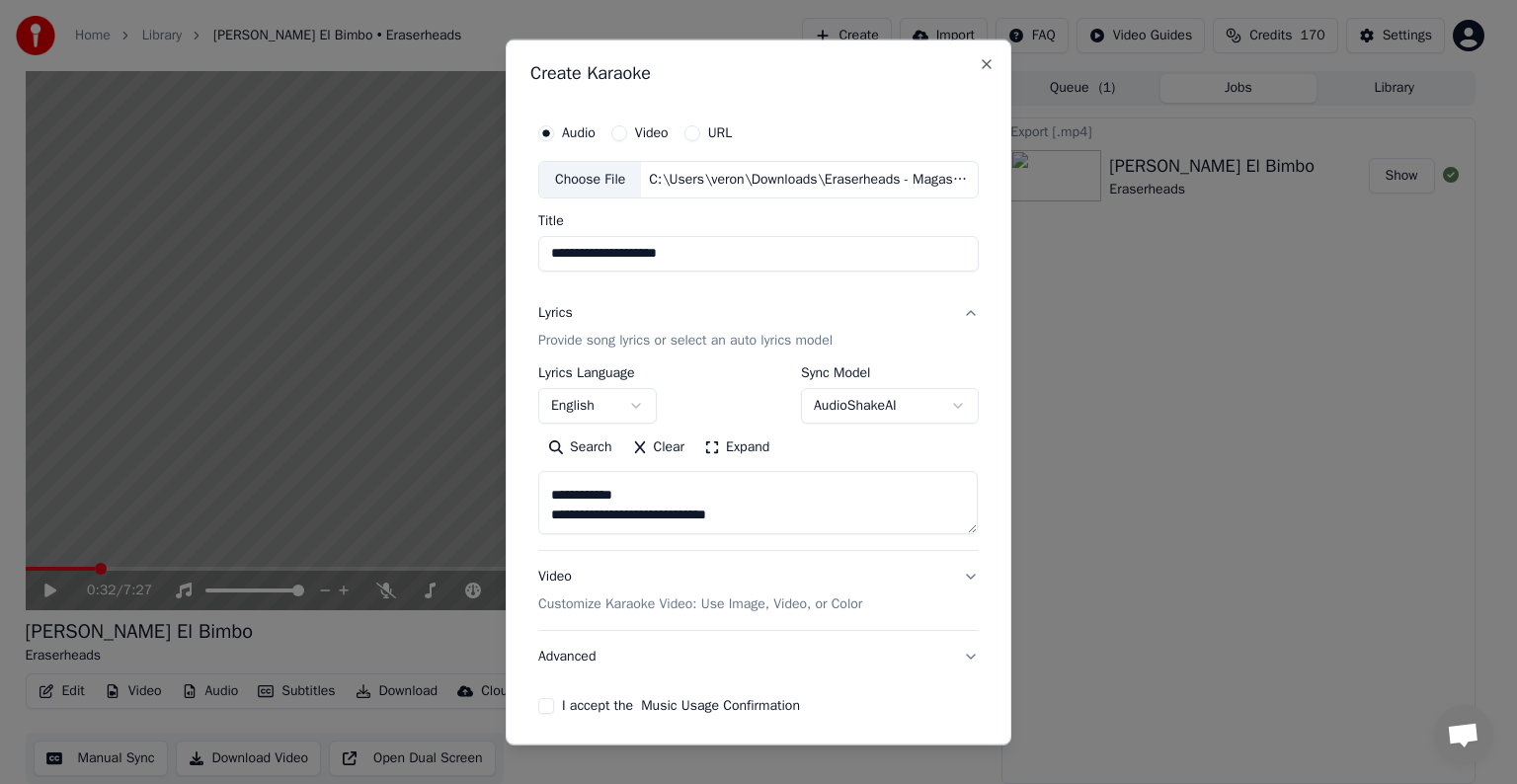 scroll, scrollTop: 379, scrollLeft: 0, axis: vertical 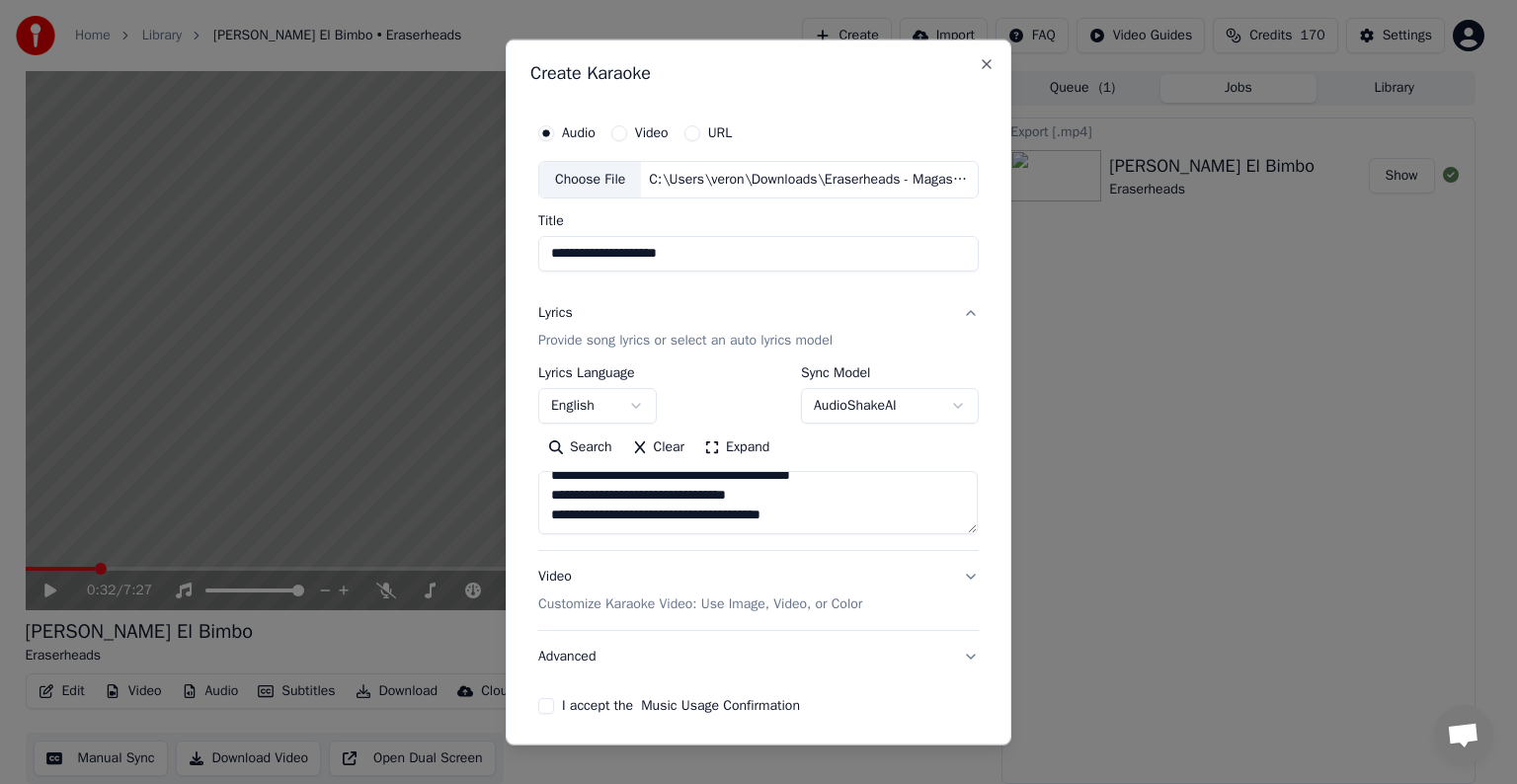 paste on "**********" 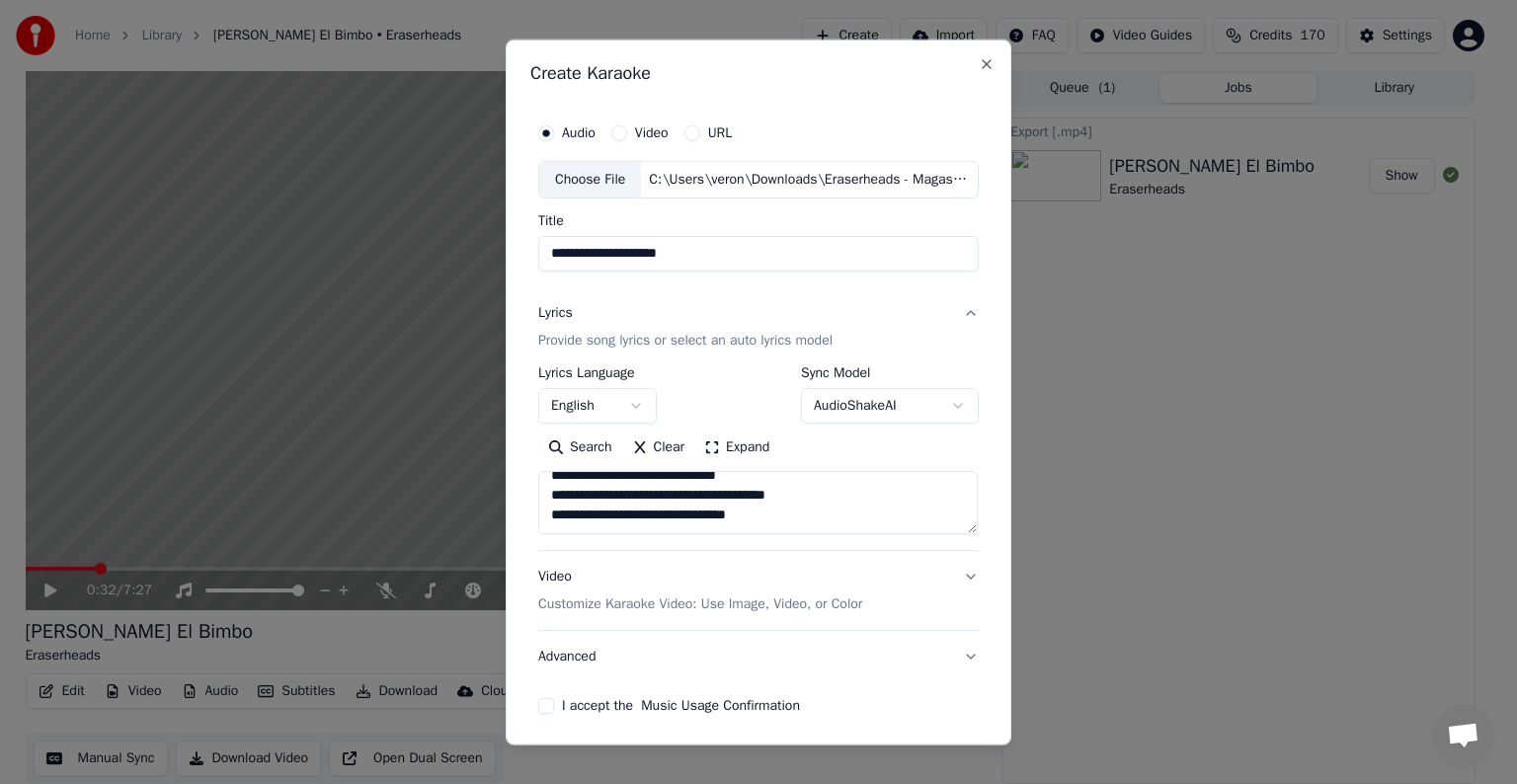 scroll, scrollTop: 577, scrollLeft: 0, axis: vertical 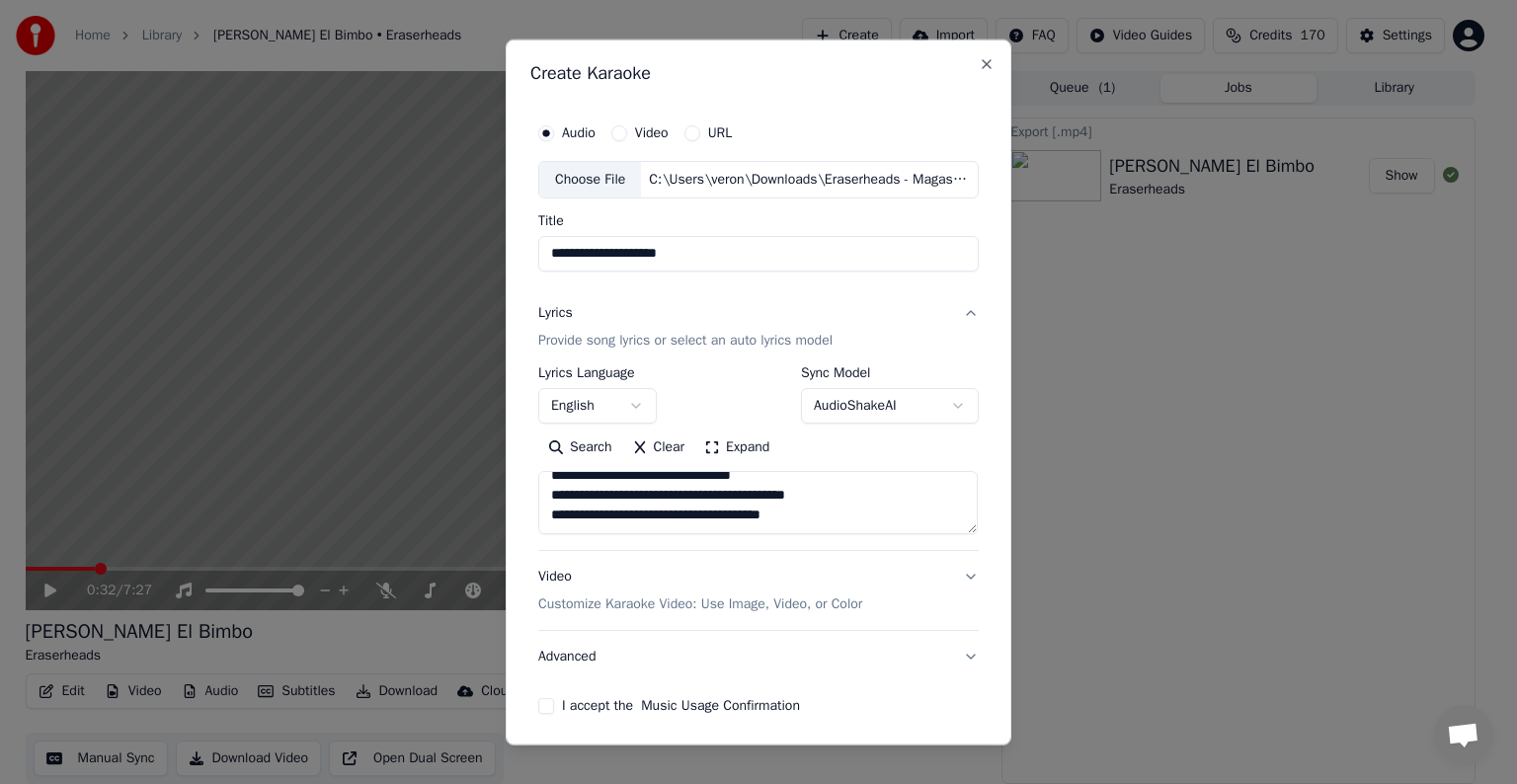 click at bounding box center [758, 503] 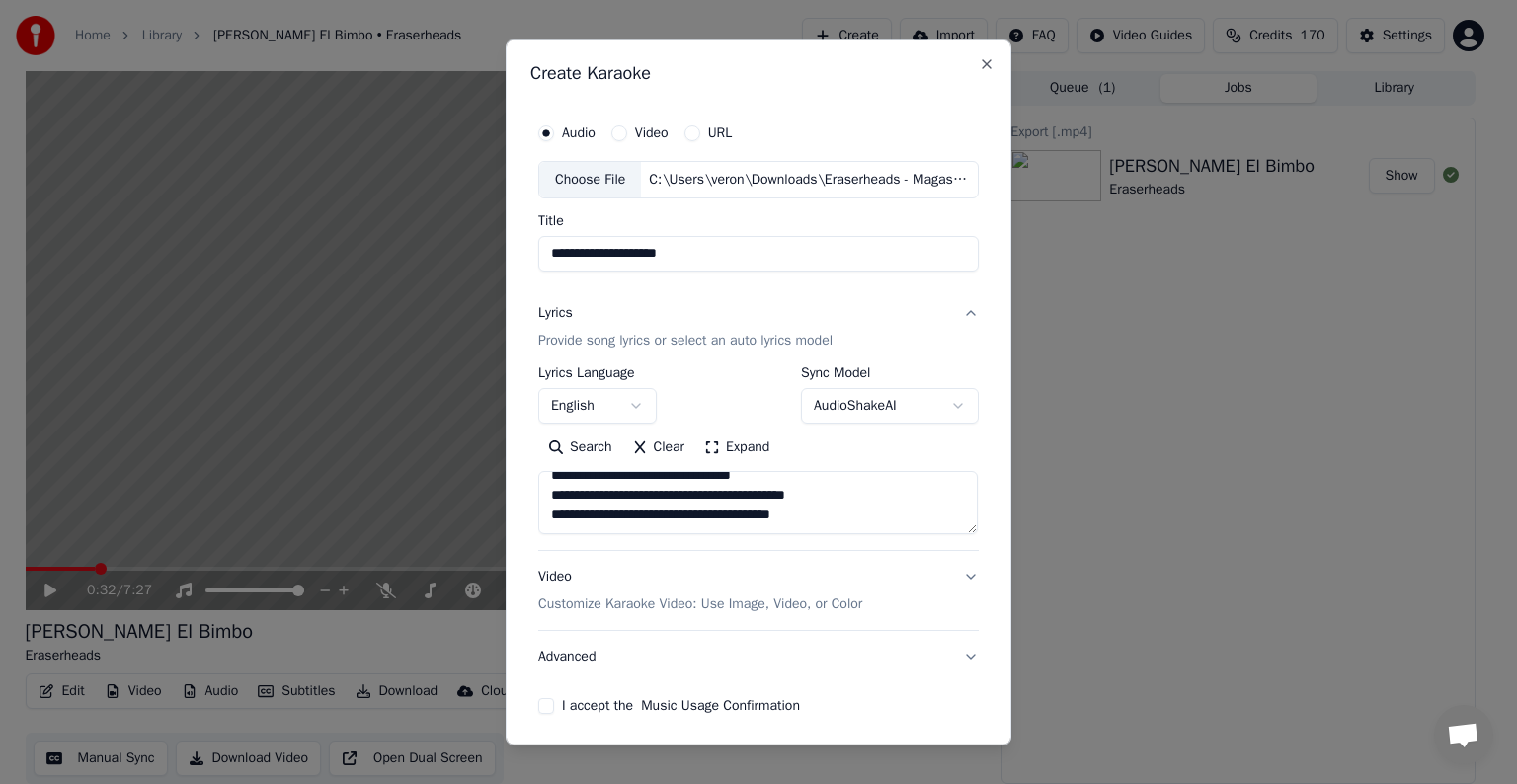 paste on "**********" 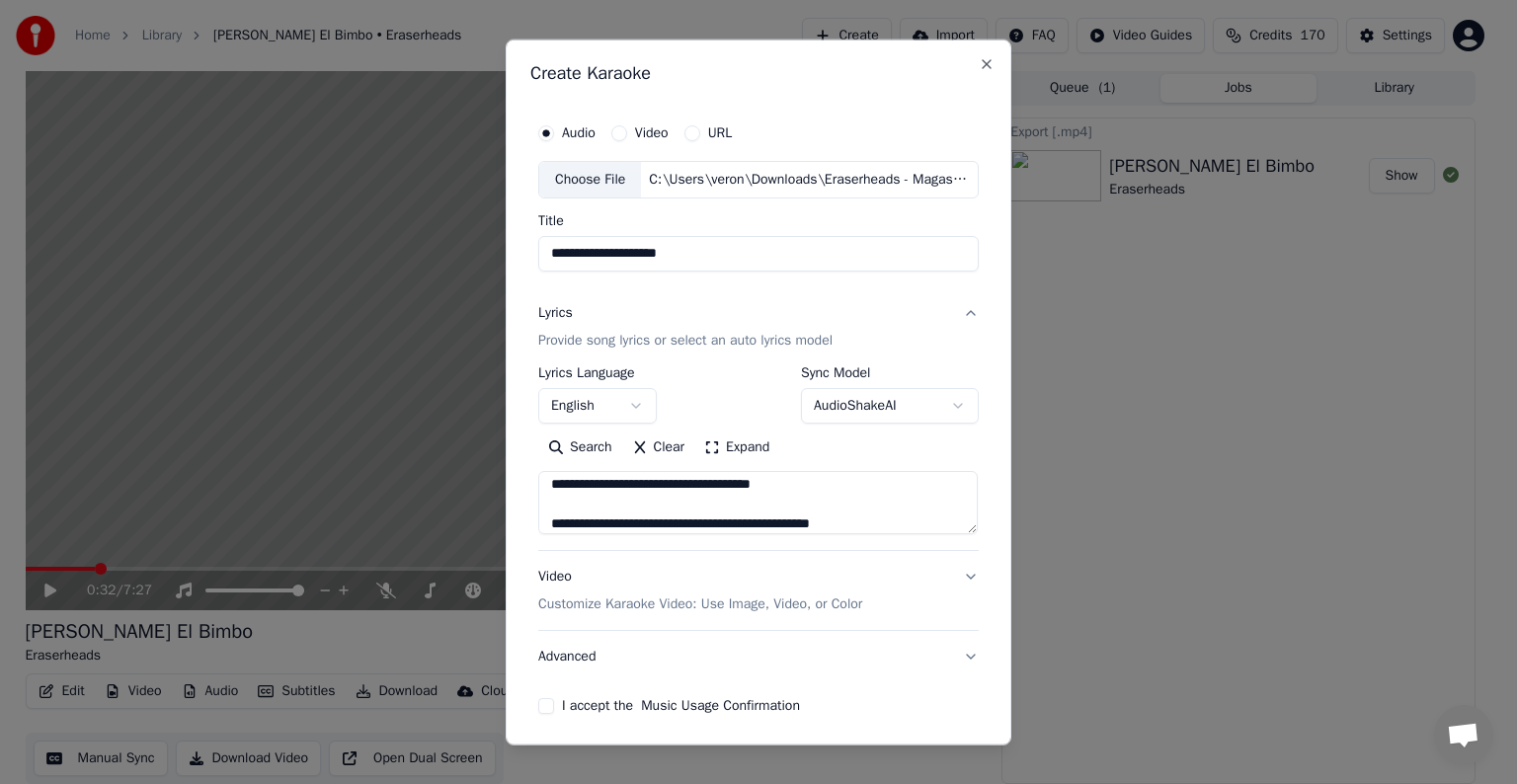 scroll, scrollTop: 735, scrollLeft: 0, axis: vertical 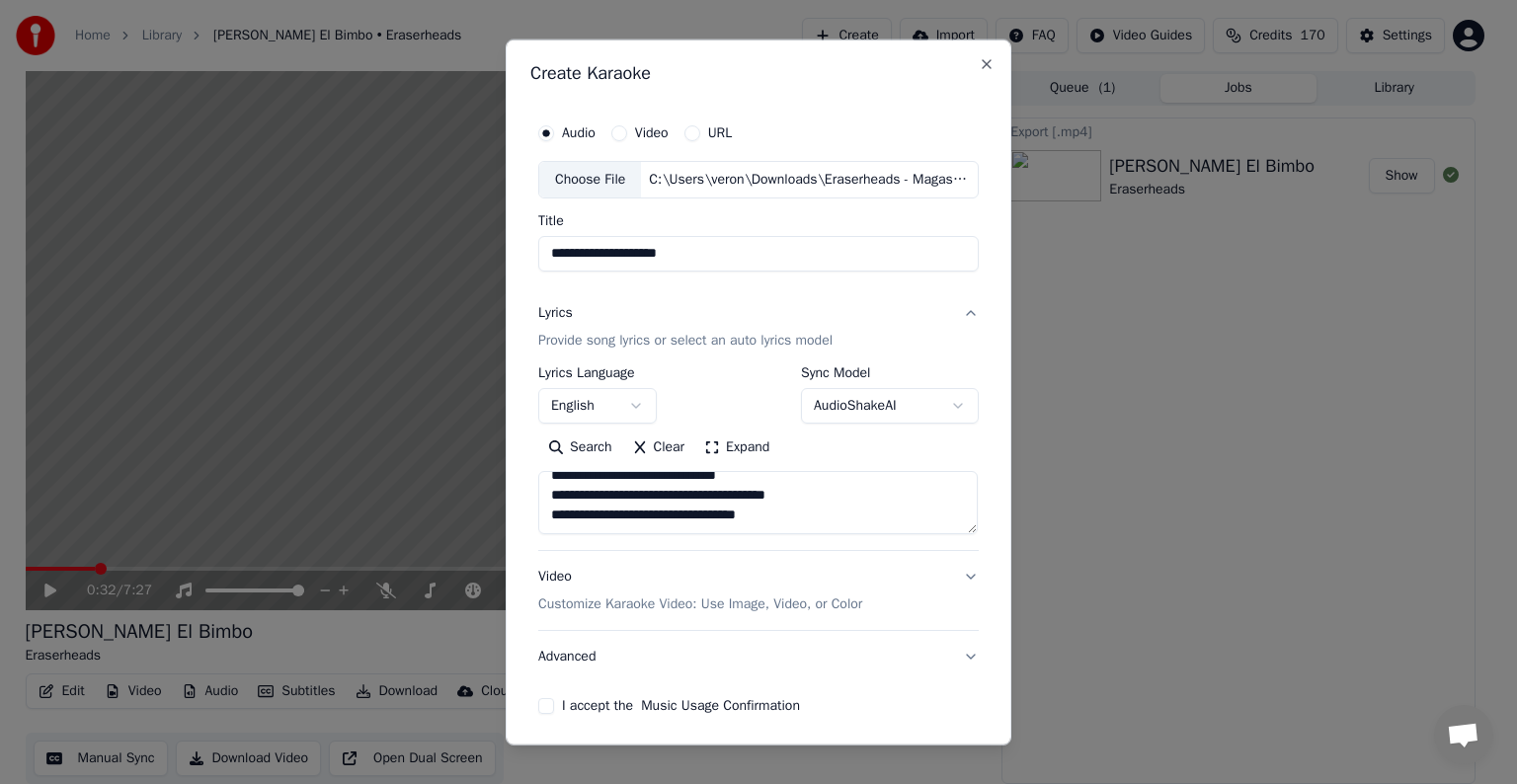 paste on "**********" 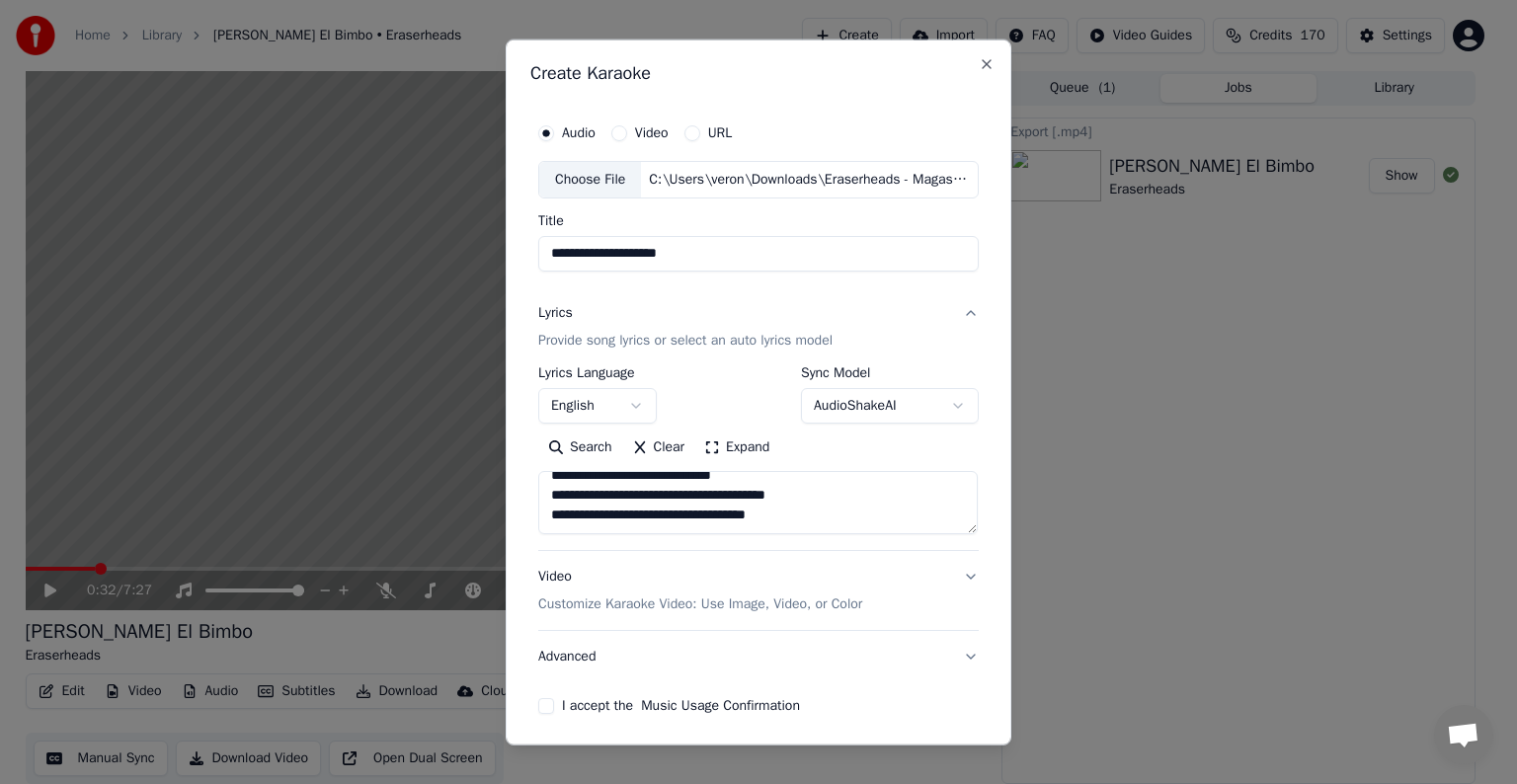 scroll, scrollTop: 873, scrollLeft: 0, axis: vertical 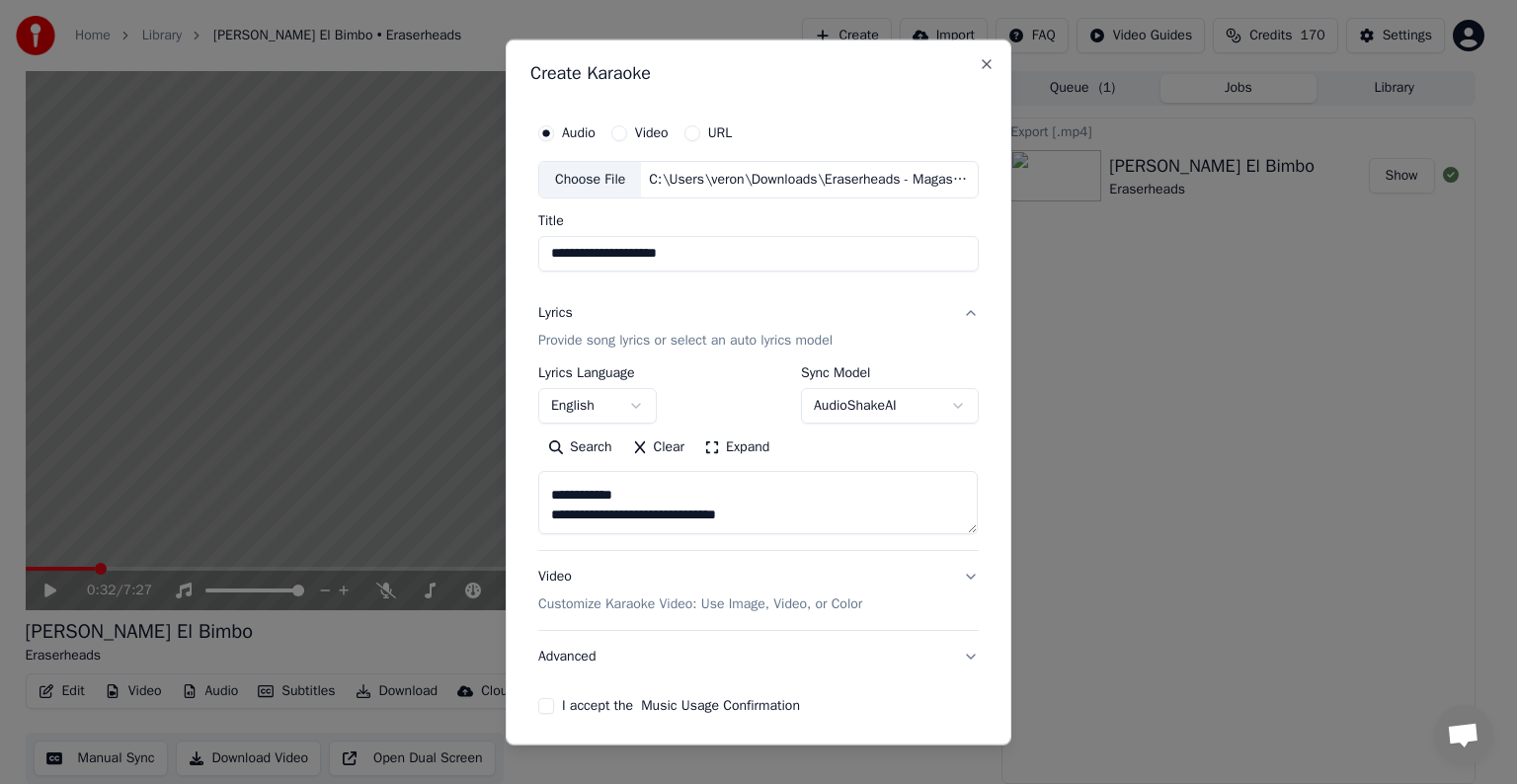 paste on "**********" 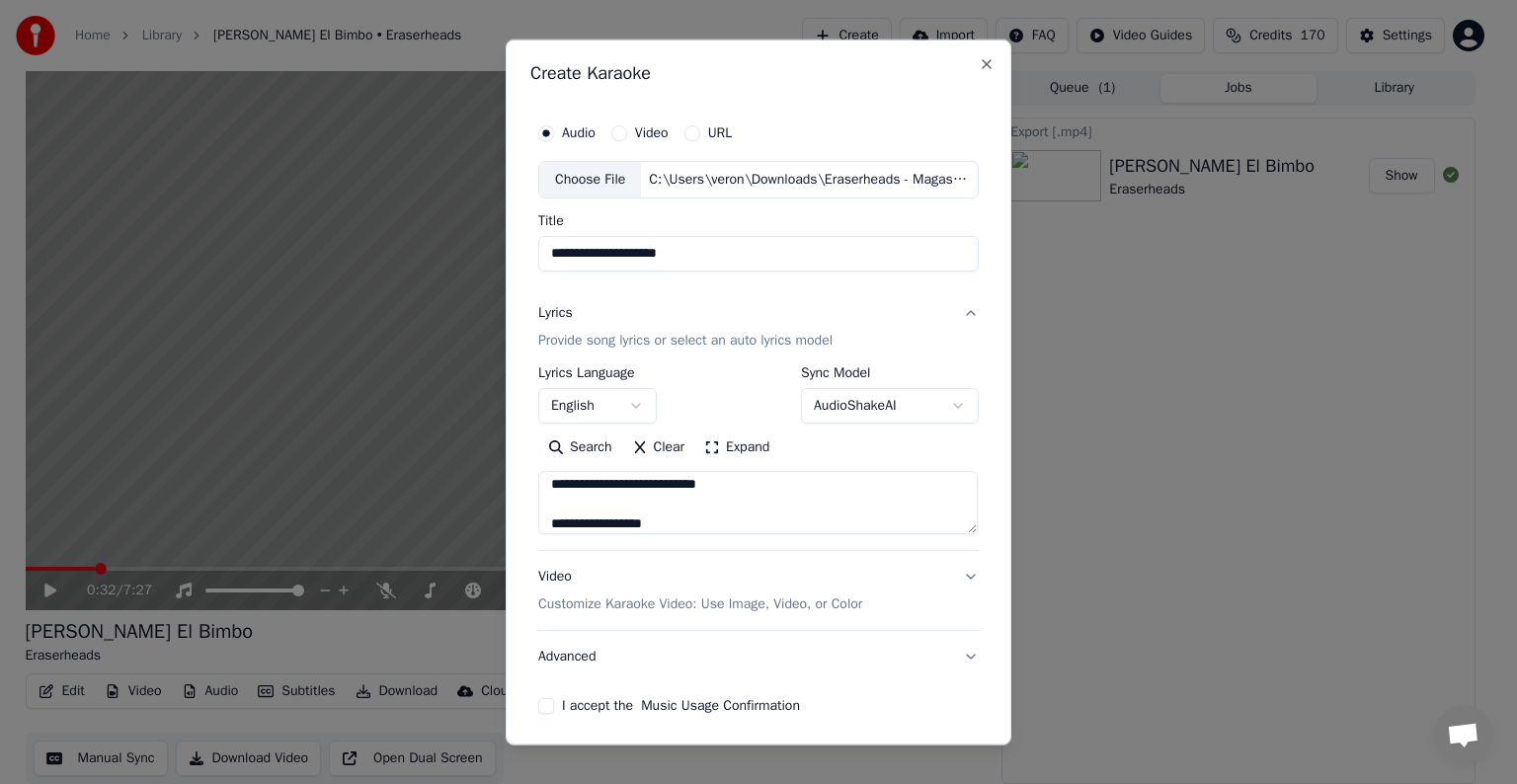 scroll, scrollTop: 1051, scrollLeft: 0, axis: vertical 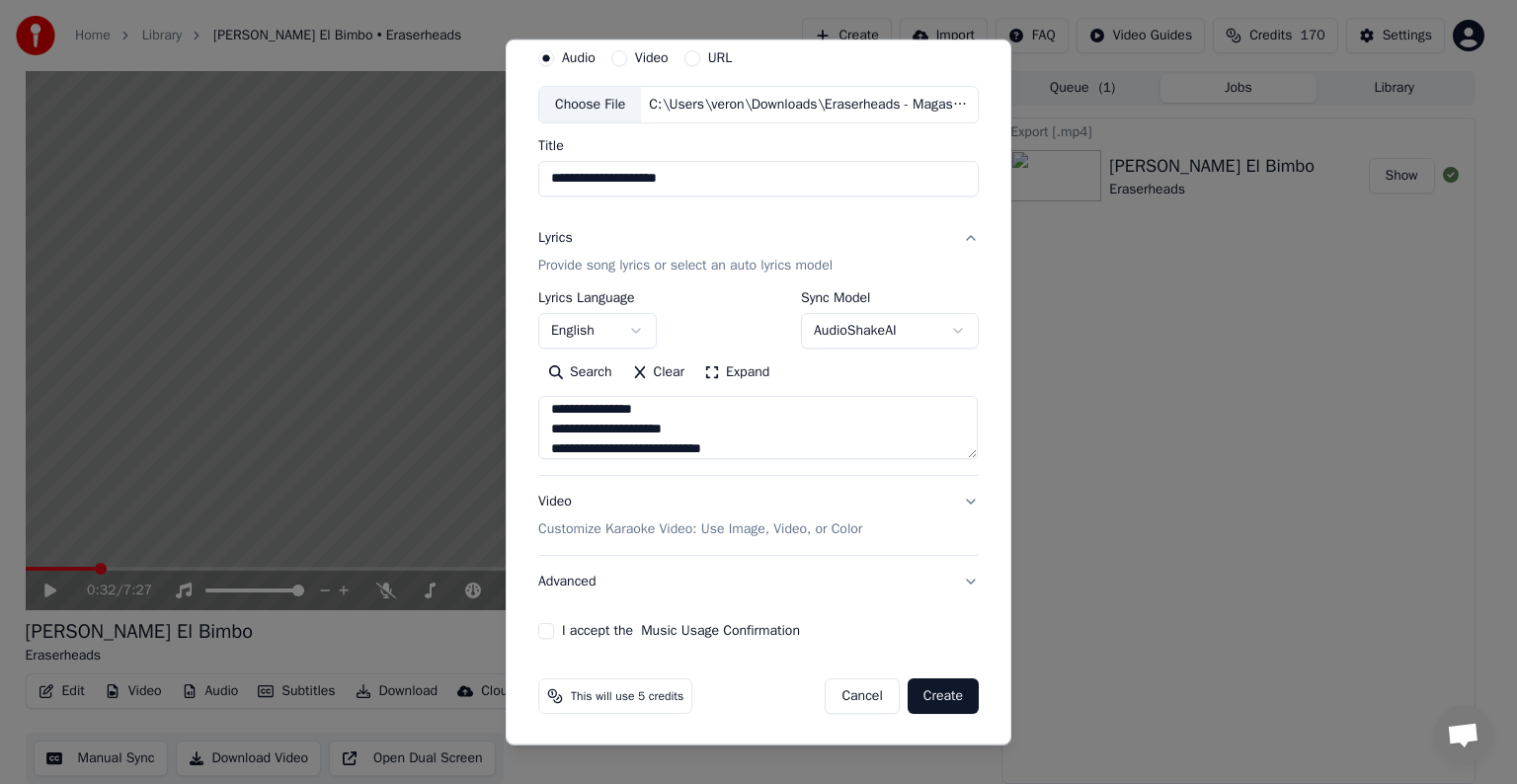type on "**********" 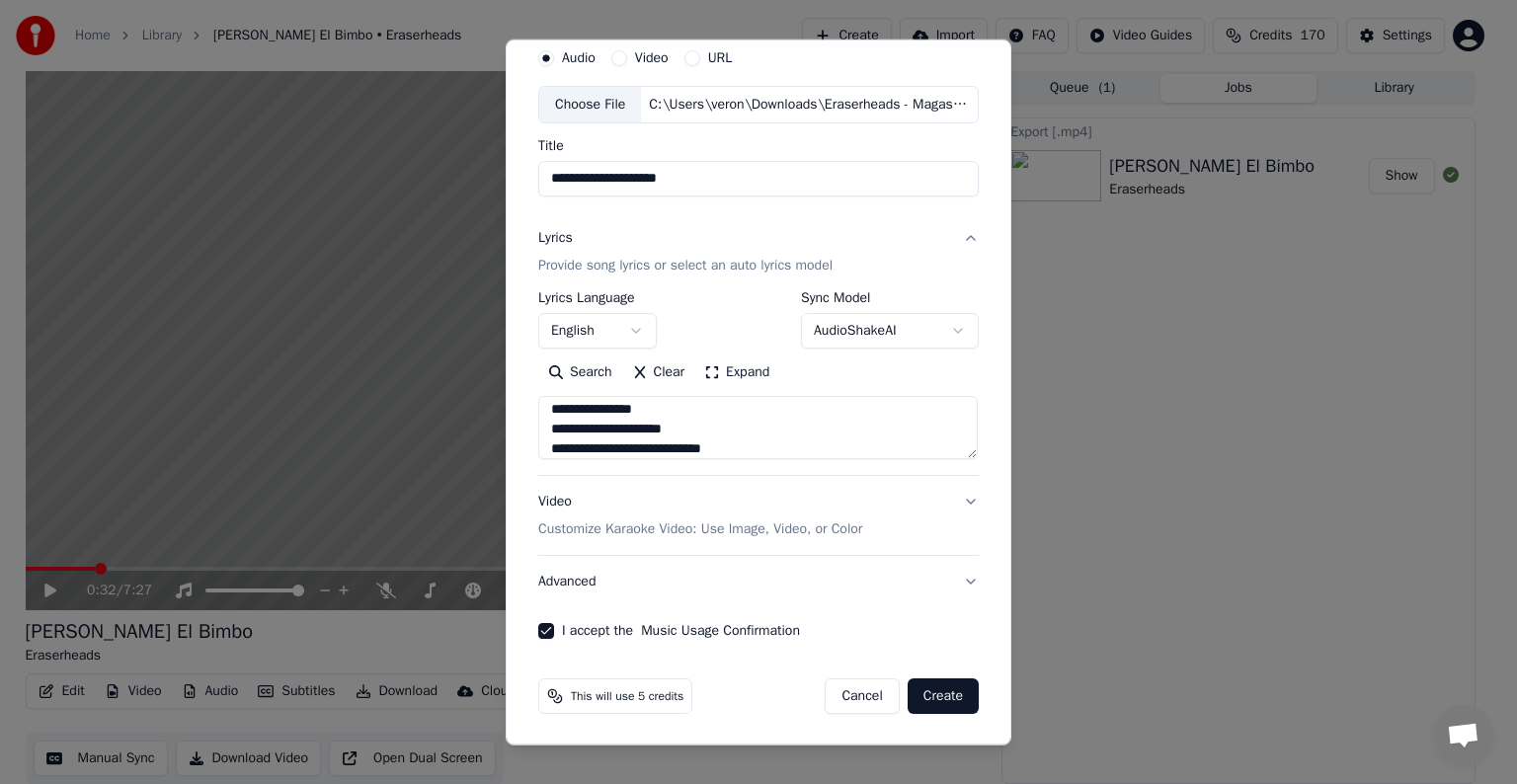 click on "Create" at bounding box center [943, 696] 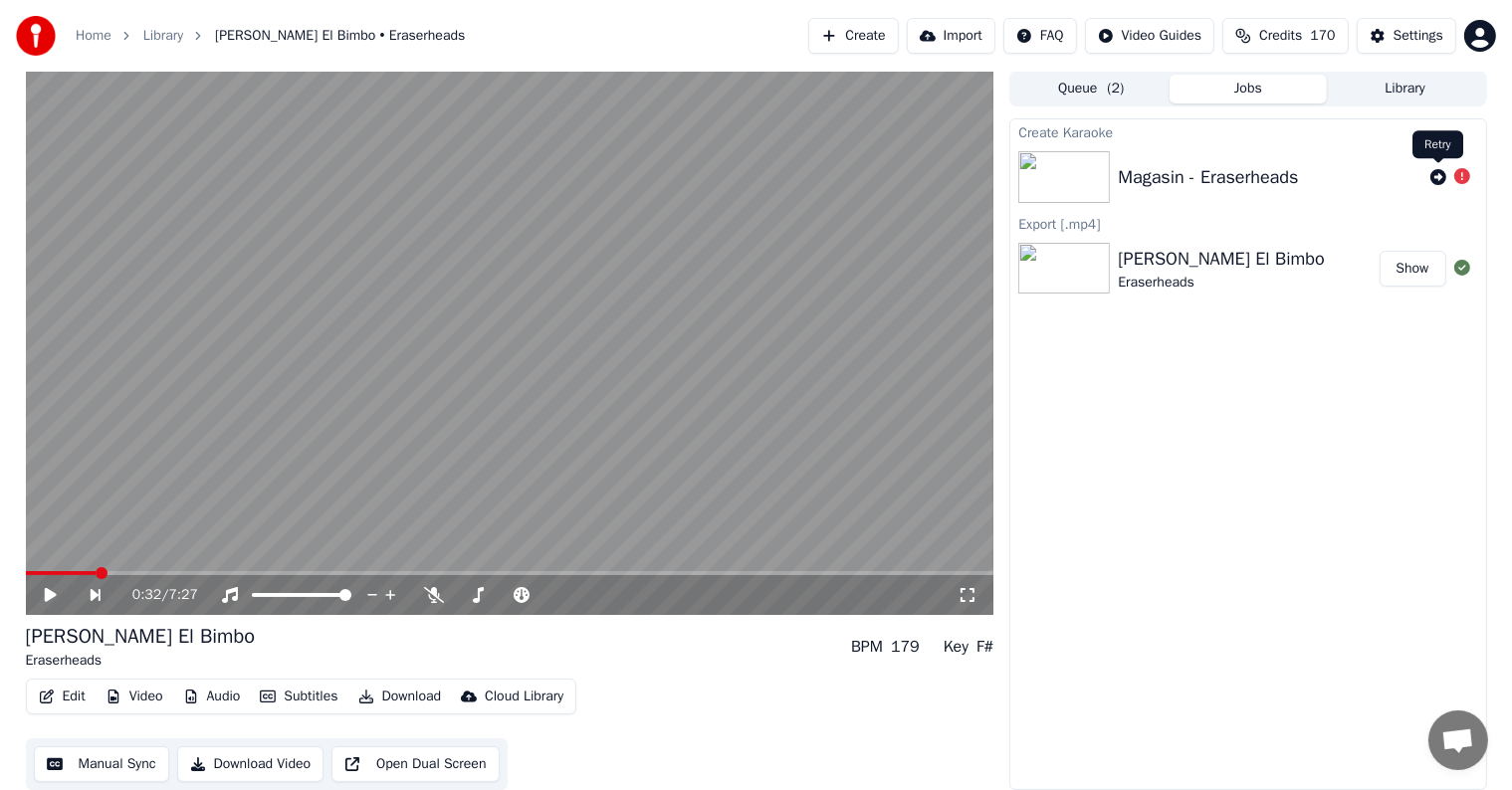click 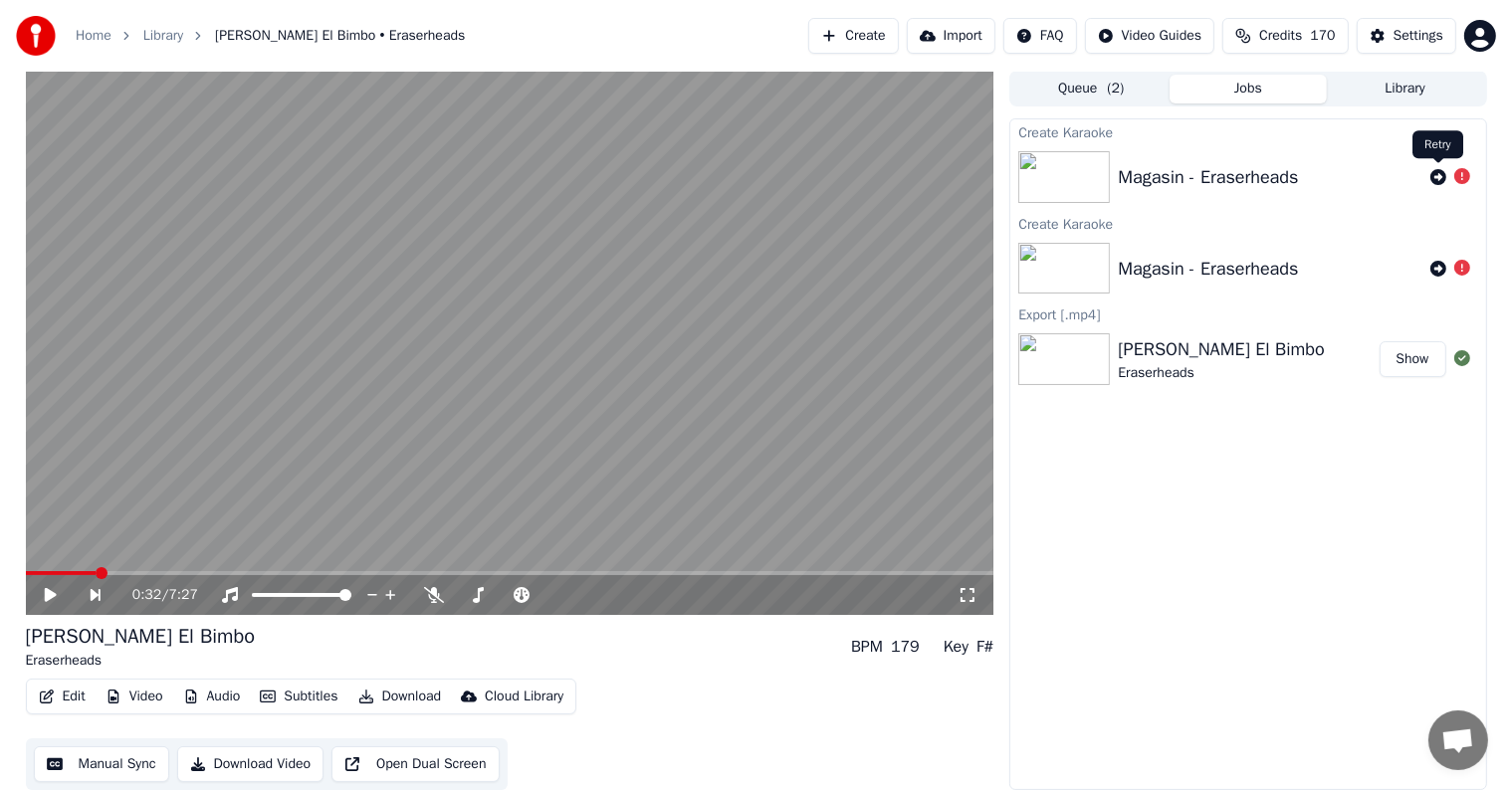 click 